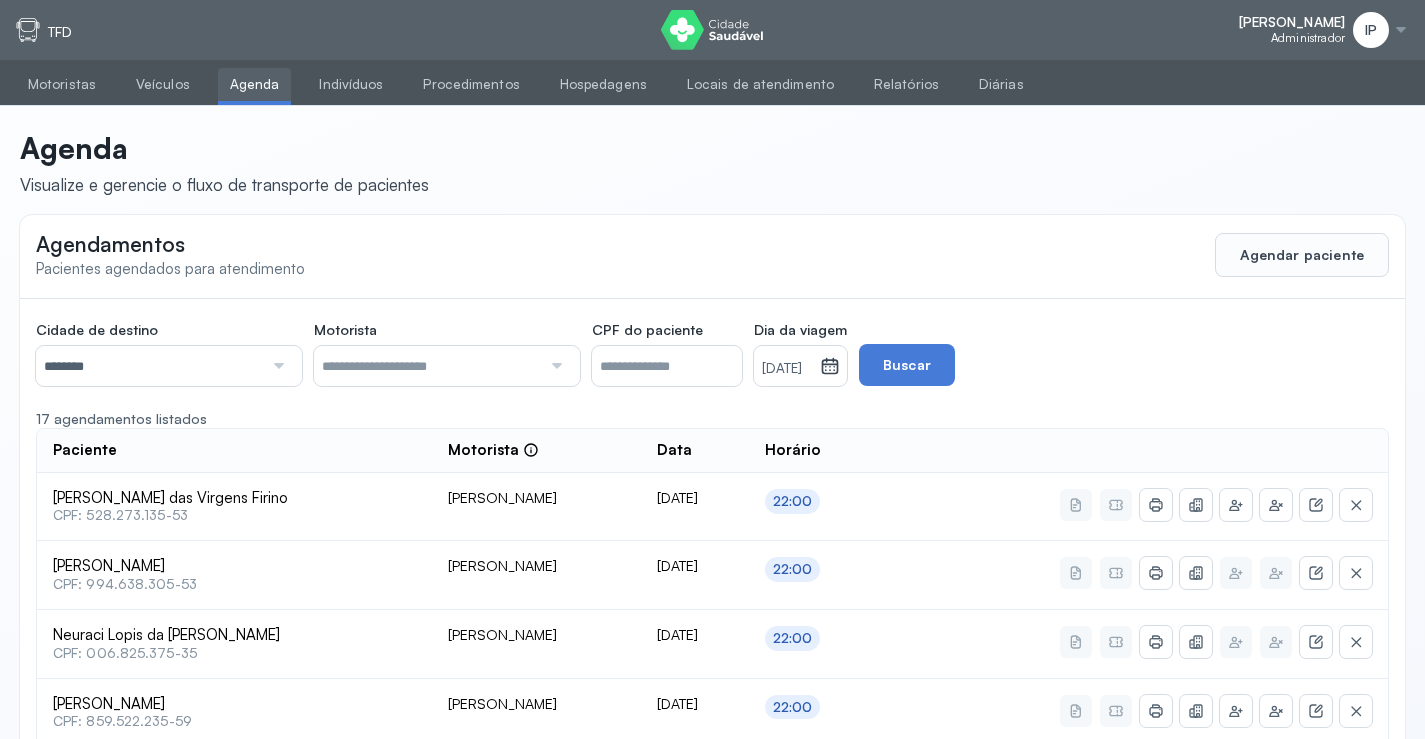 scroll, scrollTop: 46, scrollLeft: 0, axis: vertical 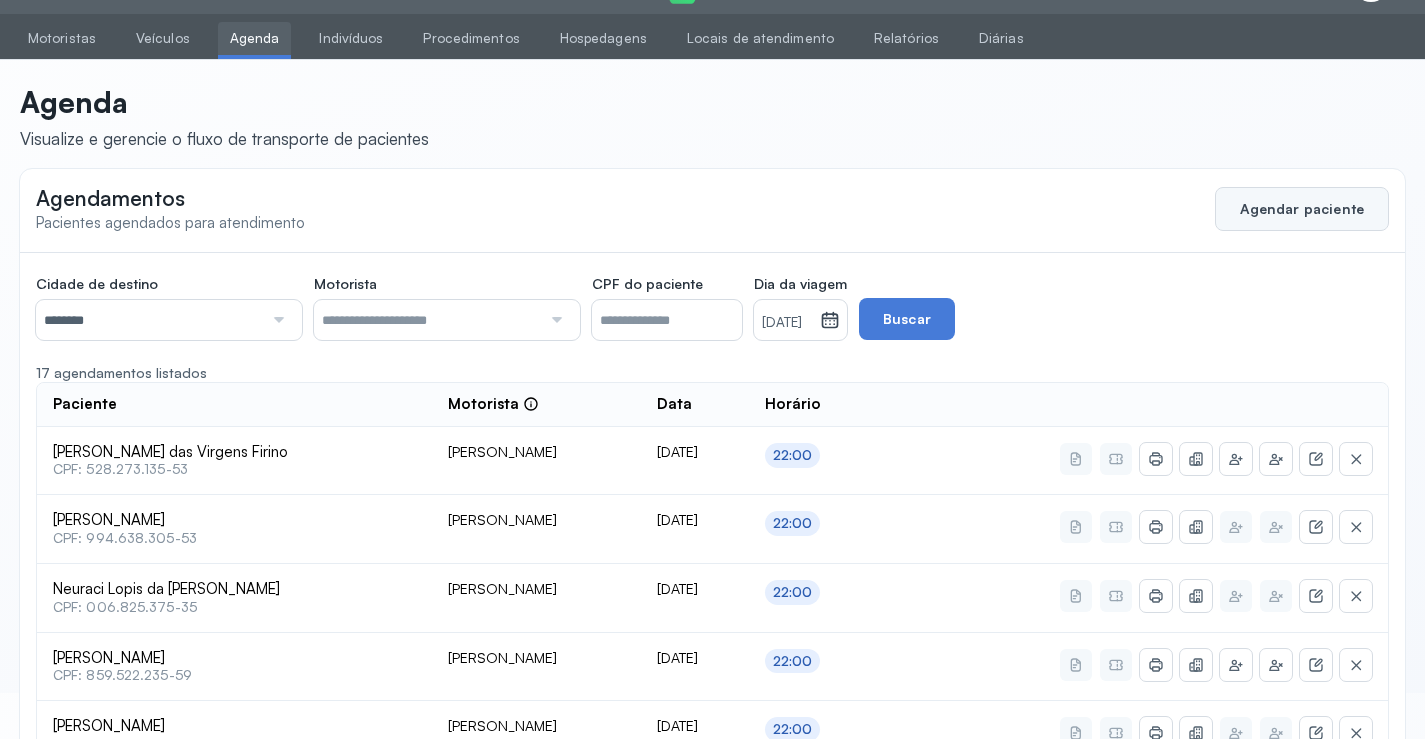 click on "Agendar paciente" 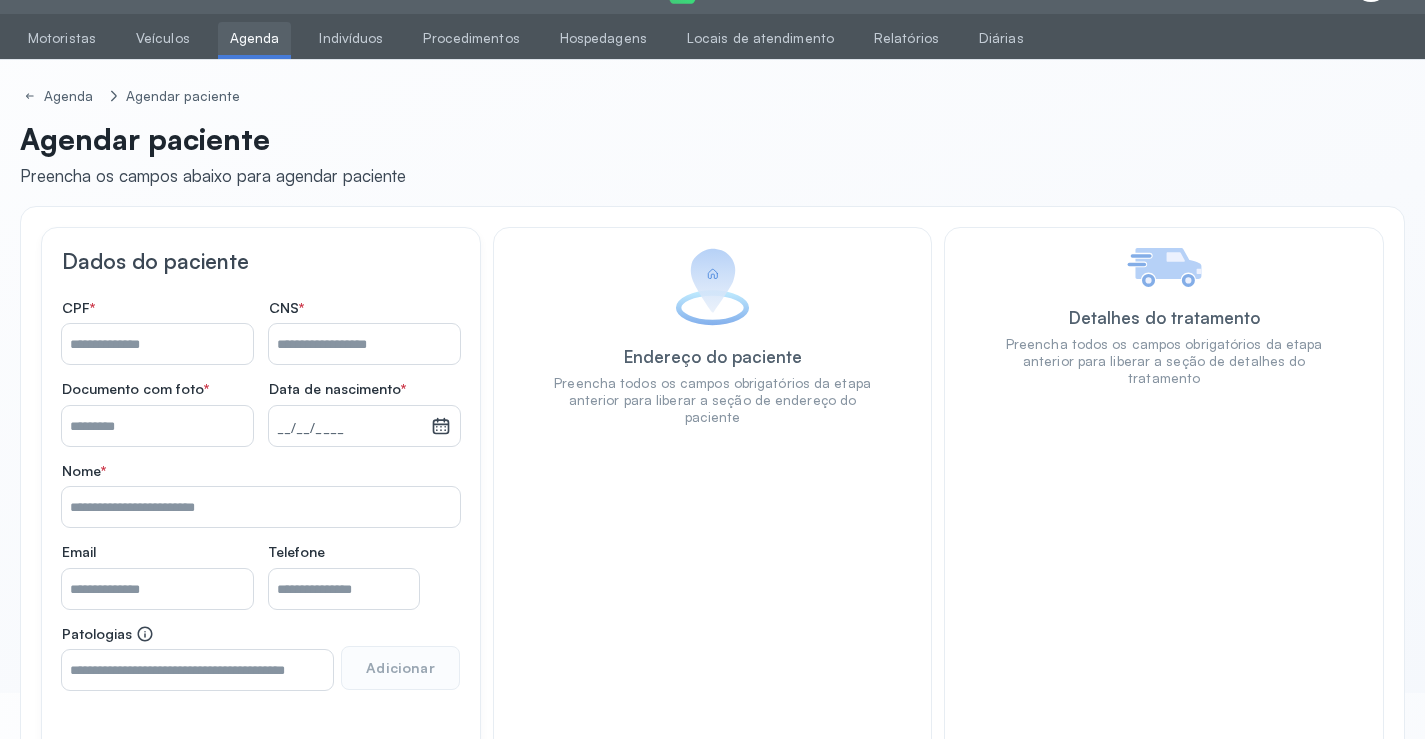 click on "Nome   *" at bounding box center [364, 344] 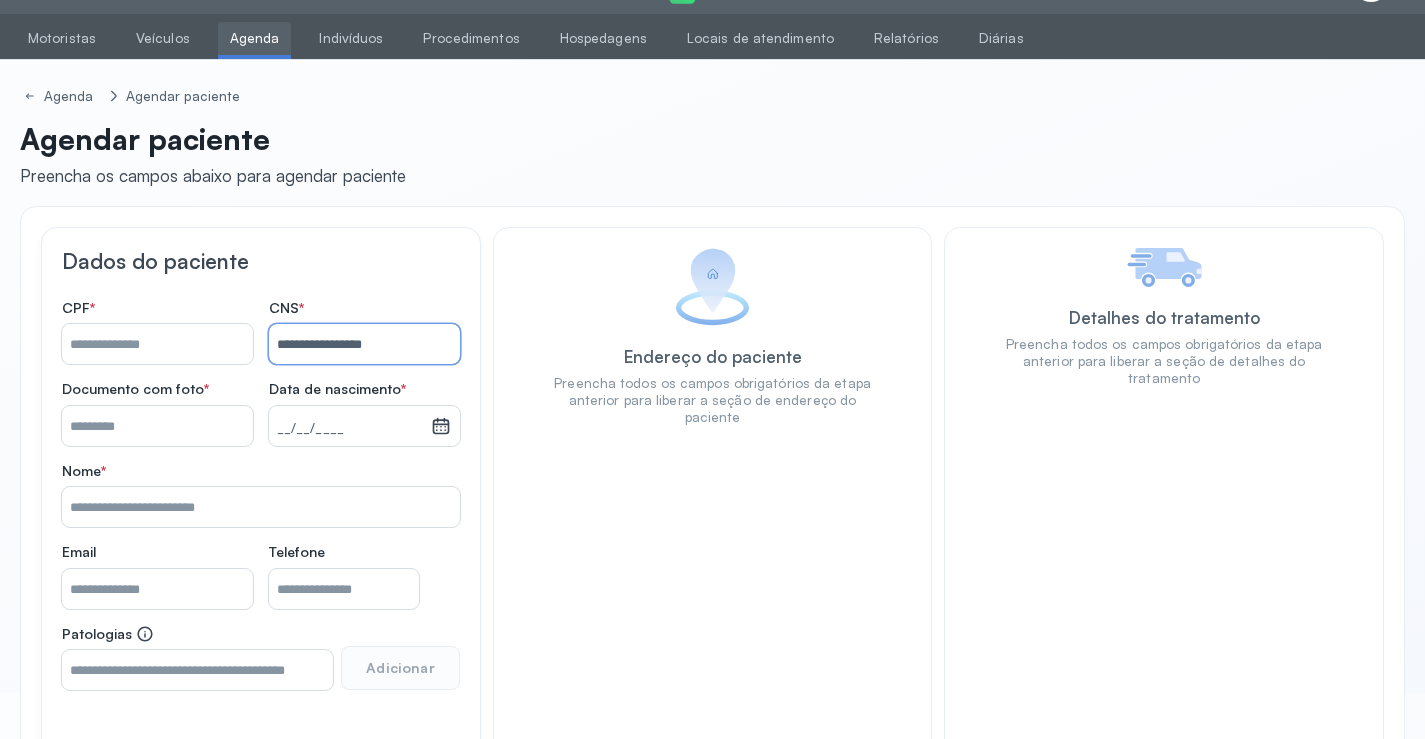 type on "**********" 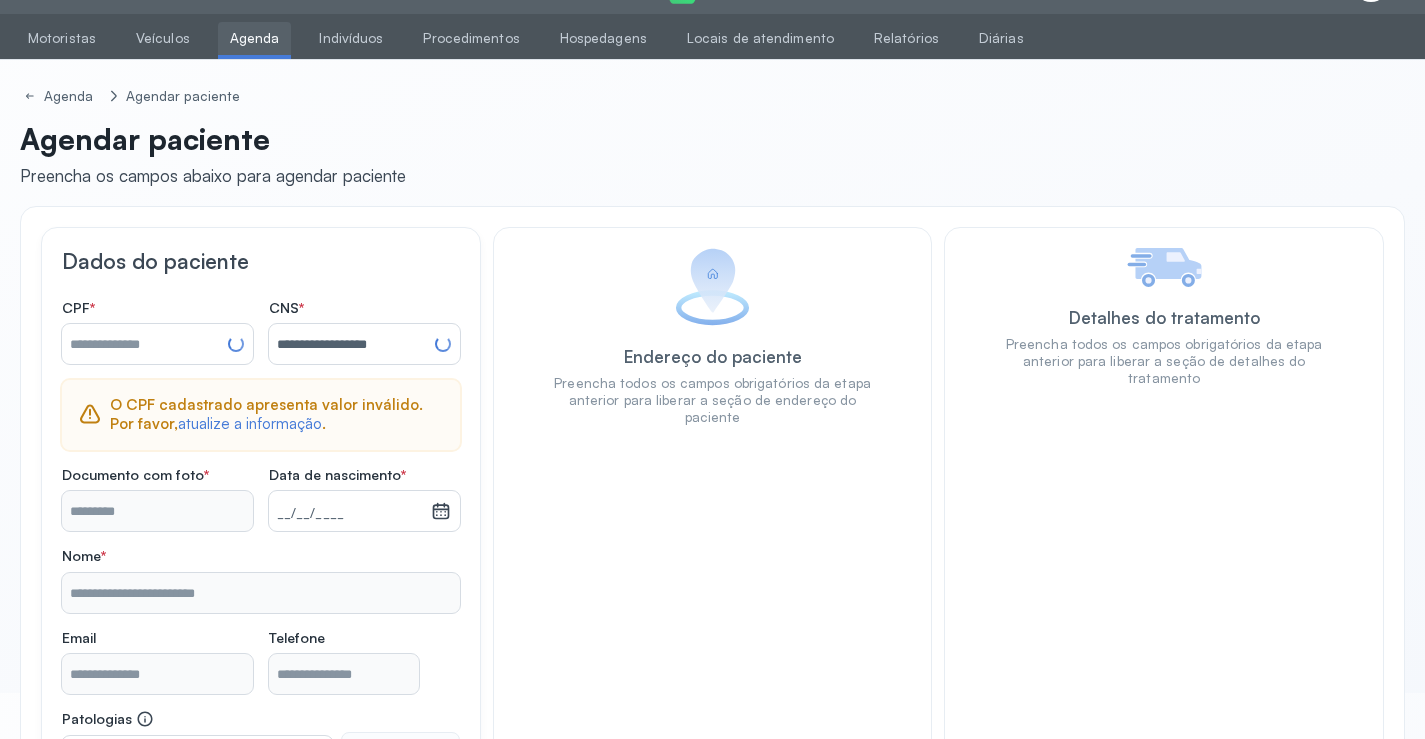 type on "**********" 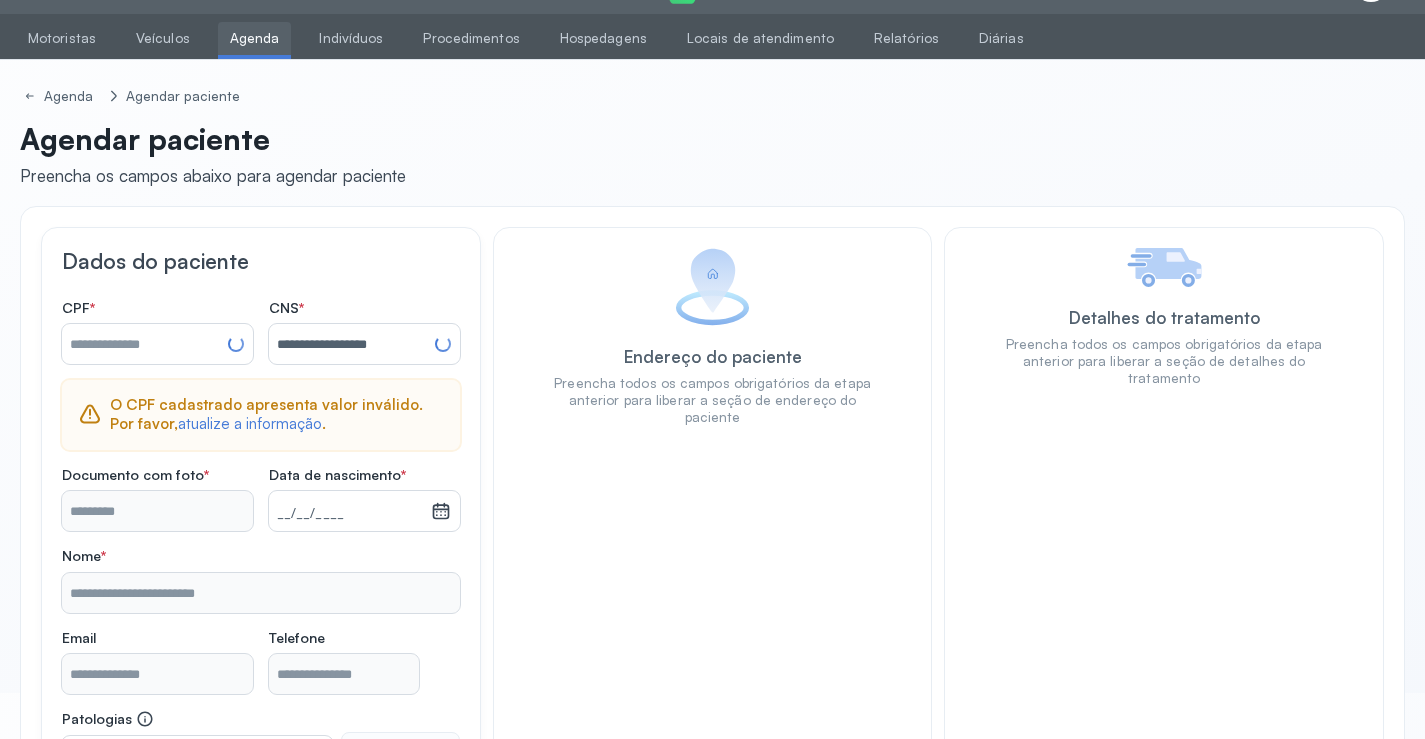type on "**********" 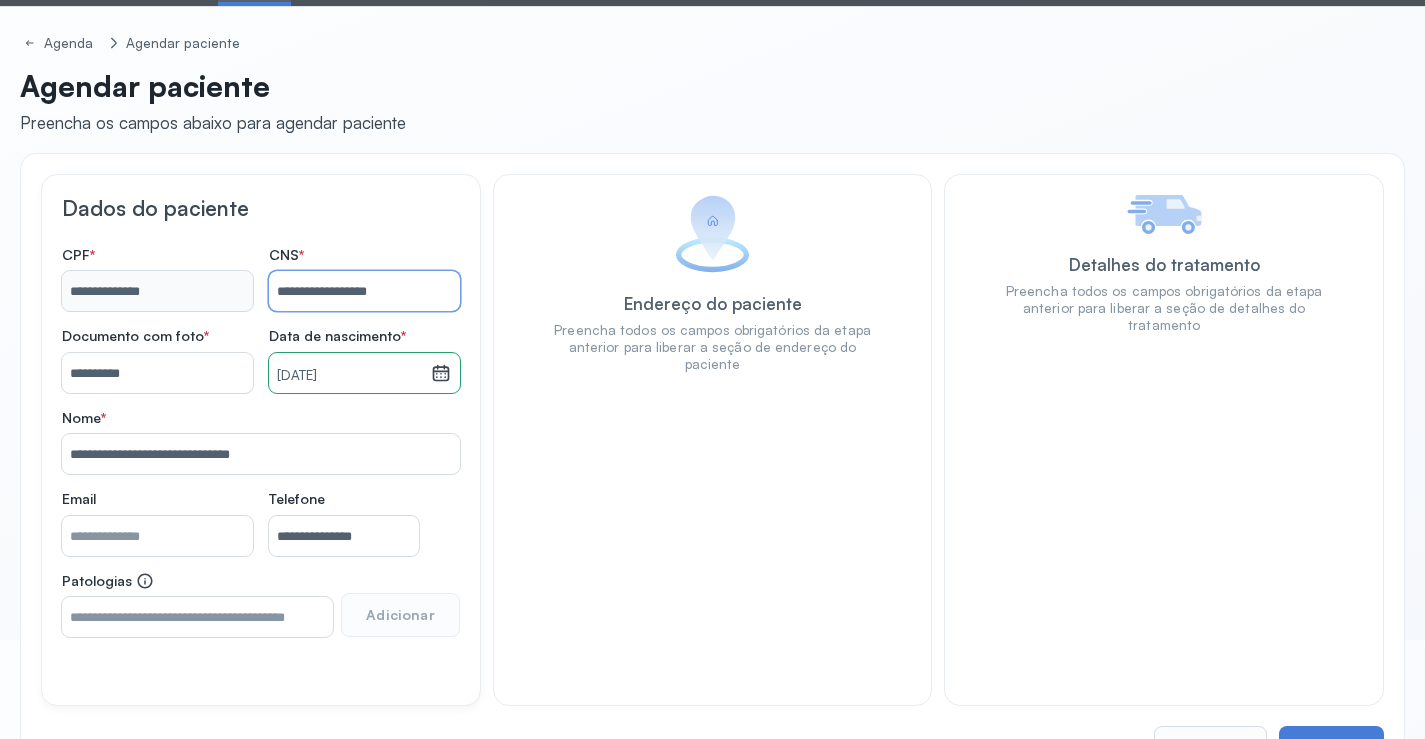 scroll, scrollTop: 171, scrollLeft: 0, axis: vertical 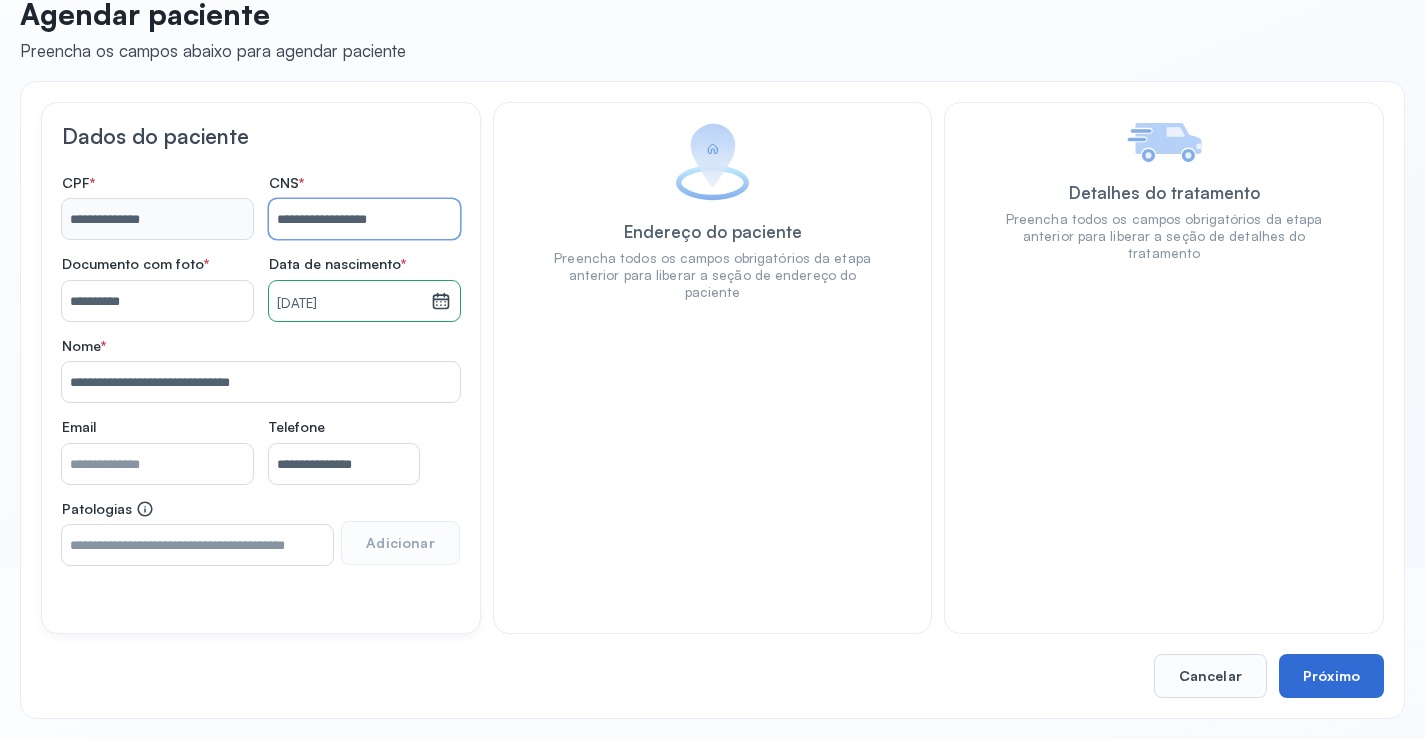 type on "**********" 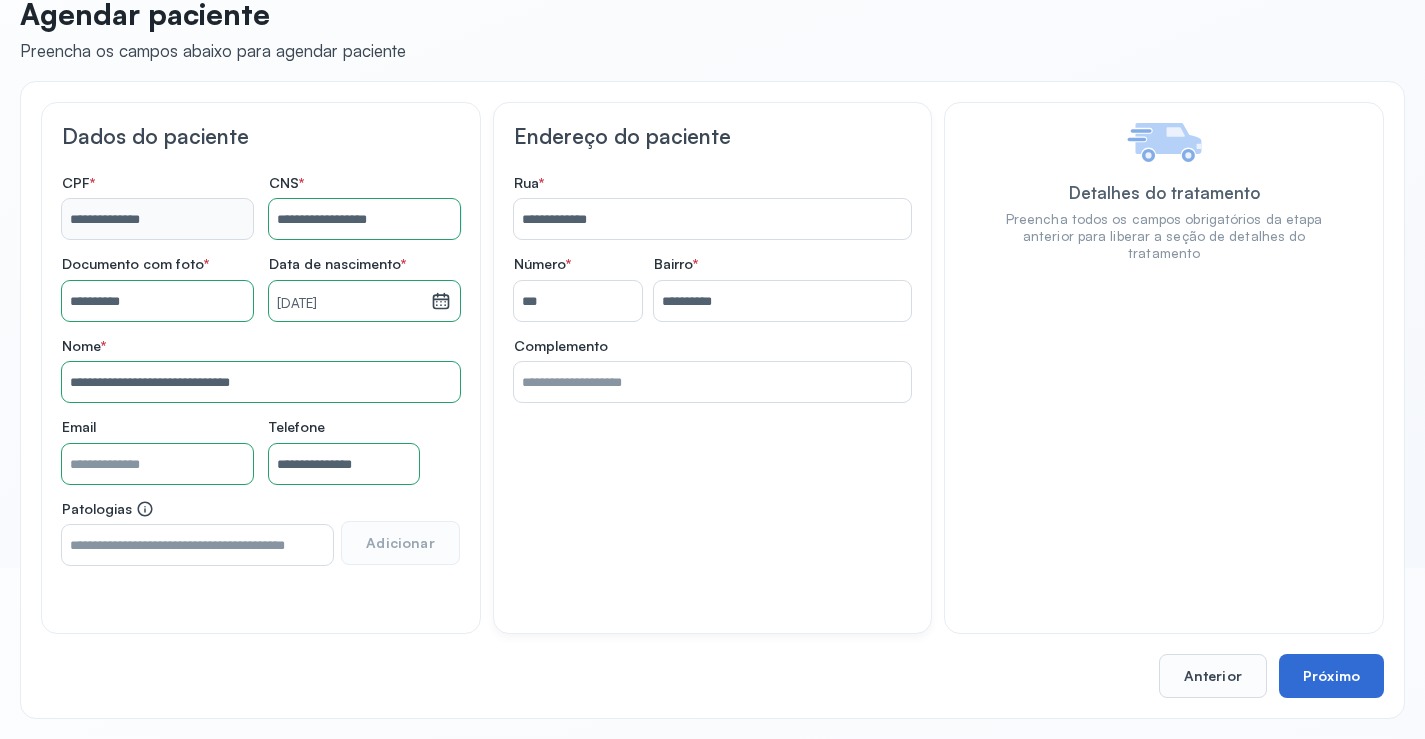 click on "Próximo" at bounding box center (1331, 676) 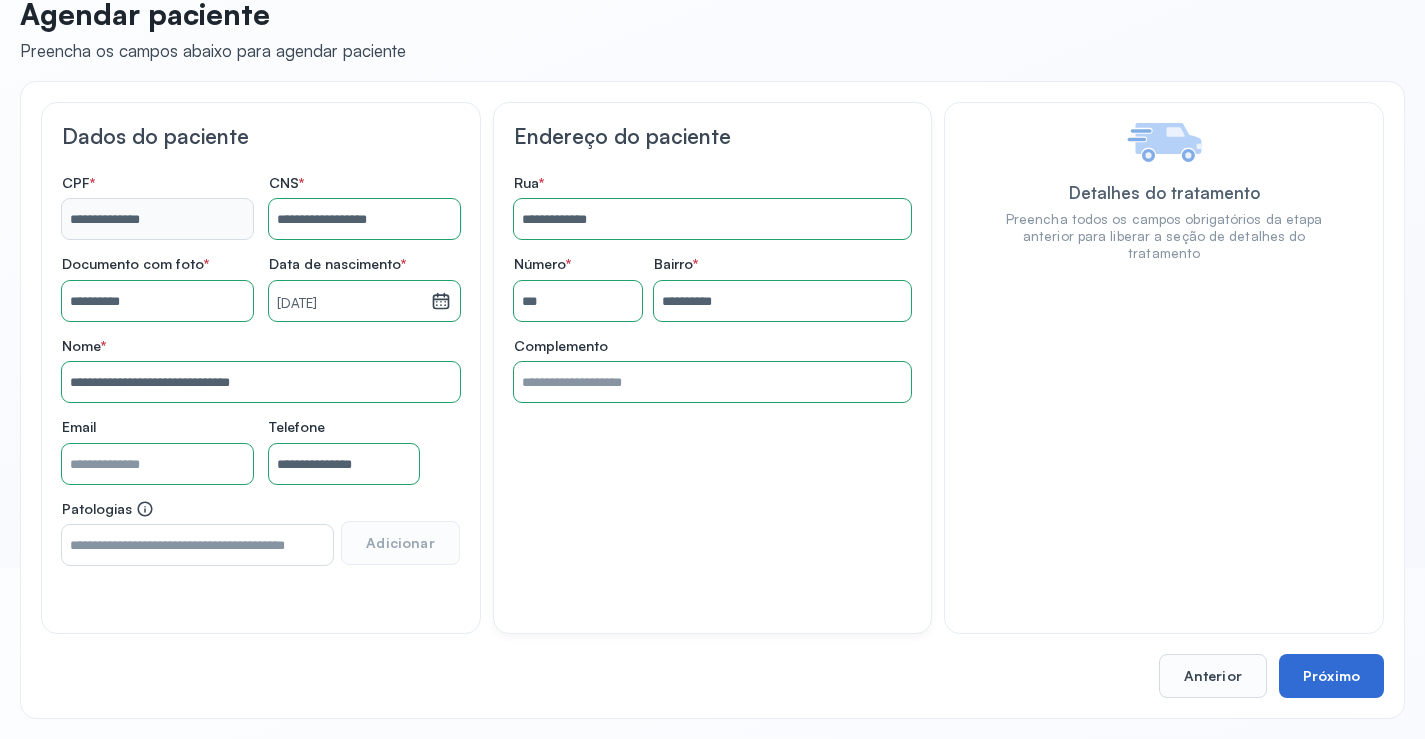 click on "Próximo" at bounding box center (1331, 676) 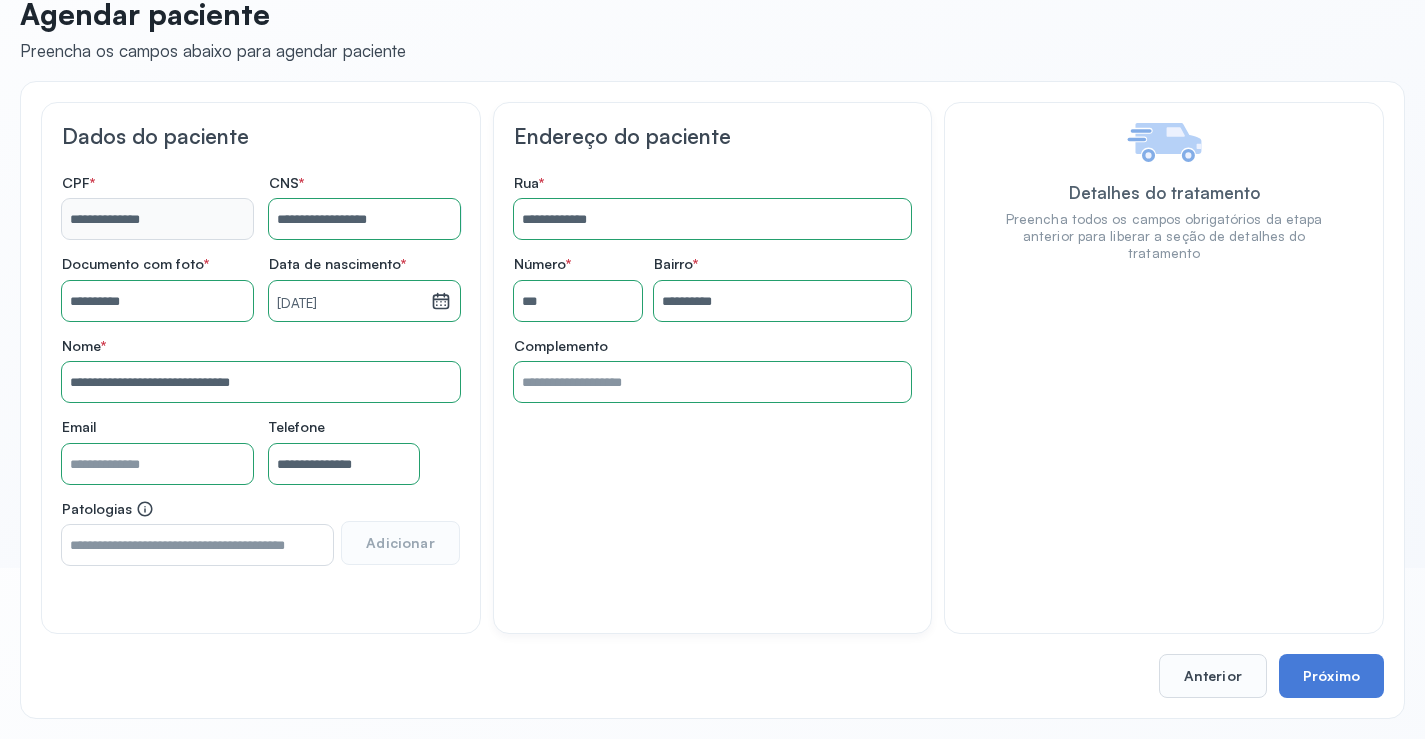 click on "Próximo" at bounding box center [1331, 676] 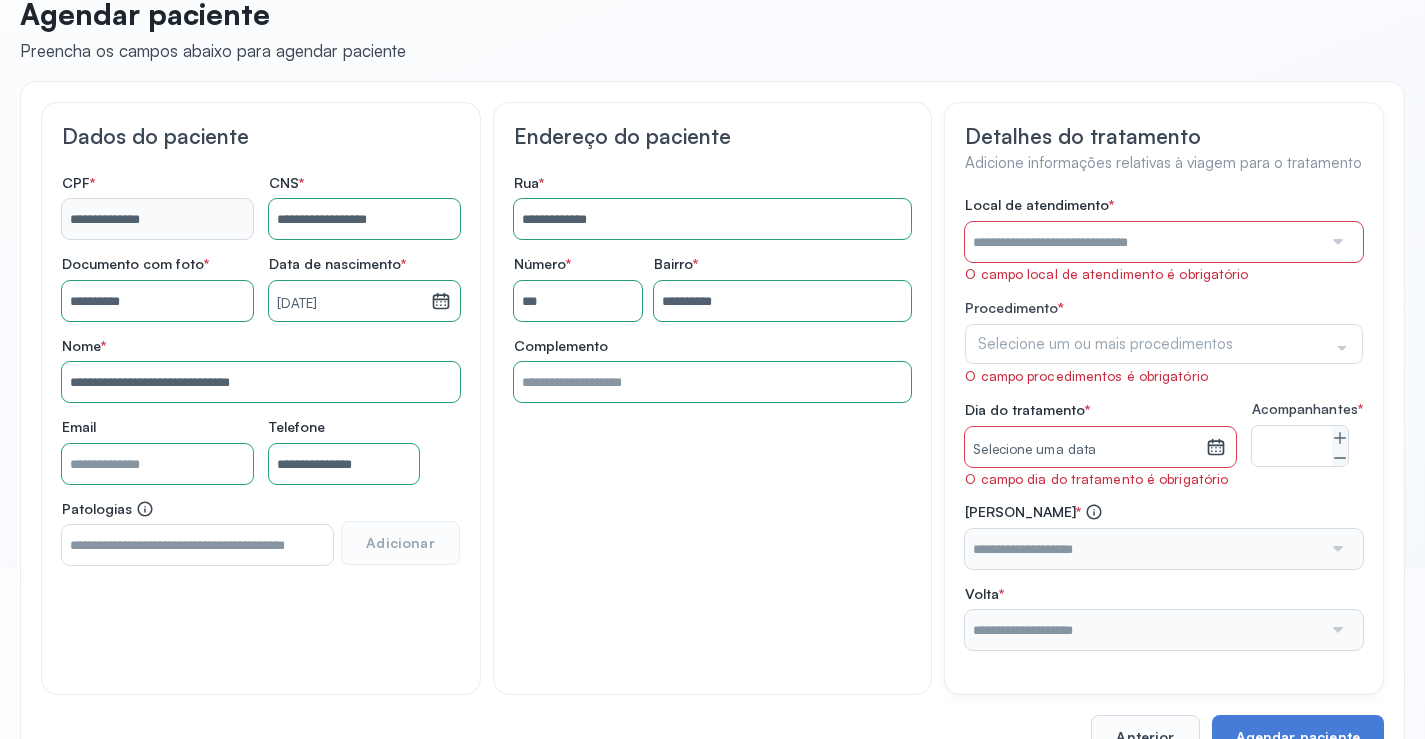 click at bounding box center [1143, 242] 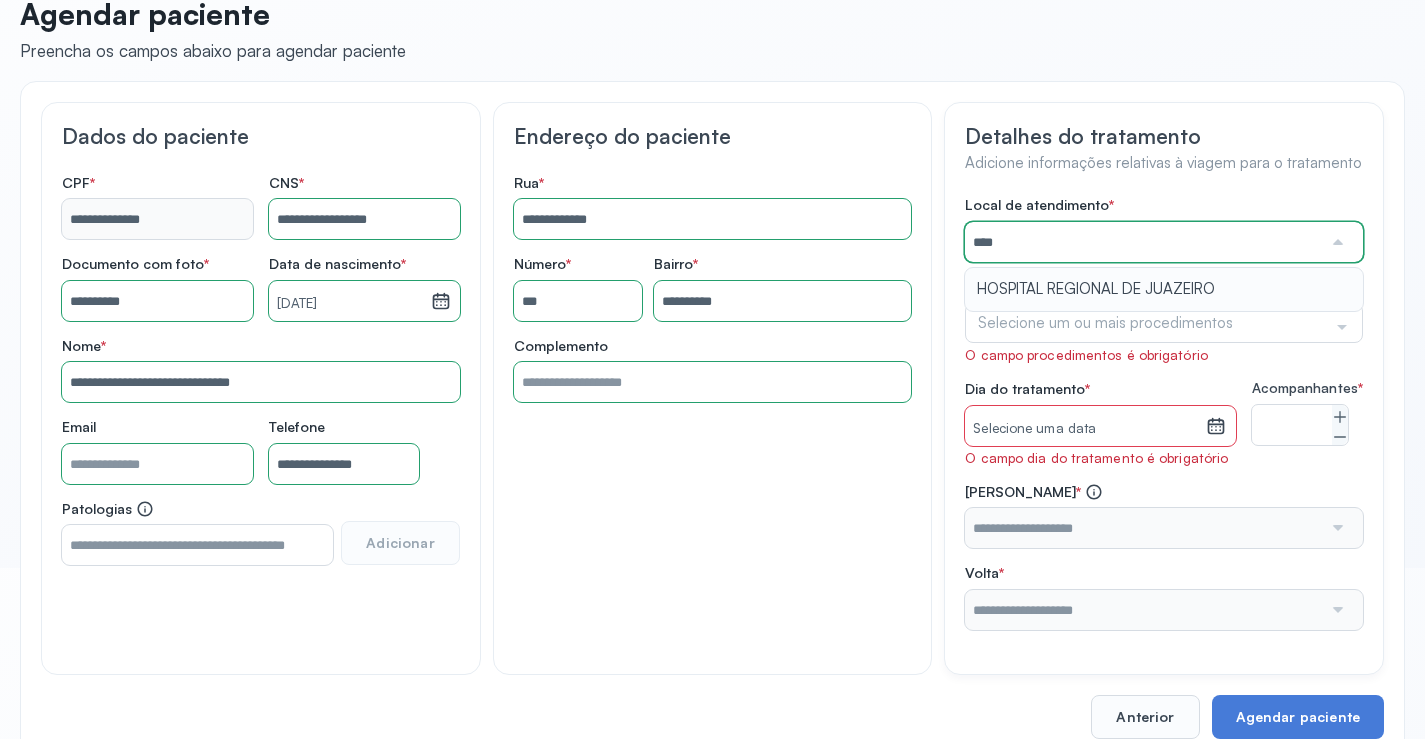 type on "**********" 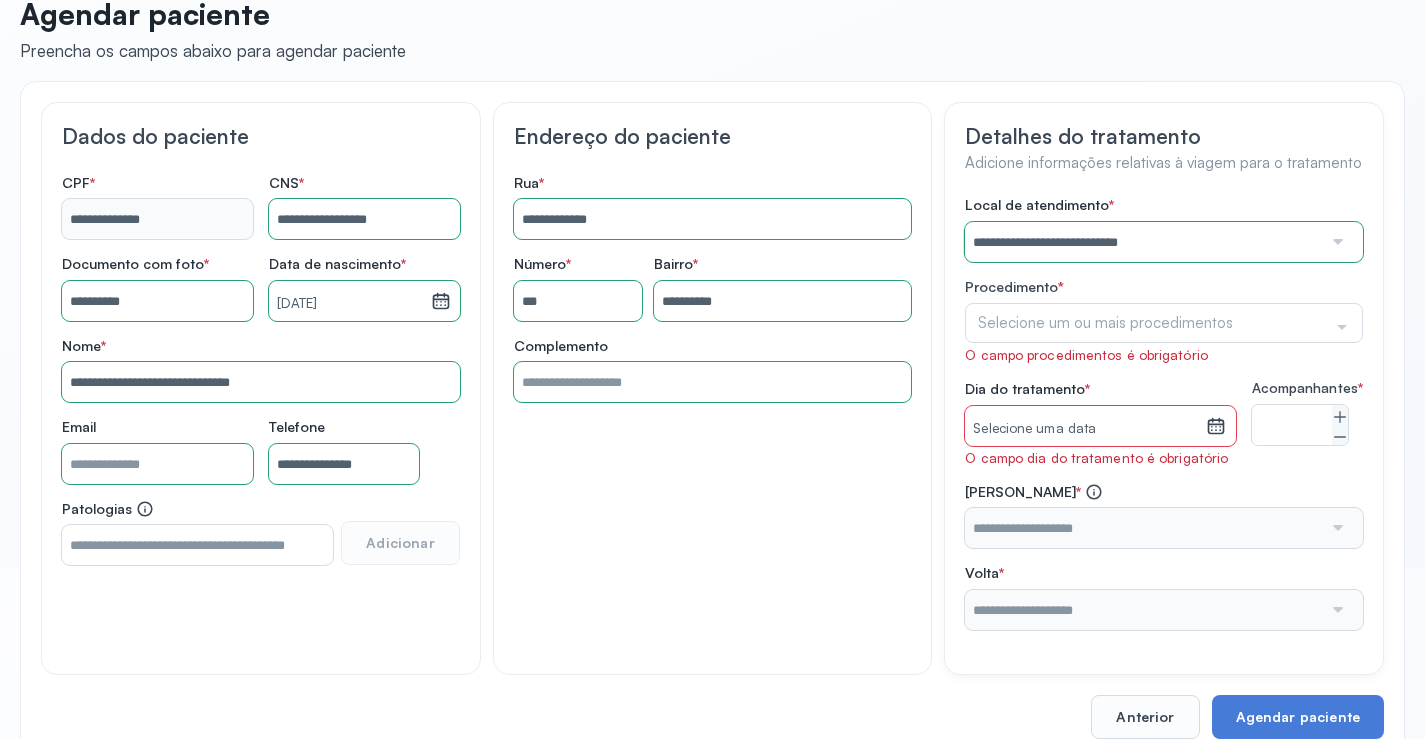 click on "**********" at bounding box center (1164, 412) 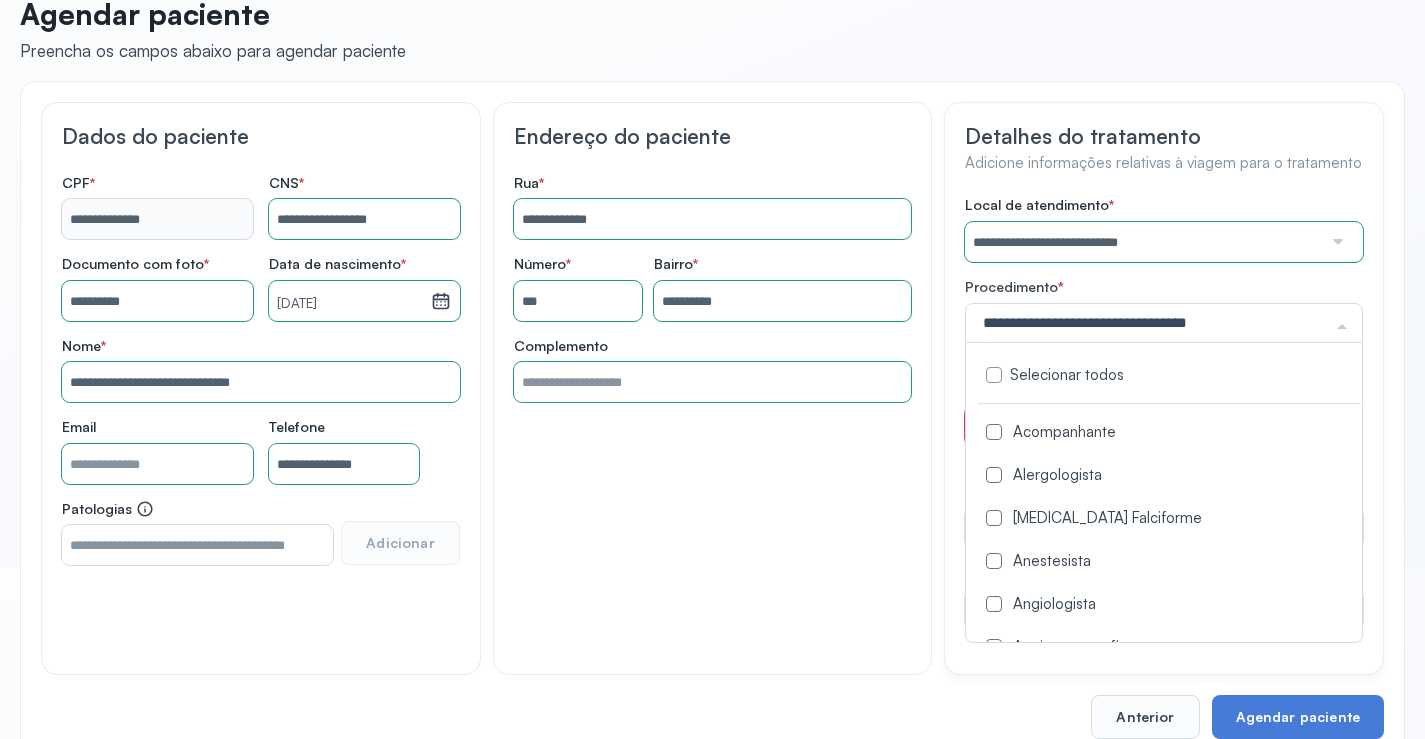 click 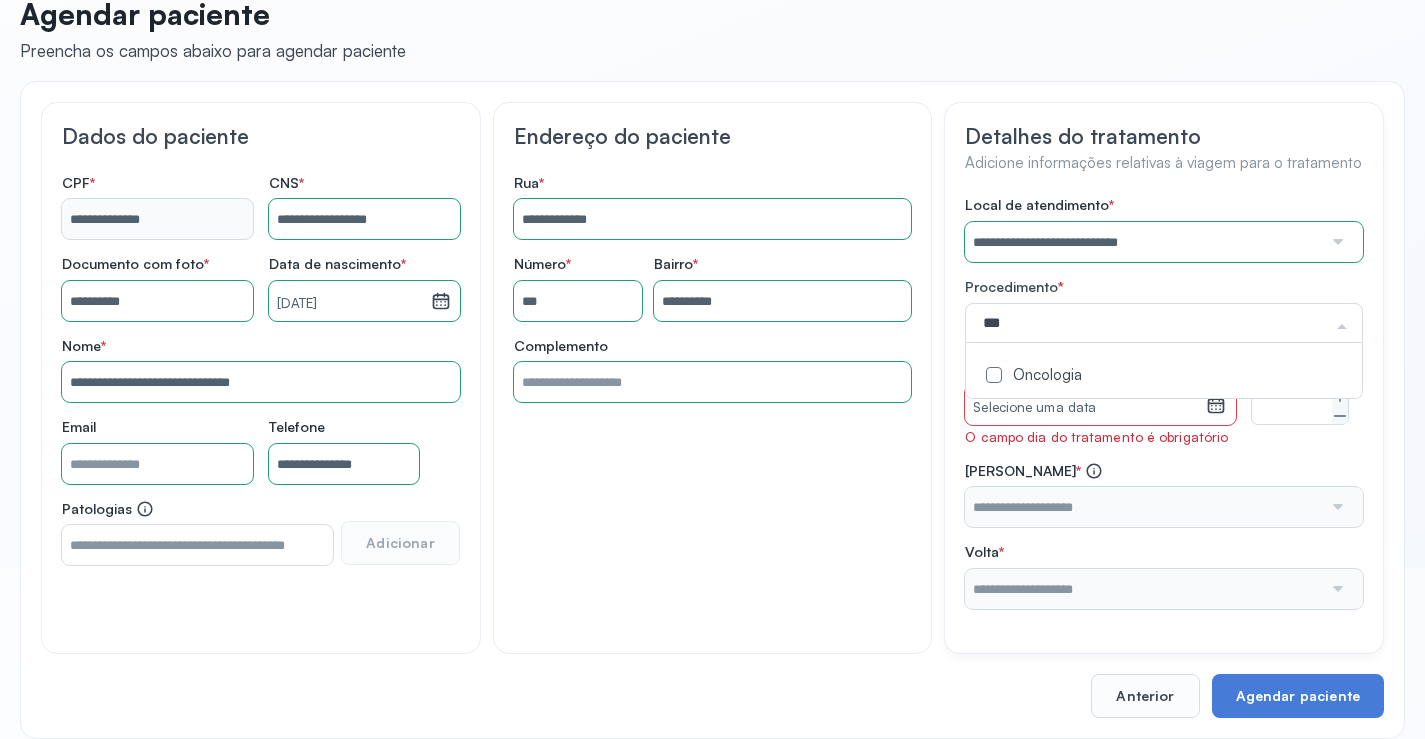 type on "****" 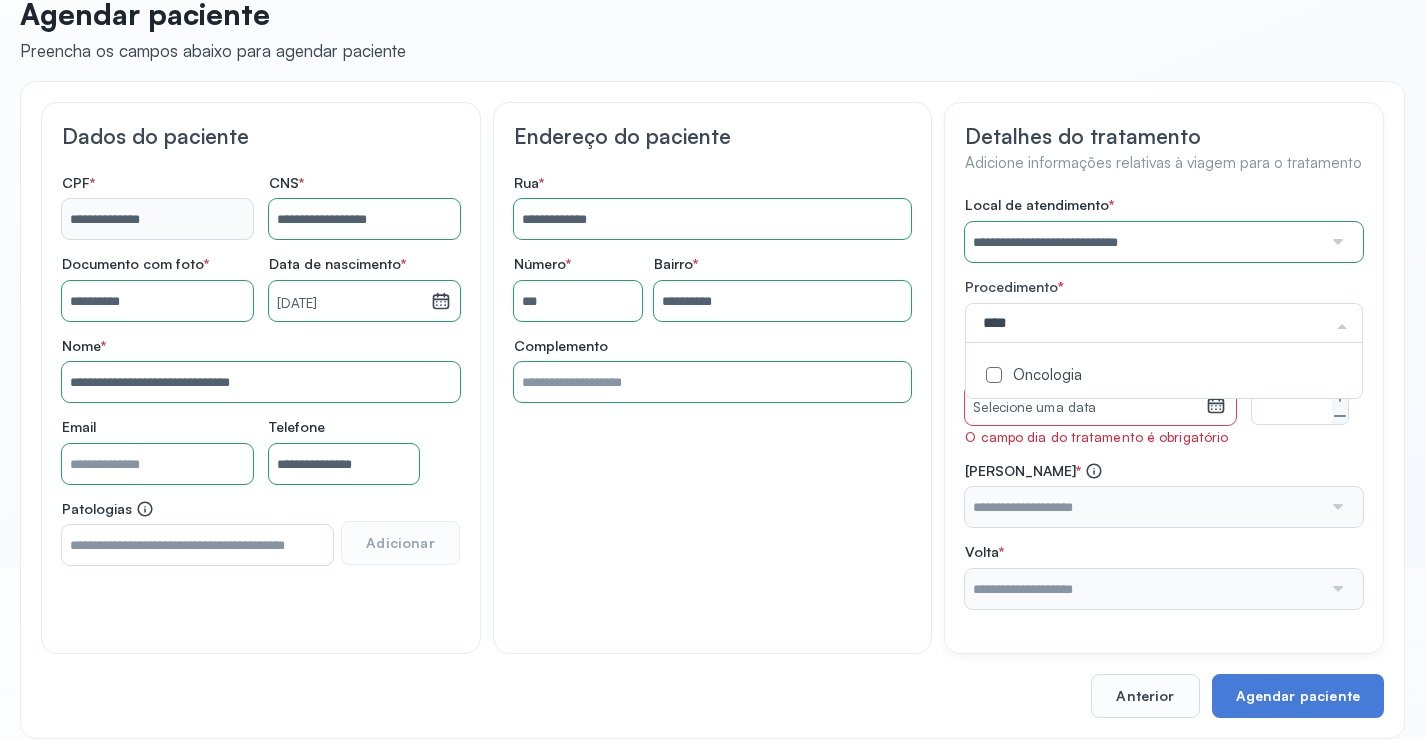 click on "Oncologia" 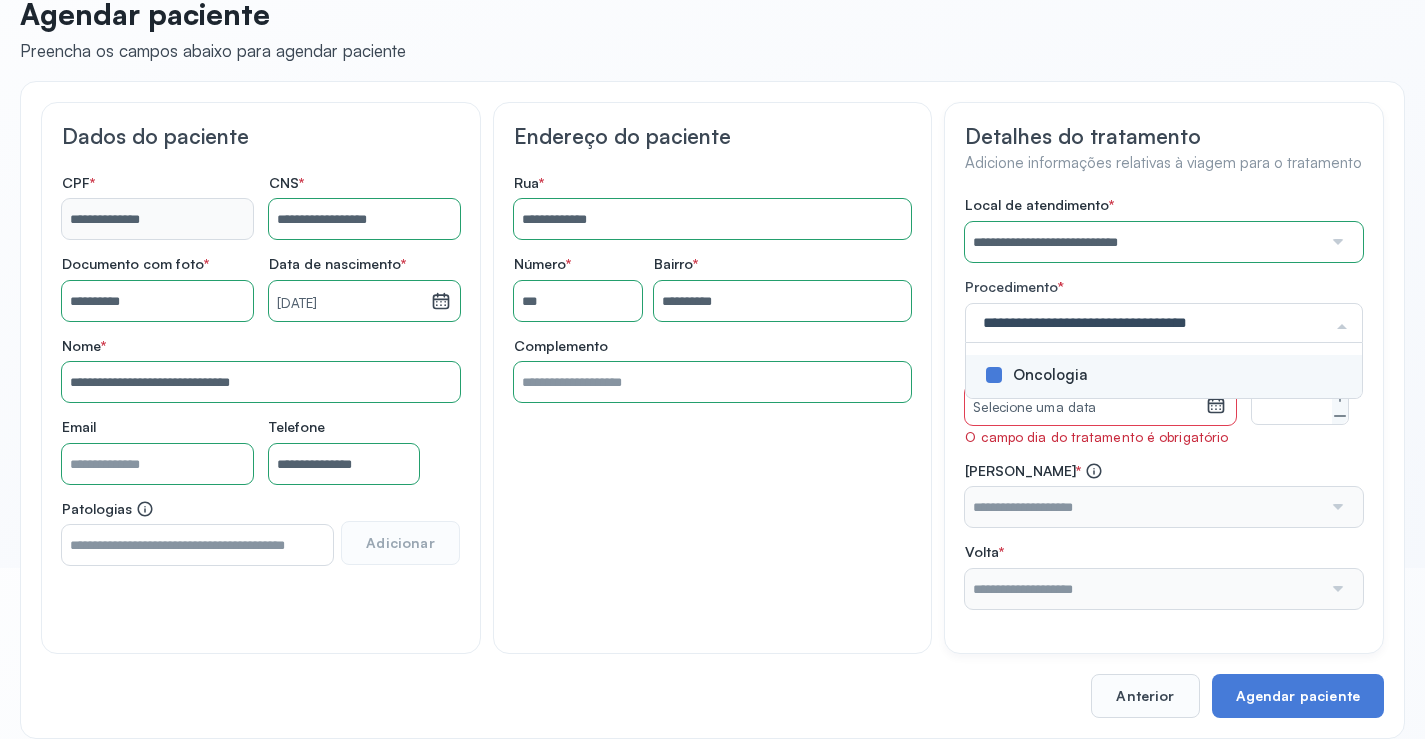 click on "**********" at bounding box center (712, 377) 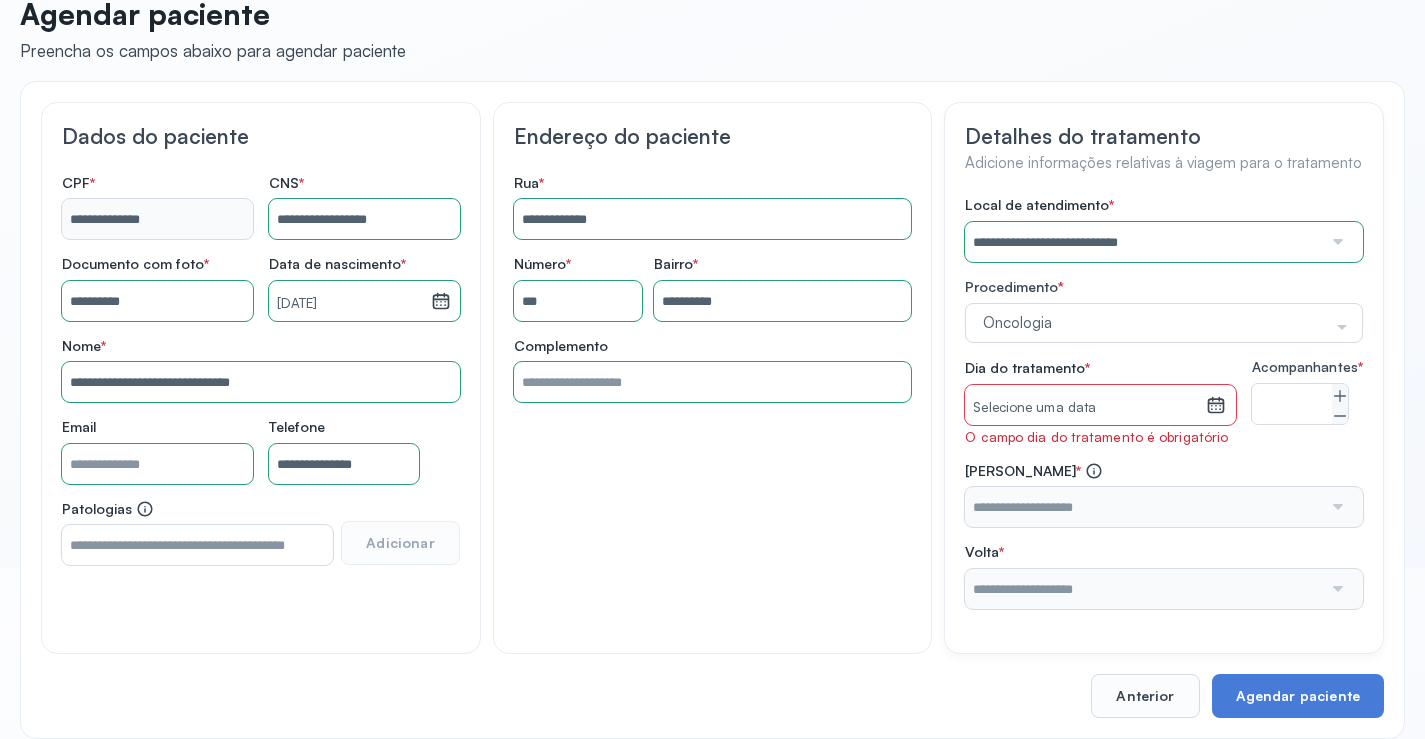 click on "Selecione uma data" at bounding box center [1085, 408] 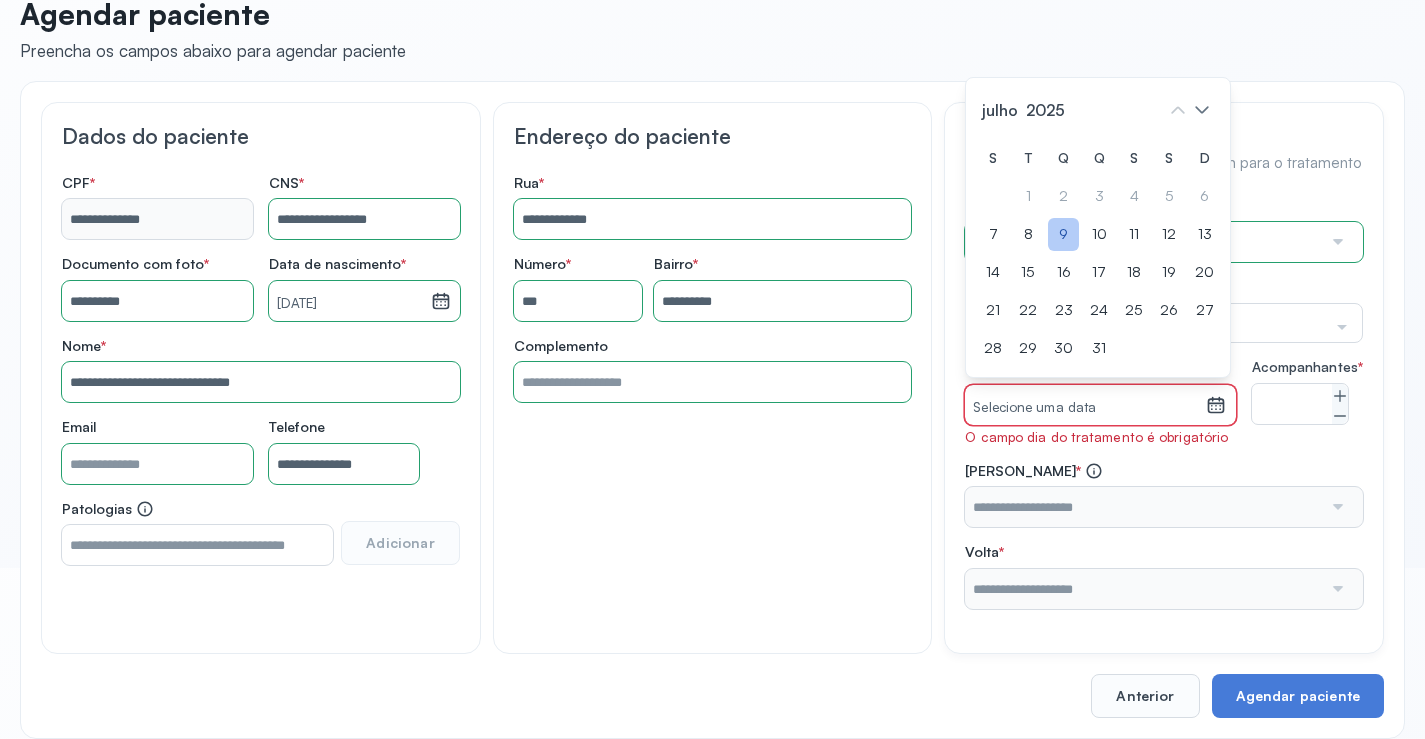 click on "9" 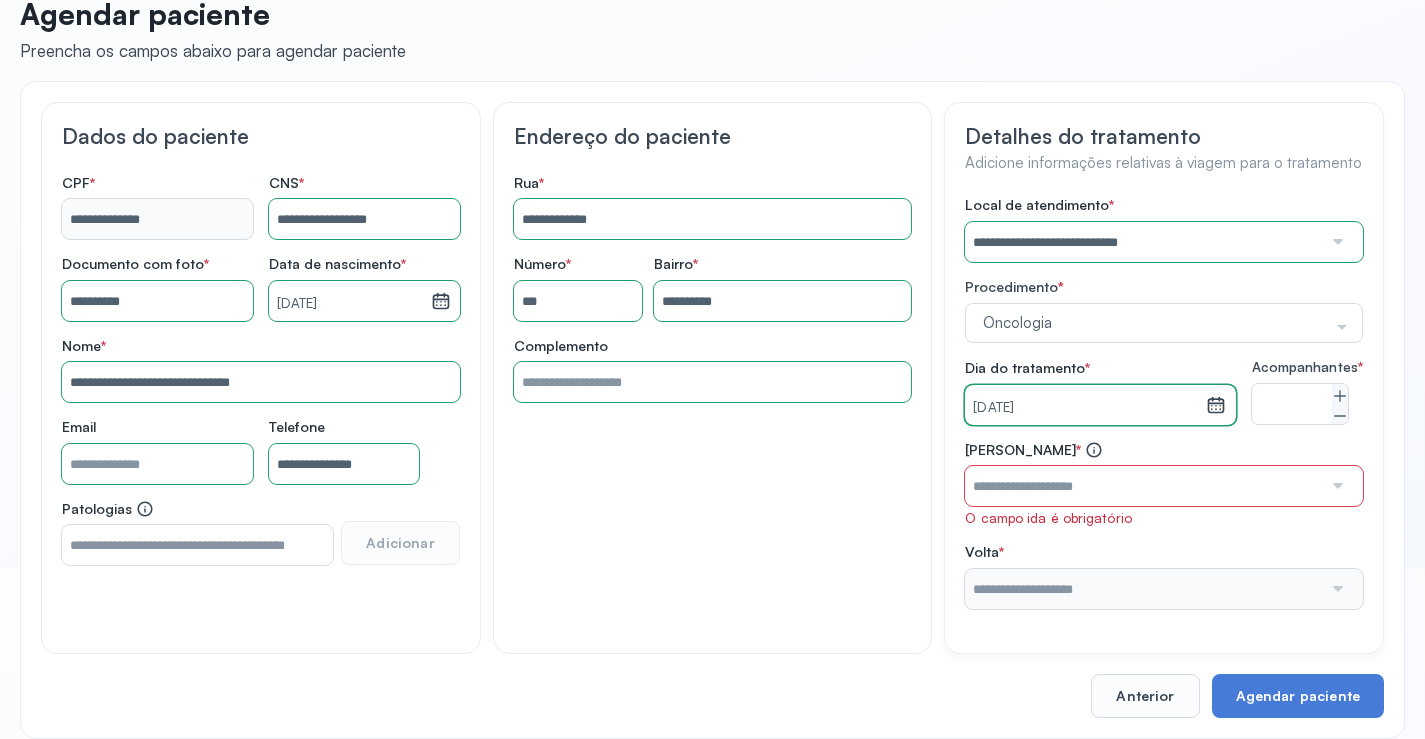click at bounding box center (1143, 486) 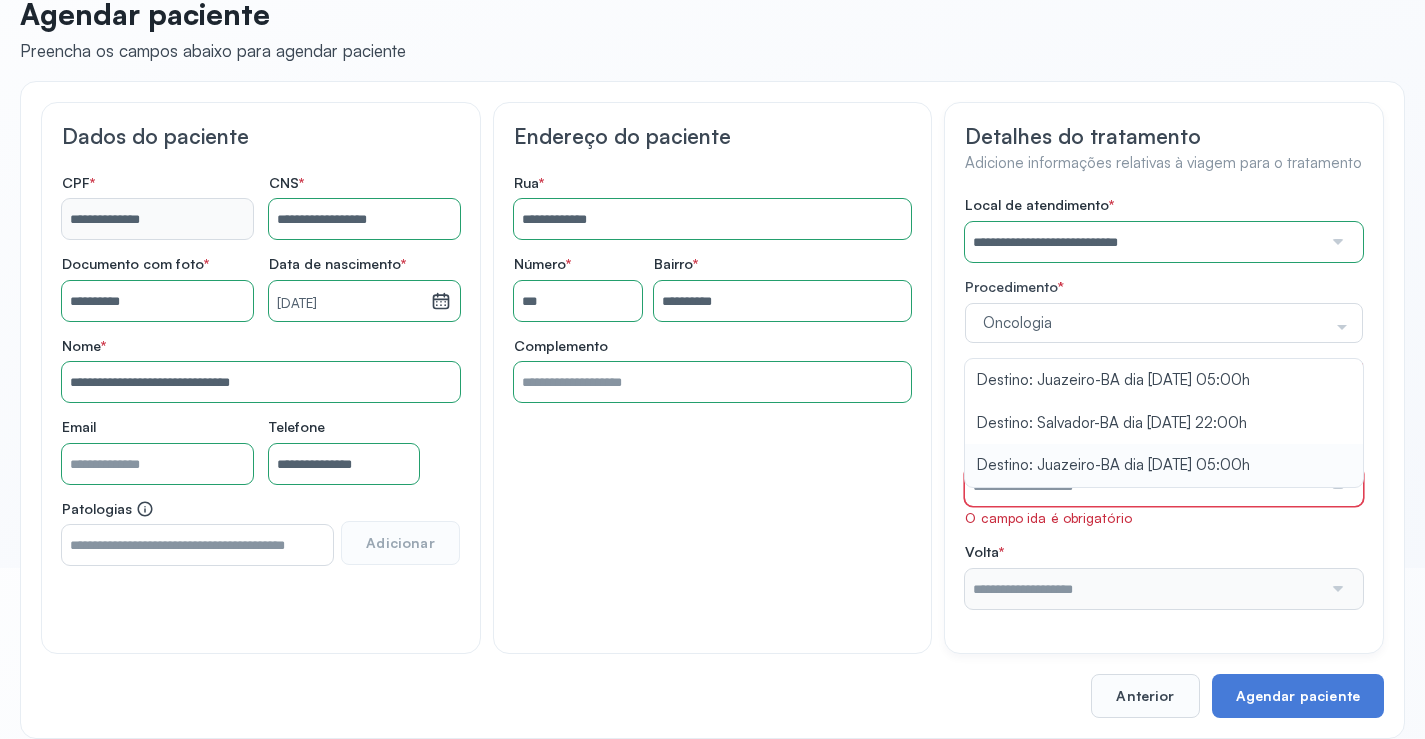 type on "**********" 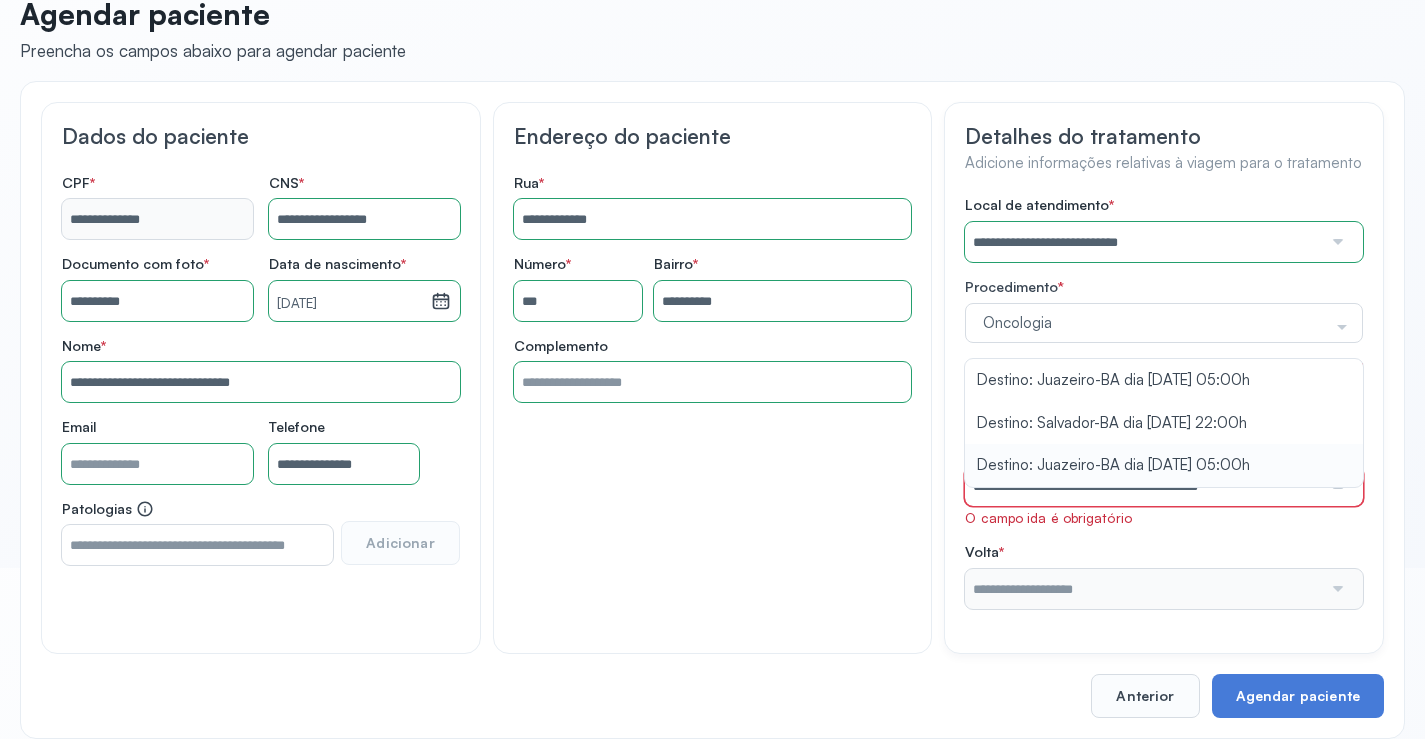 click on "**********" at bounding box center [1164, 484] 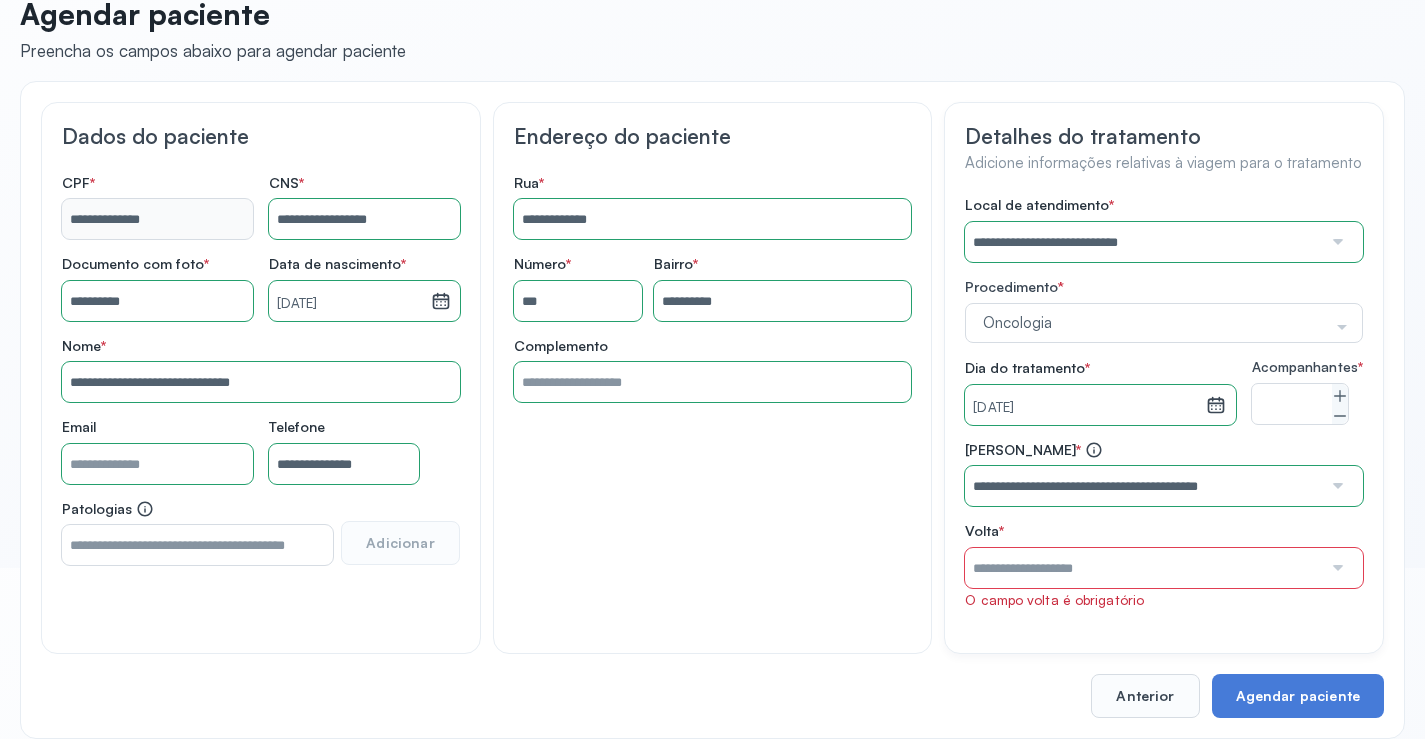 click at bounding box center [1143, 568] 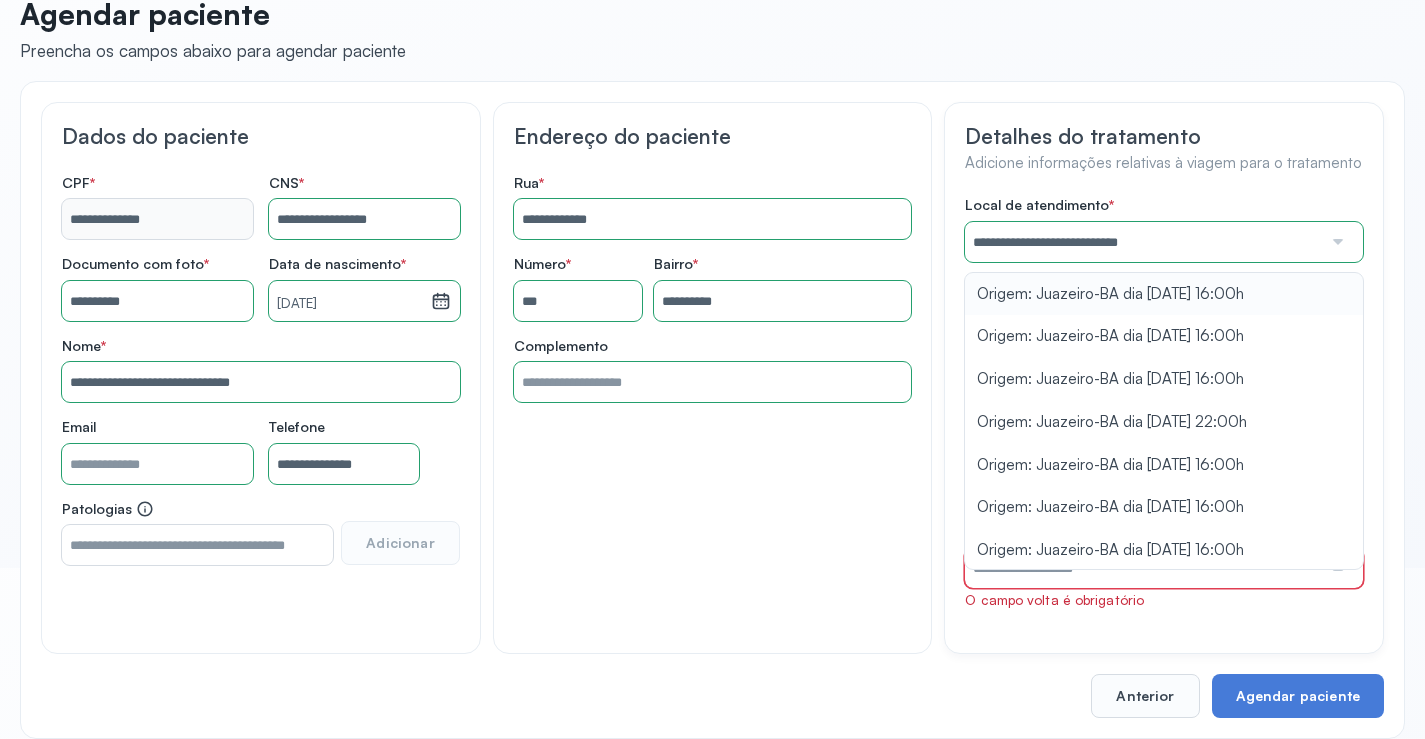 type on "**********" 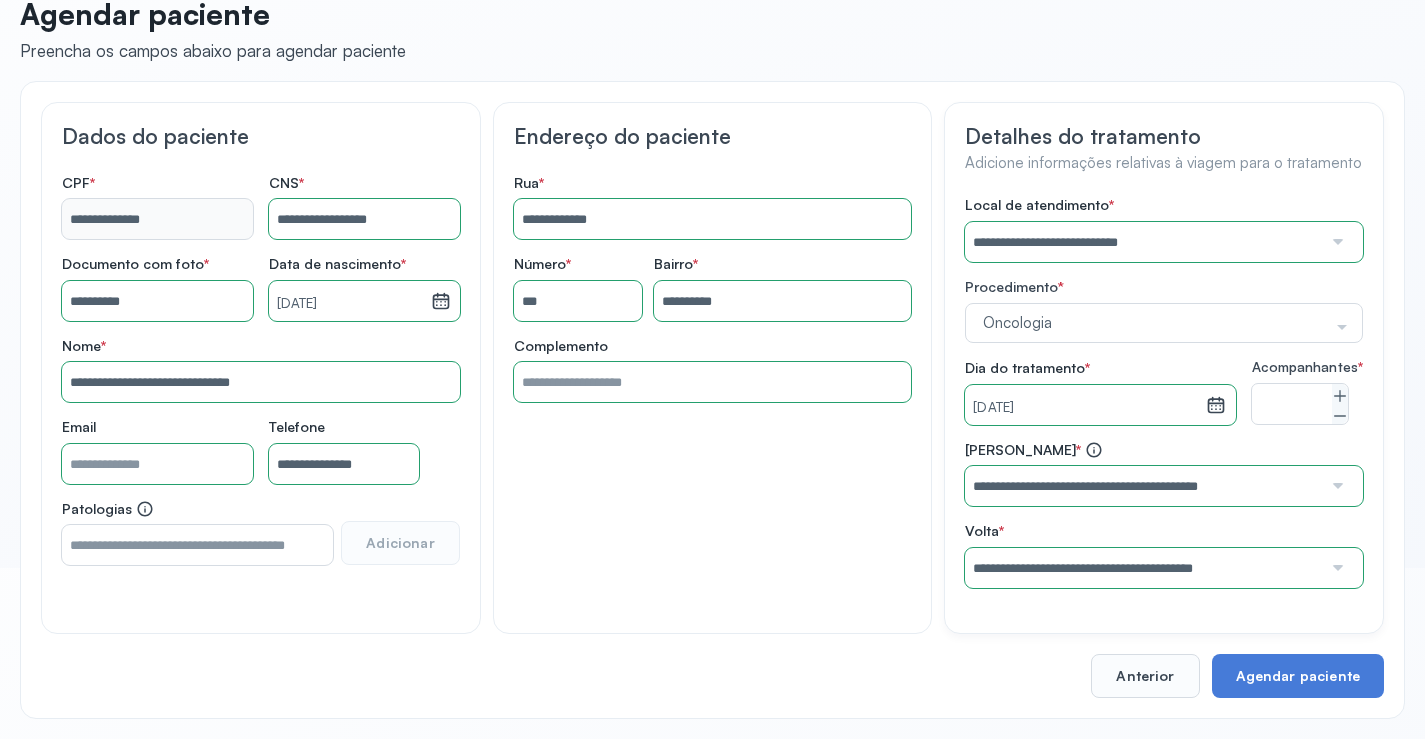 click on "**********" at bounding box center [1164, 392] 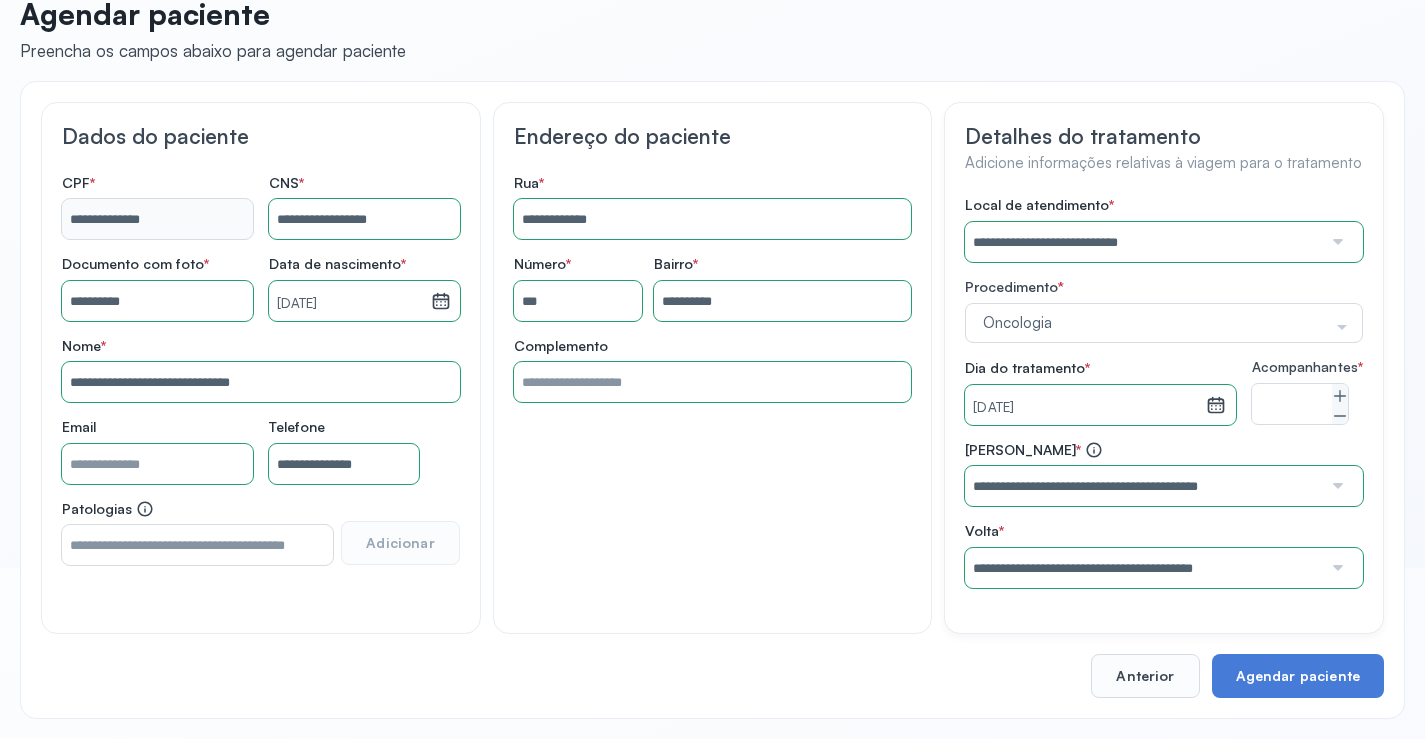 scroll, scrollTop: 186, scrollLeft: 0, axis: vertical 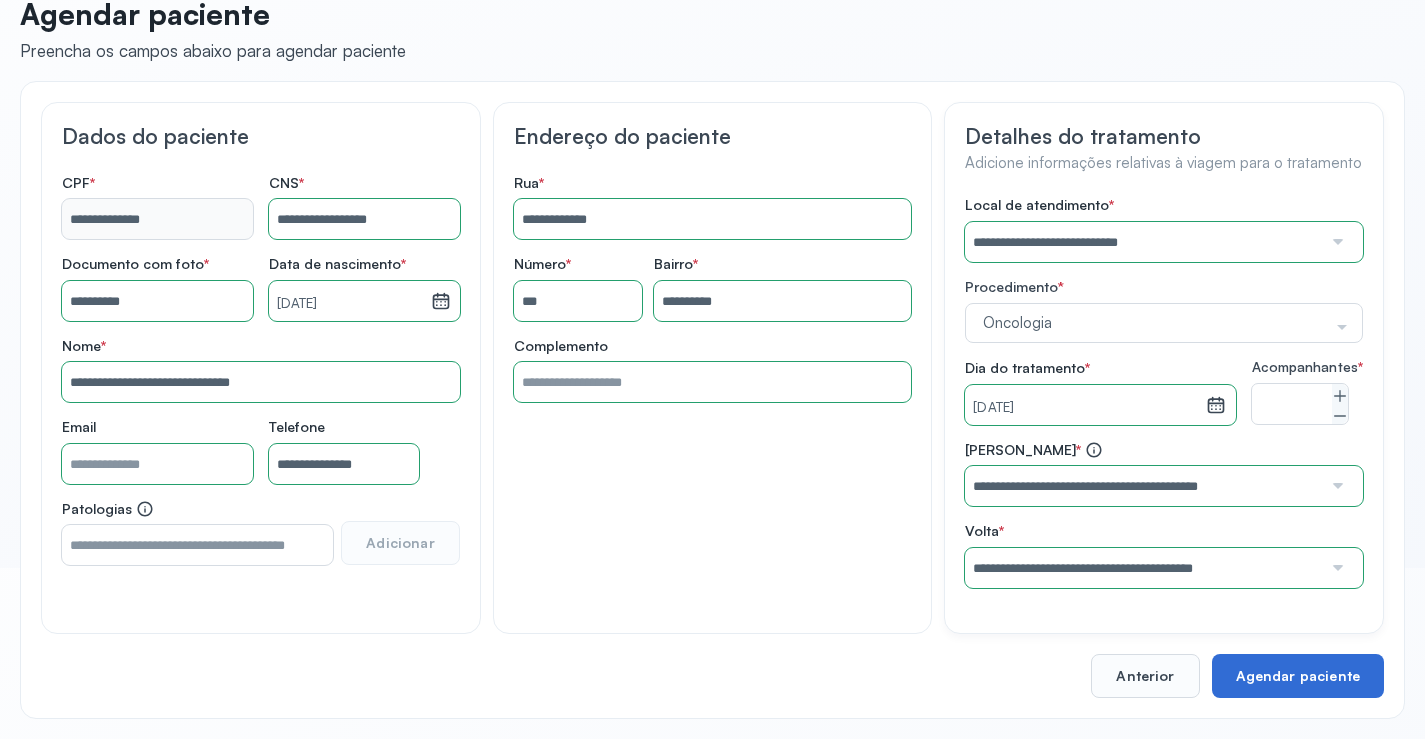 click on "Agendar paciente" at bounding box center (1298, 676) 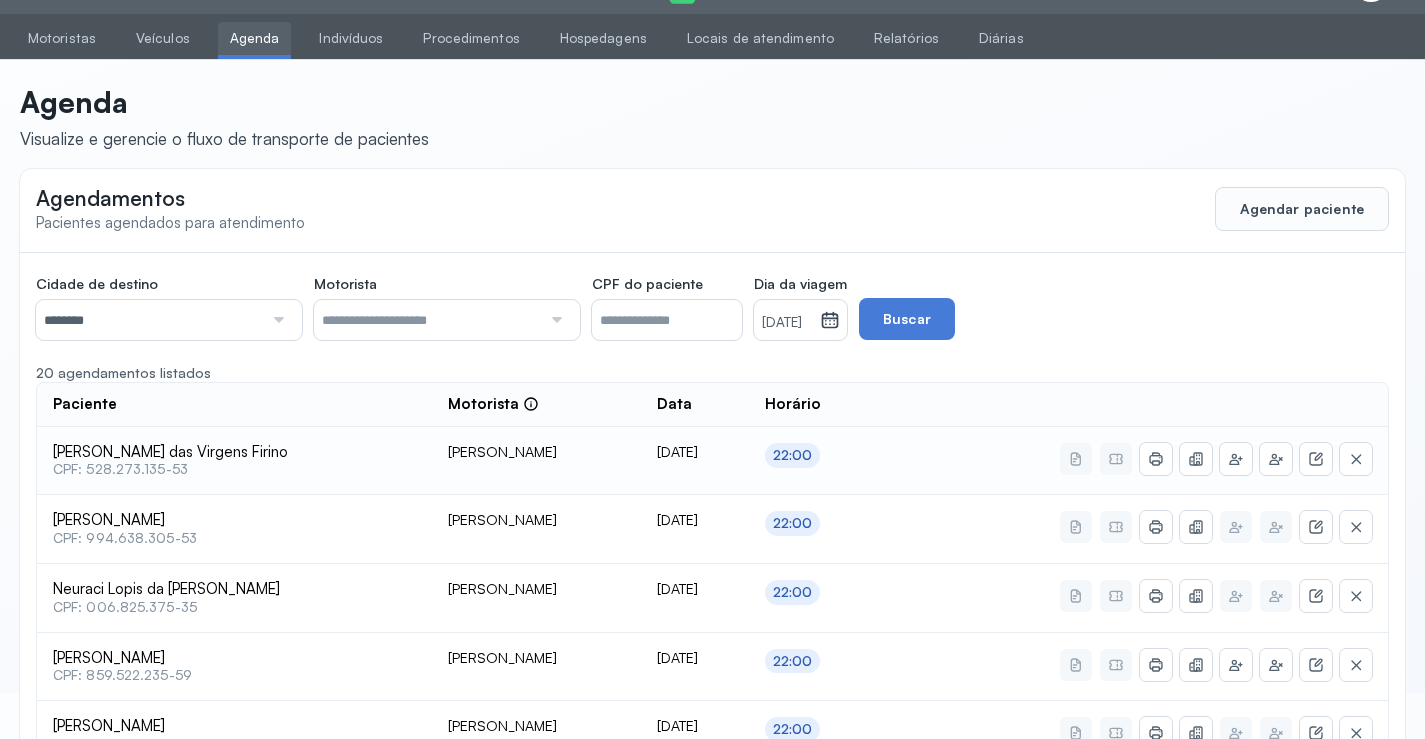 scroll, scrollTop: 186, scrollLeft: 0, axis: vertical 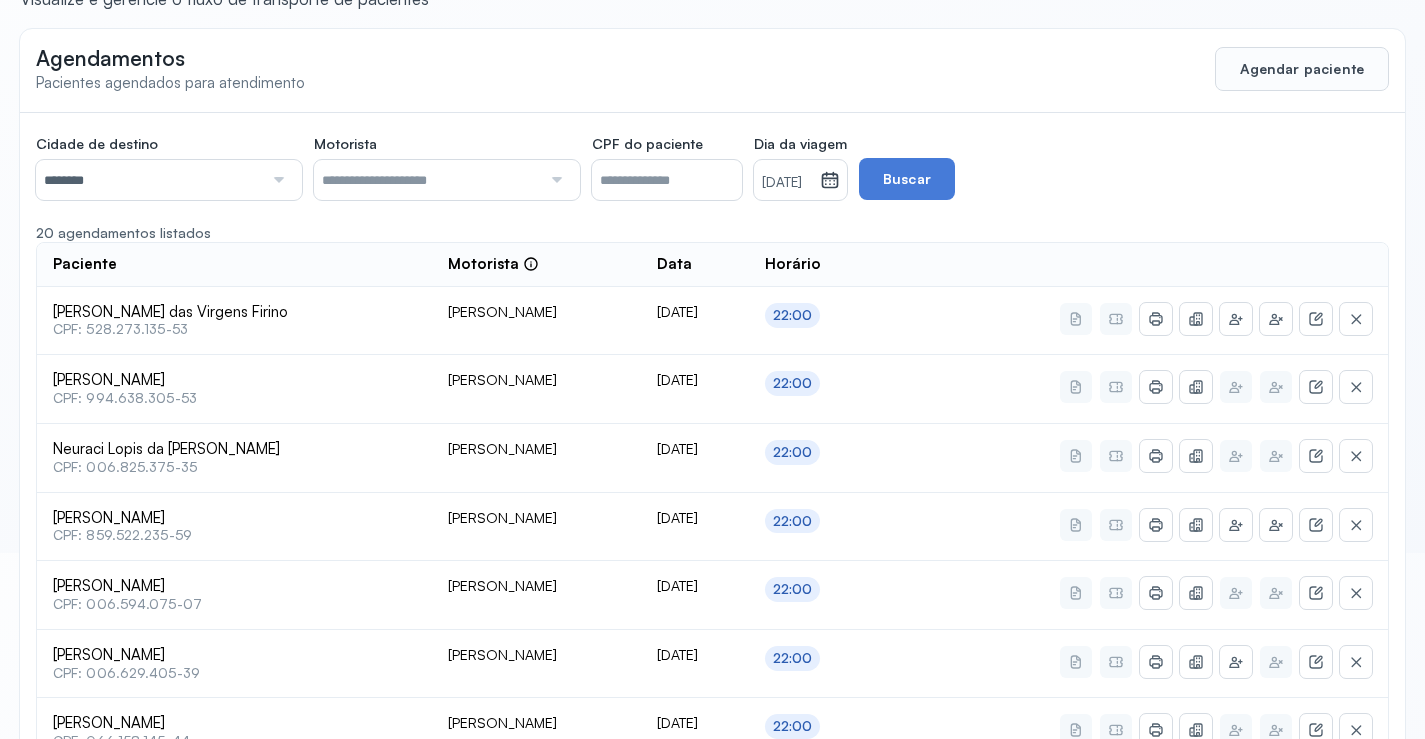 click on "********" at bounding box center [149, 180] 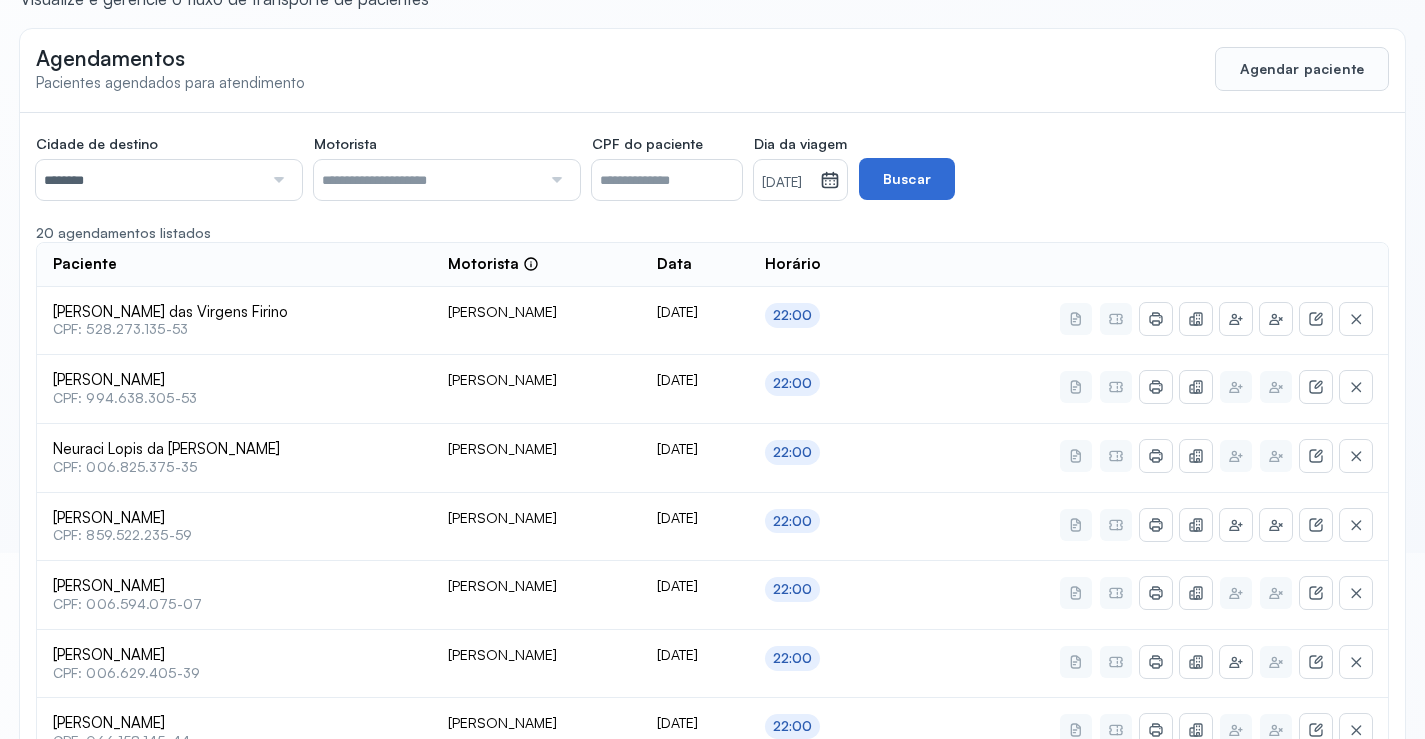 click on "Buscar" at bounding box center (907, 179) 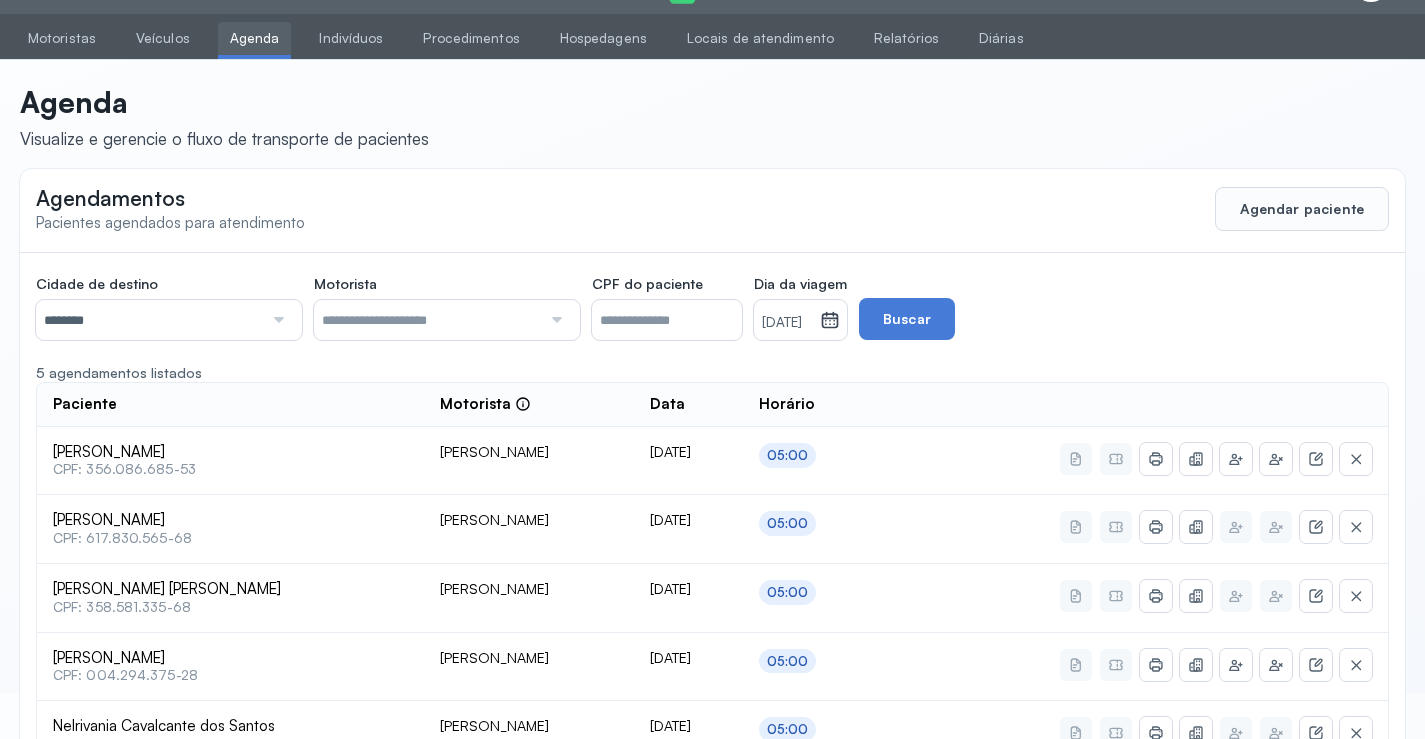 scroll, scrollTop: 179, scrollLeft: 0, axis: vertical 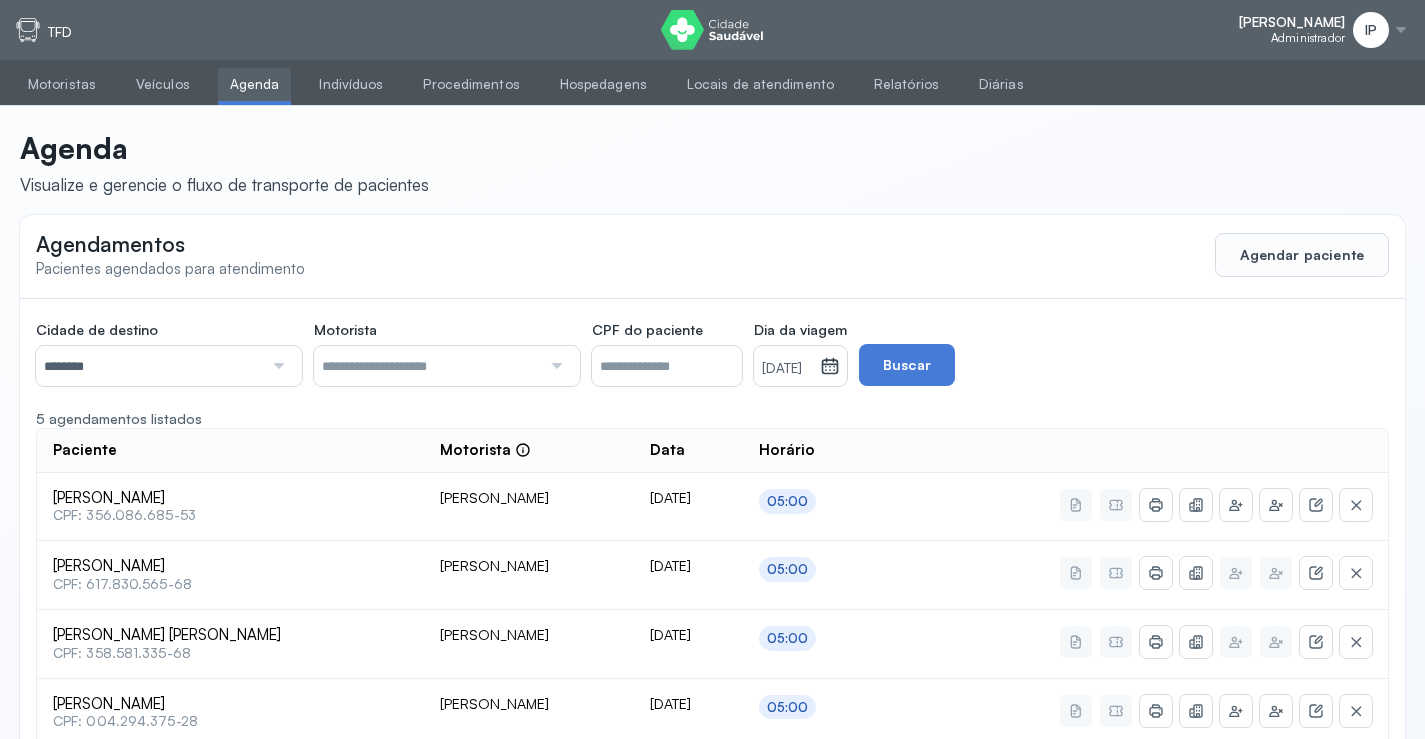 click on "********" at bounding box center [149, 366] 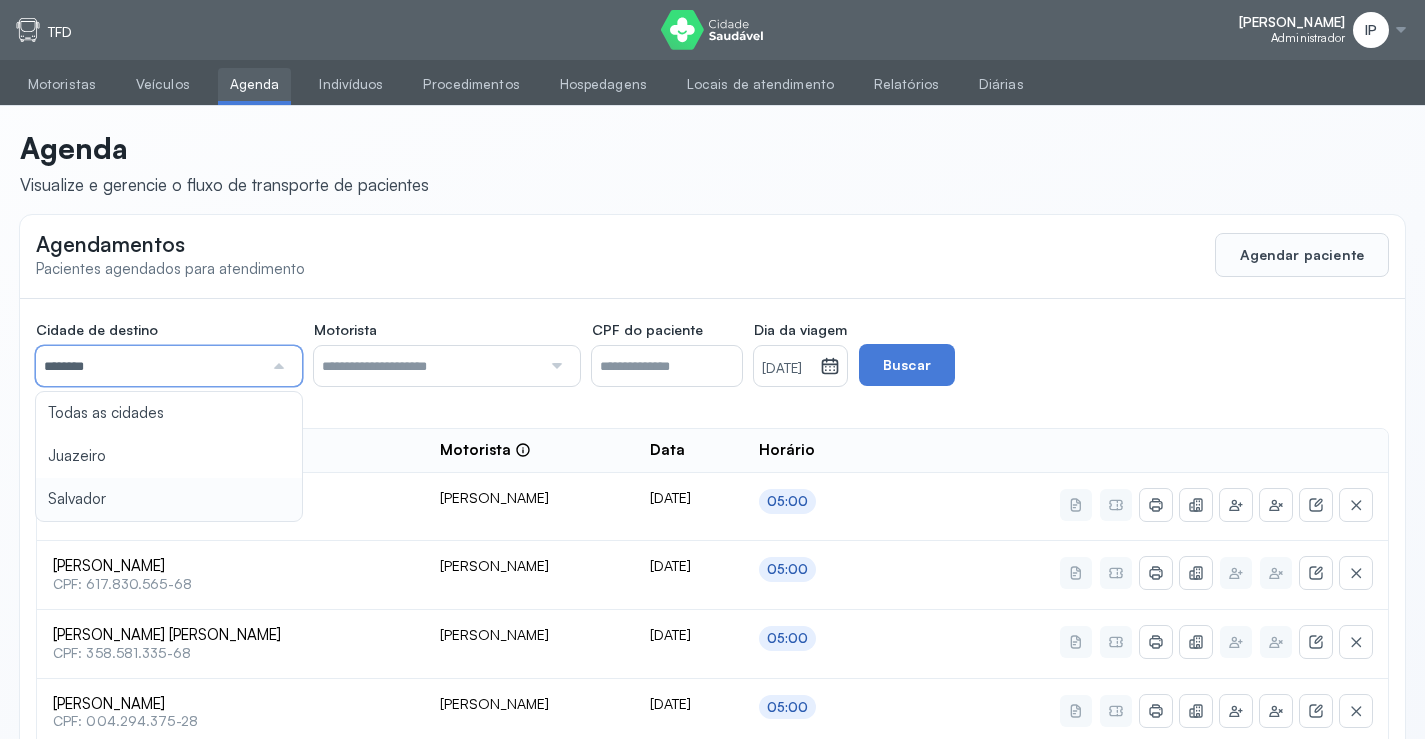 type on "********" 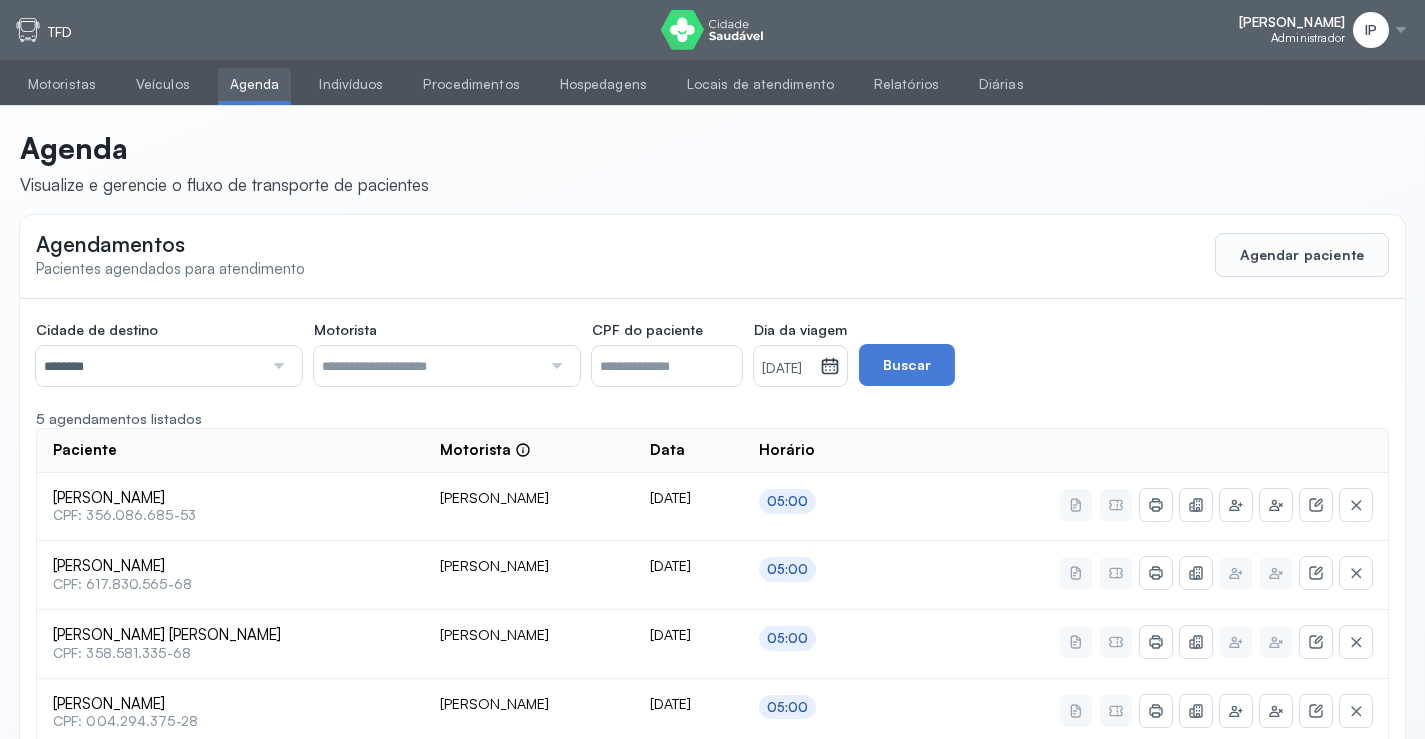 click on "Cidade de destino  ******** Todas as cidades [GEOGRAPHIC_DATA] Salvador Motorista  Todos os motoristas [PERSON_NAME] [PERSON_NAME] [PERSON_NAME] CPF do paciente  Dia da viagem  [DATE] [DATE] S T Q Q S S D 1 2 3 4 5 6 7 8 9 10 11 12 13 14 15 16 17 18 19 20 21 22 23 24 25 26 27 28 29 30 [DATE][PERSON_NAME] mar abr maio jun [DATE] ago set out nov [DATE] 2019 2020 2021 2022 2023 2024 2025 2026 2027 2028 2029  Buscar  5 agendamentos listados Paciente  Motorista  Data [PERSON_NAME]  CPF: 356.086.685-53 [PERSON_NAME] [DATE] 05:00 [PERSON_NAME]  CPF: 617.830.565-68 [PERSON_NAME] [DATE] 05:00 [PERSON_NAME] [PERSON_NAME]  CPF: 358.581.335-68 [PERSON_NAME] [DATE] 05:00 [PERSON_NAME]  CPF: 004.294.375-28 [PERSON_NAME] [DATE] 05:00 Nelrivania Cavalcante dos Santos  CPF: 037.906.955-56 [PERSON_NAME]" 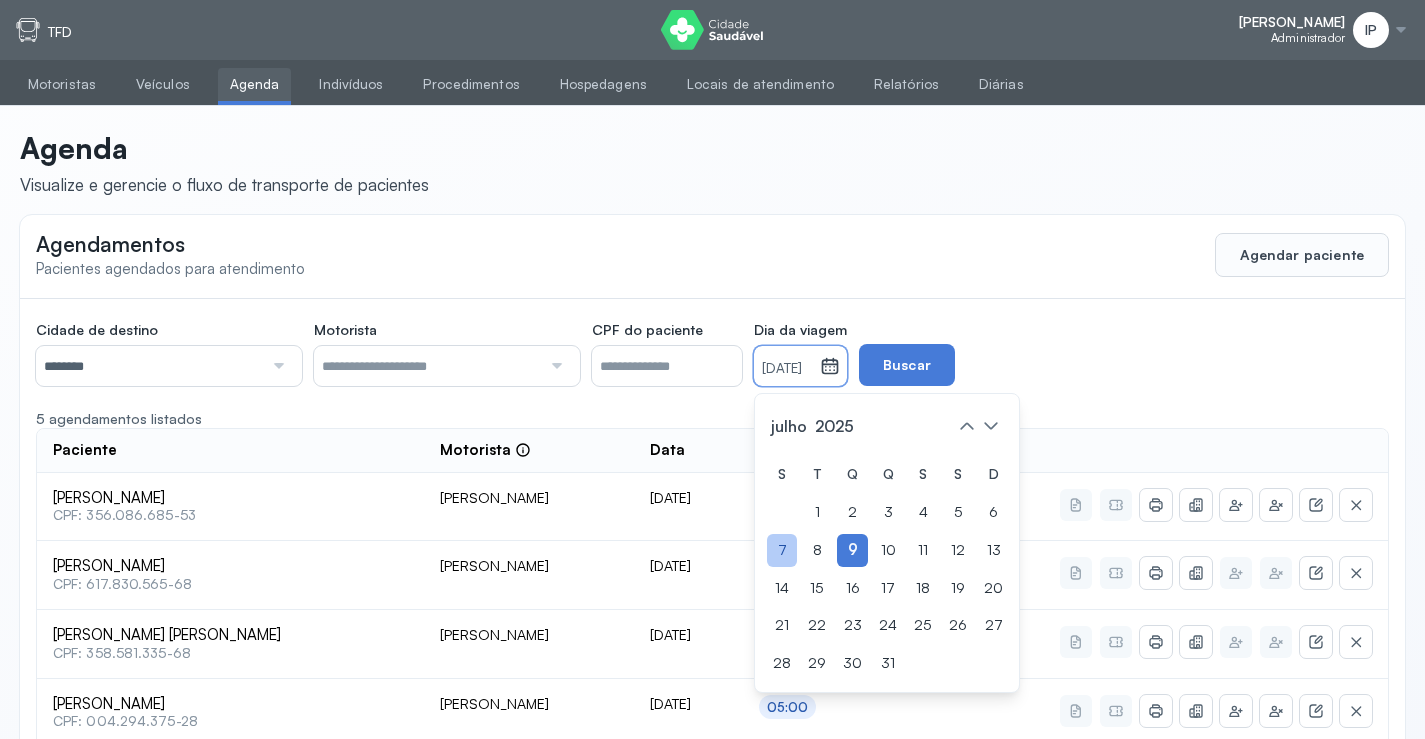 click on "7" 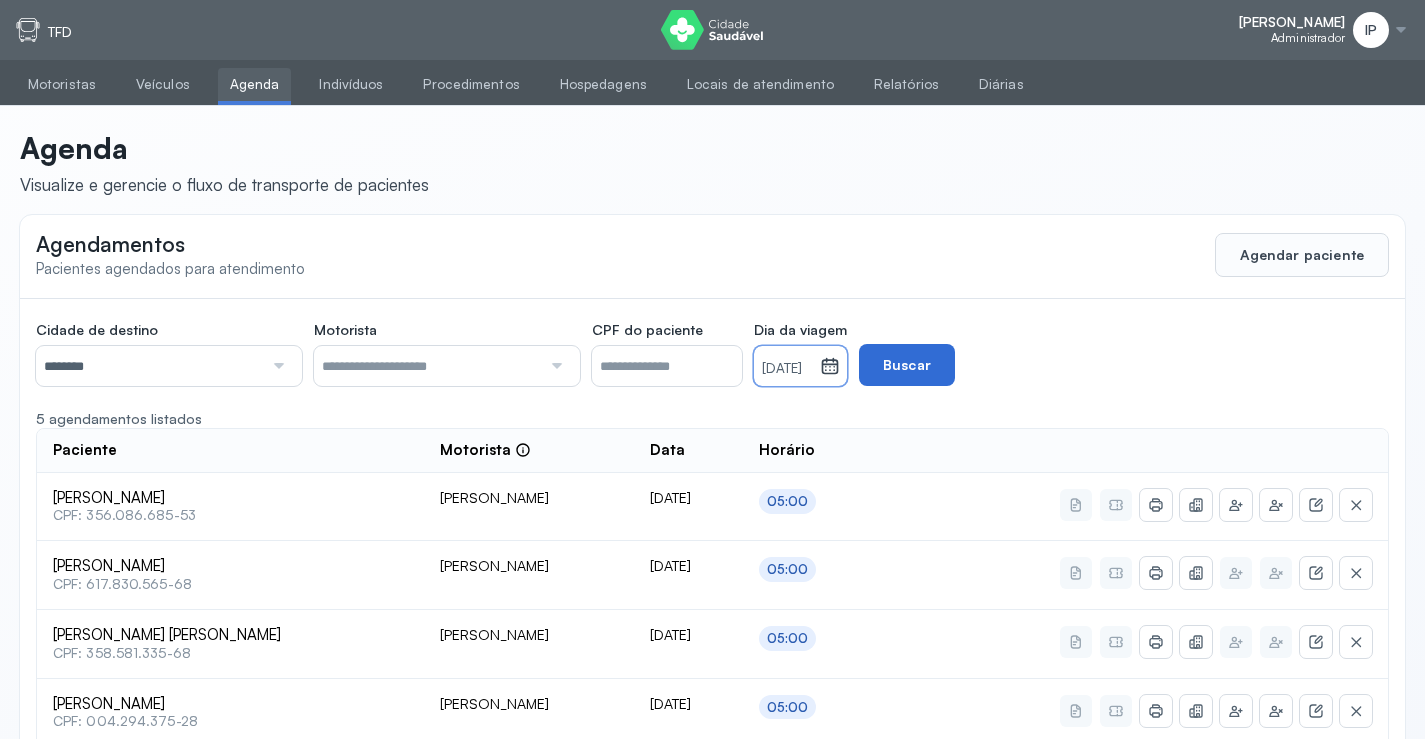 click on "Buscar" at bounding box center [907, 365] 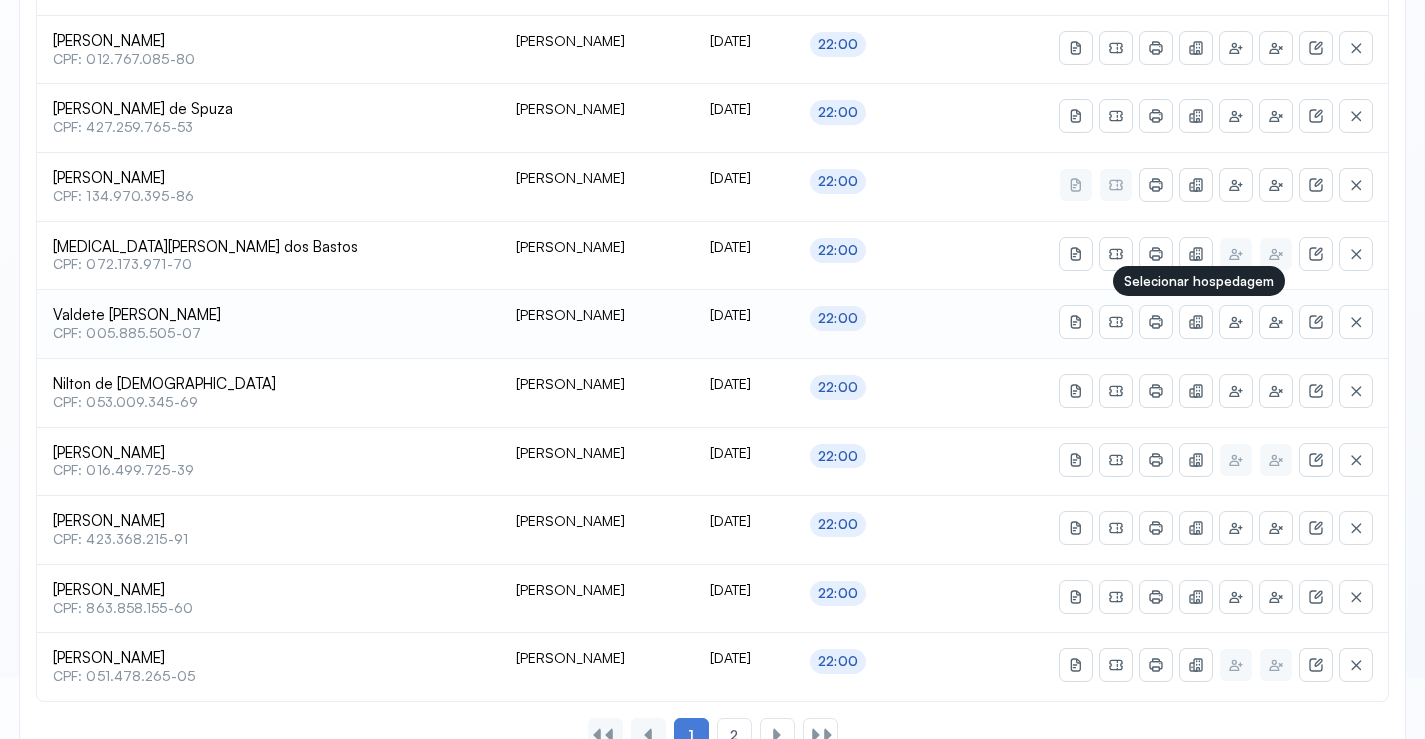 scroll, scrollTop: 865, scrollLeft: 0, axis: vertical 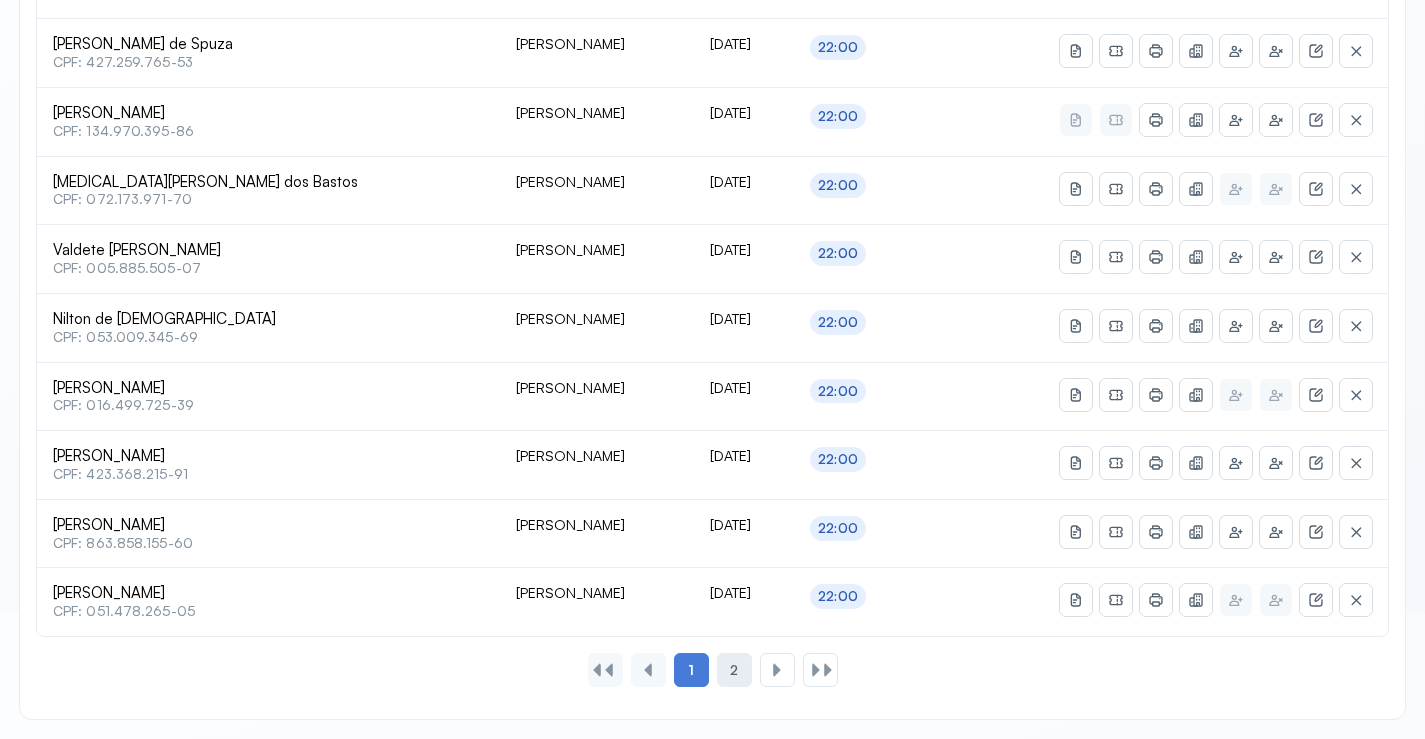 click on "2" at bounding box center [734, 670] 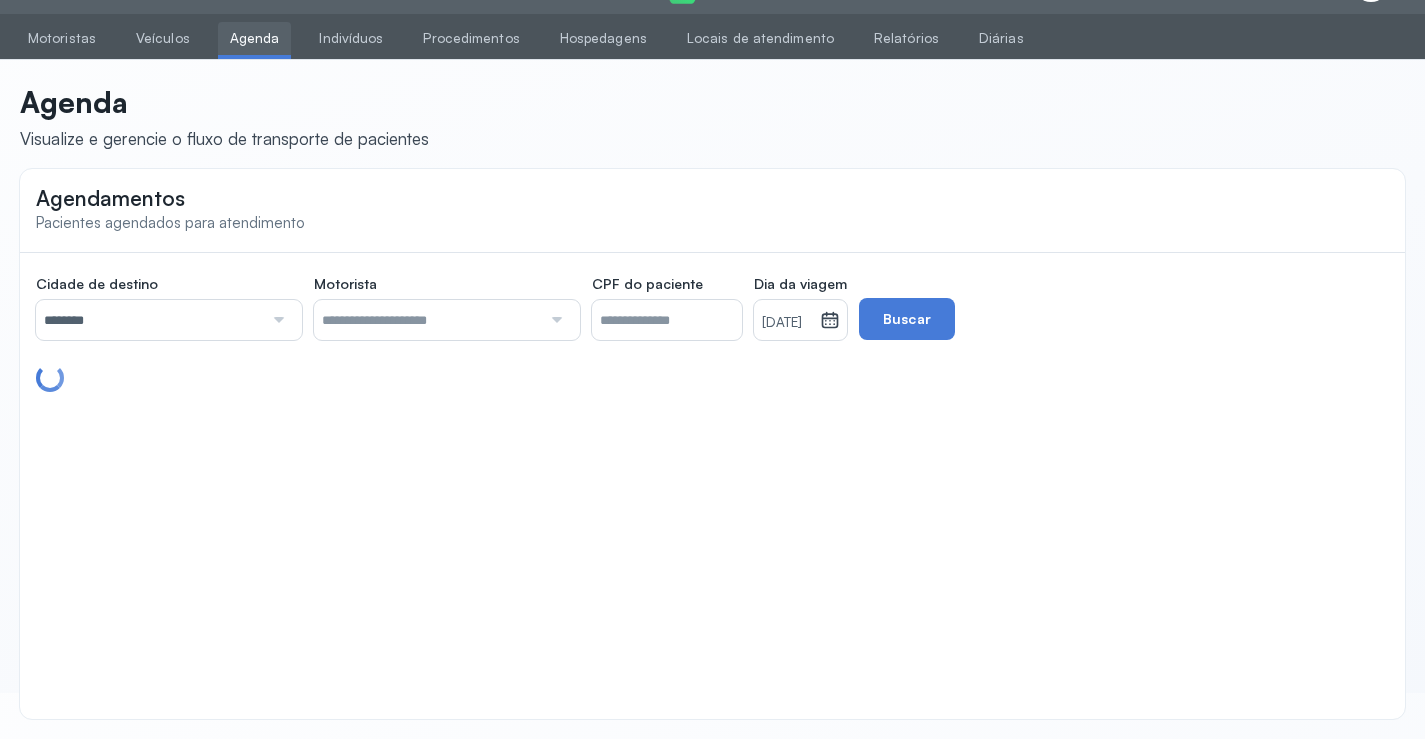 scroll, scrollTop: 110, scrollLeft: 0, axis: vertical 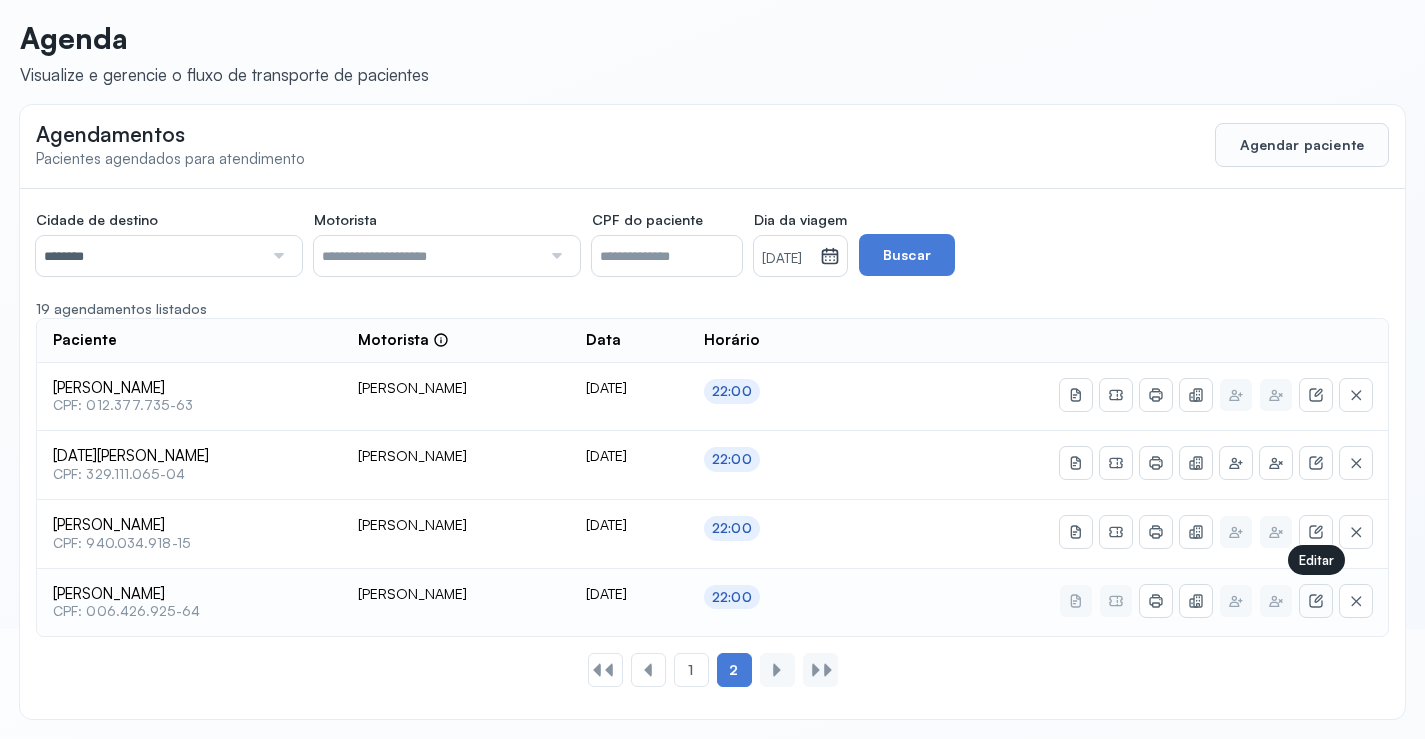 click 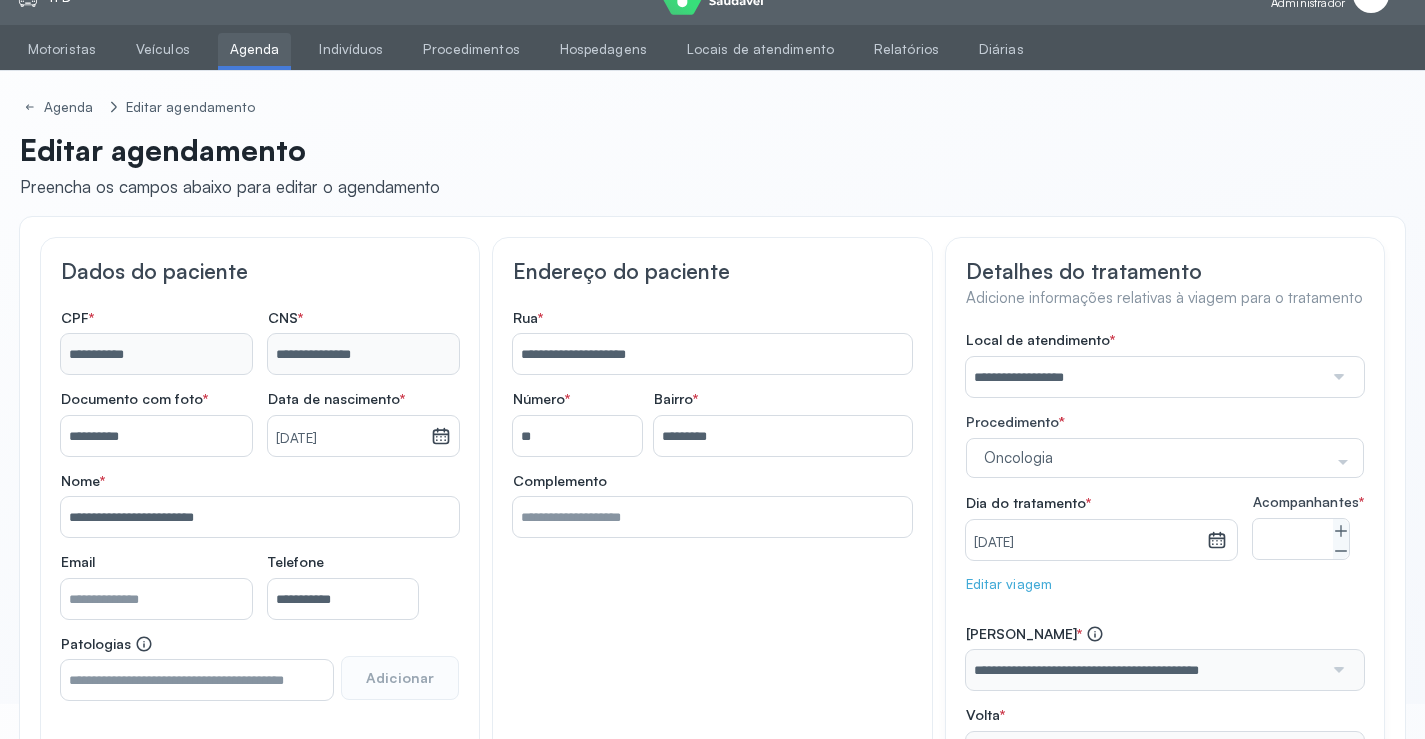scroll, scrollTop: 0, scrollLeft: 0, axis: both 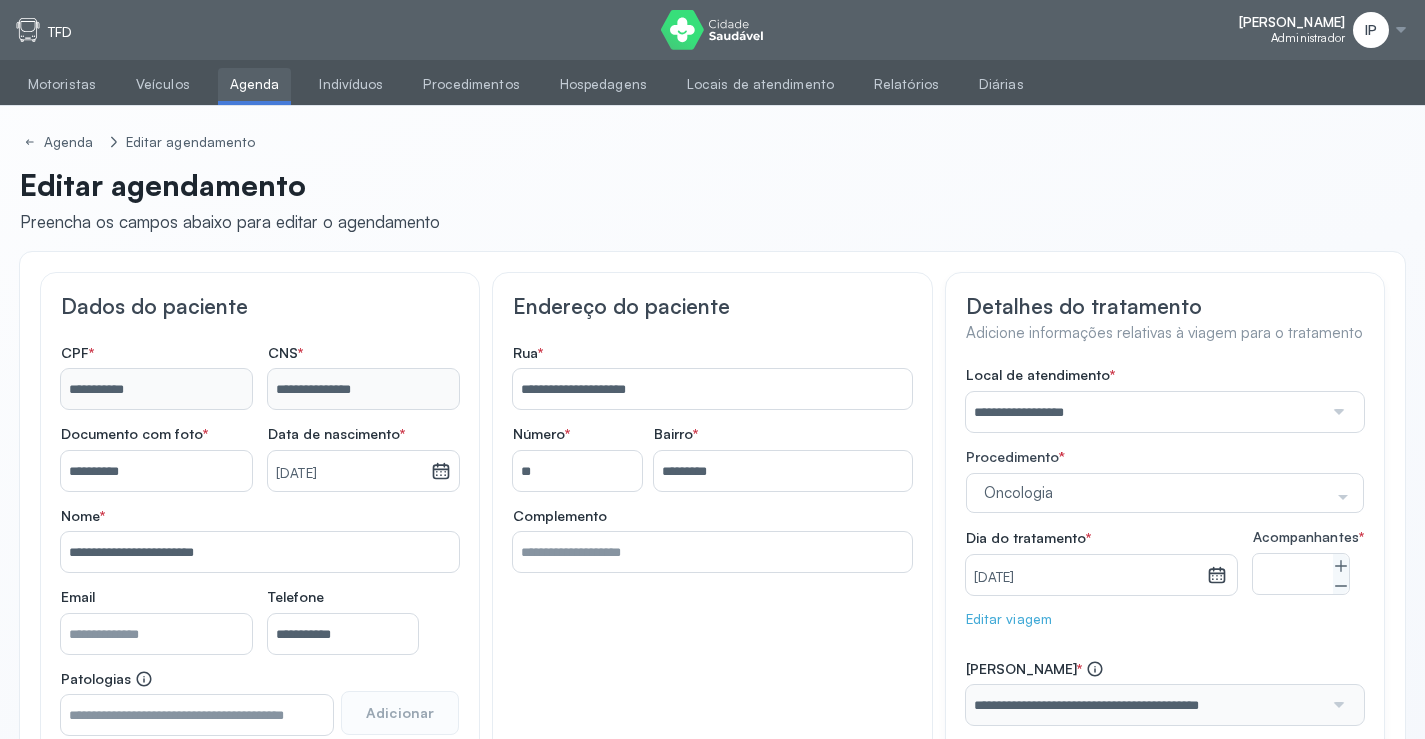 click on "Agenda" at bounding box center (255, 84) 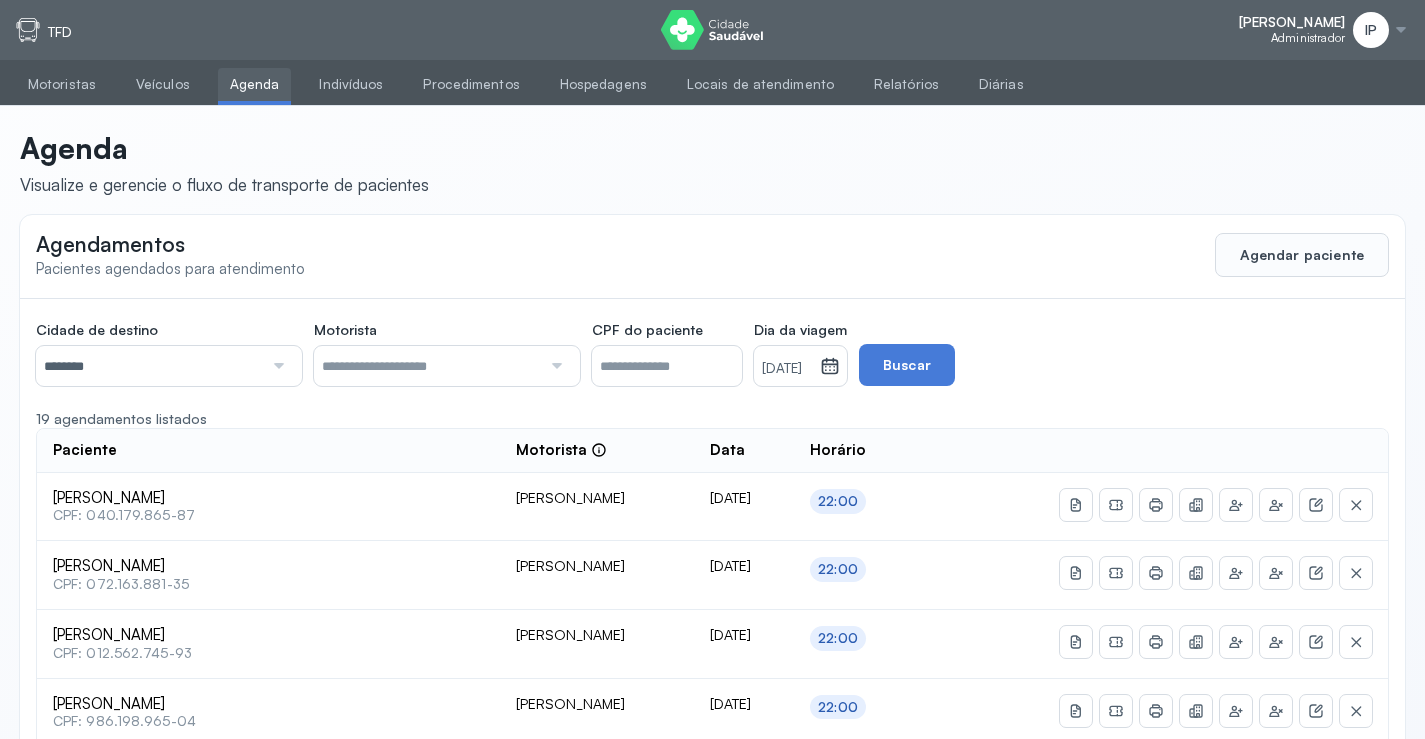 click on "[DATE]" at bounding box center [787, 369] 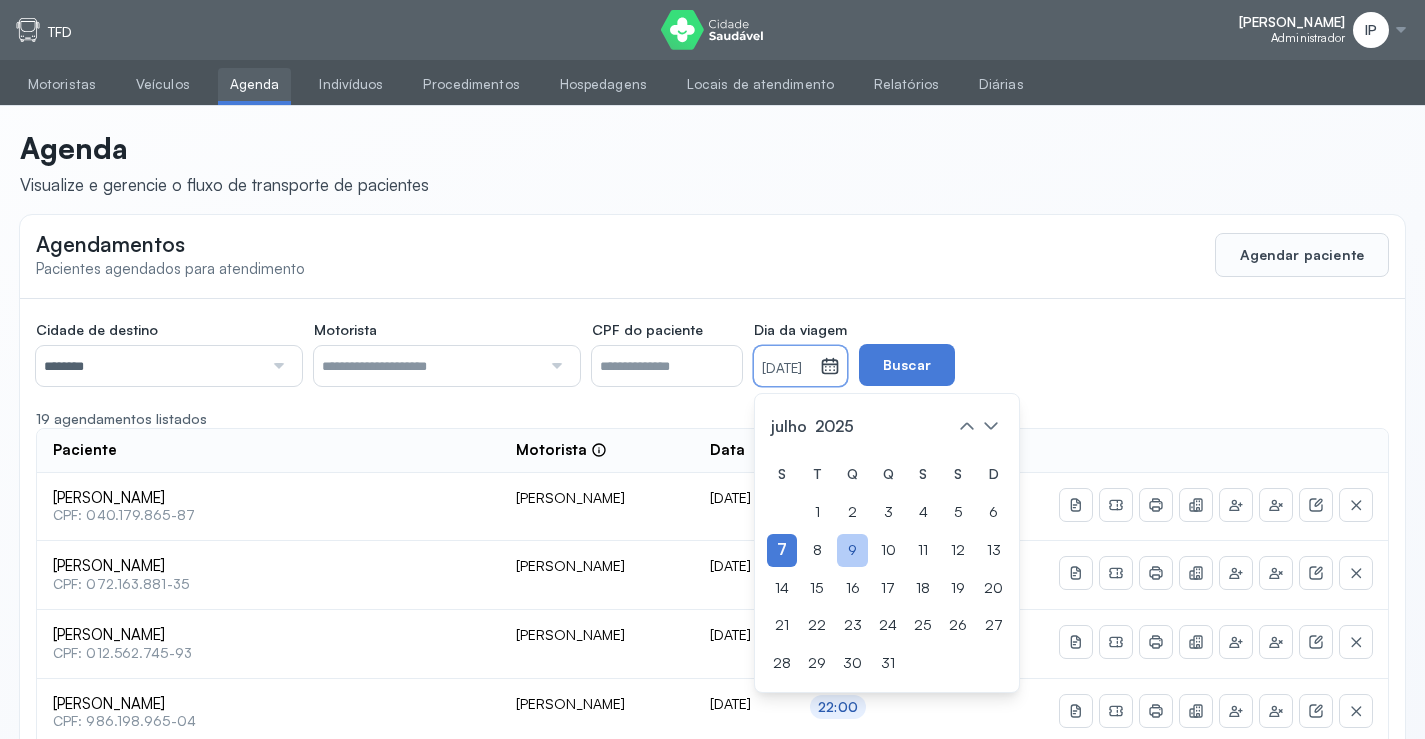click on "9" 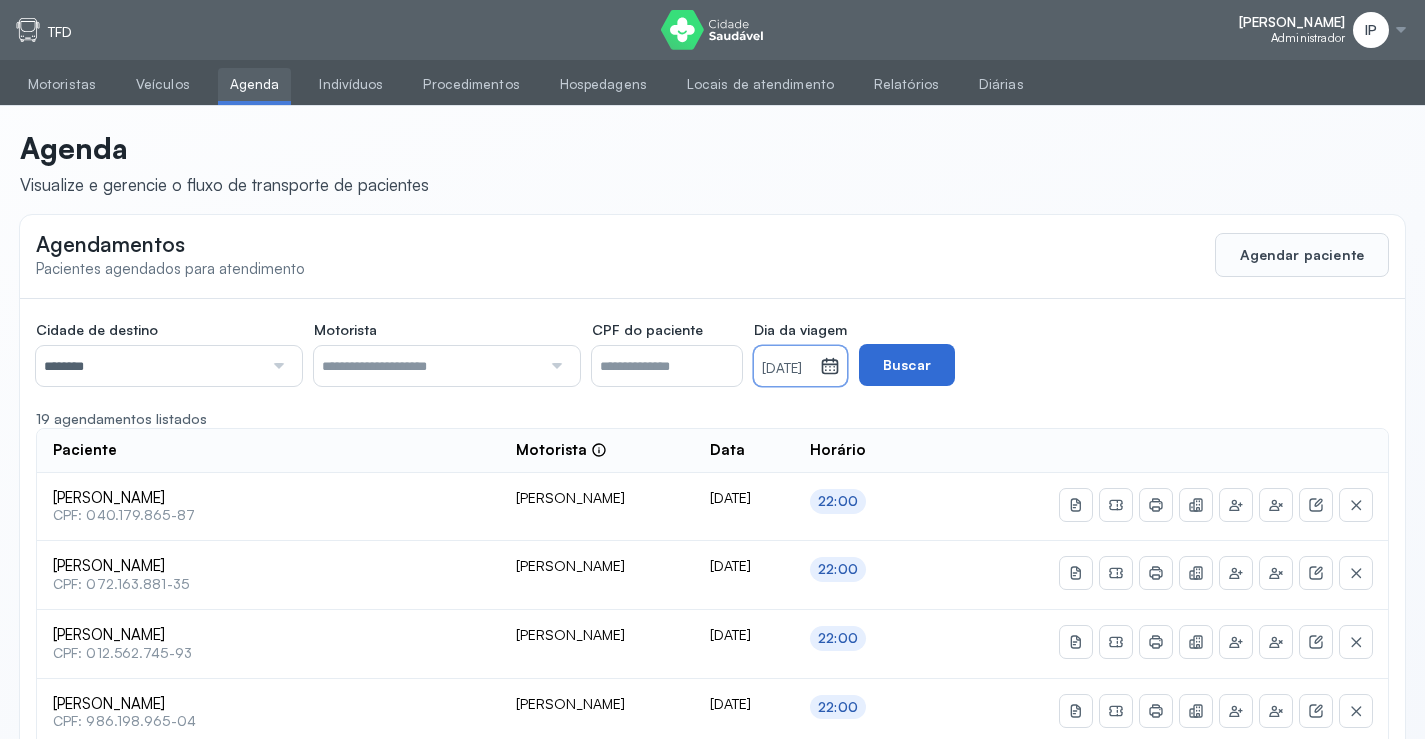 click on "Buscar" at bounding box center [907, 365] 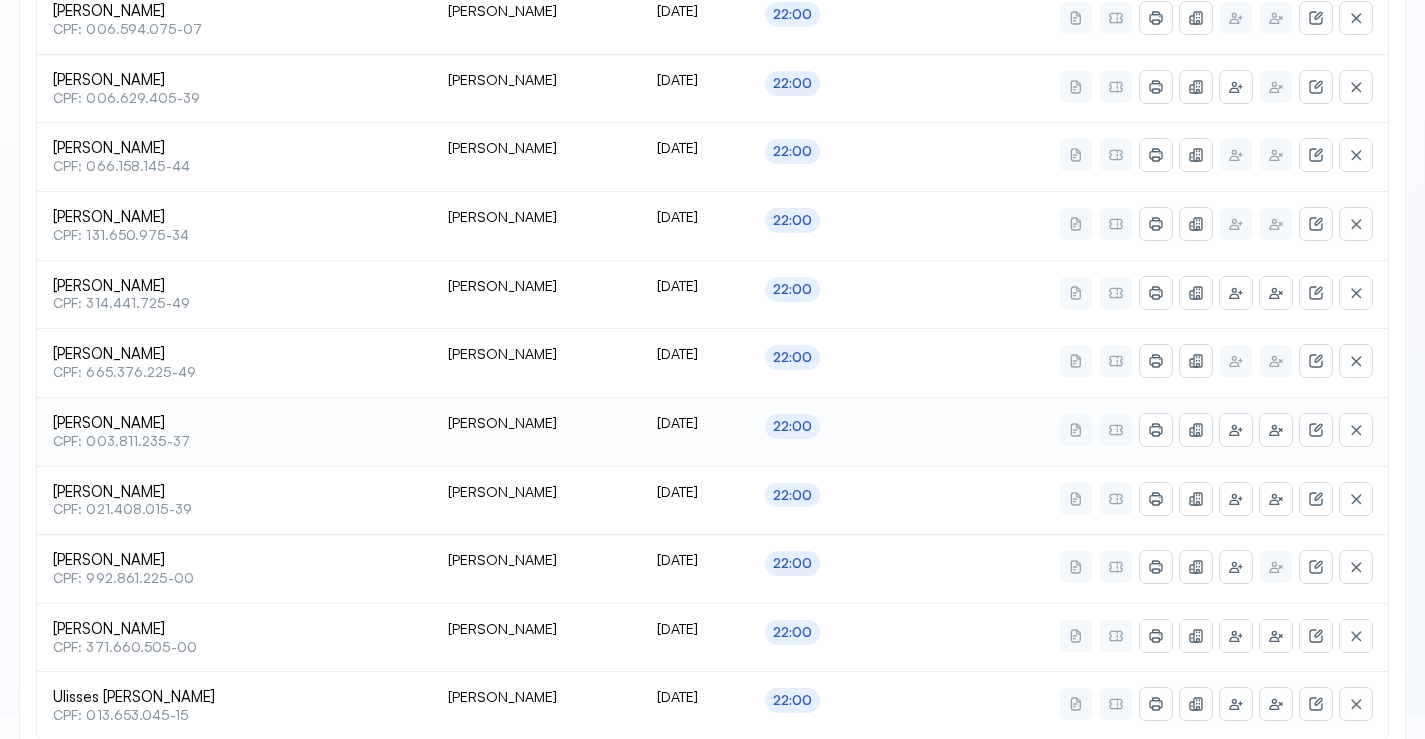 scroll, scrollTop: 865, scrollLeft: 0, axis: vertical 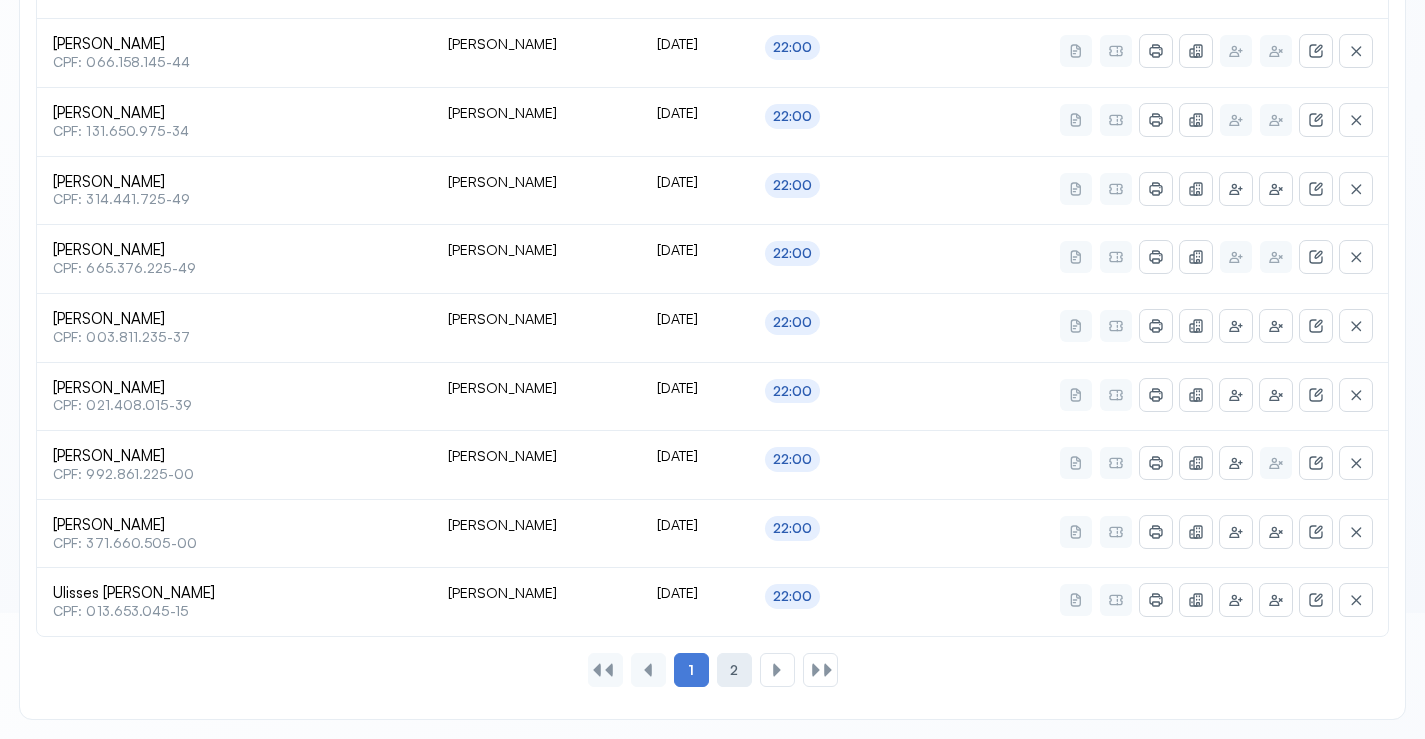 click on "2" 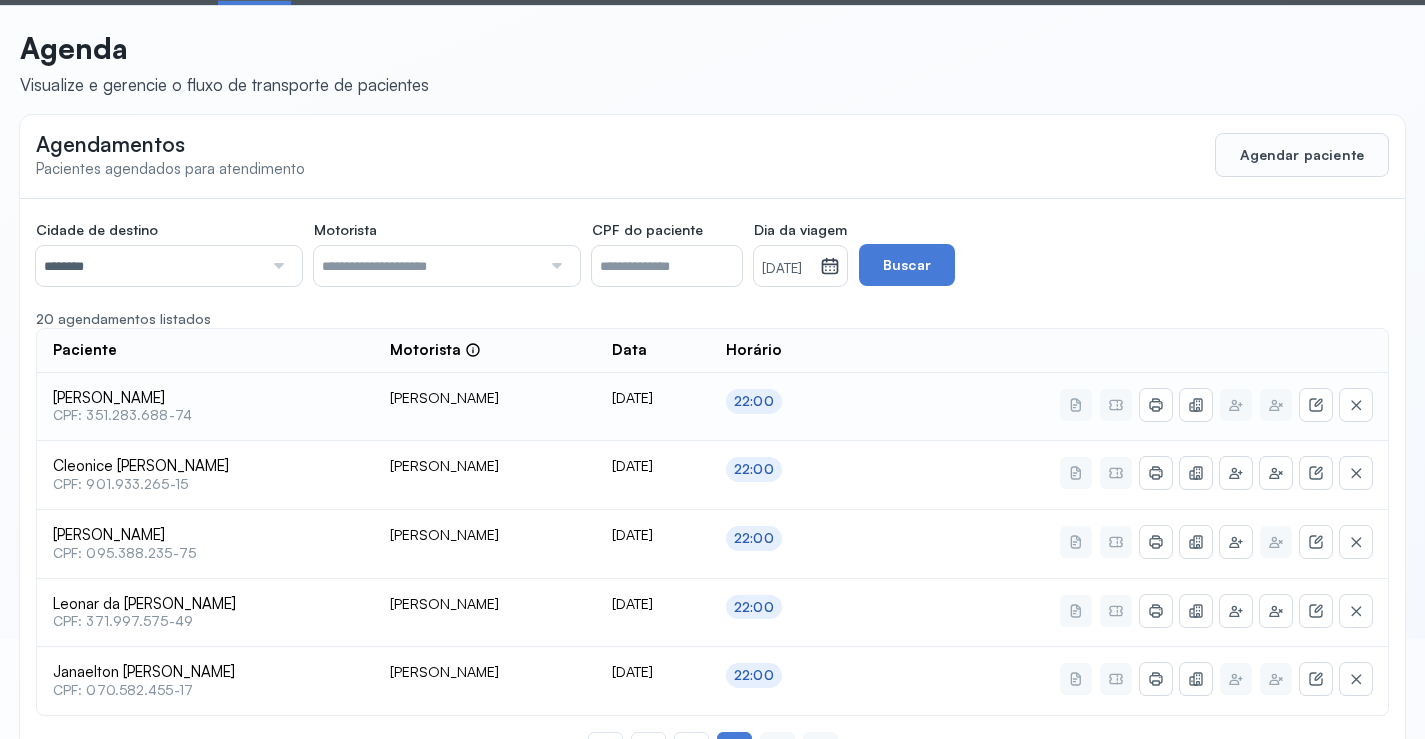 scroll, scrollTop: 179, scrollLeft: 0, axis: vertical 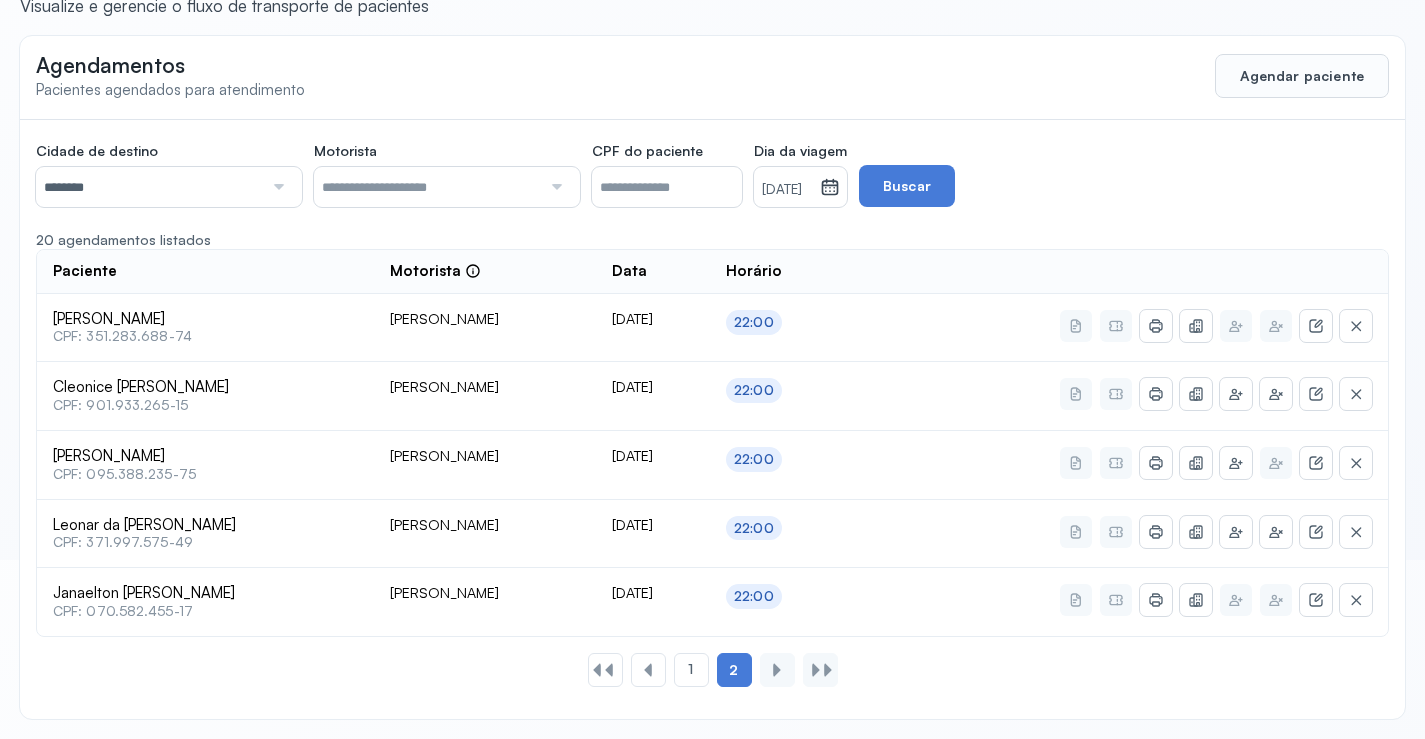 click on "********" at bounding box center [149, 187] 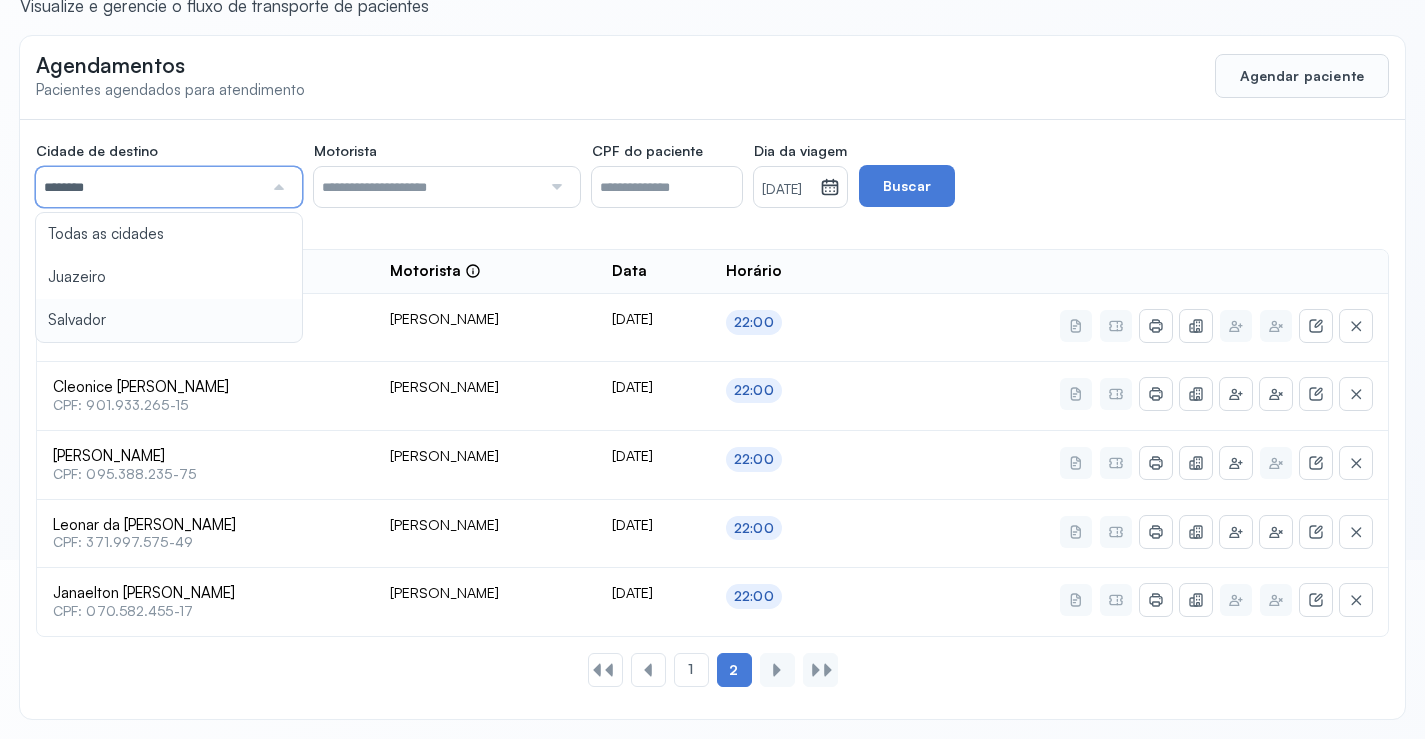 type on "********" 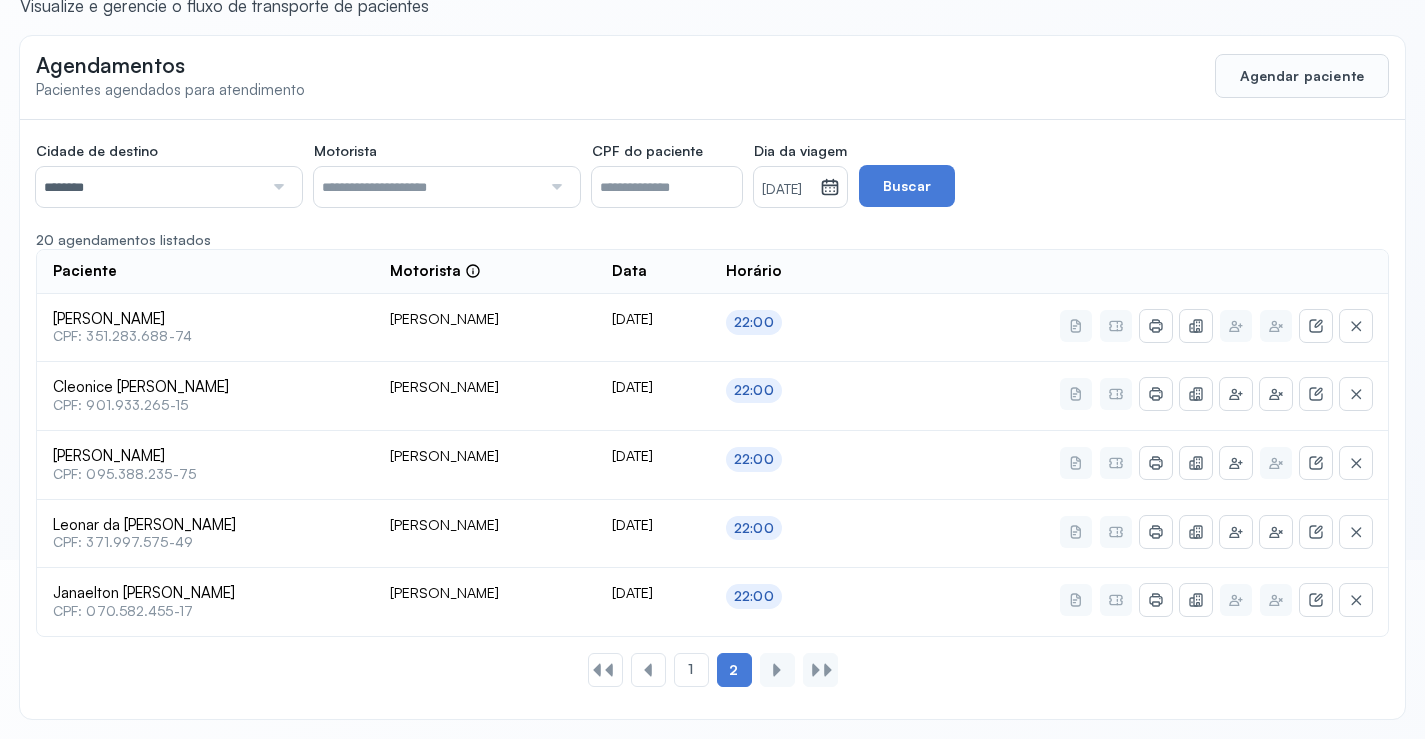 click on "Cidade de destino  ******** Todas as cidades [GEOGRAPHIC_DATA] Salvador Motorista  Todos os motoristas [PERSON_NAME] [PERSON_NAME] [PERSON_NAME] CPF do paciente  Dia da viagem  [DATE] [DATE] S T Q Q S S D 1 2 3 4 5 6 7 8 9 10 11 12 13 14 15 16 17 18 19 20 21 22 23 24 25 26 27 28 29 30 [DATE][PERSON_NAME] mar abr maio jun [DATE] ago set out nov [DATE] 2019 2020 2021 2022 2023 2024 2025 2026 2027 2028 2029  Buscar  20 agendamentos listados Paciente  Motorista  Data Horário [PERSON_NAME]  CPF: 351.283.688-74 [PERSON_NAME] [DATE] 22:00 Cleonice Dias Nunes  CPF: 901.933.265-15 Edevon dos [PERSON_NAME] [DATE] 22:00 [PERSON_NAME]  CPF: 095.388.235-75 [PERSON_NAME] [DATE] 22:00 Leonar da Paixao Felix  CPF: 371.997.575-49 [PERSON_NAME] [DATE] 22:00 [PERSON_NAME]  CPF: 070.582.455-17 [PERSON_NAME] [DATE] 22:00 1 2" 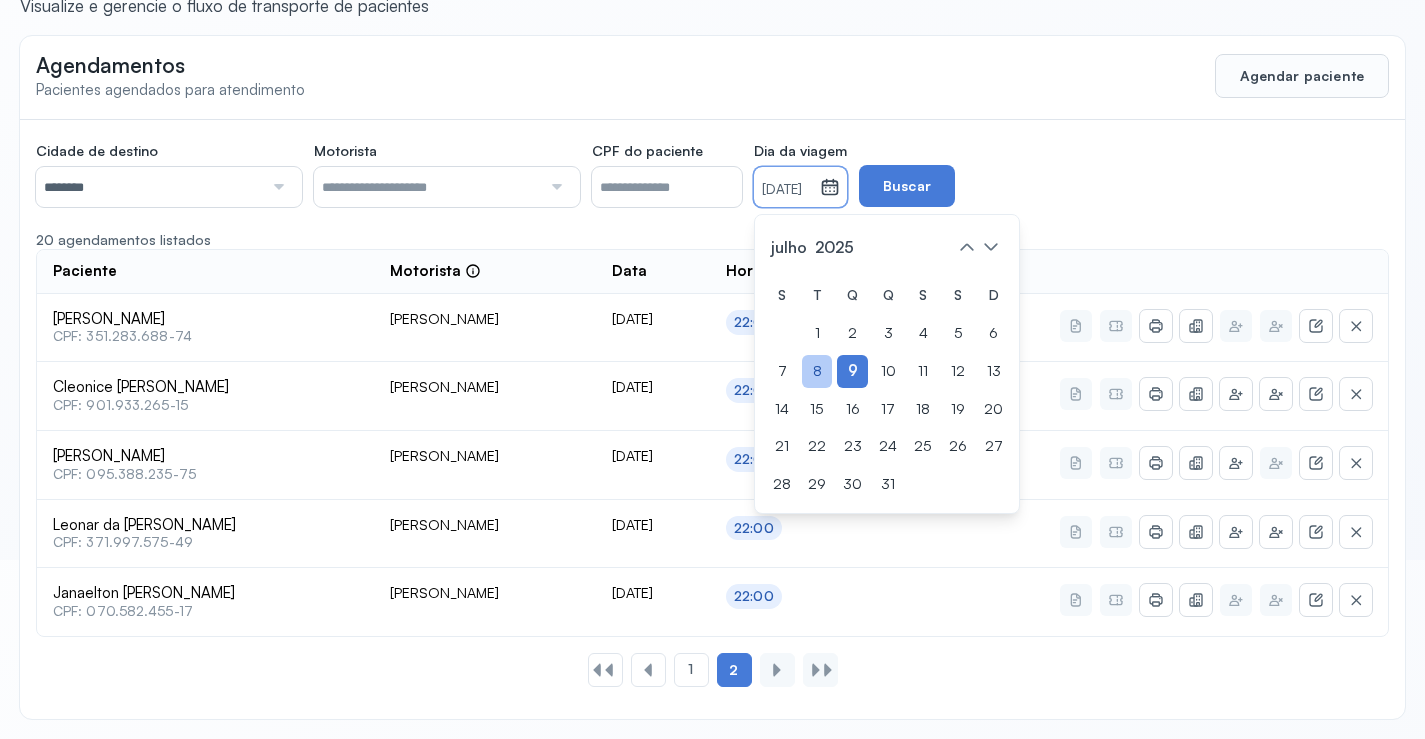 click on "8" 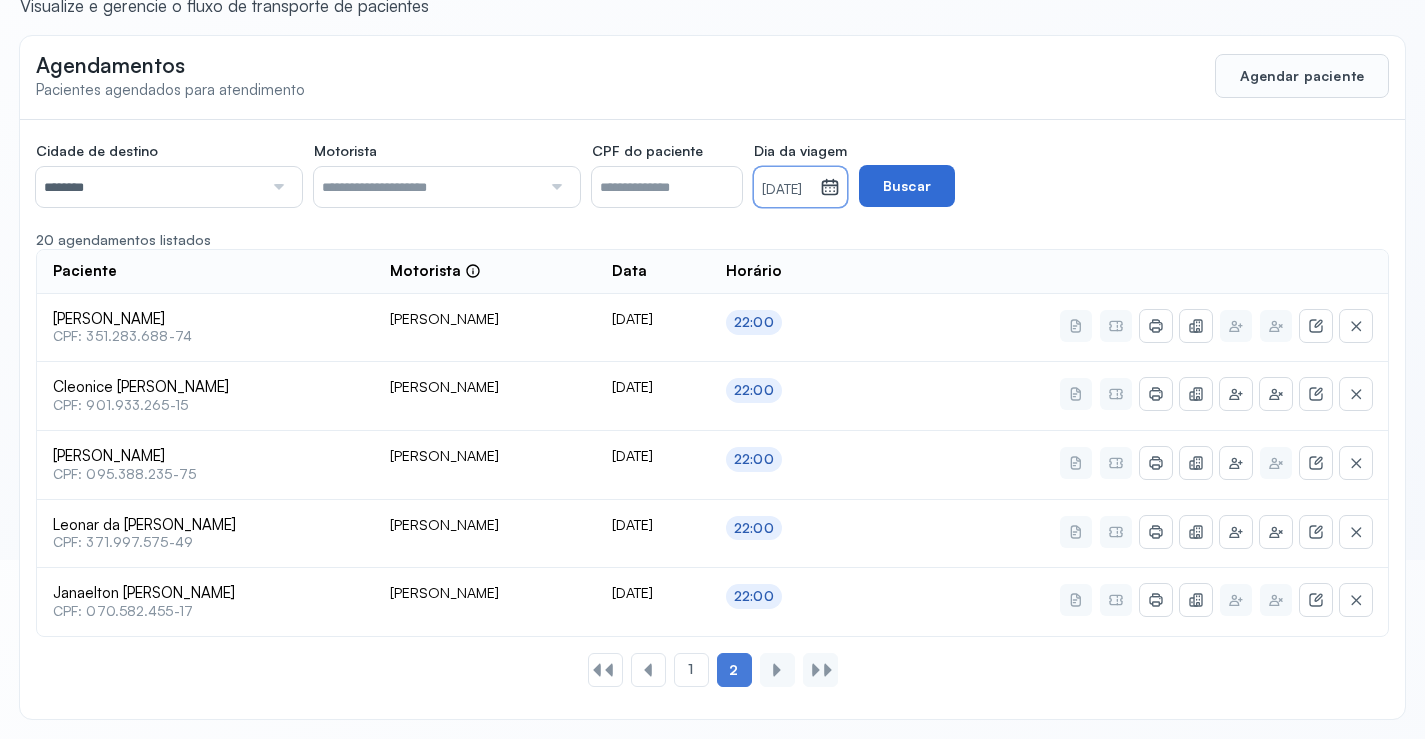 click on "Buscar" at bounding box center (907, 186) 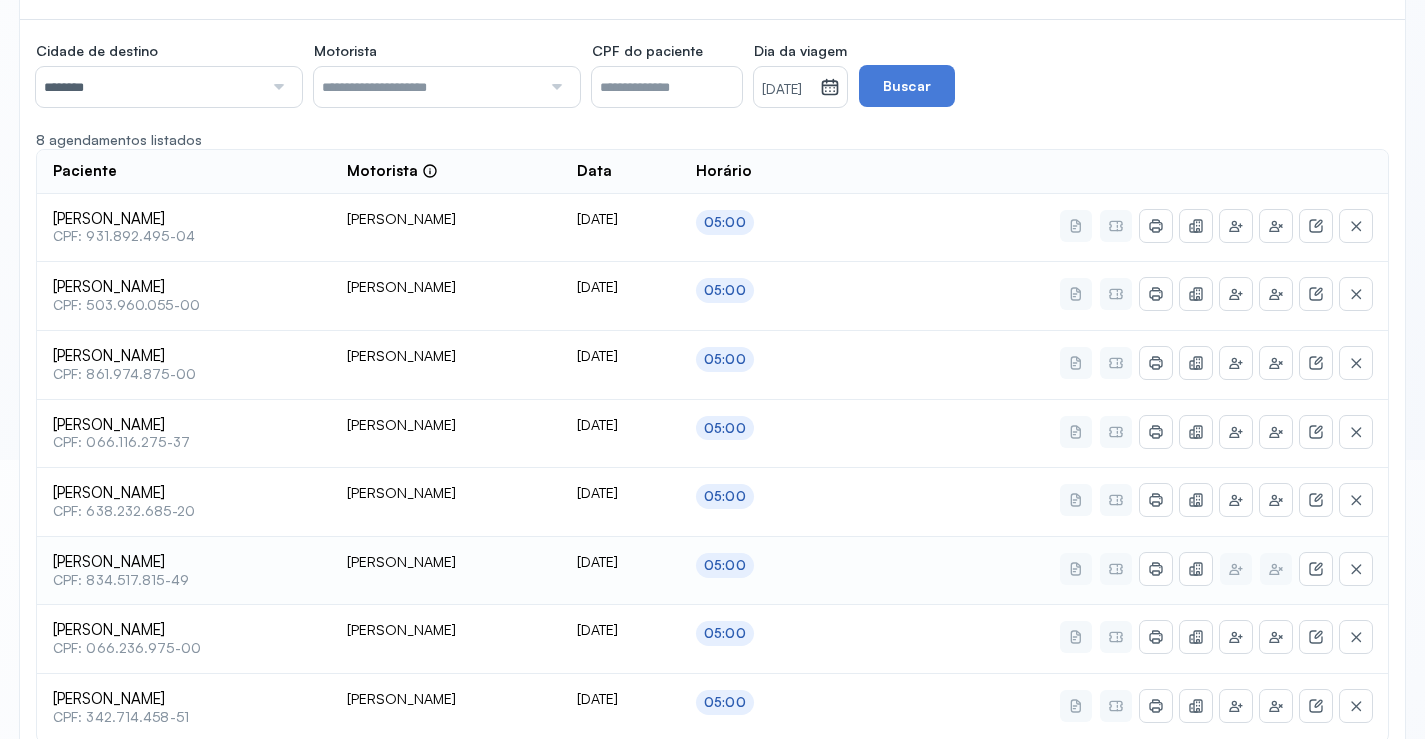scroll, scrollTop: 379, scrollLeft: 0, axis: vertical 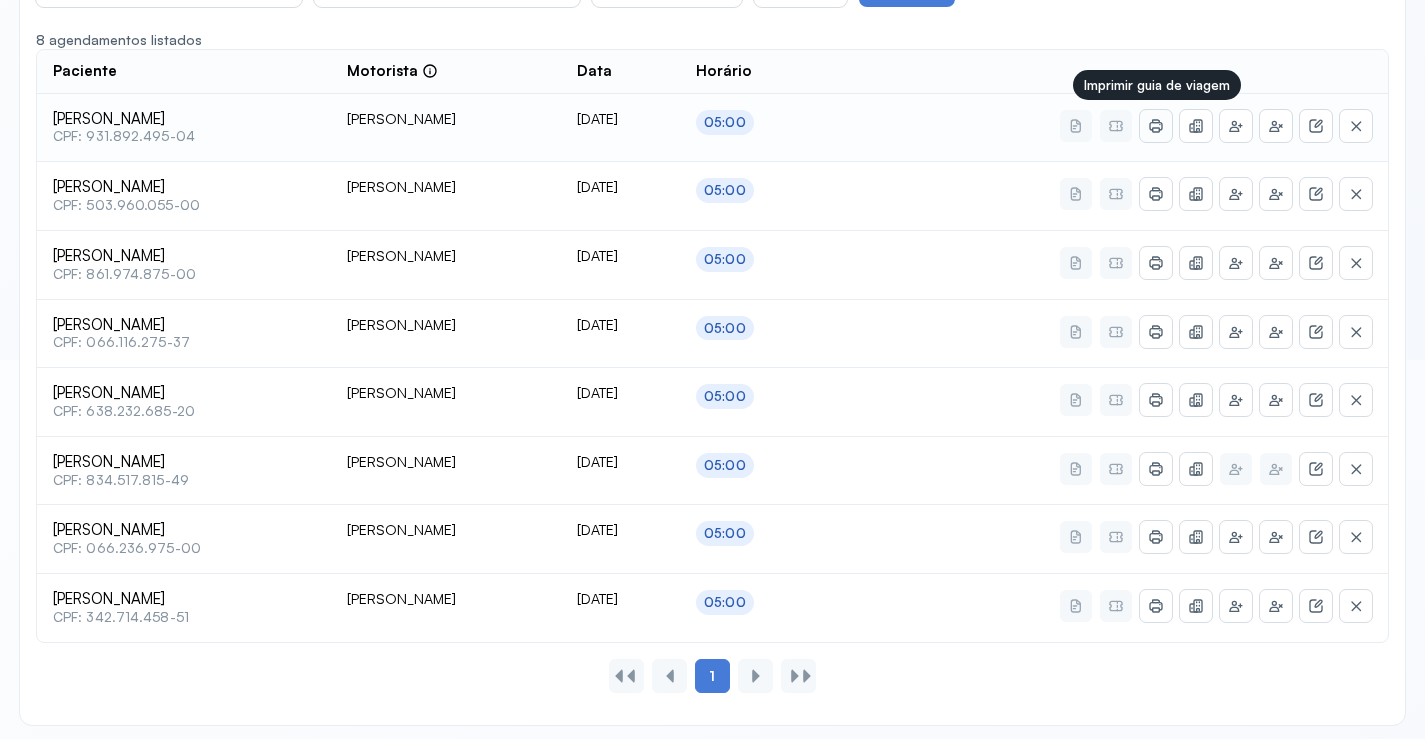 click 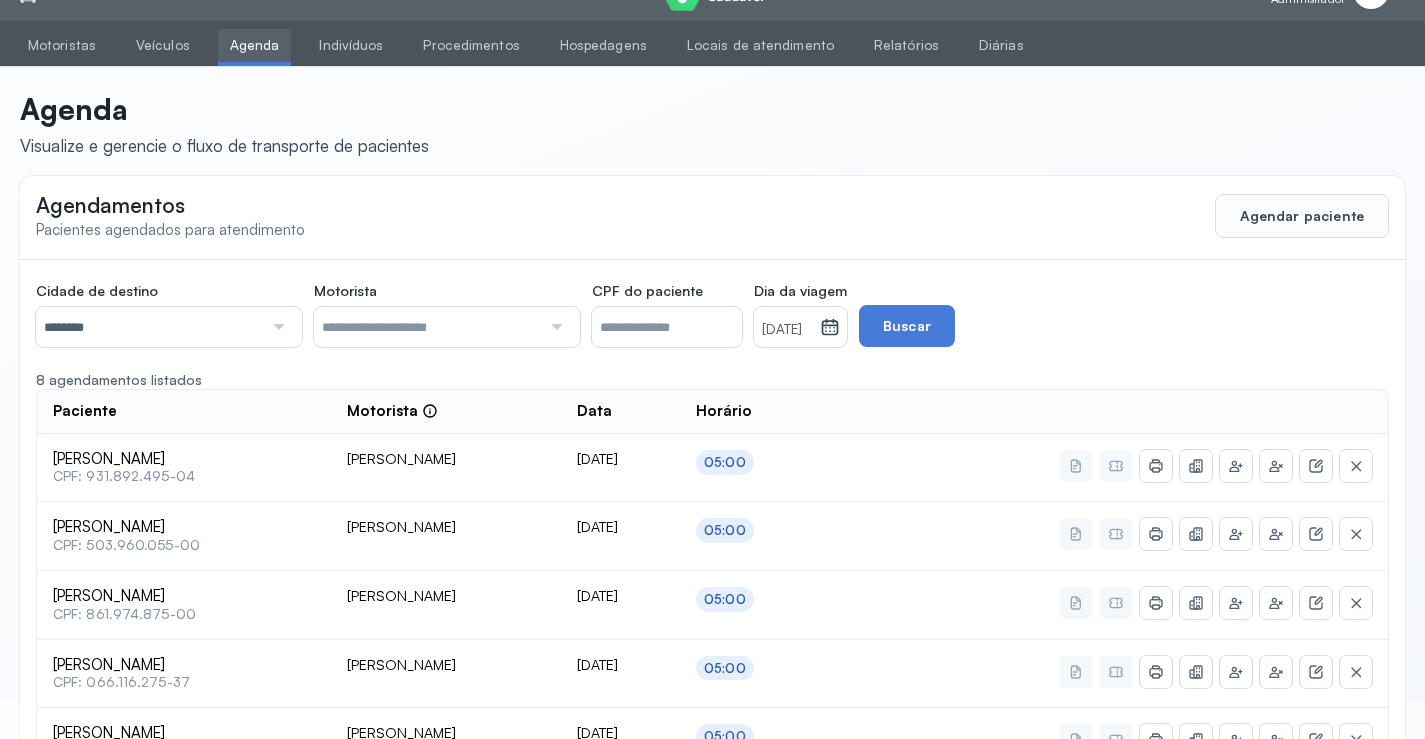 scroll, scrollTop: 0, scrollLeft: 0, axis: both 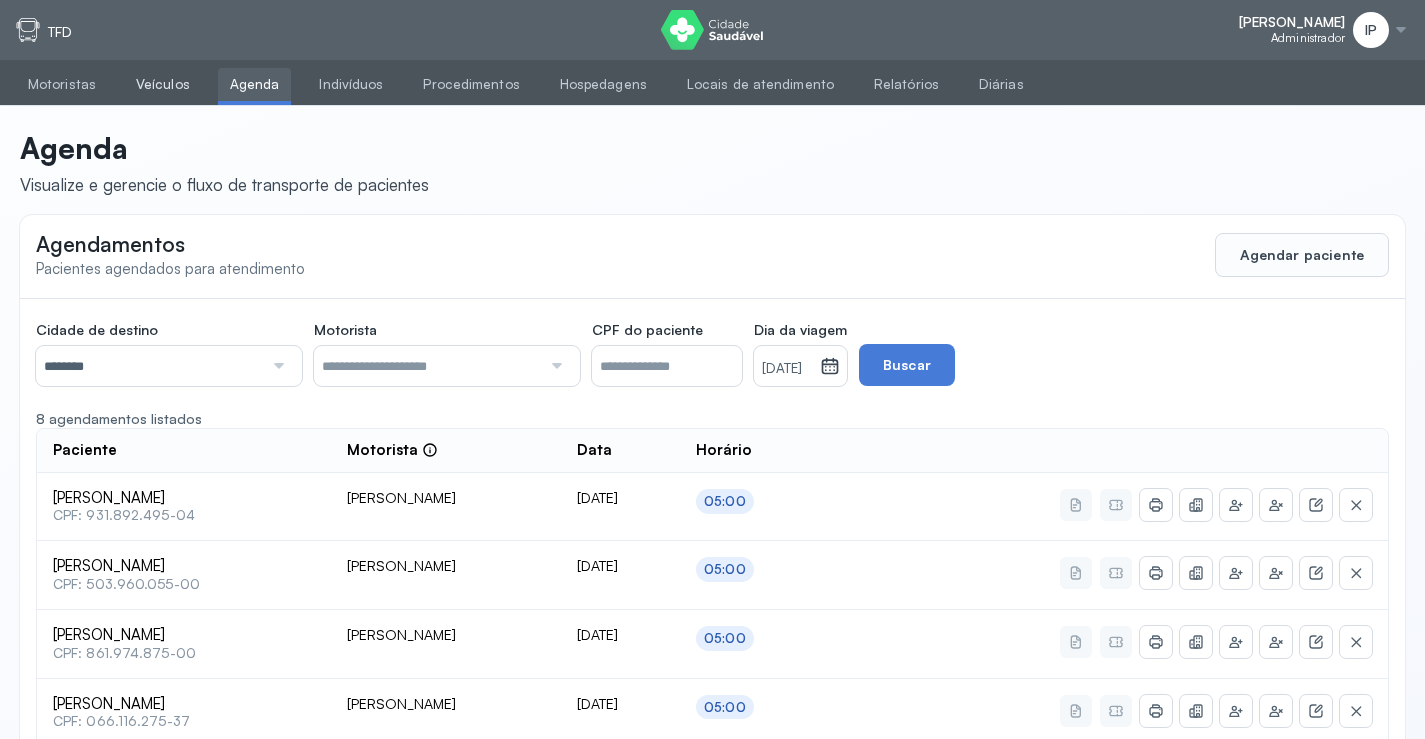click on "Veículos" at bounding box center [163, 84] 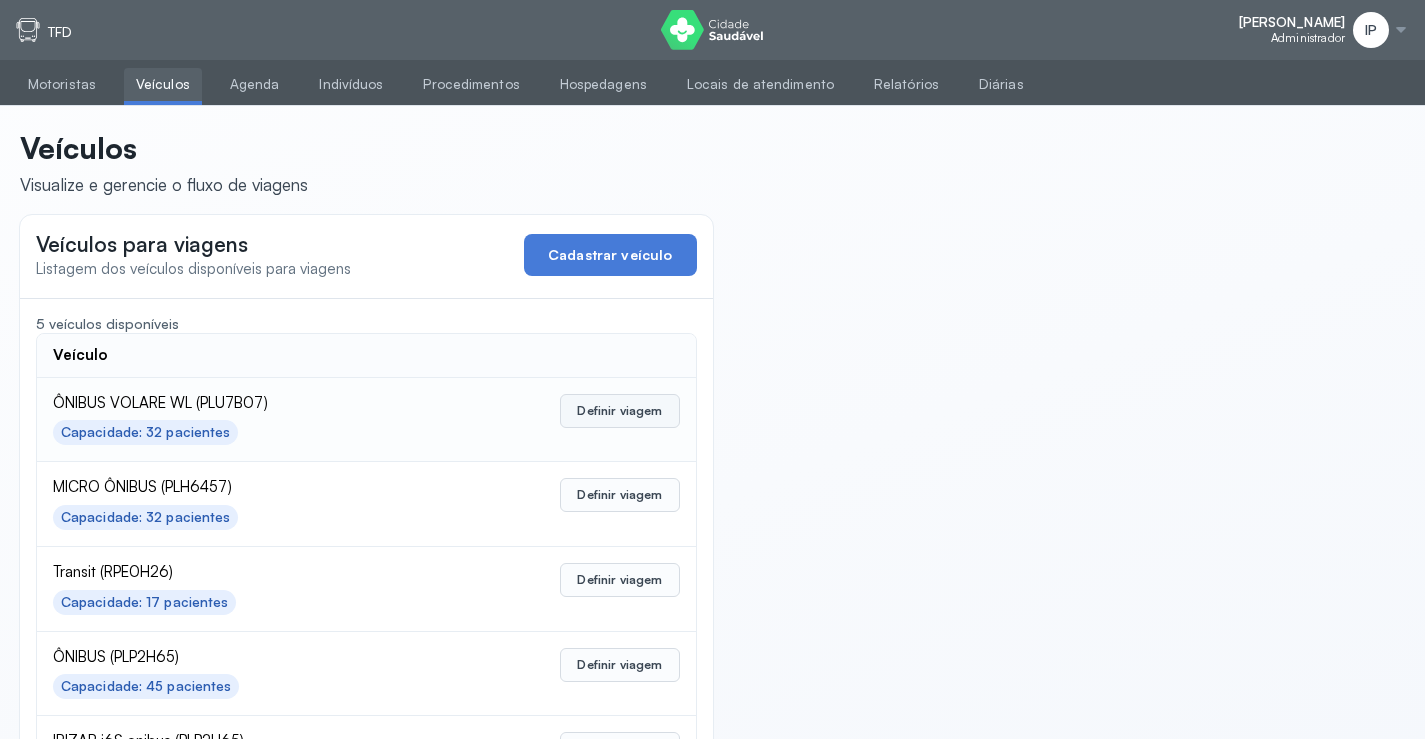 click on "Definir viagem" at bounding box center (619, 411) 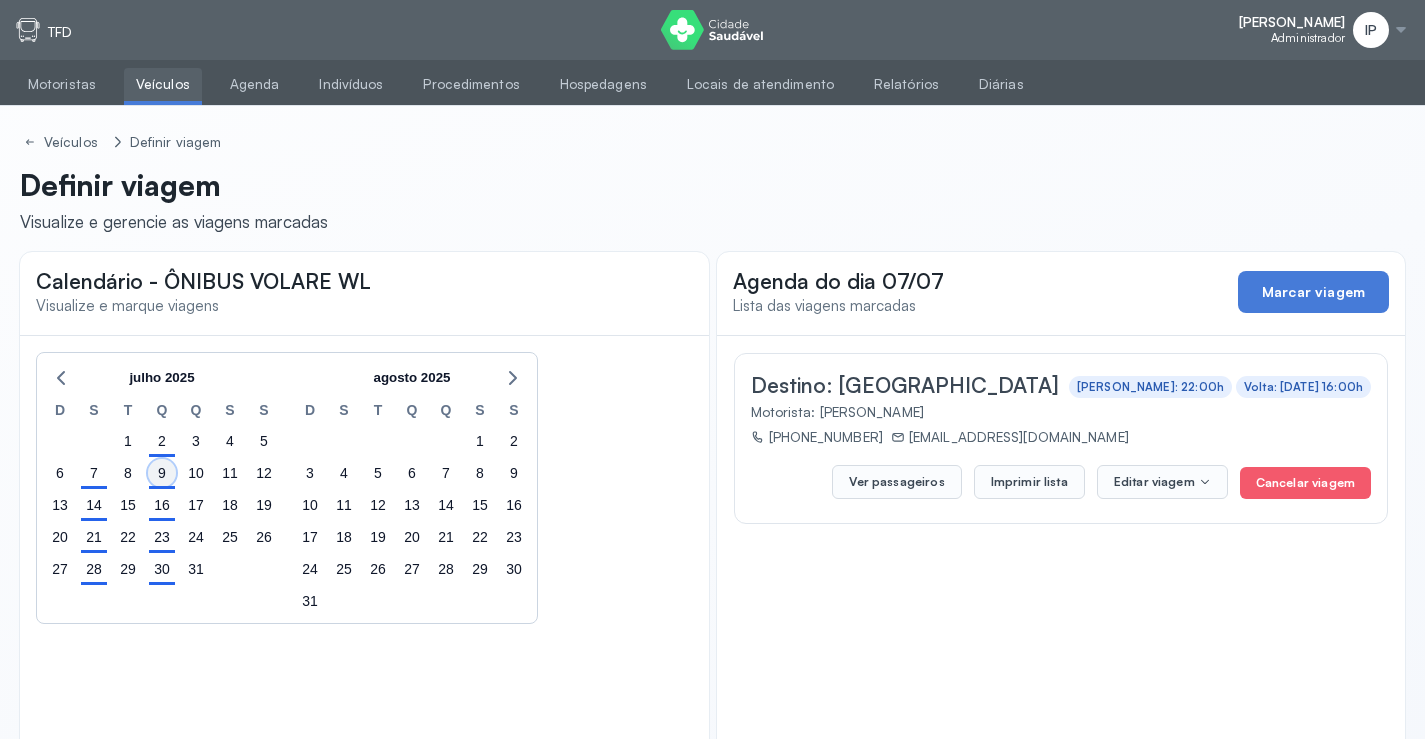click on "9" 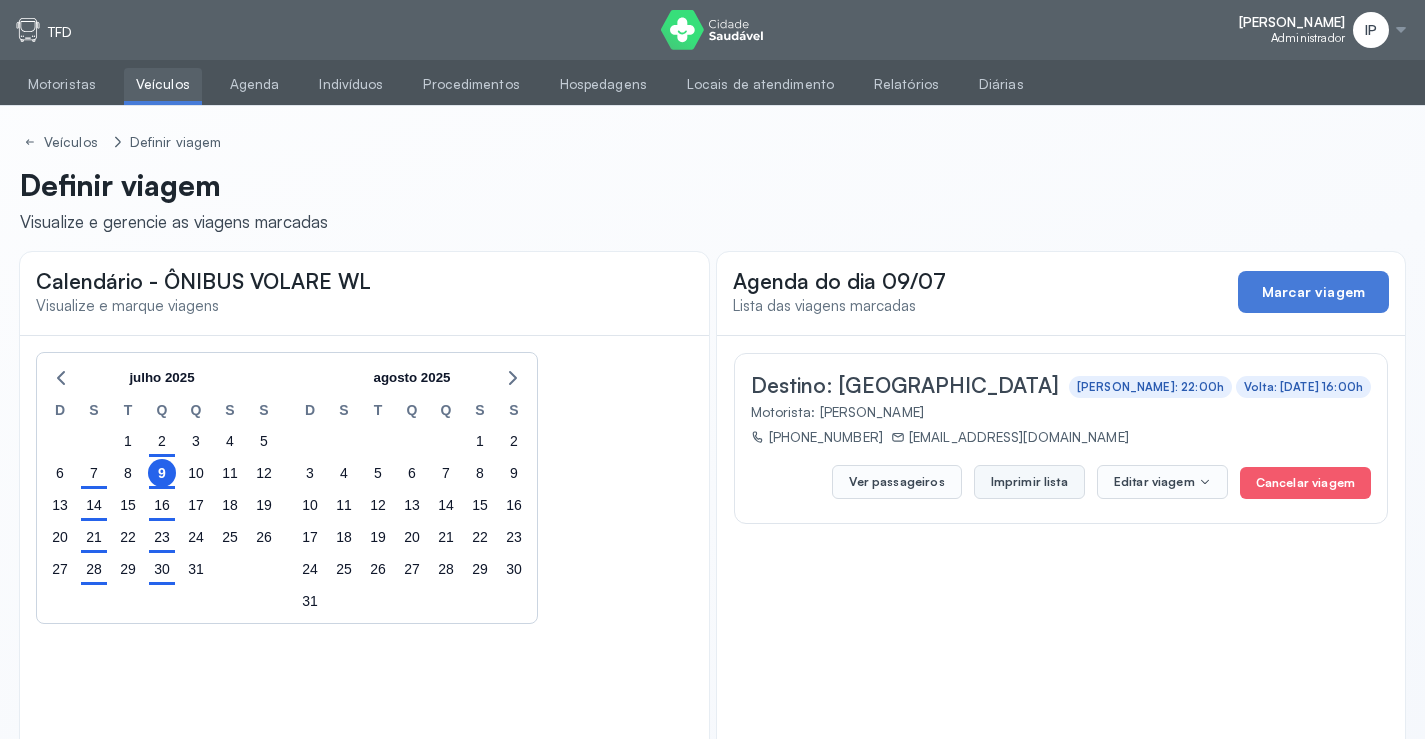 click on "Imprimir lista" at bounding box center (1029, 482) 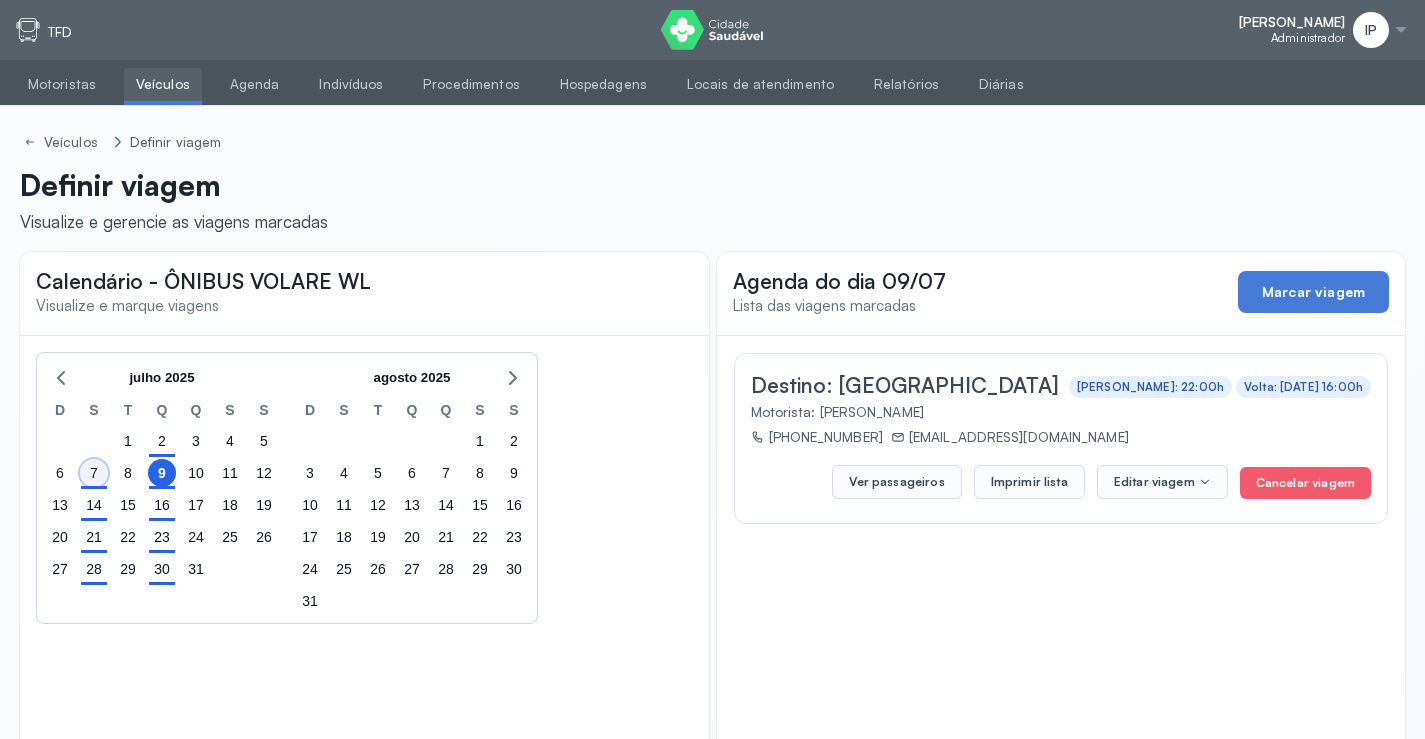 click on "7" 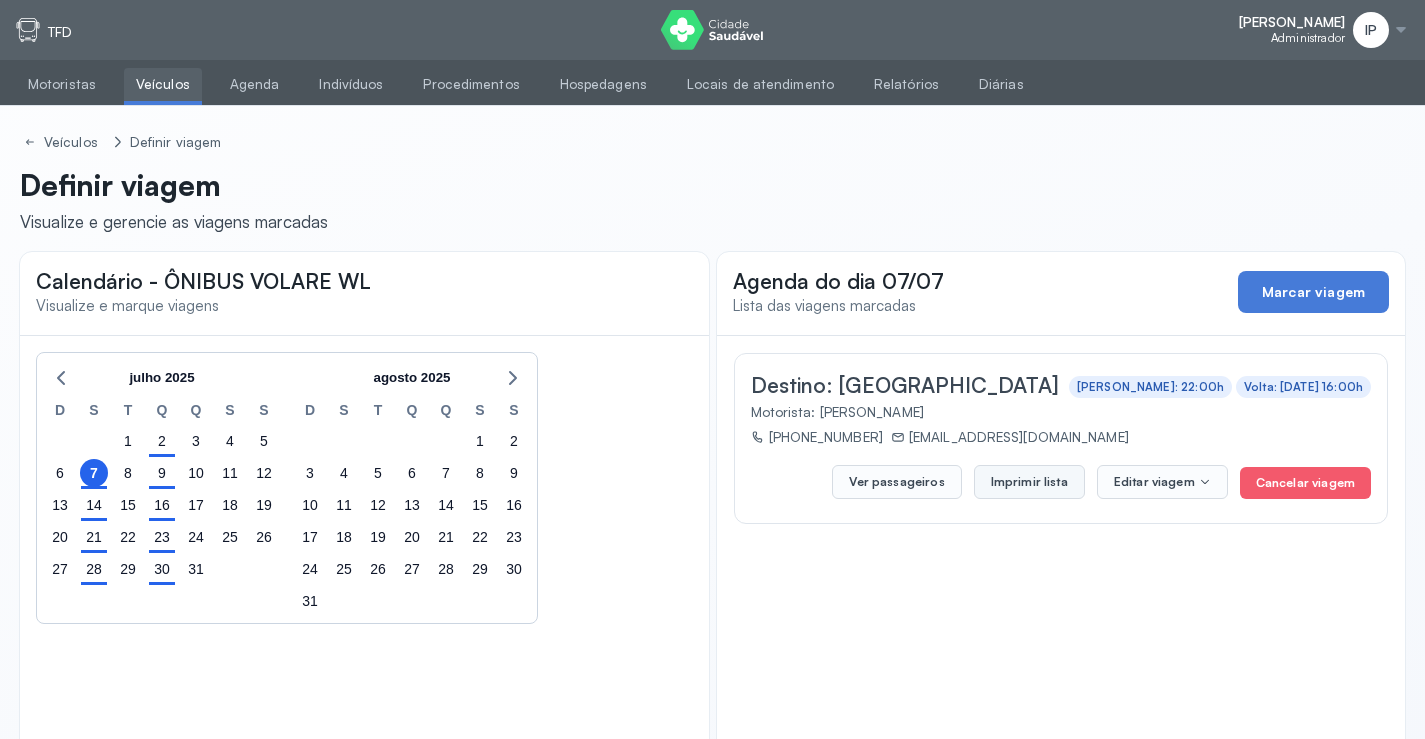click on "Imprimir lista" at bounding box center [1029, 482] 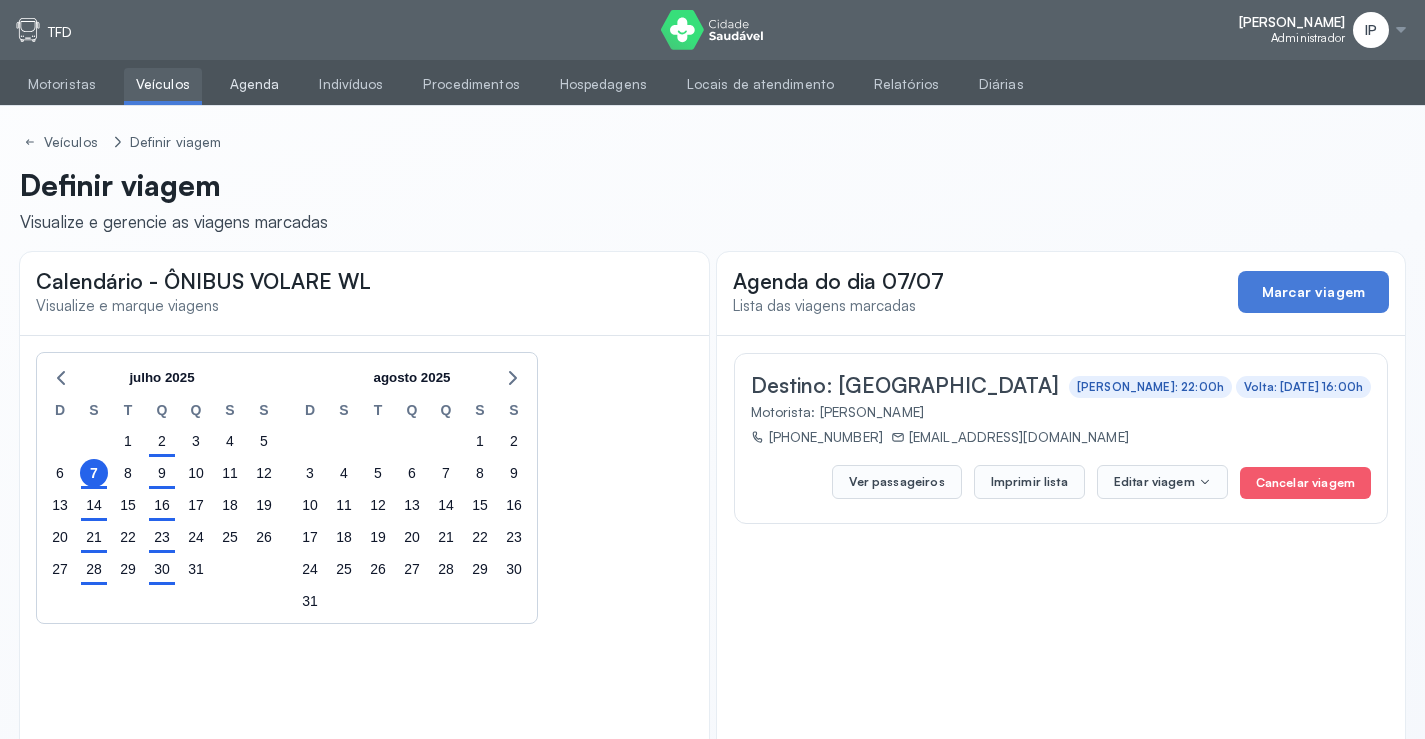 click on "Agenda" at bounding box center [255, 84] 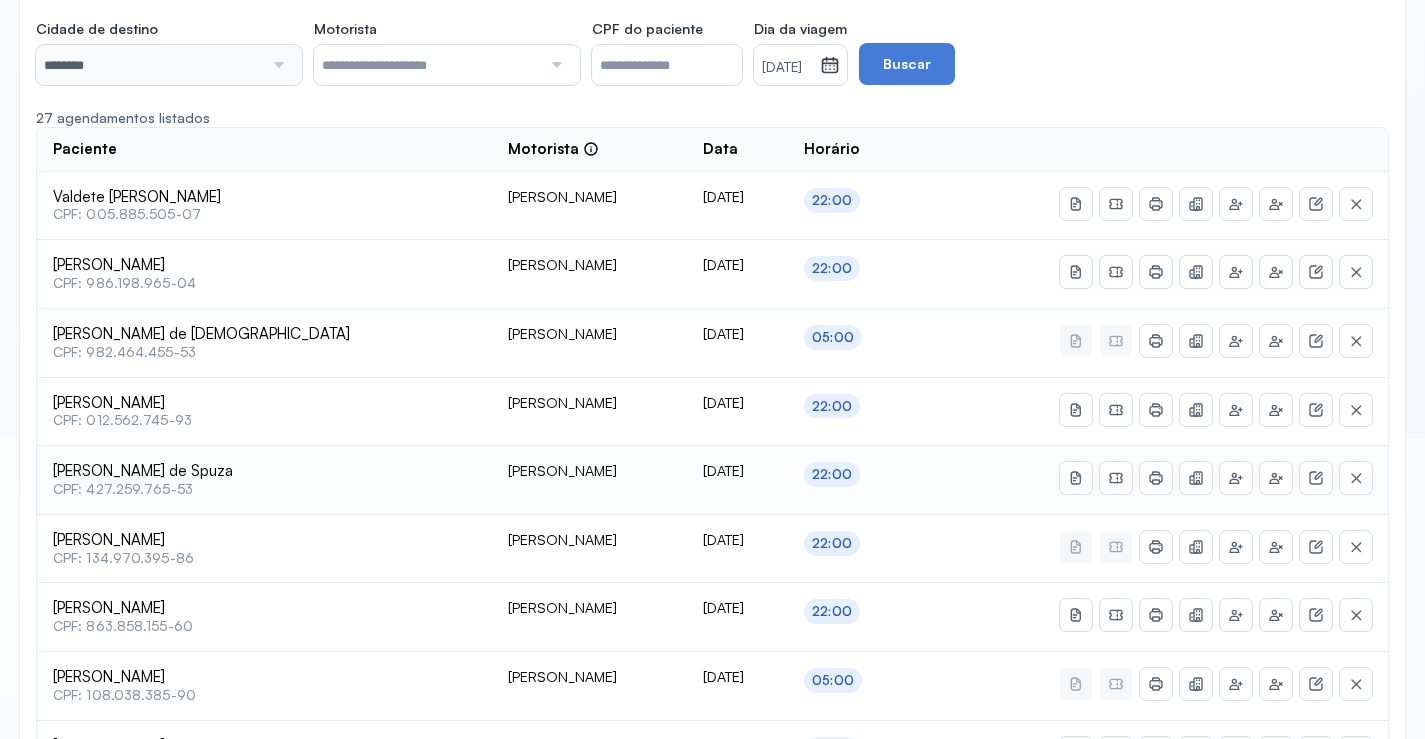 scroll, scrollTop: 46, scrollLeft: 0, axis: vertical 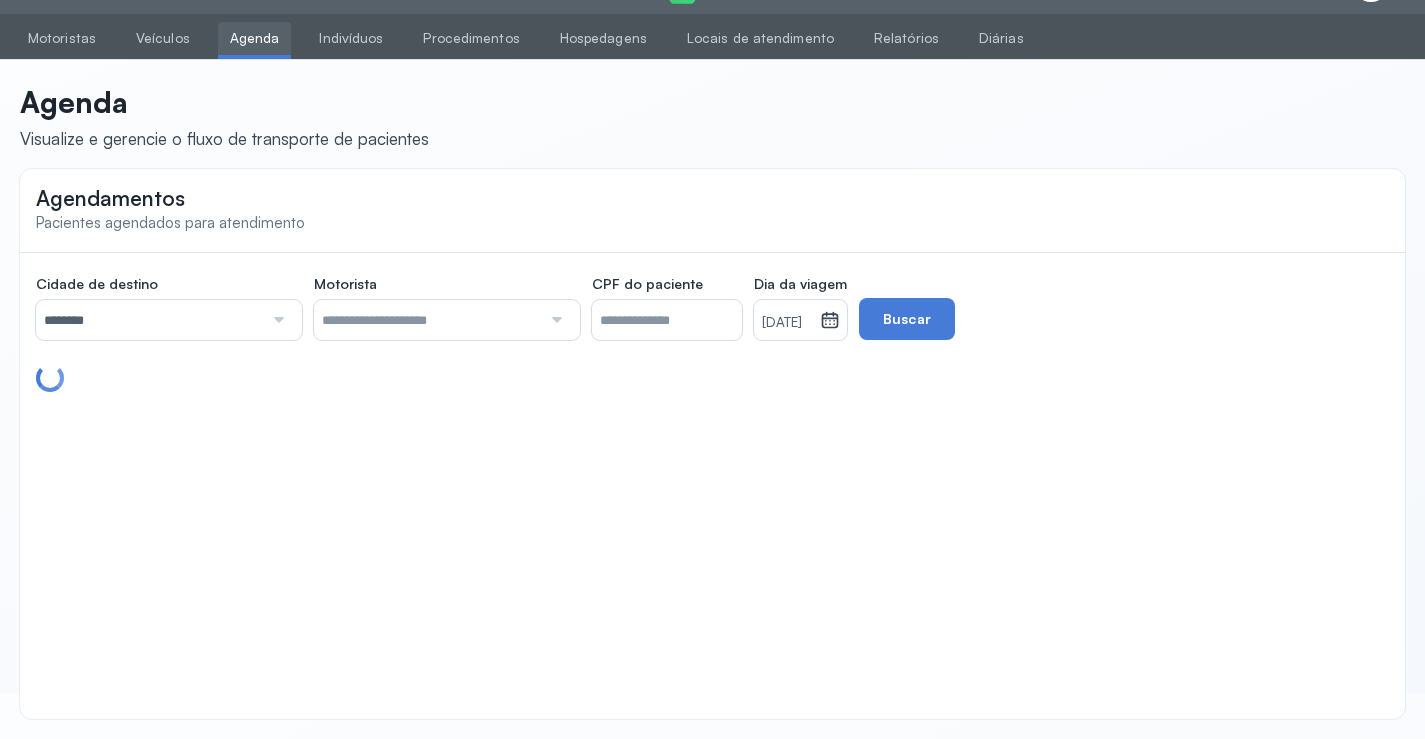 click on "********" at bounding box center (149, 320) 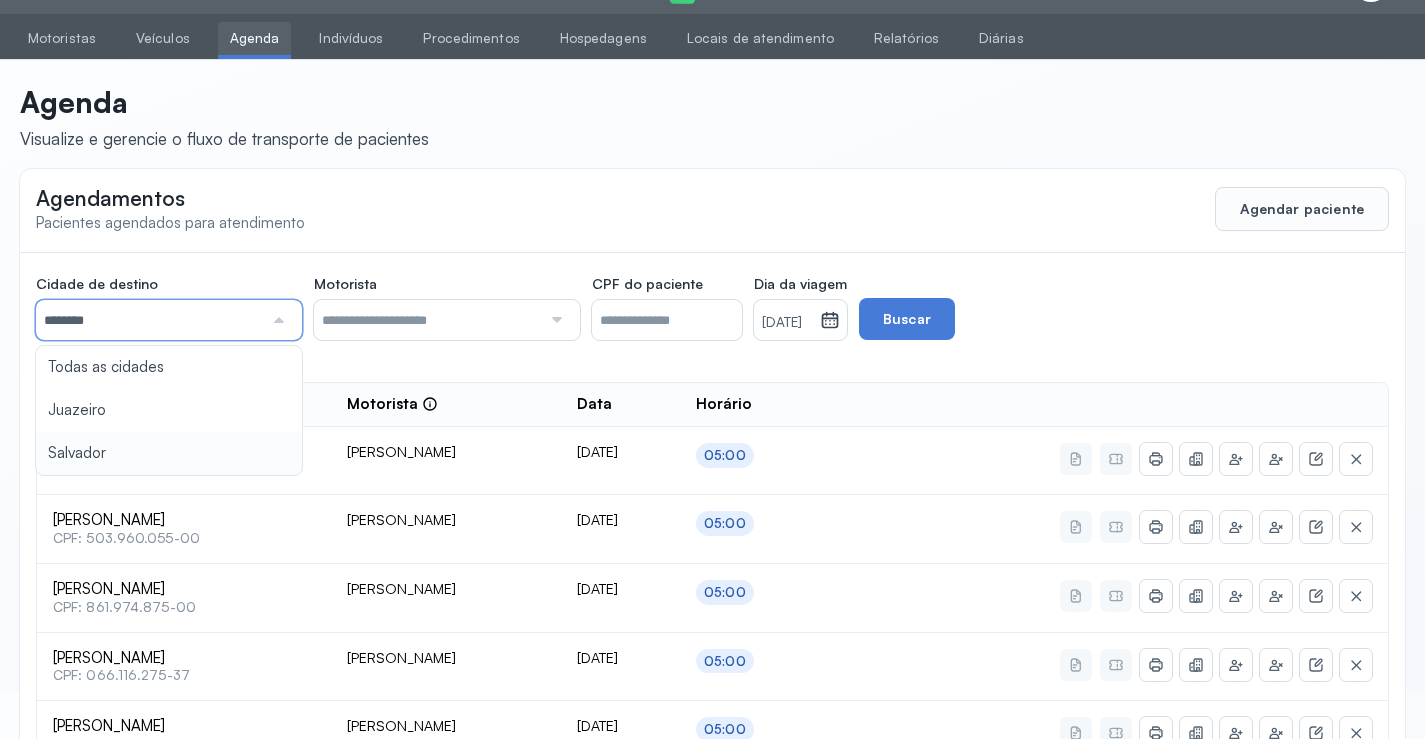 type on "********" 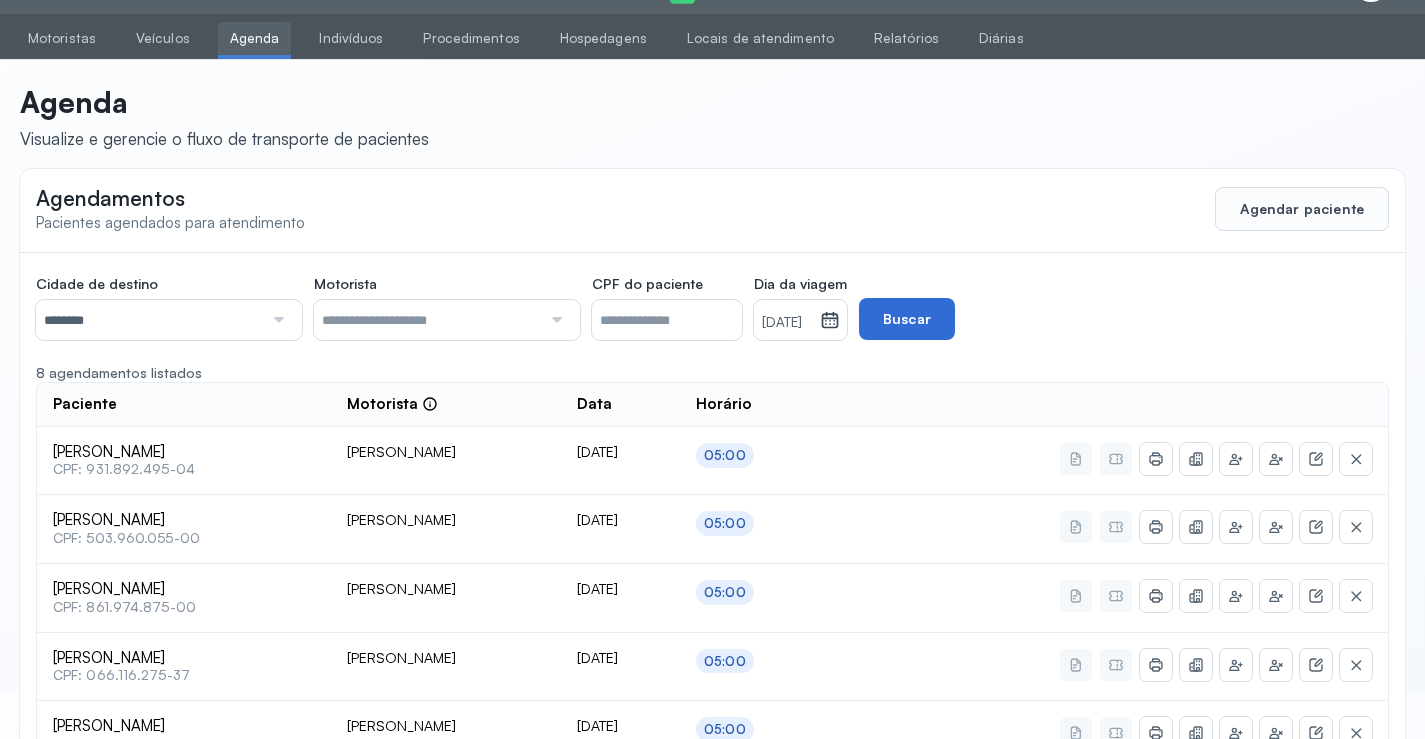 click on "Buscar" at bounding box center [907, 319] 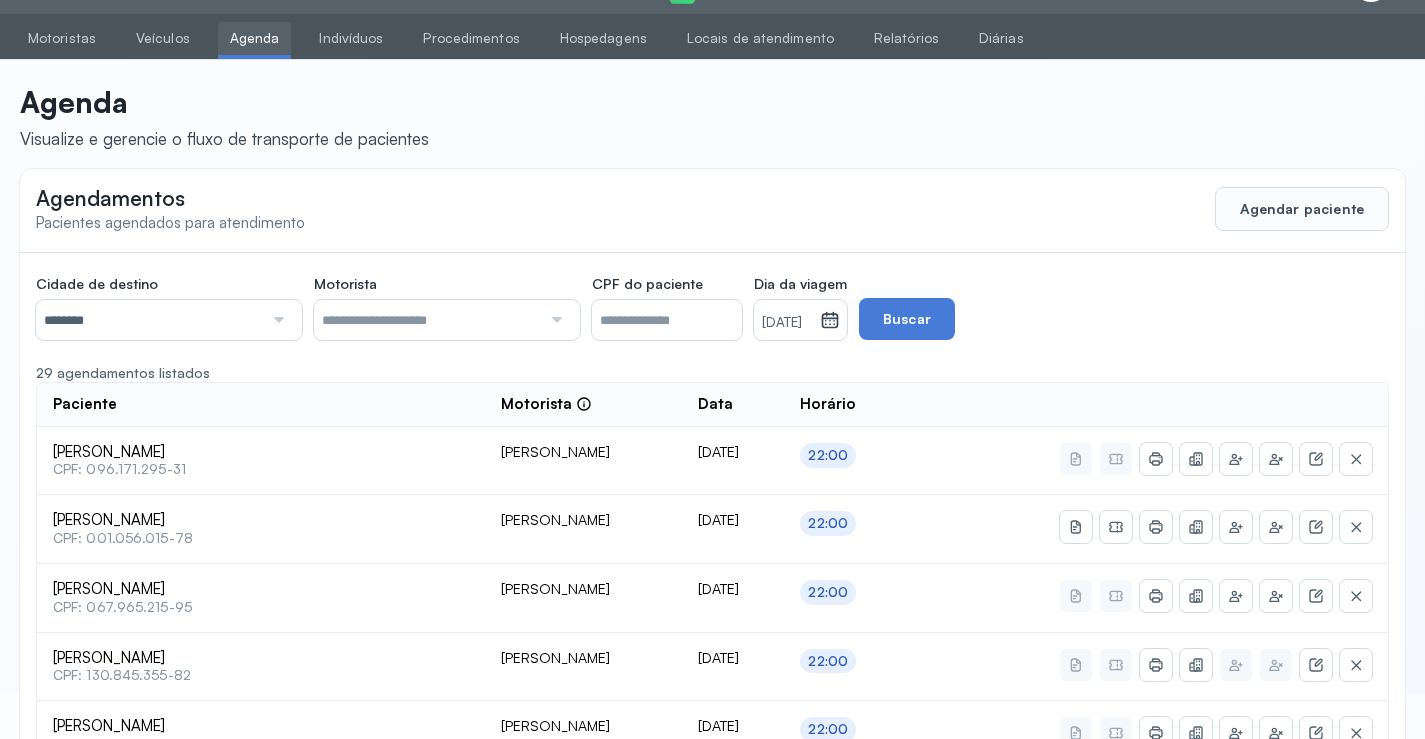click on "[DATE]" at bounding box center (787, 323) 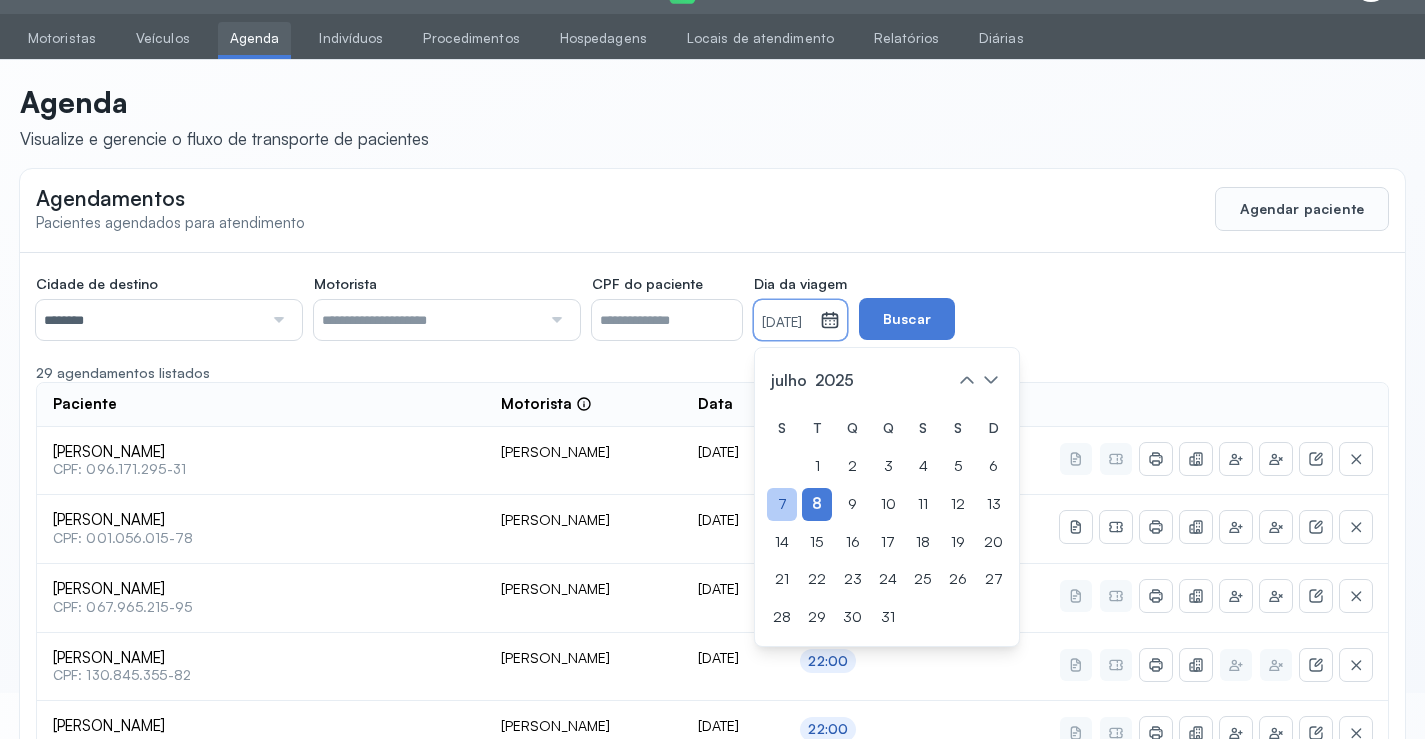 click on "7" 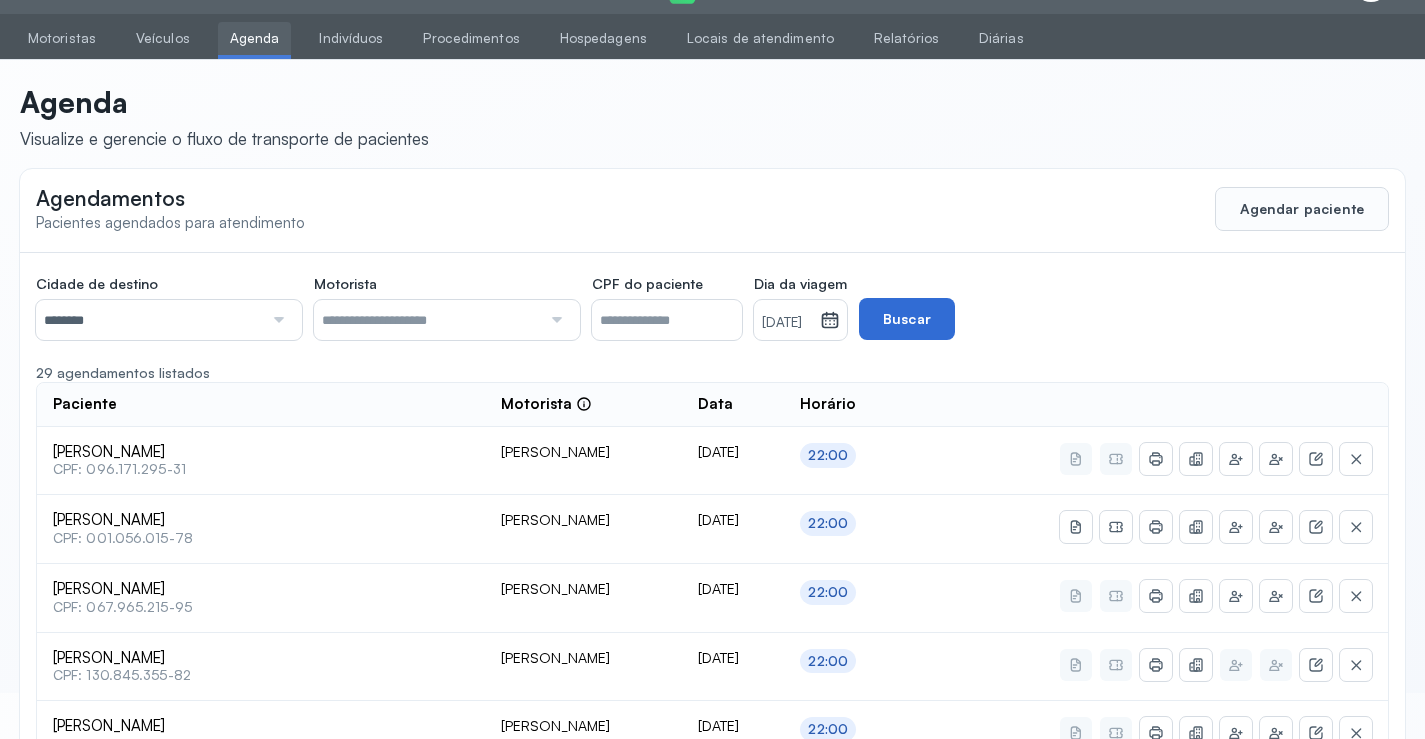 click on "Buscar" at bounding box center (907, 319) 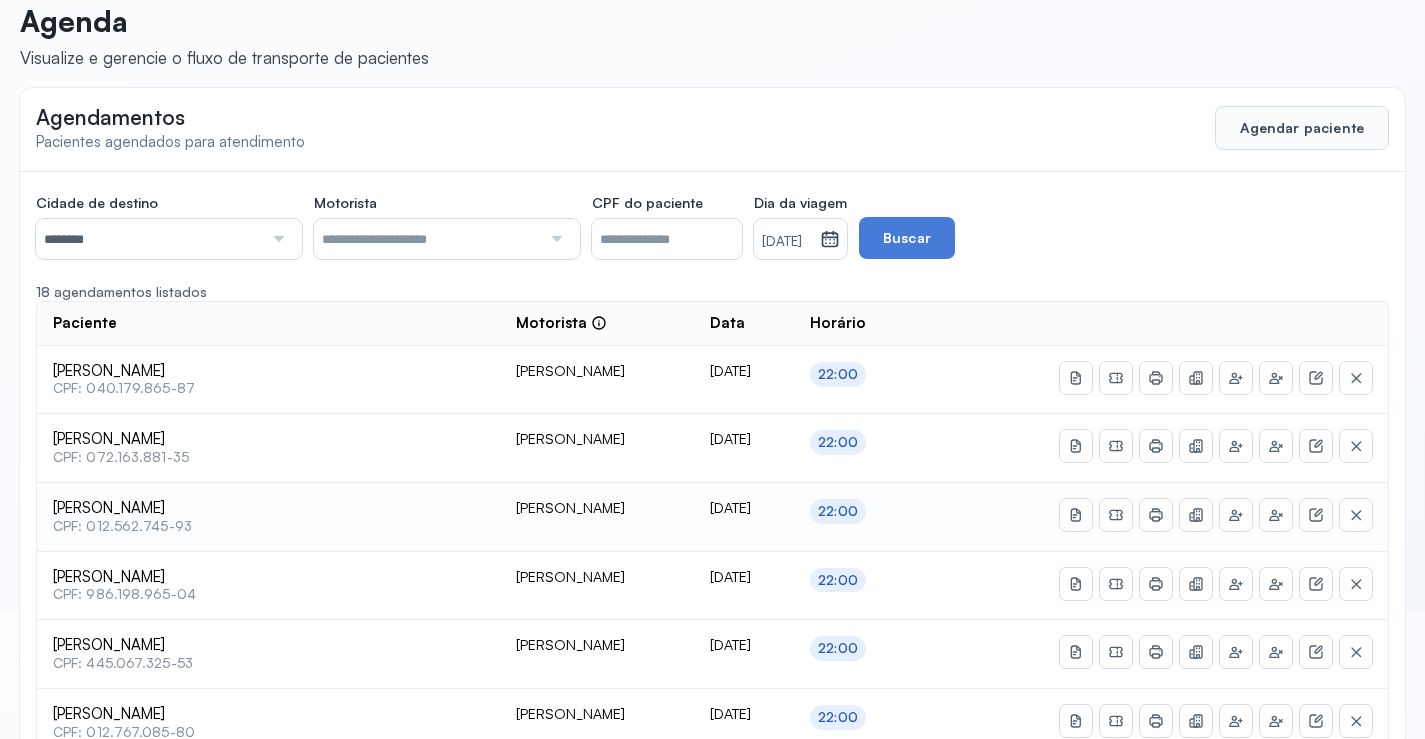scroll, scrollTop: 0, scrollLeft: 0, axis: both 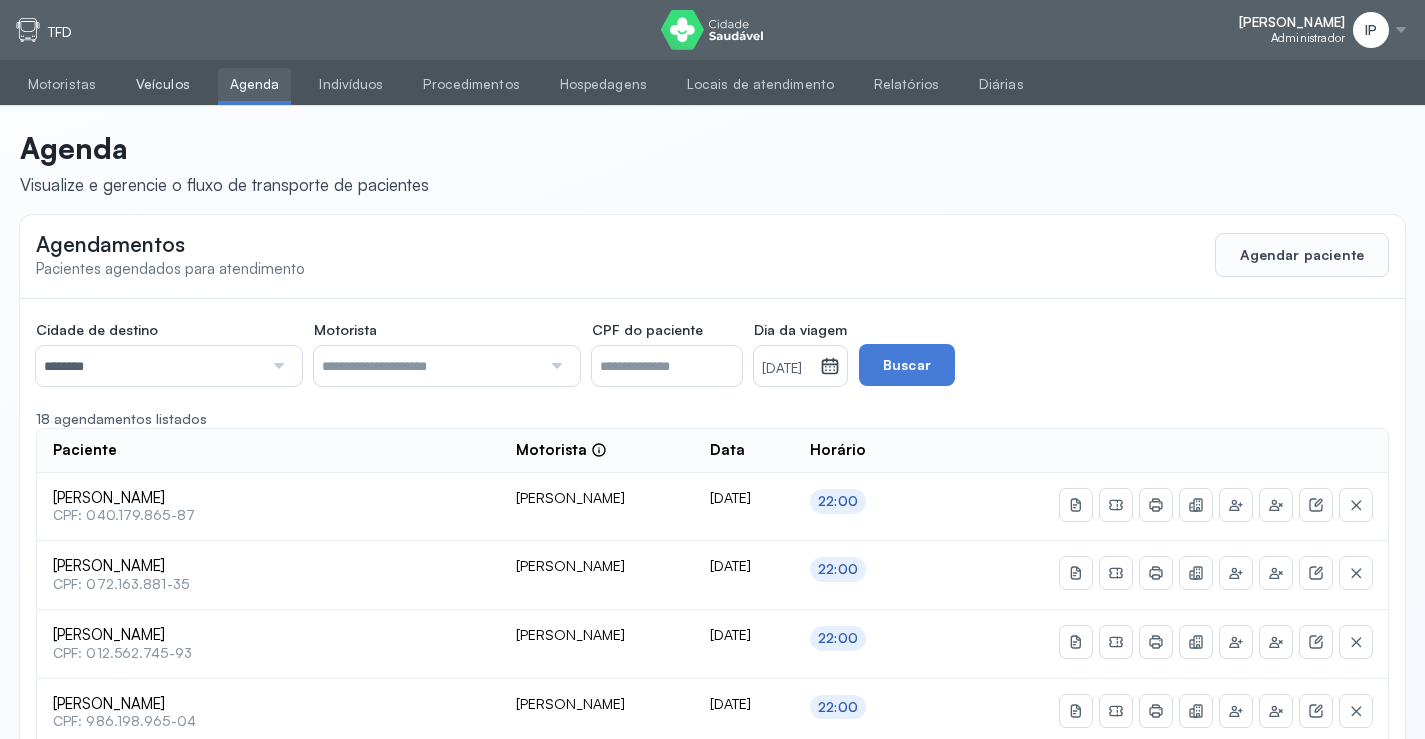 click on "Veículos" at bounding box center (163, 84) 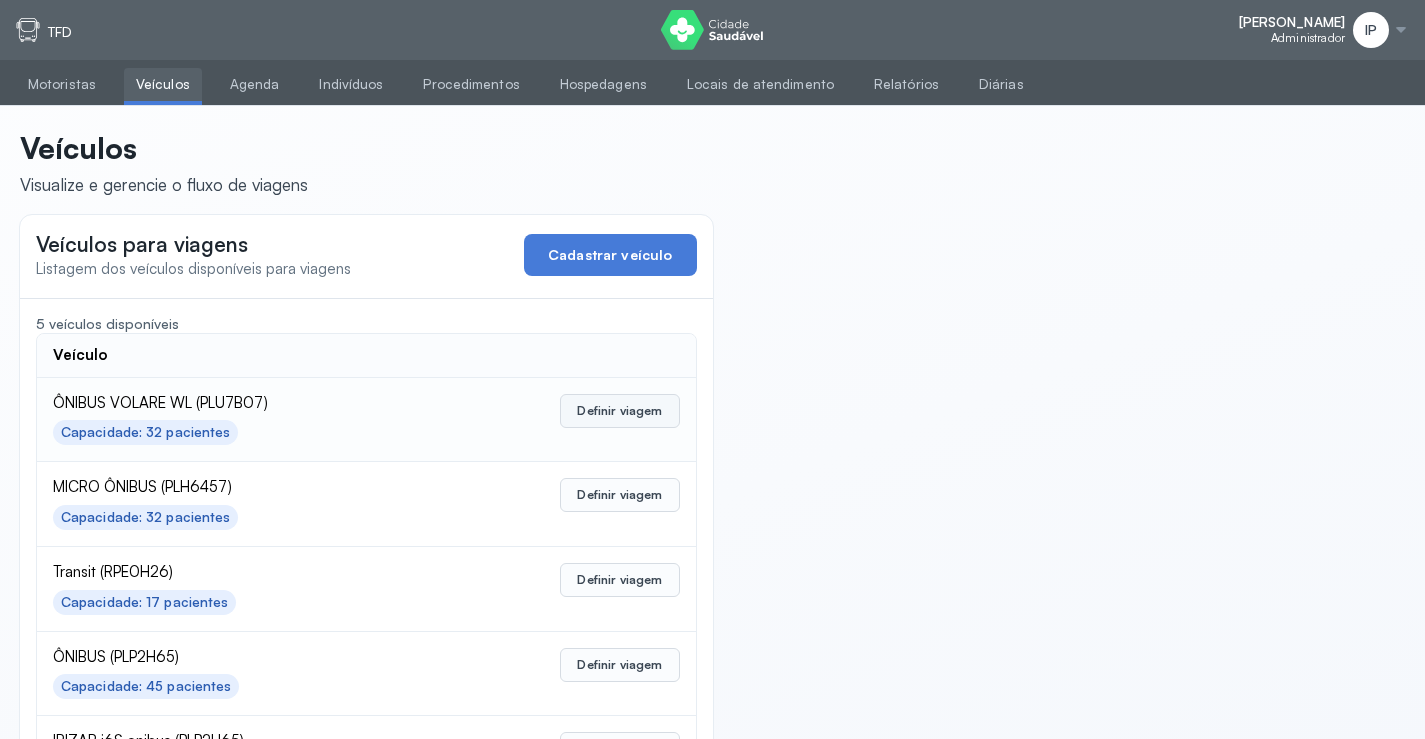 click on "Definir viagem" at bounding box center [619, 411] 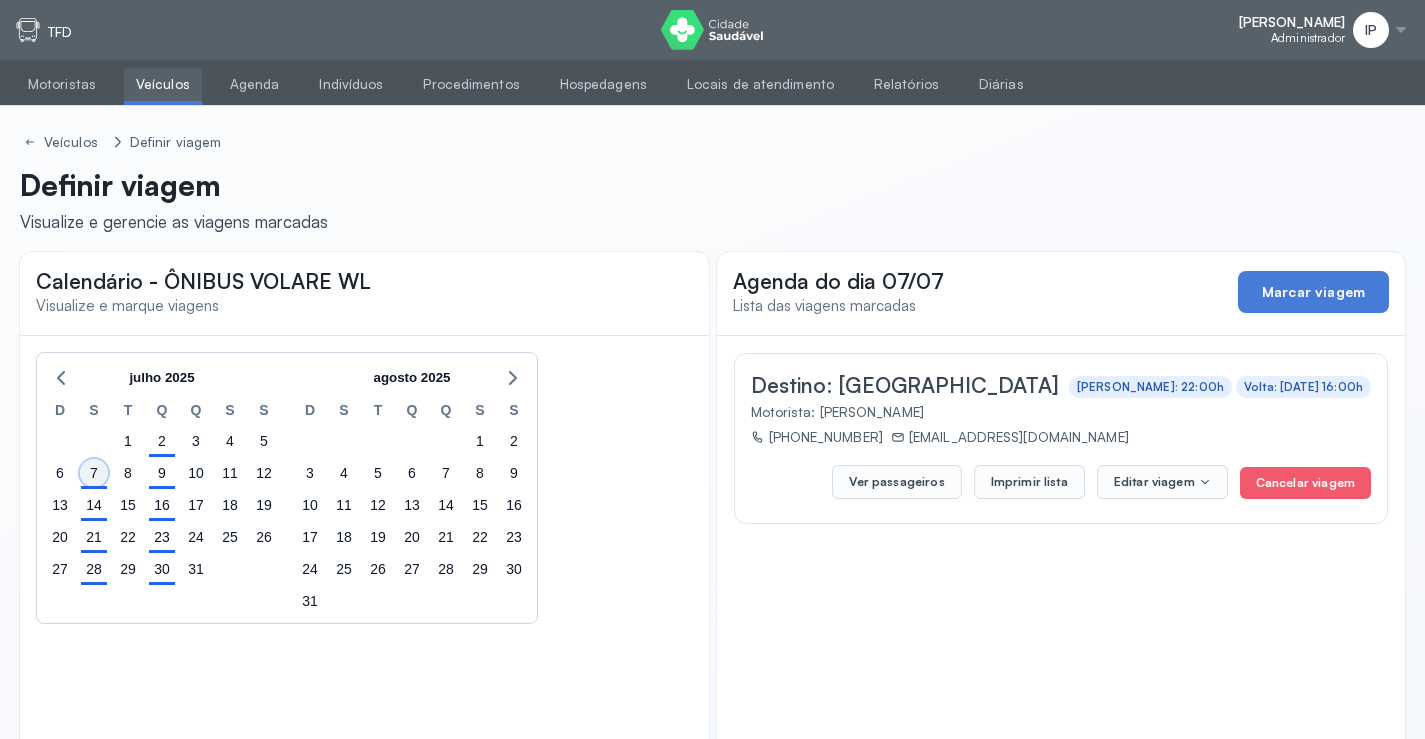 click on "7" 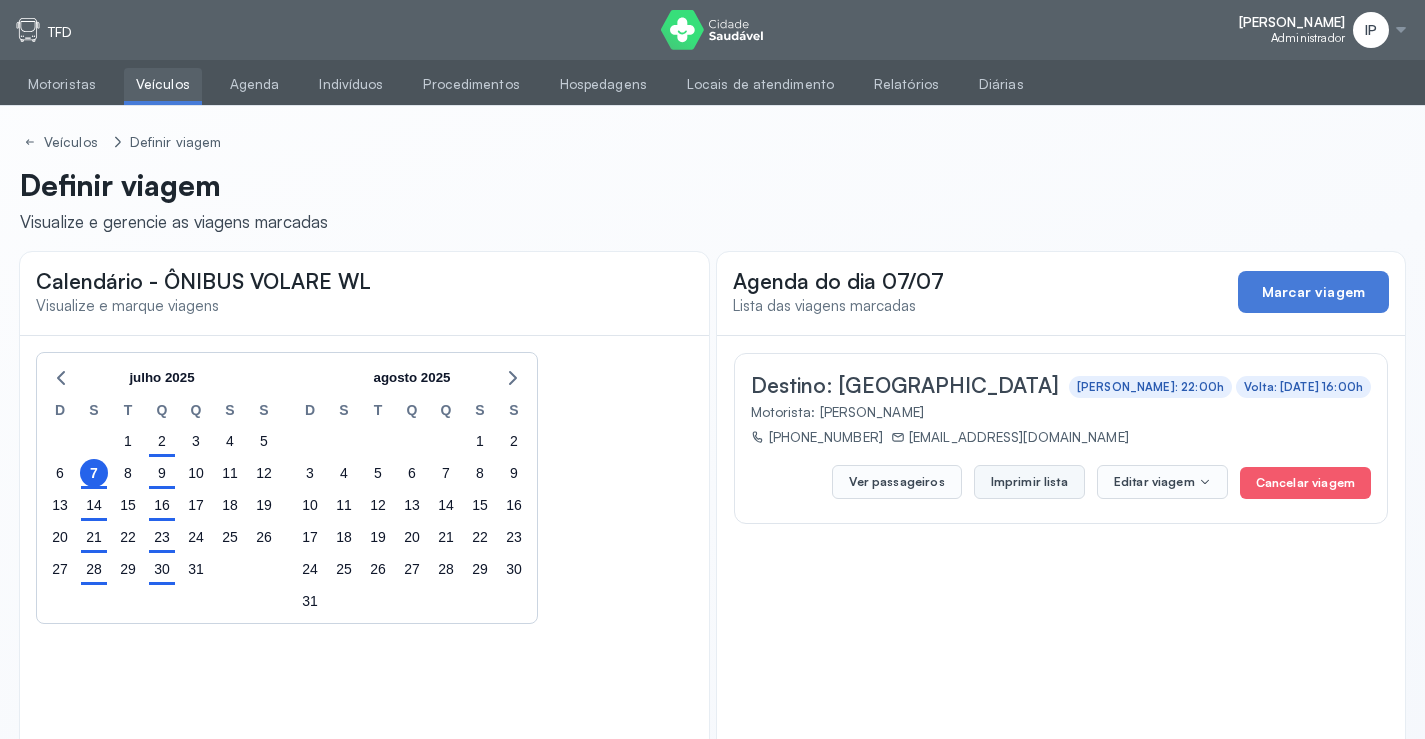click on "Imprimir lista" at bounding box center [1029, 482] 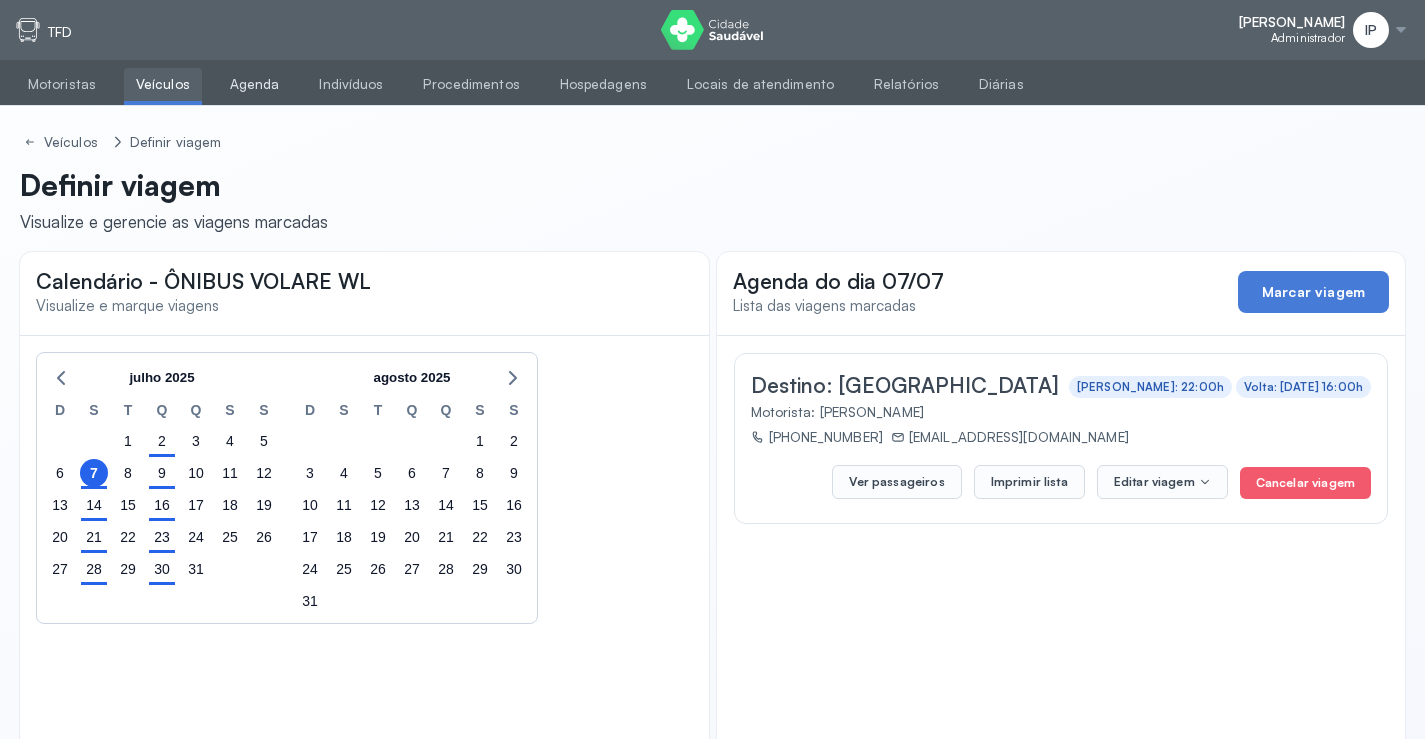 click on "Agenda" at bounding box center [255, 84] 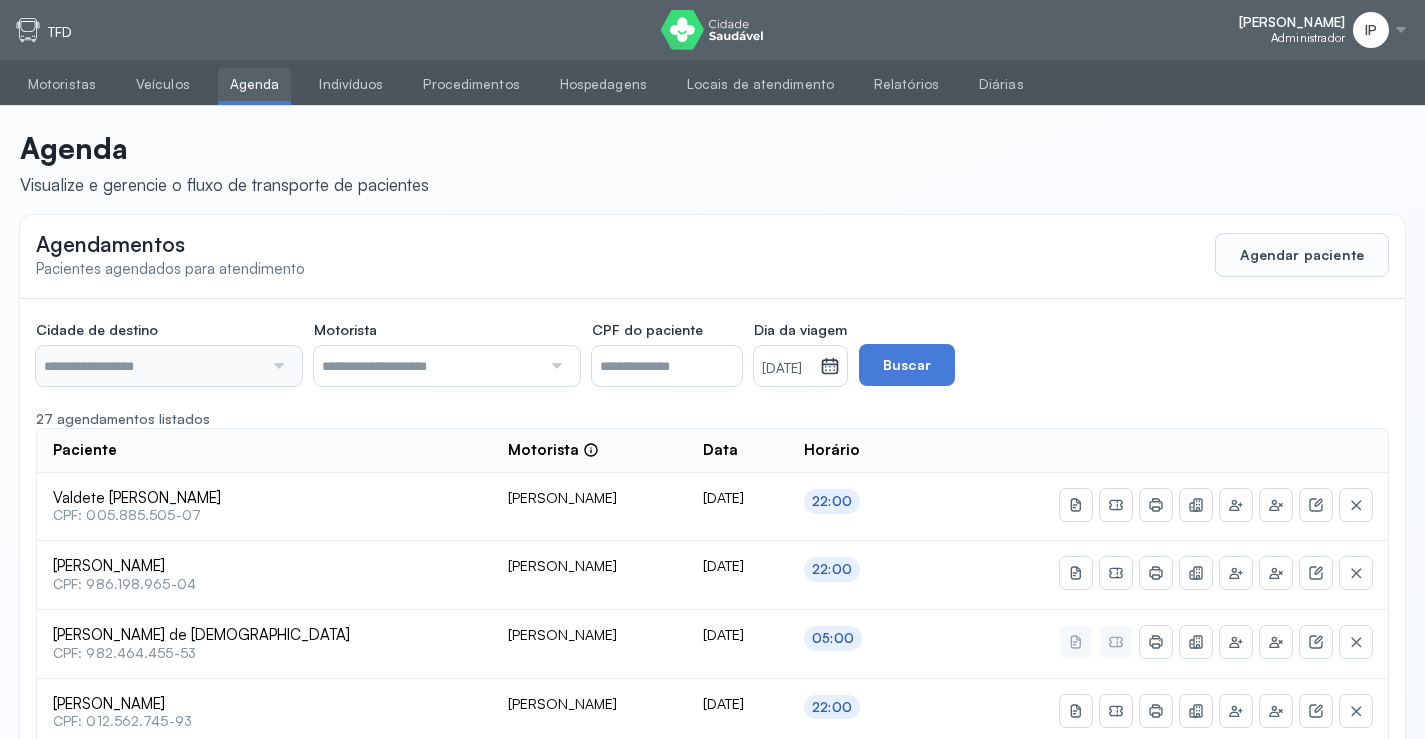 type on "********" 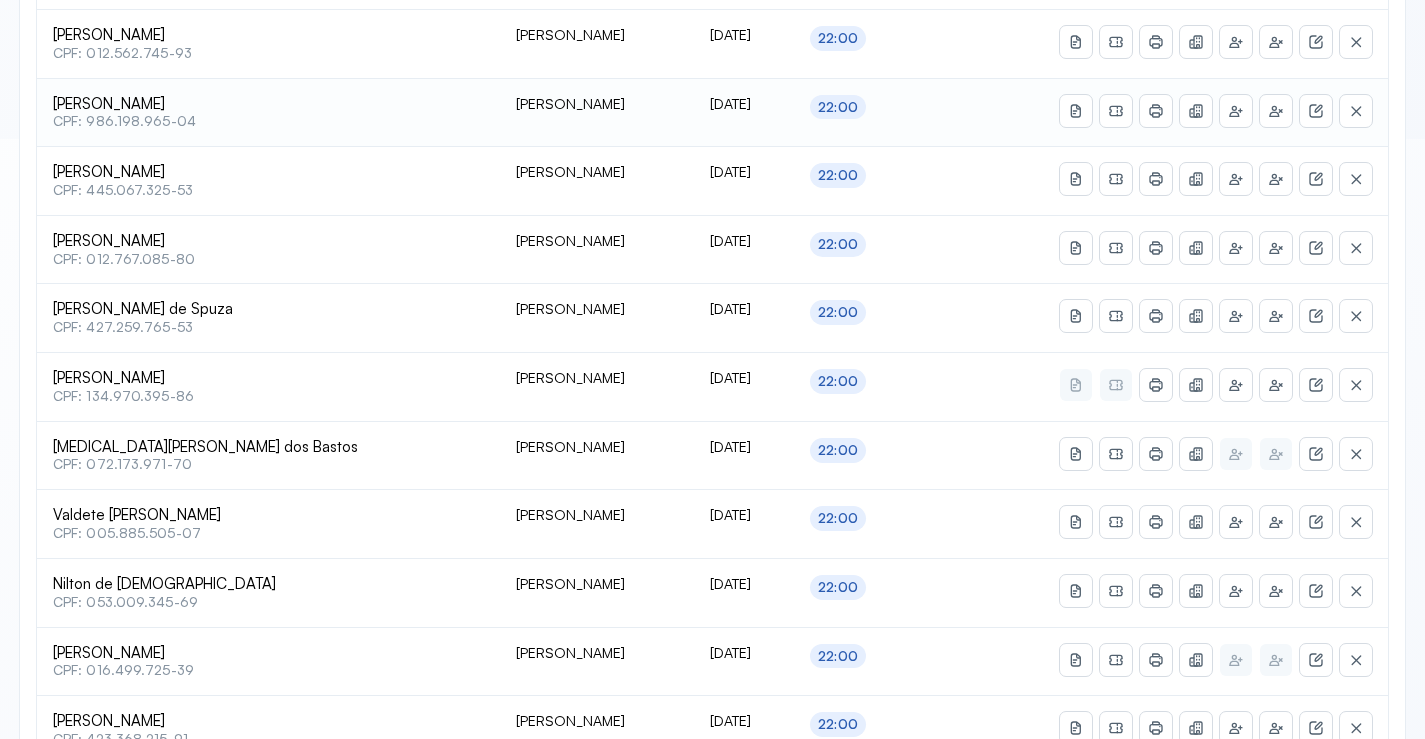 scroll, scrollTop: 700, scrollLeft: 0, axis: vertical 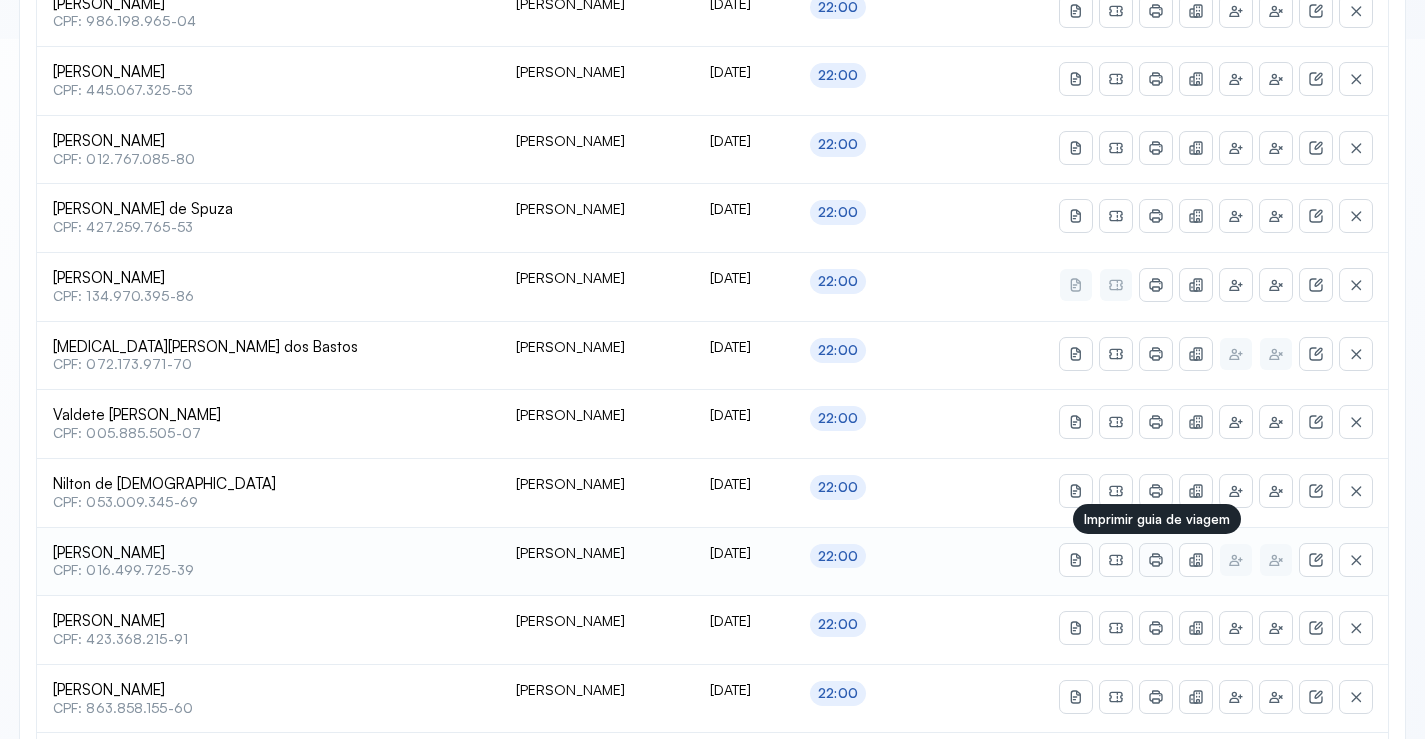 click 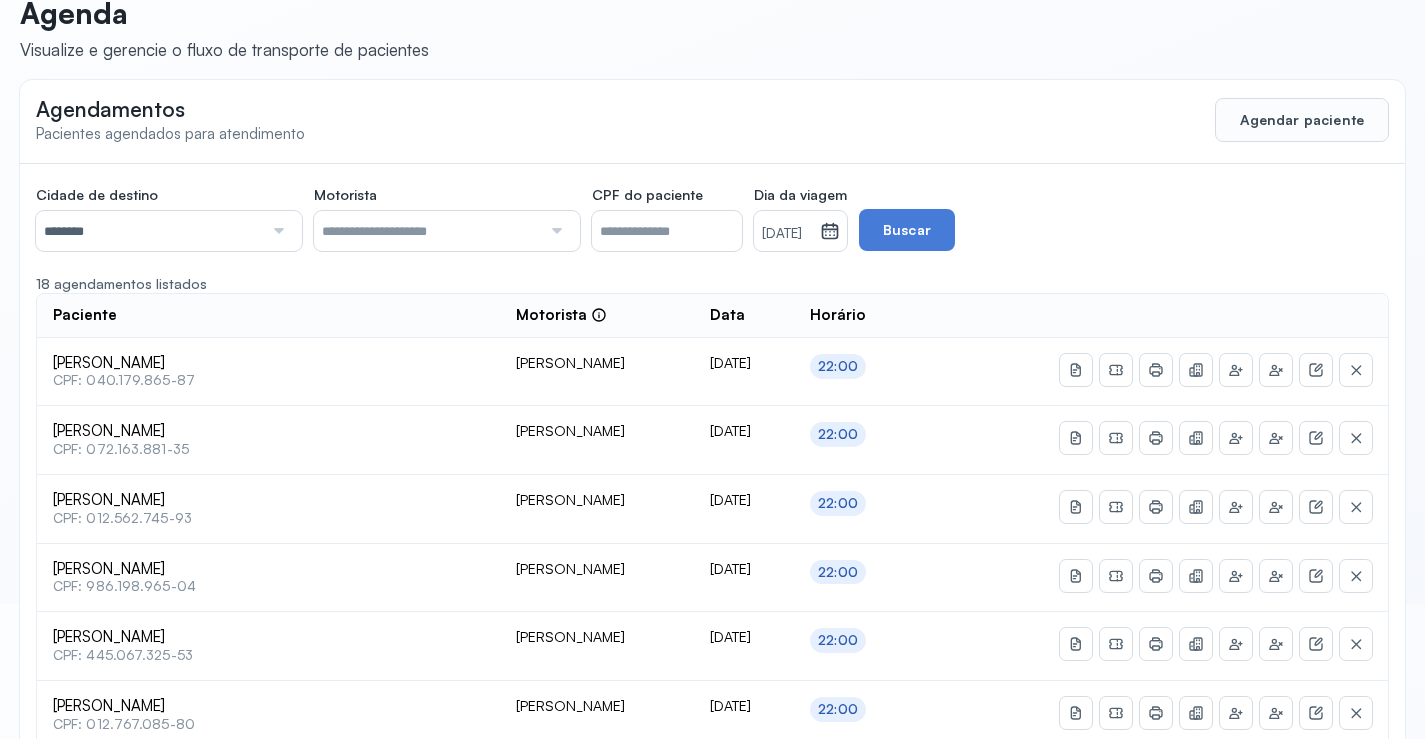 scroll, scrollTop: 100, scrollLeft: 0, axis: vertical 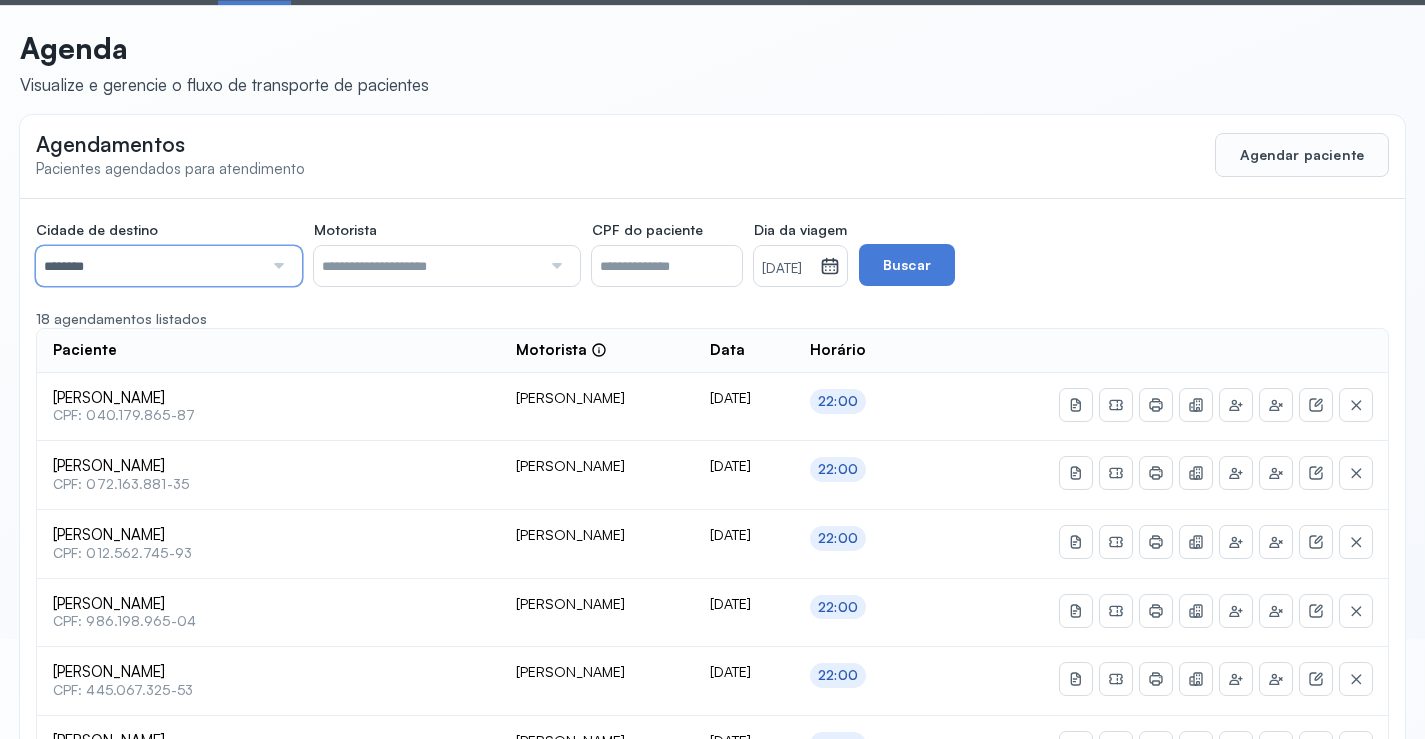 click on "********" at bounding box center (149, 266) 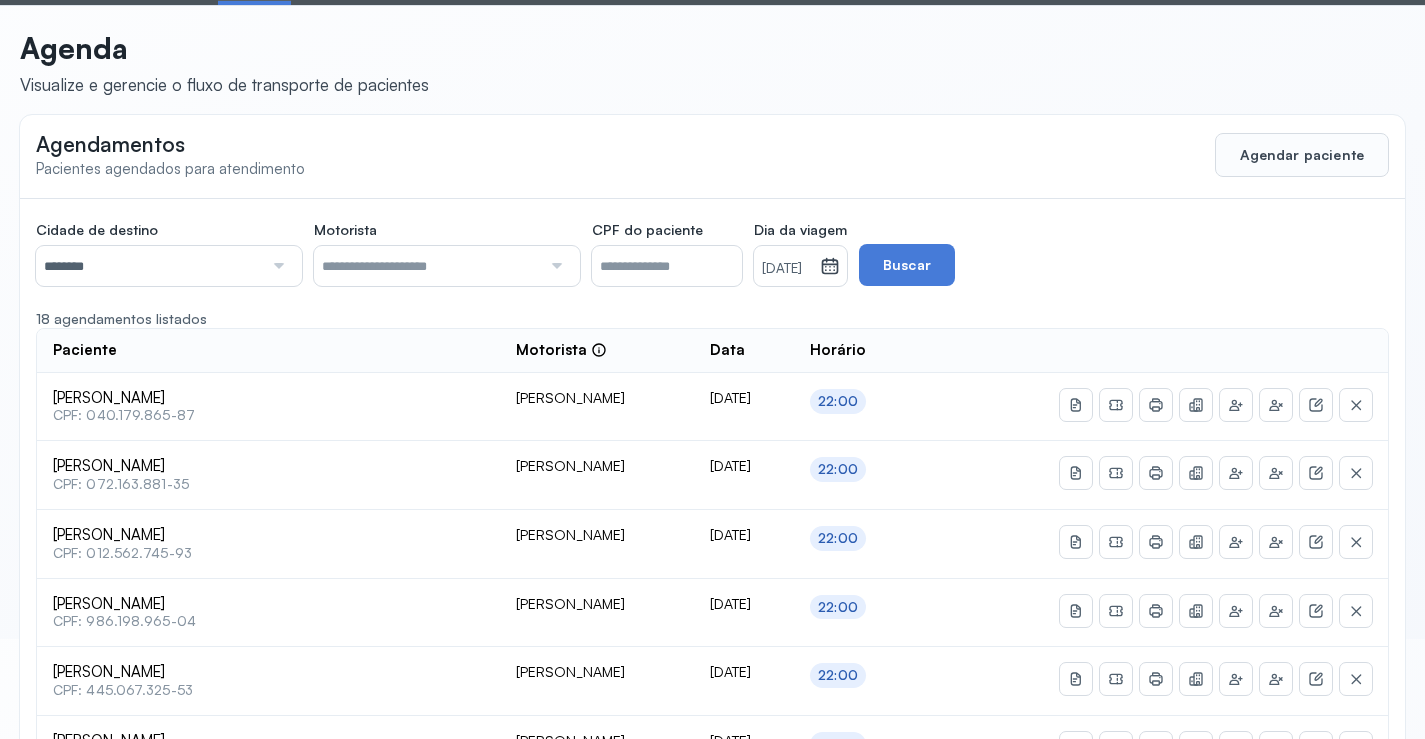 click on "Cidade de destino  ******** Todas as cidades [GEOGRAPHIC_DATA] Salvador Motorista  Todos os motoristas [PERSON_NAME] [PERSON_NAME] [PERSON_NAME] CPF do paciente  Dia da viagem  [DATE] [DATE] S T Q Q S S D 1 2 3 4 5 6 7 8 9 10 11 12 13 14 15 16 17 18 19 20 21 22 23 24 25 26 27 28 29 30 [DATE][PERSON_NAME] mar abr maio jun [DATE] ago set out nov [DATE] 2019 2020 2021 2022 2023 2024 2025 2026 2027 2028 2029  Buscar  18 agendamentos listados Paciente  Motorista  Data [PERSON_NAME]  CPF: 040.179.865-87 [PERSON_NAME] [DATE] 22:00 [PERSON_NAME]  CPF: 072.163.881-35 [PERSON_NAME] [DATE] 22:00 [PERSON_NAME]  CPF: 012.562.745-93 [PERSON_NAME] [DATE] 22:00 [PERSON_NAME]  CPF: 986.198.965-04 [PERSON_NAME] [DATE] 22:00 [PERSON_NAME]  CPF: 445.067.325-53 [PERSON_NAME] [DATE] 22:00 07/07/2025" 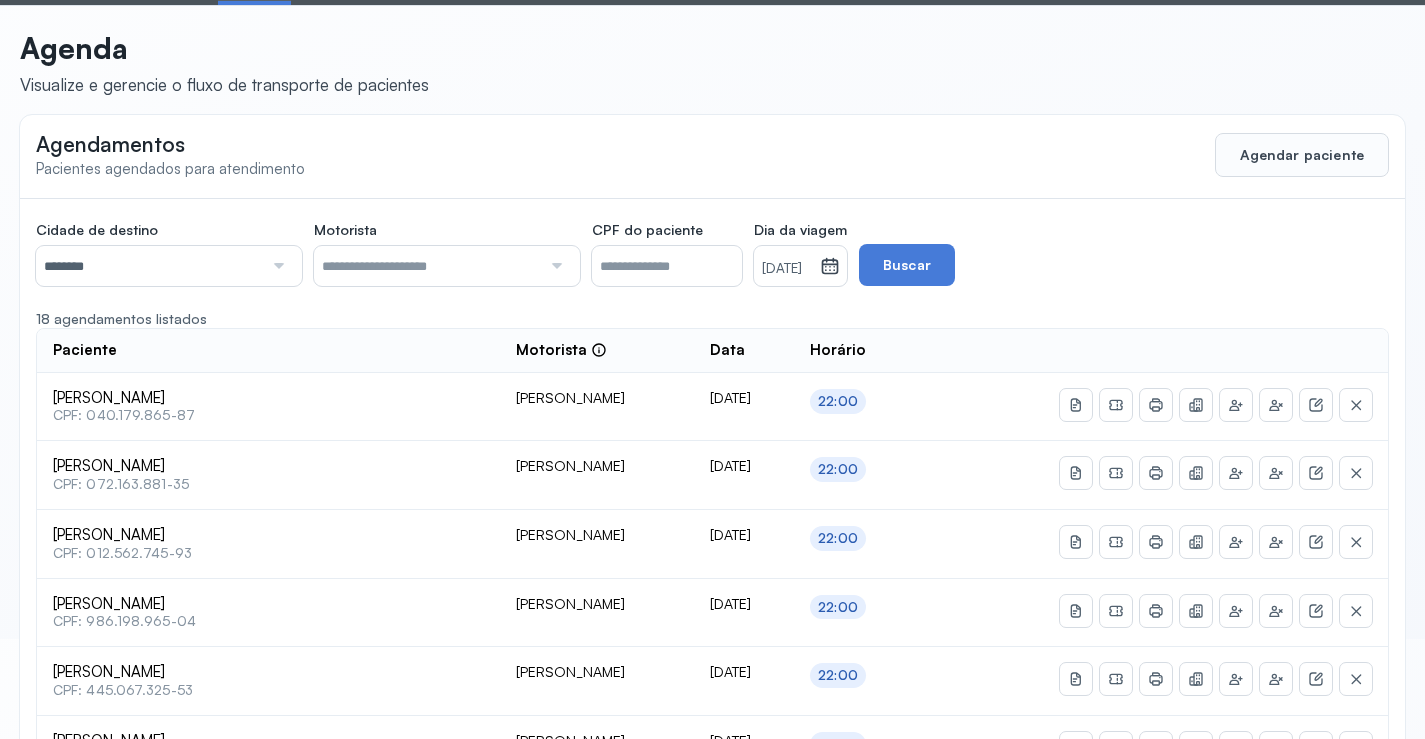 click on "[DATE]" at bounding box center [787, 269] 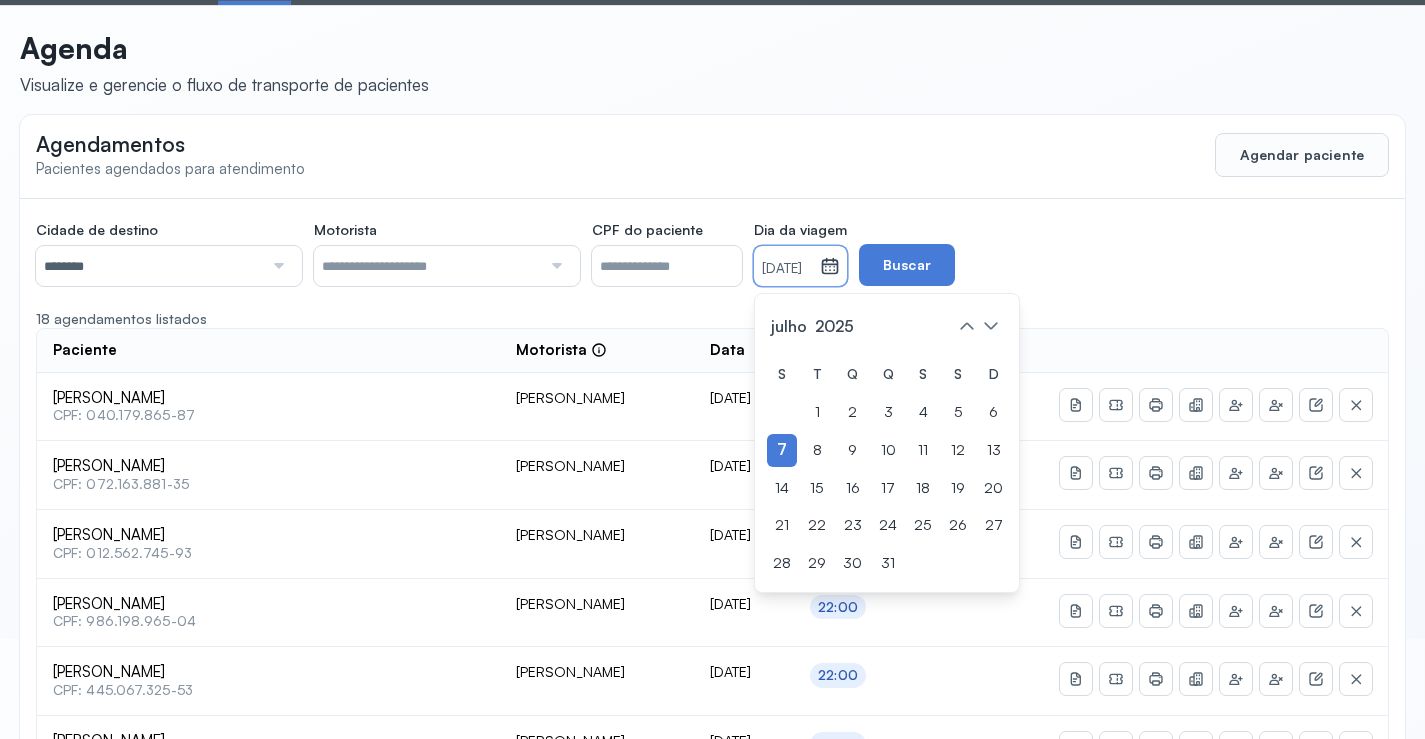 click on "Cidade de destino  ******** Todas as cidades [GEOGRAPHIC_DATA] Salvador Motorista  Todos os motoristas [PERSON_NAME] [PERSON_NAME] [PERSON_NAME] CPF do paciente  Dia da viagem  [DATE] [DATE] S T Q Q S S D 1 2 3 4 5 6 7 8 9 10 11 12 13 14 15 16 17 18 19 20 21 22 23 24 25 26 27 28 29 30 [DATE][PERSON_NAME] mar abr maio jun [DATE] ago set out nov [DATE] 2019 2020 2021 2022 2023 2024 2025 2026 2027 2028 2029  Buscar" at bounding box center (586, 250) 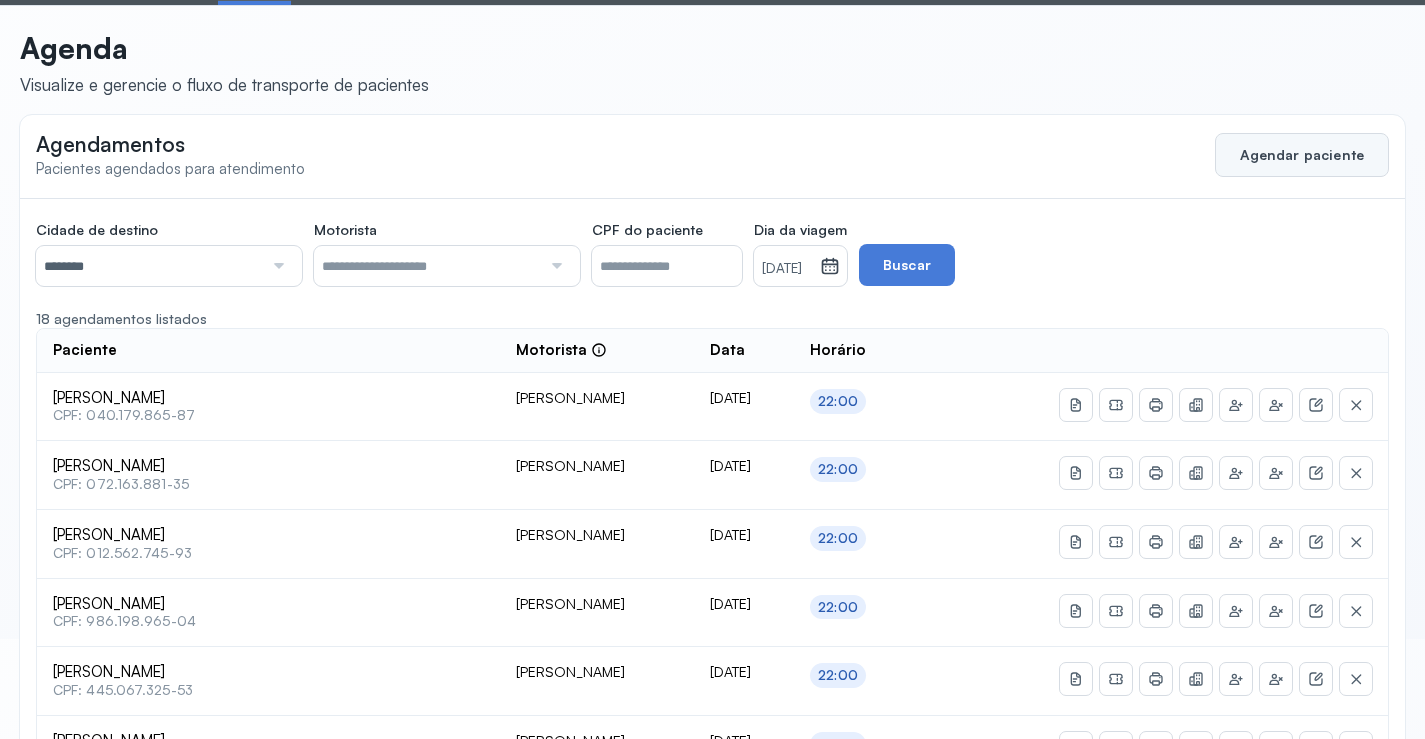 click on "Agendar paciente" 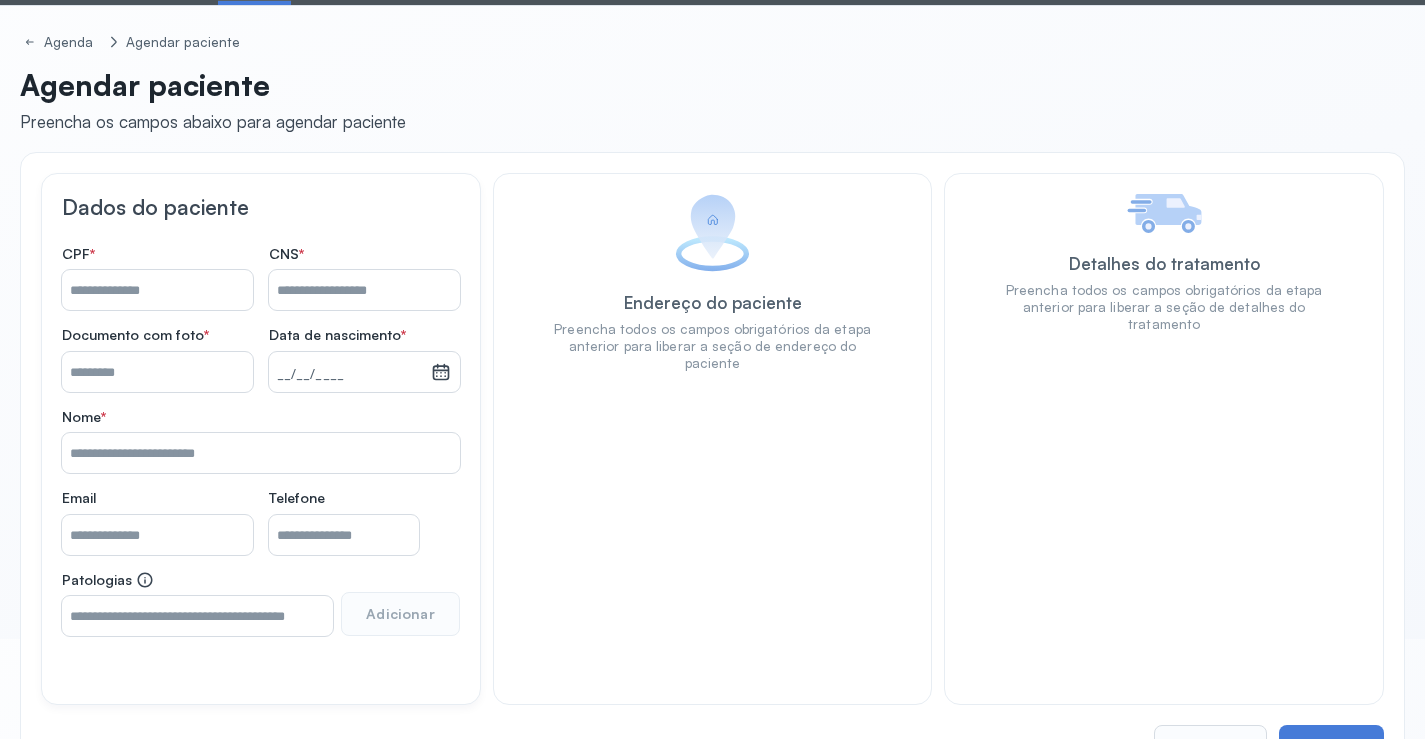 click on "Nome   *" at bounding box center (364, 290) 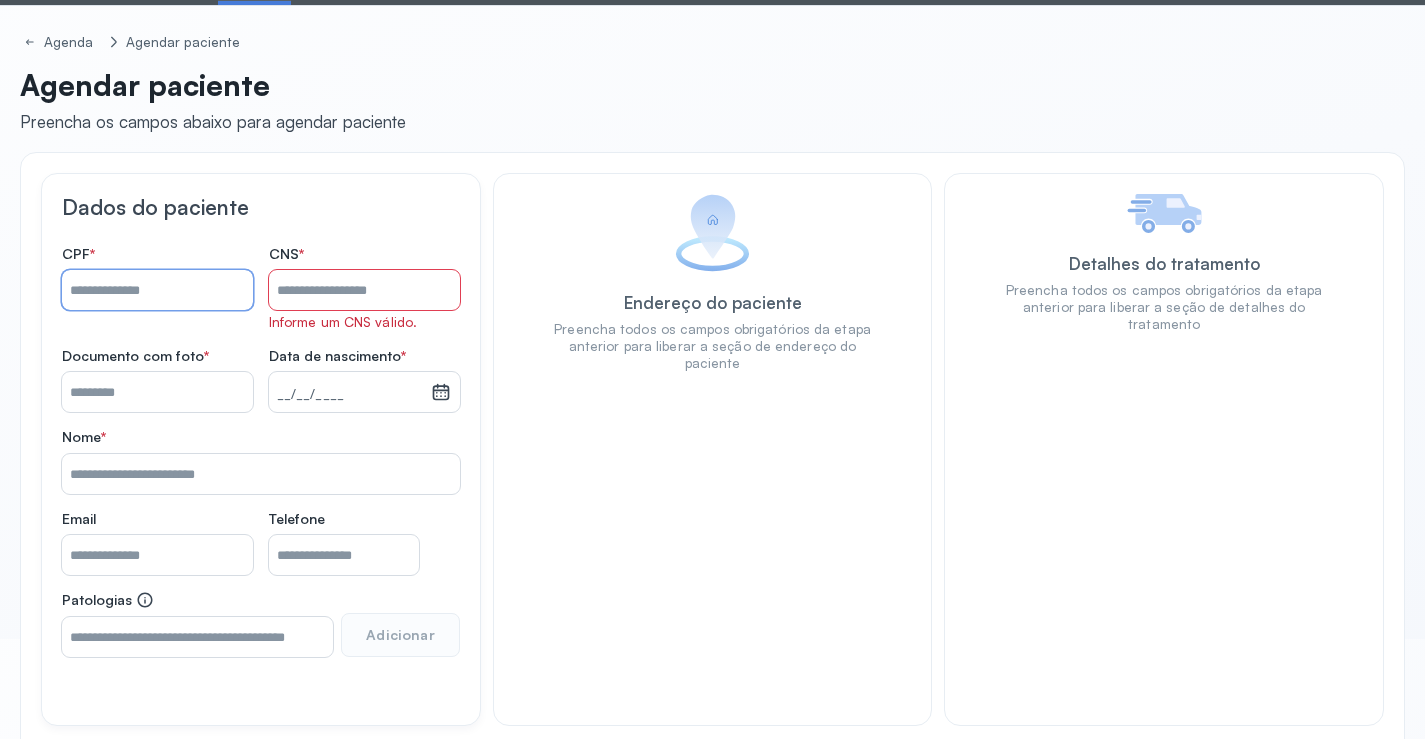 click on "Nome   *" at bounding box center (157, 290) 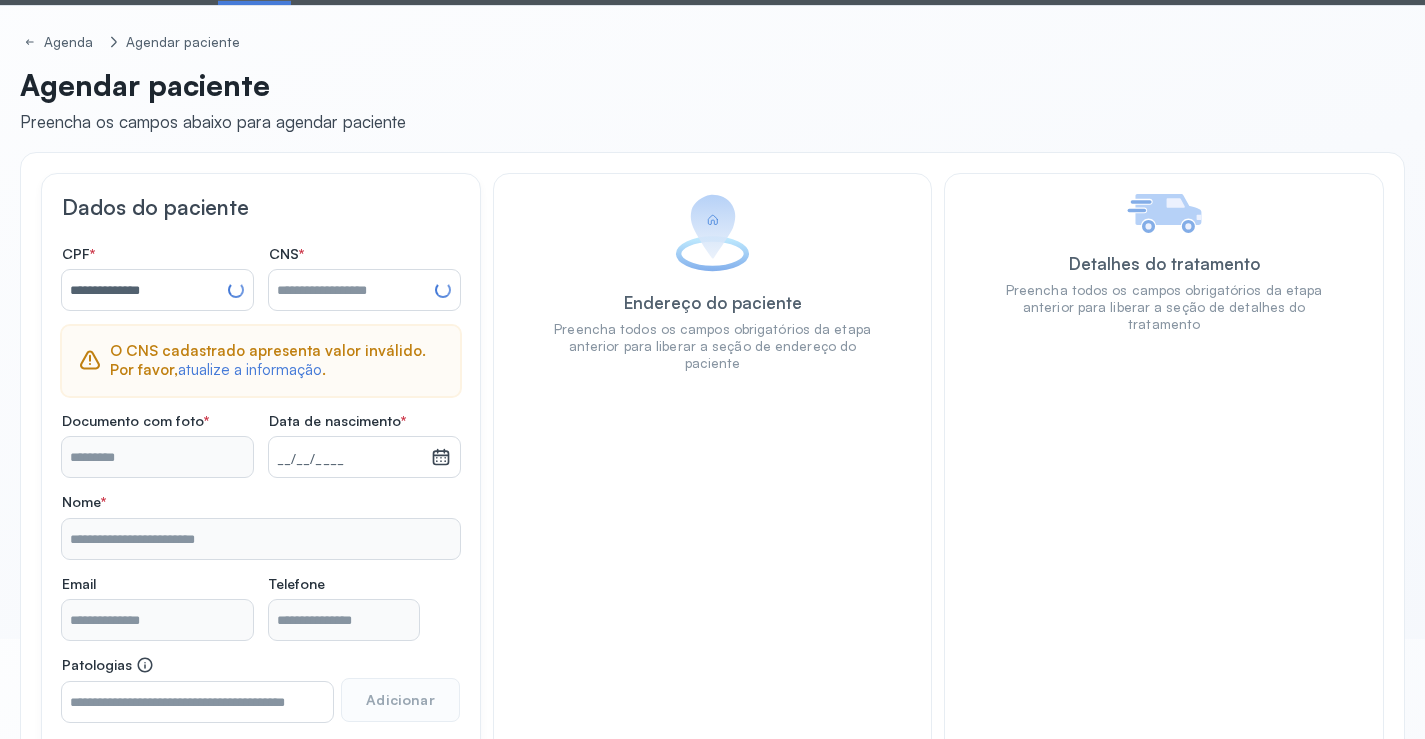 type on "**********" 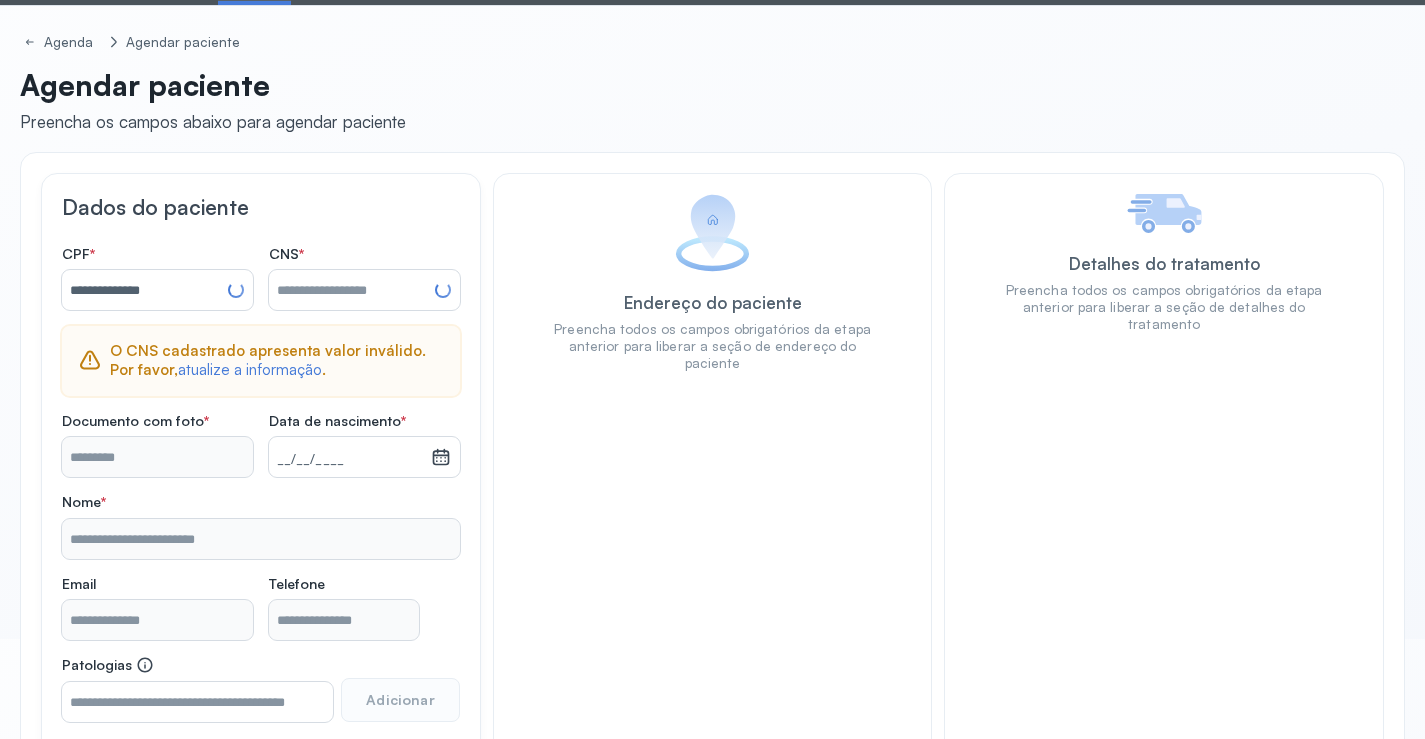 type on "**********" 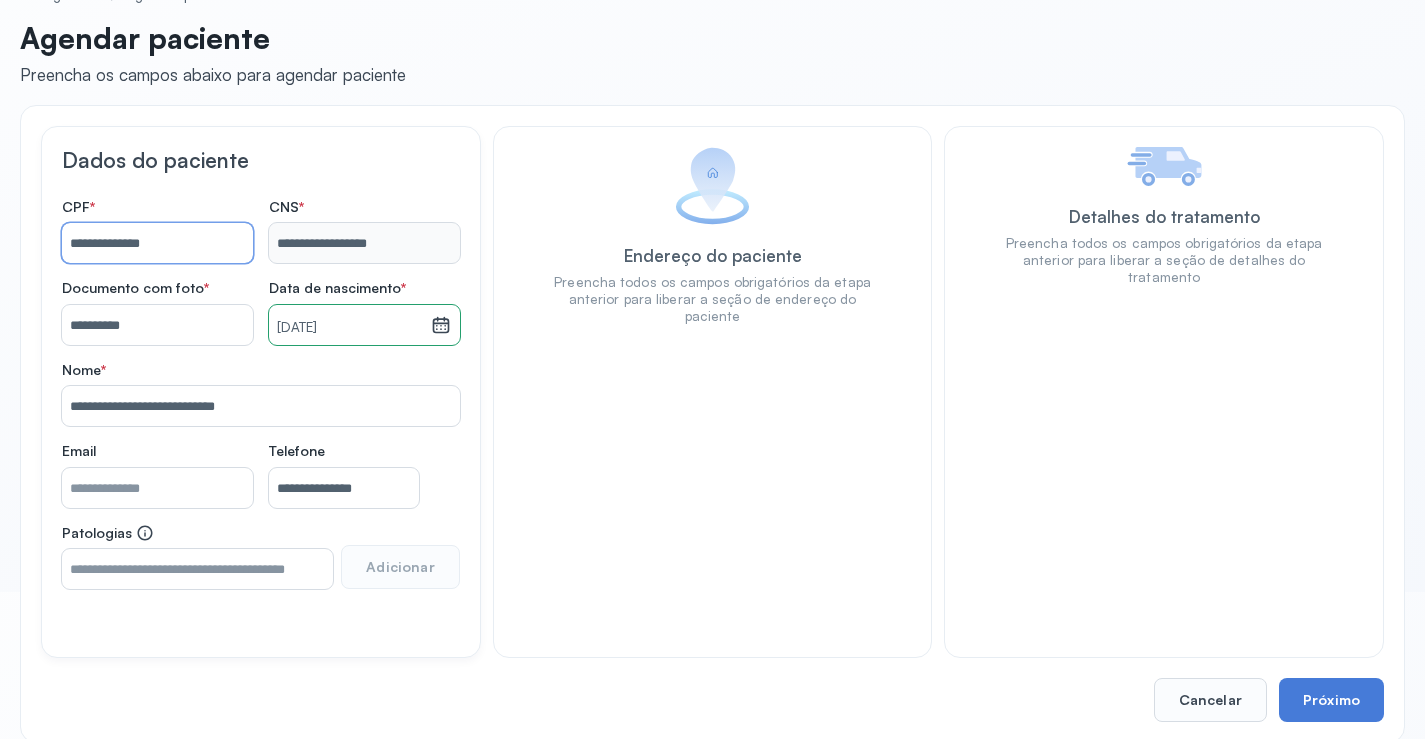 scroll, scrollTop: 171, scrollLeft: 0, axis: vertical 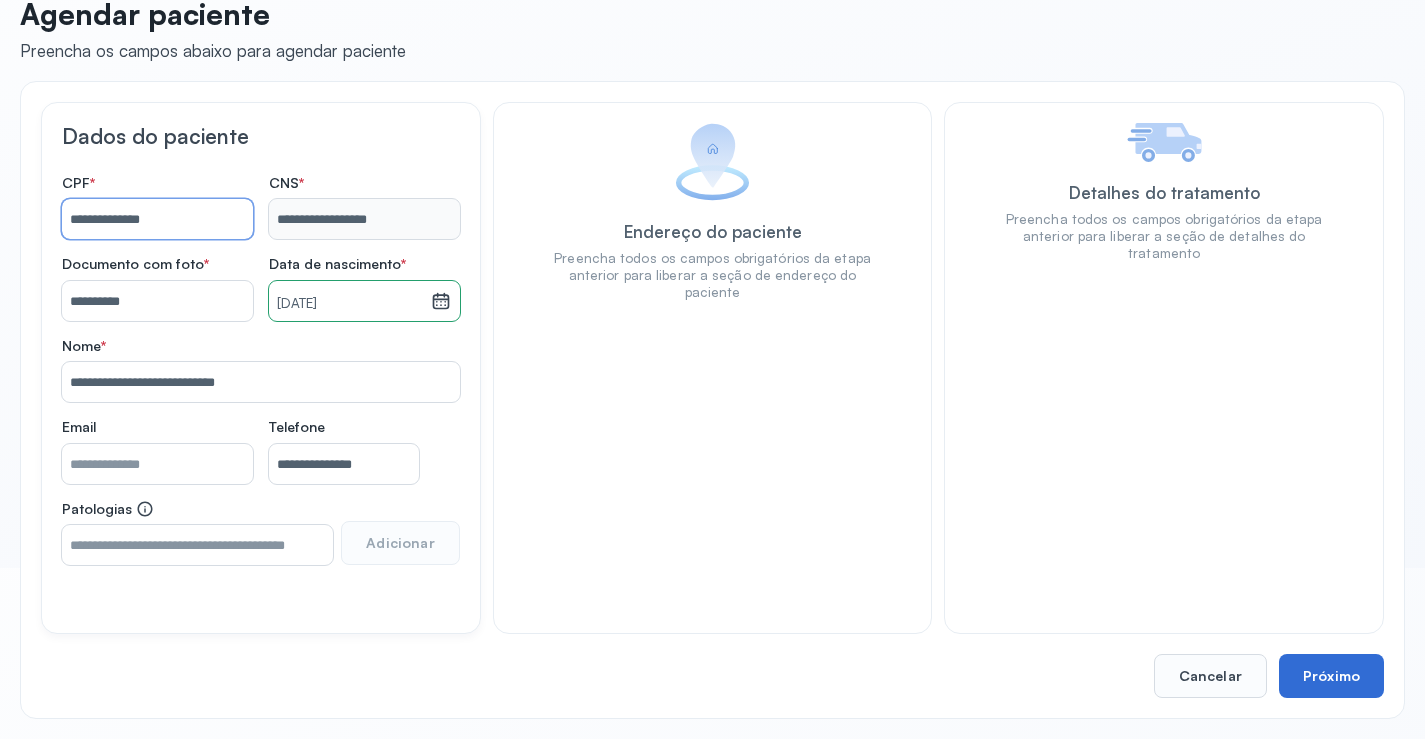 type on "**********" 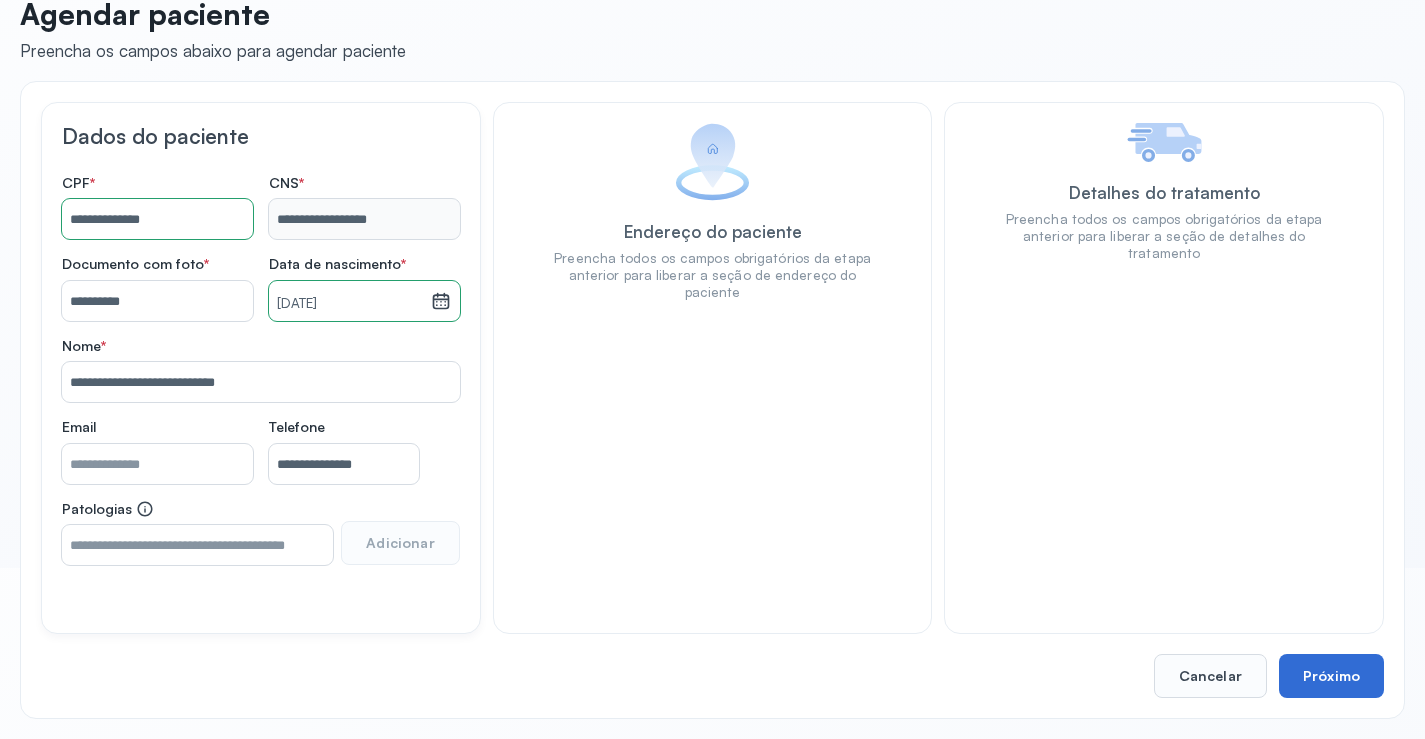 click on "Próximo" at bounding box center [1331, 676] 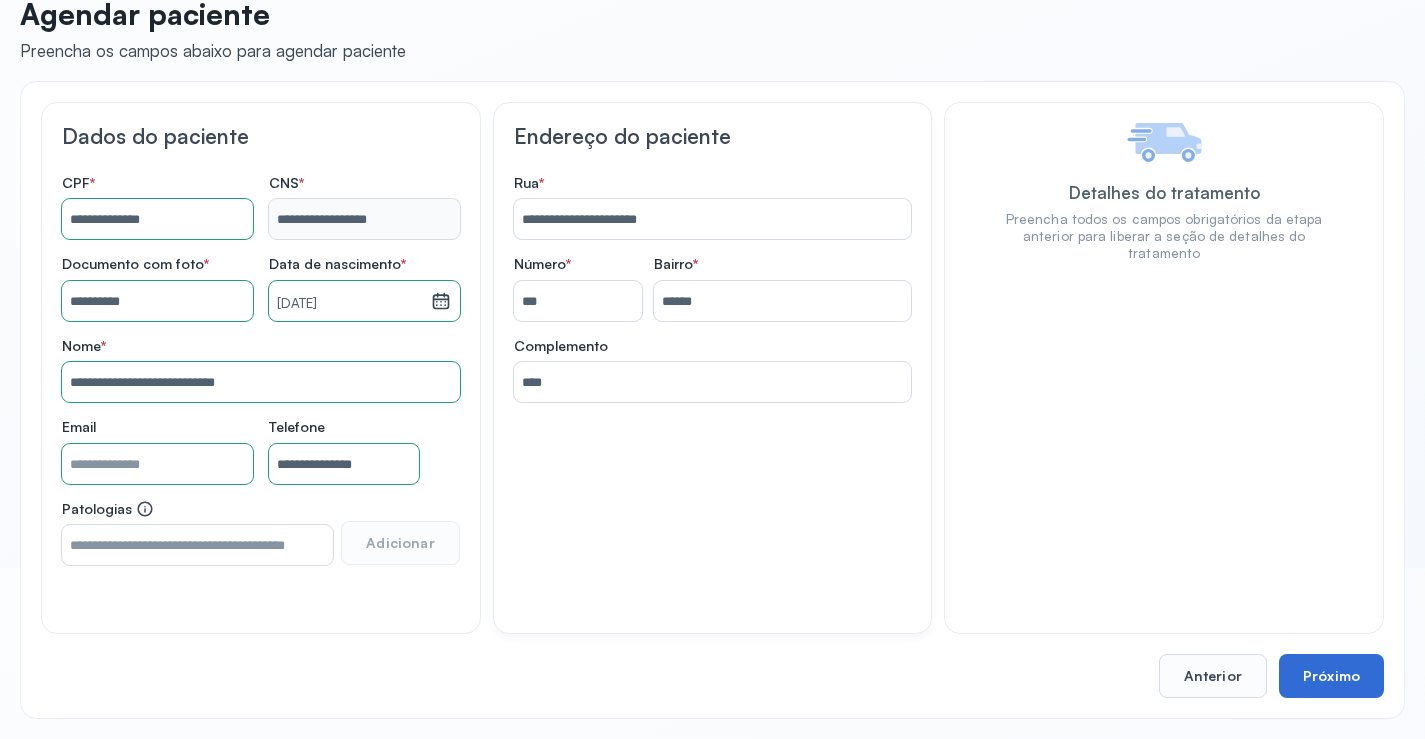 click on "Próximo" at bounding box center (1331, 676) 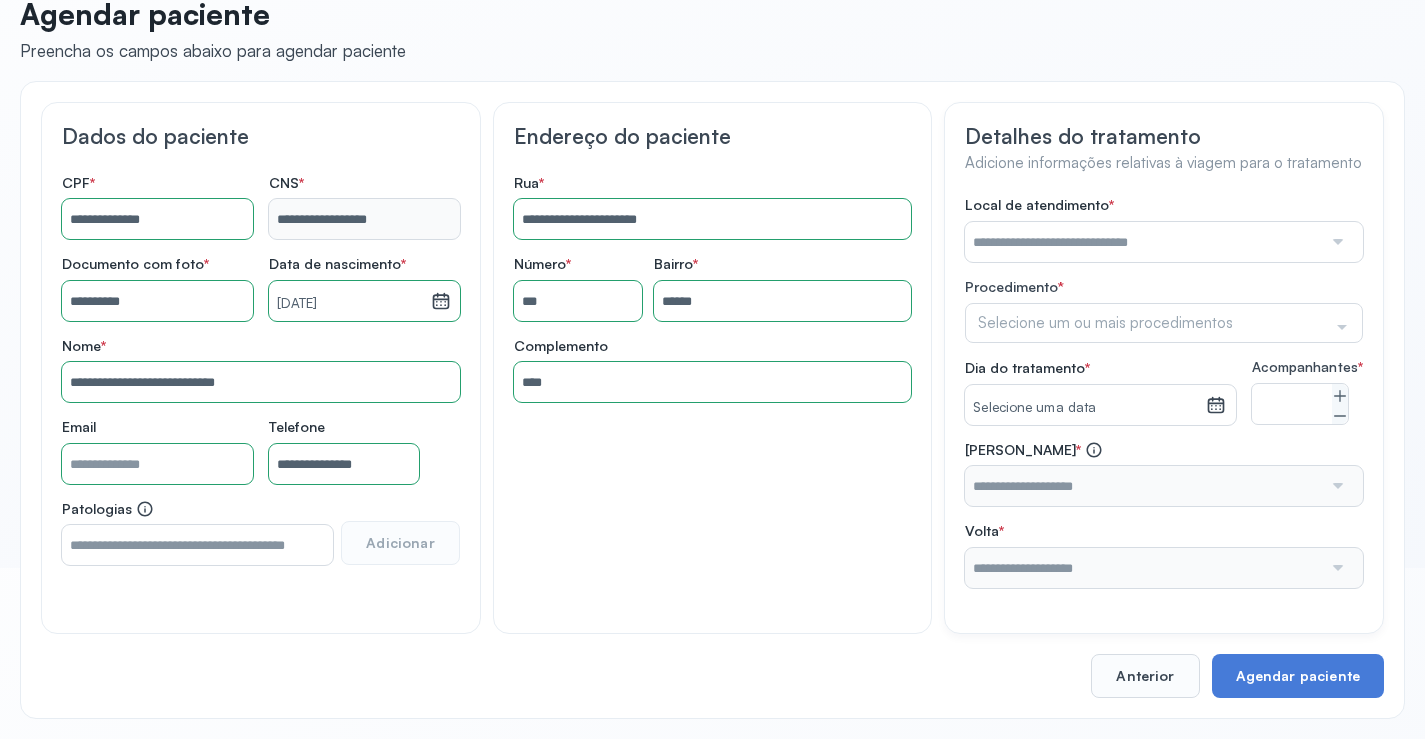 click at bounding box center [1143, 242] 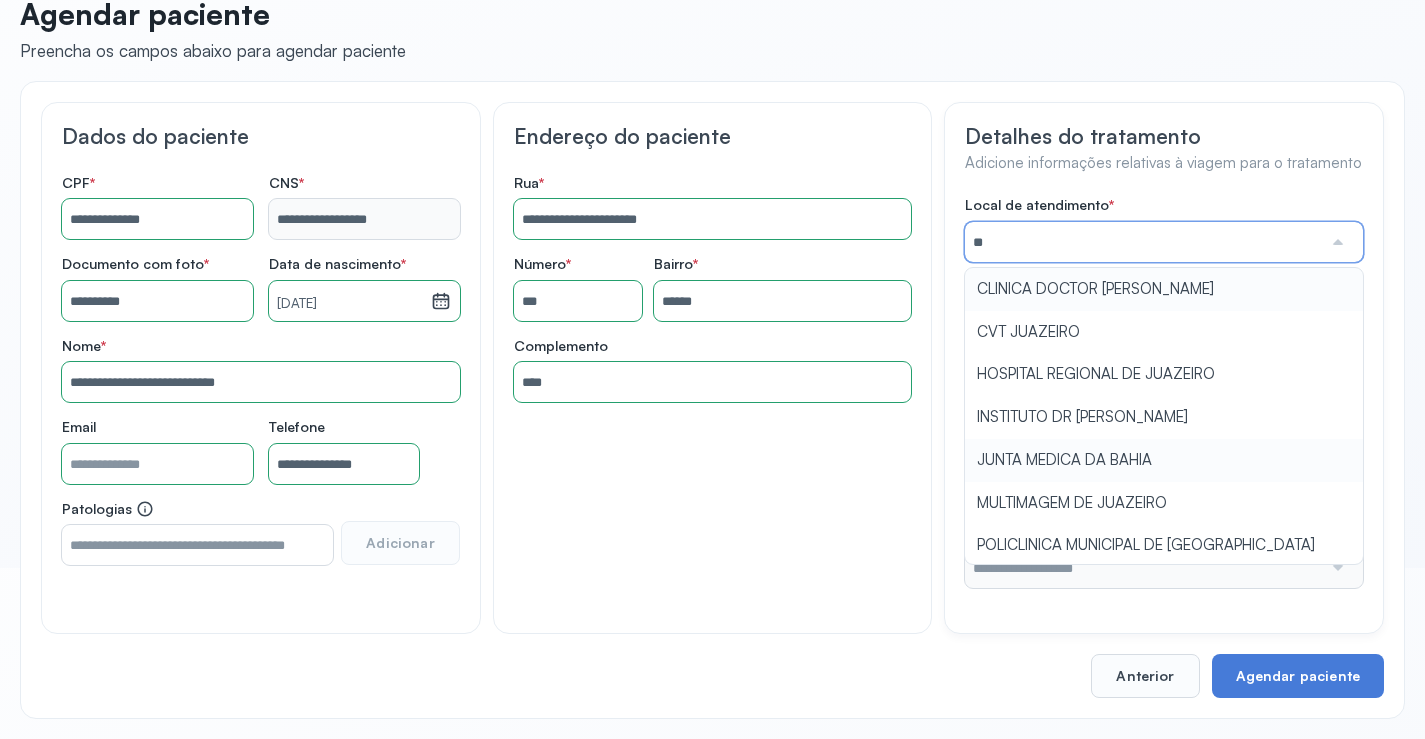 type on "*" 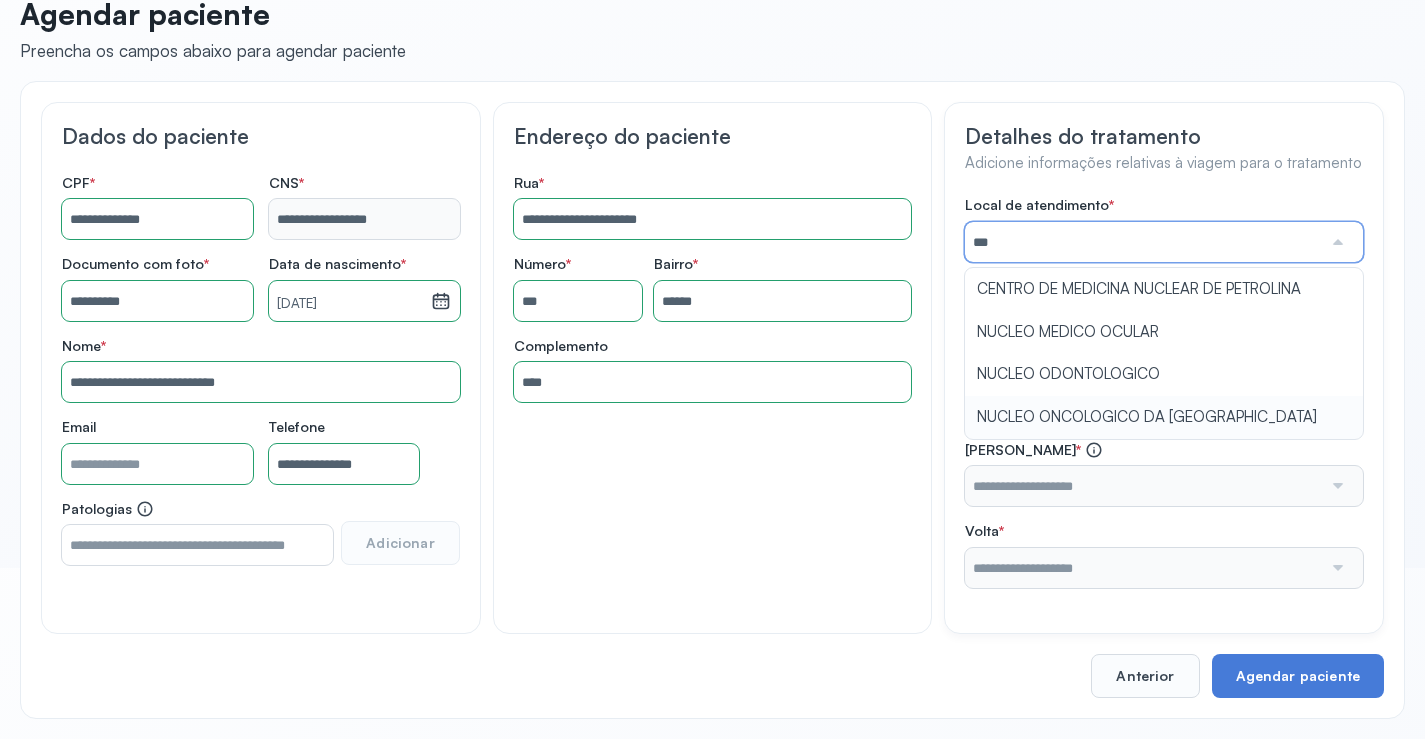 type on "**********" 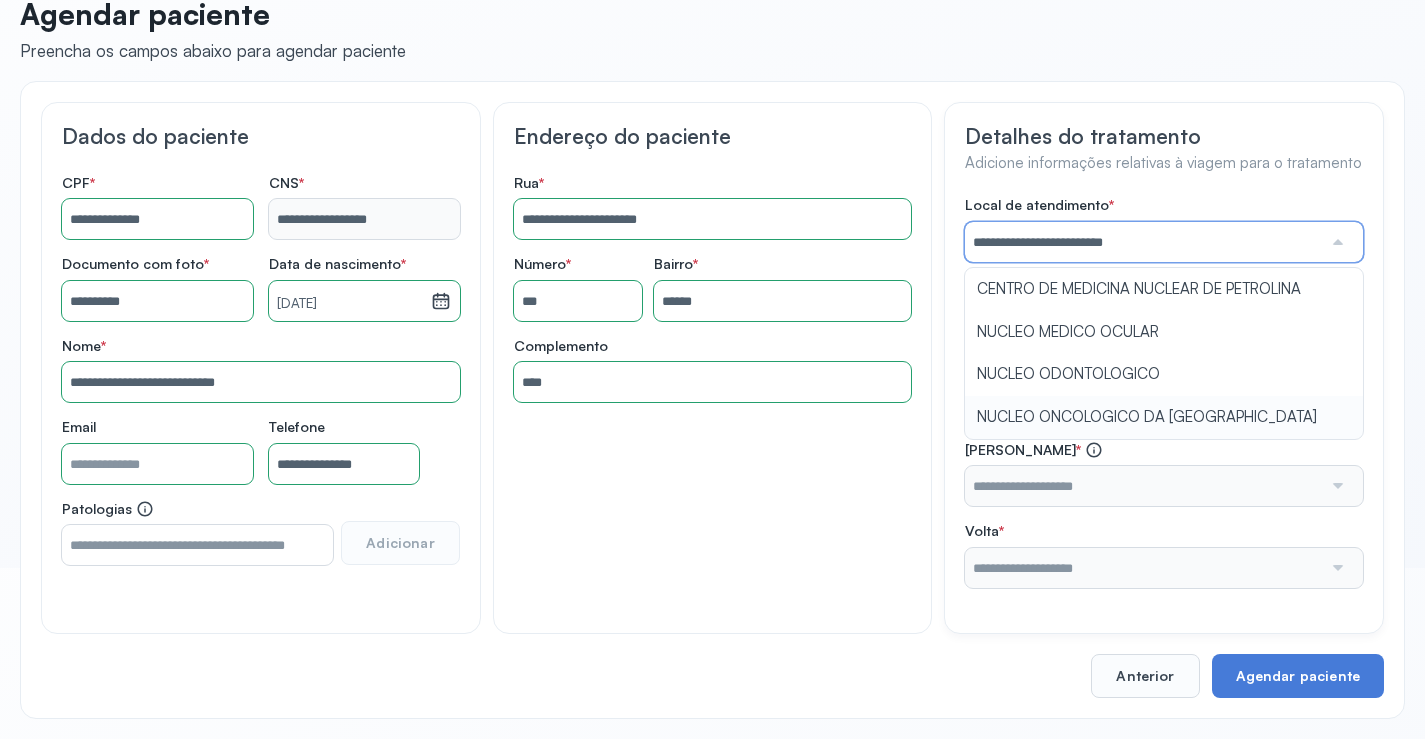 click on "**********" at bounding box center [1164, 392] 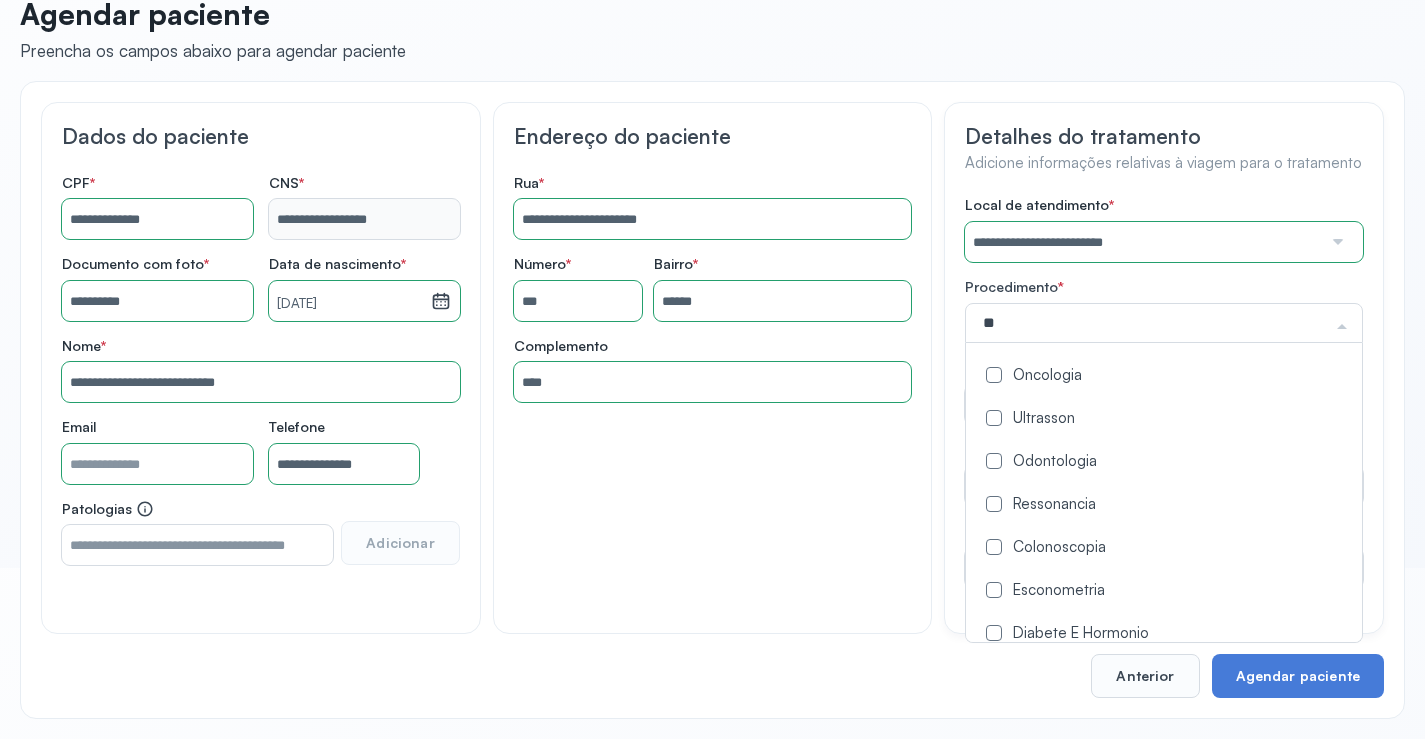 type on "***" 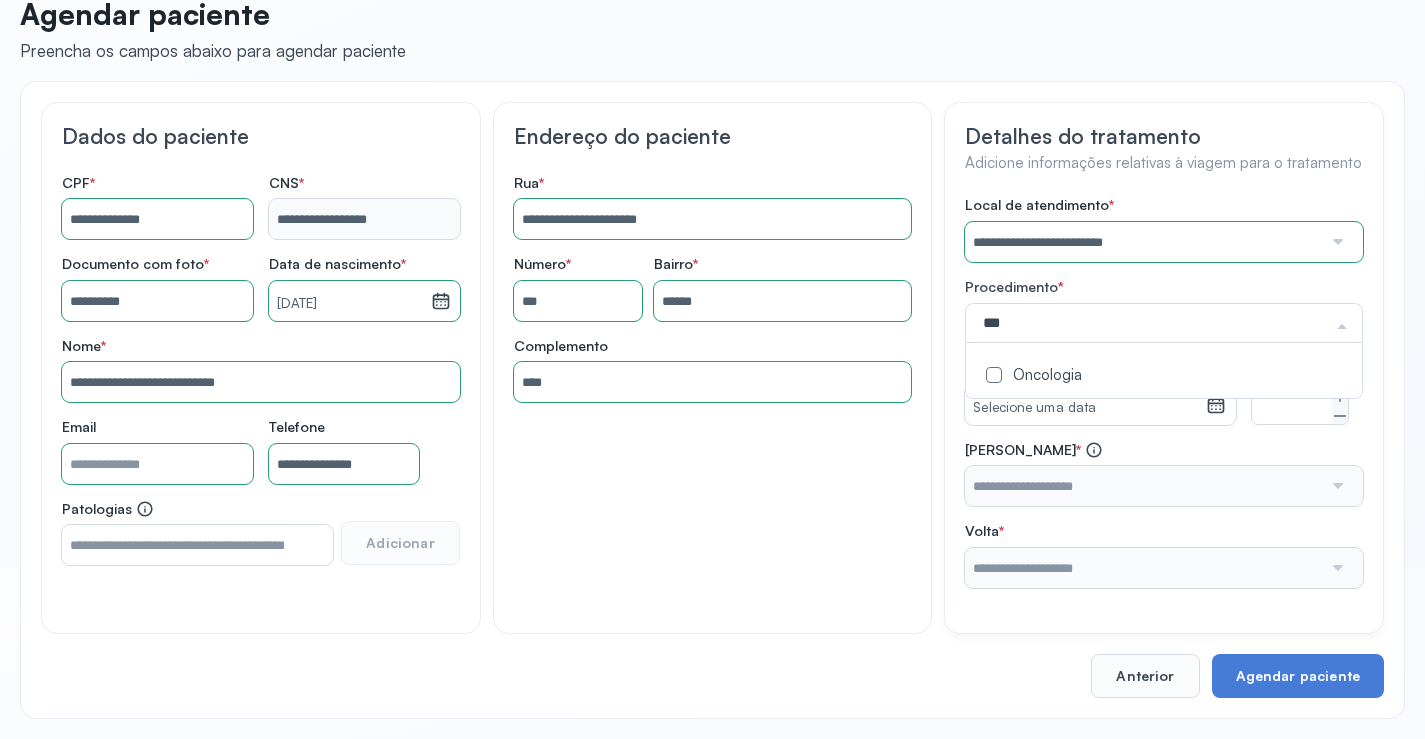 click on "Oncologia" at bounding box center (1164, 376) 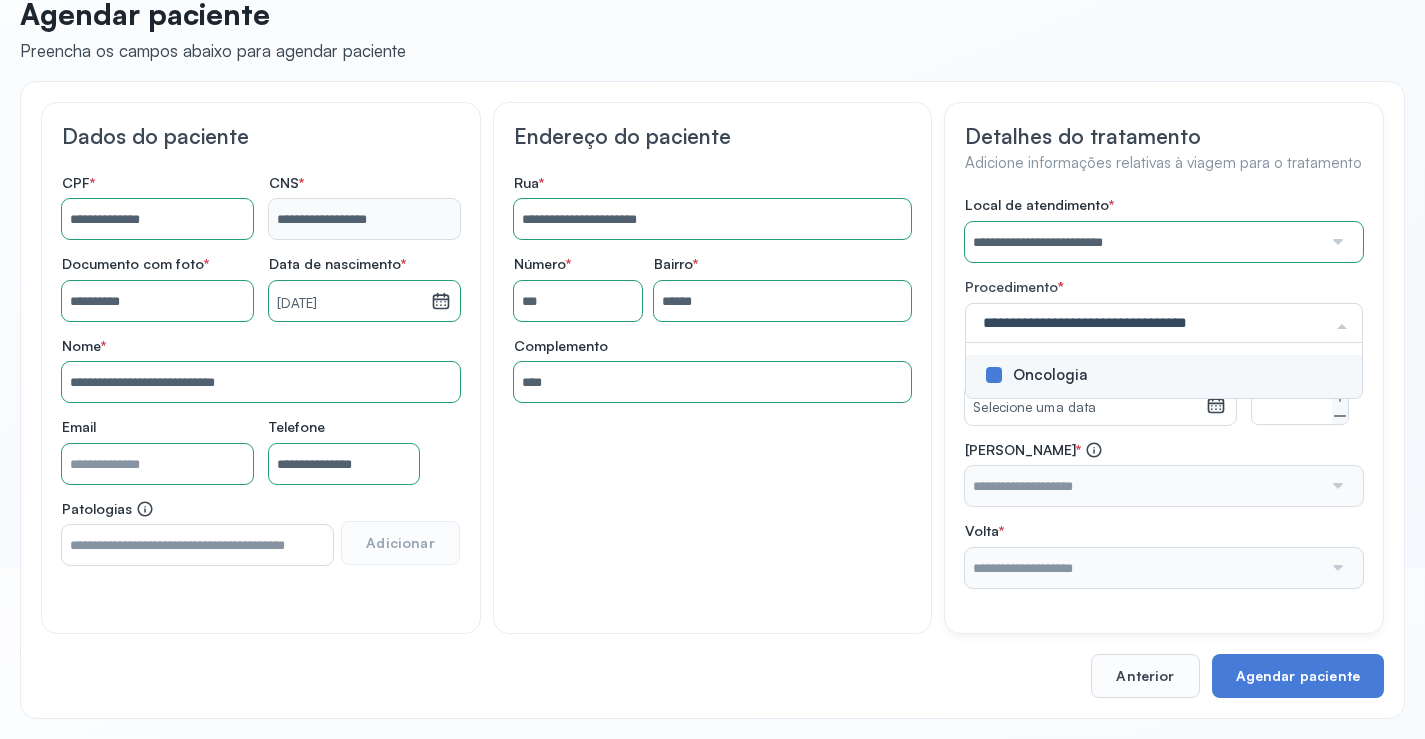 click on "**********" 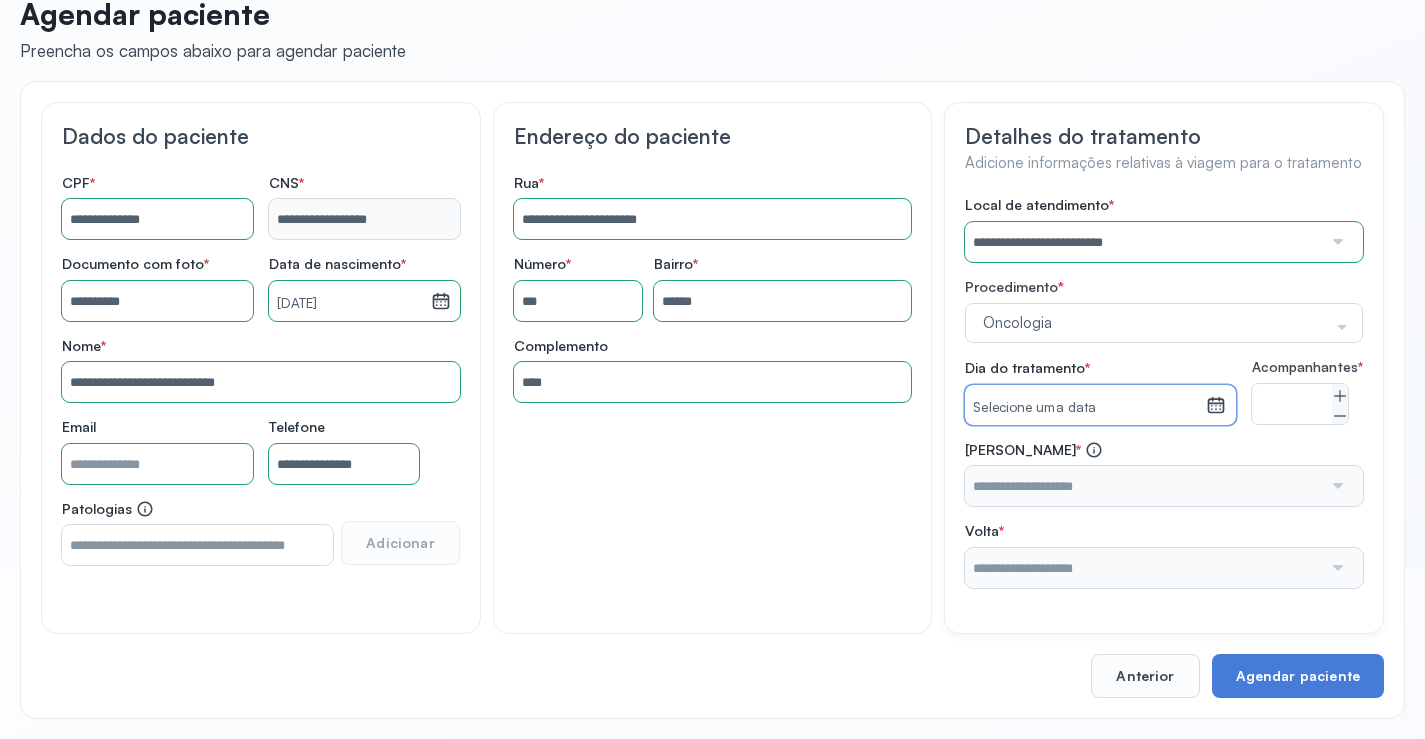 click on "Selecione uma data" at bounding box center [1085, 408] 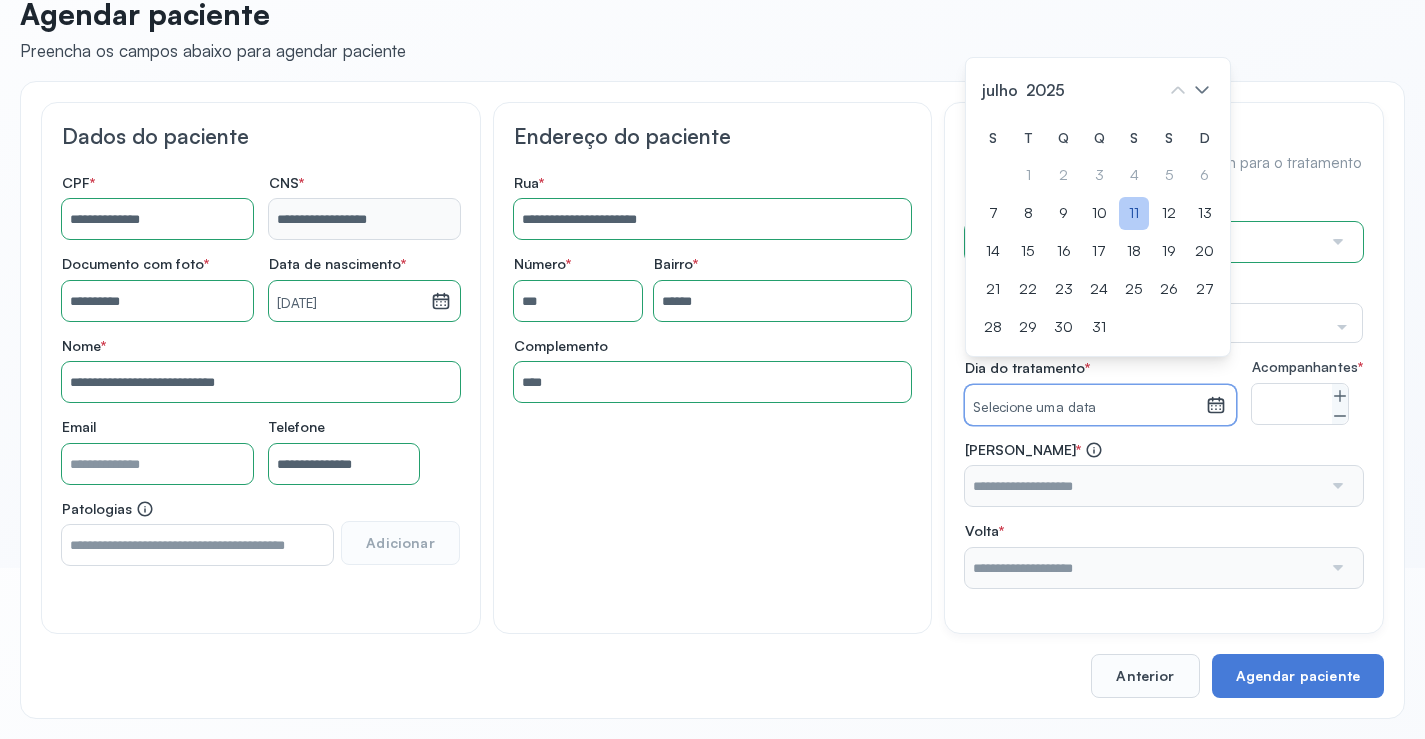 click on "11" 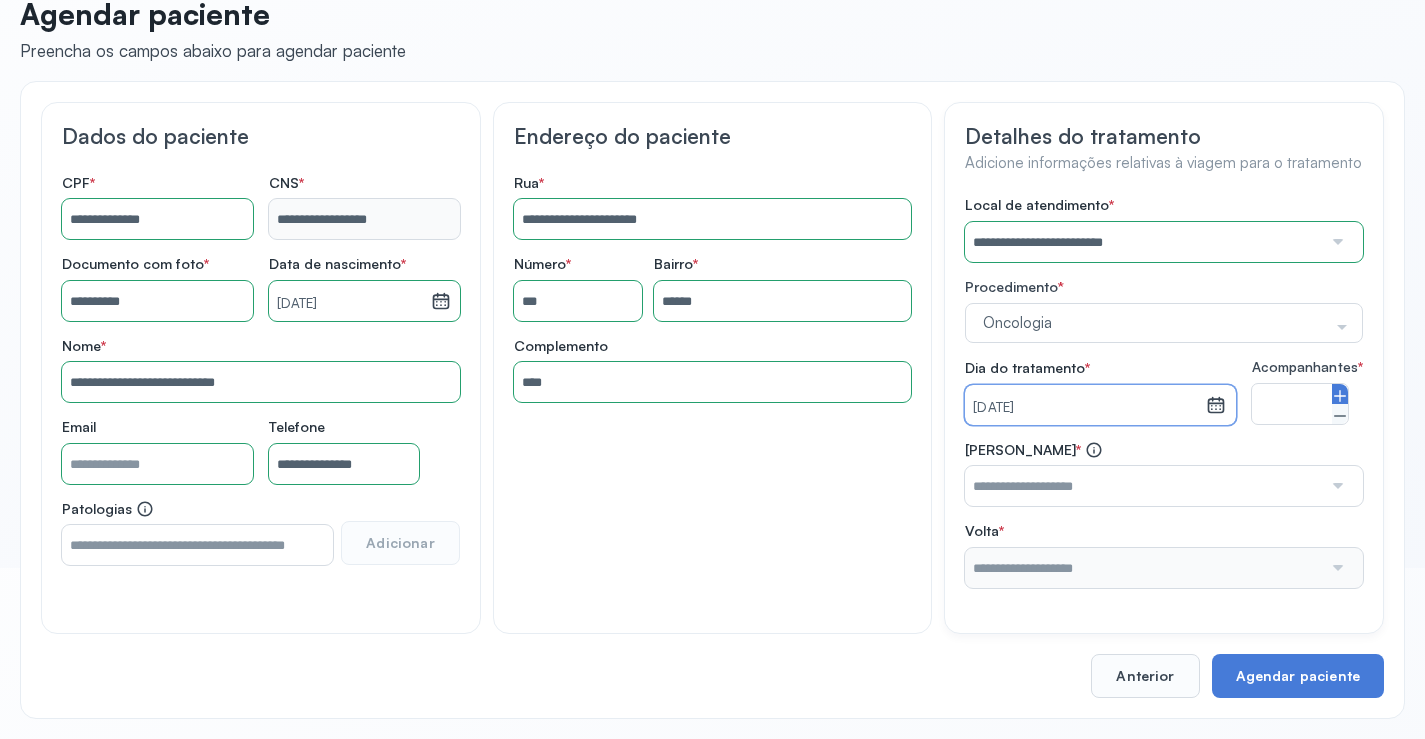 click 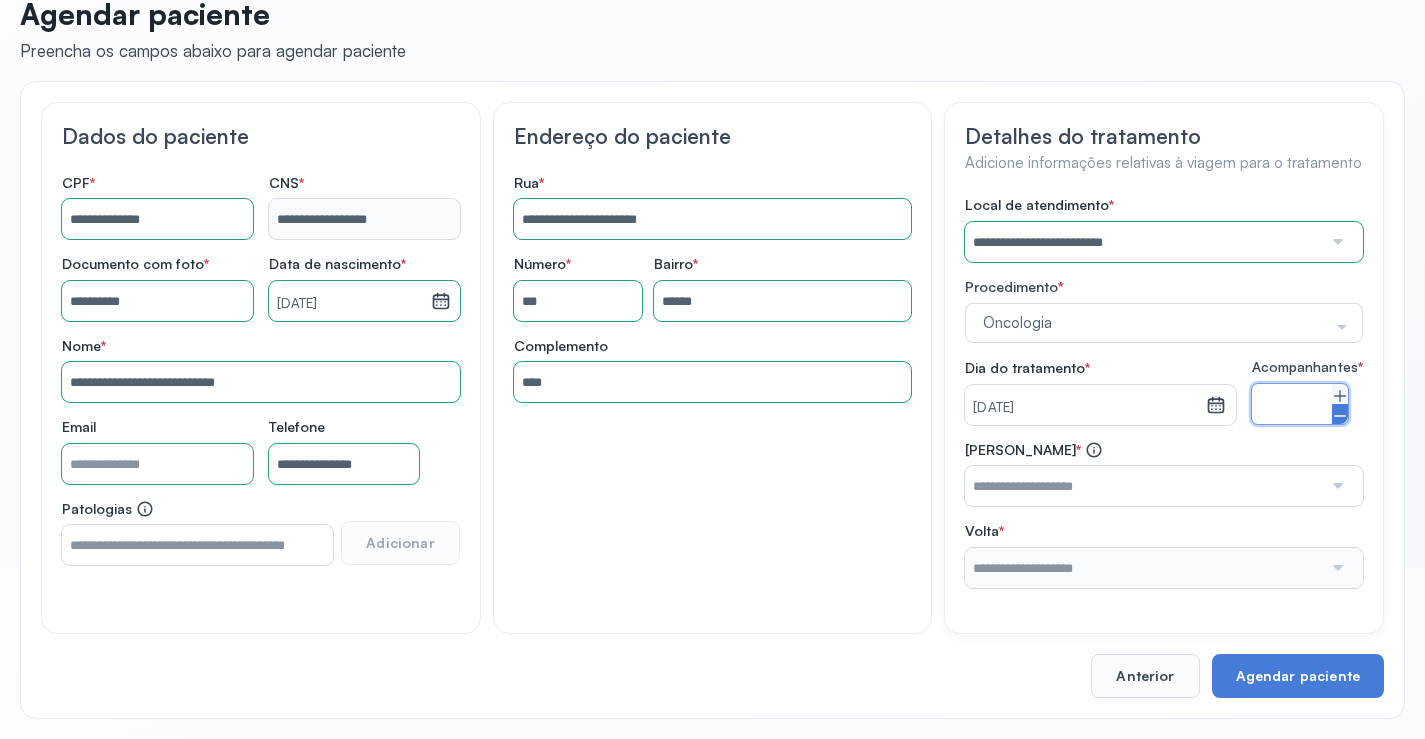 click 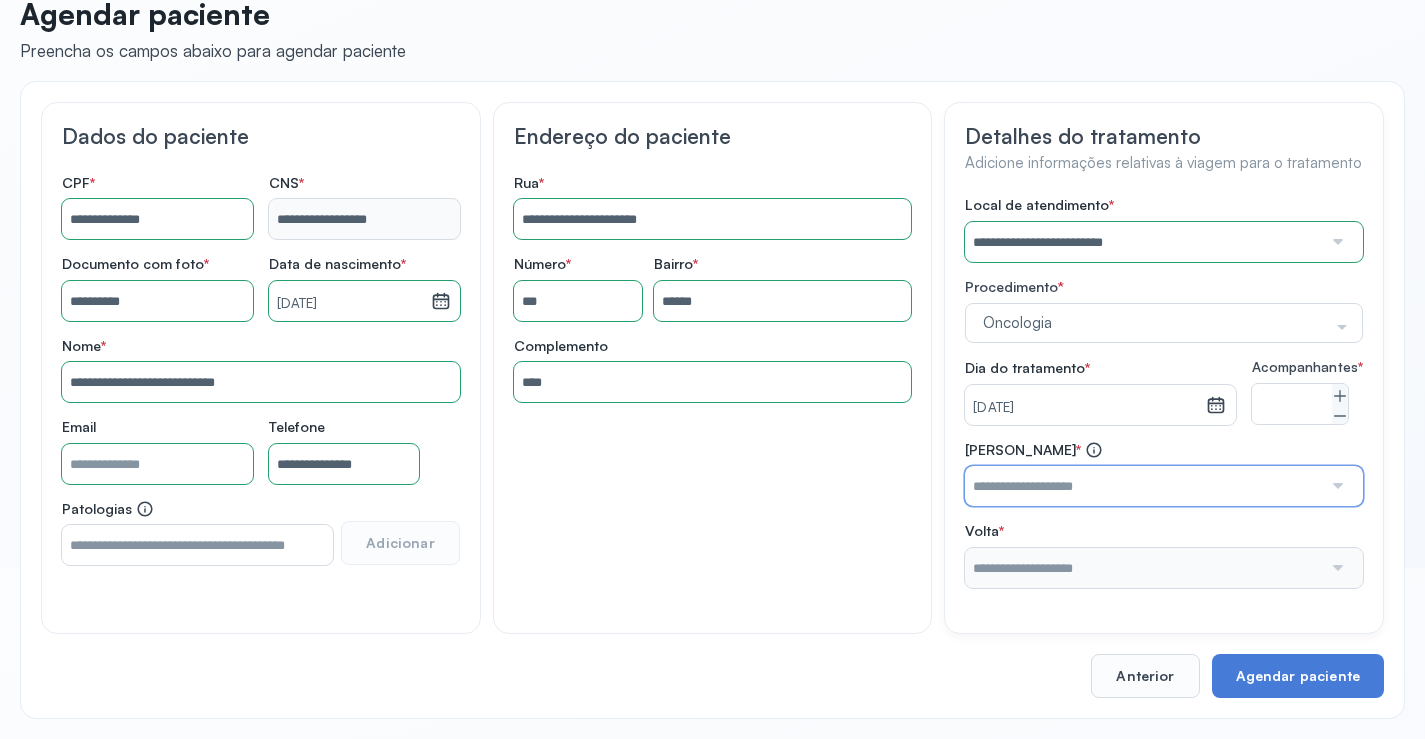 click at bounding box center (1143, 486) 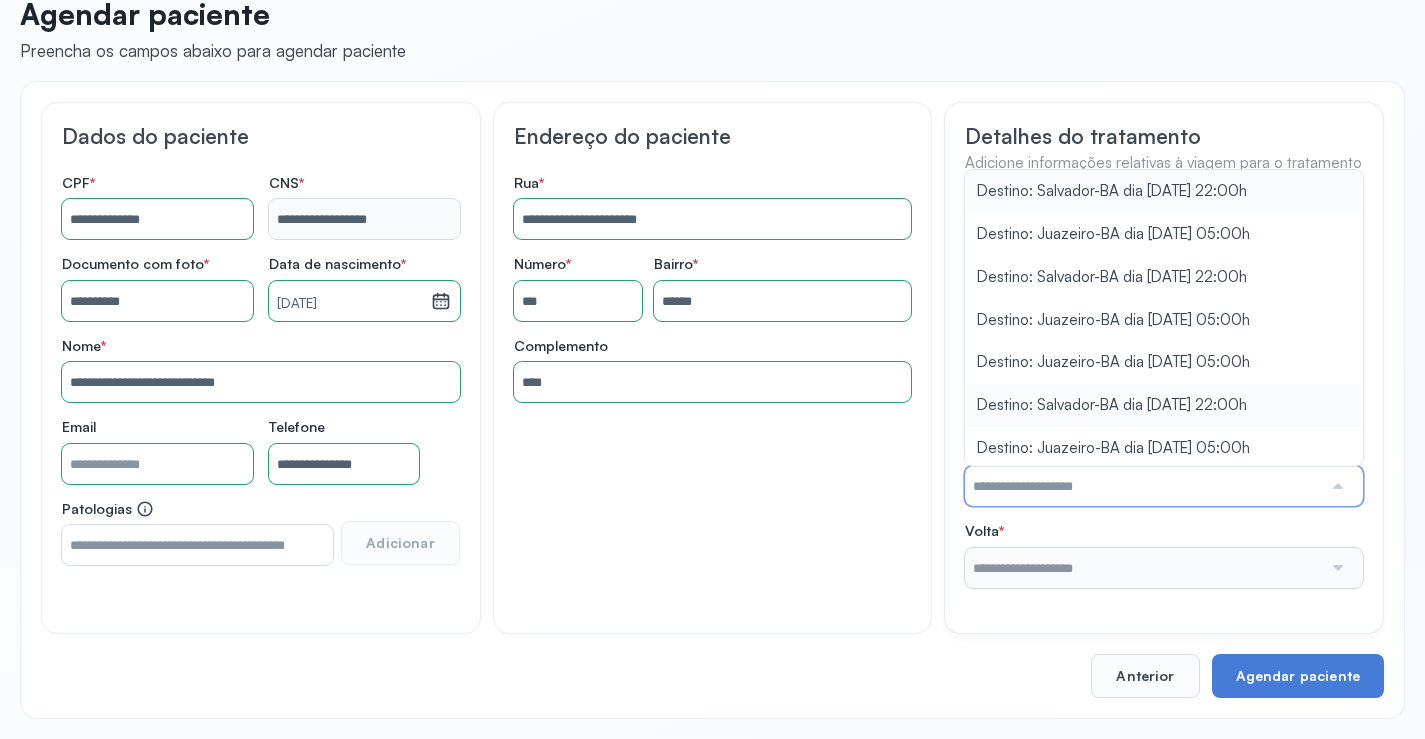 type on "**********" 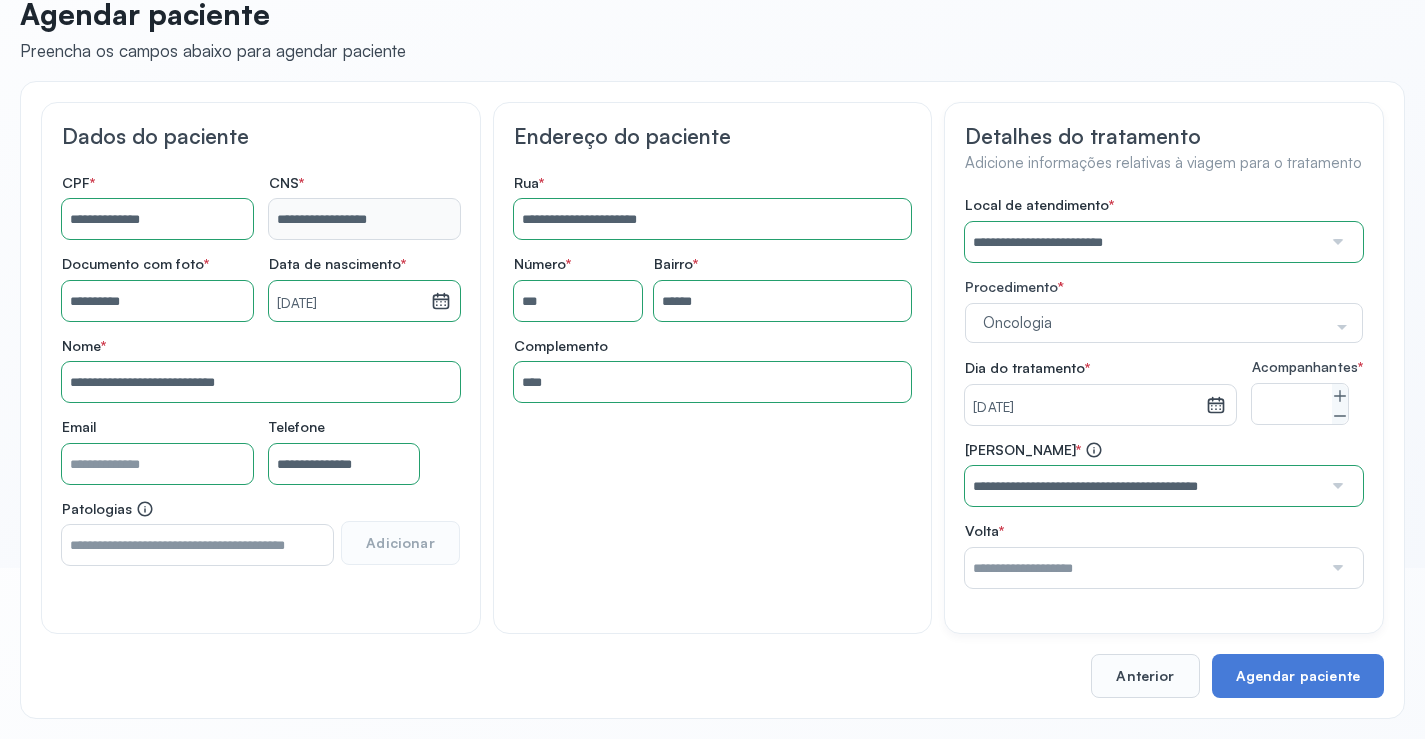 click on "**********" at bounding box center (1164, 392) 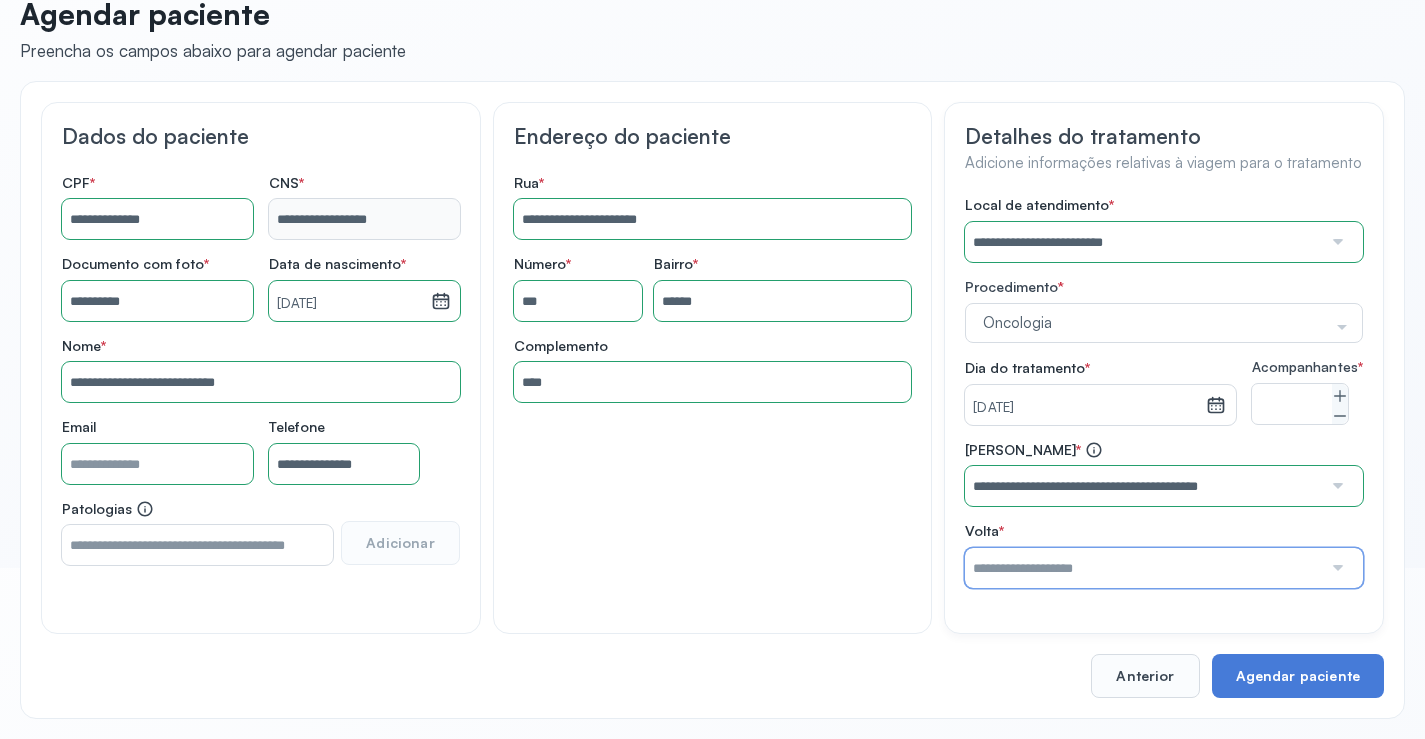 click at bounding box center (1143, 568) 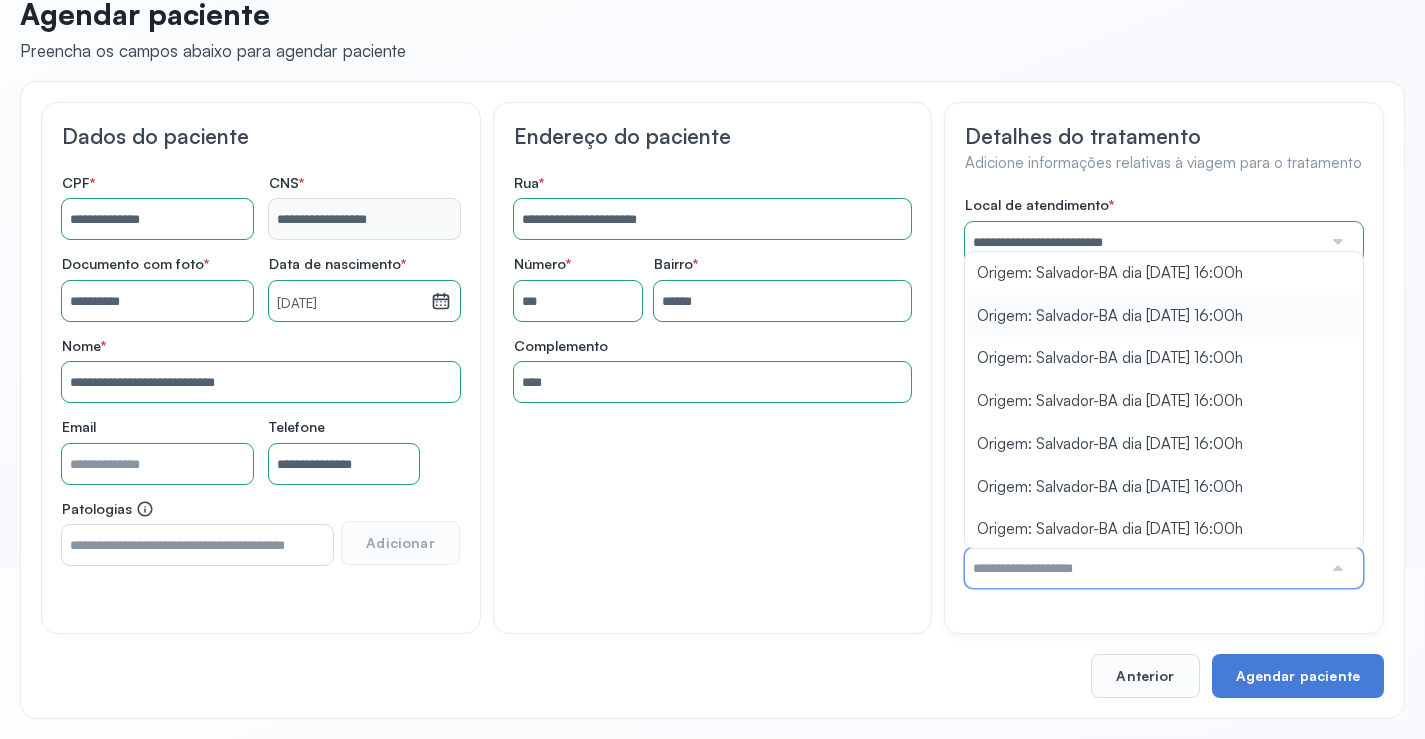 type on "**********" 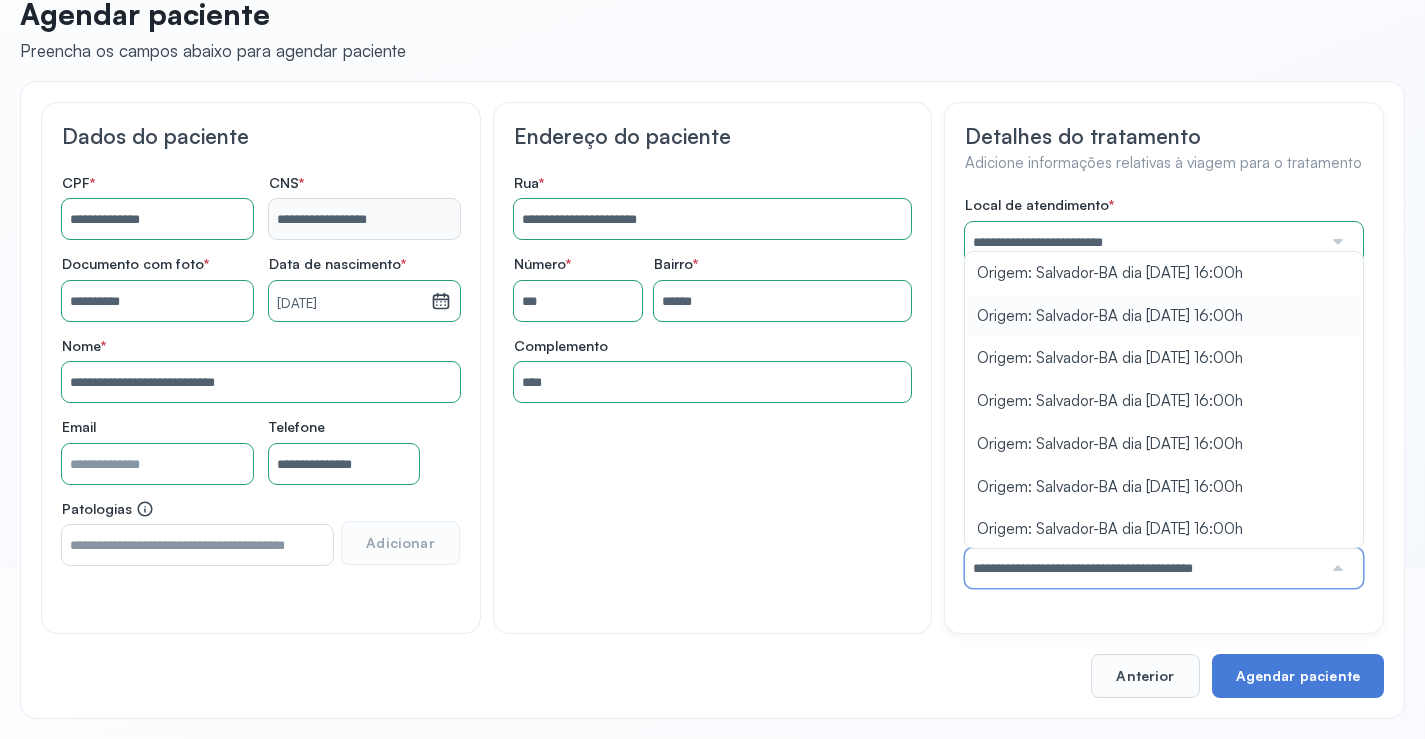 click on "**********" at bounding box center (1164, 392) 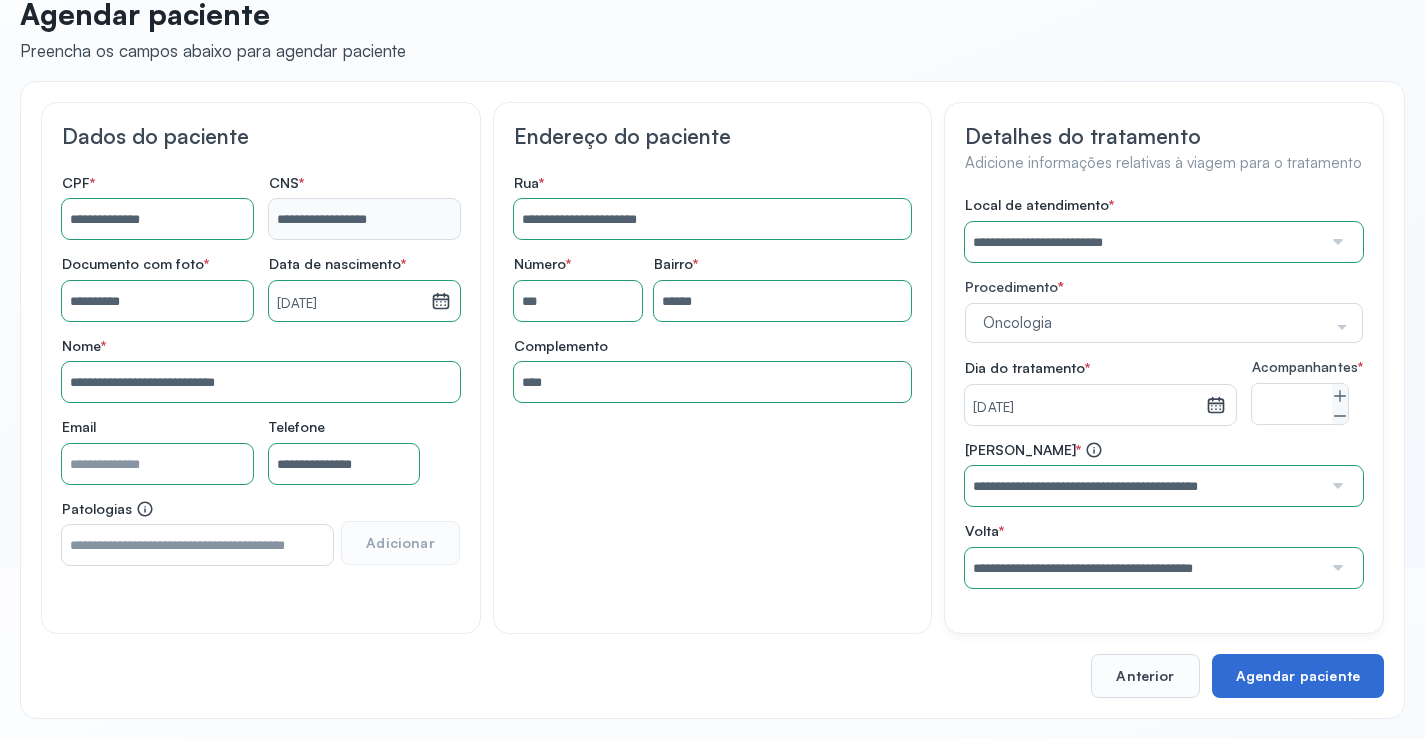 click on "Agendar paciente" at bounding box center (1298, 676) 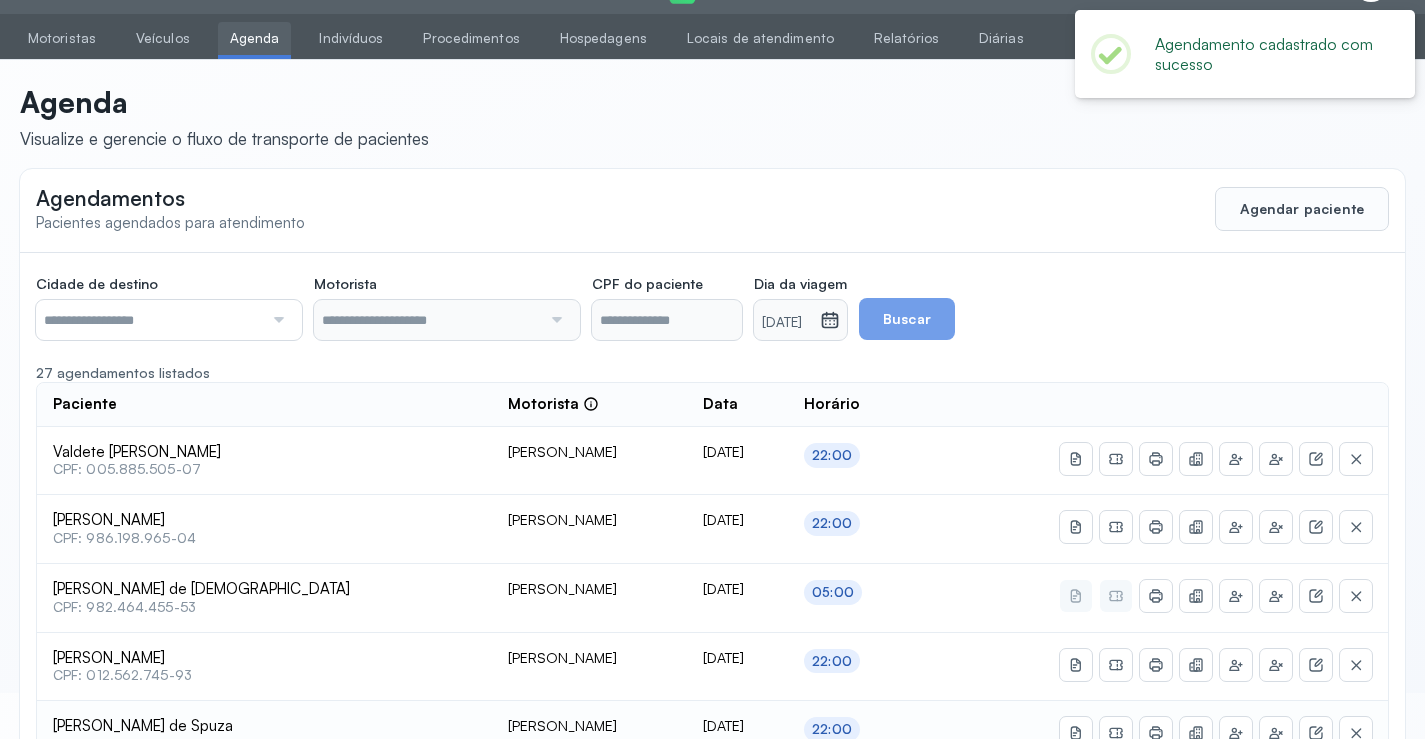 scroll, scrollTop: 171, scrollLeft: 0, axis: vertical 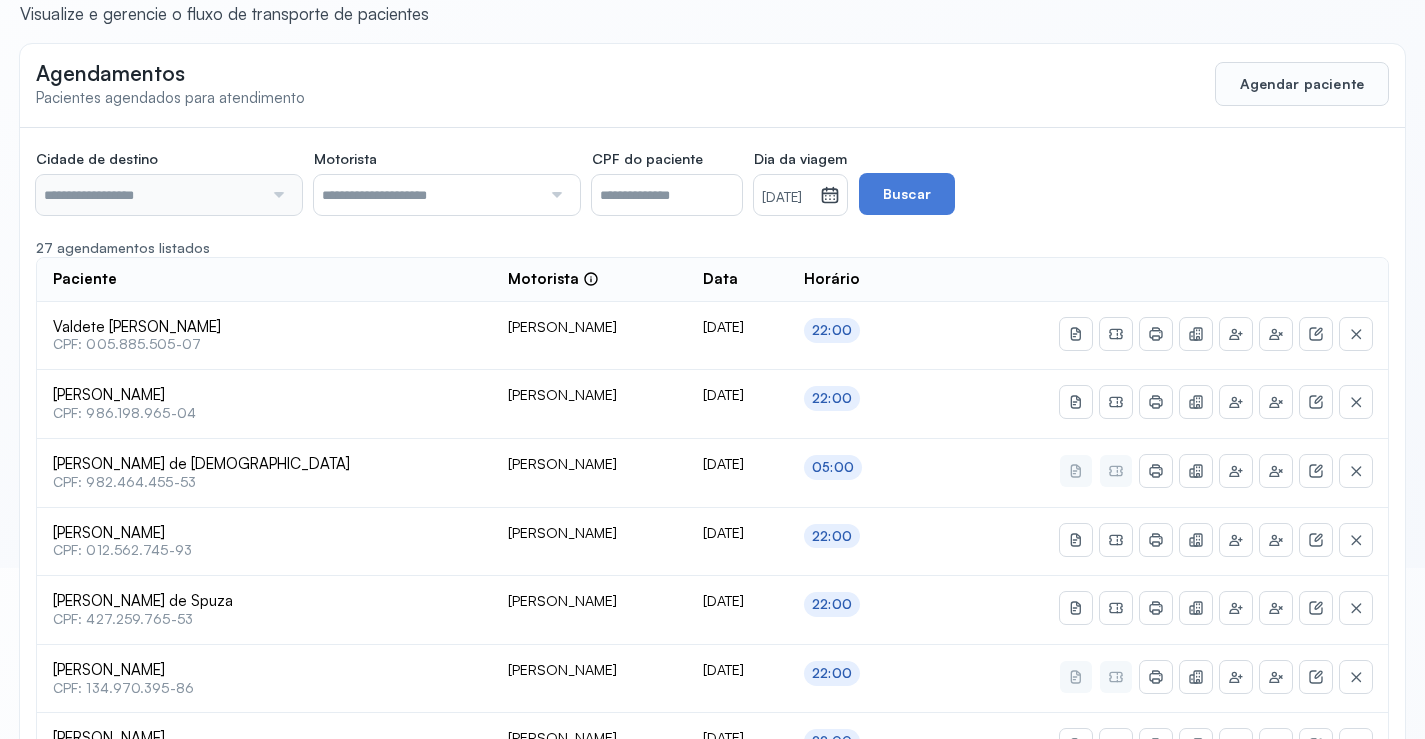 type on "********" 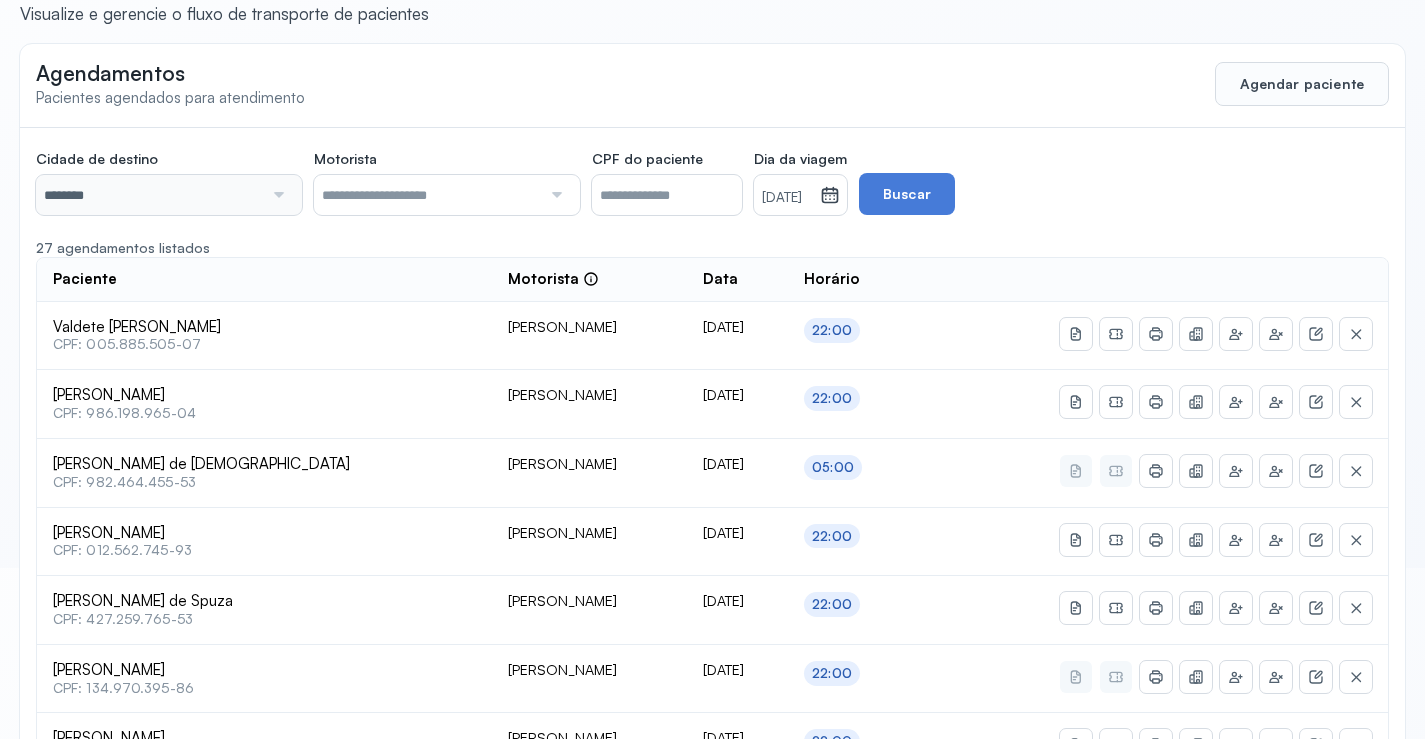 scroll, scrollTop: 46, scrollLeft: 0, axis: vertical 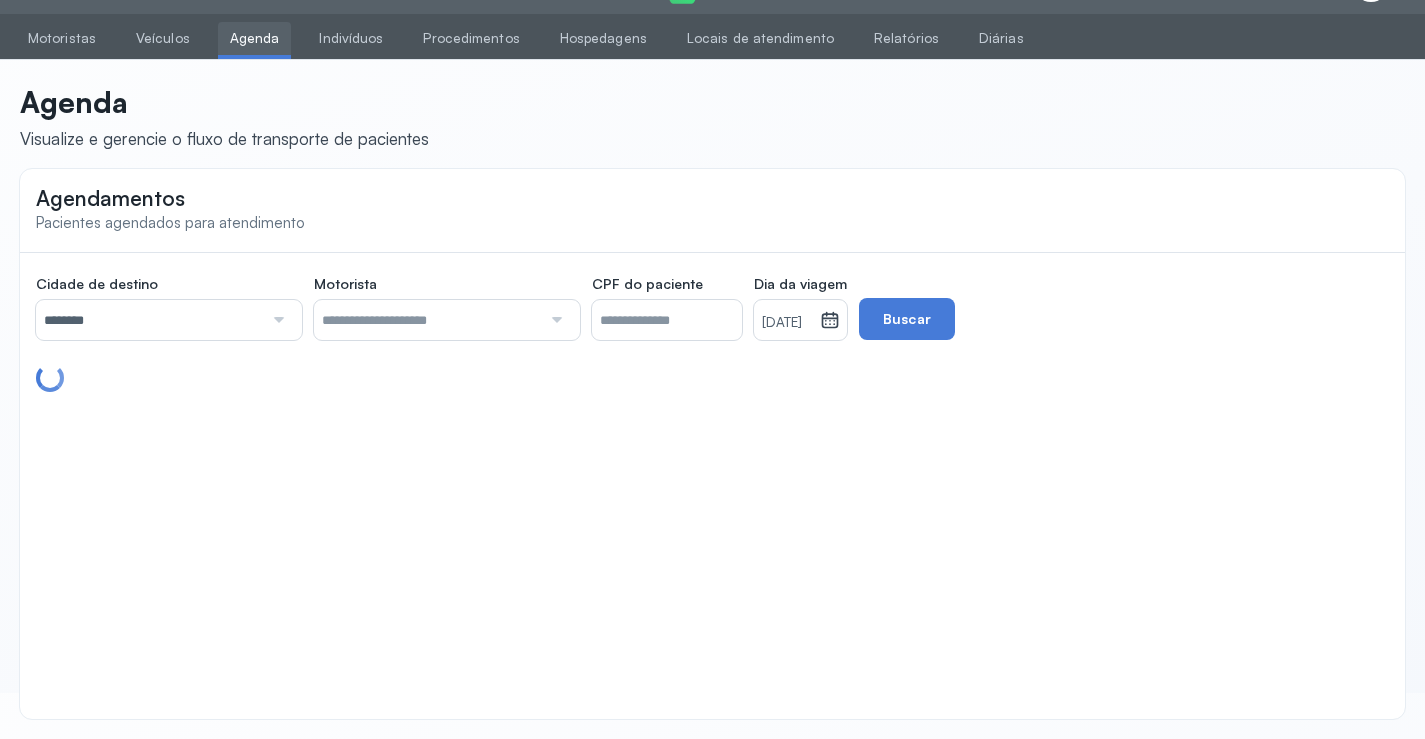 click on "[DATE]" at bounding box center (787, 323) 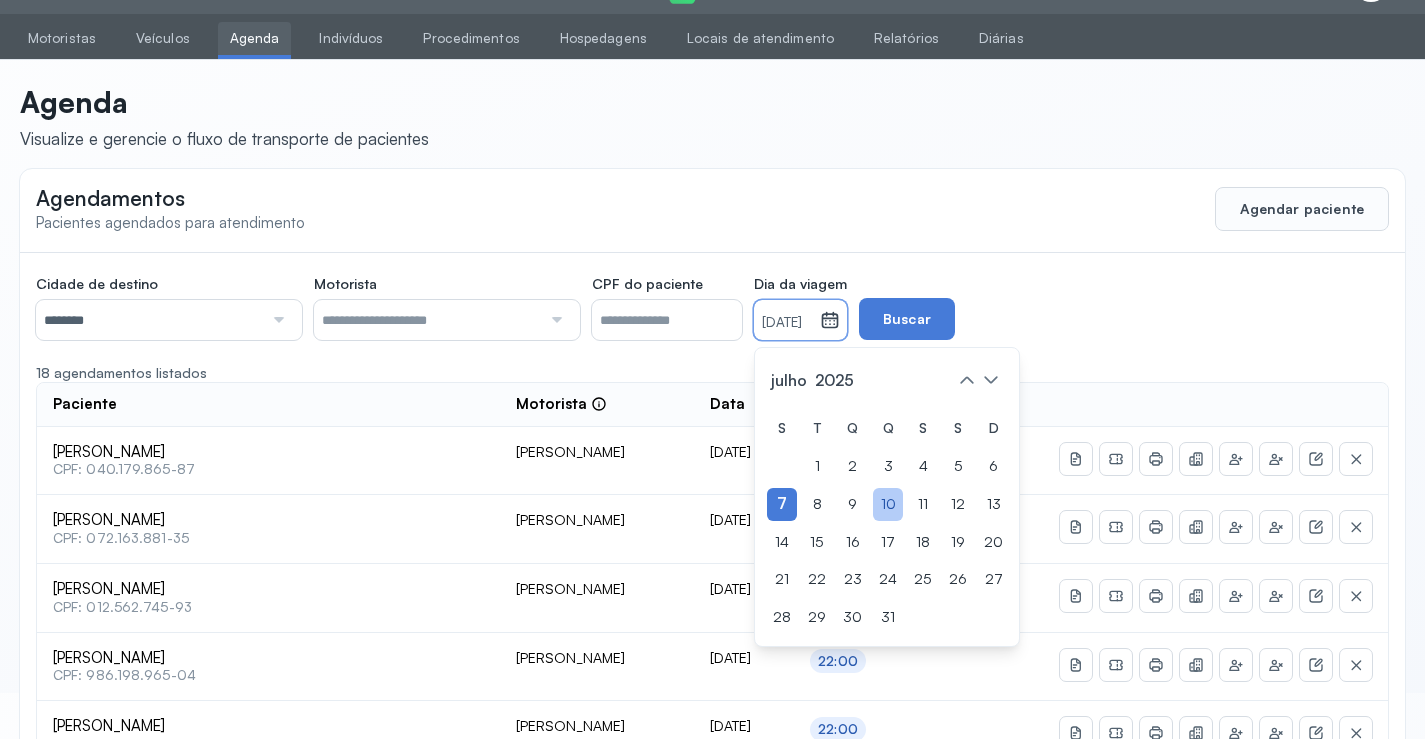 click on "10" 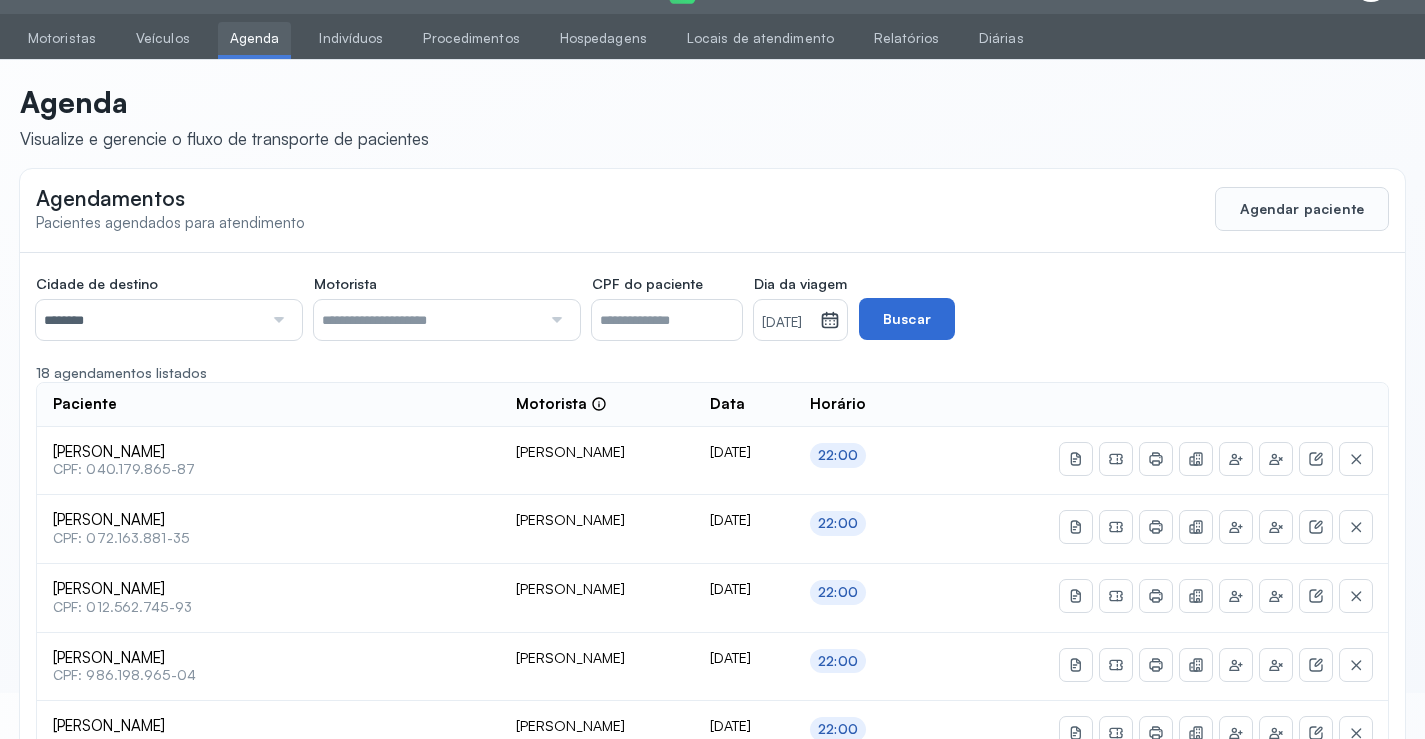 click on "Buscar" at bounding box center (907, 319) 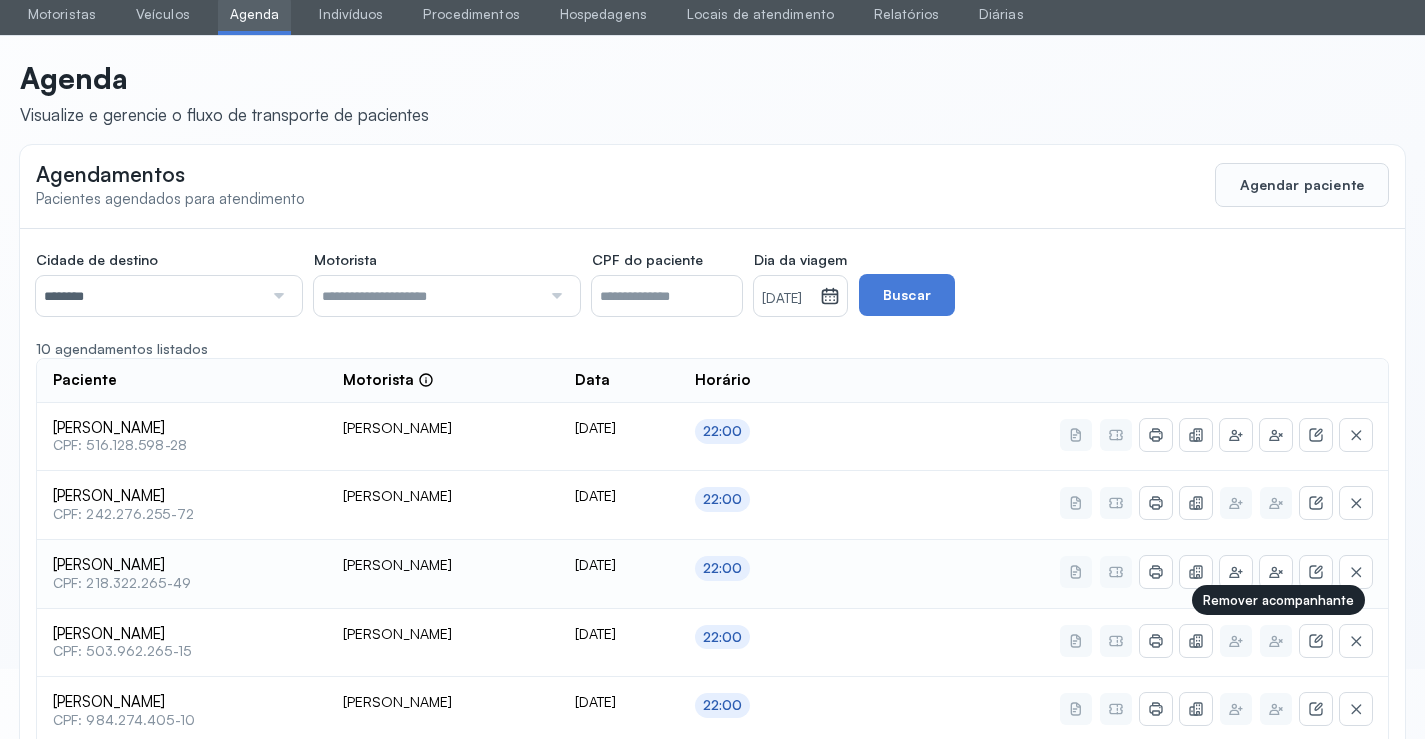 scroll, scrollTop: 0, scrollLeft: 0, axis: both 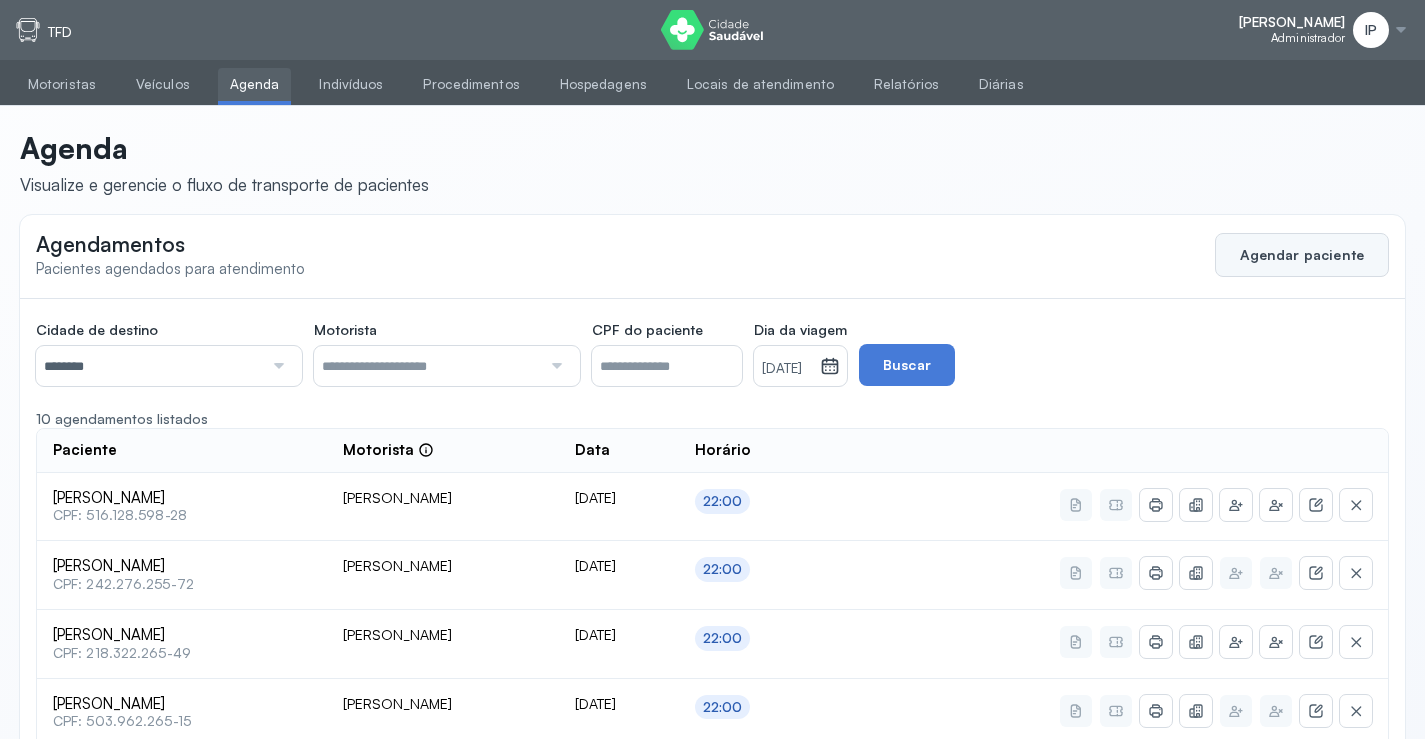 click on "Agendar paciente" 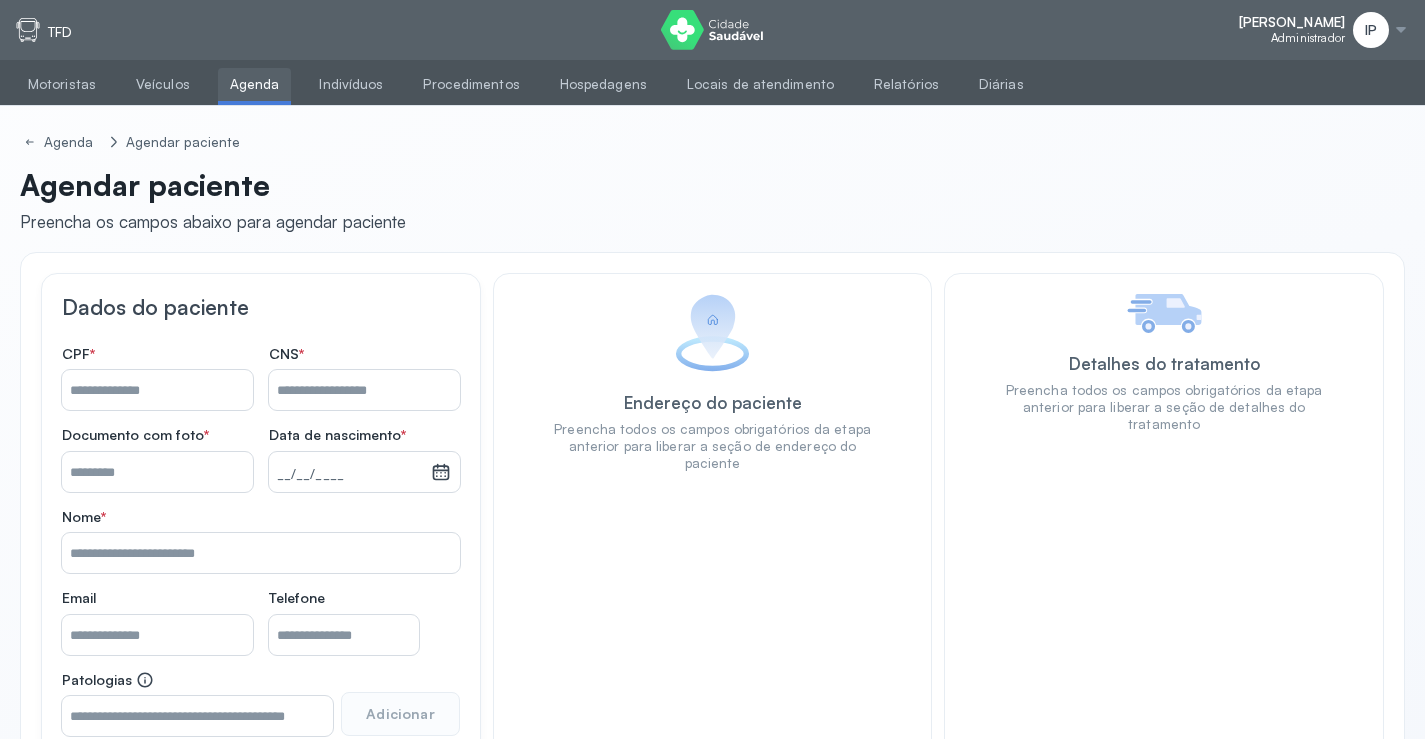click on "Nome   *" at bounding box center [364, 390] 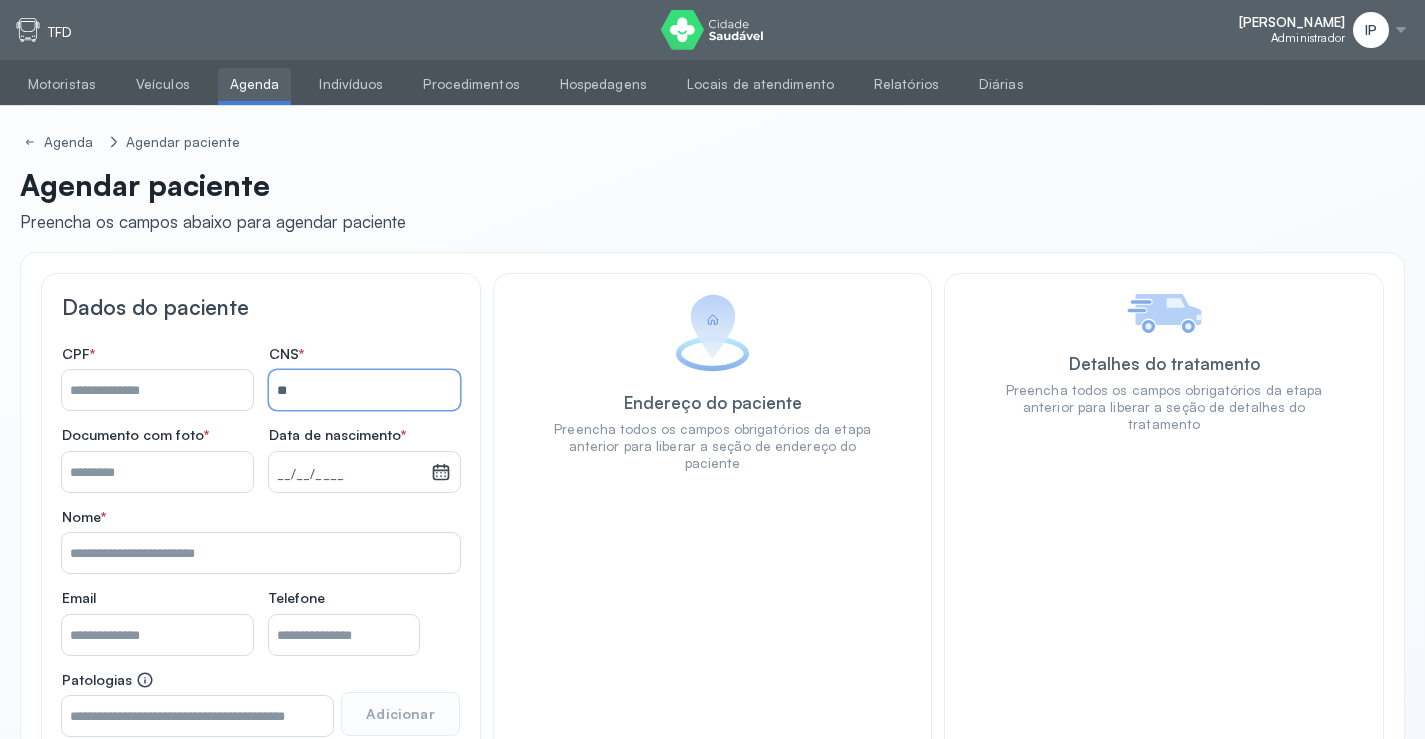 type on "*" 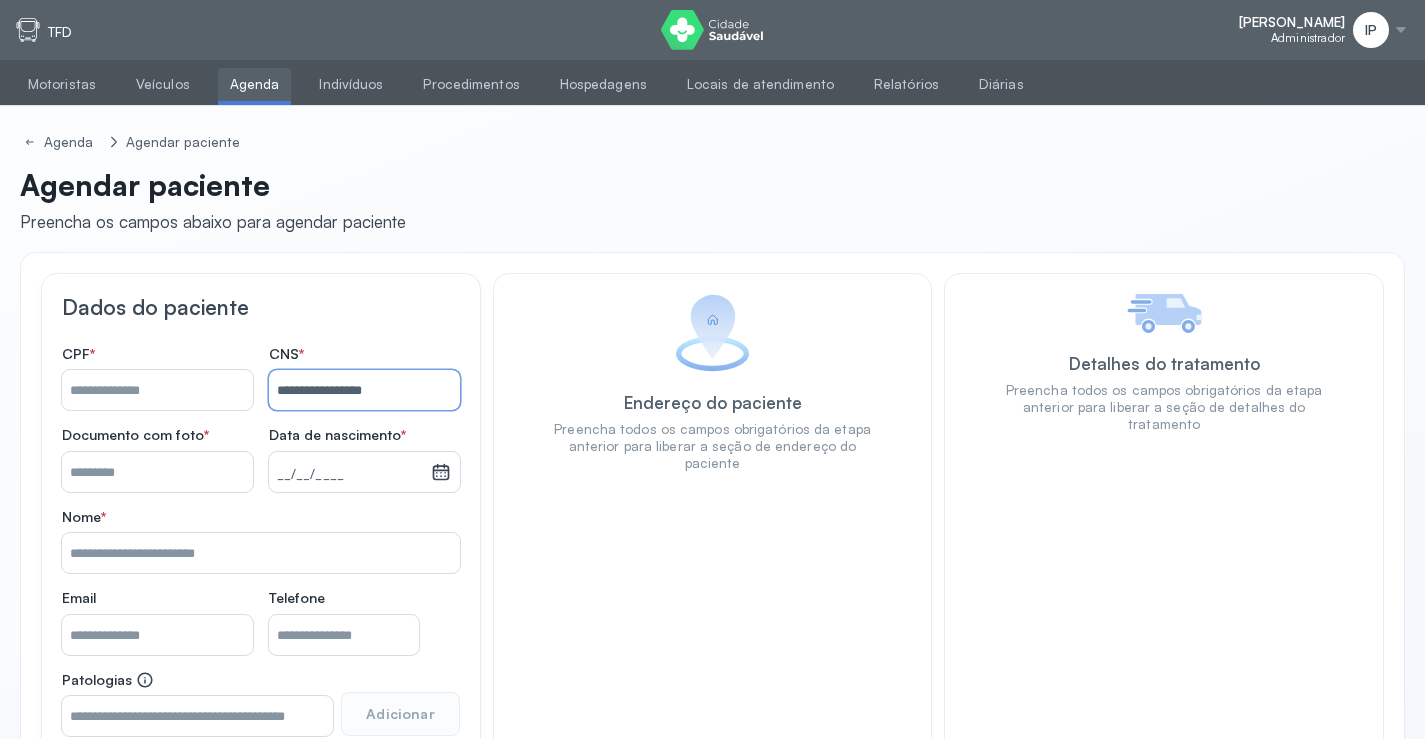 type on "**********" 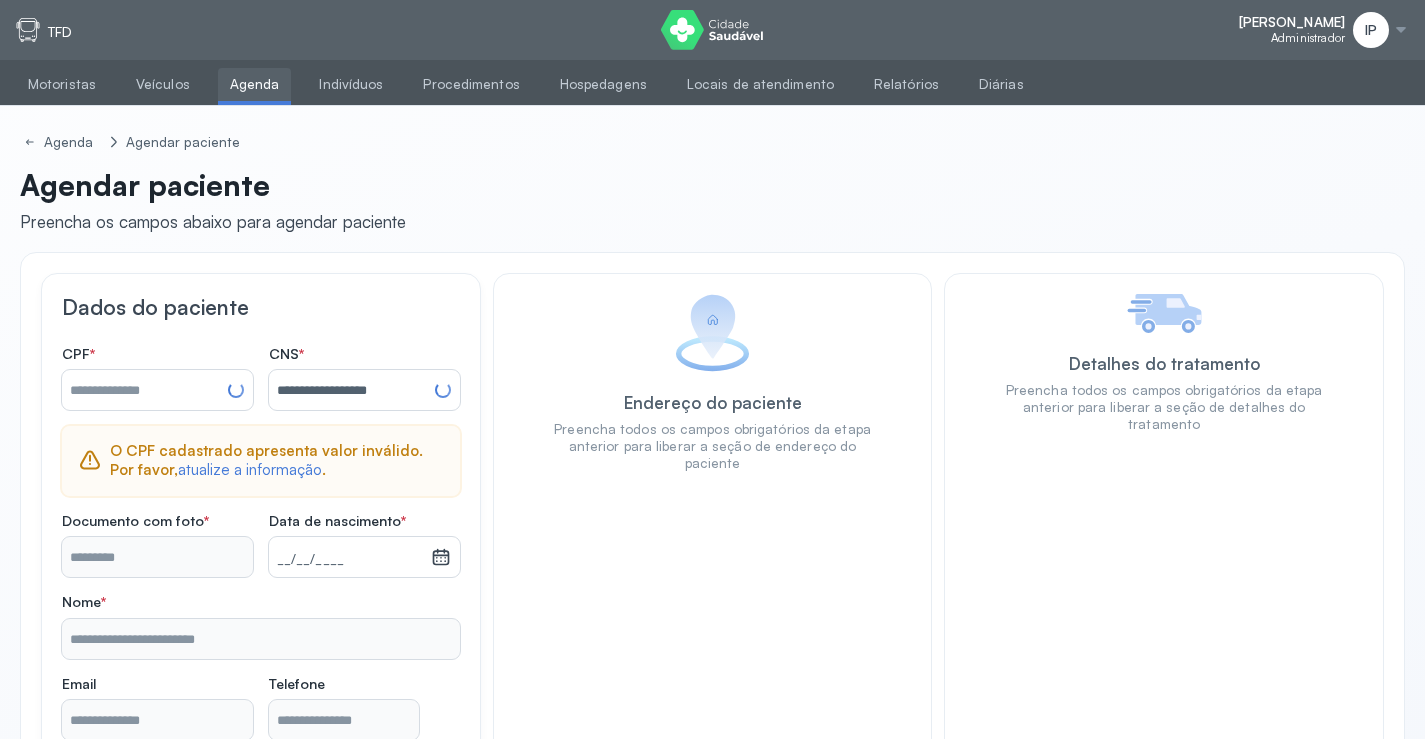 type on "**********" 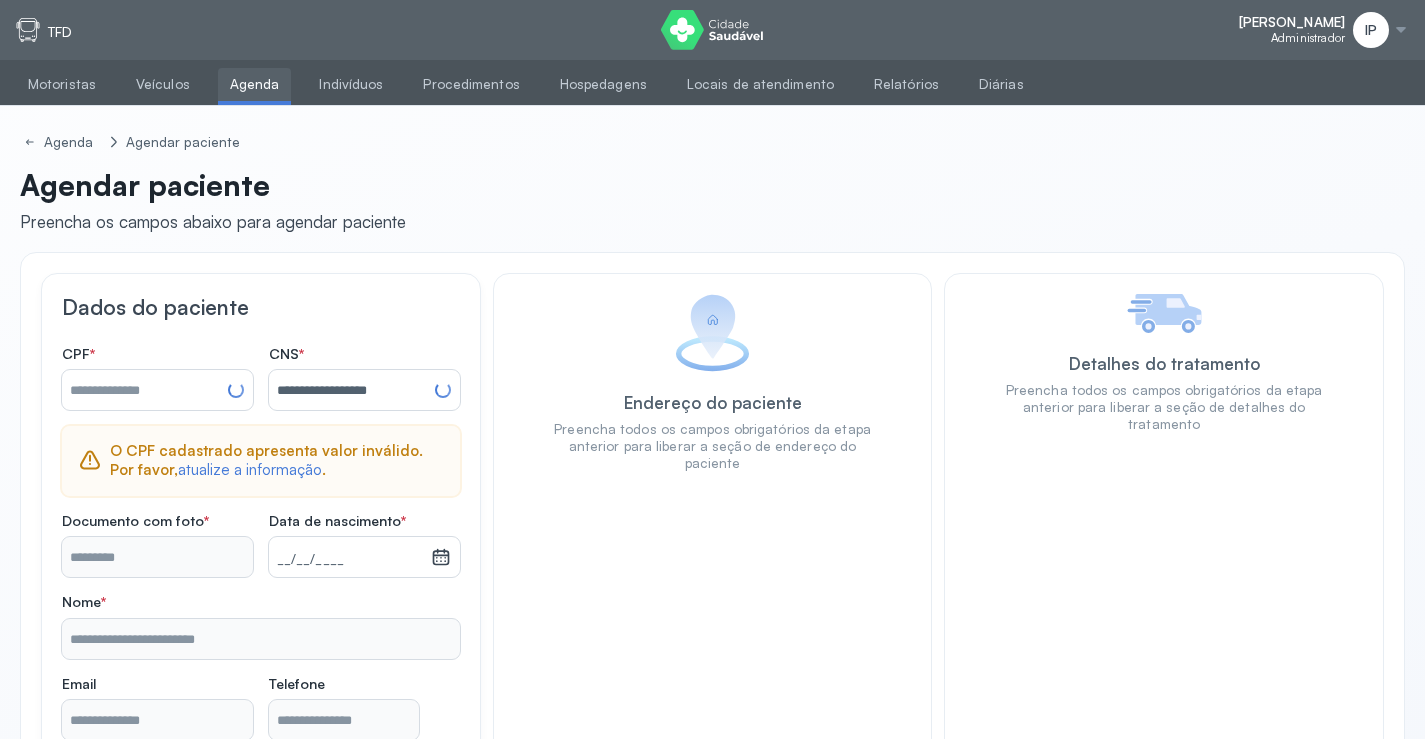 type on "**********" 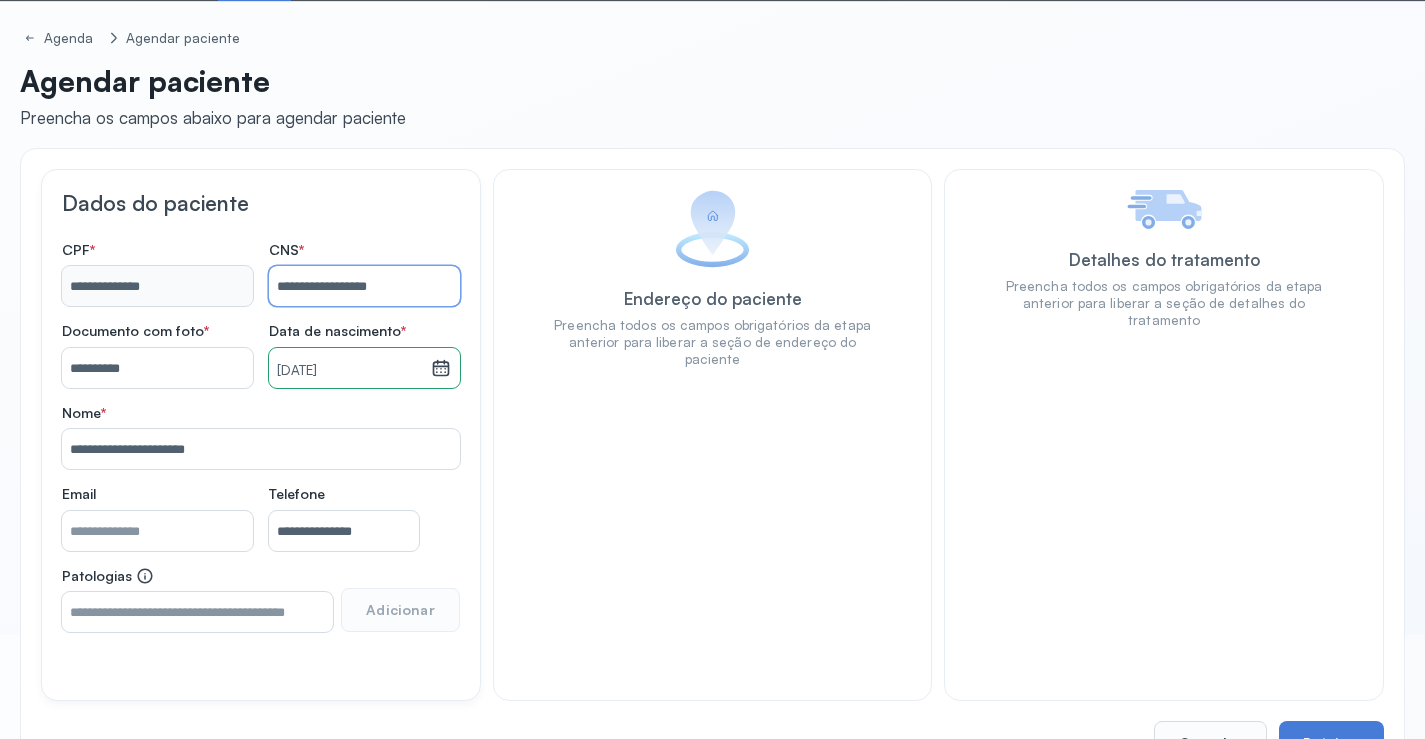 scroll, scrollTop: 171, scrollLeft: 0, axis: vertical 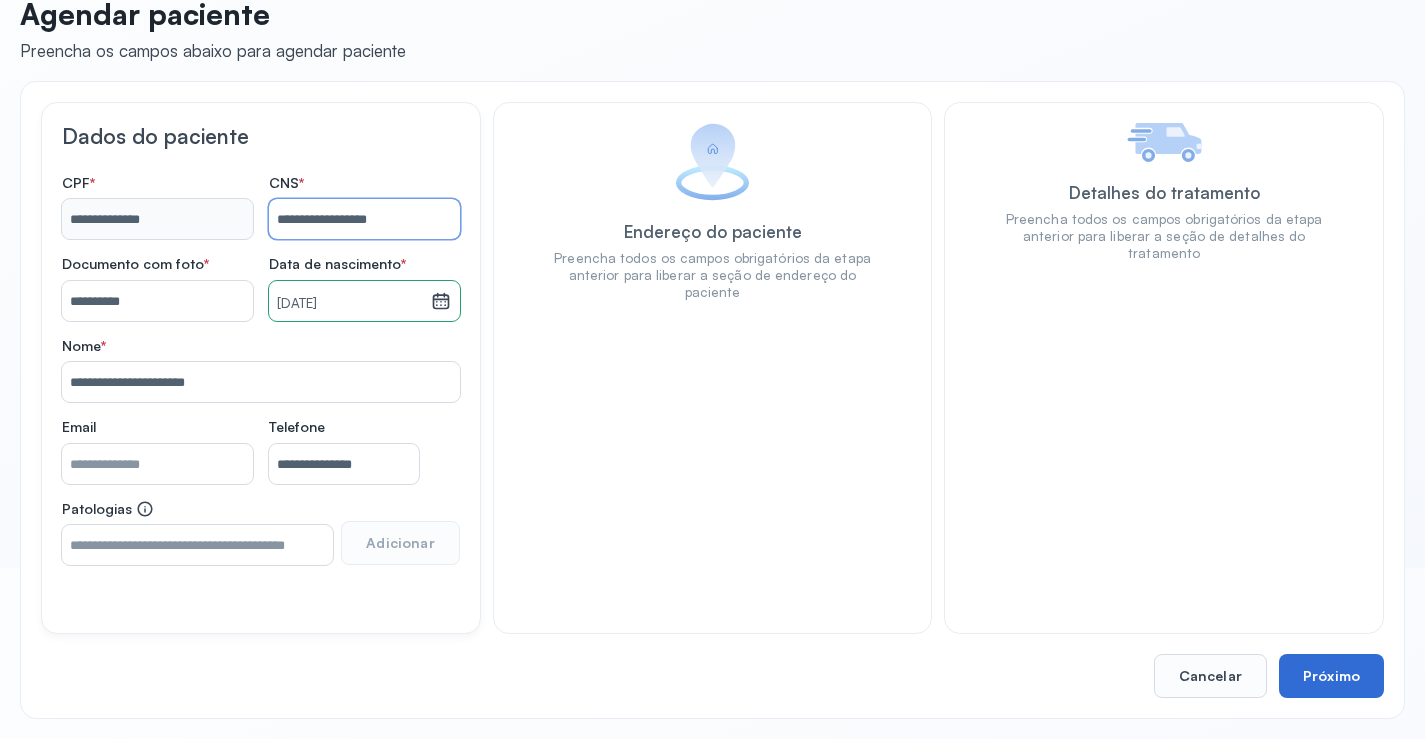 type on "**********" 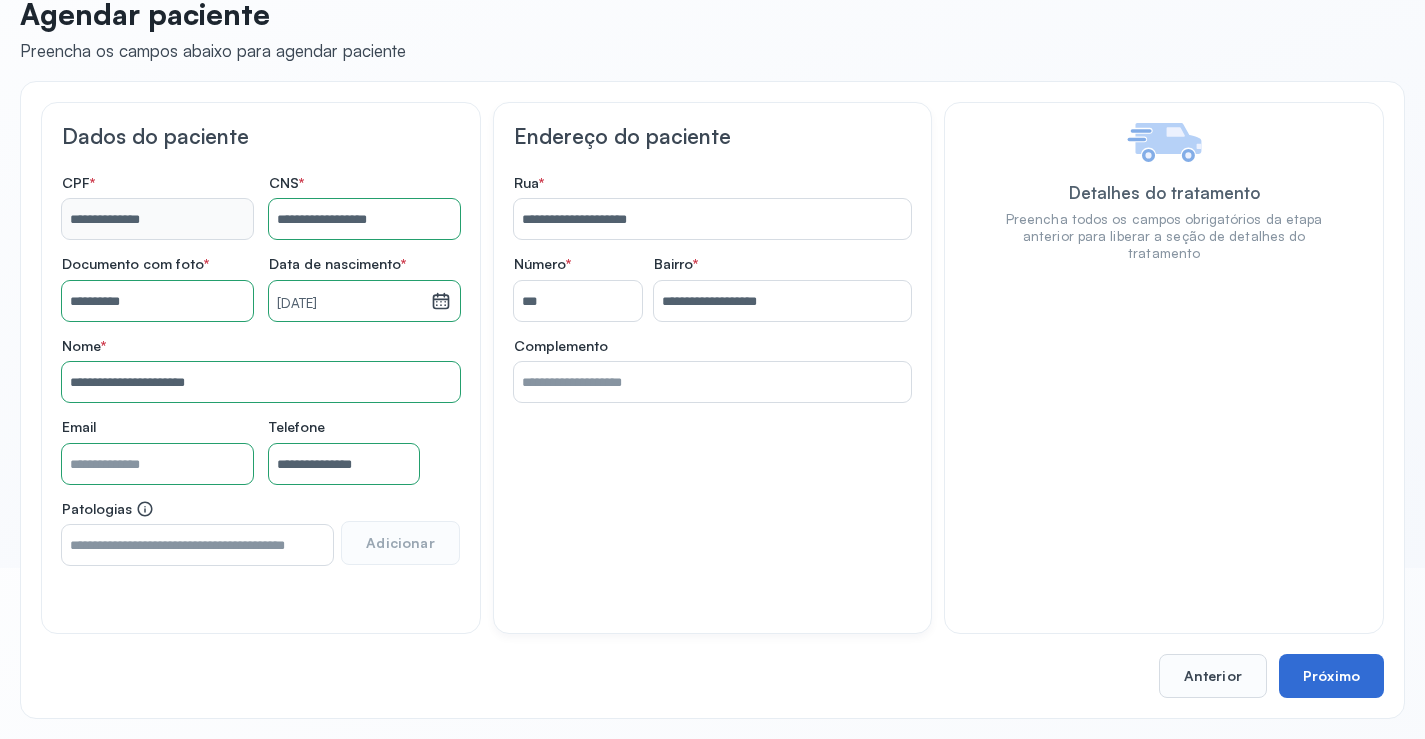 click on "Próximo" at bounding box center (1331, 676) 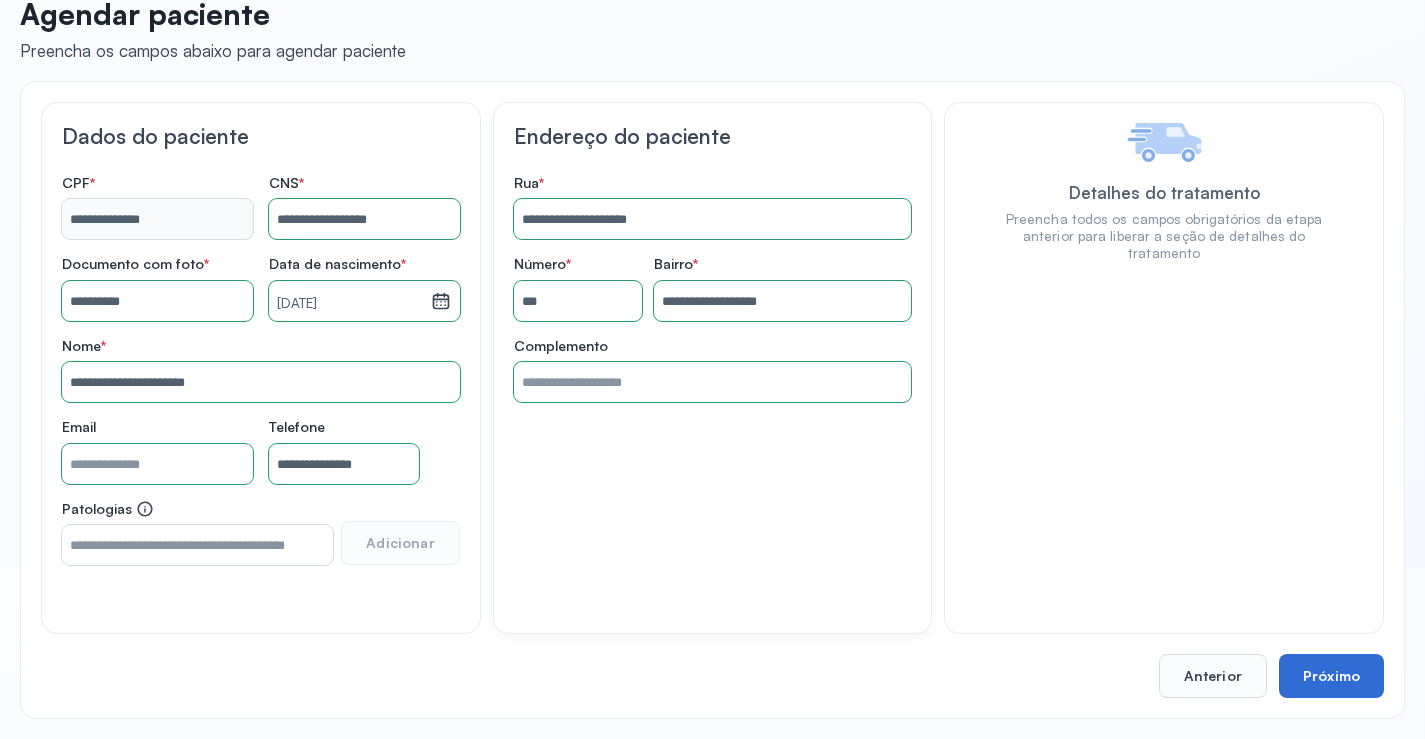 click on "Próximo" at bounding box center (1331, 676) 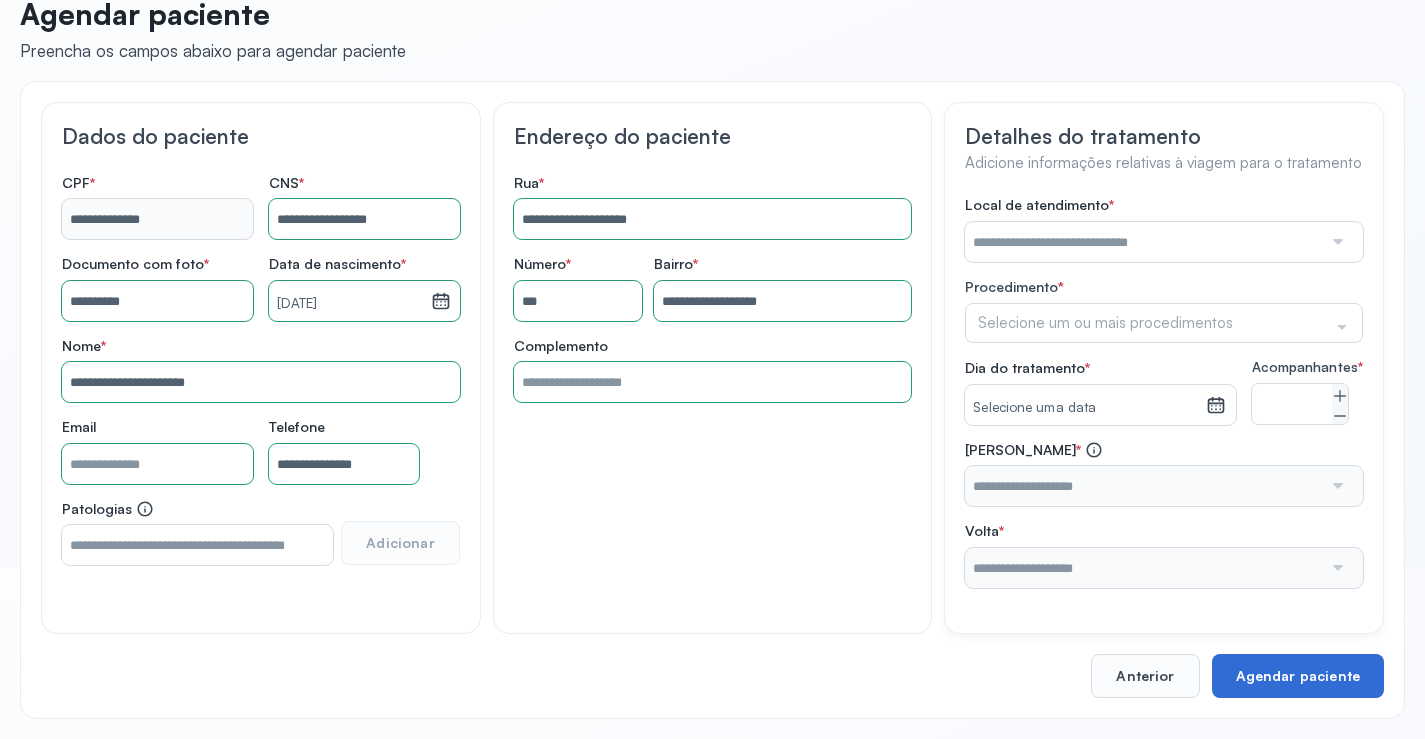 click on "Agendar paciente" at bounding box center [1298, 676] 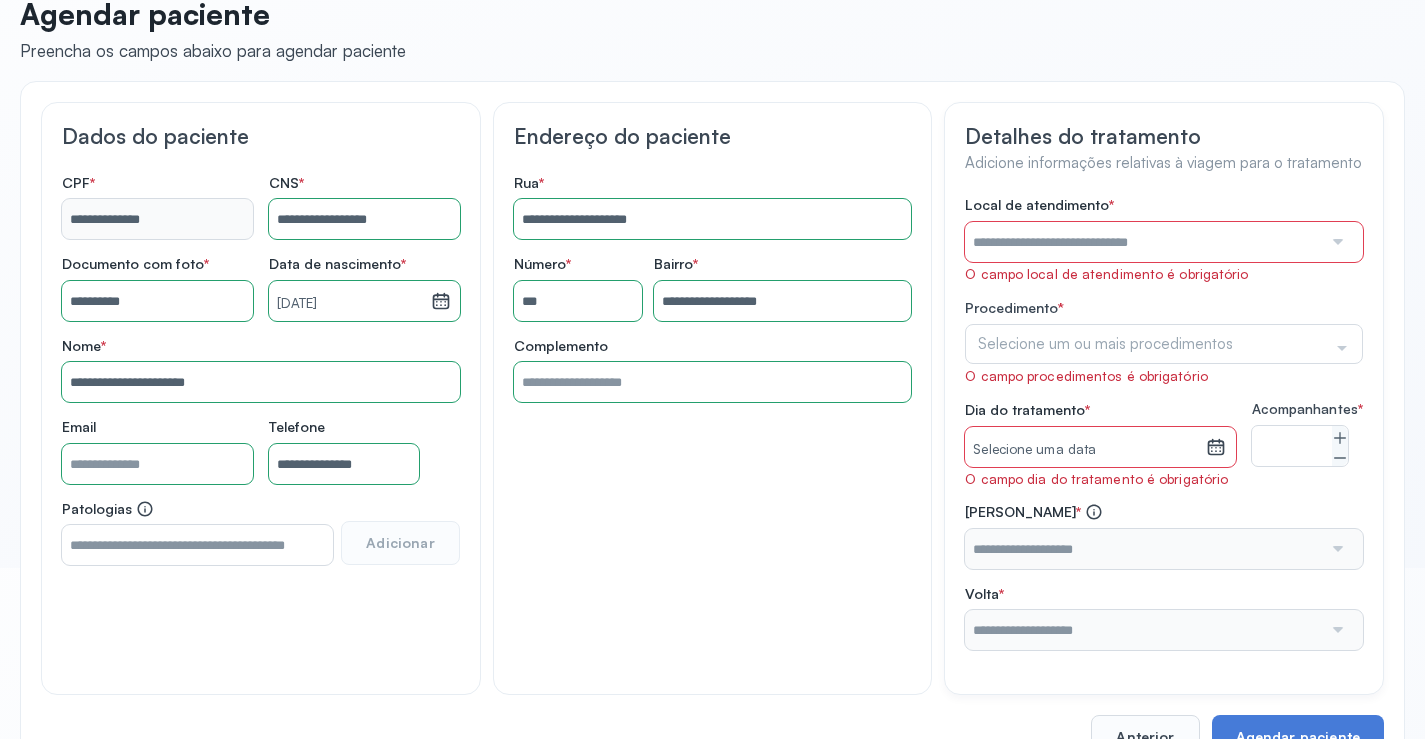 click at bounding box center [1143, 242] 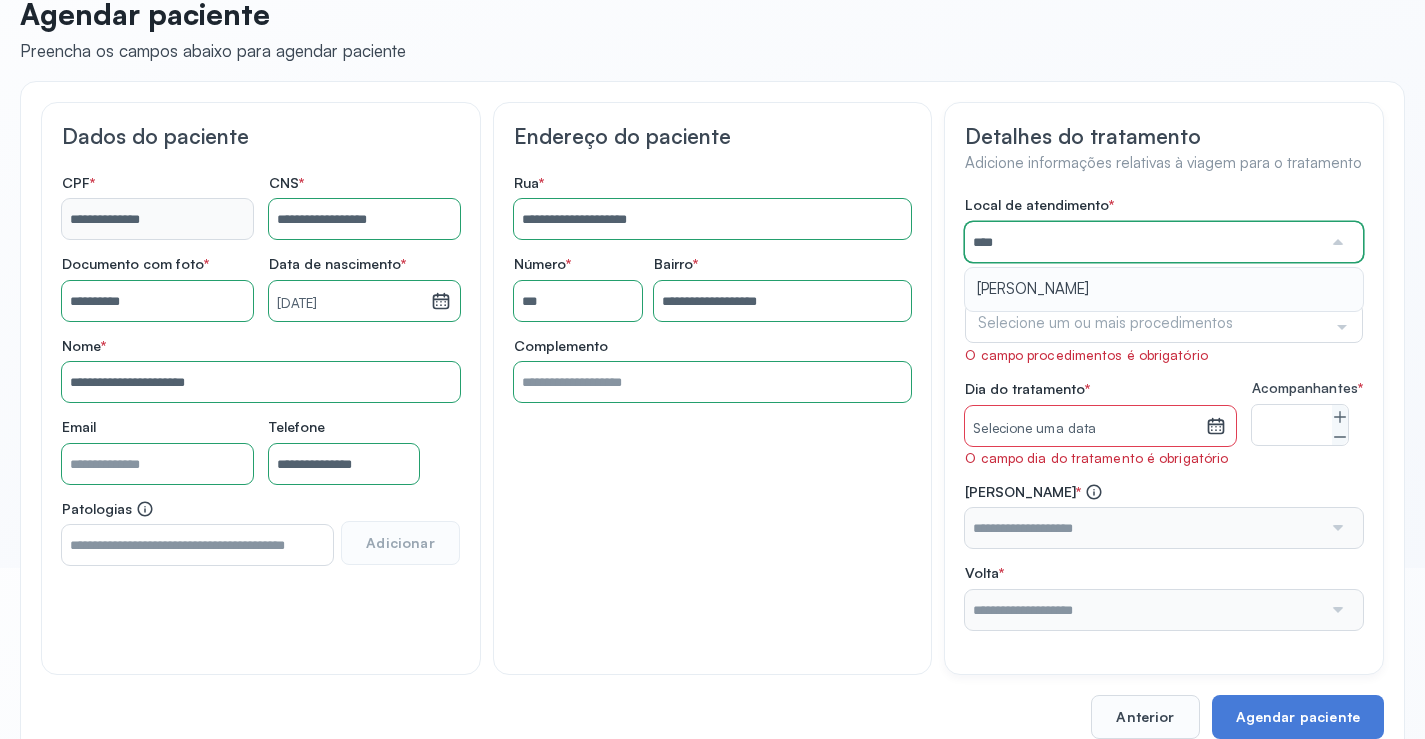 type on "*********" 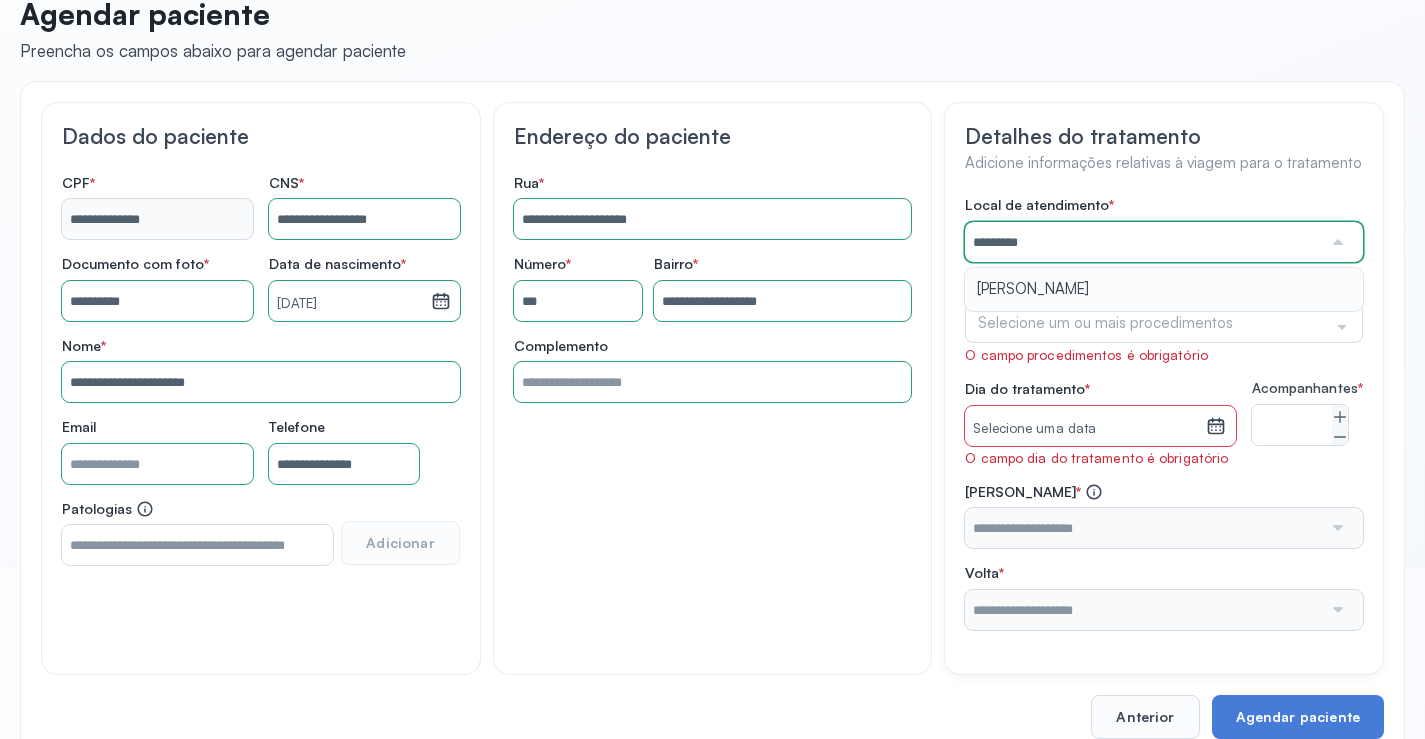 click on "Local de atendimento   *  ********* ARISTIDES Procedimento  *  Selecione um ou mais procedimentos Selecionar todos Acompanhante Alergologista [MEDICAL_DATA][PERSON_NAME] Anestesista Angiologista Angiotomografia Auditivo Biopsia Bucomaxilo Cardio Cateterismo Cardio Cintilografia Ossea Cirurgia Cirurgia De Catarata Cirurgia [PERSON_NAME] Cirurgiao Cabeça Pescoço Colonoscopia Coloproctologista Dermatologista Diabete E Hormonio Ecocardiograma Eletroneuromiografia Endocrinilogista Endoscopia Escanometria Esclerose Esconometria Estudo Urodinamico Exame Pcr Exames Fisioterapia Gastroentereologista Genetica Ginecologista [MEDICAL_DATA] Hematologista Hepatologista [PERSON_NAME] Hpv Labiolamporine Litotripsia Lupos Marcar Cirurgia Mastologista Nefrologista Neurologia Pediatrica Neurologista Odontologia Oftalmologista Oncologia Ortopedia Ortopedista Oscilometria Otorrino Pediatra Pegar Medicamento Pentacam Perícia Médica Pneumologista Pneumologista Pré Cirurgico Psiquiatra Queimaduras Ressonancia Resultado De Biopsia Retorno Cirurgia S" at bounding box center [1164, 412] 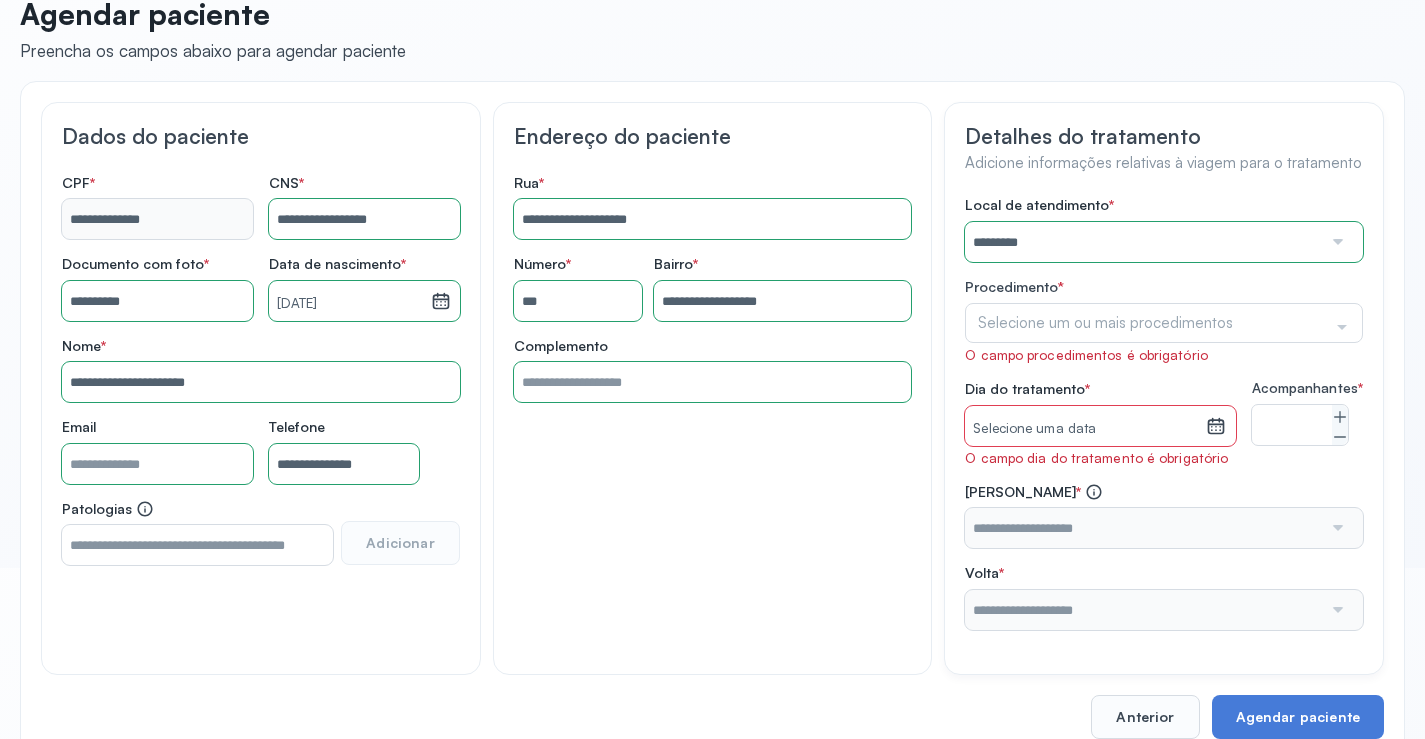 click on "Selecione um ou mais procedimentos" 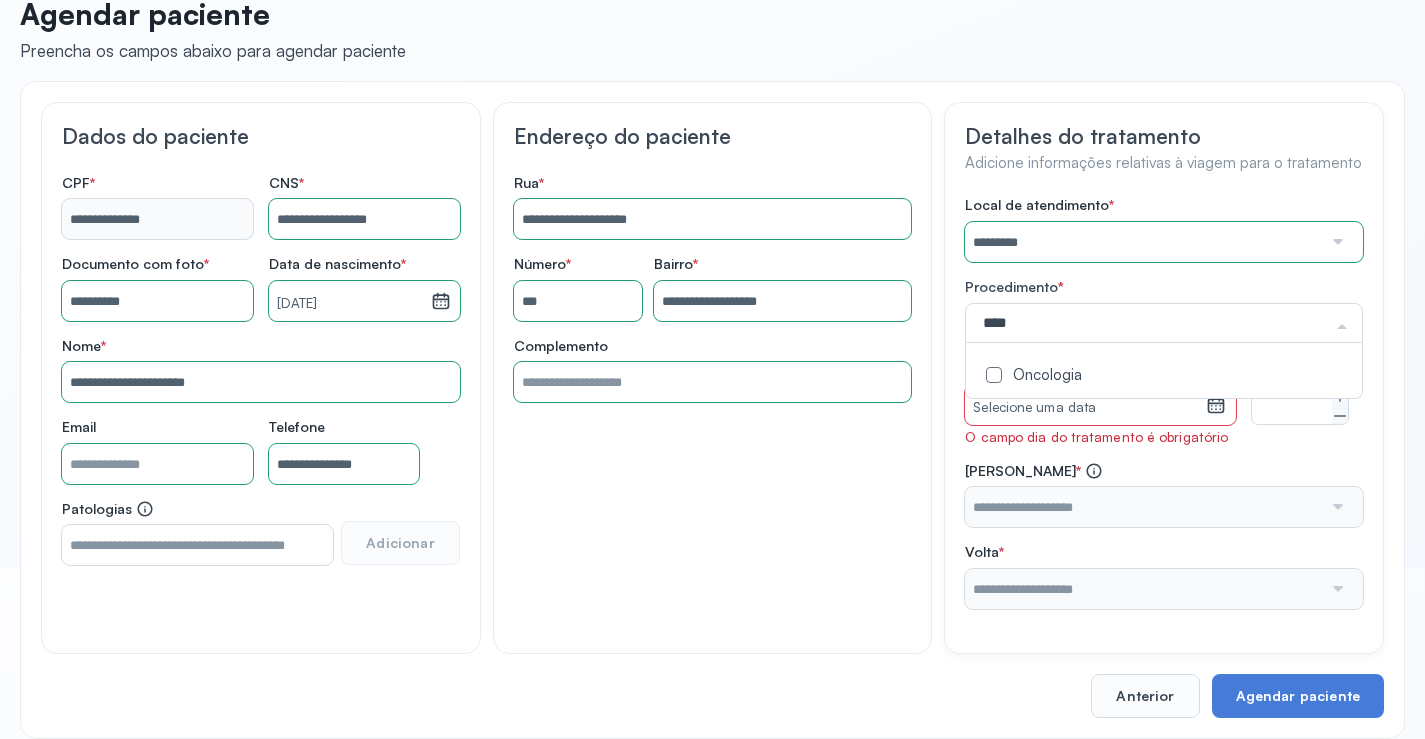 type on "*****" 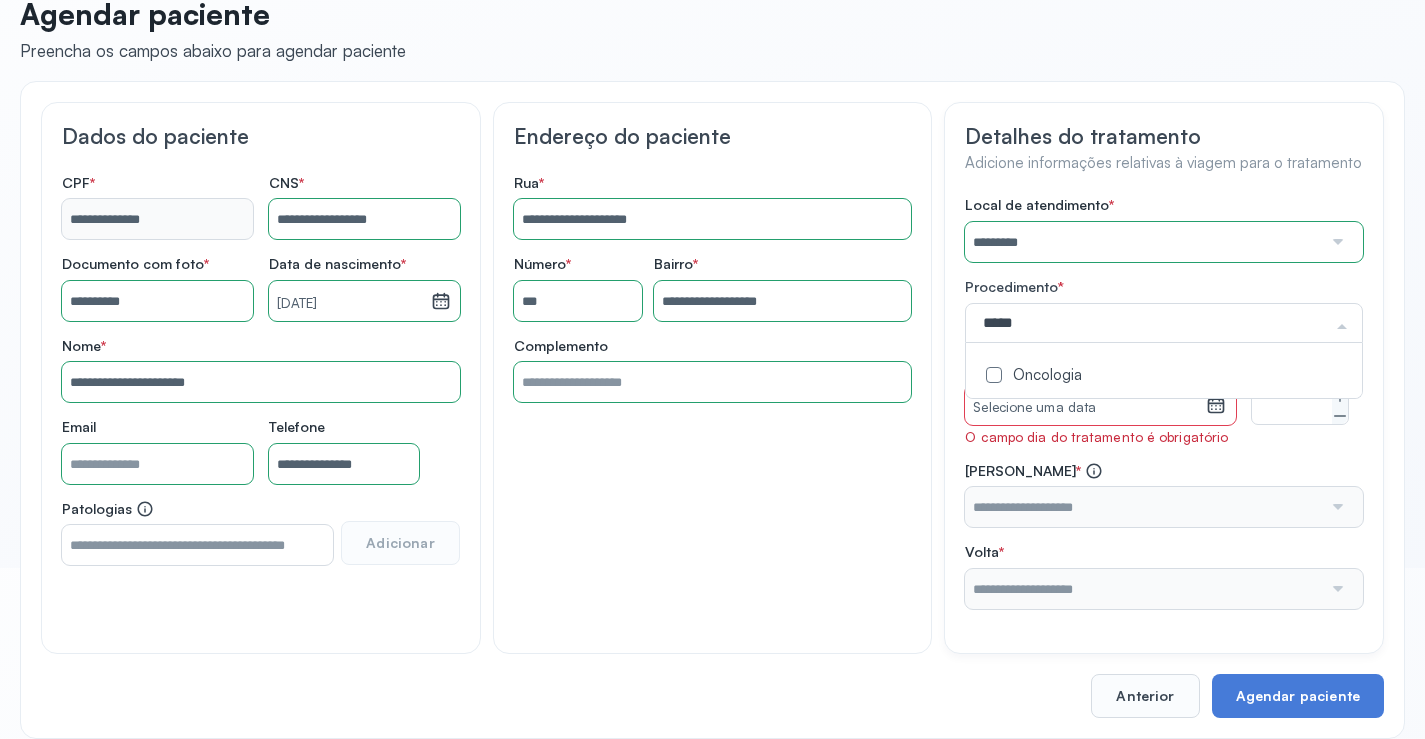 drag, startPoint x: 1065, startPoint y: 369, endPoint x: 1015, endPoint y: 362, distance: 50.48762 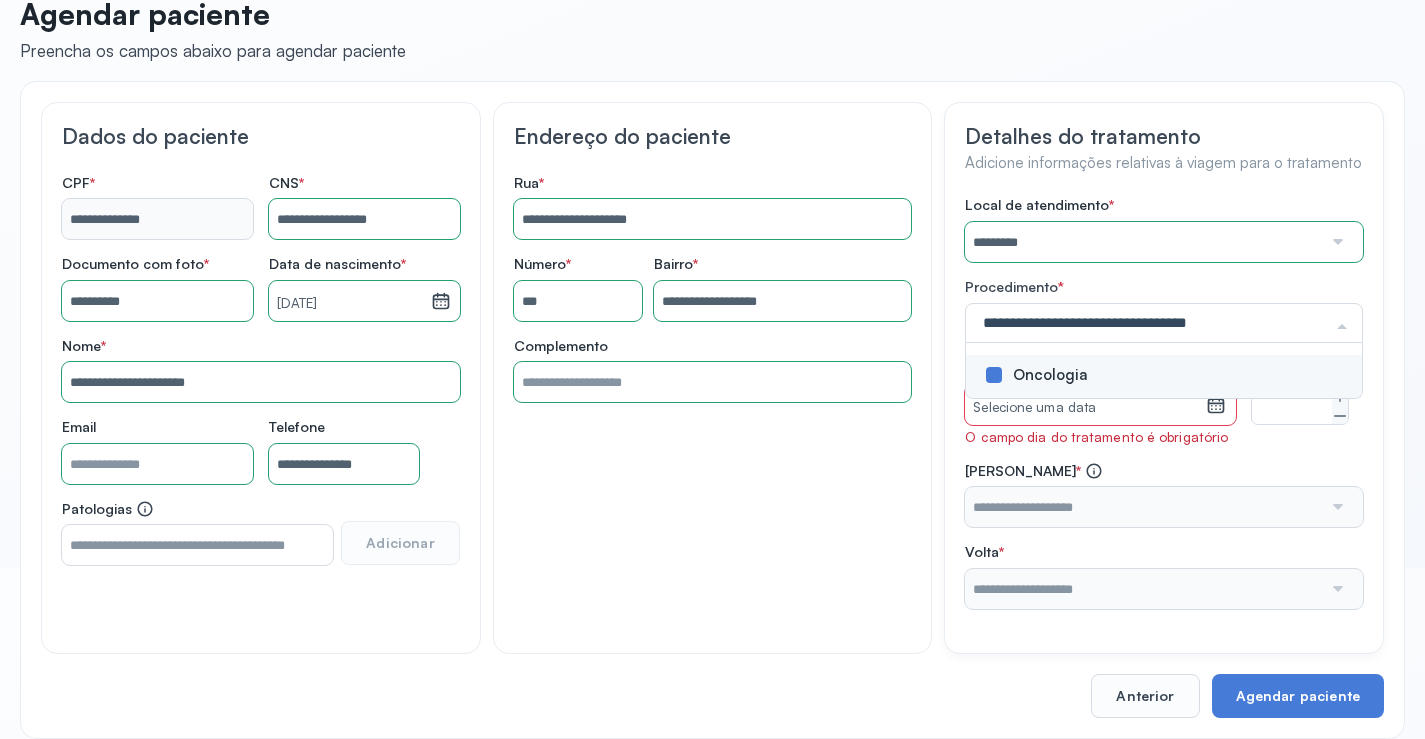 click on "Detalhes do tratamento Adicione informações relativas à viagem para o tratamento Local de atendimento   *  ********* A CLINICA DA MULHER ABO AMOR SAUDE ANACON ANDRE PRINCIPE ANGIO CLINICA APAE APAME DE PETROLINA APAMI PETROLINA ARISTIDES AUDIBEM AUDIBEM AUDICENTRO AUDIFON PETROLINA AZZO SAUDE PETROLINA BRINCARE CABULA CALIPER ESCOLA DE IMAGEM CAPS CDI CDTO CEDAP CEDEBA CENTRO BAIANO DE ESTUDOS CENTRO DE APOIO A AUDIÇAO CENTRO DE MEDICINA NUCLEAR DE PETROLINA CENTRO DE SAUDE CLEMENTINO FRAGA CENTRO INTEGRADO DA COLUNA VERTEBRAL CENTRO MEDICO [PERSON_NAME] CENTRO OFTALMOLOGICO [GEOGRAPHIC_DATA] CEPARH CEPRED CEPRIS CERPRIS CIDI CIMED CLIMED CLINATA CLINEFRO CLINICA  AFETUS PETROLINA CLINICA  ALFA CLINICA  ALFA CENTRO MÉDICO CLINICA  SHOPPING DA BAHIA CLINICA  [PERSON_NAME] FILHO CLINICA AGEUS CLINICA AMO CLINICA AMOR A SAUDE CLINICA AMOR E SAUDE PETROLINA CLINICA ANGICLIN CLINICA BIOCHEK UP CLINICA CAM CLINICA CARDIO PULMONAR CLINICA CASA GERIATRICA DE PETROLINA CLINICA [GEOGRAPHIC_DATA] CDTO CLINIMAX" 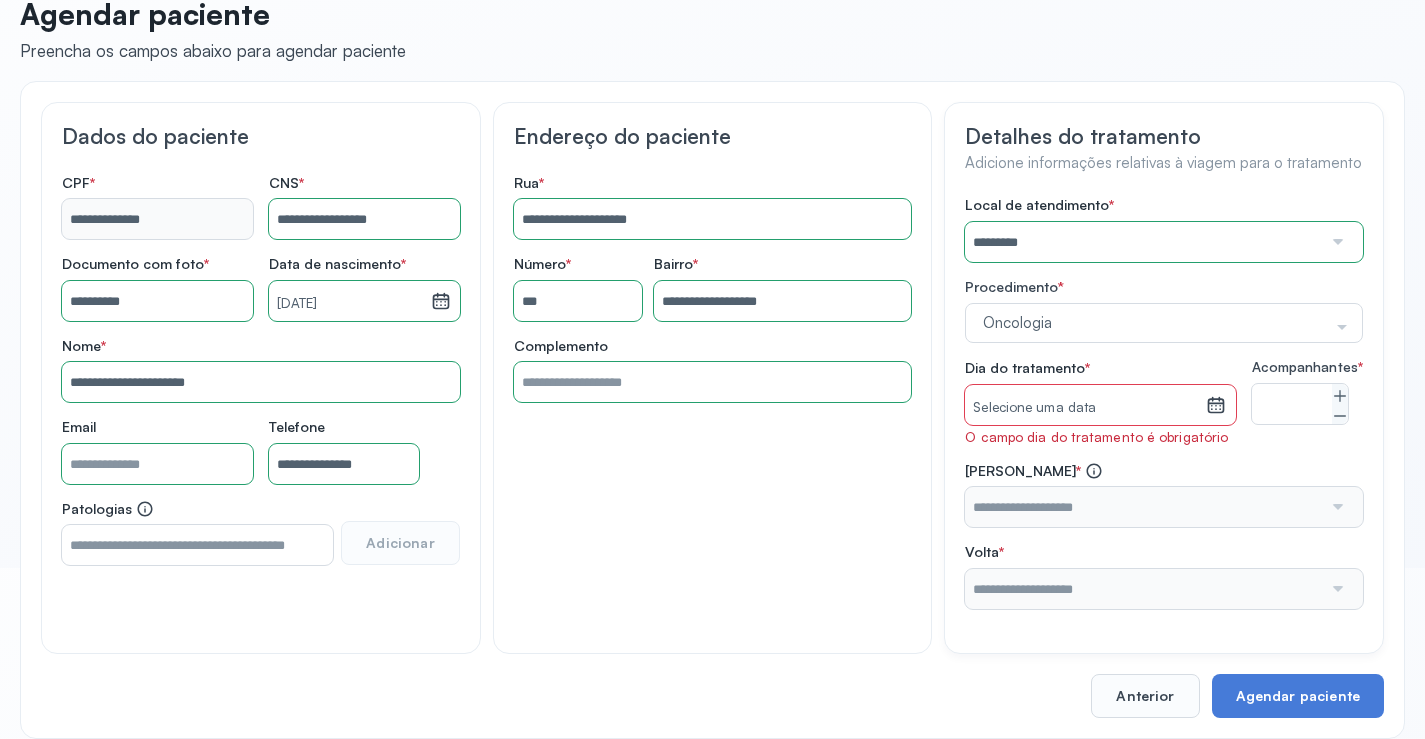 click on "Selecione uma data" at bounding box center [1085, 408] 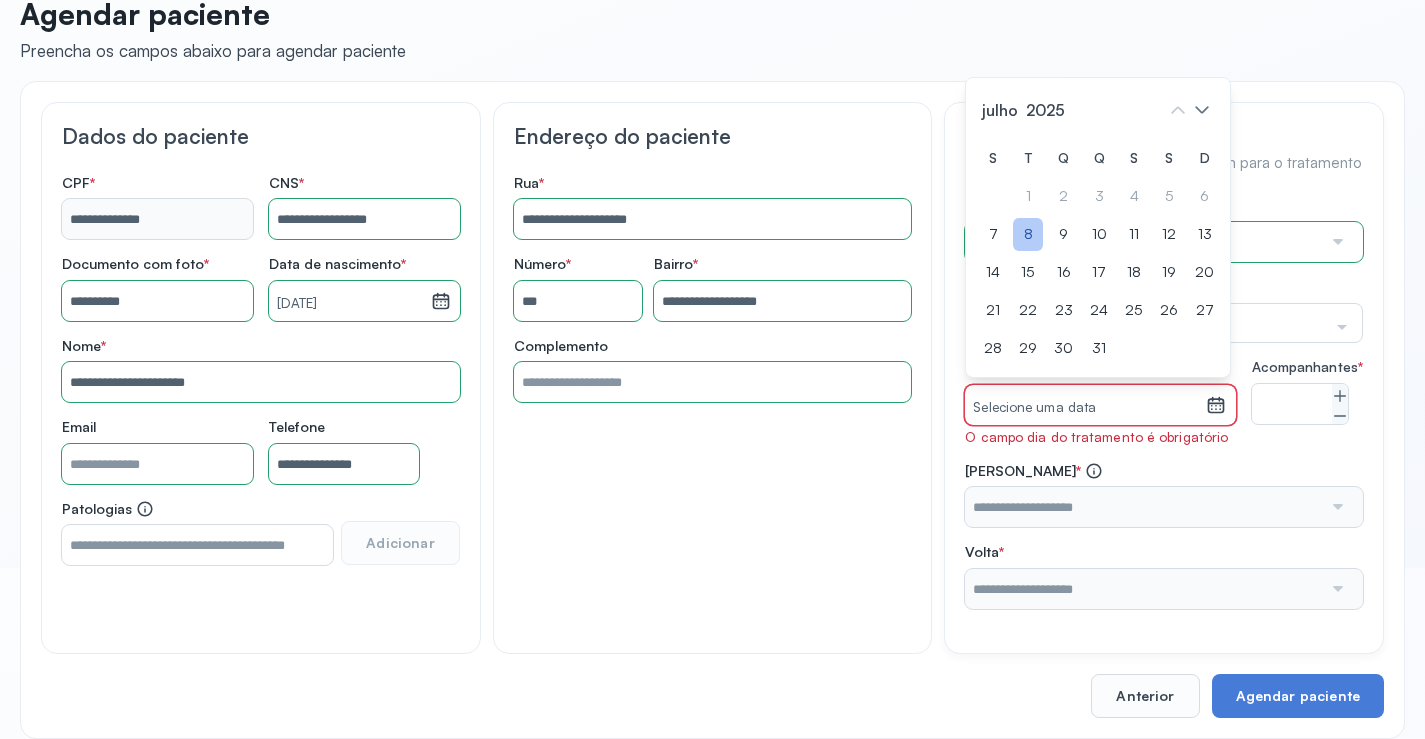 click on "8" 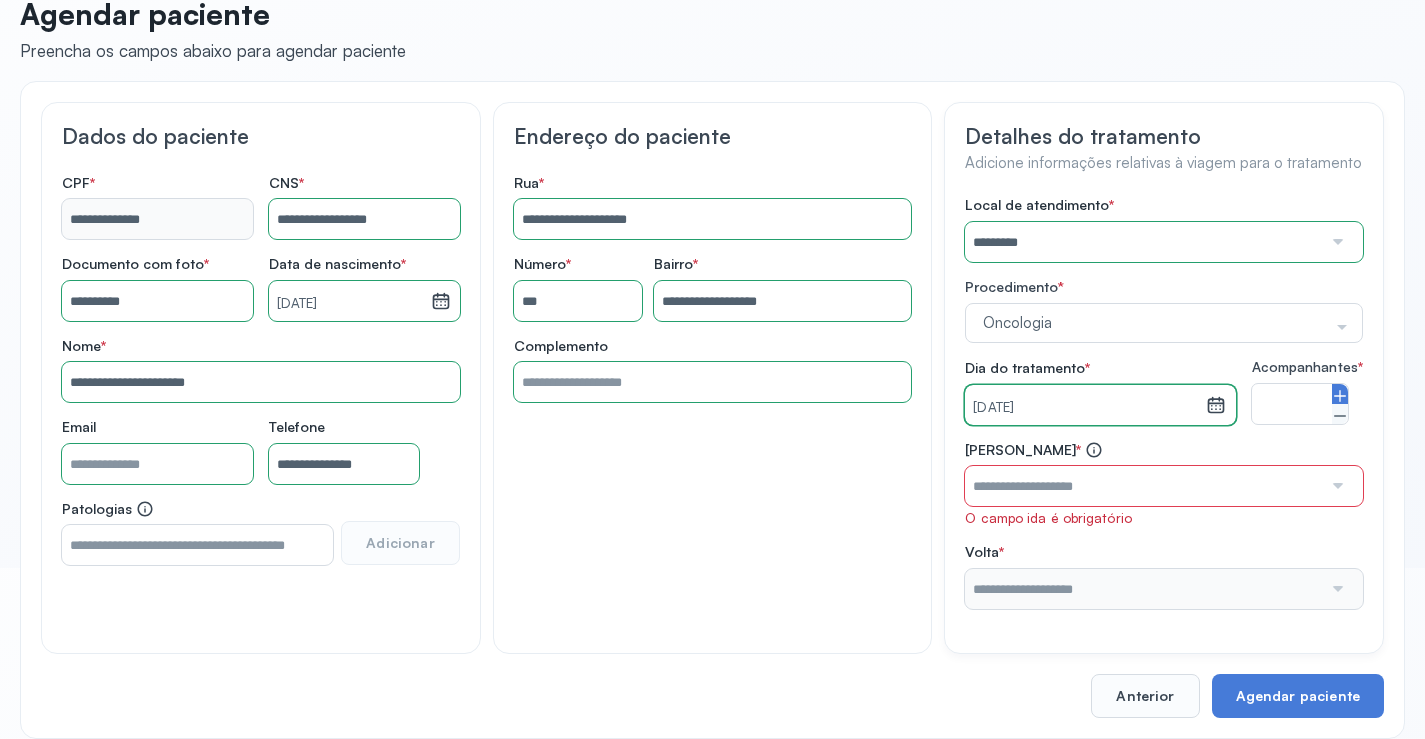 click 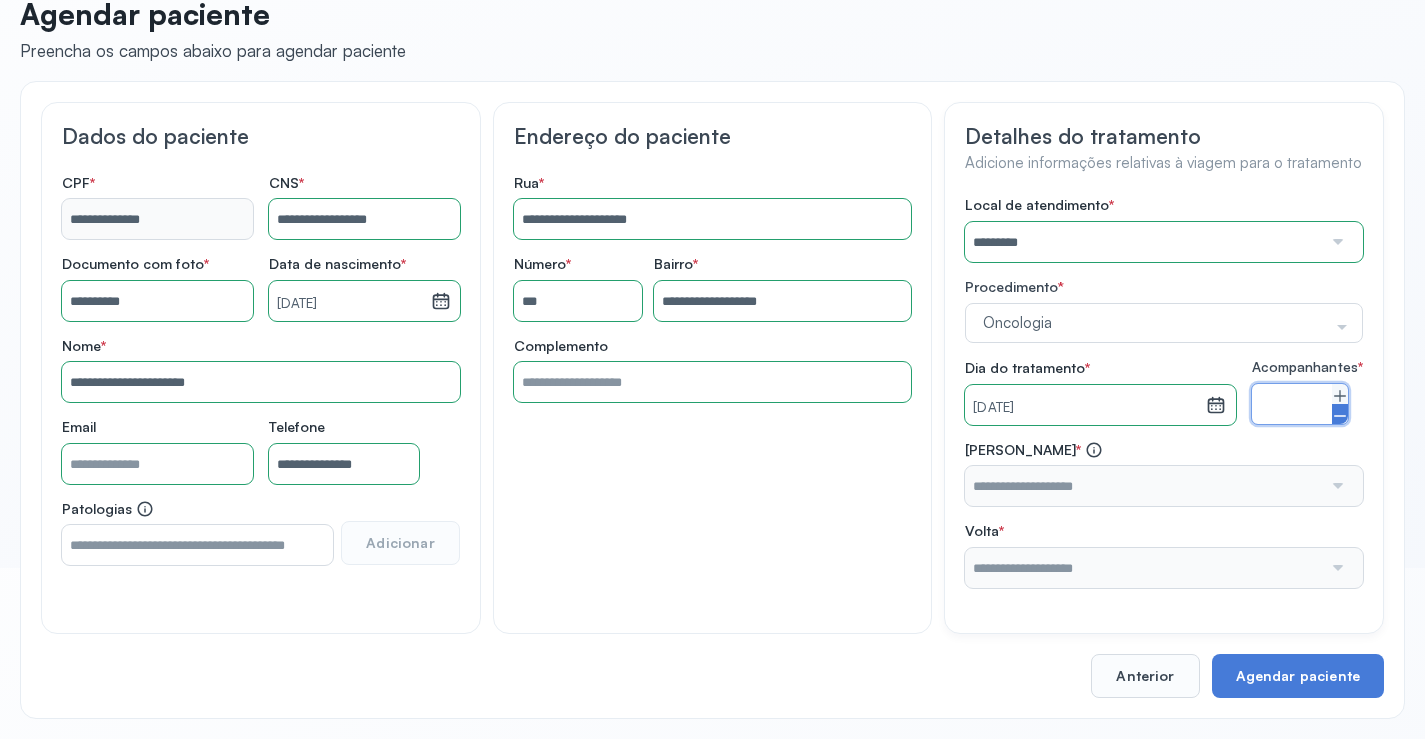 click 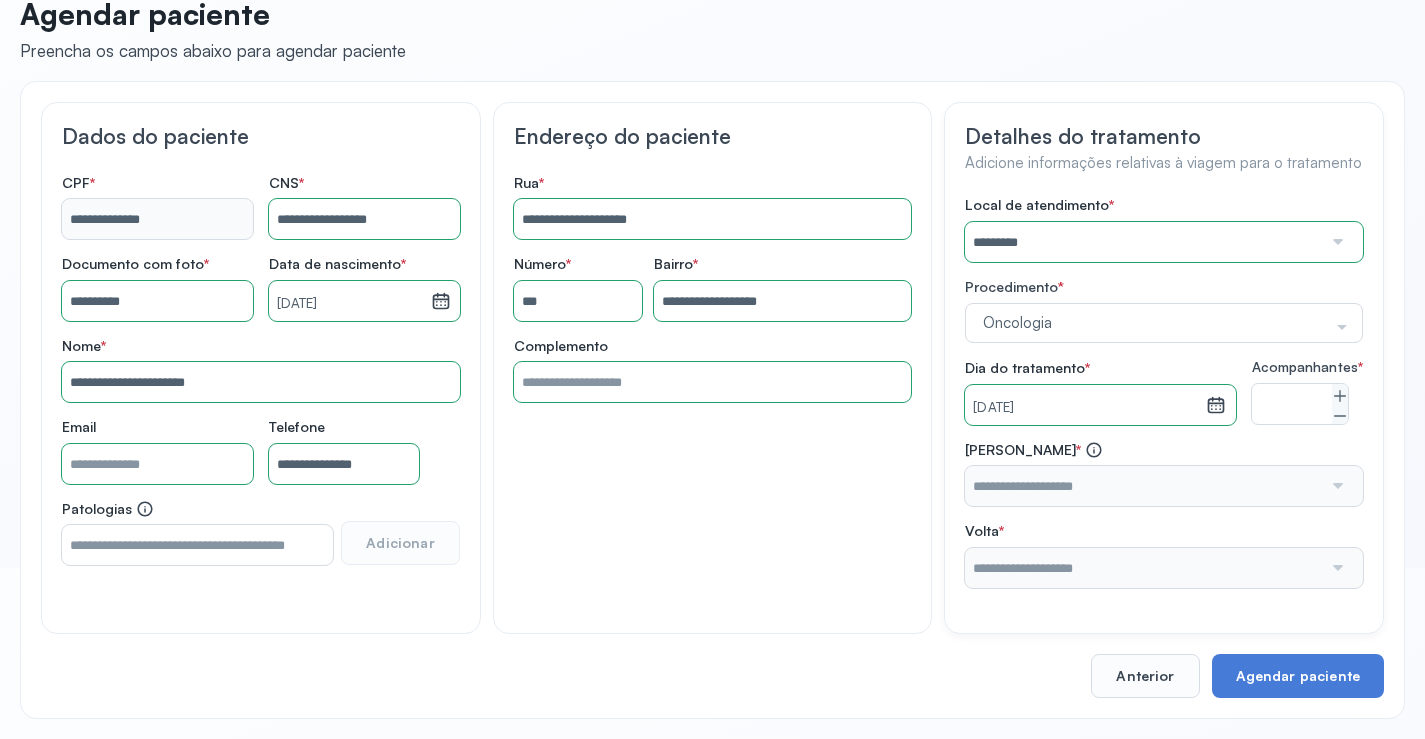 drag, startPoint x: 1337, startPoint y: 483, endPoint x: 1334, endPoint y: 501, distance: 18.248287 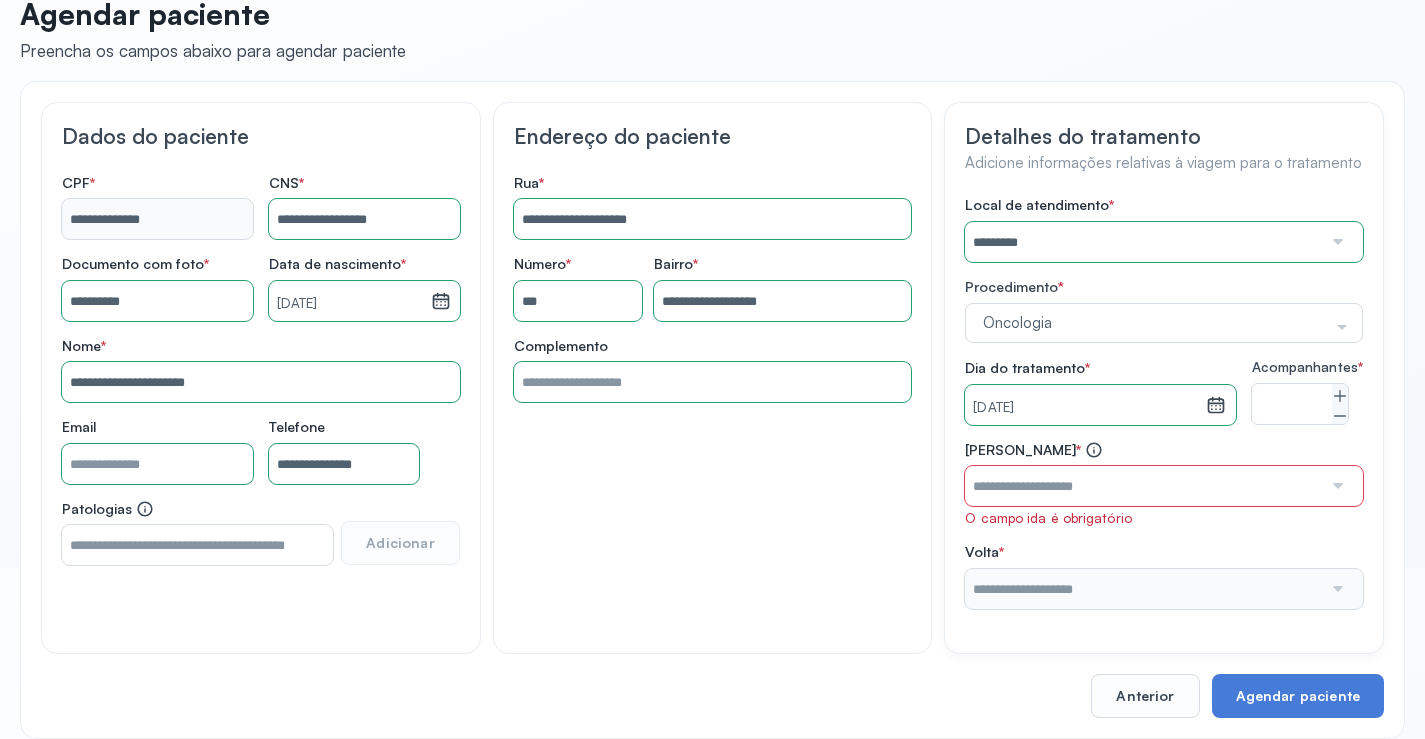 click at bounding box center (1143, 486) 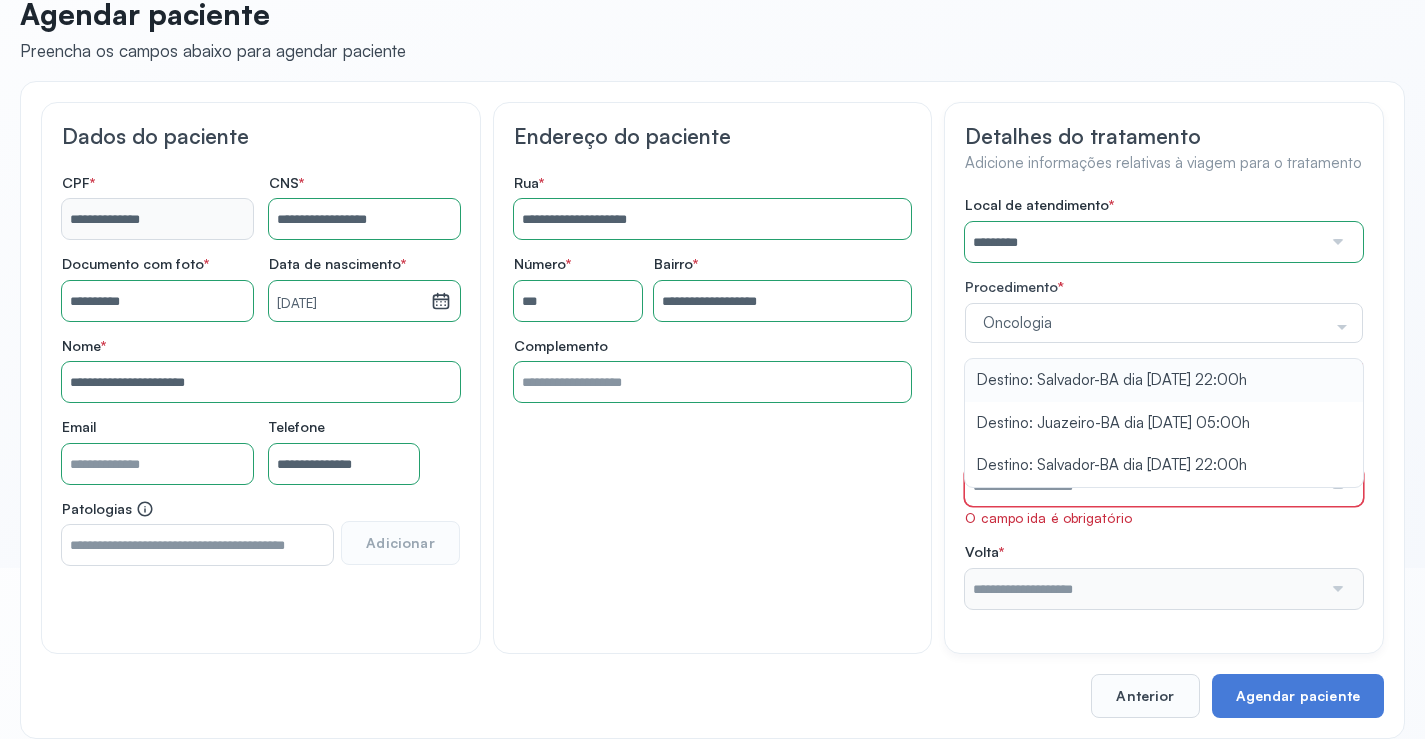 type on "**********" 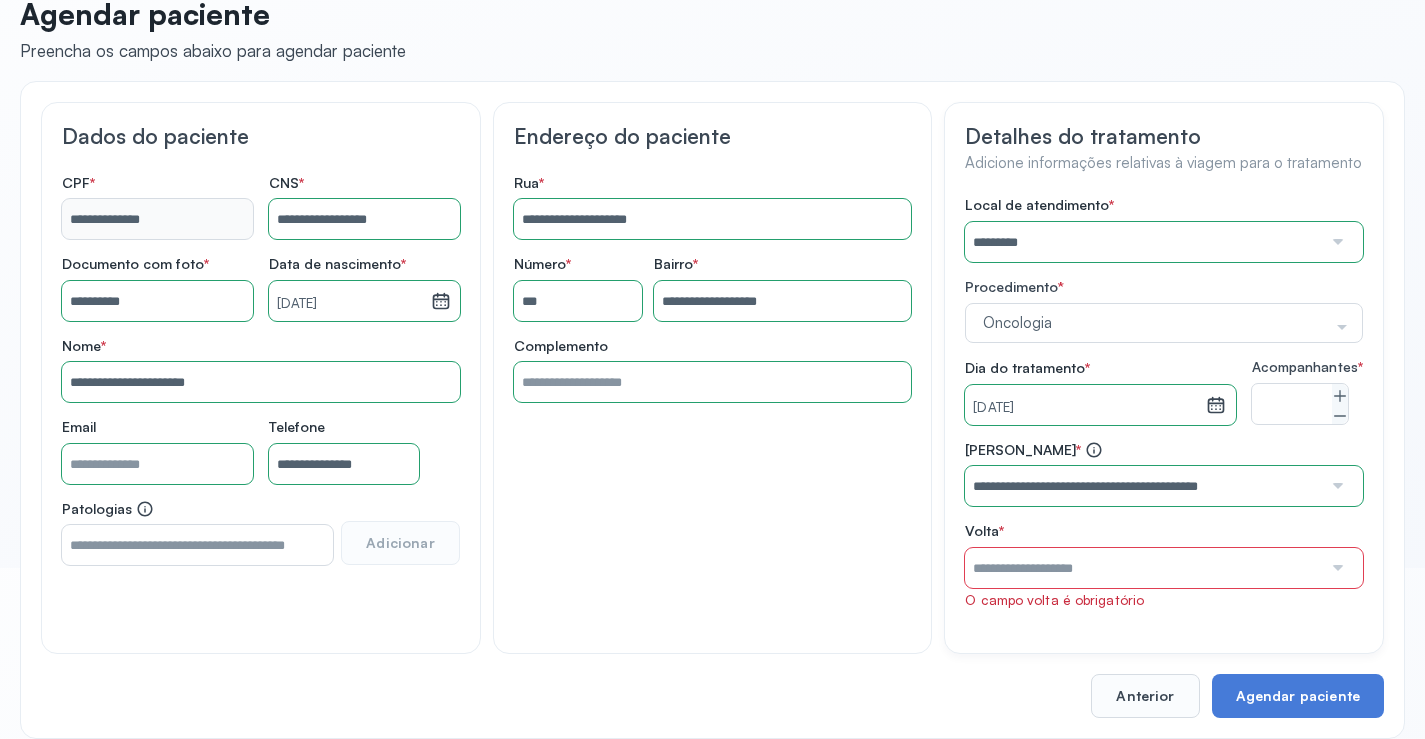 click on "Local de atendimento   *  ********* A CLINICA DA MULHER ABO AMOR SAUDE ANACON ANDRE PRINCIPE ANGIO CLINICA APAE APAME DE PETROLINA APAMI PETROLINA ARISTIDES AUDIBEM AUDIBEM AUDICENTRO AUDIFON PETROLINA AZZO SAUDE PETROLINA BRINCARE CABULA CALIPER ESCOLA DE IMAGEM CAPS CDI CDTO CEDAP CEDEBA CENTRO BAIANO DE ESTUDOS CENTRO DE APOIO A AUDIÇAO CENTRO DE MEDICINA NUCLEAR DE PETROLINA CENTRO DE SAUDE CLEMENTINO FRAGA CENTRO INTEGRADO DA COLUNA VERTEBRAL CENTRO MEDICO [PERSON_NAME] CENTRO OFTALMOLOGICO [GEOGRAPHIC_DATA] CEPARH CEPRED CEPRIS CERPRIS CIDI CIMED CLIMED CLINATA CLINEFRO CLINICA  AFETUS PETROLINA CLINICA  ALFA CLINICA  ALFA CENTRO MÉDICO CLINICA  SHOPPING DA BAHIA CLINICA  [PERSON_NAME] FILHO CLINICA AGEUS CLINICA AMO CLINICA AMOR A SAUDE CLINICA AMOR E SAUDE PETROLINA CLINICA ANGICLIN CLINICA BIOCHEK UP CLINICA CAM CLINICA CARDIO PULMONAR CLINICA CASA GERIATRICA DE PETROLINA CLINICA [GEOGRAPHIC_DATA] CENTRO MEDICO VITRAUX CLINICA CINTILO PETROLINA CLINICA CLIMED BRASIL CLINICA COLP S" at bounding box center (1164, 402) 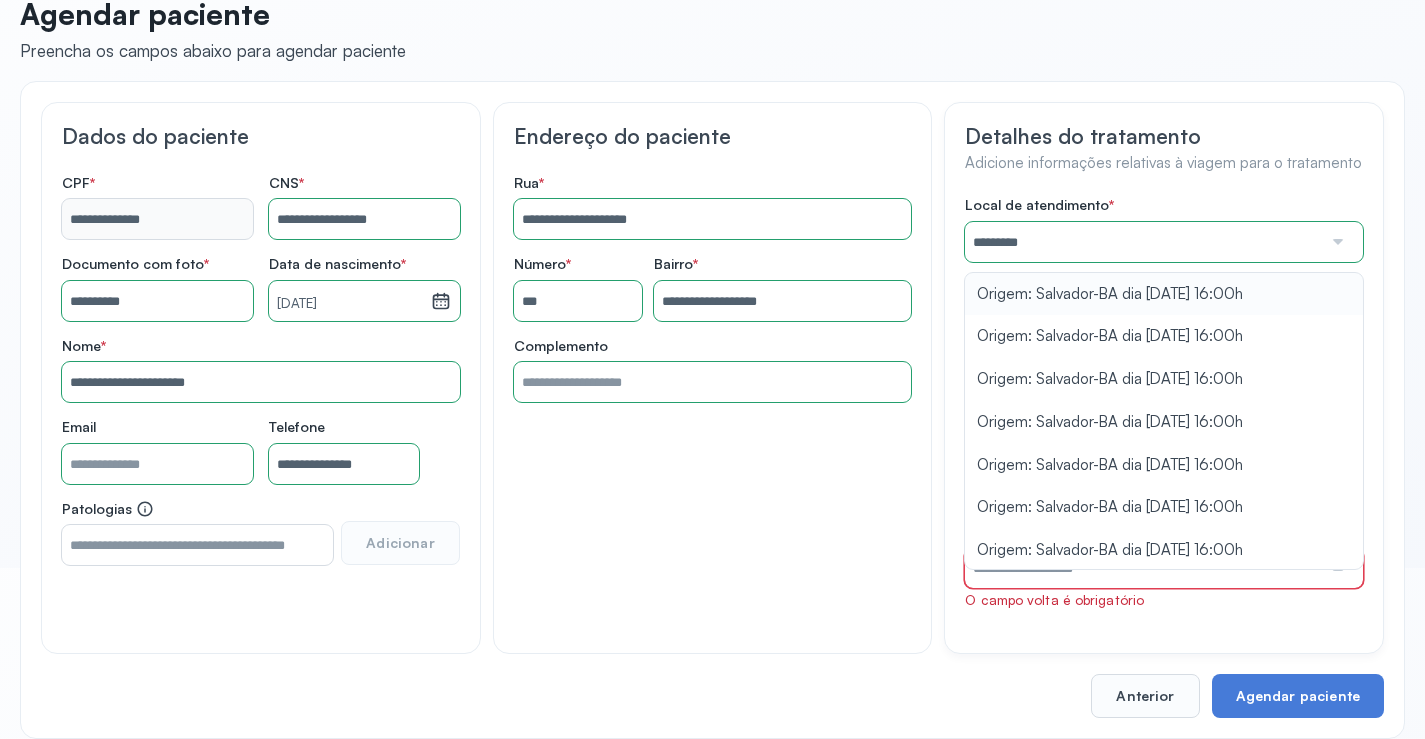 type on "**********" 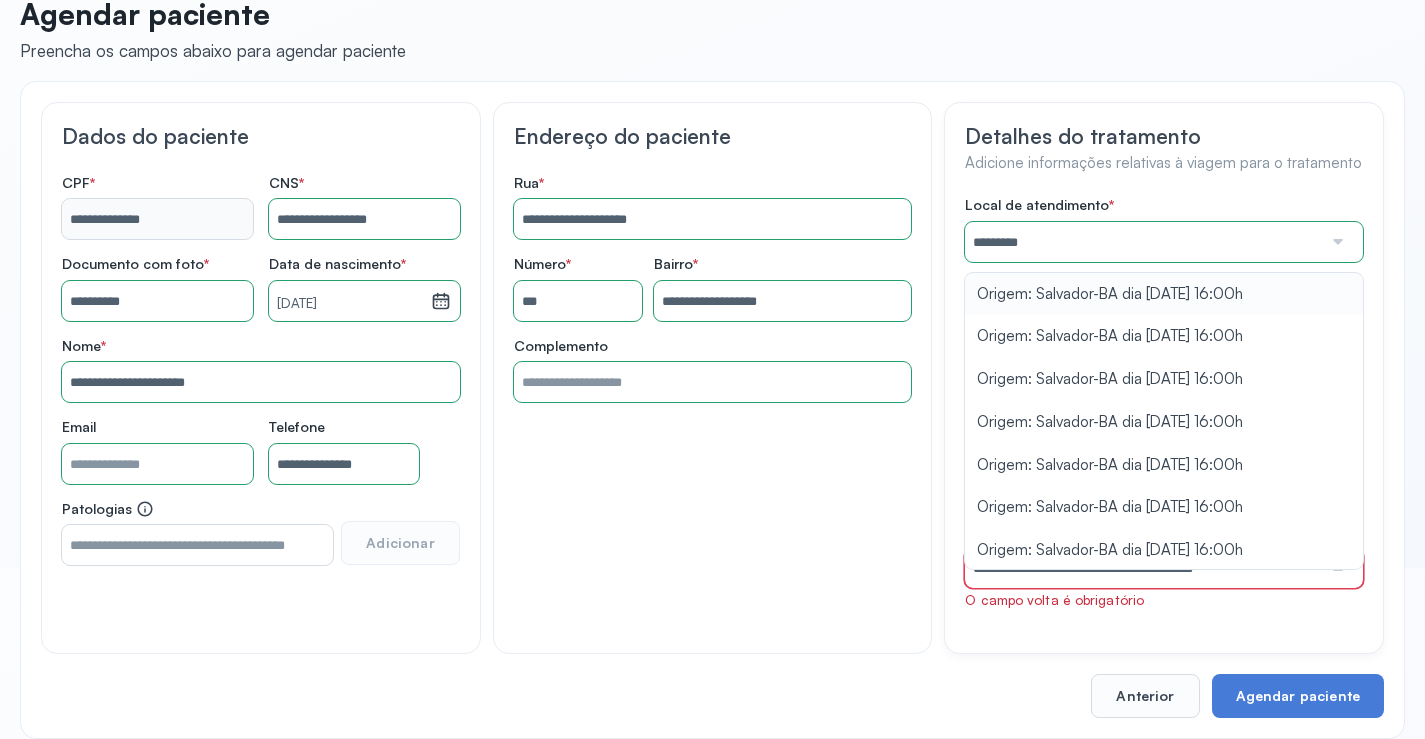 click on "Local de atendimento   *  ********* A CLINICA DA MULHER ABO AMOR SAUDE ANACON ANDRE PRINCIPE ANGIO CLINICA APAE APAME DE PETROLINA APAMI PETROLINA ARISTIDES AUDIBEM AUDIBEM AUDICENTRO AUDIFON PETROLINA AZZO SAUDE PETROLINA BRINCARE CABULA CALIPER ESCOLA DE IMAGEM CAPS CDI CDTO CEDAP CEDEBA CENTRO BAIANO DE ESTUDOS CENTRO DE APOIO A AUDIÇAO CENTRO DE MEDICINA NUCLEAR DE PETROLINA CENTRO DE SAUDE CLEMENTINO FRAGA CENTRO INTEGRADO DA COLUNA VERTEBRAL CENTRO MEDICO [PERSON_NAME] CENTRO OFTALMOLOGICO [GEOGRAPHIC_DATA] CEPARH CEPRED CEPRIS CERPRIS CIDI CIMED CLIMED CLINATA CLINEFRO CLINICA  AFETUS PETROLINA CLINICA  ALFA CLINICA  ALFA CENTRO MÉDICO CLINICA  SHOPPING DA BAHIA CLINICA  [PERSON_NAME] FILHO CLINICA AGEUS CLINICA AMO CLINICA AMOR A SAUDE CLINICA AMOR E SAUDE PETROLINA CLINICA ANGICLIN CLINICA BIOCHEK UP CLINICA CAM CLINICA CARDIO PULMONAR CLINICA CASA GERIATRICA DE PETROLINA CLINICA [GEOGRAPHIC_DATA] CENTRO MEDICO VITRAUX CLINICA CINTILO PETROLINA CLINICA CLIMED BRASIL CLINICA COLP S" at bounding box center [1164, 402] 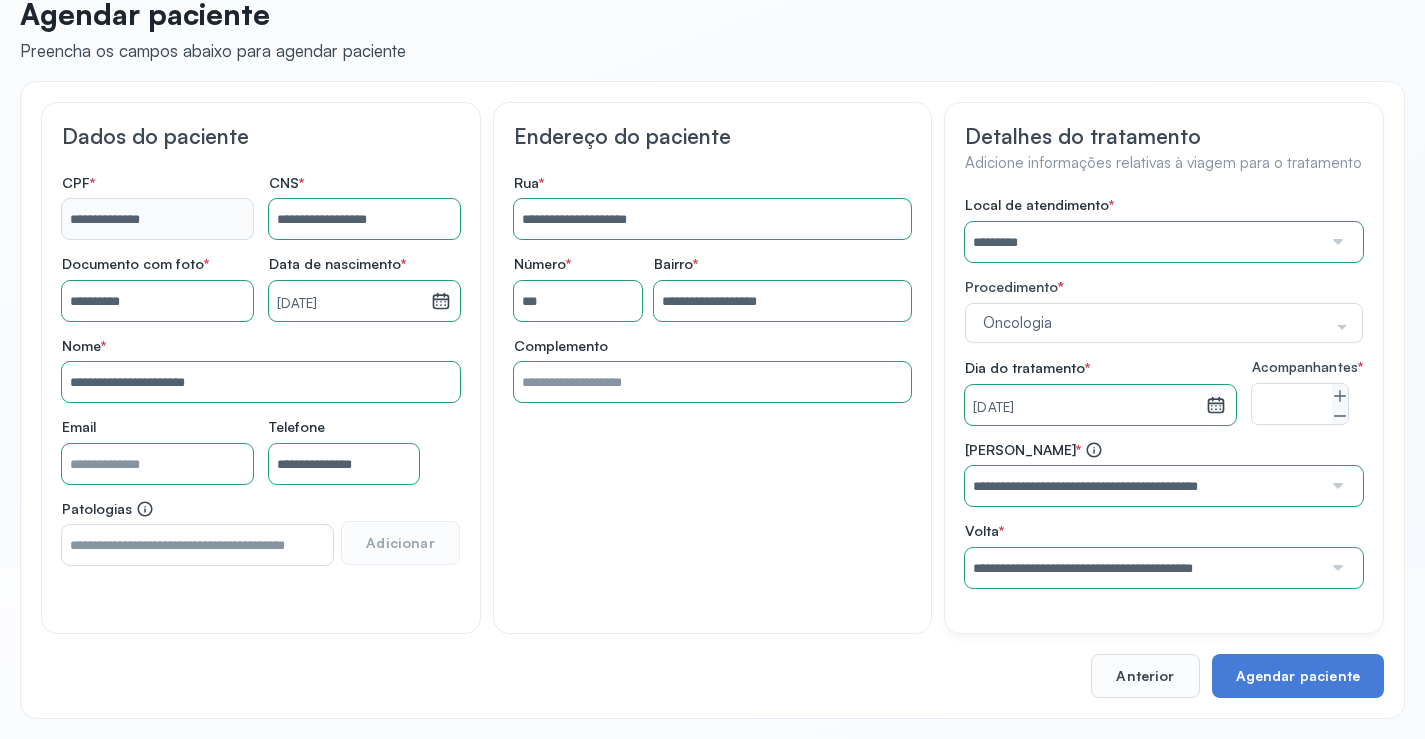 scroll, scrollTop: 186, scrollLeft: 0, axis: vertical 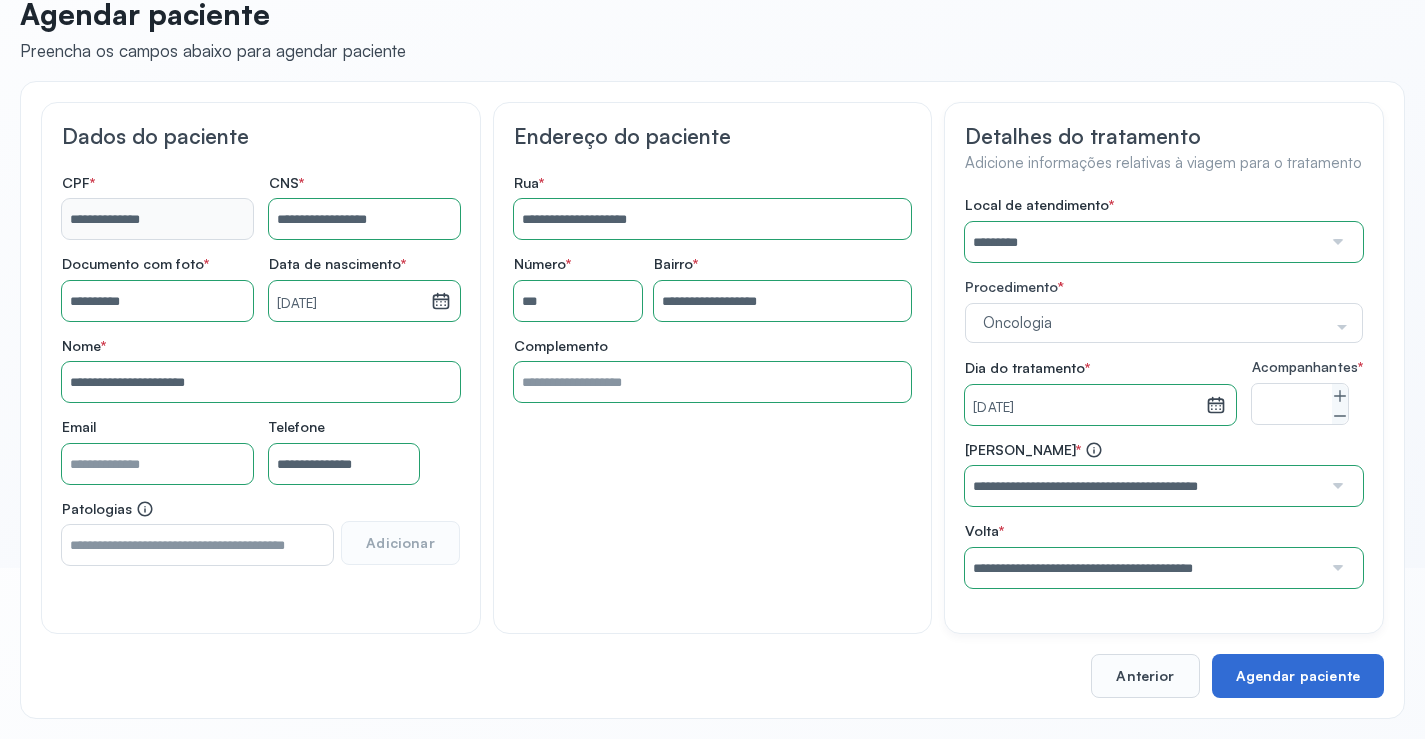 click on "Agendar paciente" at bounding box center [1298, 676] 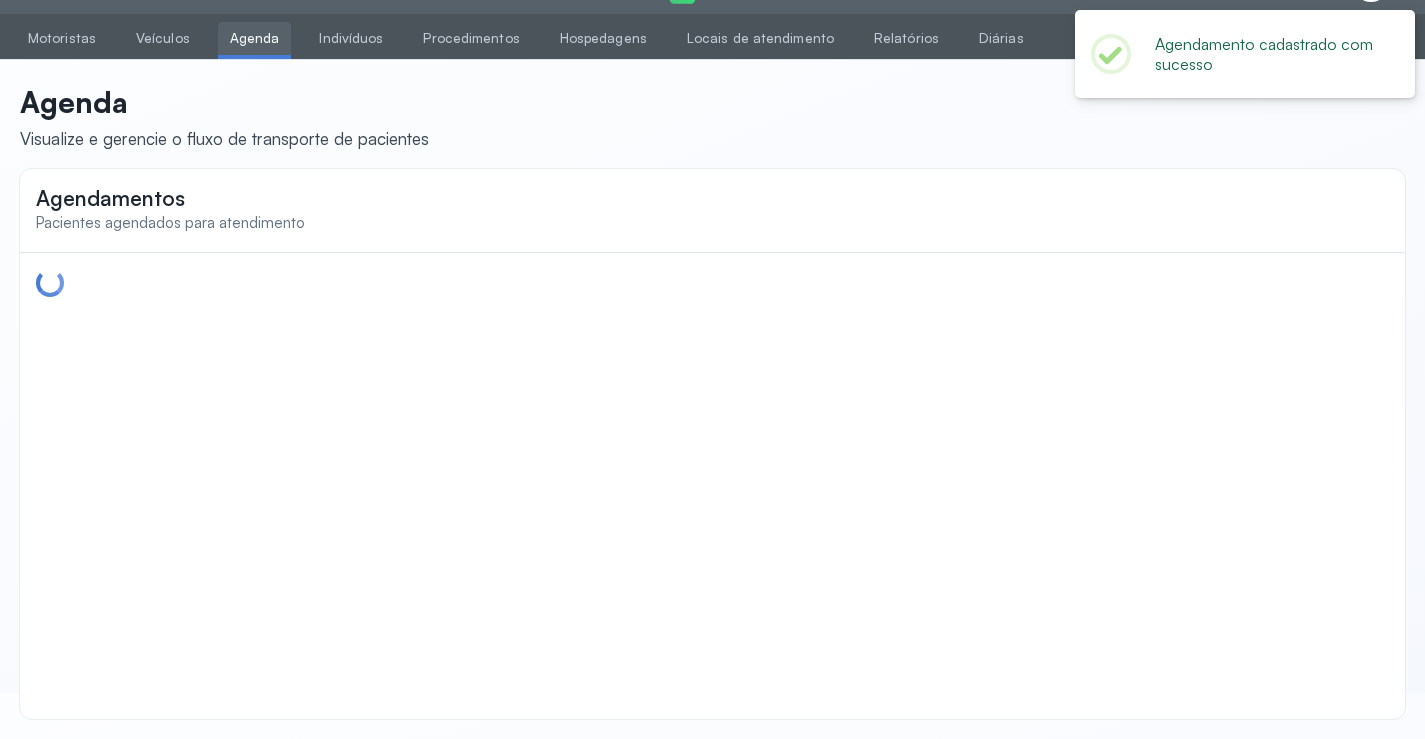 scroll, scrollTop: 0, scrollLeft: 0, axis: both 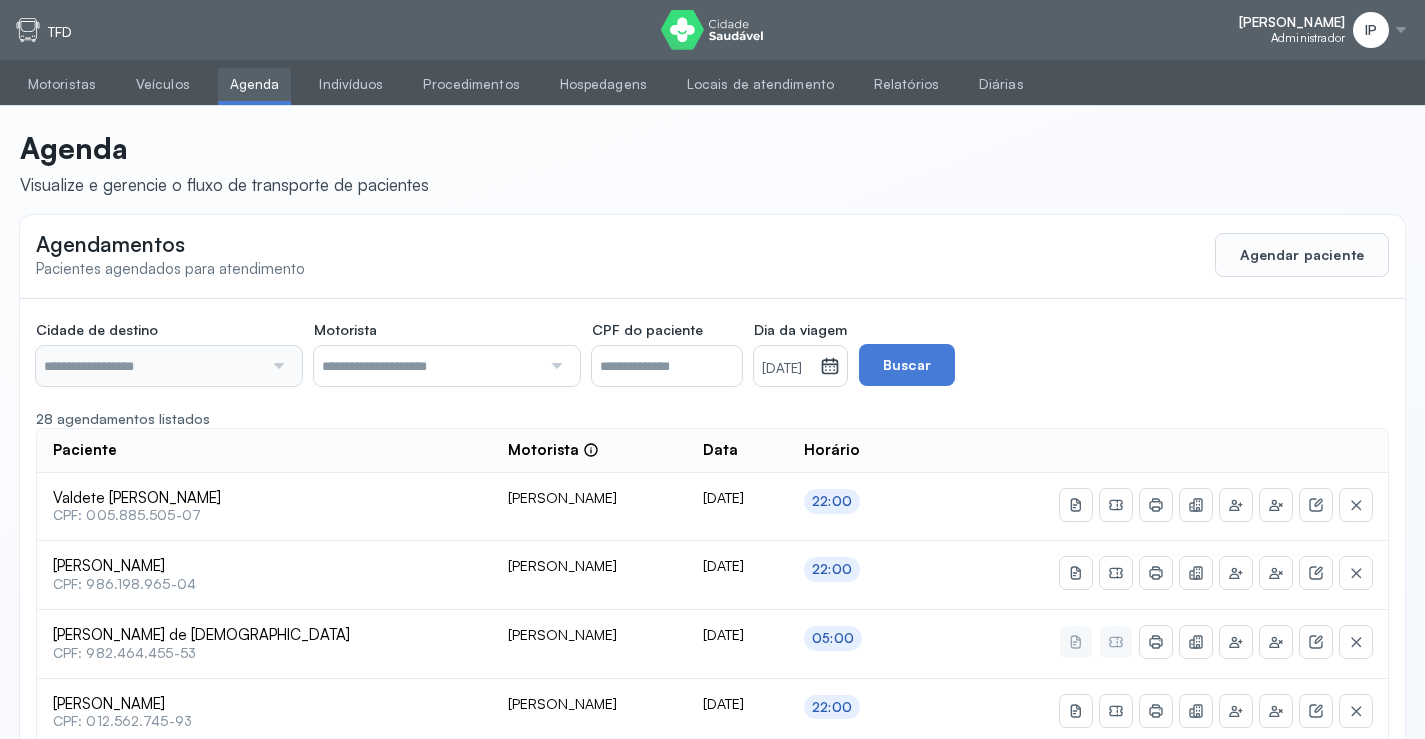 type on "********" 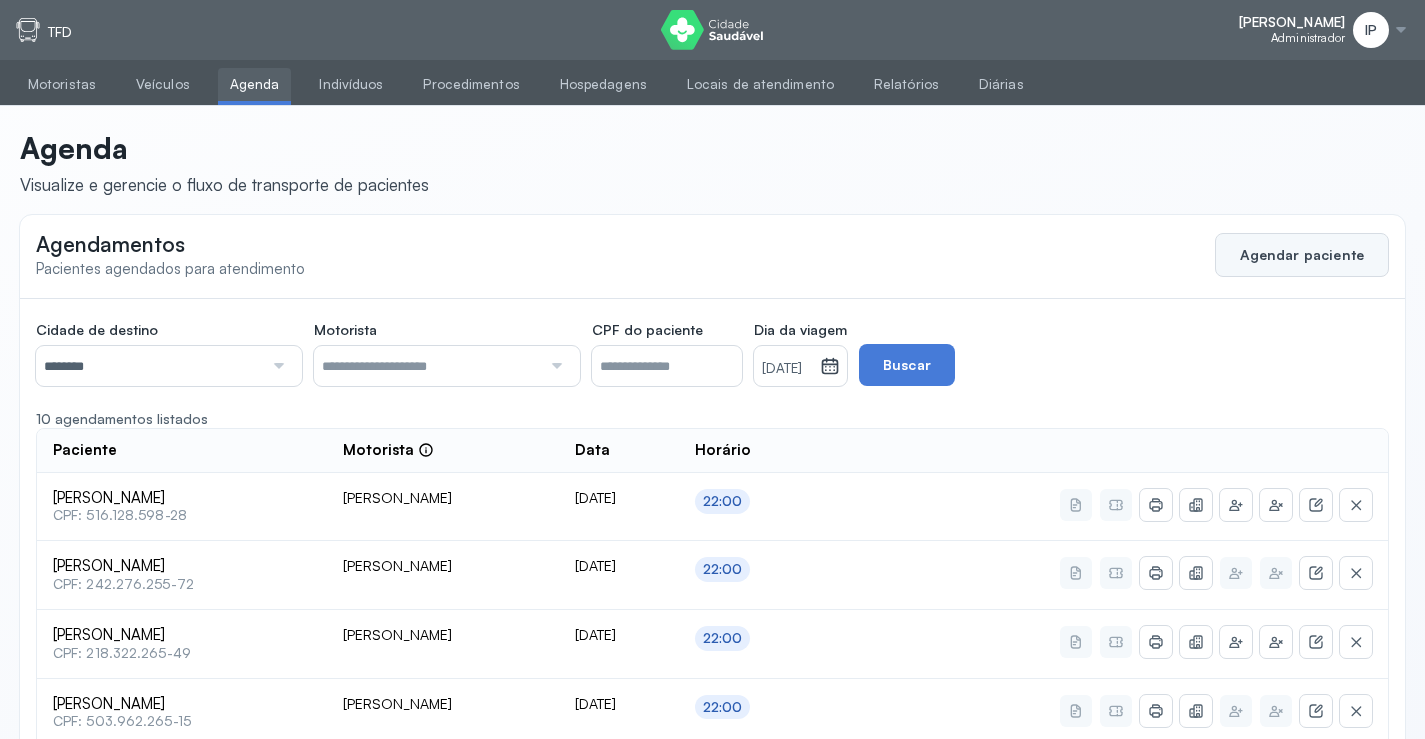 click on "Agendar paciente" 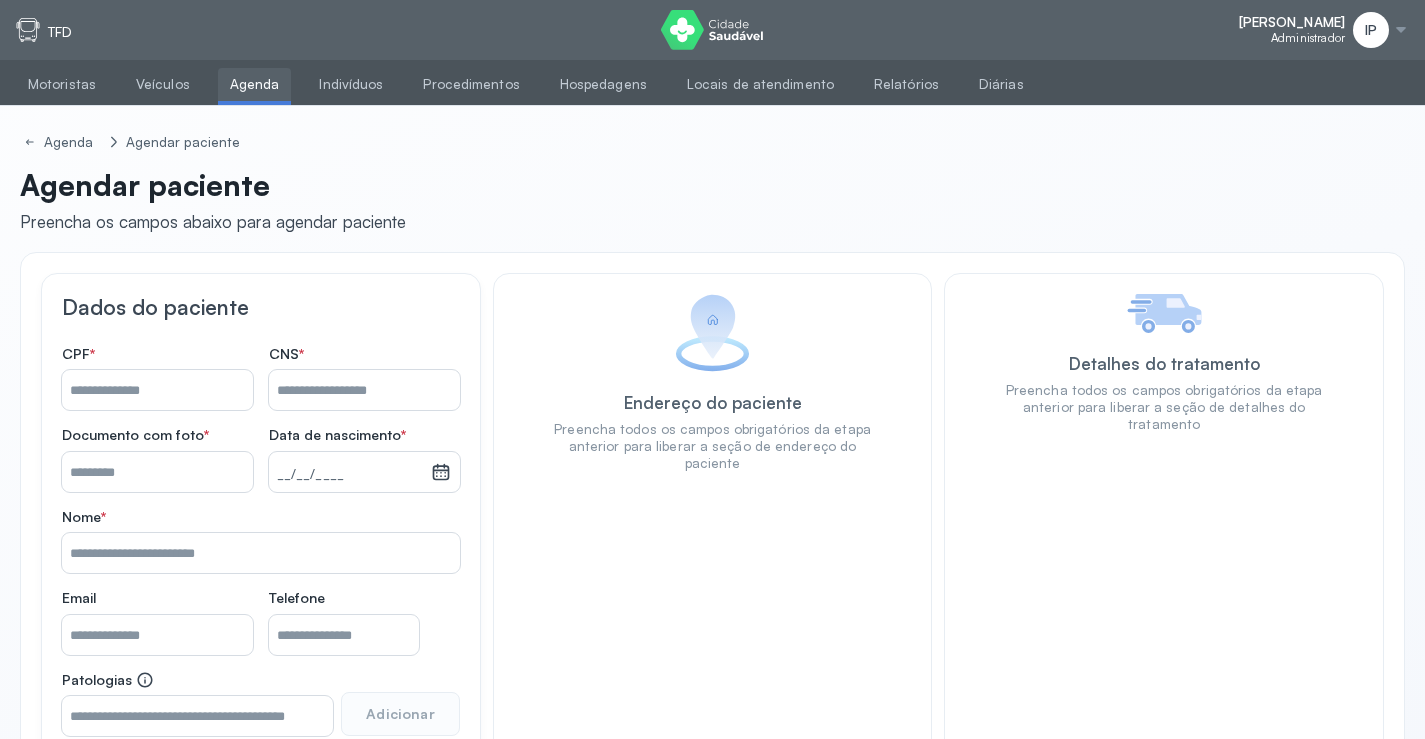 click on "Nome   *" at bounding box center [157, 390] 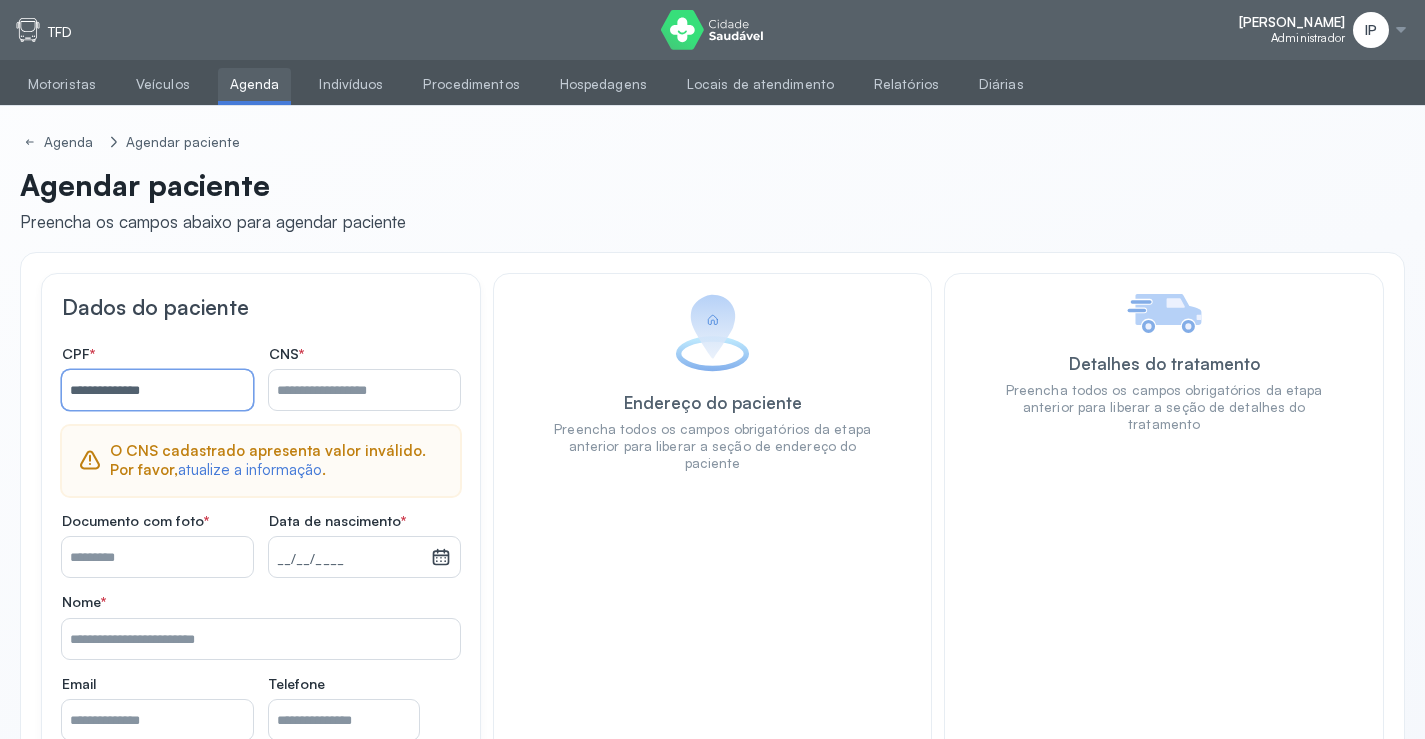 type on "**********" 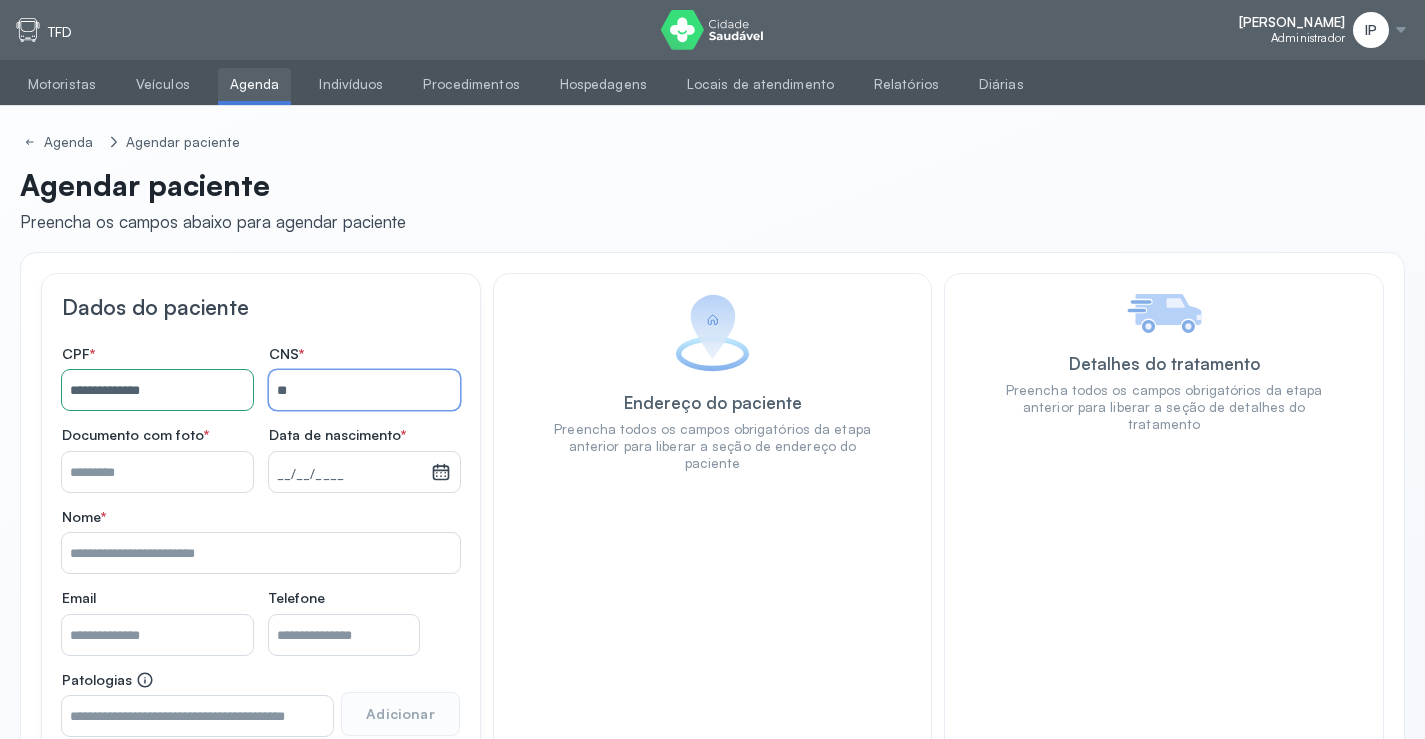 type on "*" 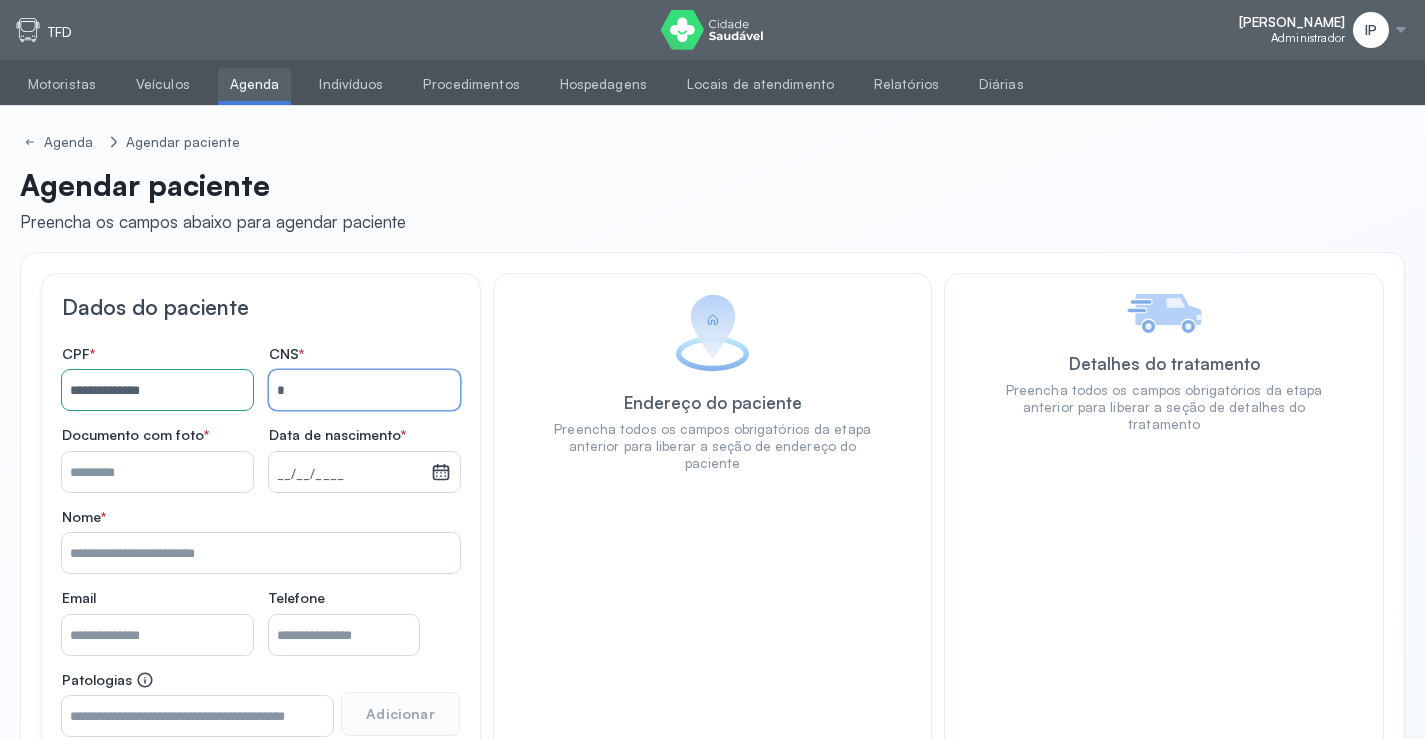 type 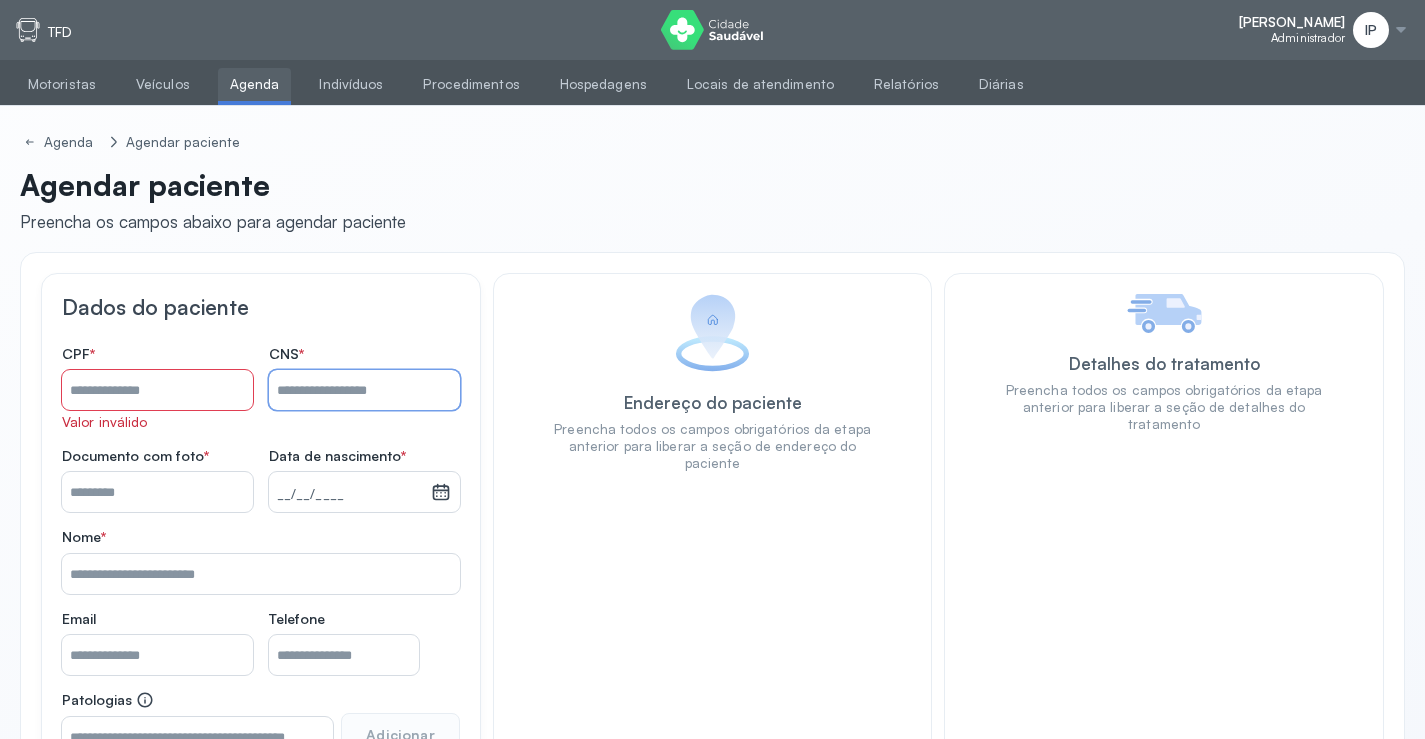 click on "Nome   *" at bounding box center (157, 390) 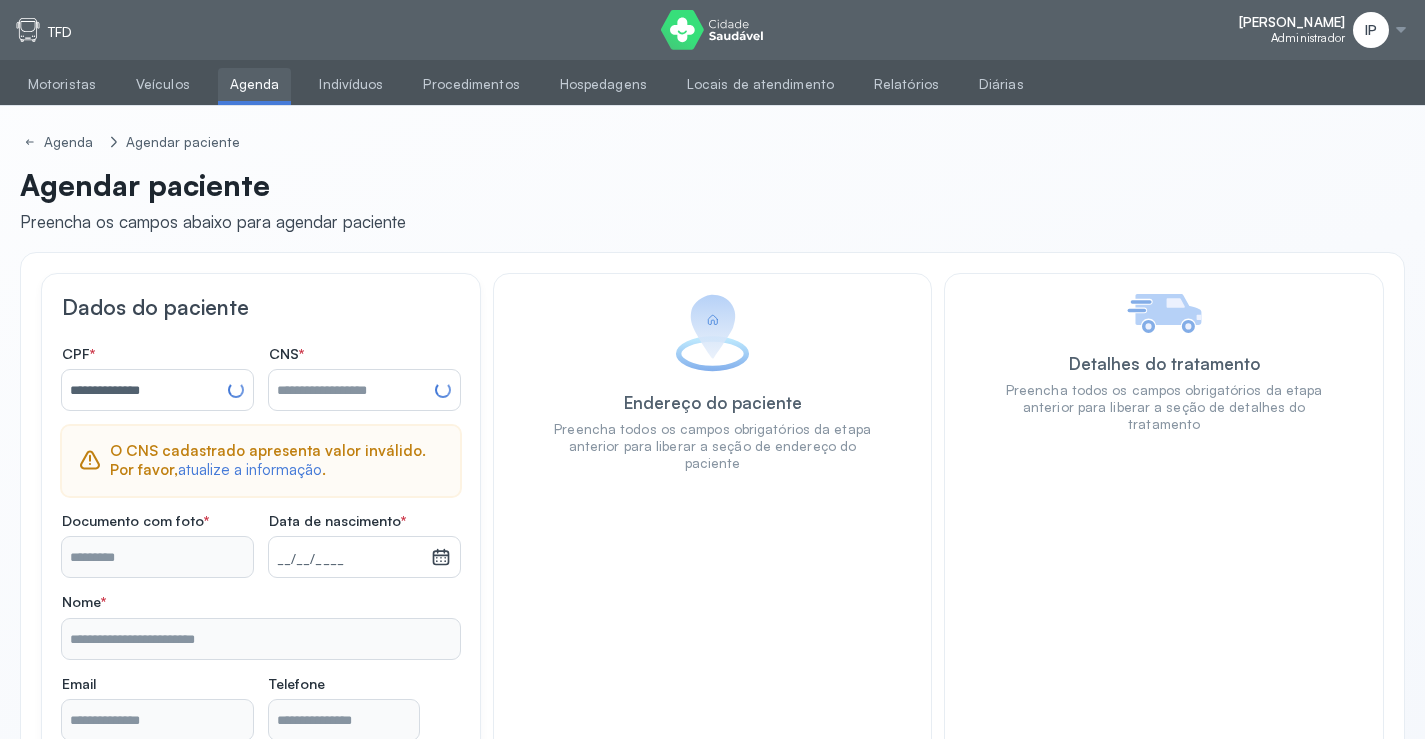 type on "**********" 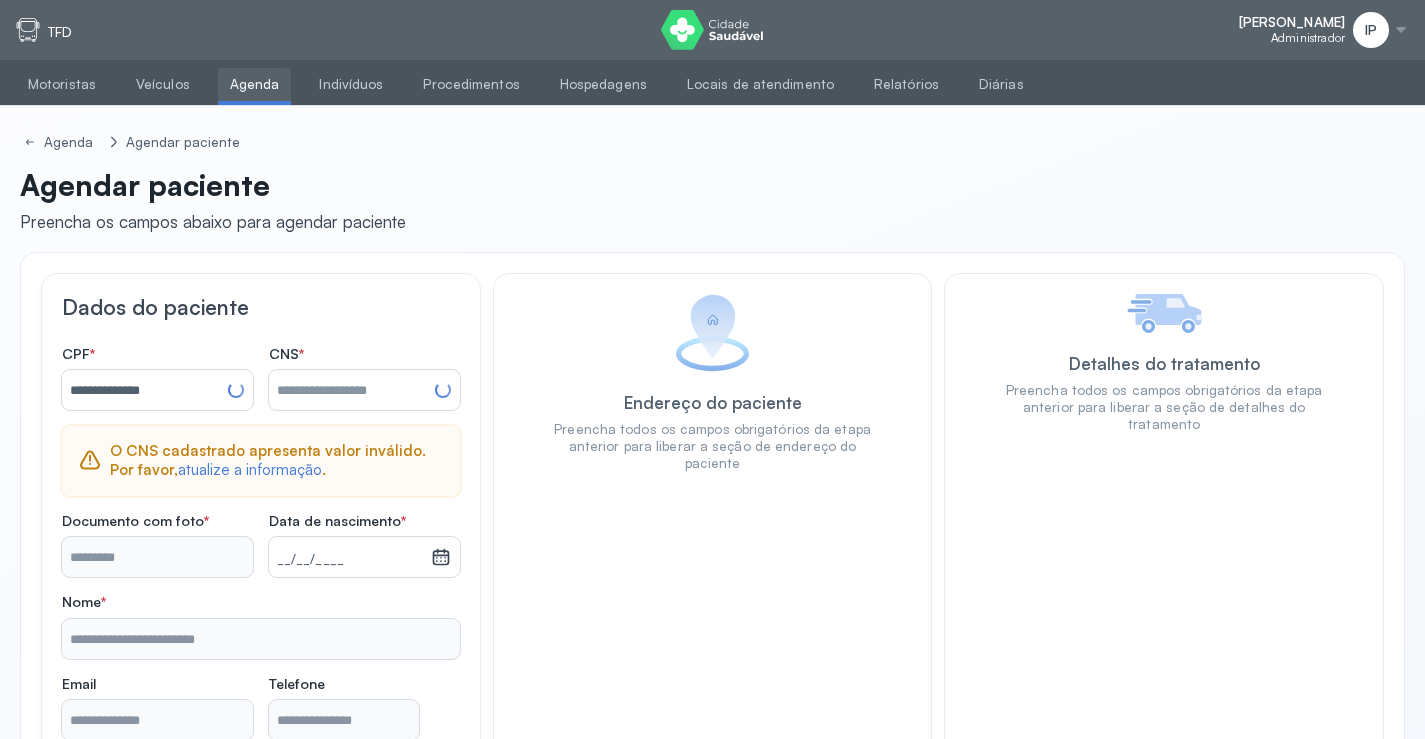 type on "**********" 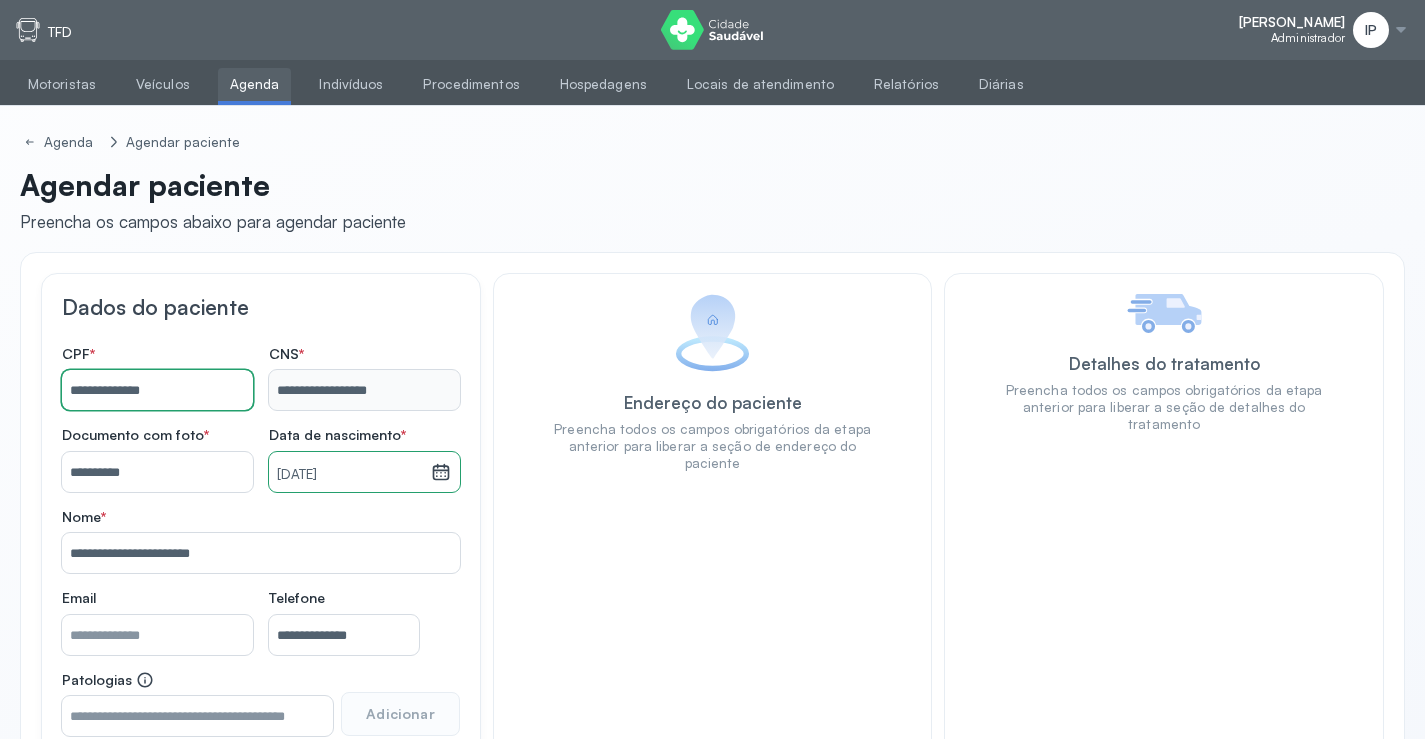 type on "**********" 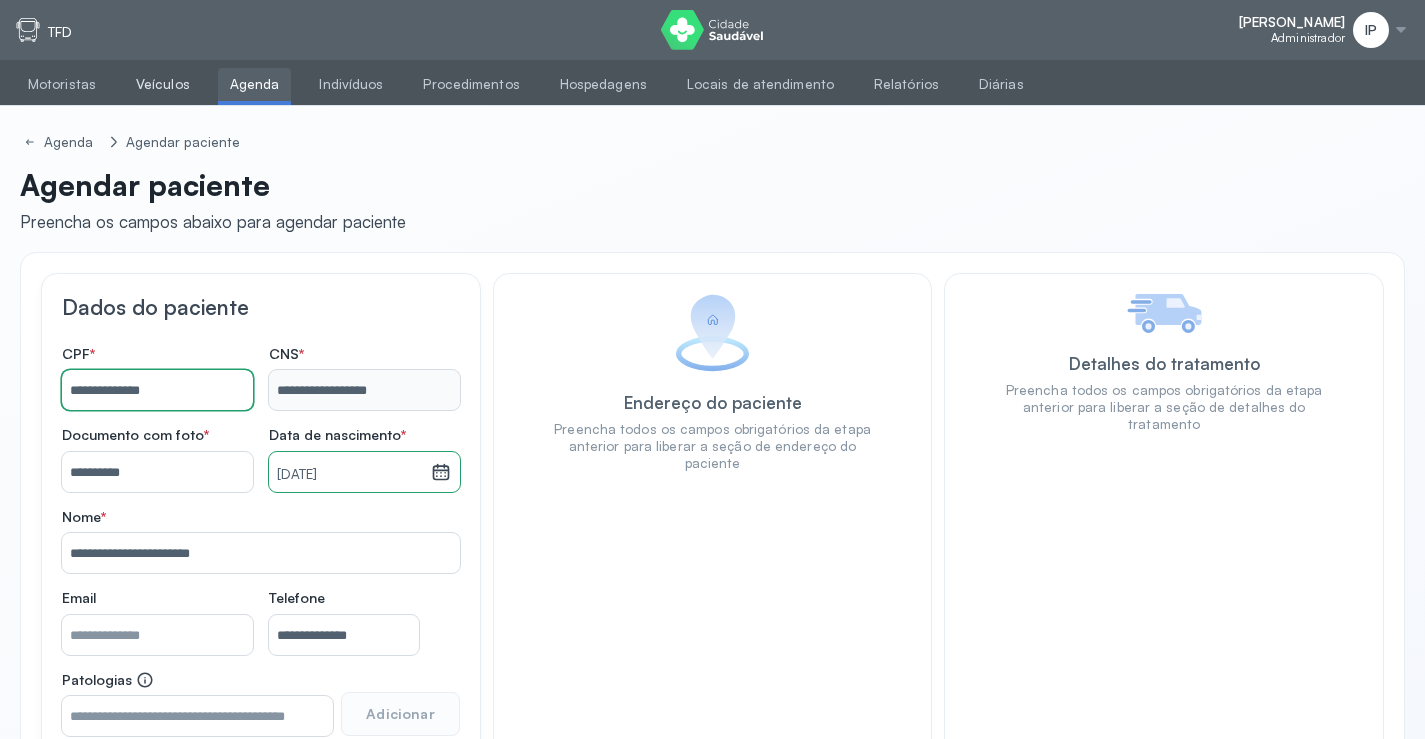 click on "Veículos" at bounding box center (163, 84) 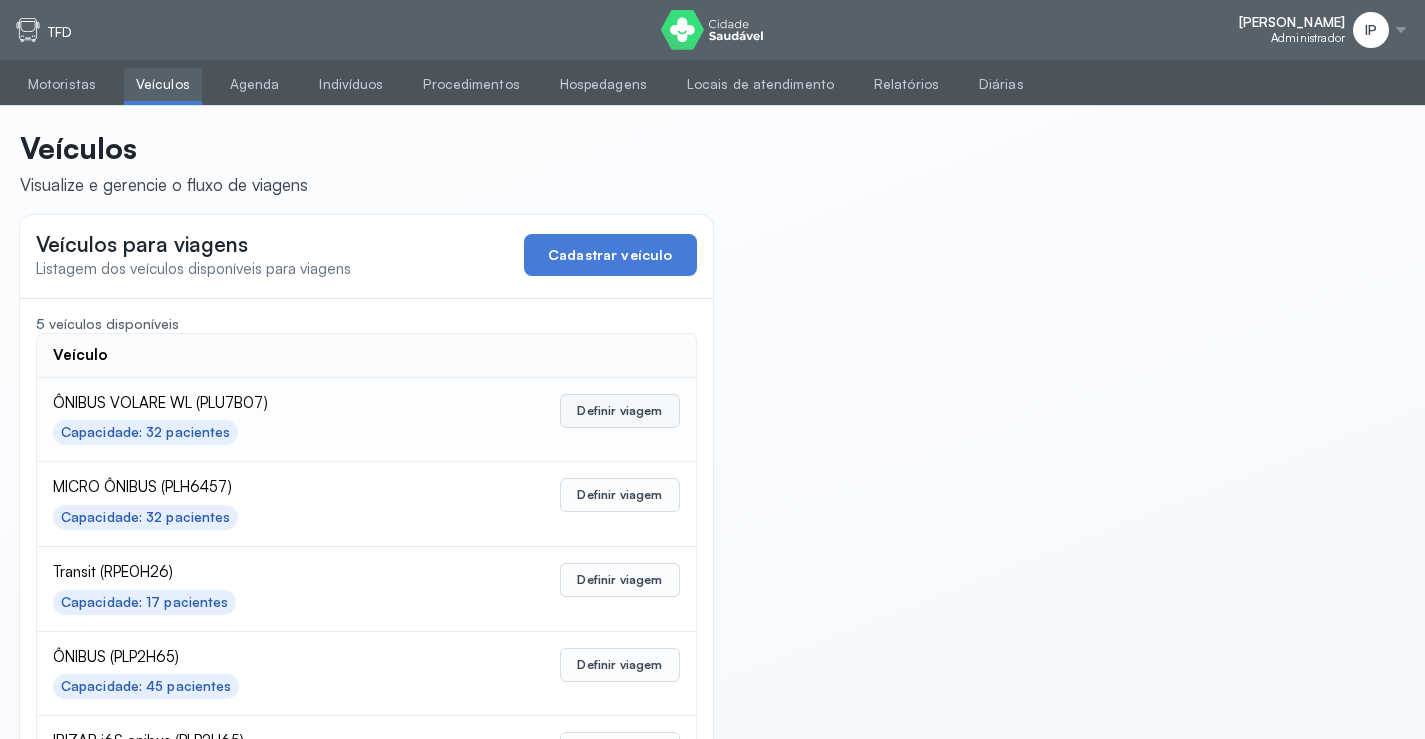 click on "Definir viagem" at bounding box center (619, 411) 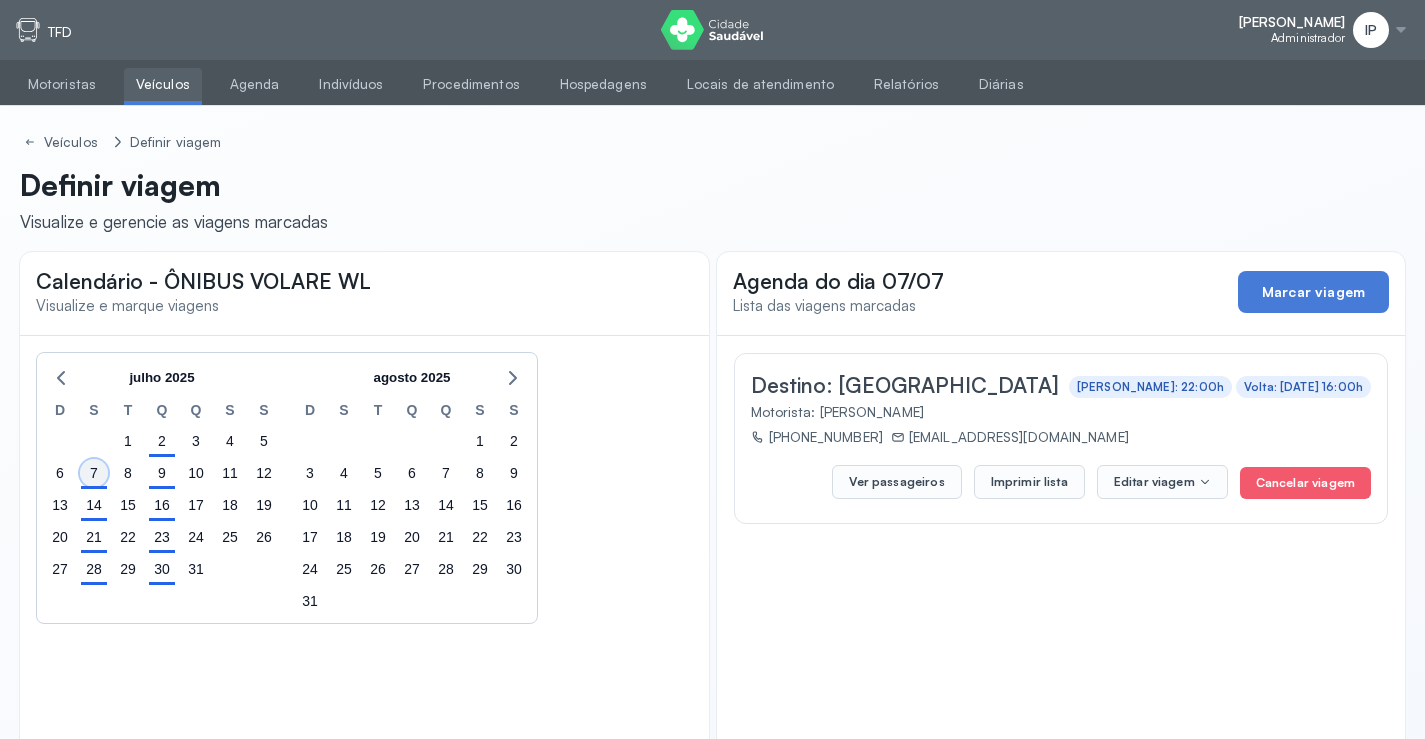 click on "7" 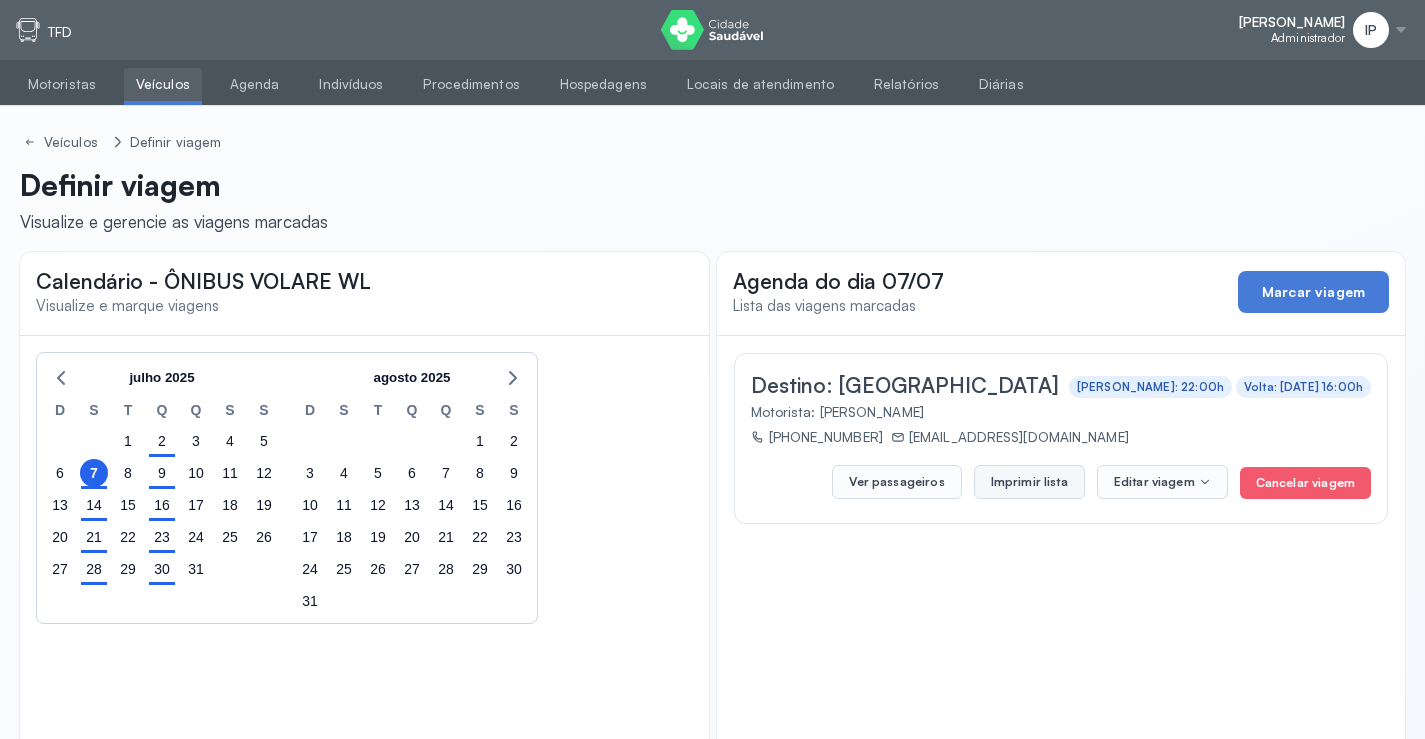 click on "Imprimir lista" at bounding box center (1029, 482) 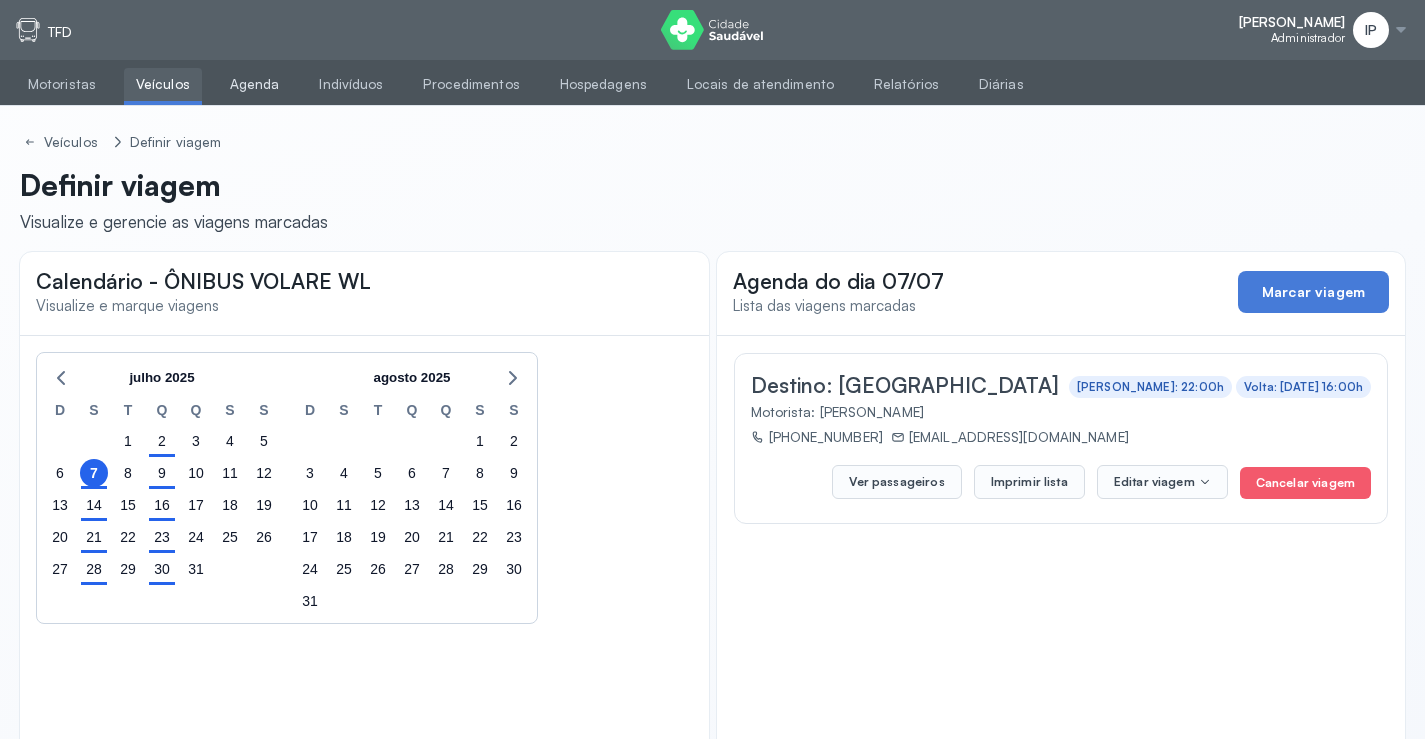 click on "Agenda" at bounding box center (255, 84) 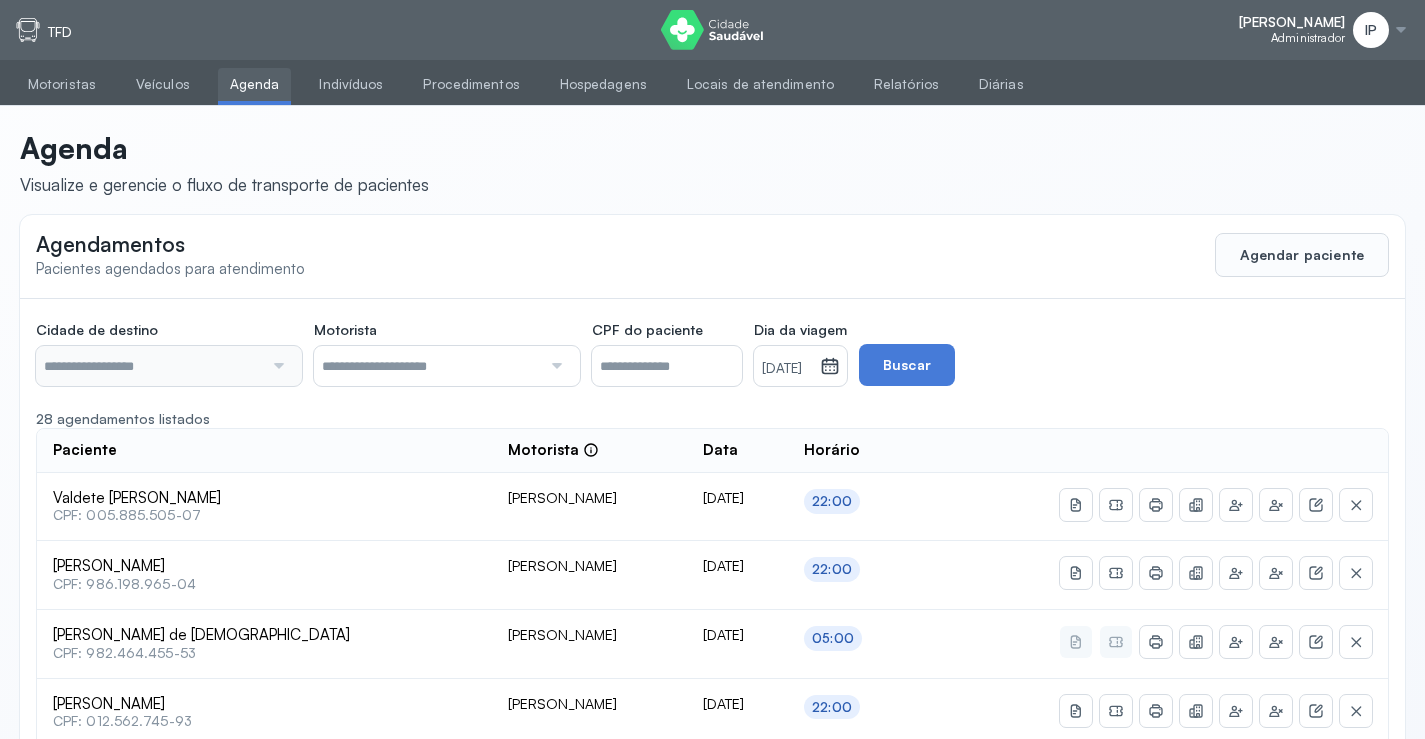 type on "********" 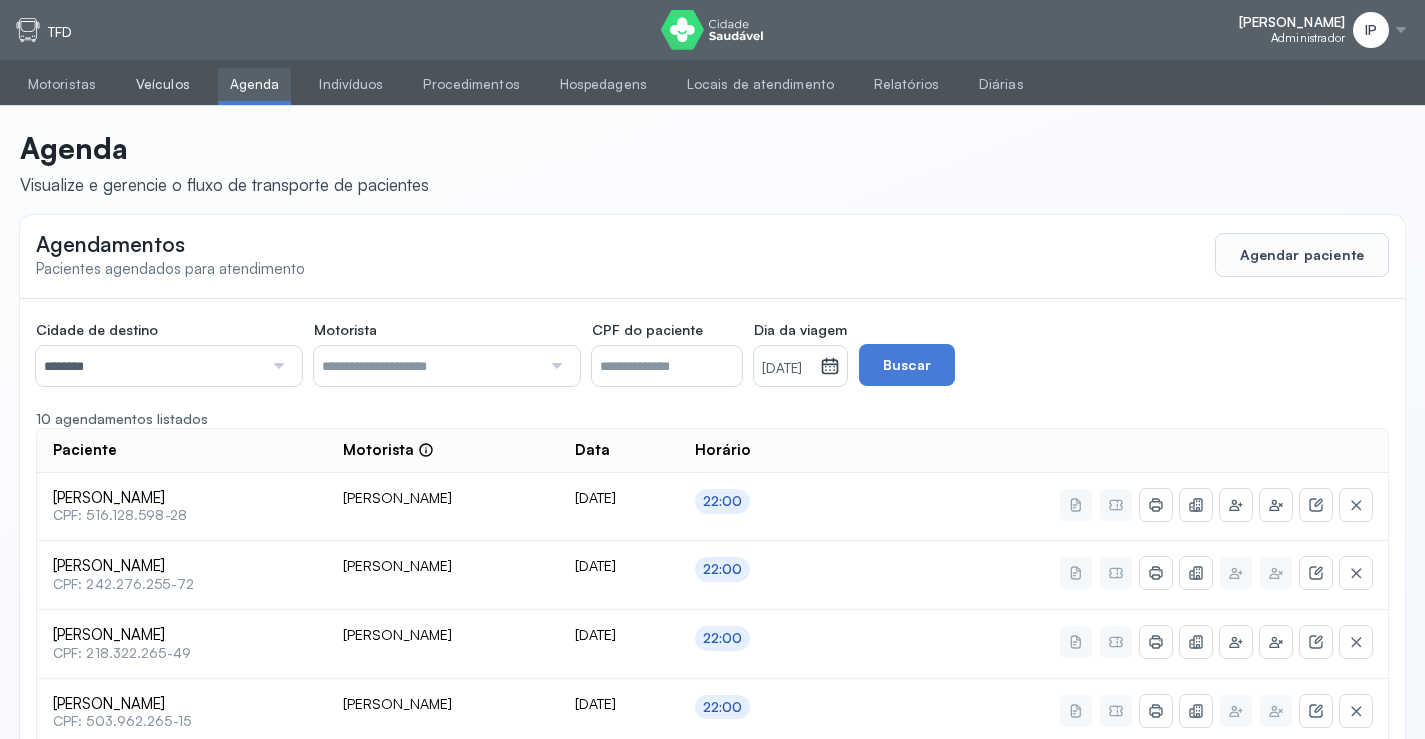 click on "Veículos" at bounding box center [163, 84] 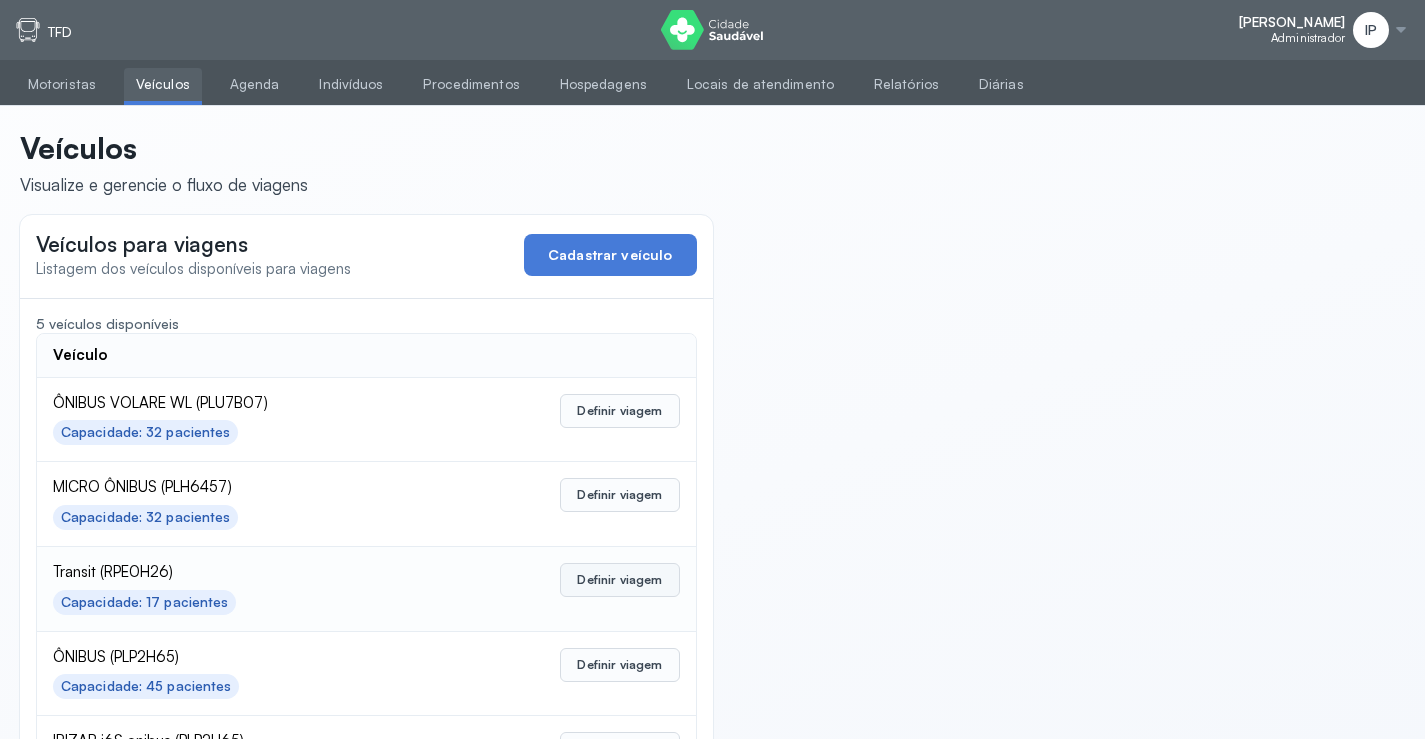 click on "Definir viagem" at bounding box center [619, 580] 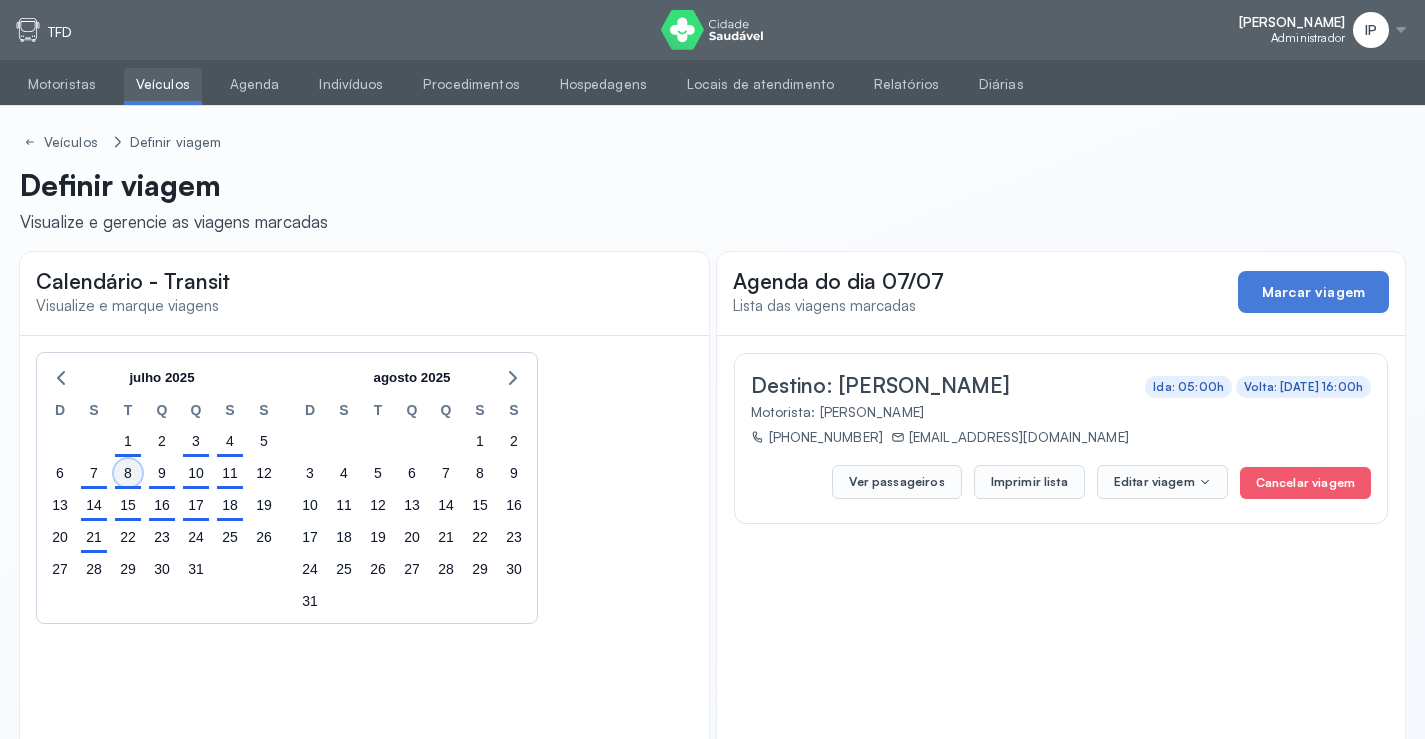click on "8" 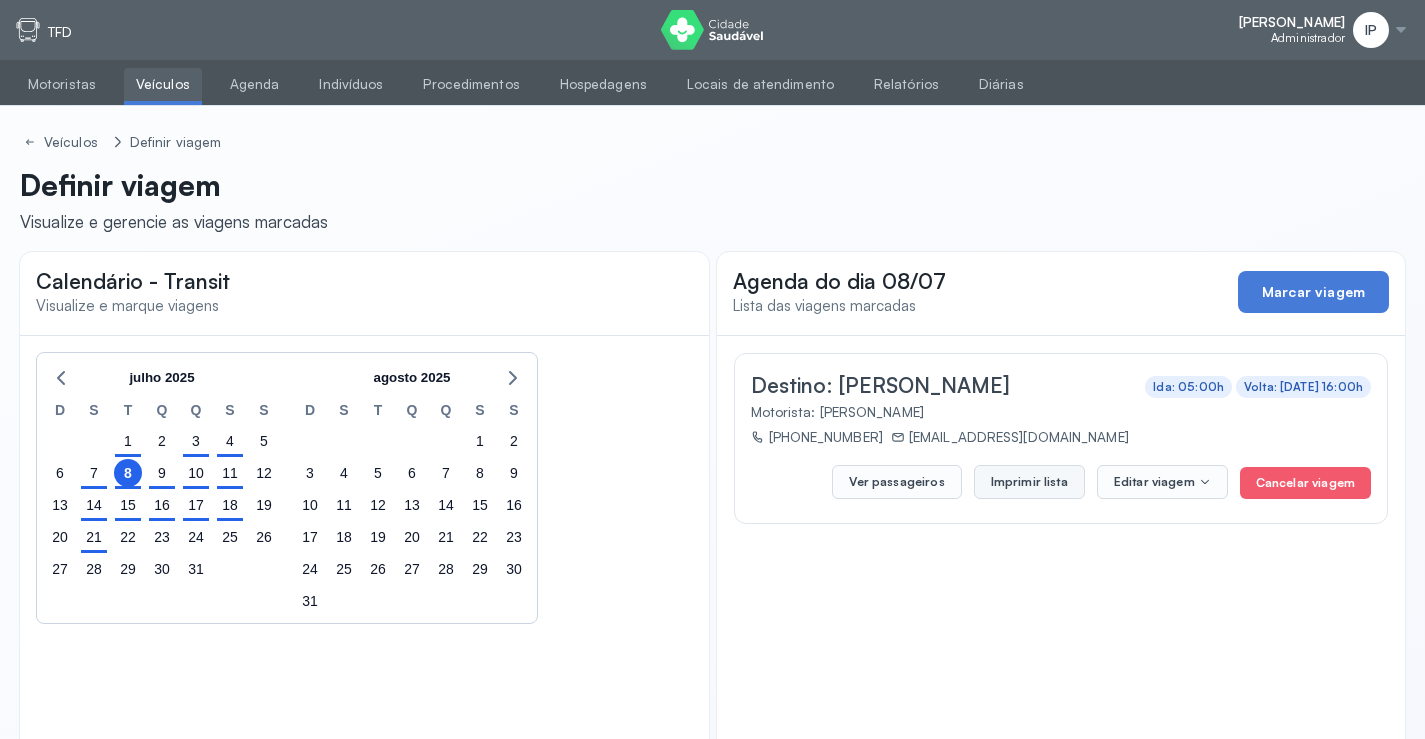 click on "Imprimir lista" at bounding box center (1029, 482) 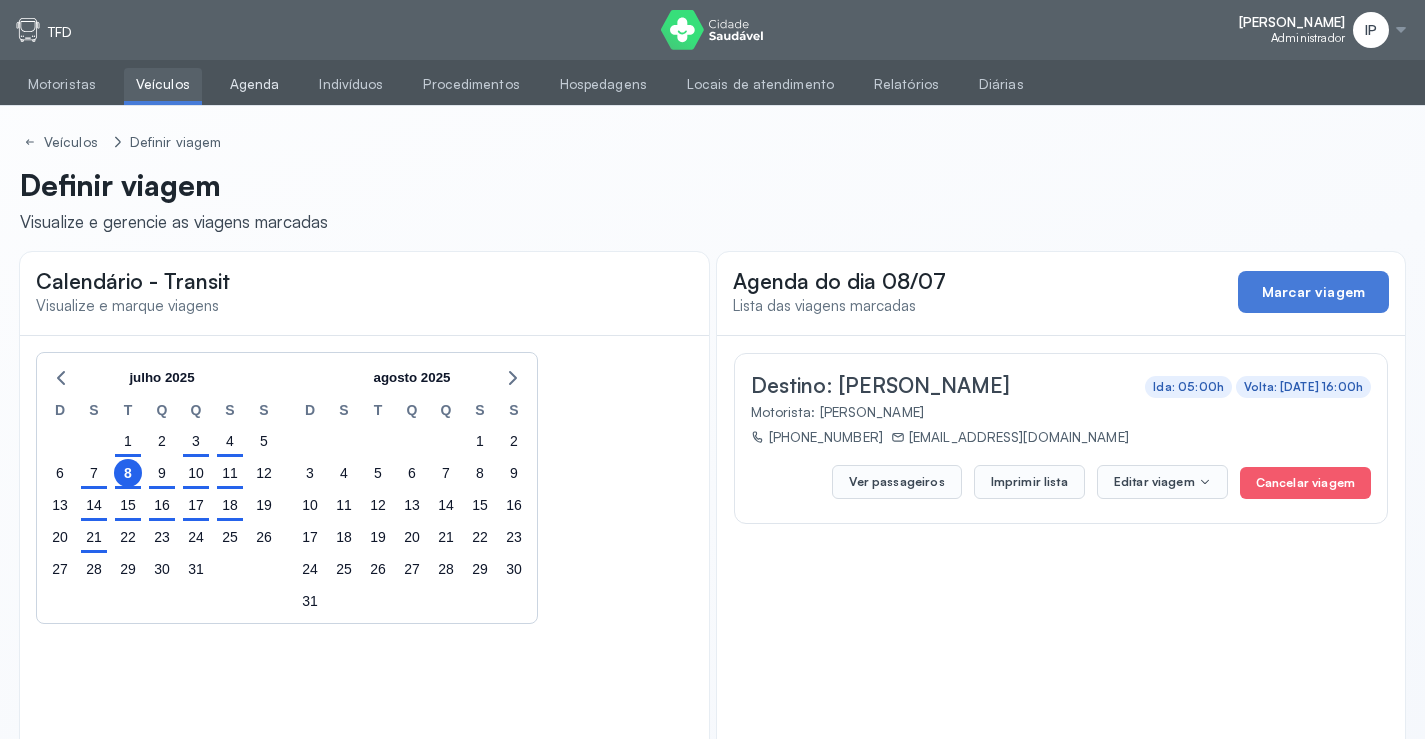 click on "Agenda" at bounding box center [255, 84] 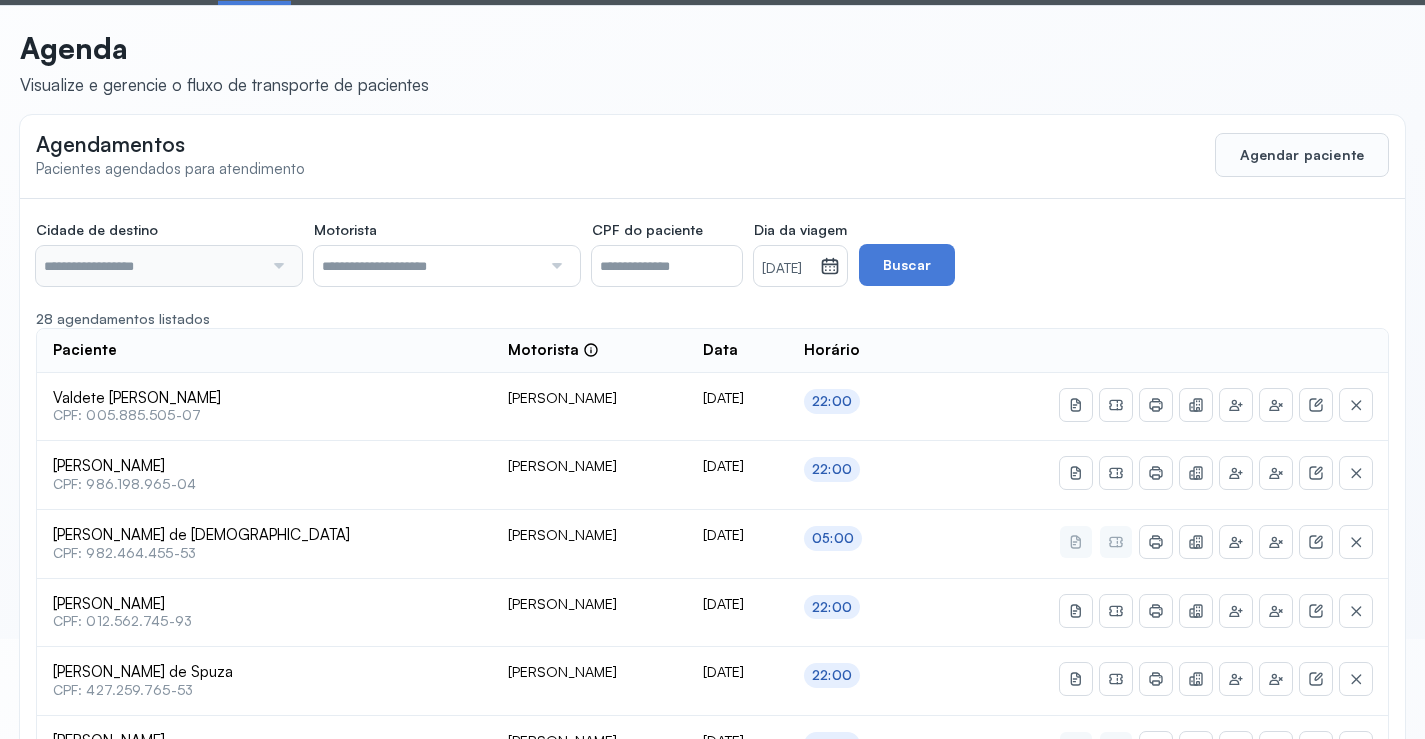 type on "********" 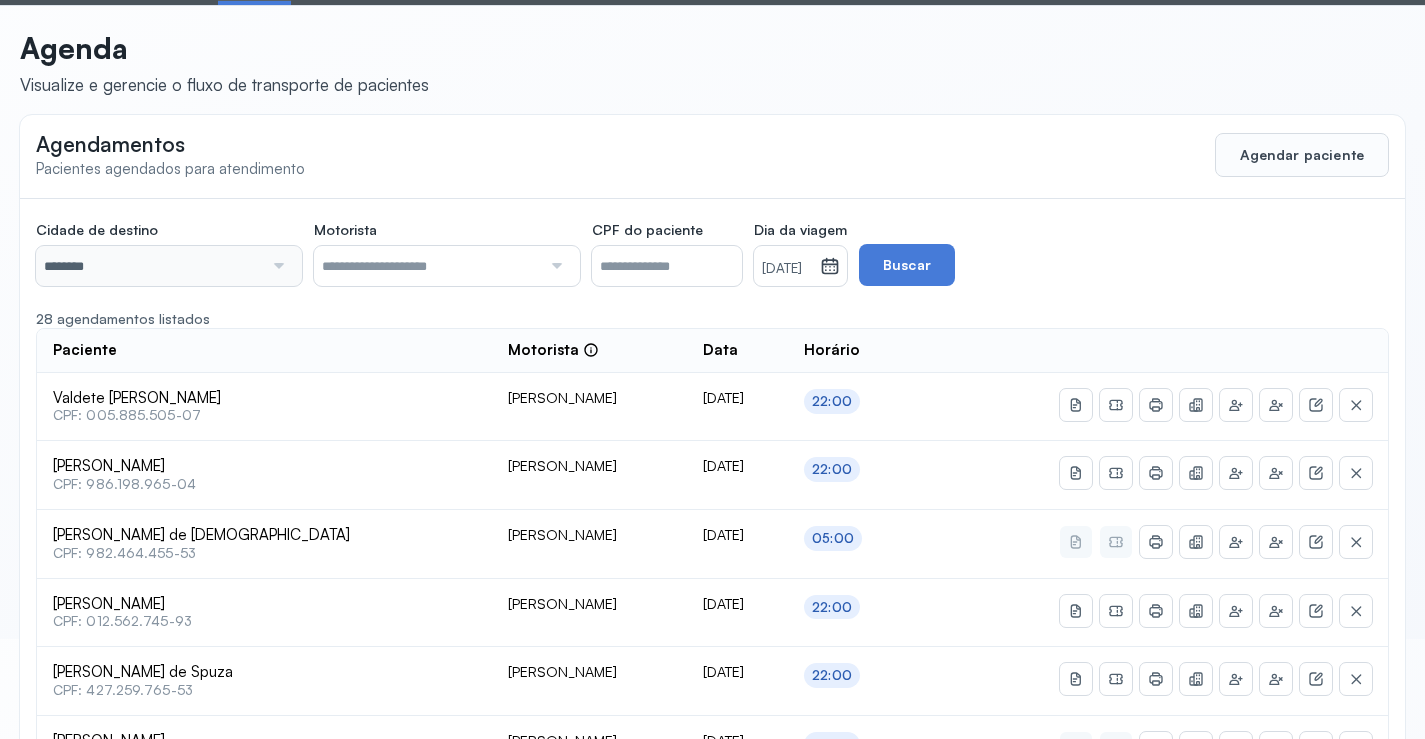 scroll, scrollTop: 46, scrollLeft: 0, axis: vertical 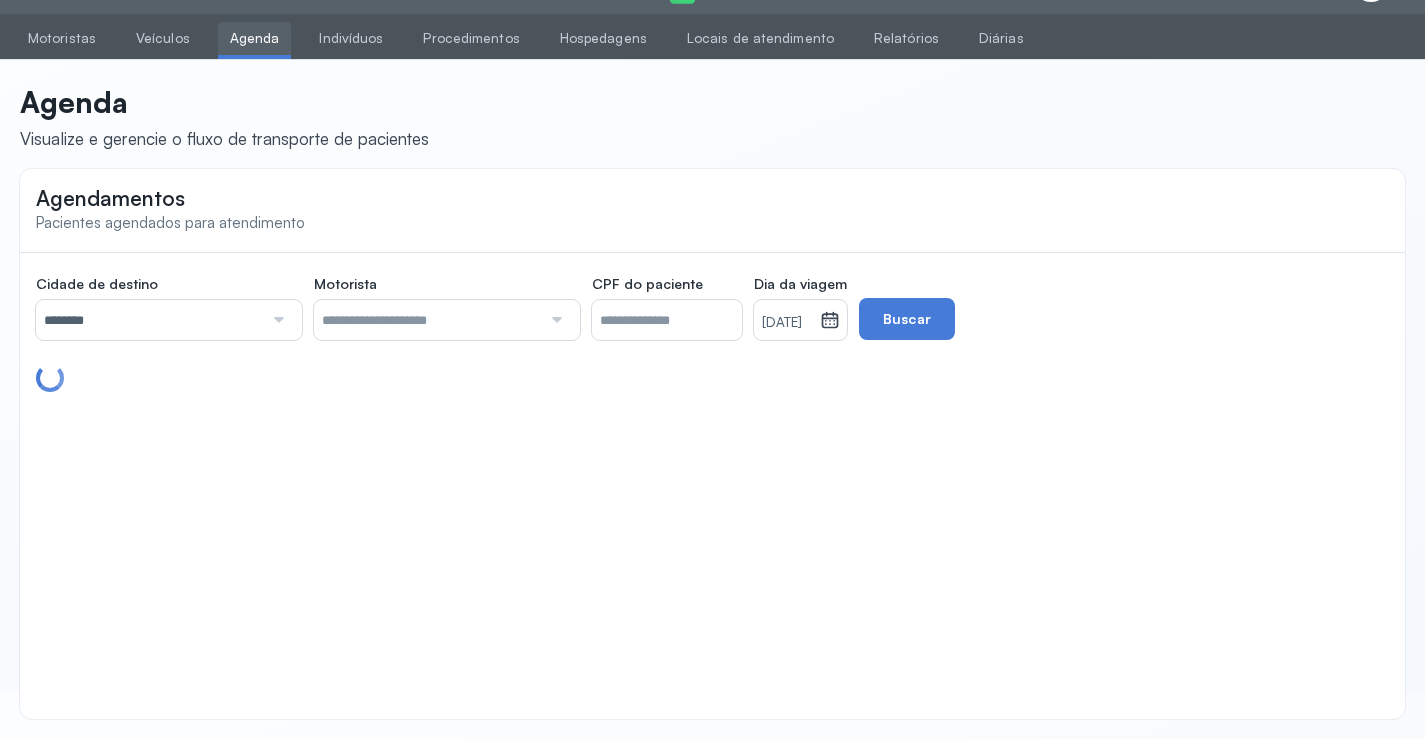 click on "Cidade de destino  ******** Todas as cidades [GEOGRAPHIC_DATA] Salvador Motorista  Todos os motoristas [PERSON_NAME] [PERSON_NAME] [PERSON_NAME] CPF do paciente  Dia da viagem  [DATE] [DATE] S T Q Q S S D 1 2 3 4 5 6 7 8 9 10 11 12 13 14 15 16 17 18 19 20 21 22 23 24 25 26 27 28 29 30 [DATE][PERSON_NAME] mar abr maio jun [DATE] ago set out nov [DATE] 2019 2020 2021 2022 2023 2024 2025 2026 2027 2028 2029  Buscar" 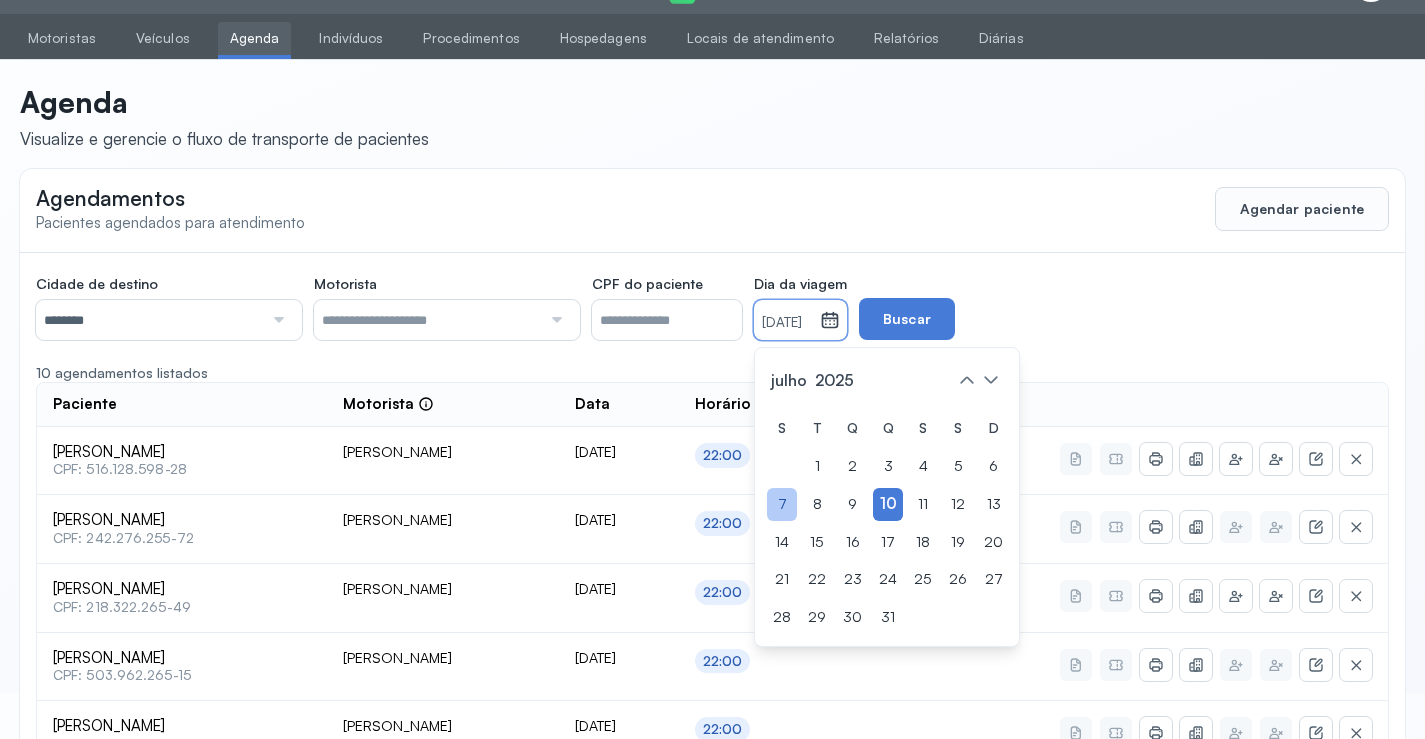 click on "7" 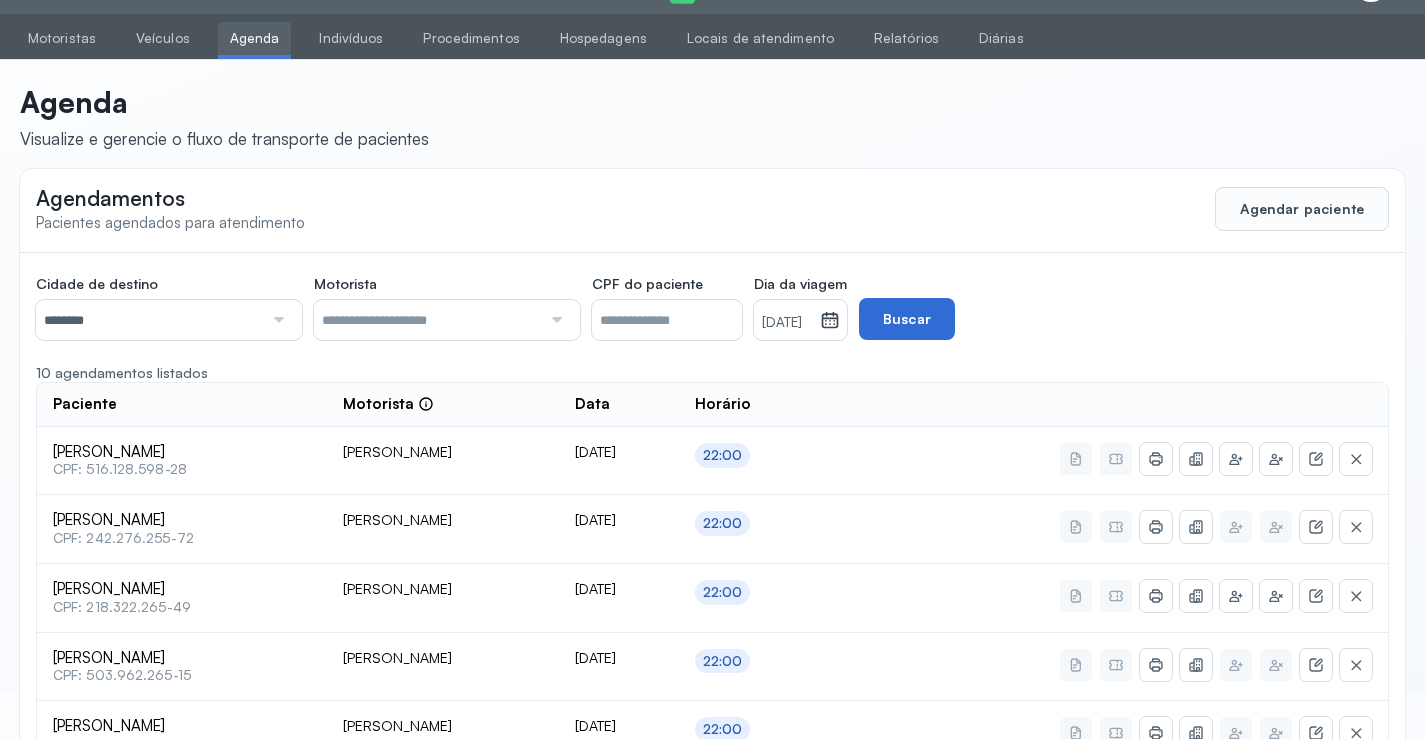 click on "Buscar" at bounding box center [907, 319] 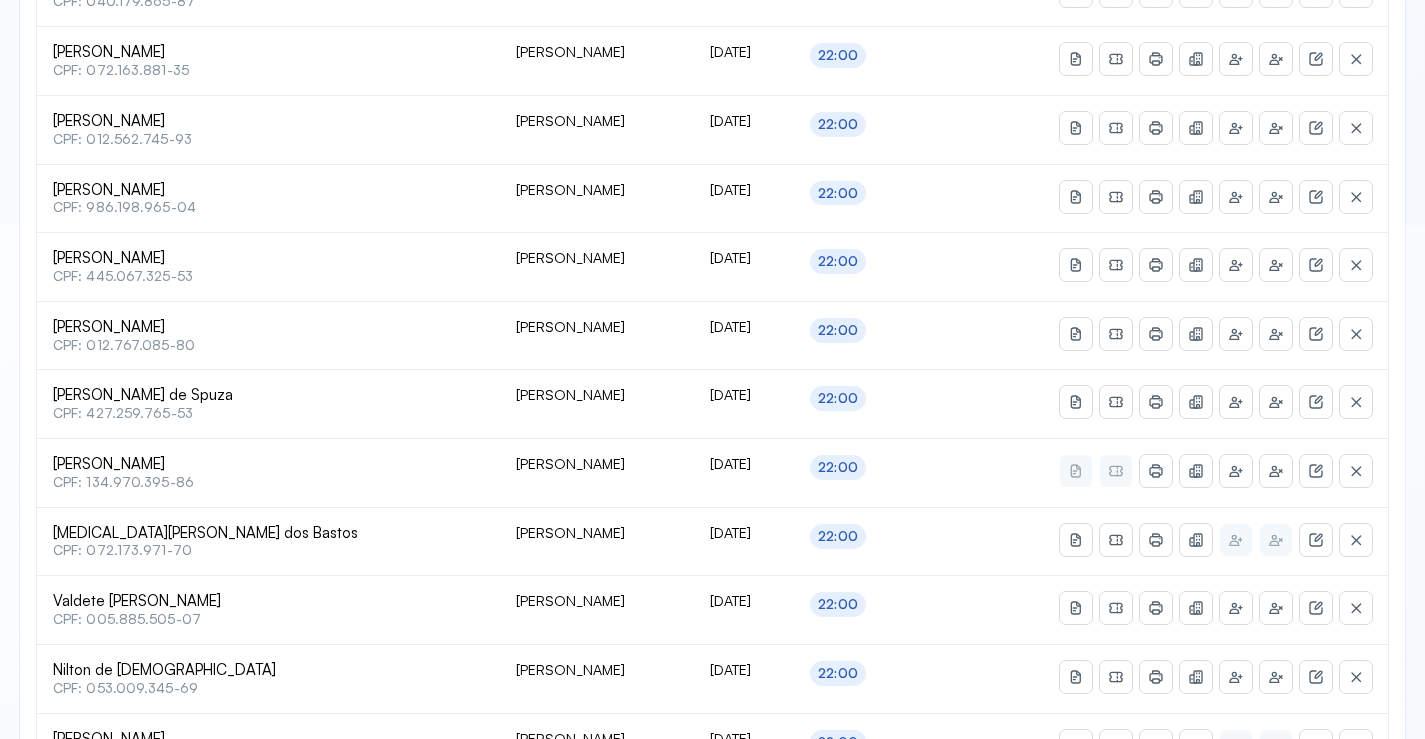 scroll, scrollTop: 546, scrollLeft: 0, axis: vertical 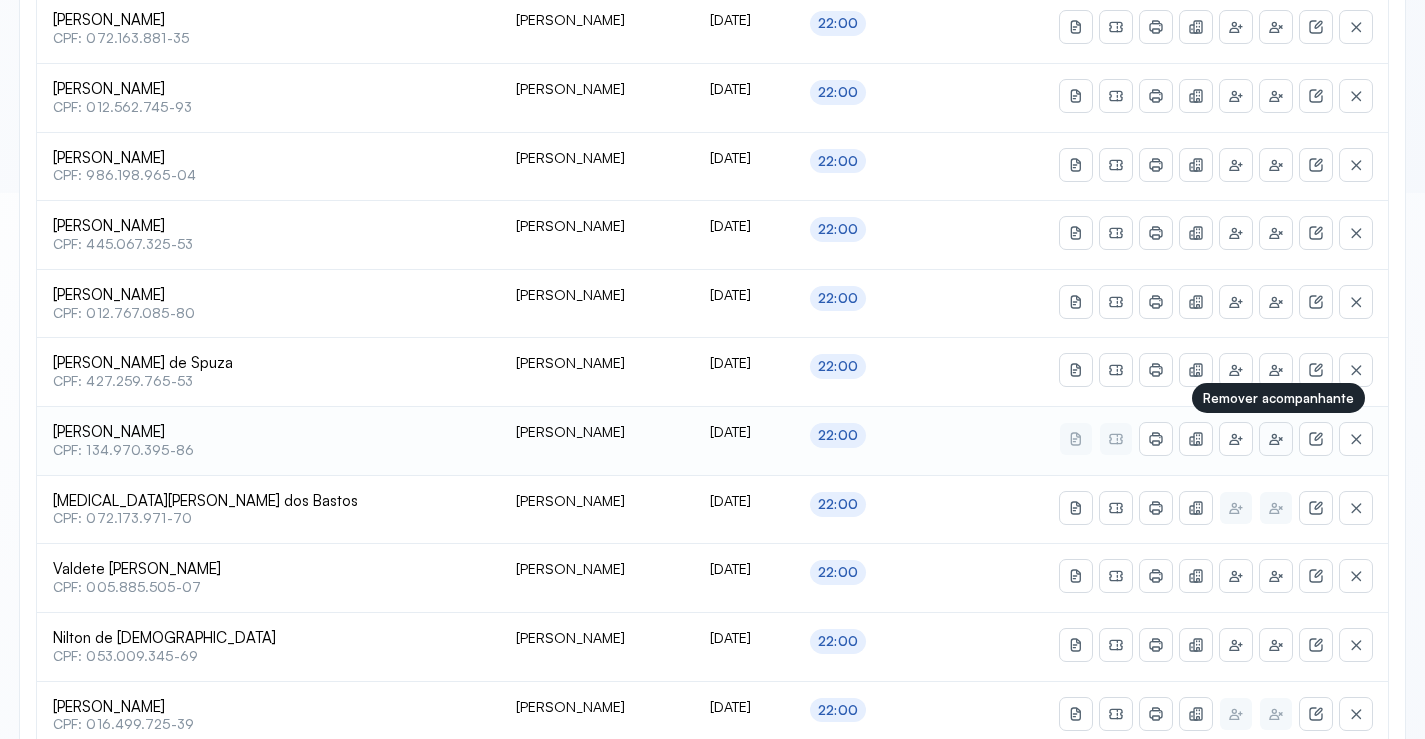 click 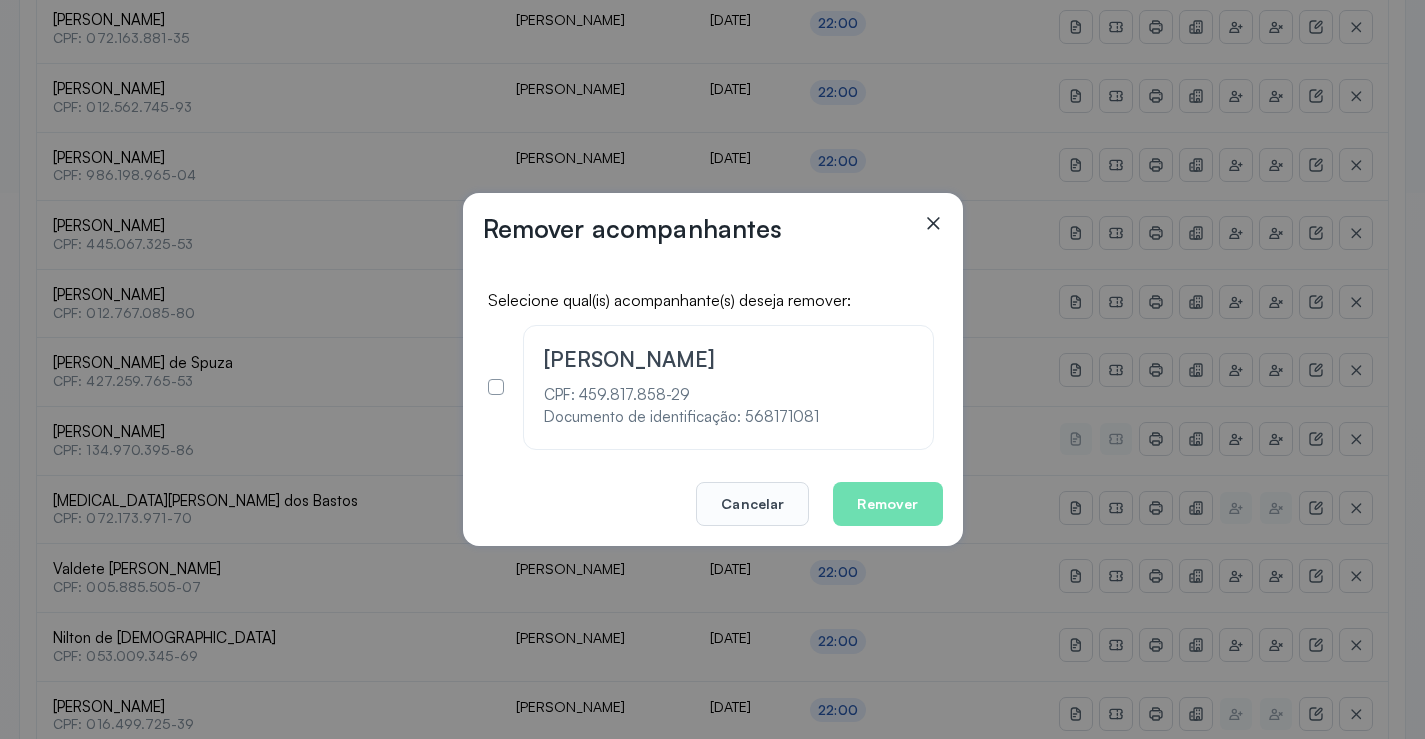 click 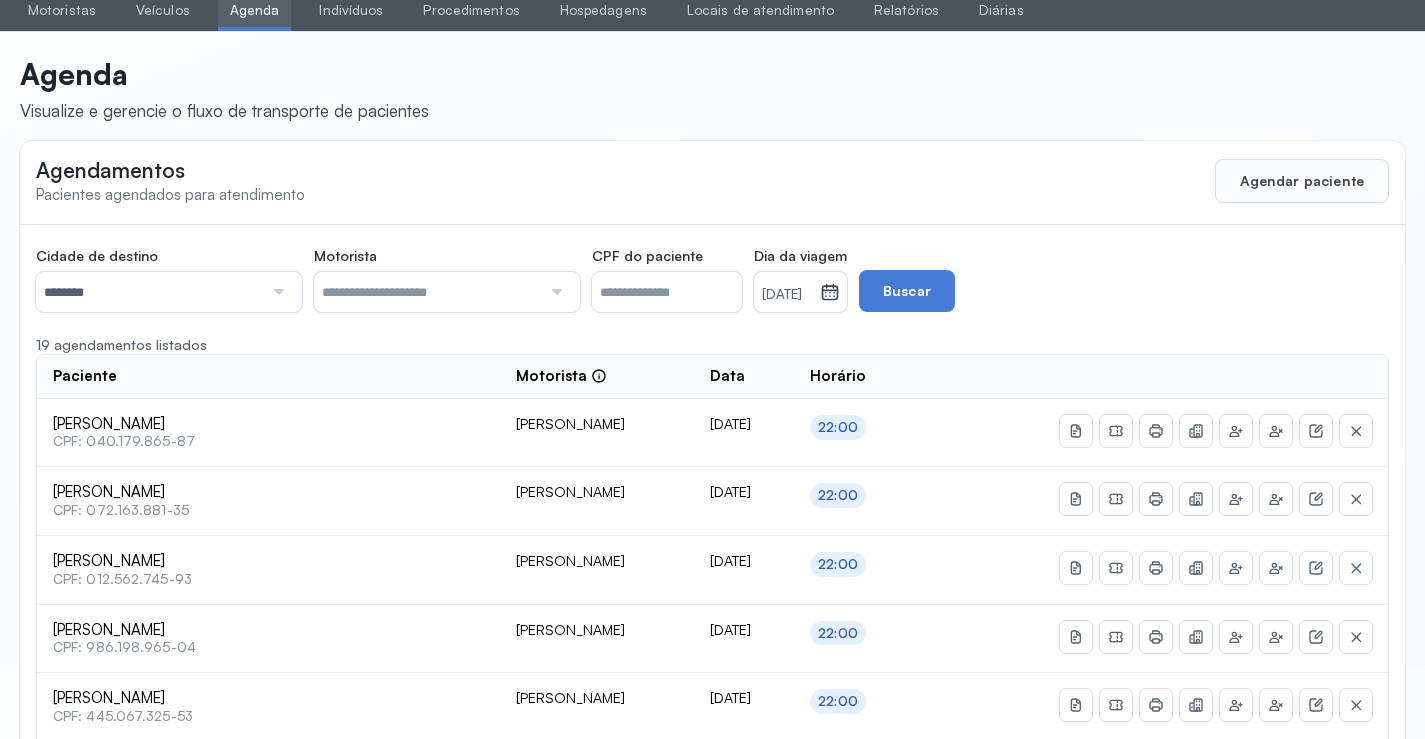scroll, scrollTop: 0, scrollLeft: 0, axis: both 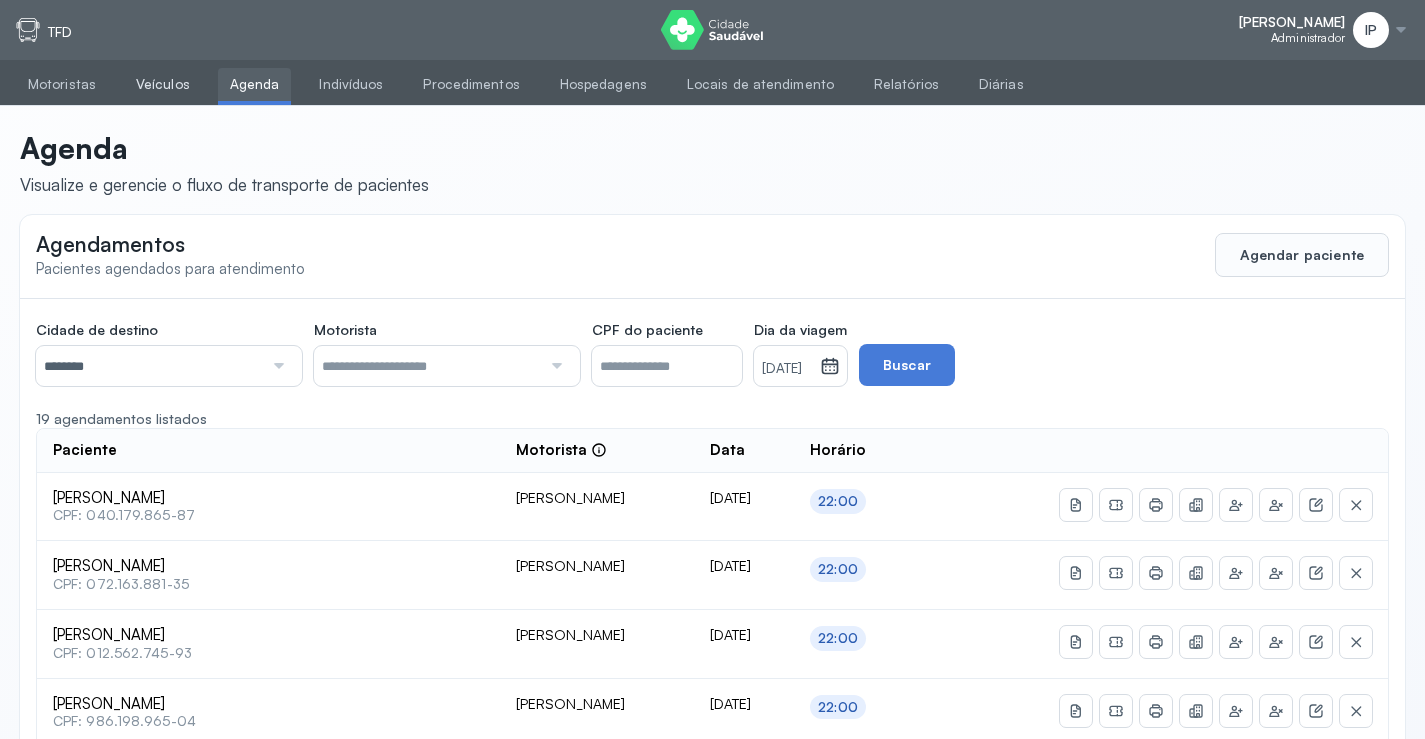 click on "Veículos" at bounding box center (163, 84) 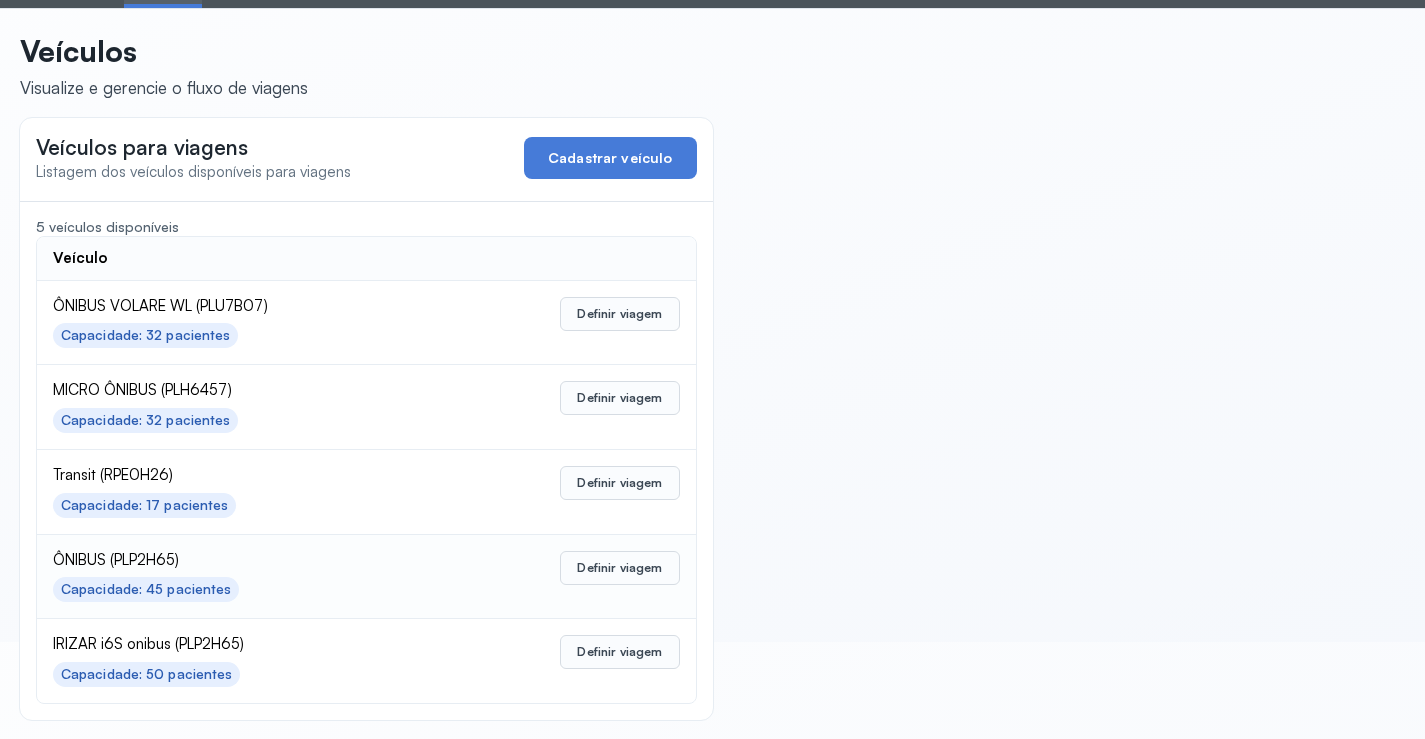 scroll, scrollTop: 98, scrollLeft: 0, axis: vertical 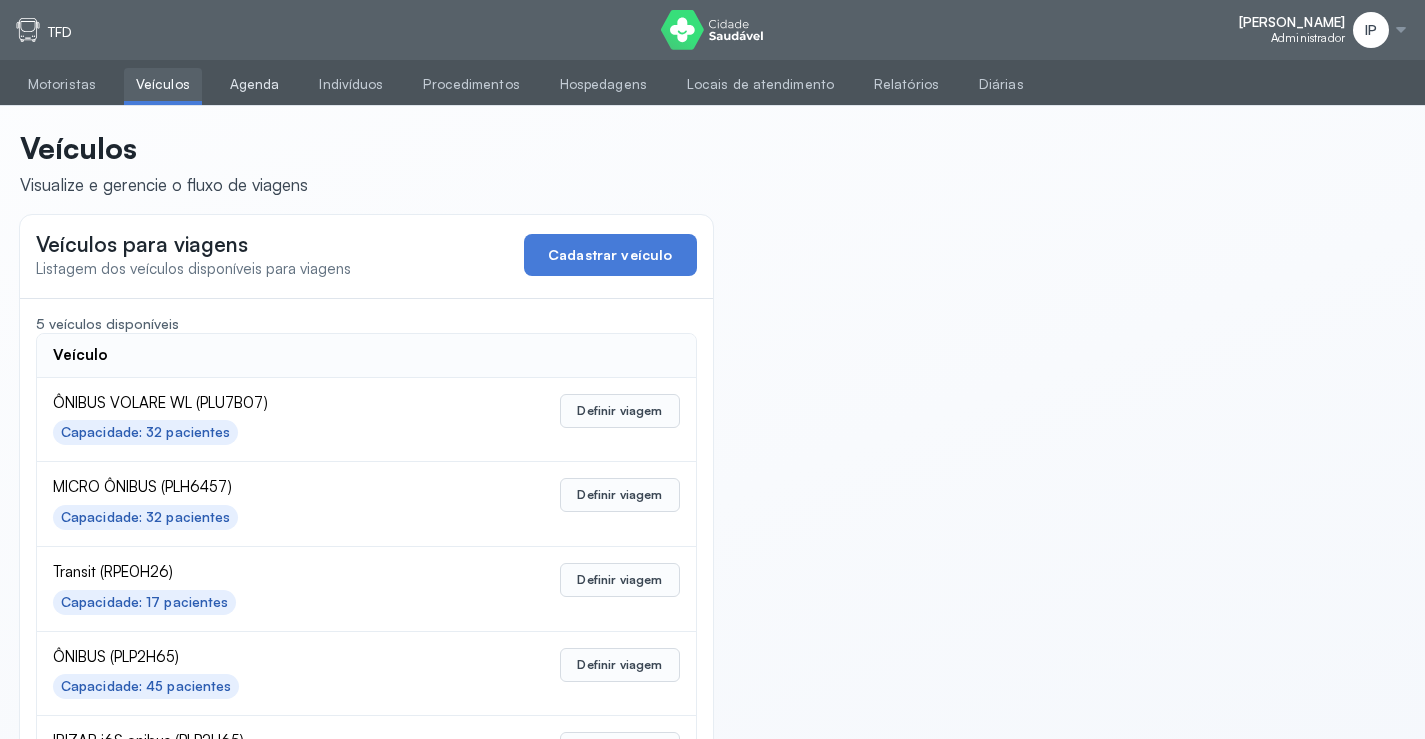 click on "Agenda" at bounding box center [255, 84] 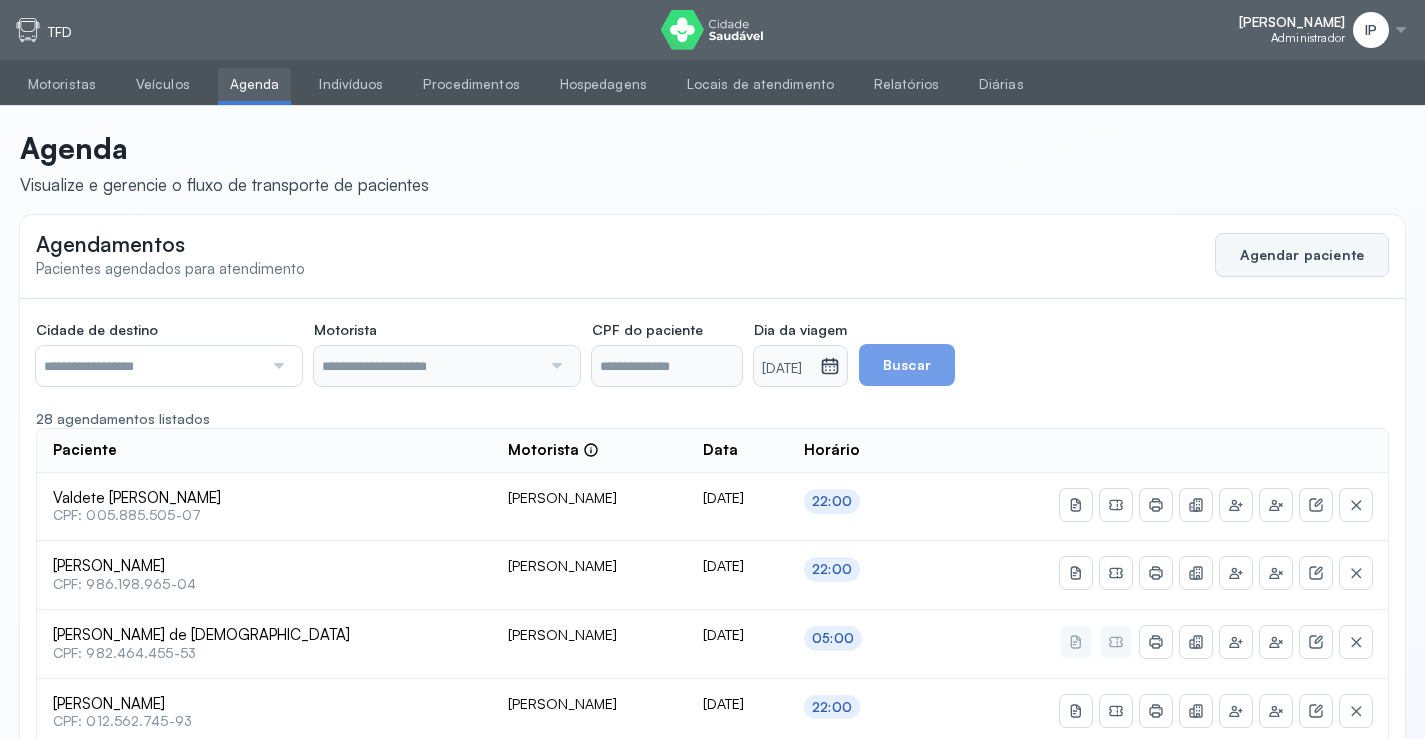 click on "Agendar paciente" 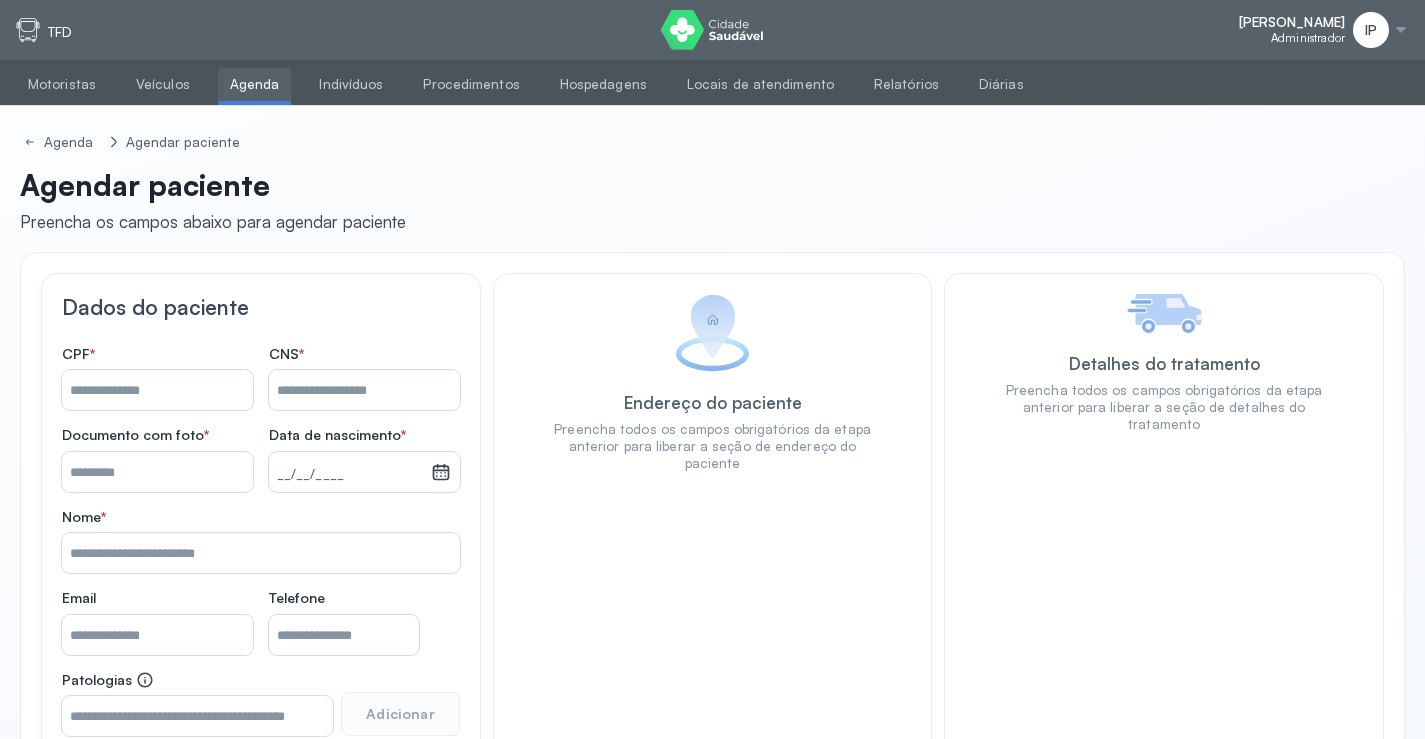 click on "Nome   *" at bounding box center (364, 390) 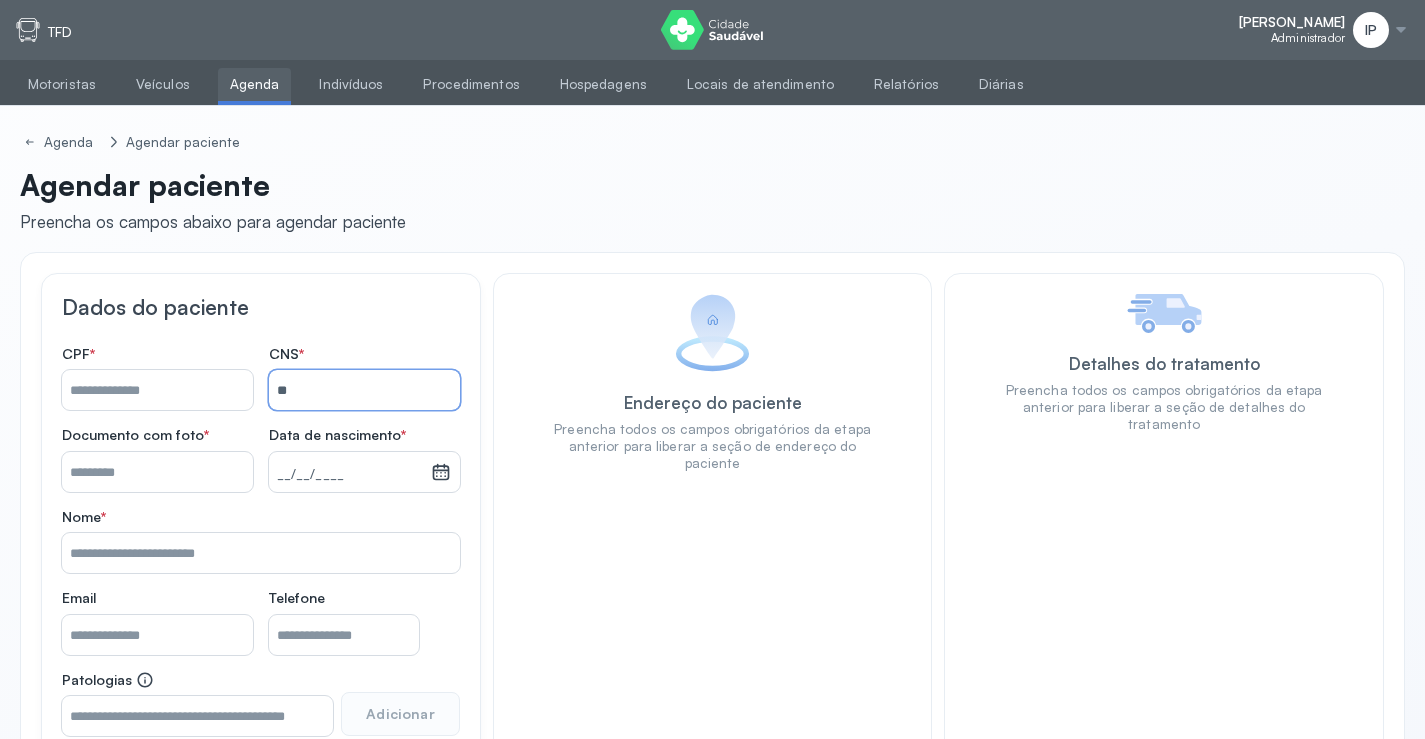type on "*" 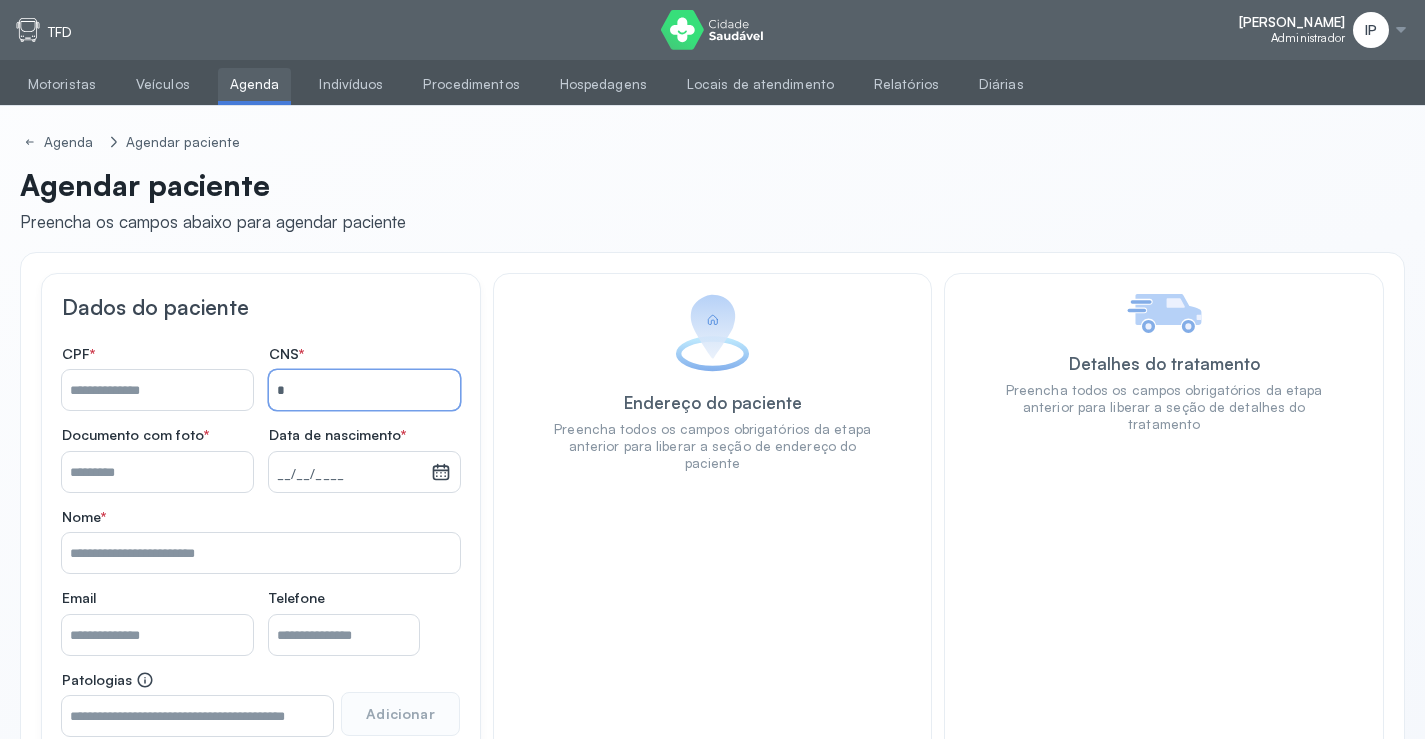 type 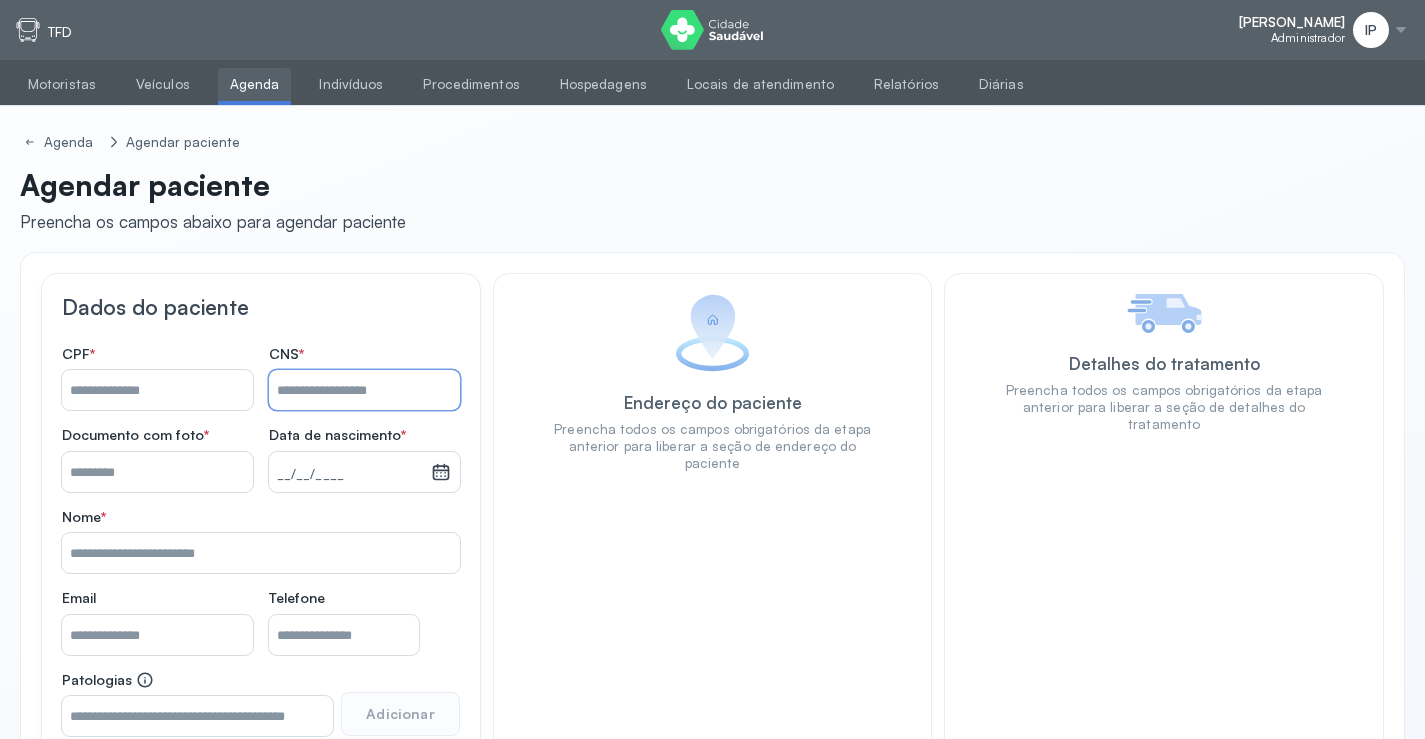 click on "Nome   *" at bounding box center (157, 390) 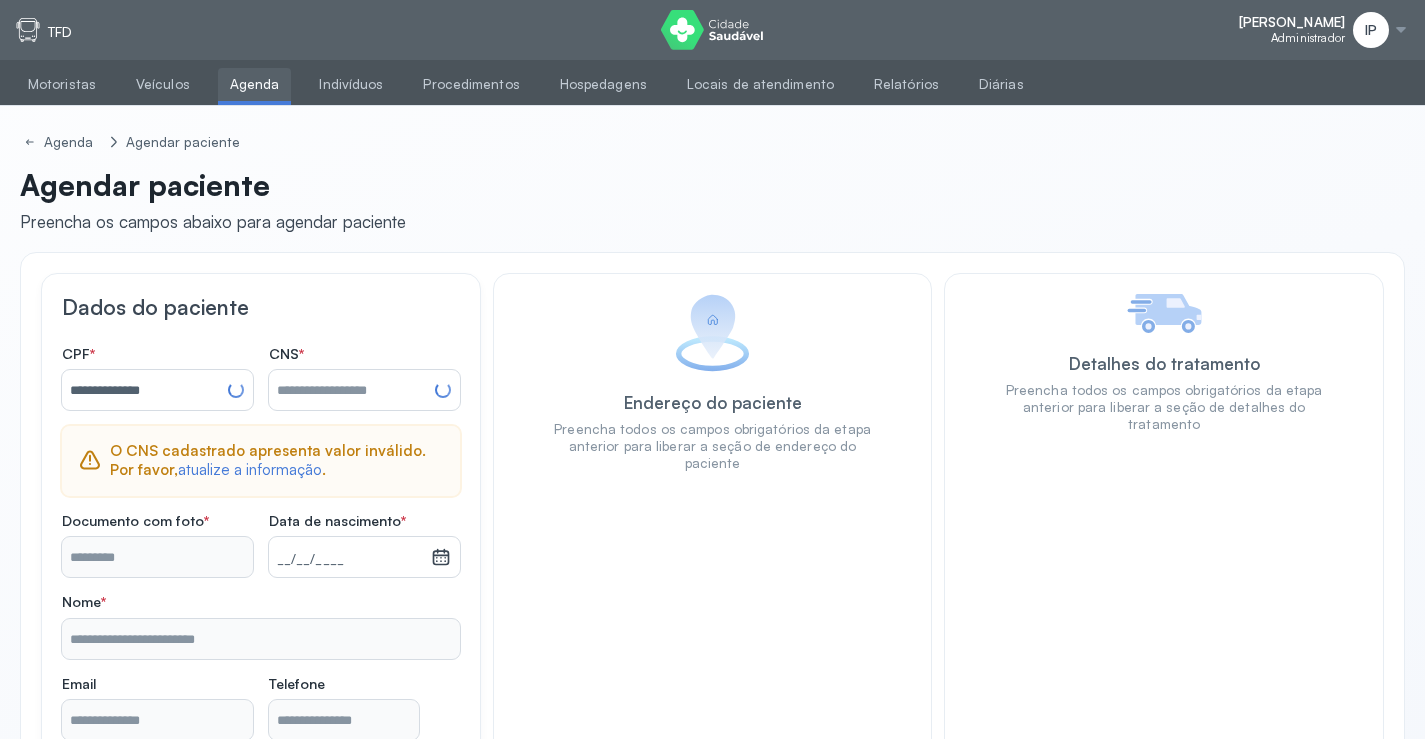 type on "**********" 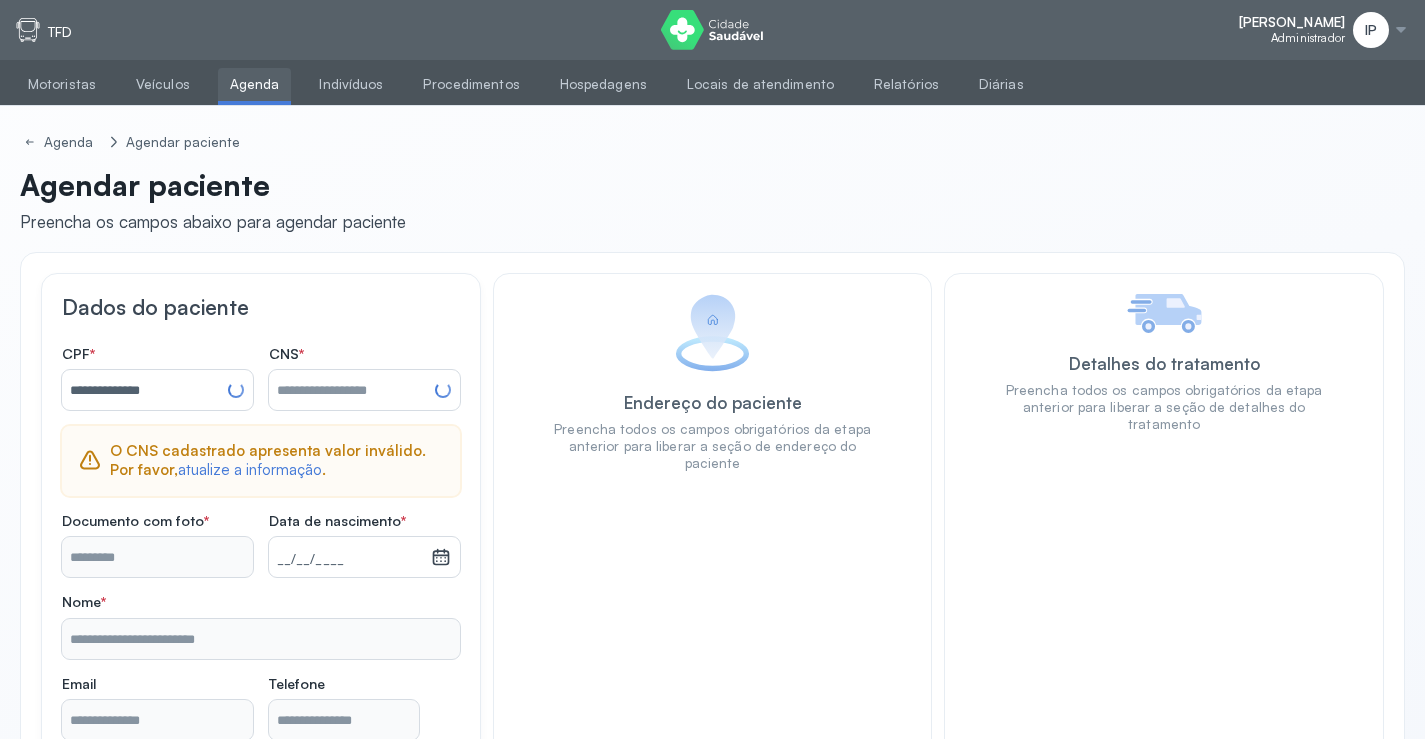 type on "**********" 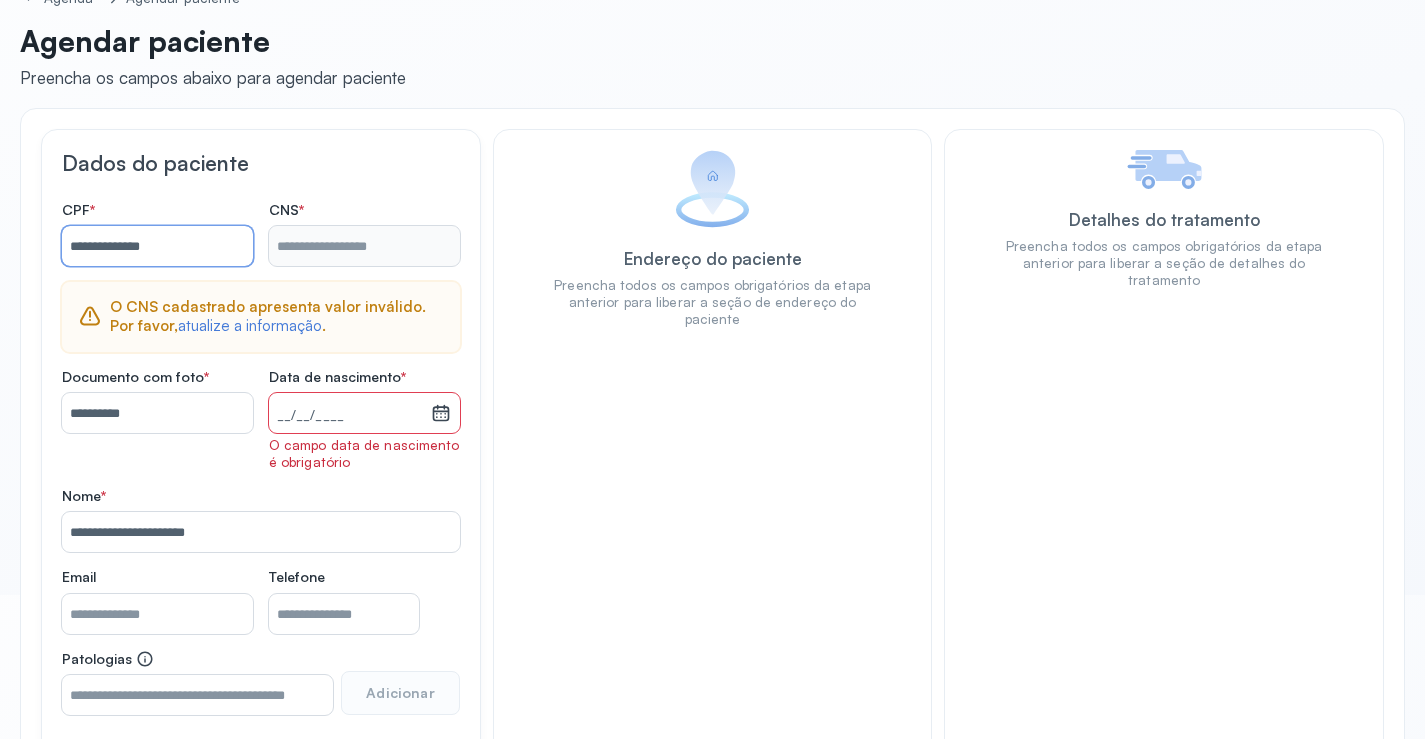 scroll, scrollTop: 0, scrollLeft: 0, axis: both 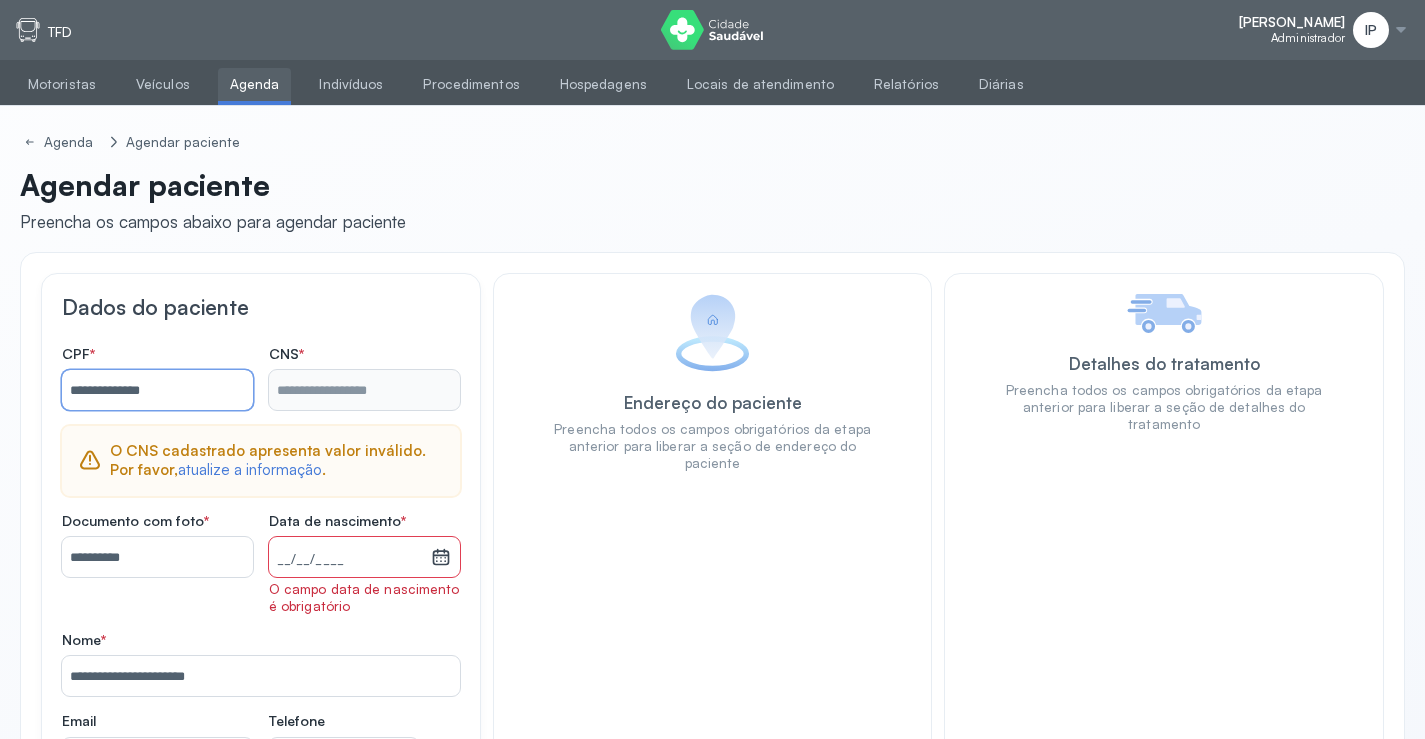 type on "**********" 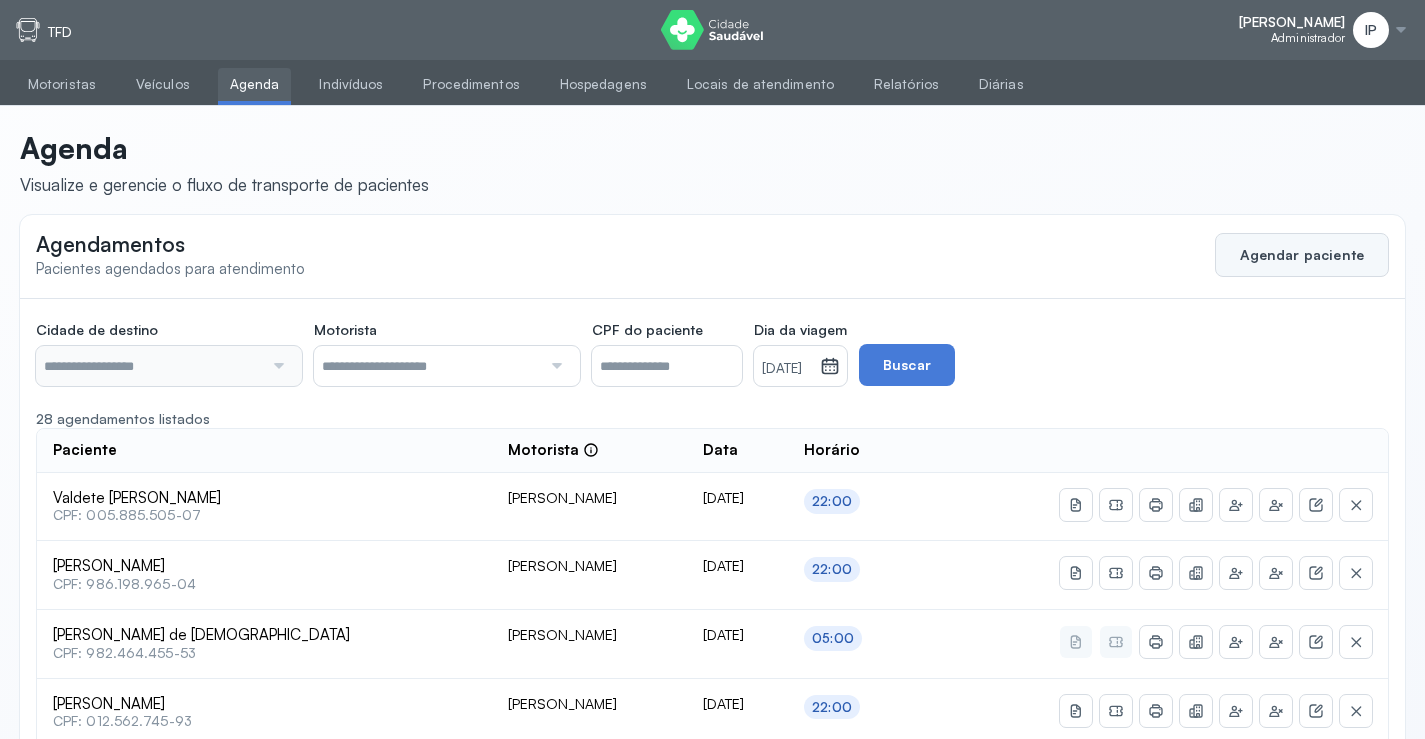 click on "Agendar paciente" 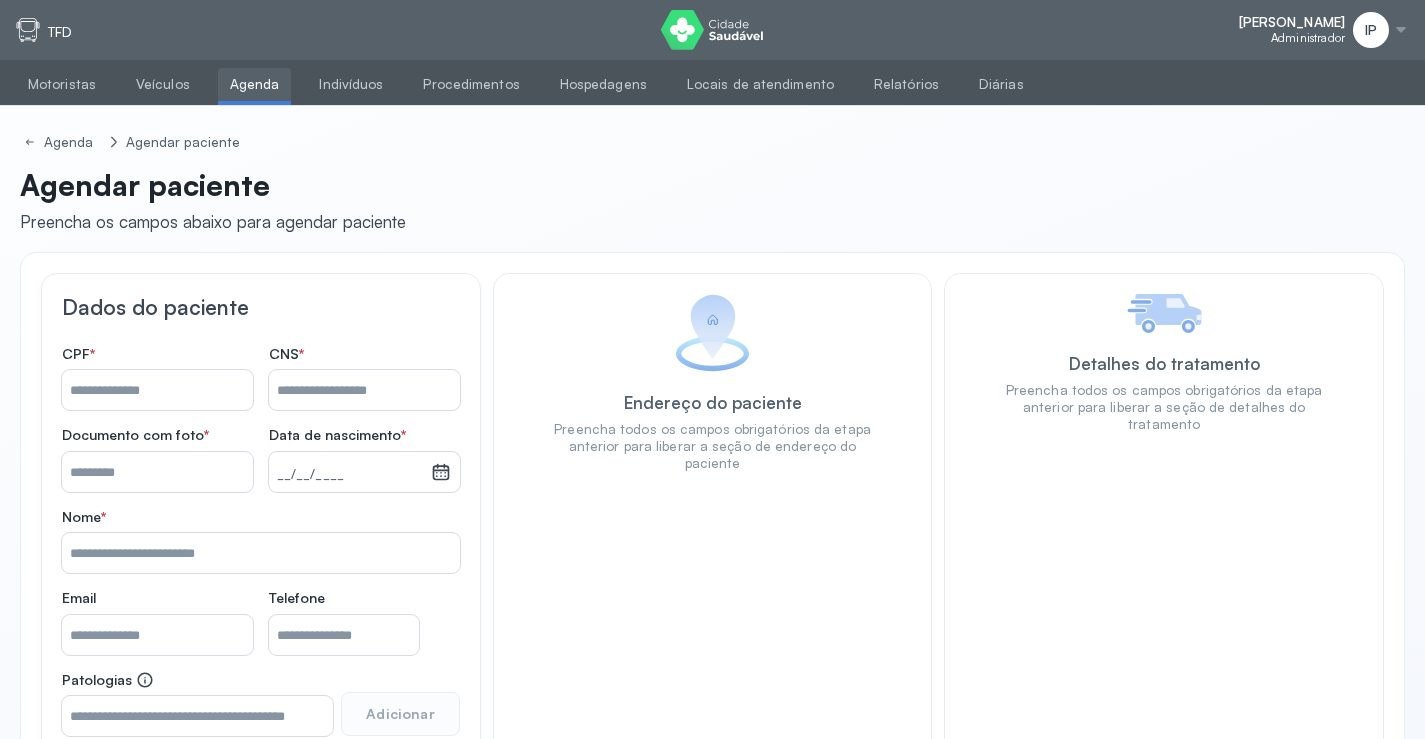 click on "Nome   *" at bounding box center [364, 390] 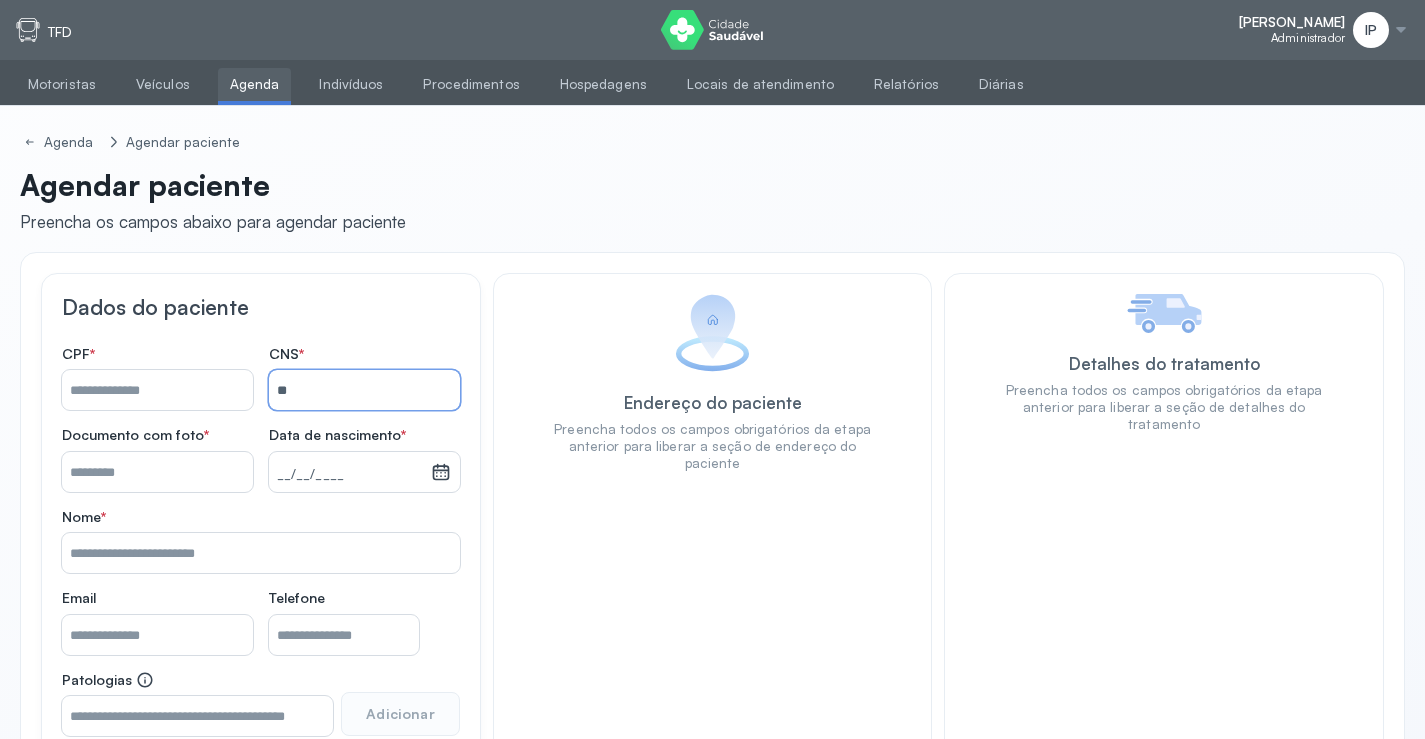 type on "*" 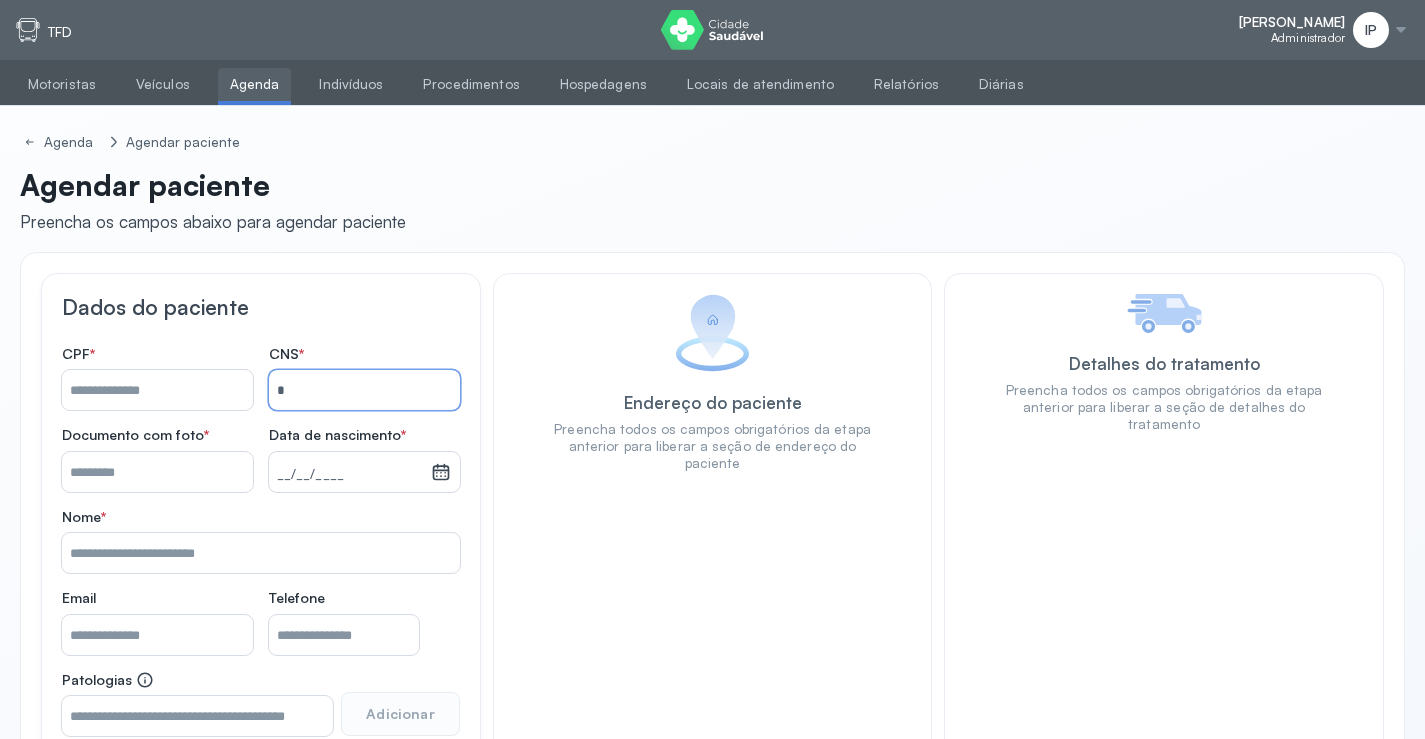 type 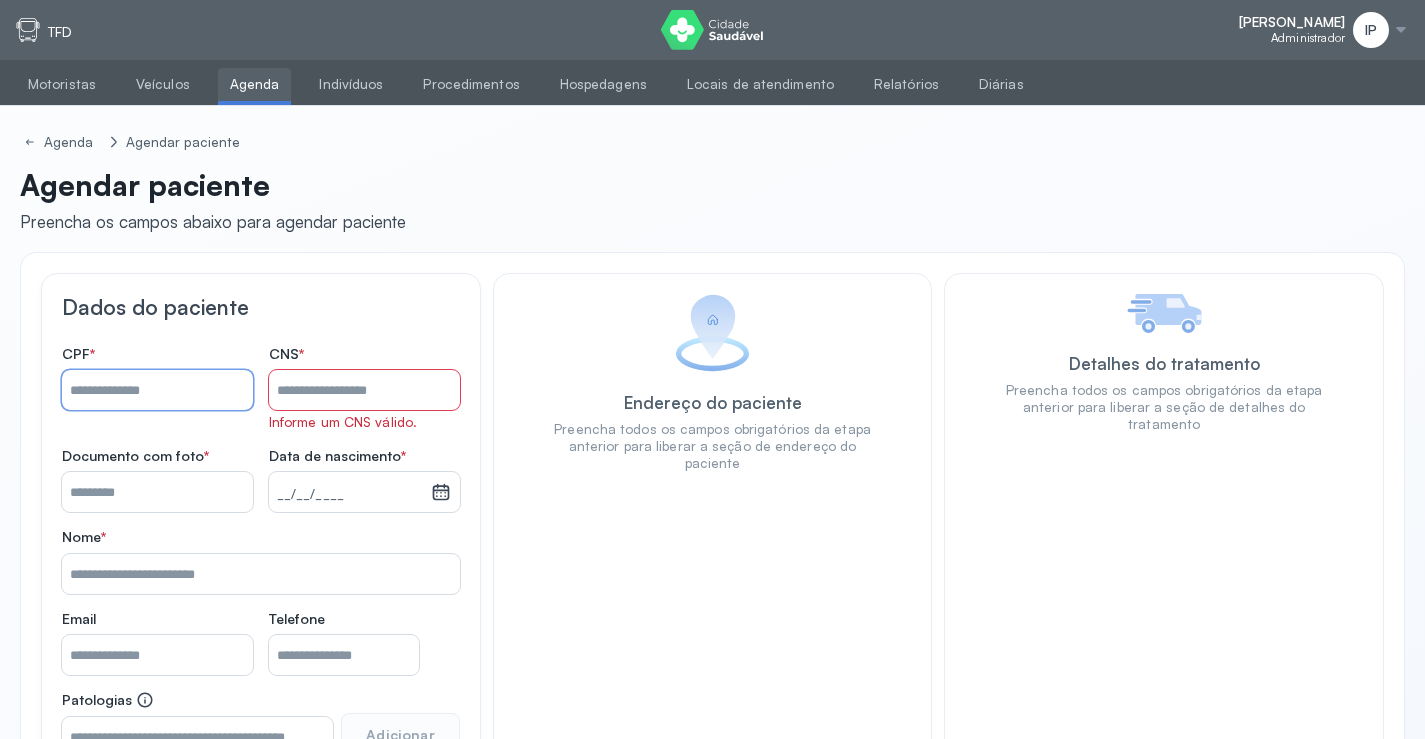 click on "Nome   *" at bounding box center [157, 390] 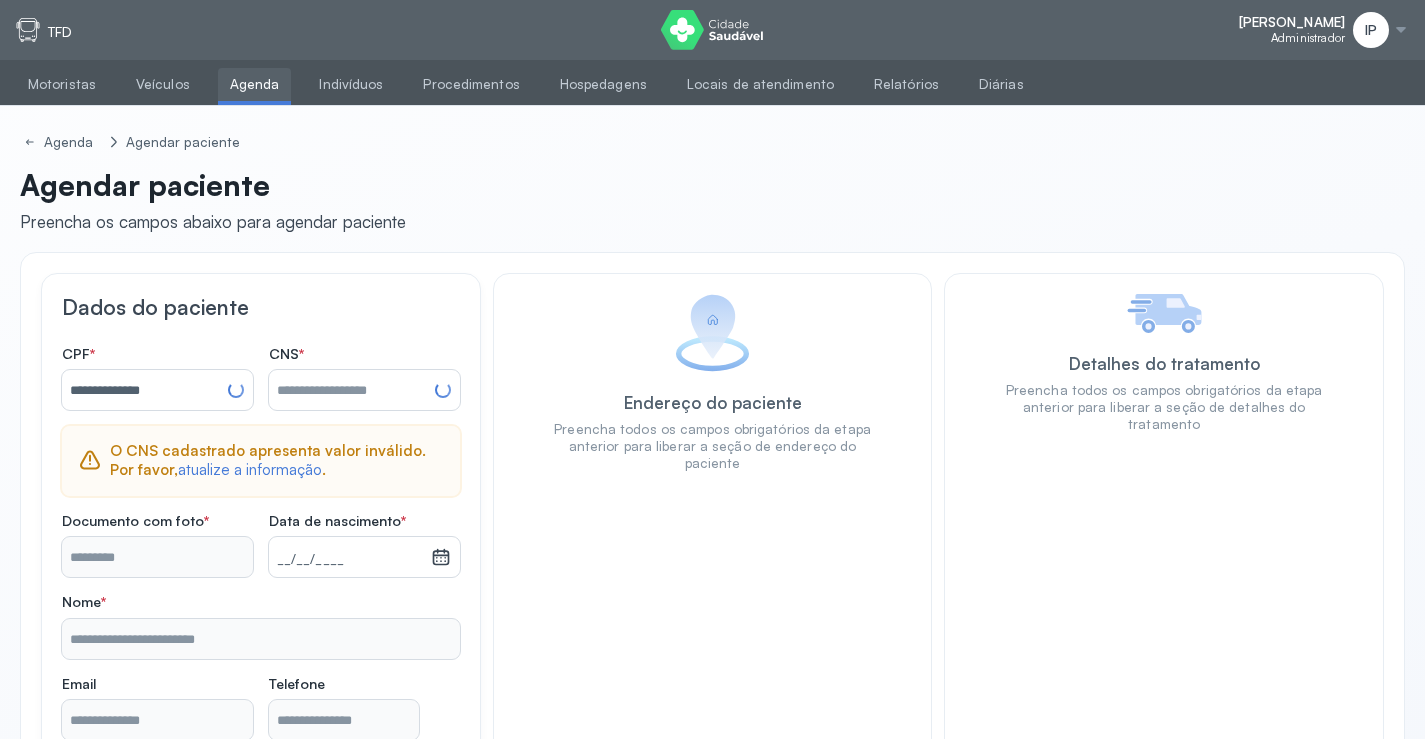 type on "**********" 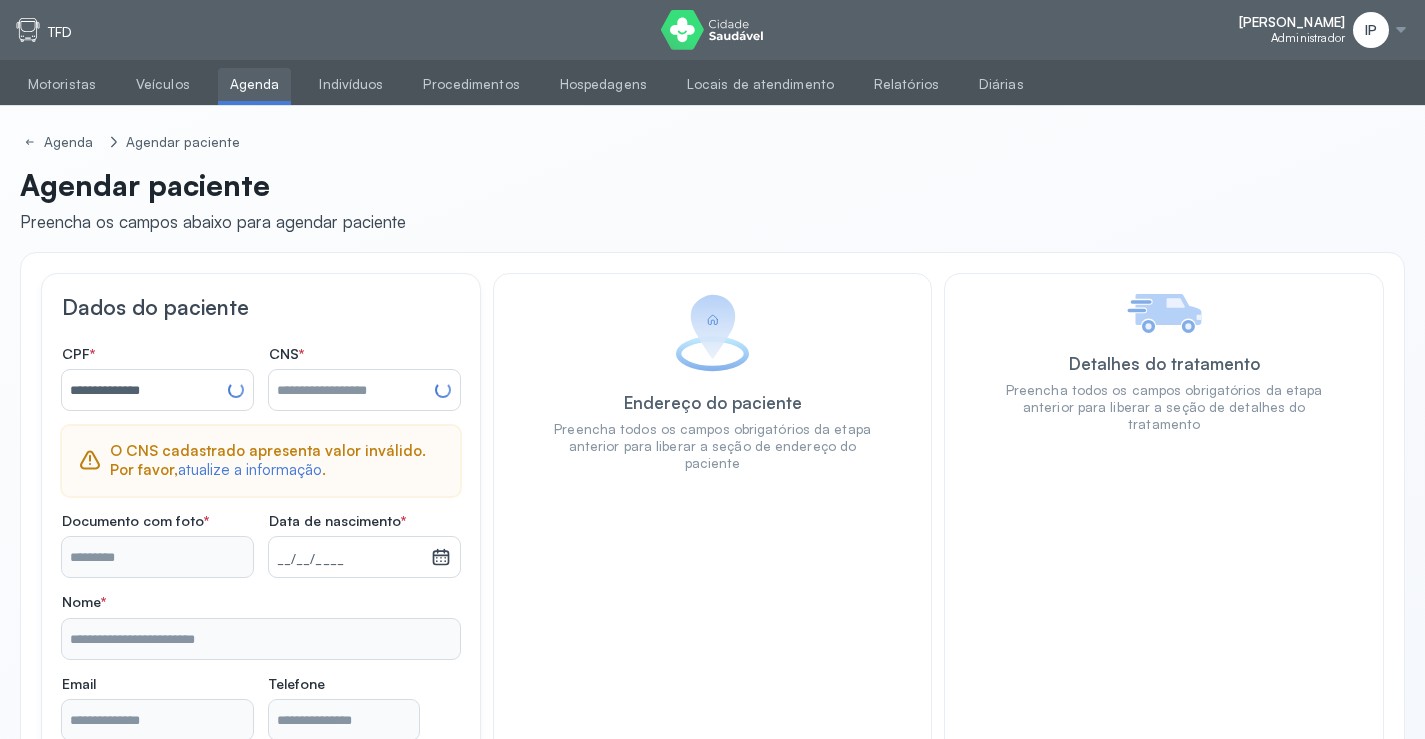 type on "**********" 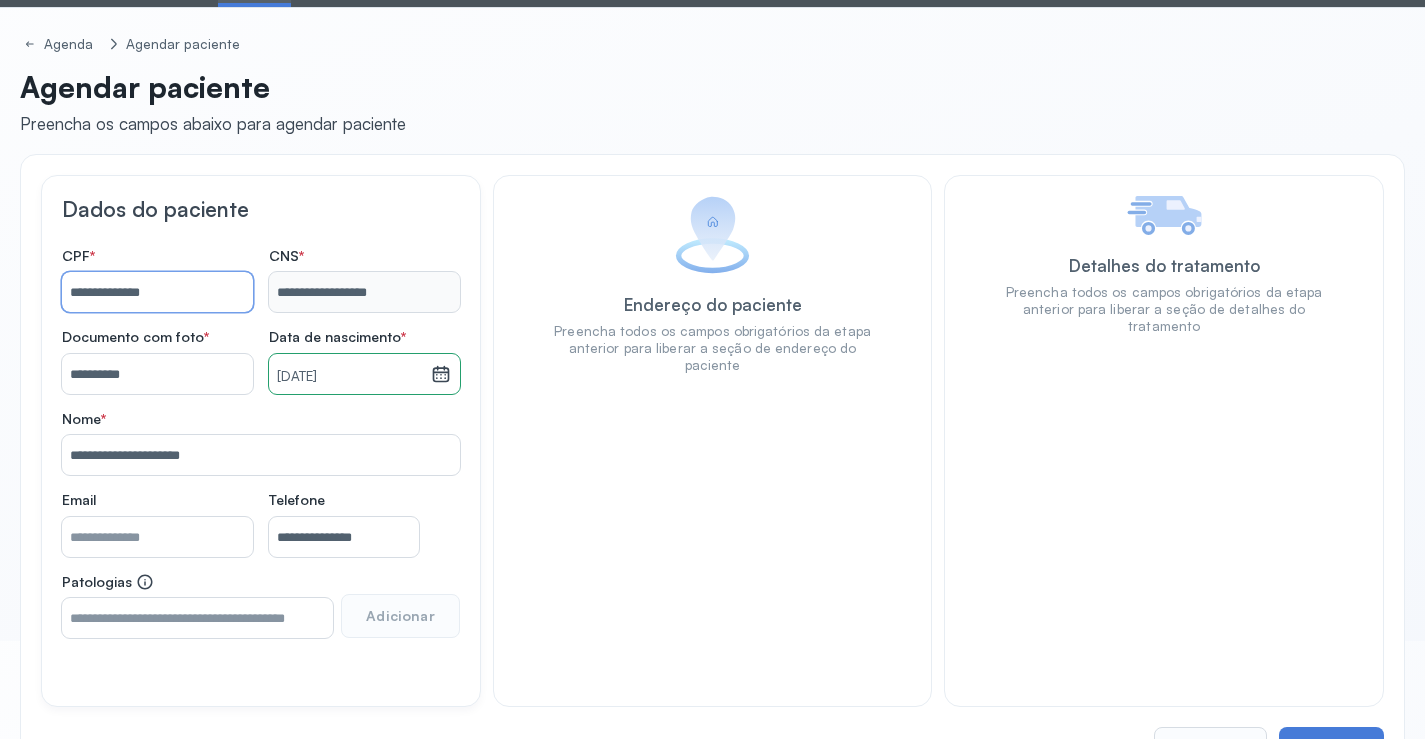 scroll, scrollTop: 171, scrollLeft: 0, axis: vertical 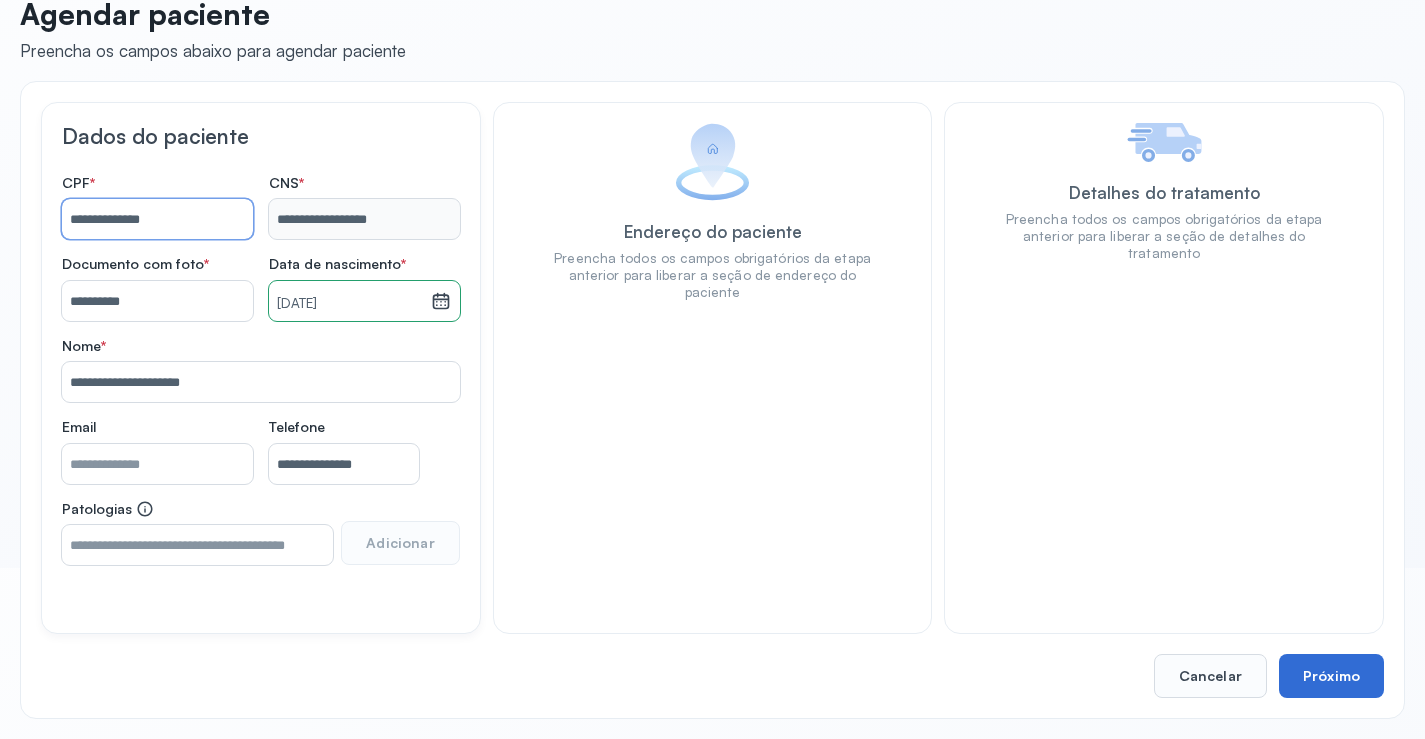 type on "**********" 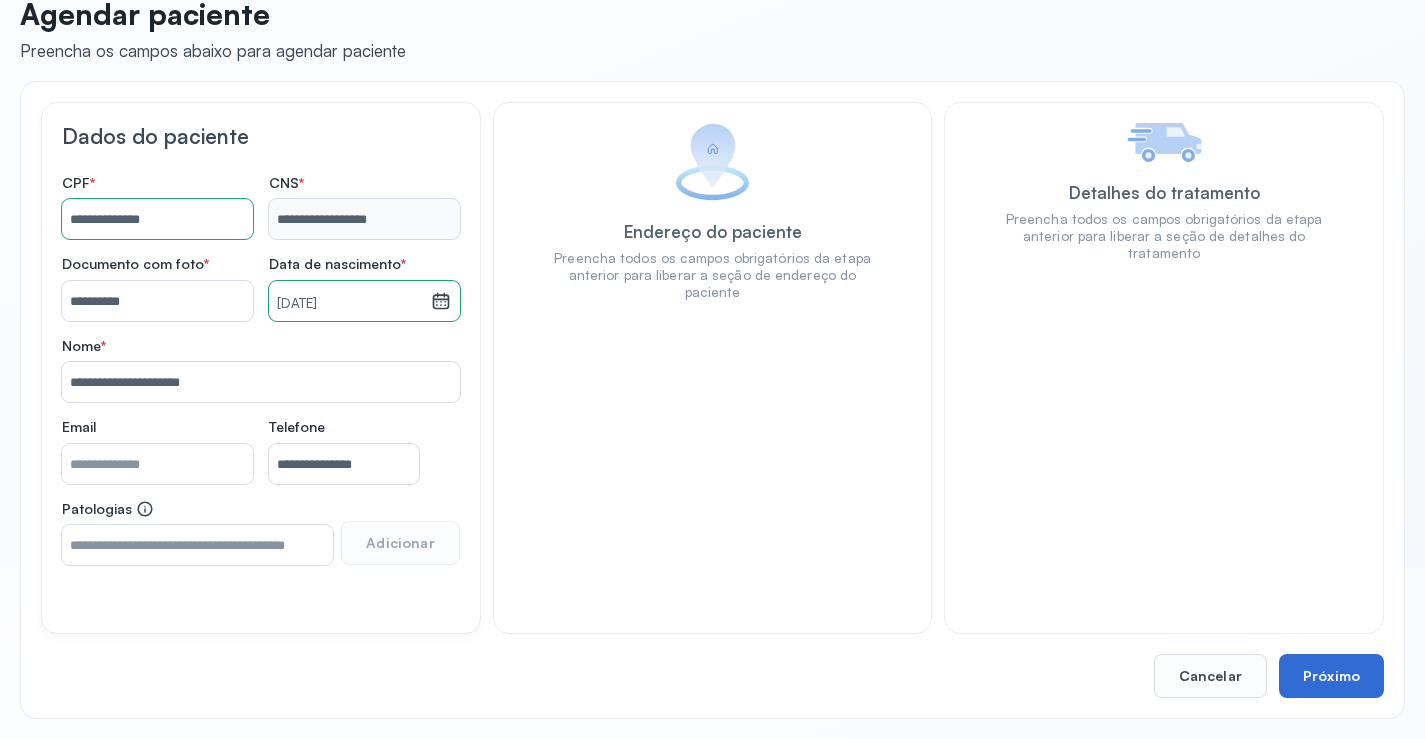 click on "Próximo" at bounding box center (1331, 676) 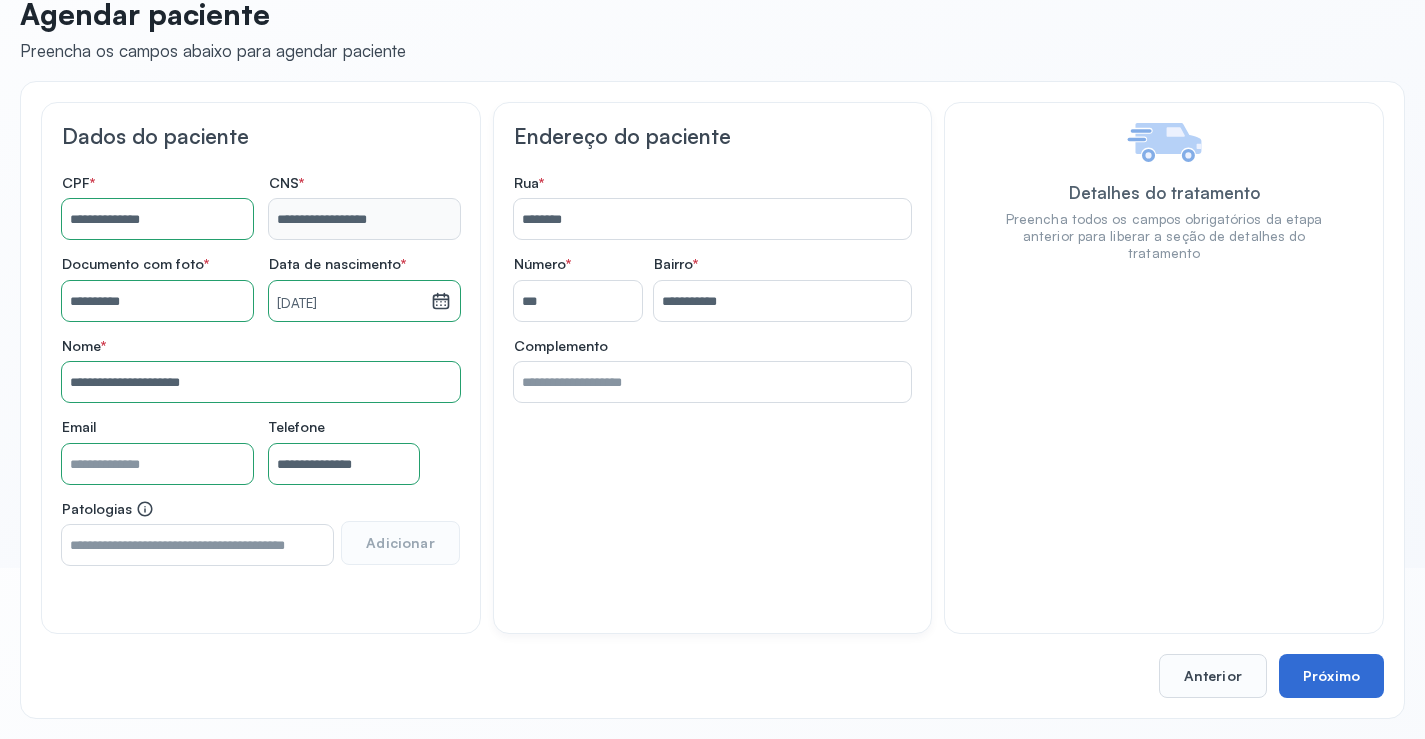 click on "Próximo" at bounding box center [1331, 676] 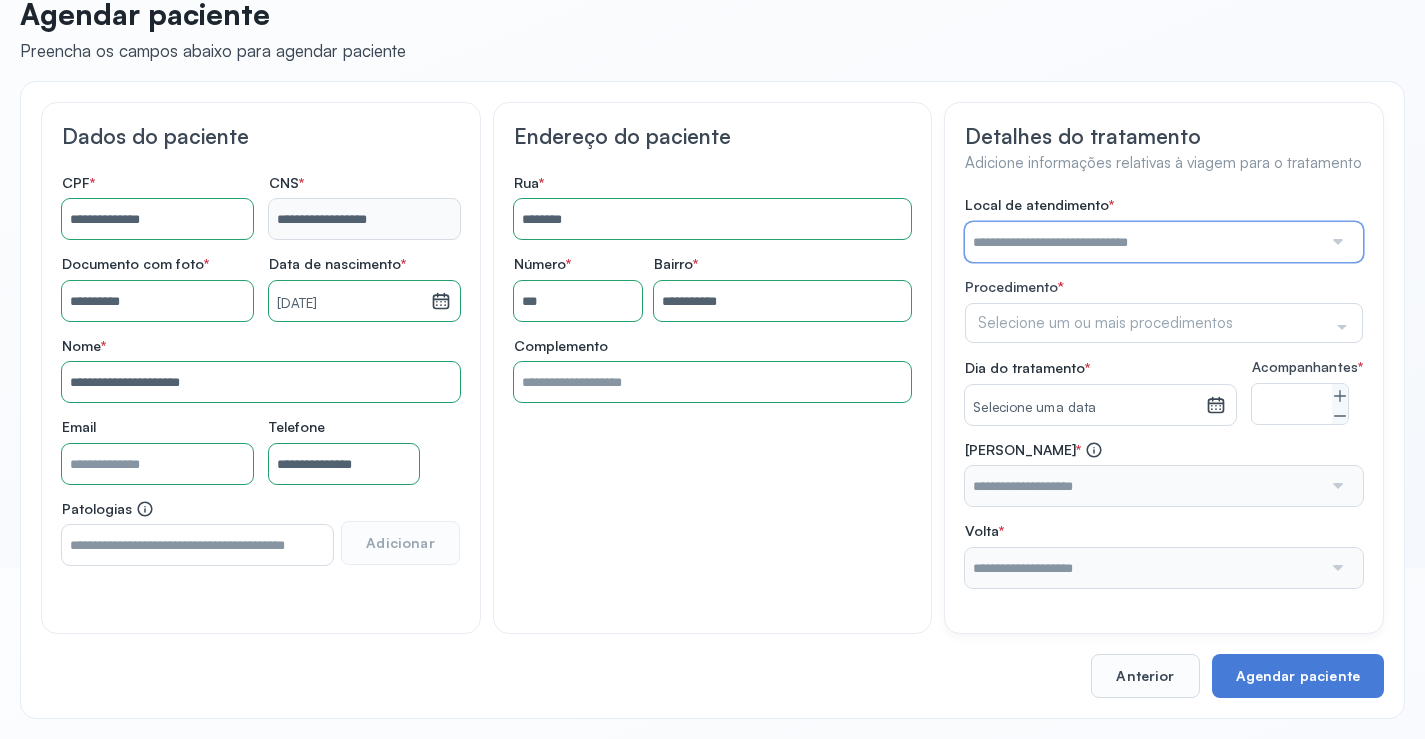 click at bounding box center [1143, 242] 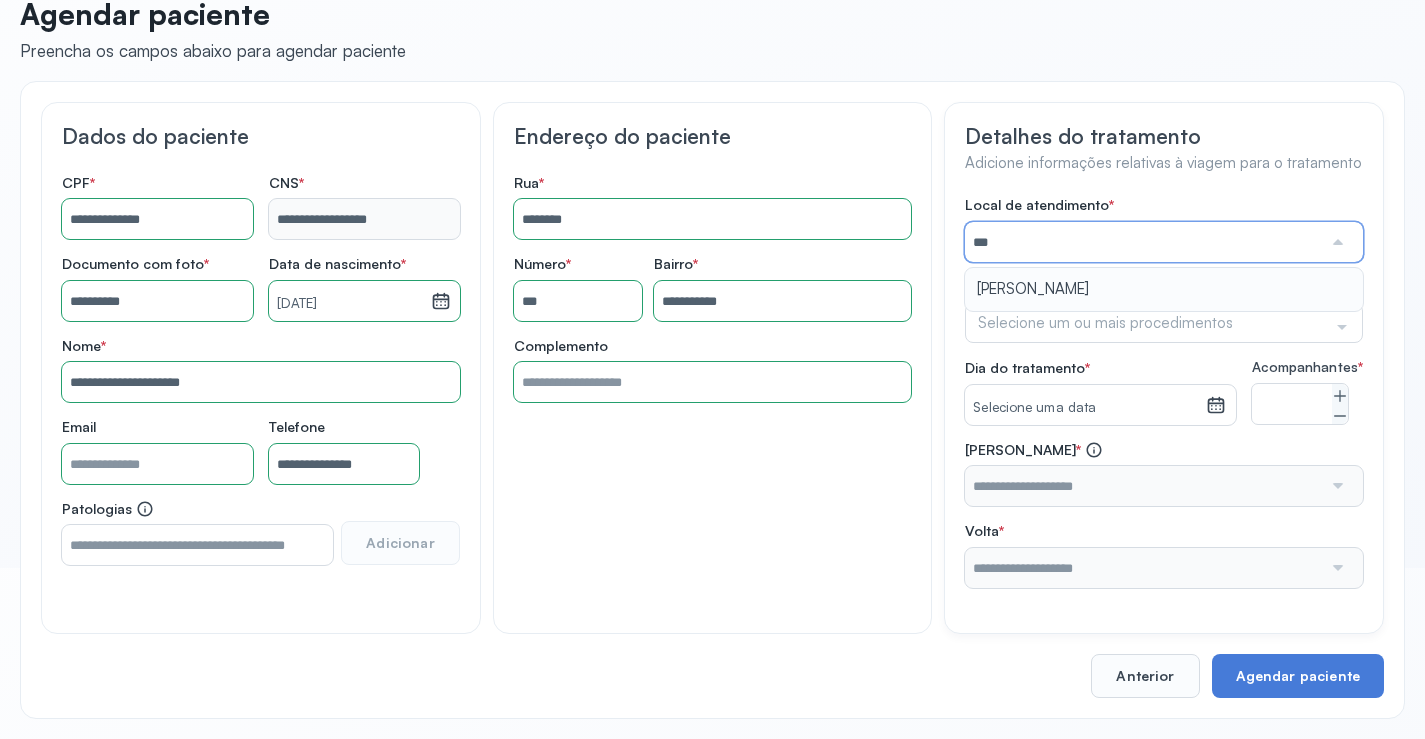 type on "*****" 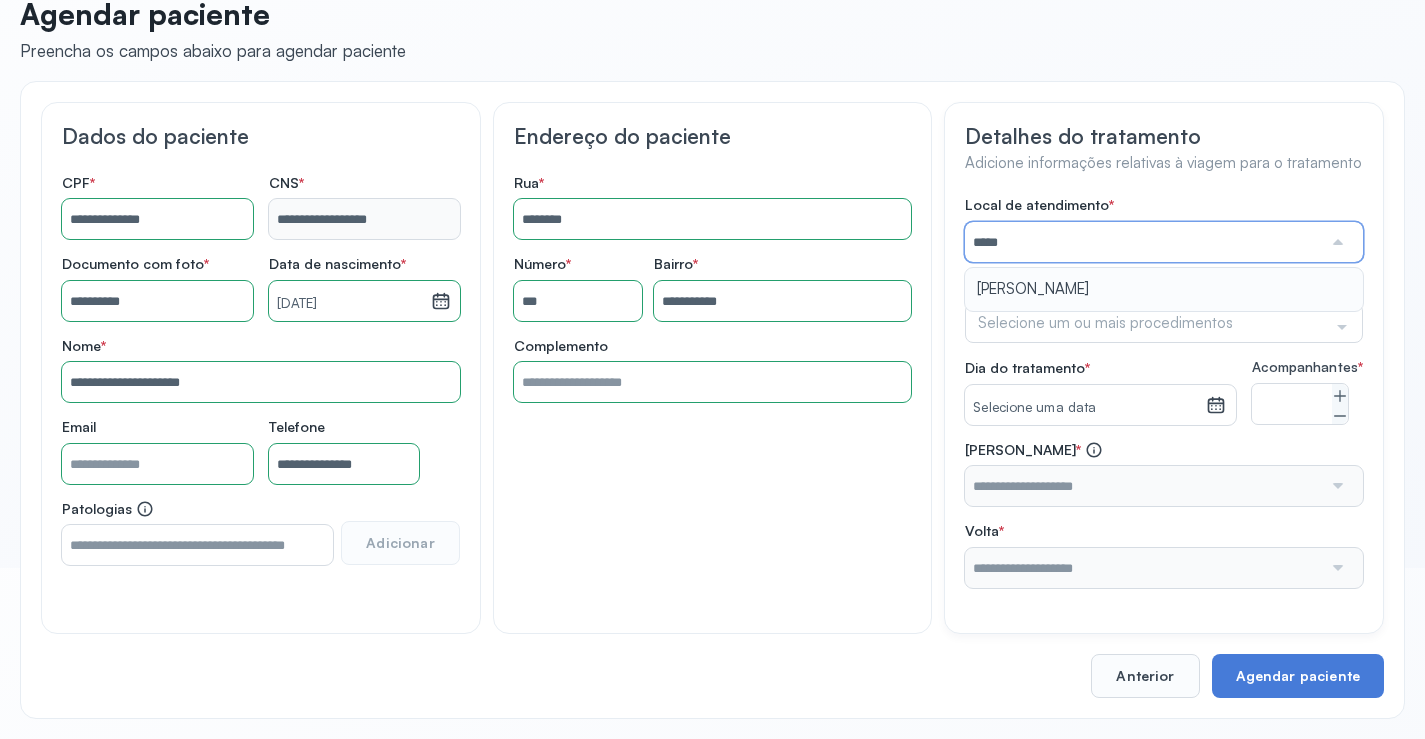 click on "Local de atendimento   *  ***** [PERSON_NAME]  *  Selecione um ou mais procedimentos Selecionar todos Acompanhante Alergologista [MEDICAL_DATA] Falciforme Anestesista Angiologista Angiotomografia Auditivo Biopsia Bucomaxilo Cardio Cateterismo Cardio Cintilografia Ossea Cirurgia Cirurgia De Catarata Cirurgia Ernia Ignal Cirurgiao Cabeça Pescoço Colonoscopia Coloproctologista Dermatologista Diabete E Hormonio Ecocardiograma Eletroneuromiografia Endocrinilogista Endoscopia Escanometria Esclerose Esconometria Estudo Urodinamico Exame Pcr Exames Fisioterapia Gastroentereologista Genetica Ginecologista [MEDICAL_DATA] Hematologista Hepatologista [PERSON_NAME] Hpv Labiolamporine Litotripsia Lupos Marcar Cirurgia Mastologista Nefrologista Neurologia Pediatrica Neurologista Odontologia Oftalmologista Oncologia Ortopedia Ortopedista Oscilometria Otorrino Pediatra Pegar Medicamento Pentacam Perícia Médica Pneumologista Pneumologista Pré Cirurgico Psiquiatra Queimaduras Ressonancia Resultado De Biopsia Retorno Cirurgia Revisao S" at bounding box center [1164, 392] 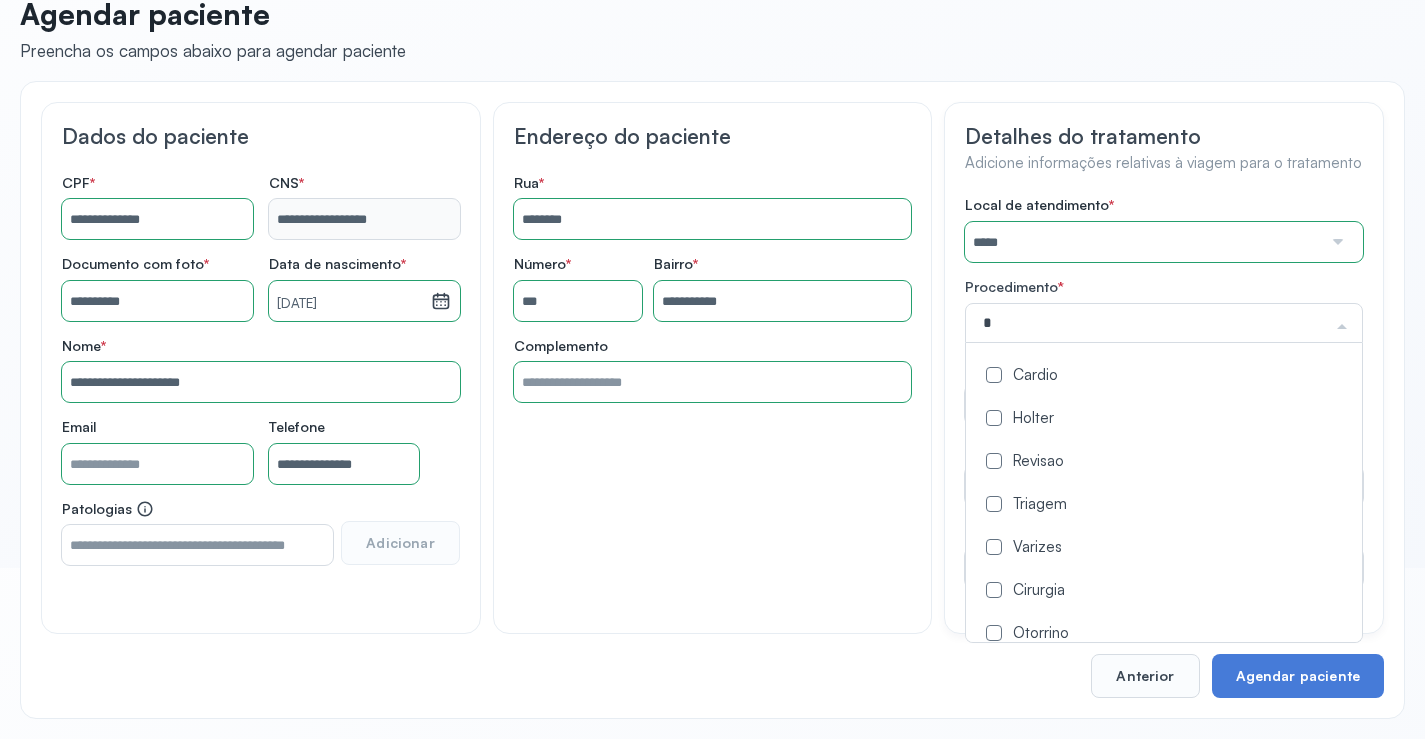 type on "**" 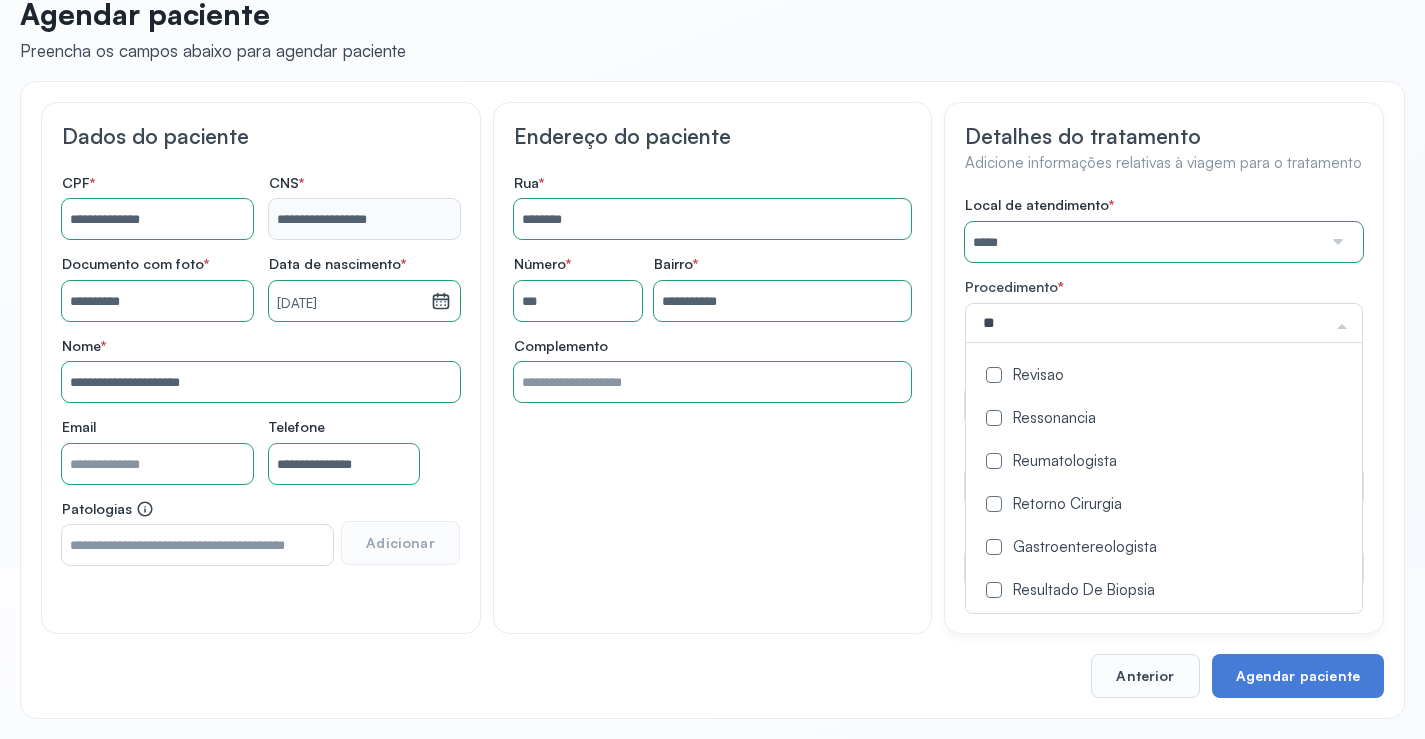 drag, startPoint x: 1060, startPoint y: 412, endPoint x: 991, endPoint y: 444, distance: 76.05919 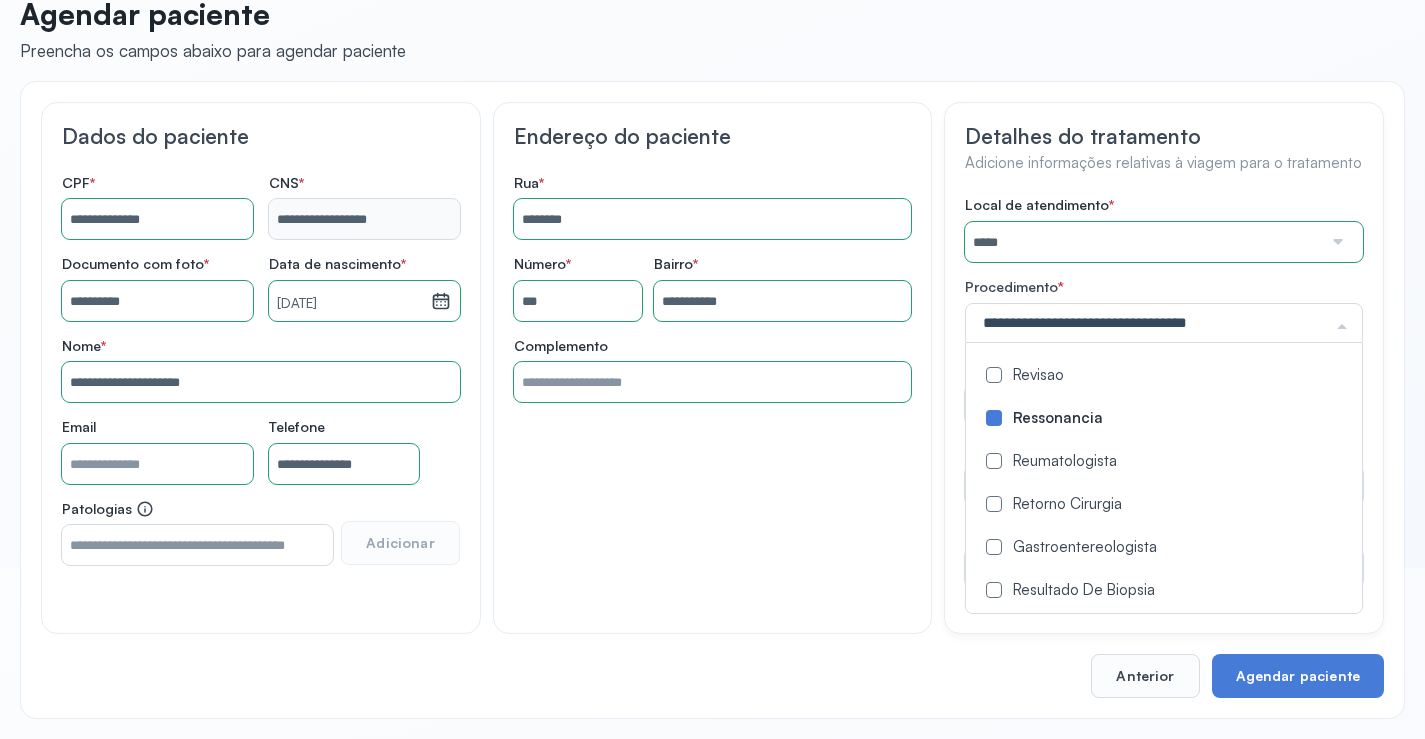 click on "**********" at bounding box center [712, 368] 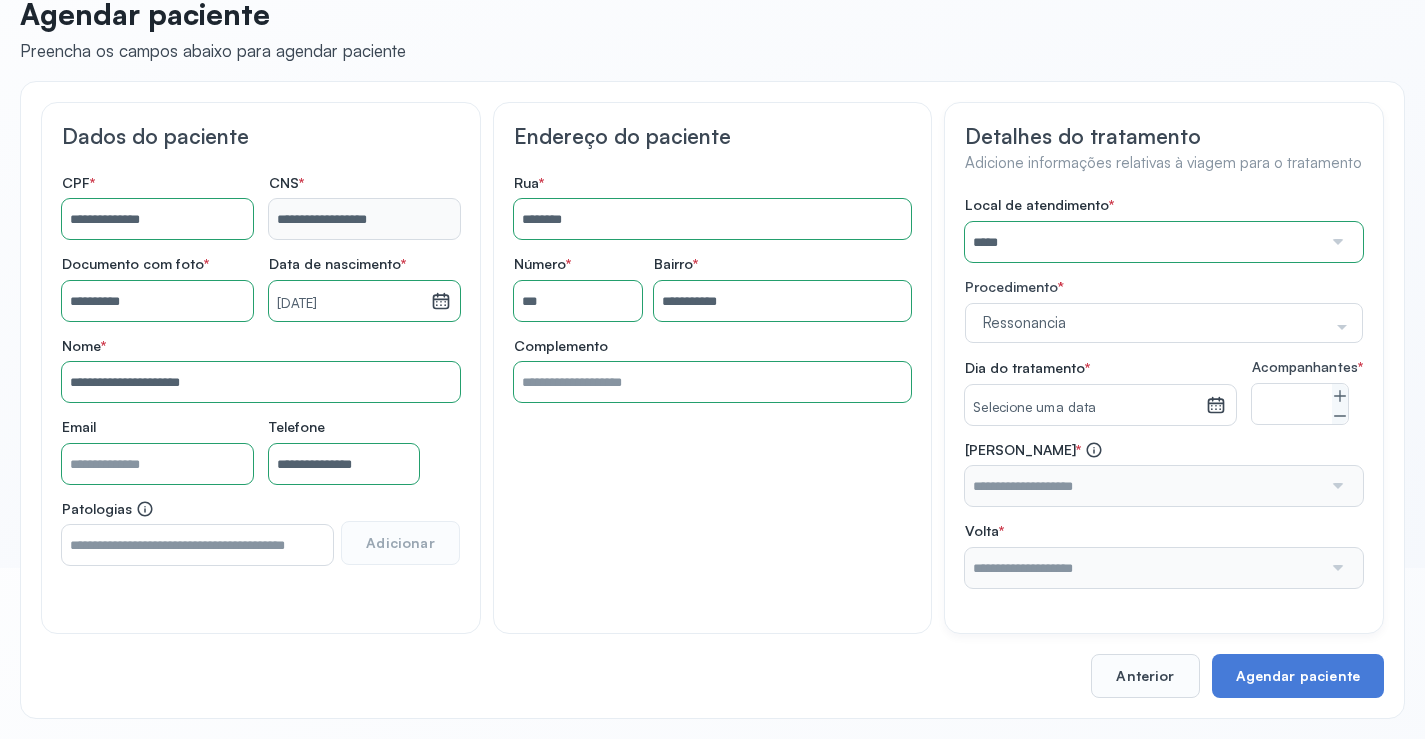click on "Selecione uma data" at bounding box center (1085, 408) 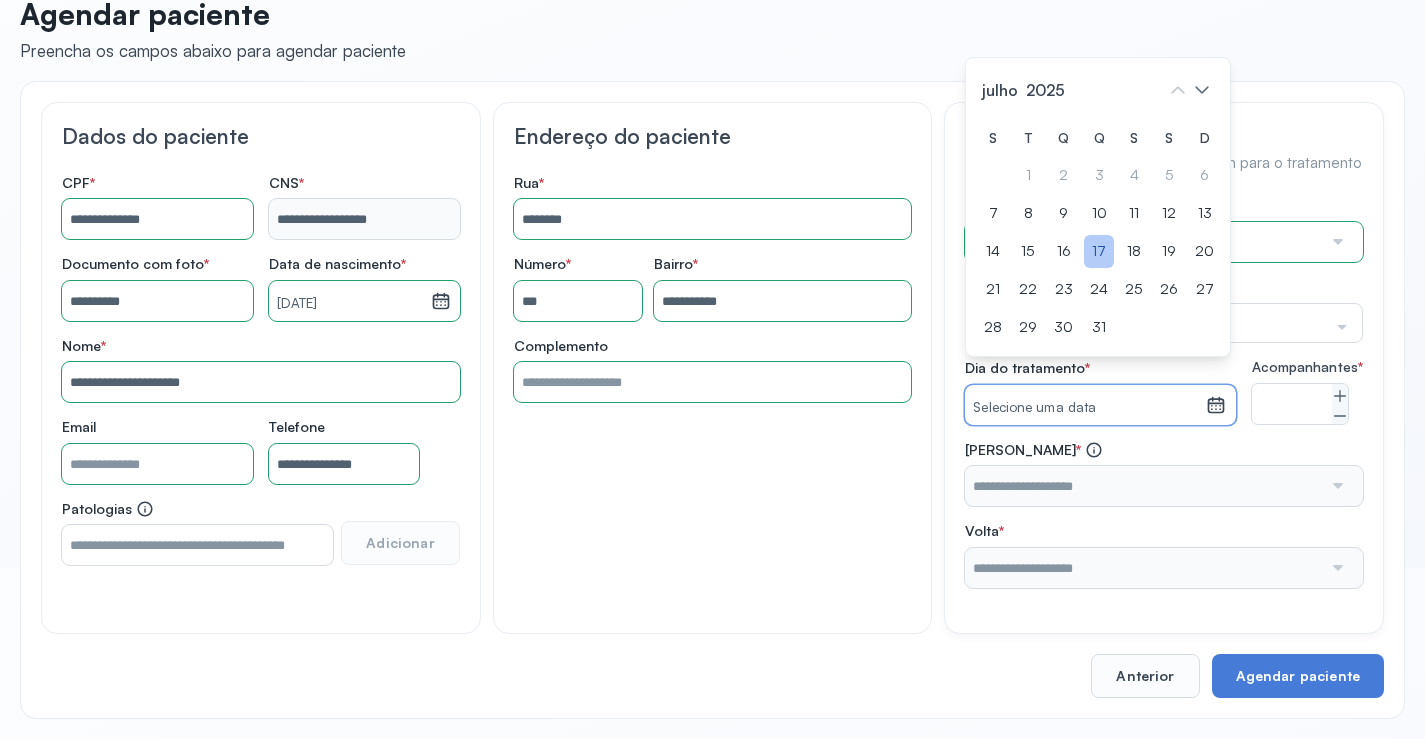 click on "17" 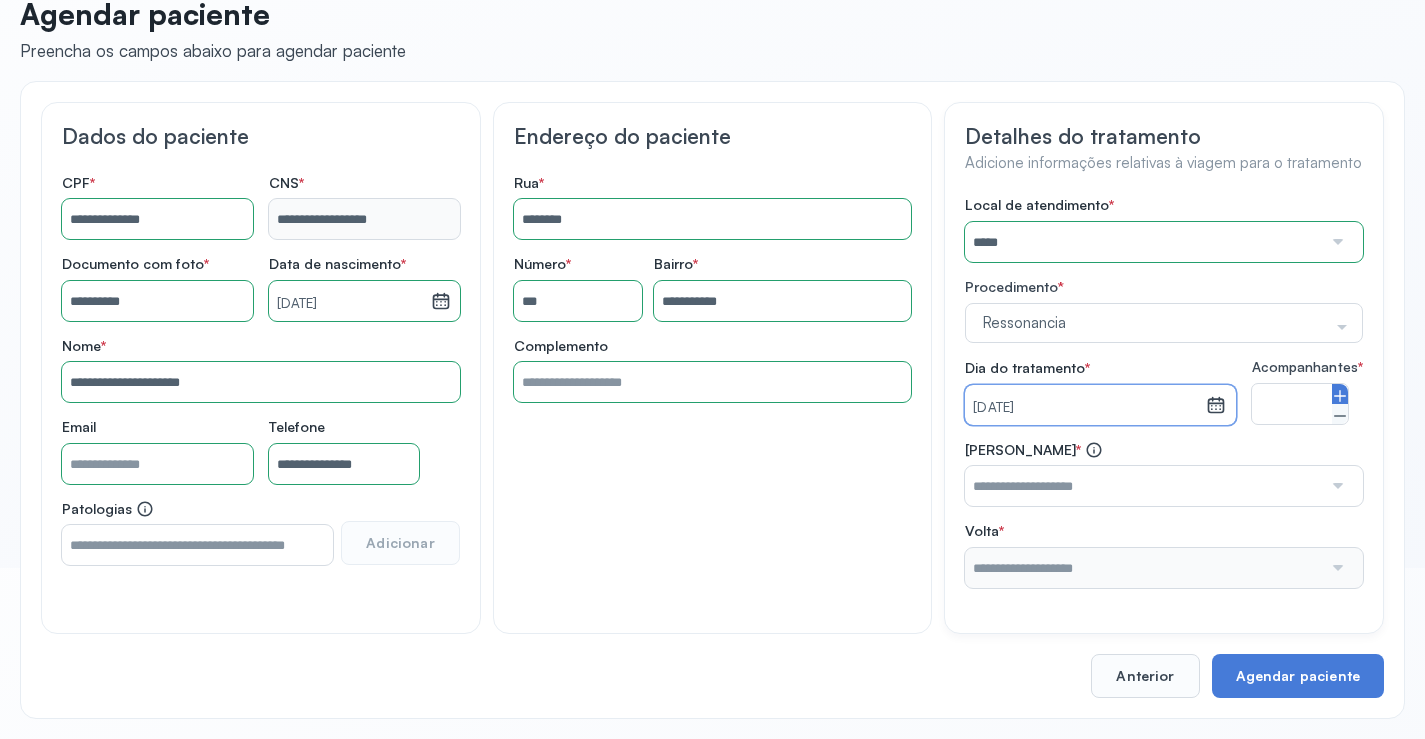 drag, startPoint x: 1340, startPoint y: 405, endPoint x: 1344, endPoint y: 427, distance: 22.36068 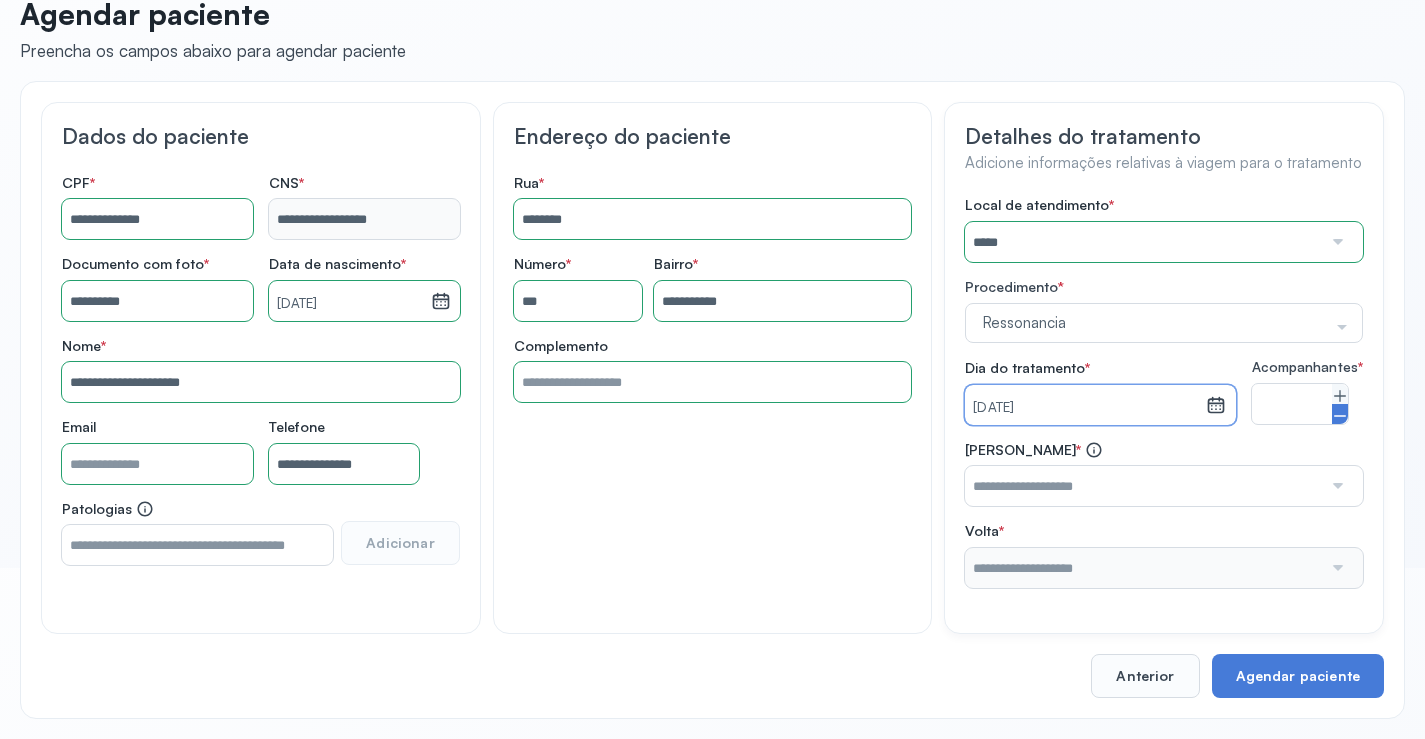 type on "*" 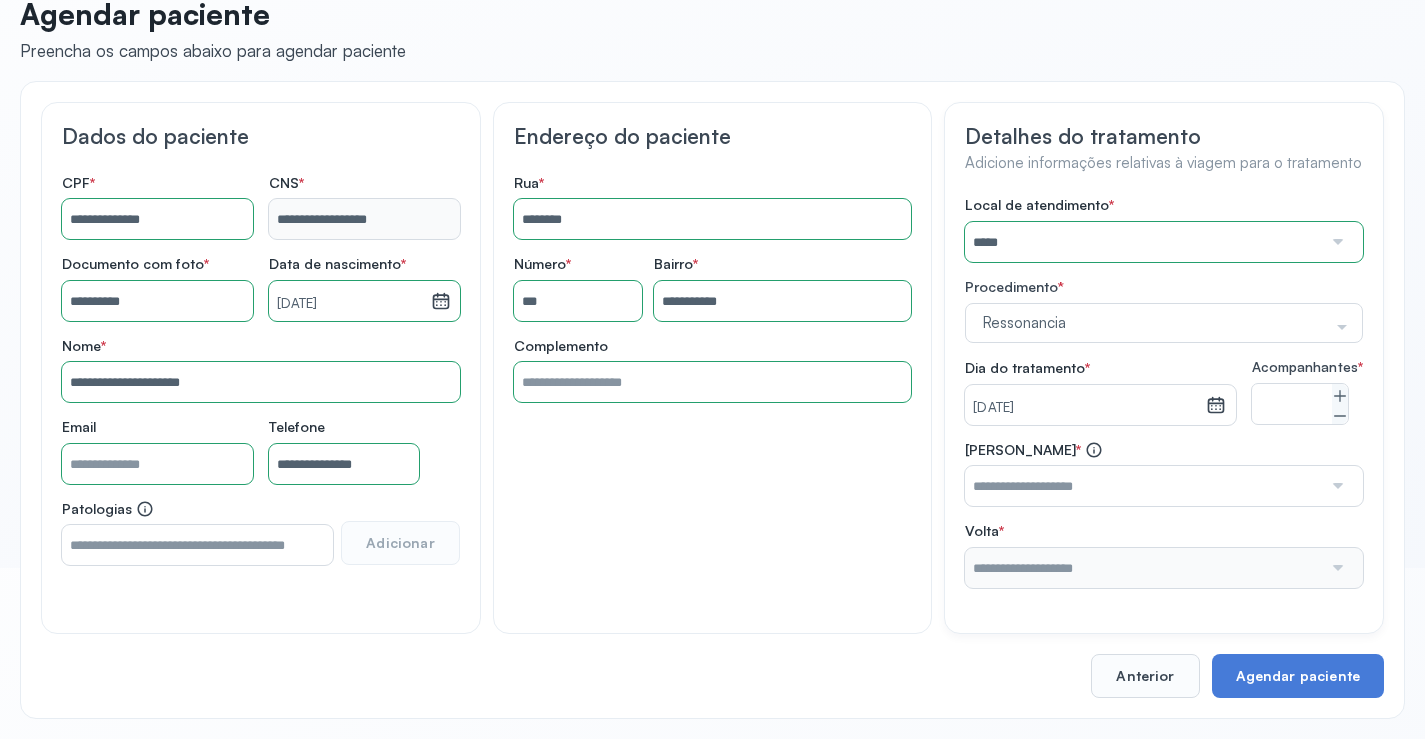 click at bounding box center (1336, 486) 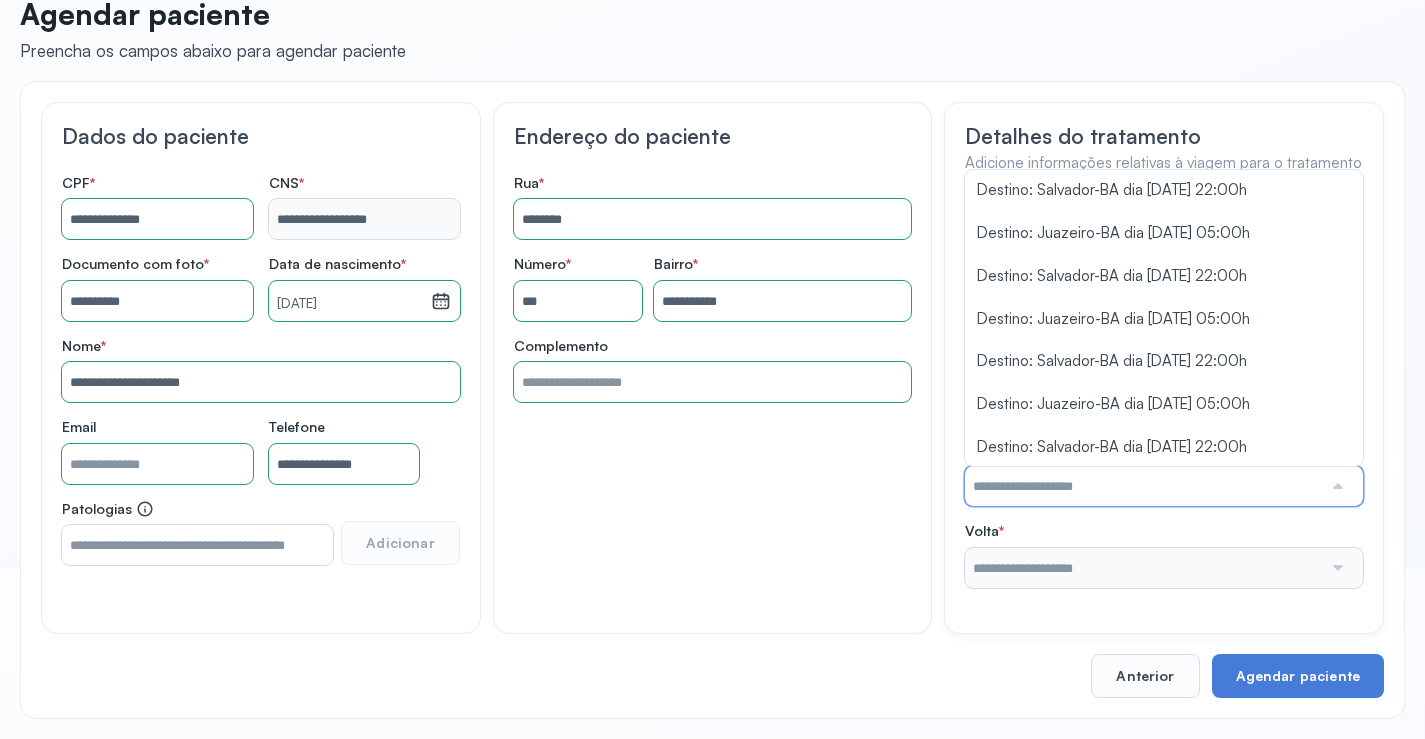scroll, scrollTop: 345, scrollLeft: 0, axis: vertical 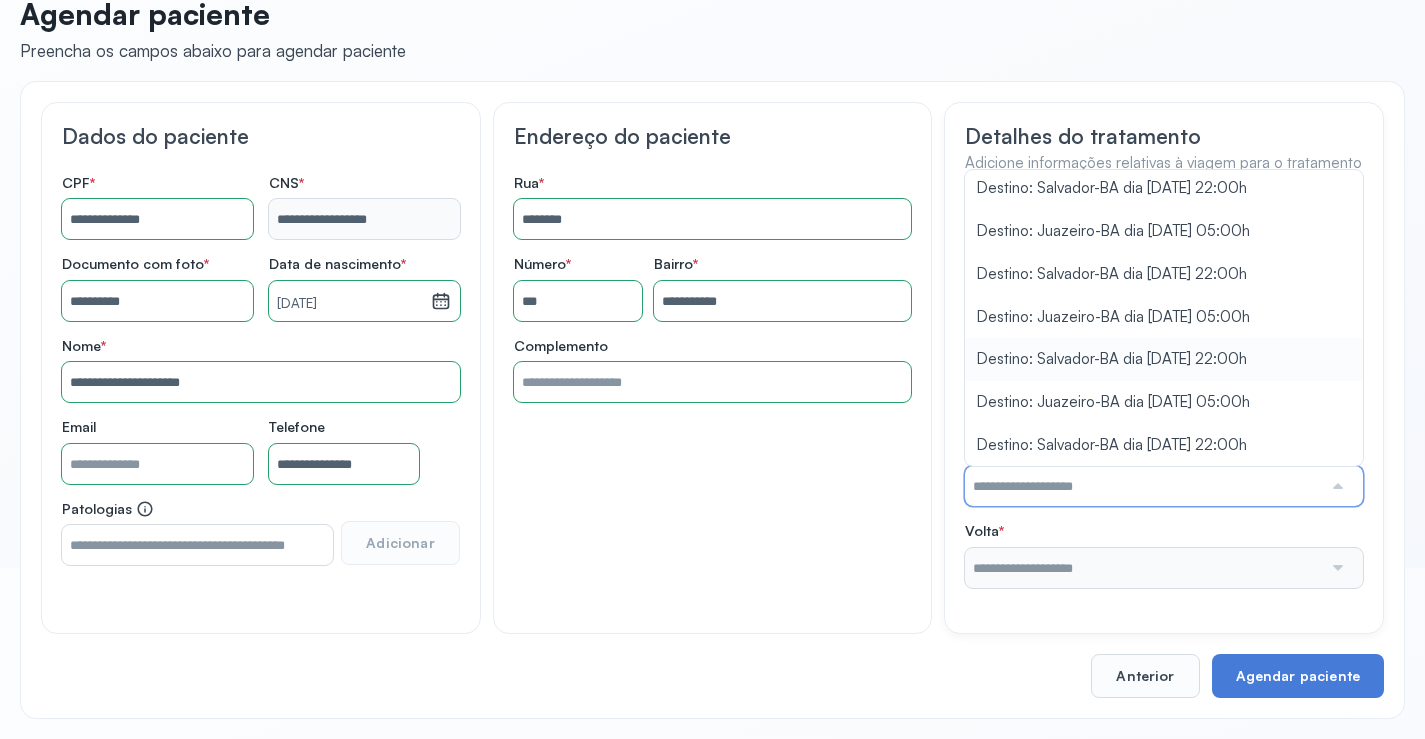 type on "**********" 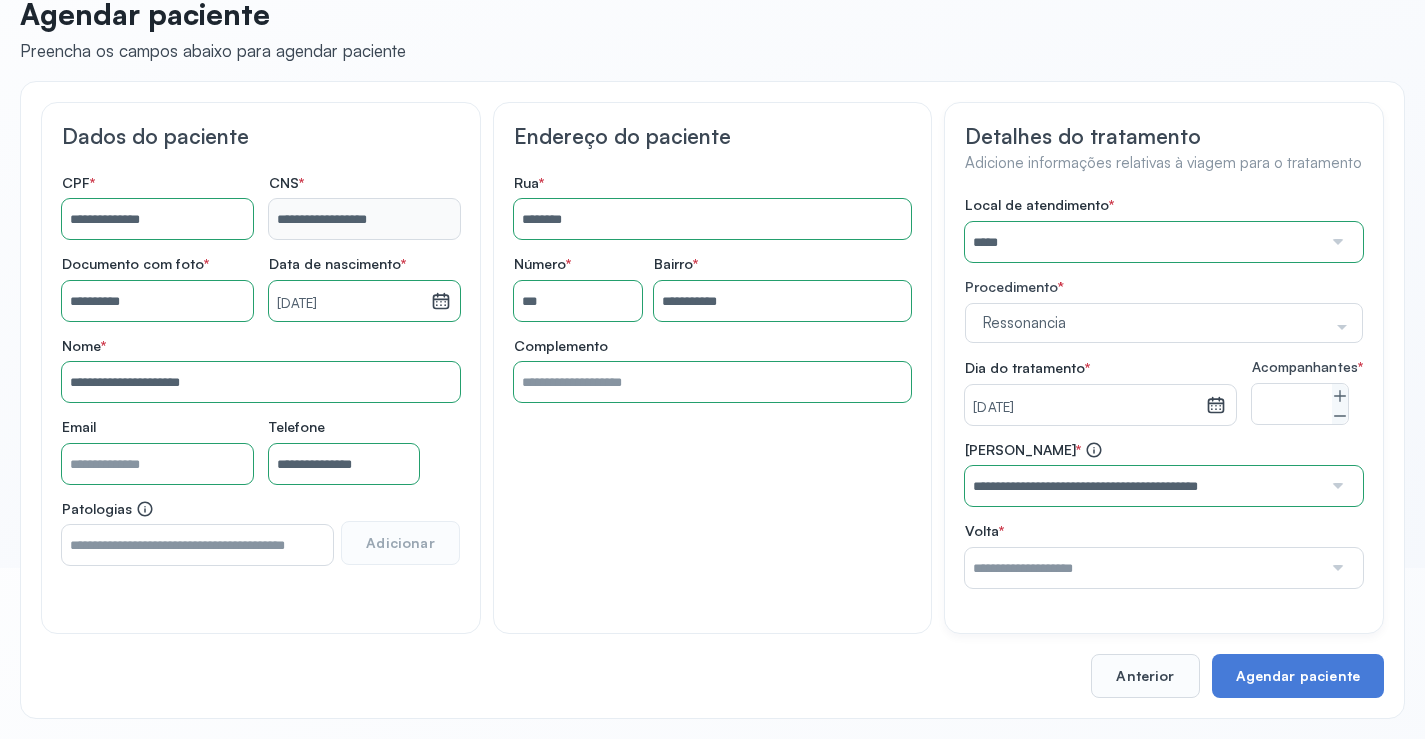 click on "Local de atendimento   *  ***** A CLINICA DA MULHER ABO AMOR SAUDE ANACON ANDRE PRINCIPE ANGIO CLINICA APAE APAME DE PETROLINA APAMI PETROLINA ARISTIDES AUDIBEM AUDIBEM AUDICENTRO AUDIFON PETROLINA AZZO SAUDE PETROLINA BRINCARE CABULA CALIPER ESCOLA DE IMAGEM CAPS CDI CDTO CEDAP CEDEBA CENTRO BAIANO DE ESTUDOS CENTRO DE APOIO A AUDIÇAO CENTRO DE MEDICINA NUCLEAR DE PETROLINA CENTRO DE SAUDE CLEMENTINO FRAGA CENTRO INTEGRADO DA COLUNA VERTEBRAL CENTRO MEDICO [PERSON_NAME] CENTRO OFTALMOLOGICO [GEOGRAPHIC_DATA] CEPARH CEPRED CEPRIS CERPRIS CIDI CIMED CLIMED CLINATA CLINEFRO CLINICA  AFETUS PETROLINA CLINICA  ALFA CLINICA  ALFA CENTRO MÉDICO CLINICA  SHOPPING DA [GEOGRAPHIC_DATA]  [PERSON_NAME] FILHO CLINICA AGEUS CLINICA AMO CLINICA AMOR A SAUDE CLINICA AMOR E SAUDE PETROLINA CLINICA ANGICLIN CLINICA BIOCHEK UP CLINICA CAM CLINICA CARDIO PULMONAR CLINICA CASA GERIATRICA DE PETROLINA CLINICA [GEOGRAPHIC_DATA] CENTRO MEDICO VITRAUX CLINICA CINTILO PETROLINA CLINICA CLIMED BRASIL CLINICA CLIVALE "" at bounding box center (1164, 392) 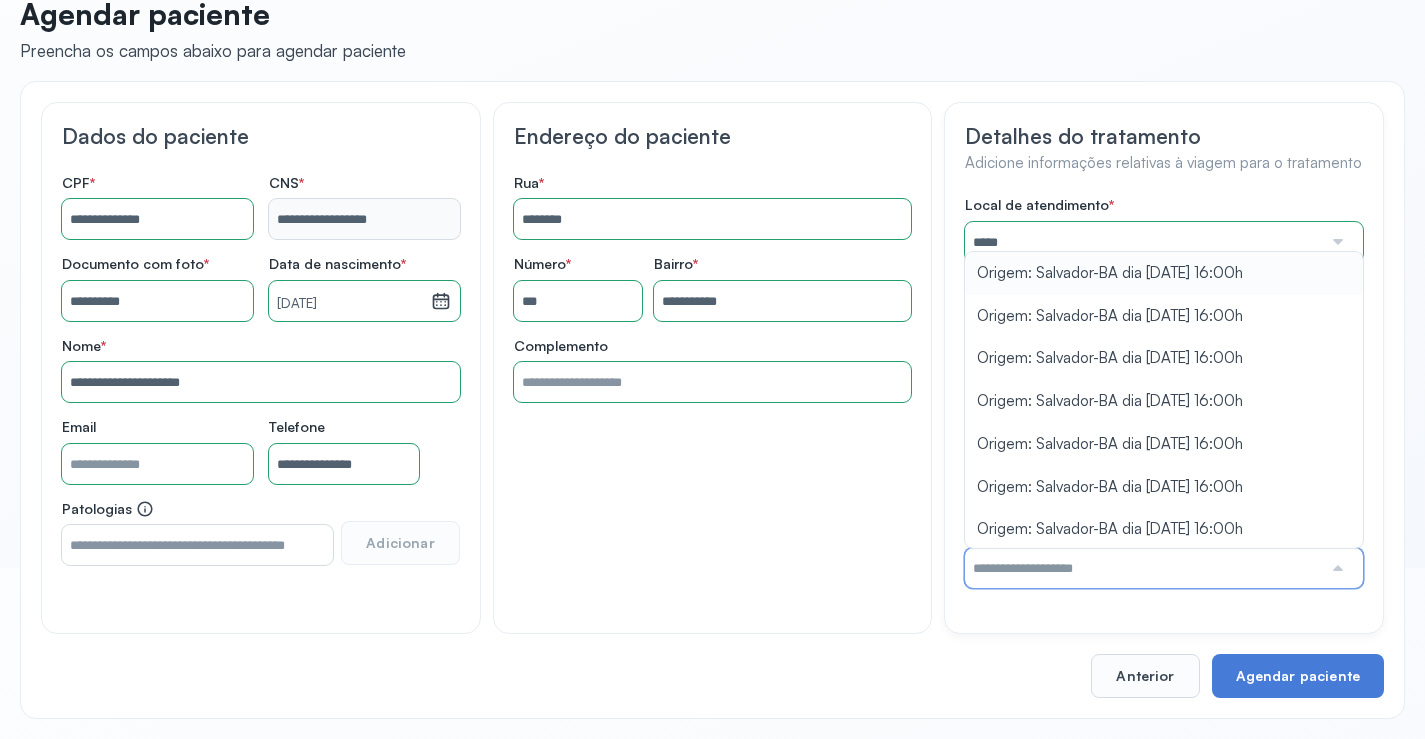 type on "**********" 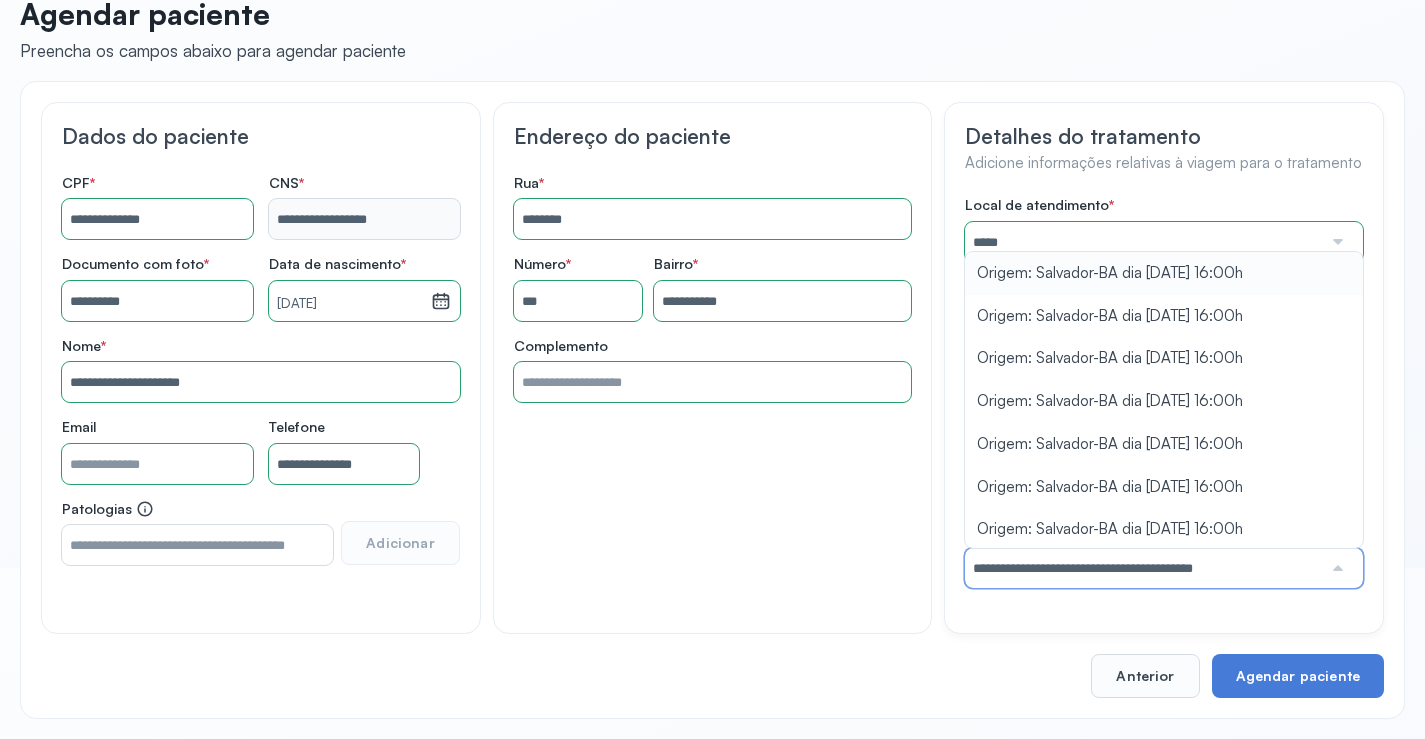 click on "Local de atendimento   *  ***** A CLINICA DA MULHER ABO AMOR SAUDE ANACON ANDRE PRINCIPE ANGIO CLINICA APAE APAME DE PETROLINA APAMI PETROLINA ARISTIDES AUDIBEM AUDIBEM AUDICENTRO AUDIFON PETROLINA AZZO SAUDE PETROLINA BRINCARE CABULA CALIPER ESCOLA DE IMAGEM CAPS CDI CDTO CEDAP CEDEBA CENTRO BAIANO DE ESTUDOS CENTRO DE APOIO A AUDIÇAO CENTRO DE MEDICINA NUCLEAR DE PETROLINA CENTRO DE SAUDE CLEMENTINO FRAGA CENTRO INTEGRADO DA COLUNA VERTEBRAL CENTRO MEDICO [PERSON_NAME] CENTRO OFTALMOLOGICO [GEOGRAPHIC_DATA] CEPARH CEPRED CEPRIS CERPRIS CIDI CIMED CLIMED CLINATA CLINEFRO CLINICA  AFETUS PETROLINA CLINICA  ALFA CLINICA  ALFA CENTRO MÉDICO CLINICA  SHOPPING DA [GEOGRAPHIC_DATA]  [PERSON_NAME] FILHO CLINICA AGEUS CLINICA AMO CLINICA AMOR A SAUDE CLINICA AMOR E SAUDE PETROLINA CLINICA ANGICLIN CLINICA BIOCHEK UP CLINICA CAM CLINICA CARDIO PULMONAR CLINICA CASA GERIATRICA DE PETROLINA CLINICA [GEOGRAPHIC_DATA] CENTRO MEDICO VITRAUX CLINICA CINTILO PETROLINA CLINICA CLIMED BRASIL CLINICA CLIVALE "" at bounding box center (1164, 392) 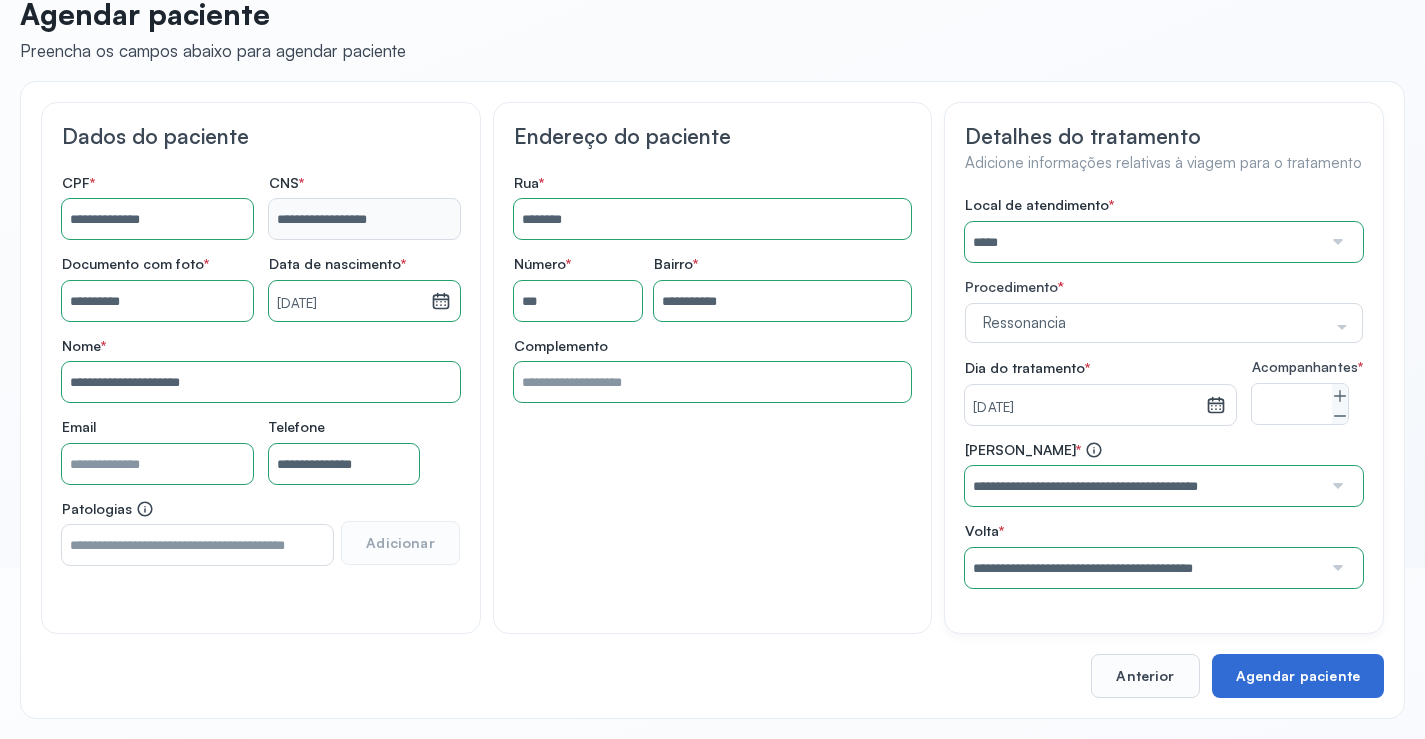 click on "Agendar paciente" at bounding box center (1298, 676) 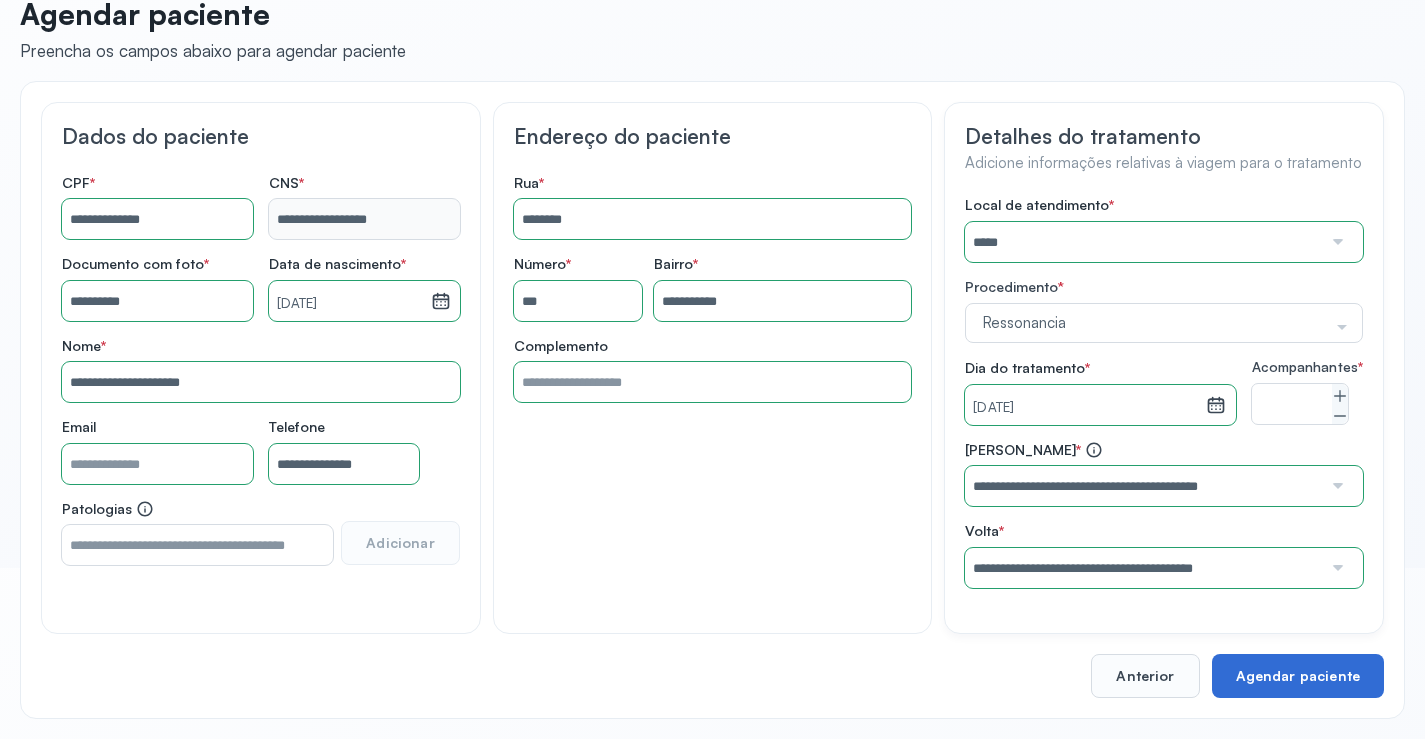 scroll, scrollTop: 0, scrollLeft: 0, axis: both 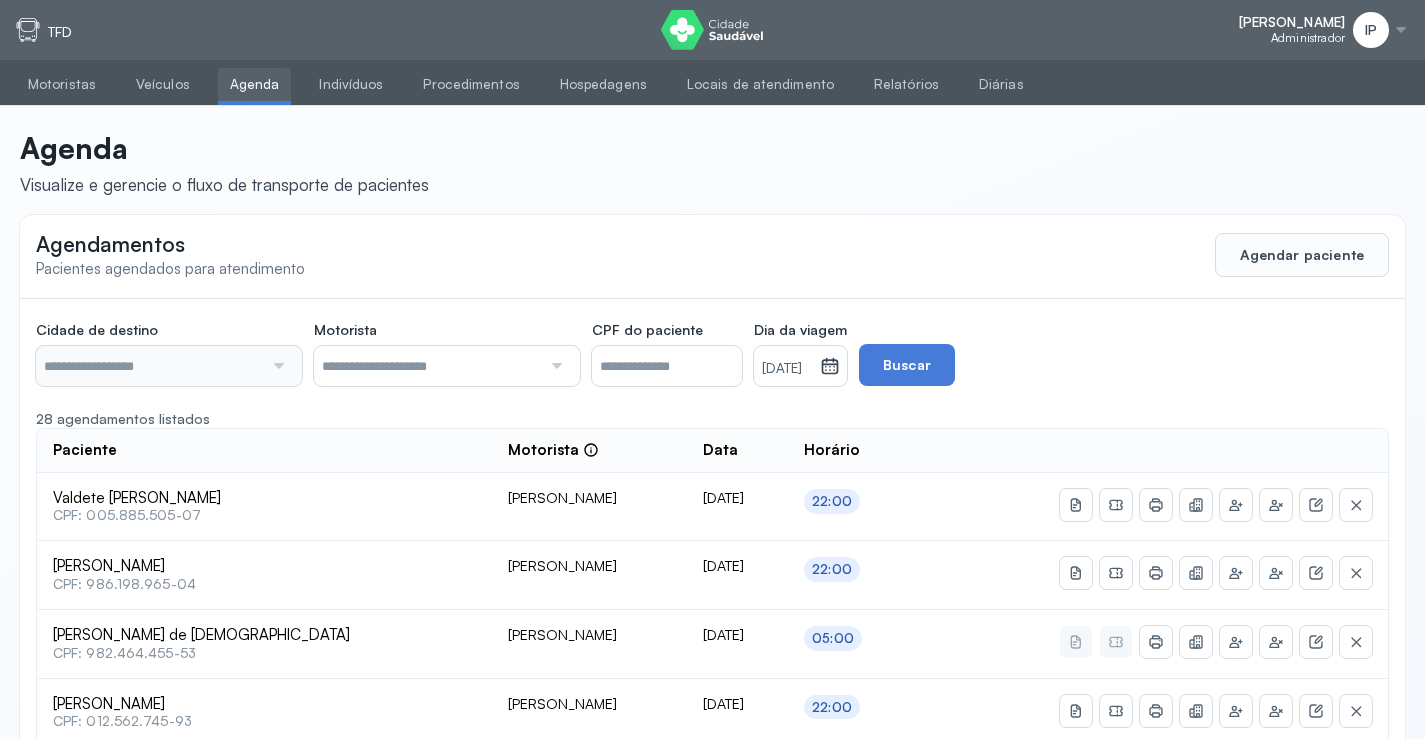 type on "********" 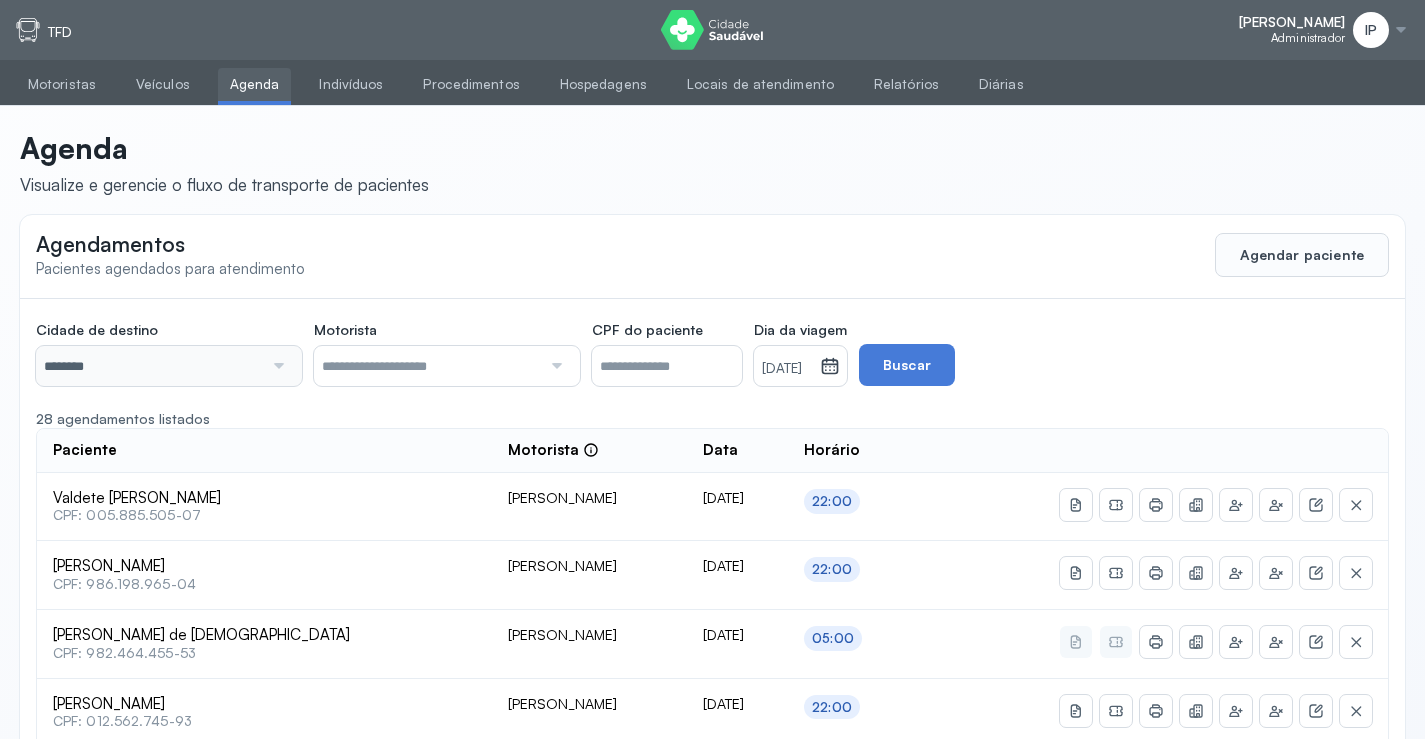 click at bounding box center (276, 366) 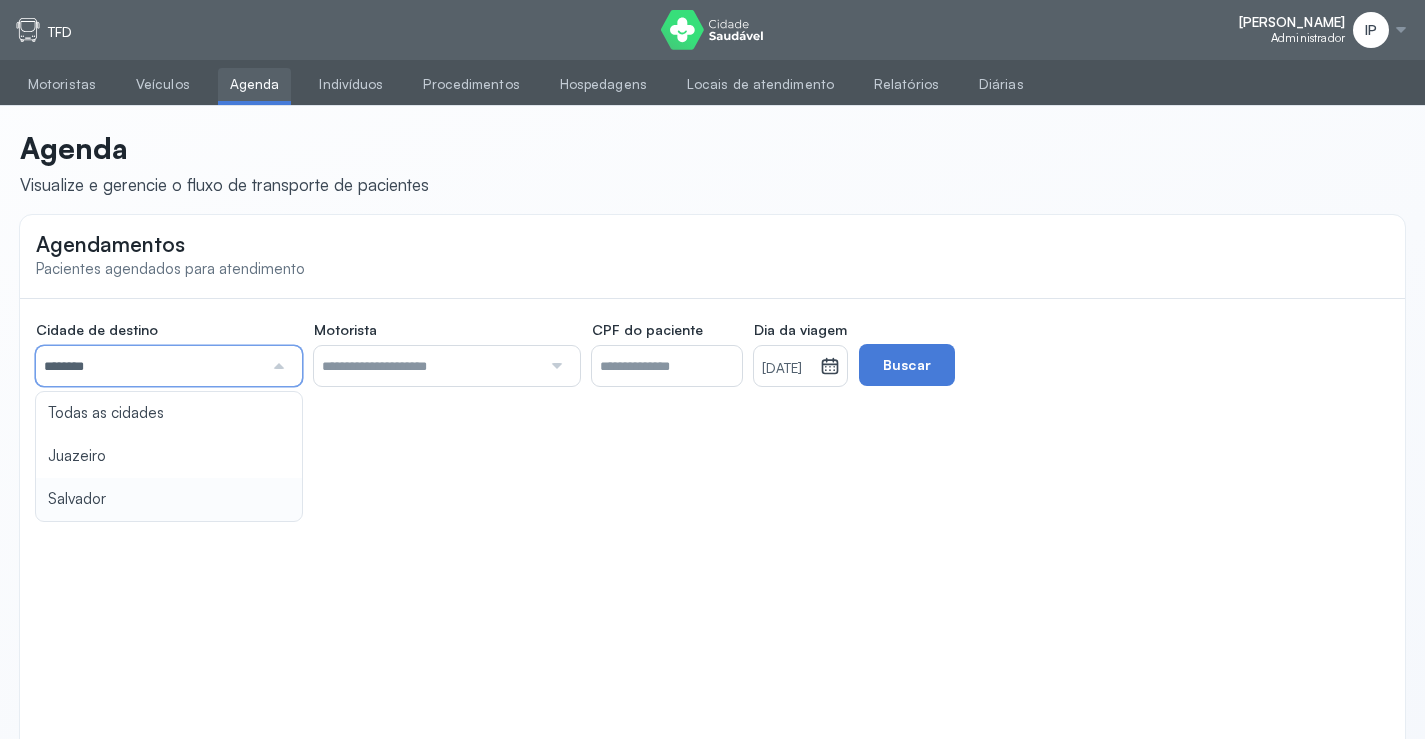 click on "Agendamentos Pacientes agendados para atendimento Cidade de destino  ******** Todas as cidades [GEOGRAPHIC_DATA] Salvador Motorista  Todos os motoristas [PERSON_NAME] [PERSON_NAME] [PERSON_NAME] CPF do paciente  Dia da viagem  [DATE] [DATE] S T Q Q S S D 1 2 3 4 5 6 7 8 9 10 11 12 13 14 15 16 17 18 19 20 21 22 23 24 25 26 27 28 29 30 [DATE][PERSON_NAME] mar abr maio jun [DATE] ago set out nov [DATE] 2019 2020 2021 2022 2023 2024 2025 2026 2027 2028 2029  Buscar" at bounding box center (712, 490) 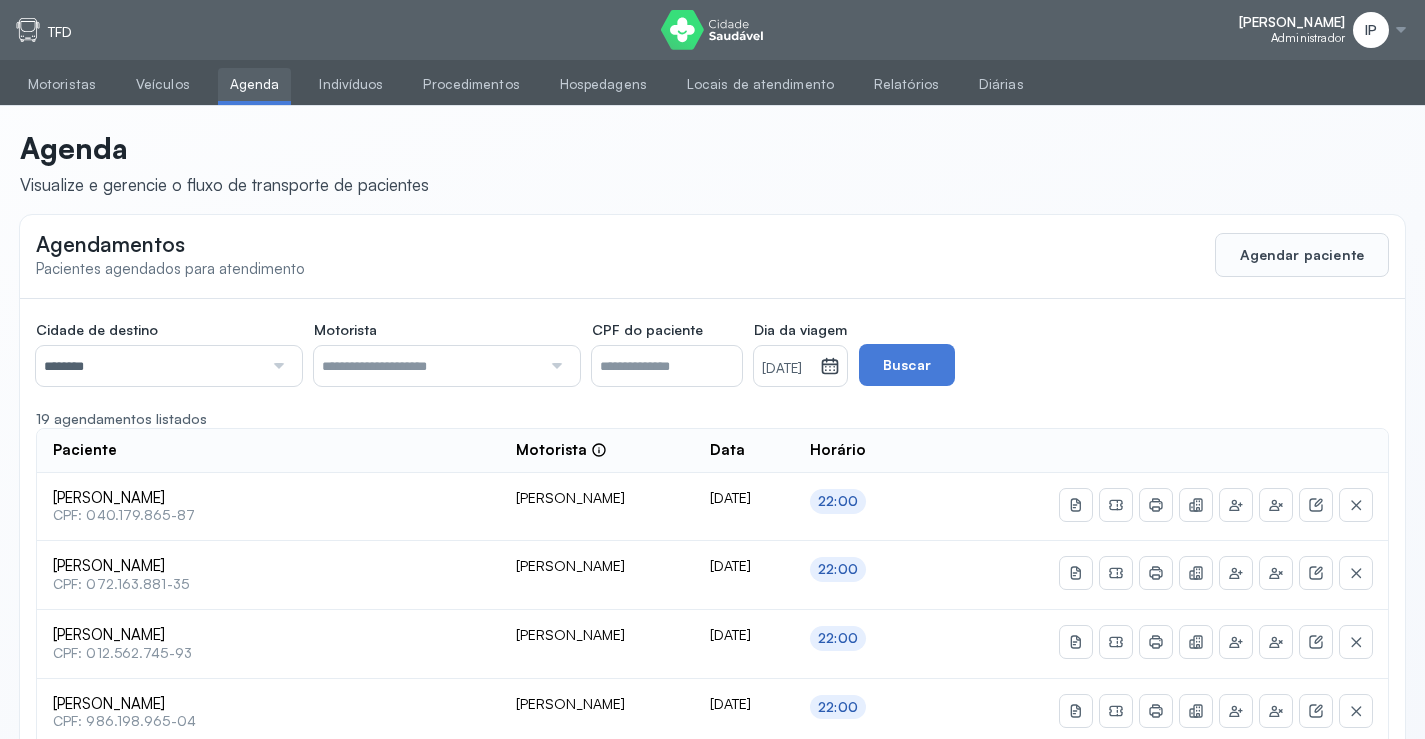 click on "[DATE]" at bounding box center (787, 369) 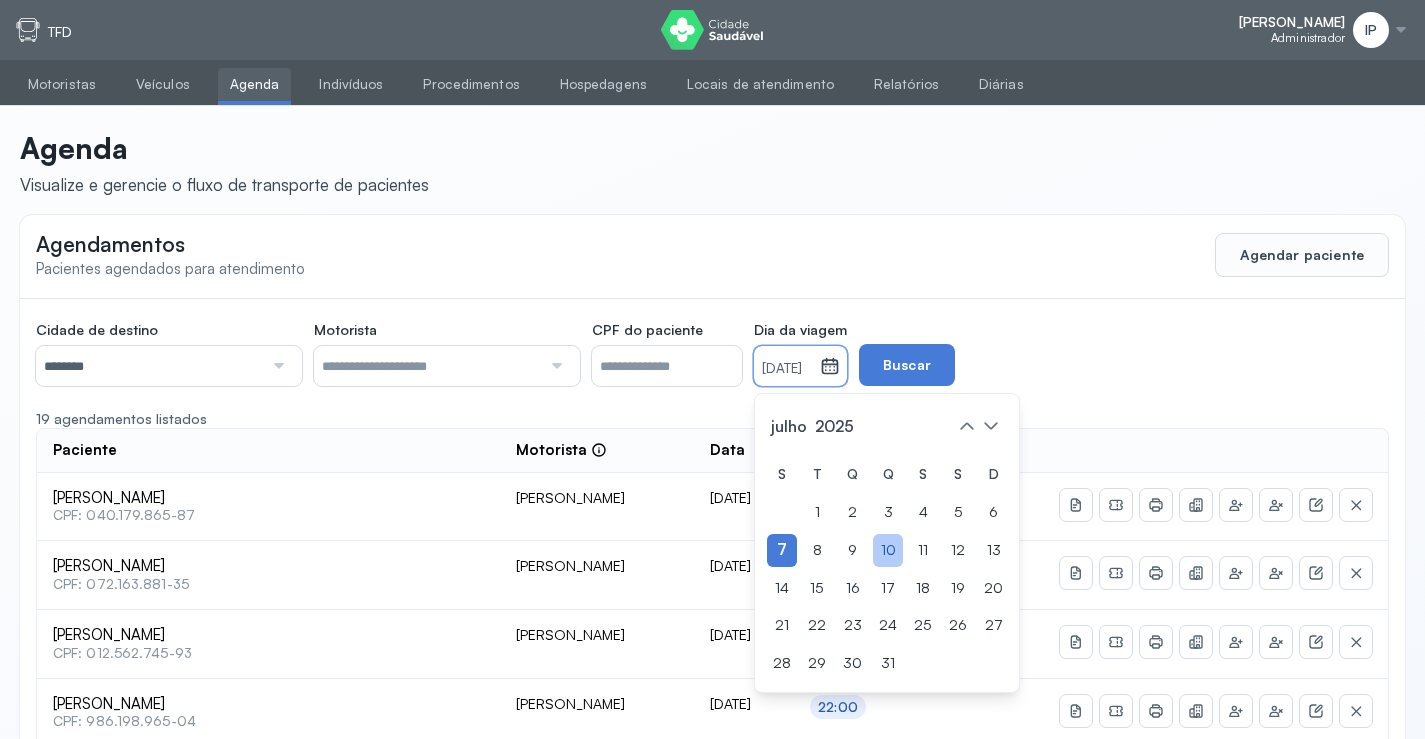 drag, startPoint x: 897, startPoint y: 583, endPoint x: 909, endPoint y: 533, distance: 51.41984 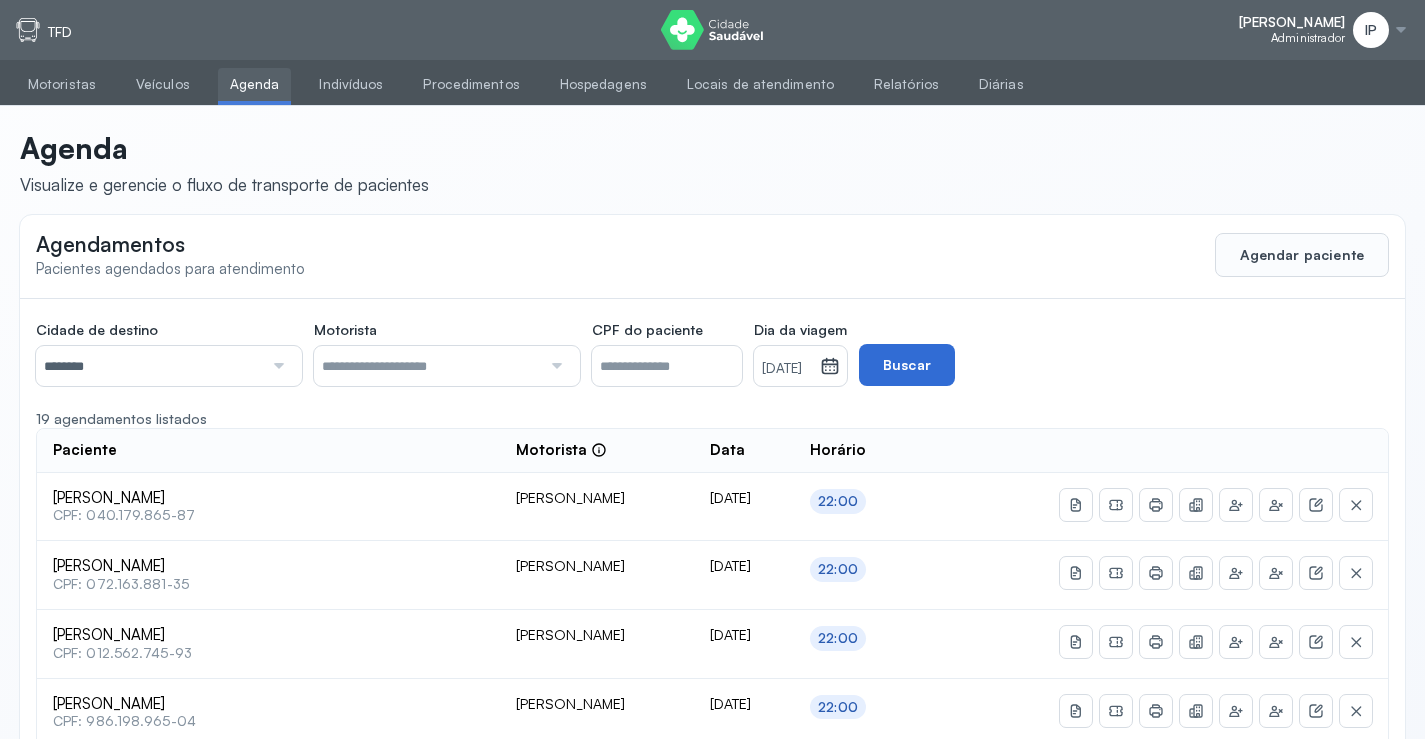 click on "Buscar" at bounding box center [907, 365] 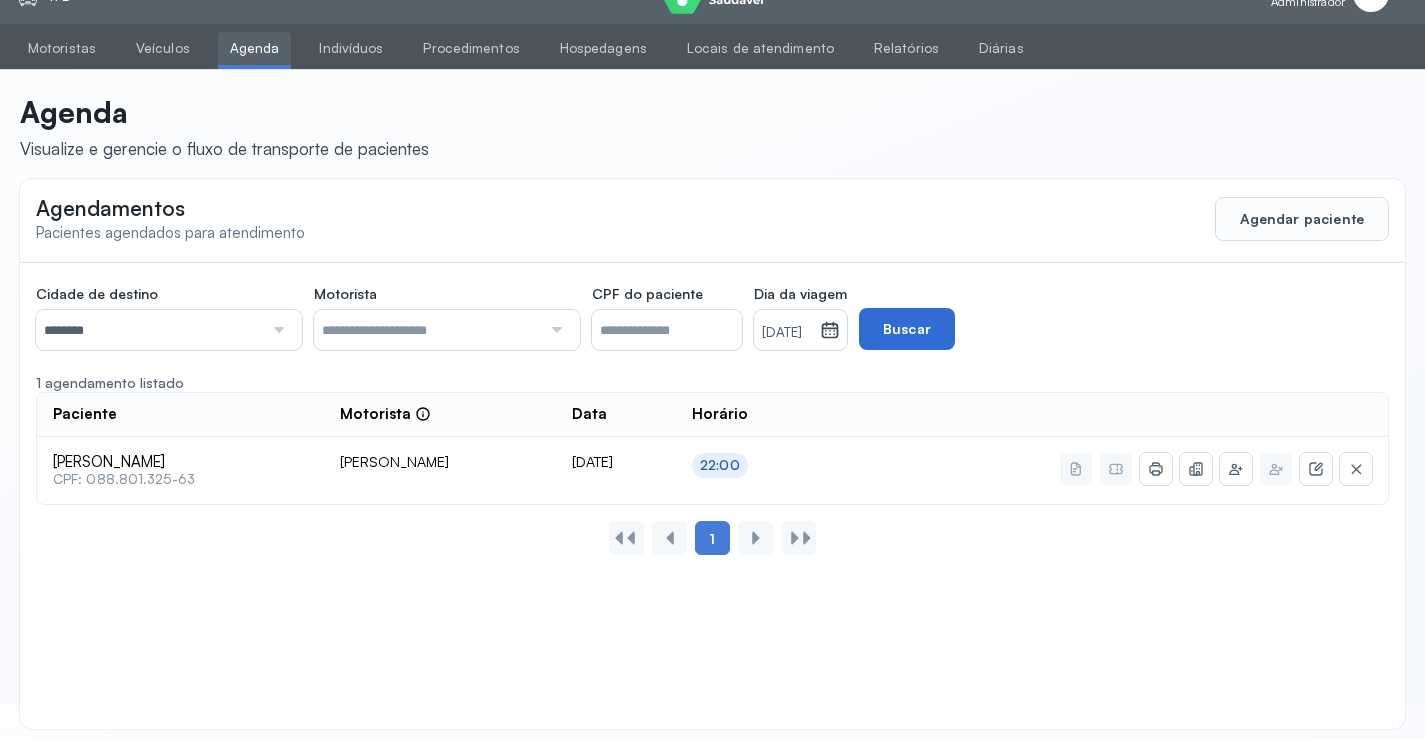 scroll, scrollTop: 46, scrollLeft: 0, axis: vertical 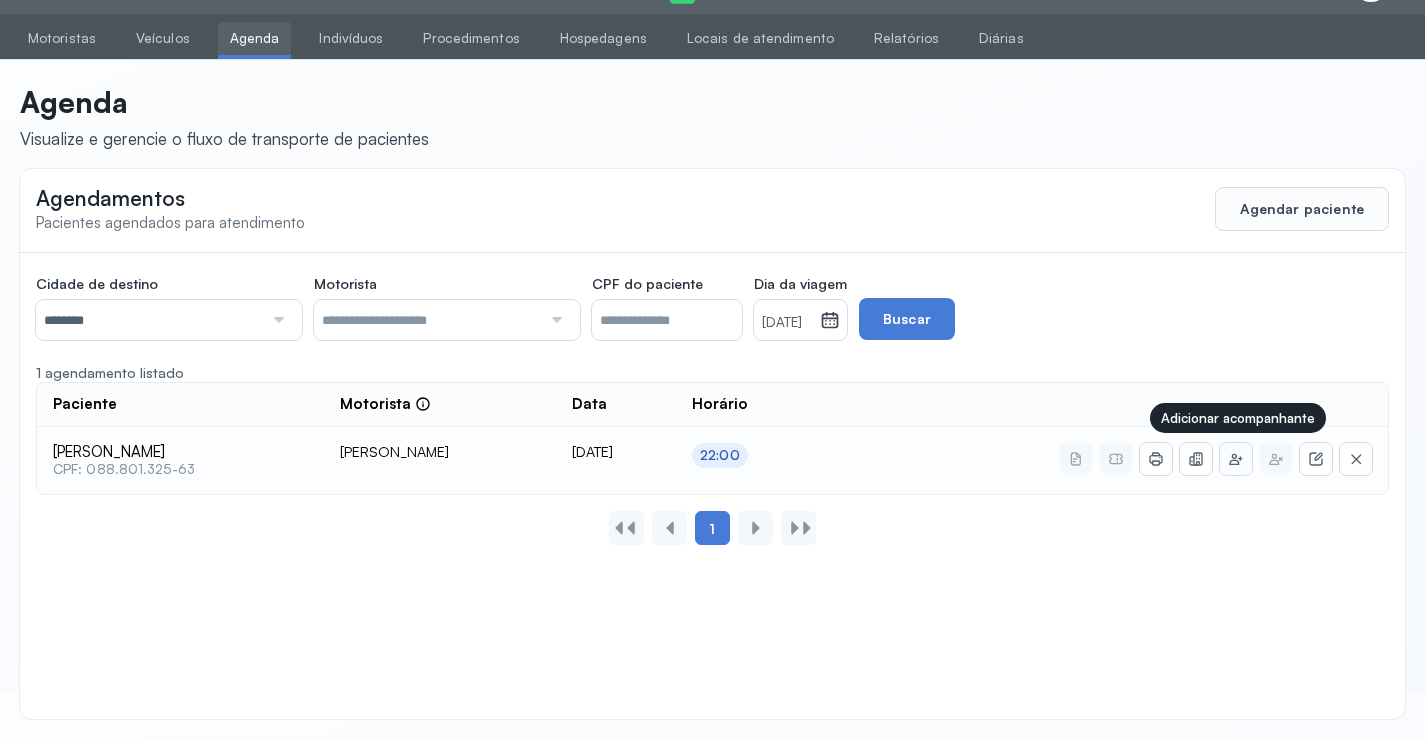 click 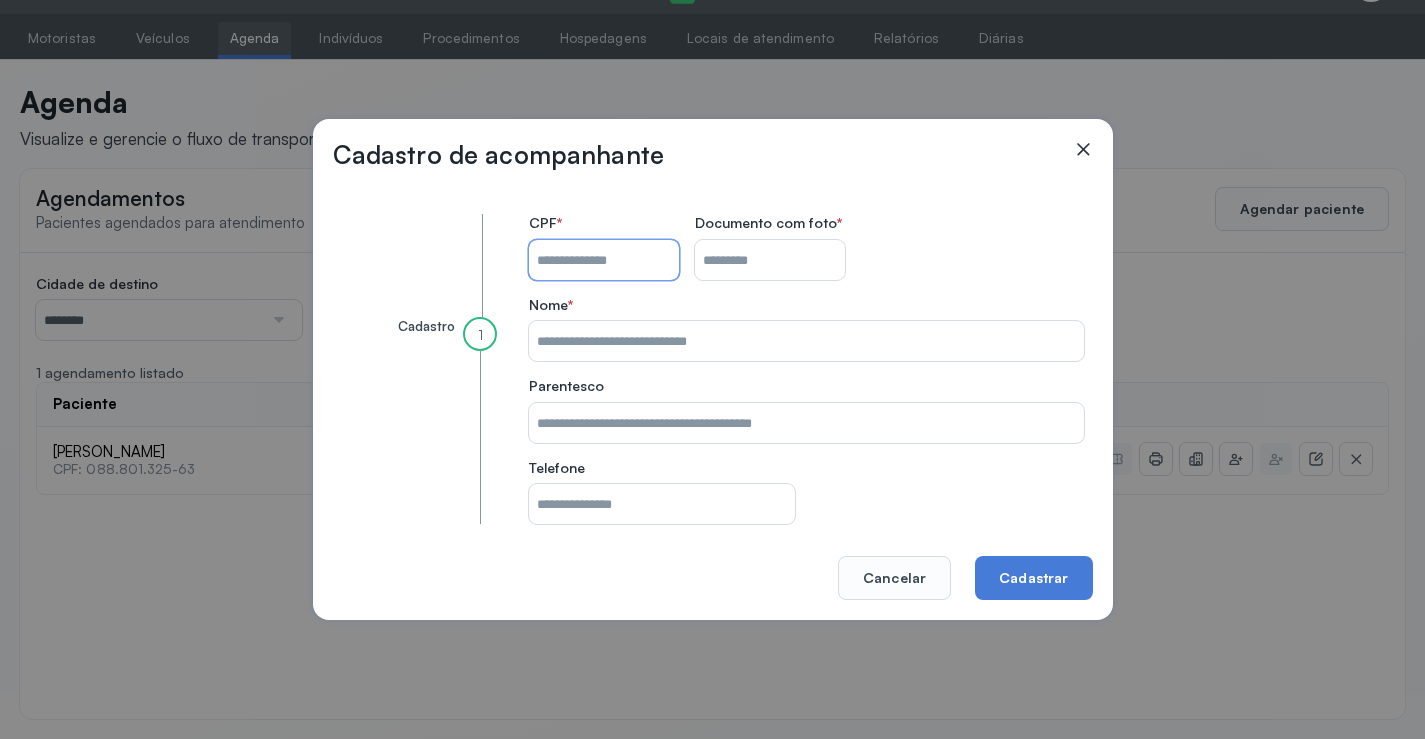 click on "CPF do paciente" at bounding box center [604, 260] 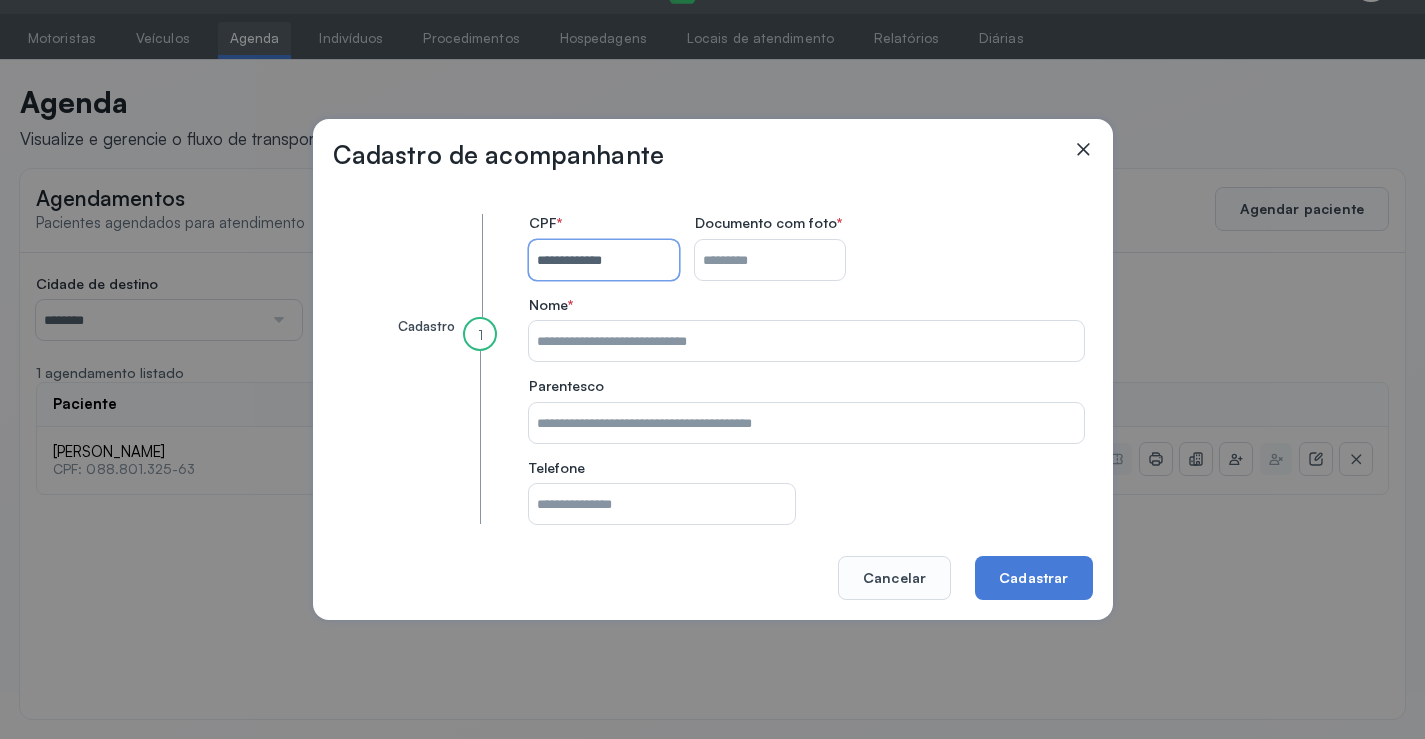 type on "**********" 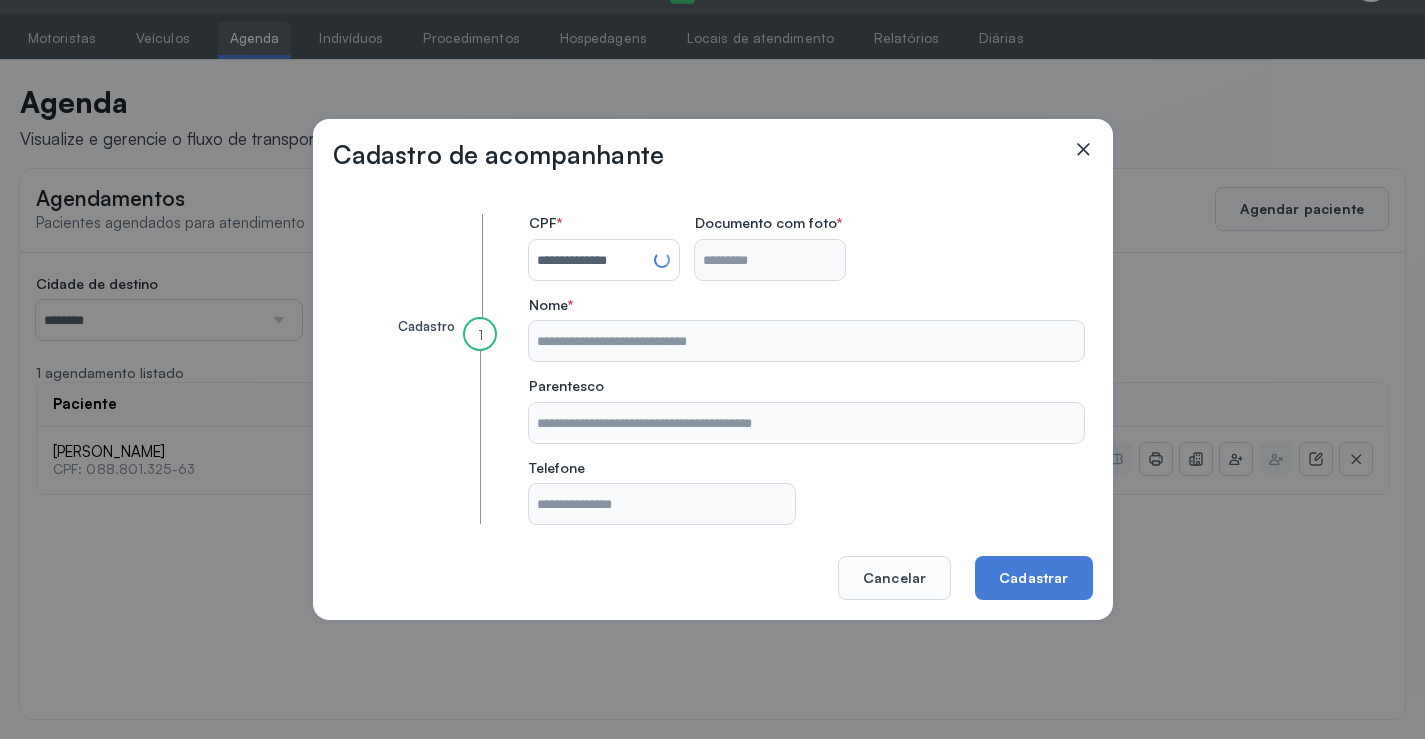 type on "**********" 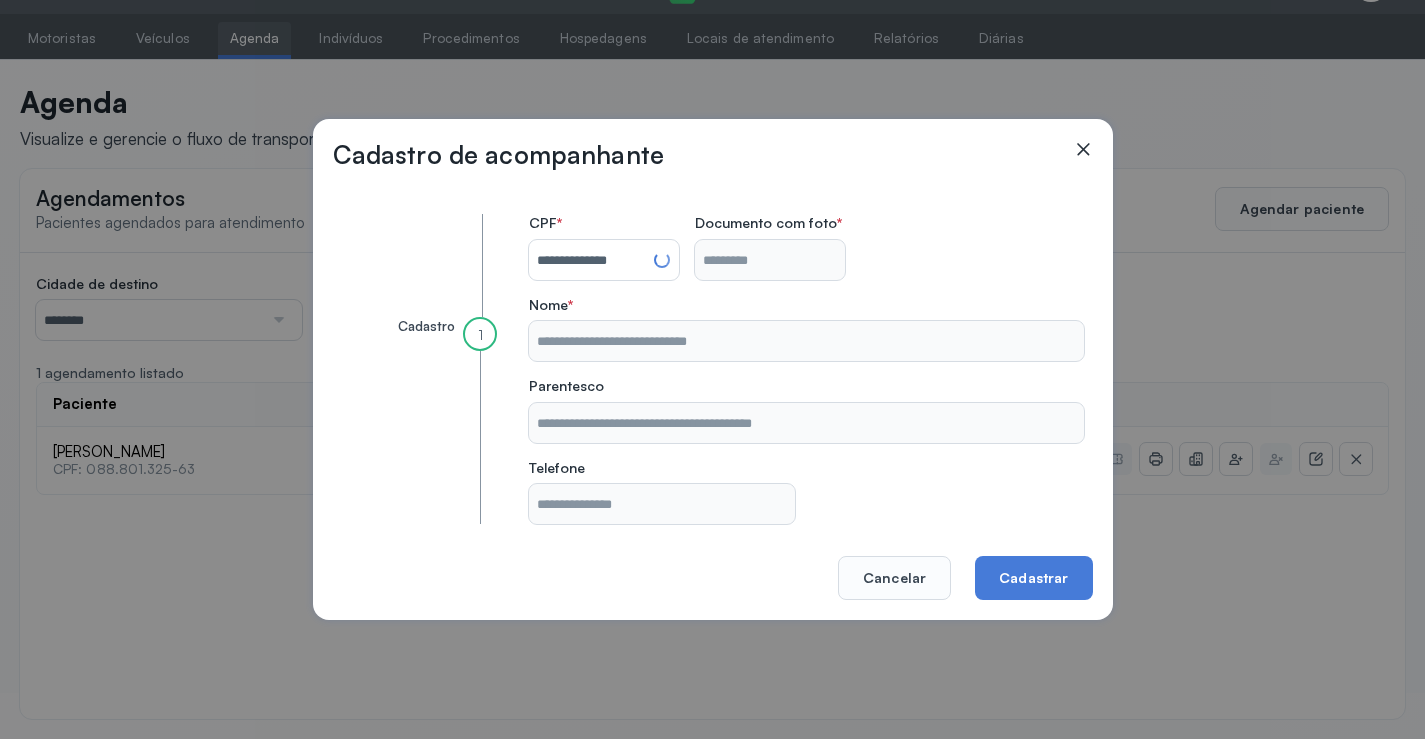 type on "**********" 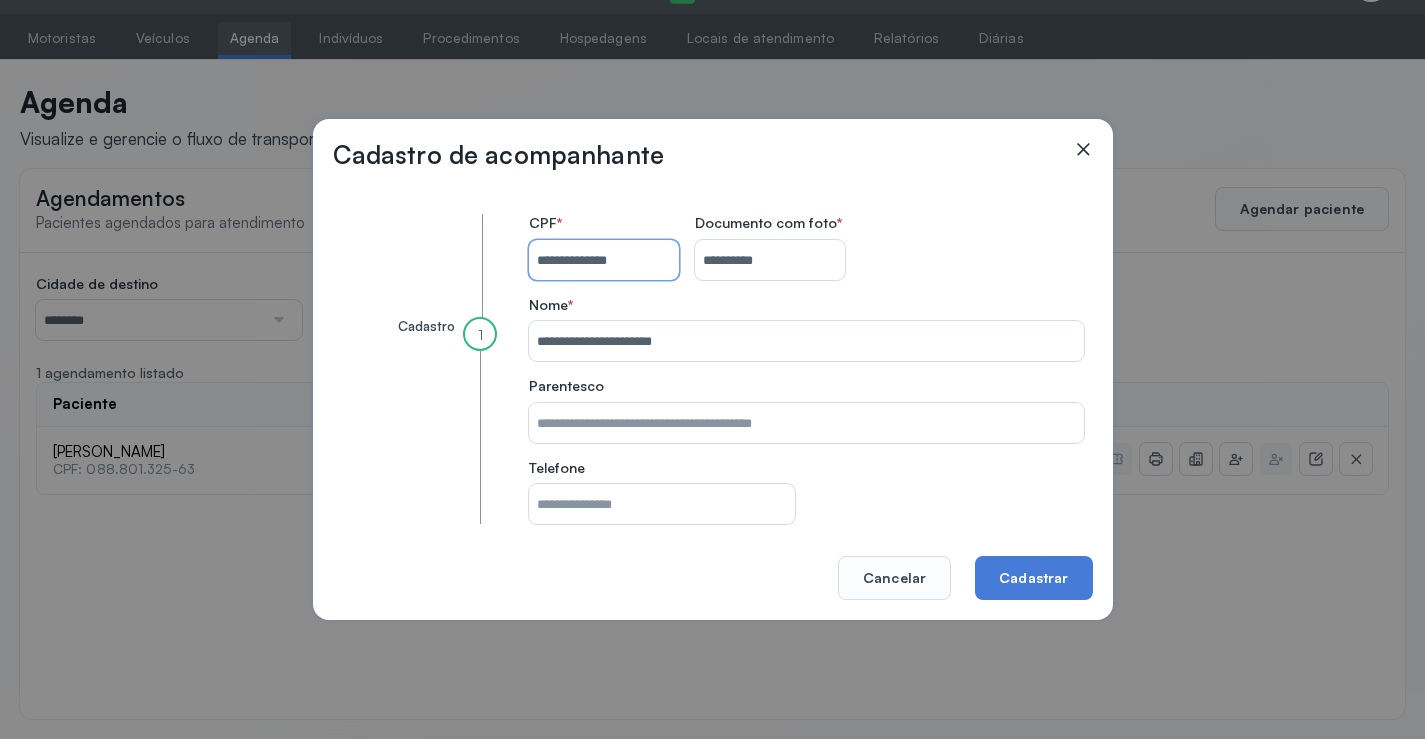 type 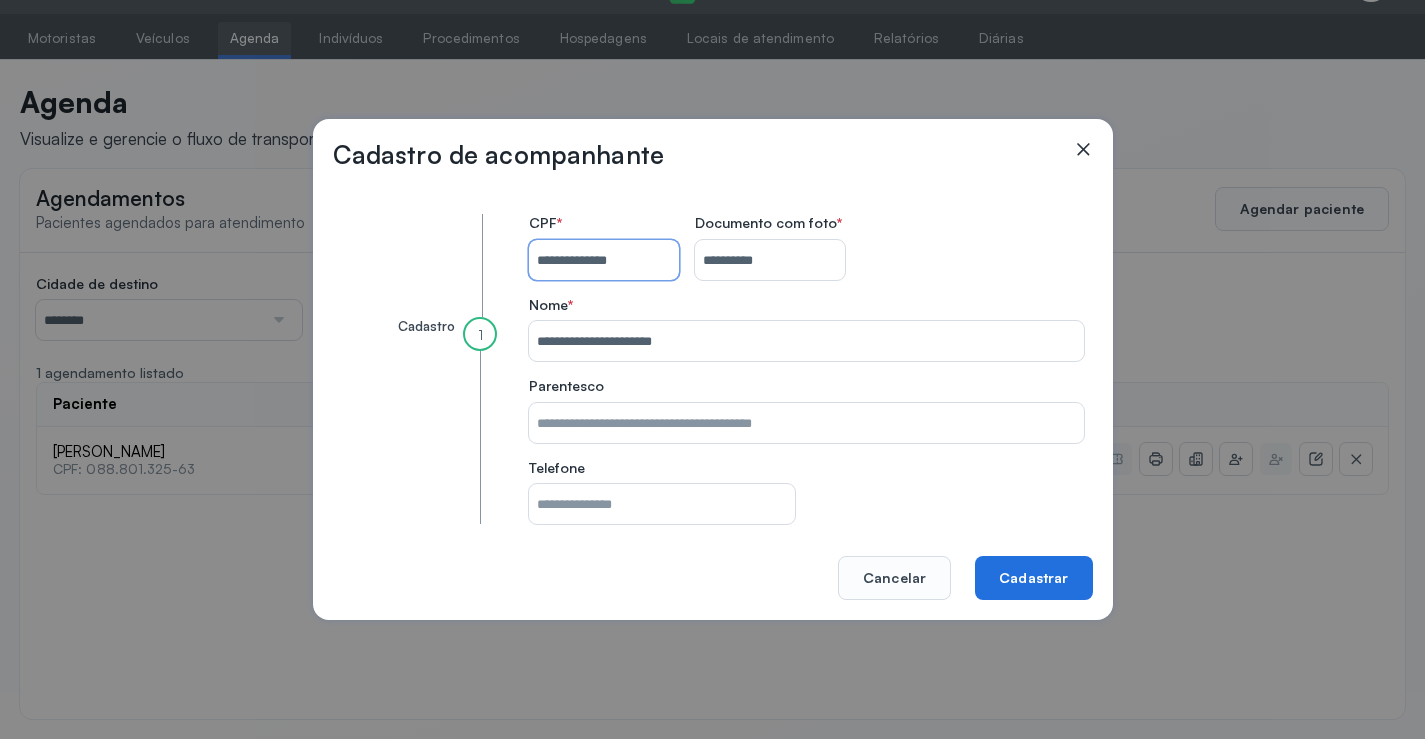 type on "**********" 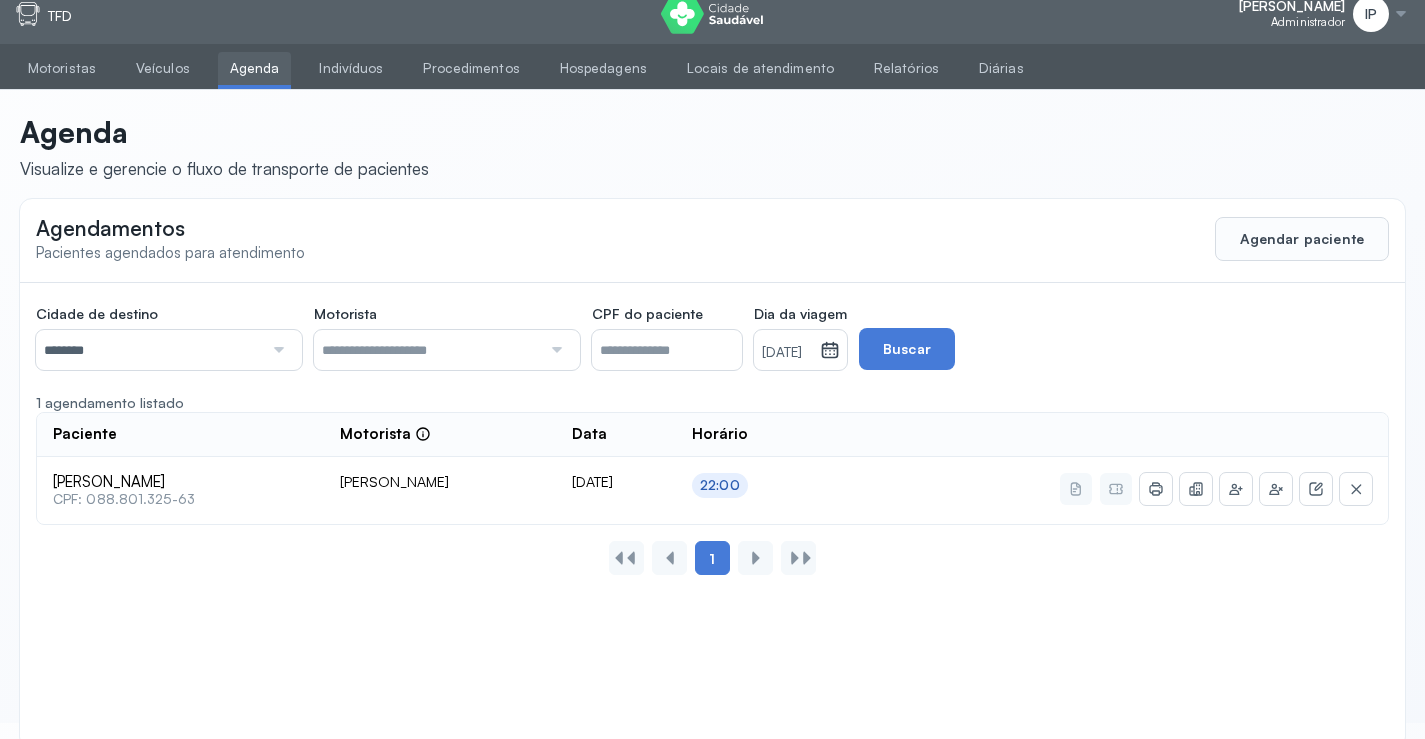 scroll, scrollTop: 0, scrollLeft: 0, axis: both 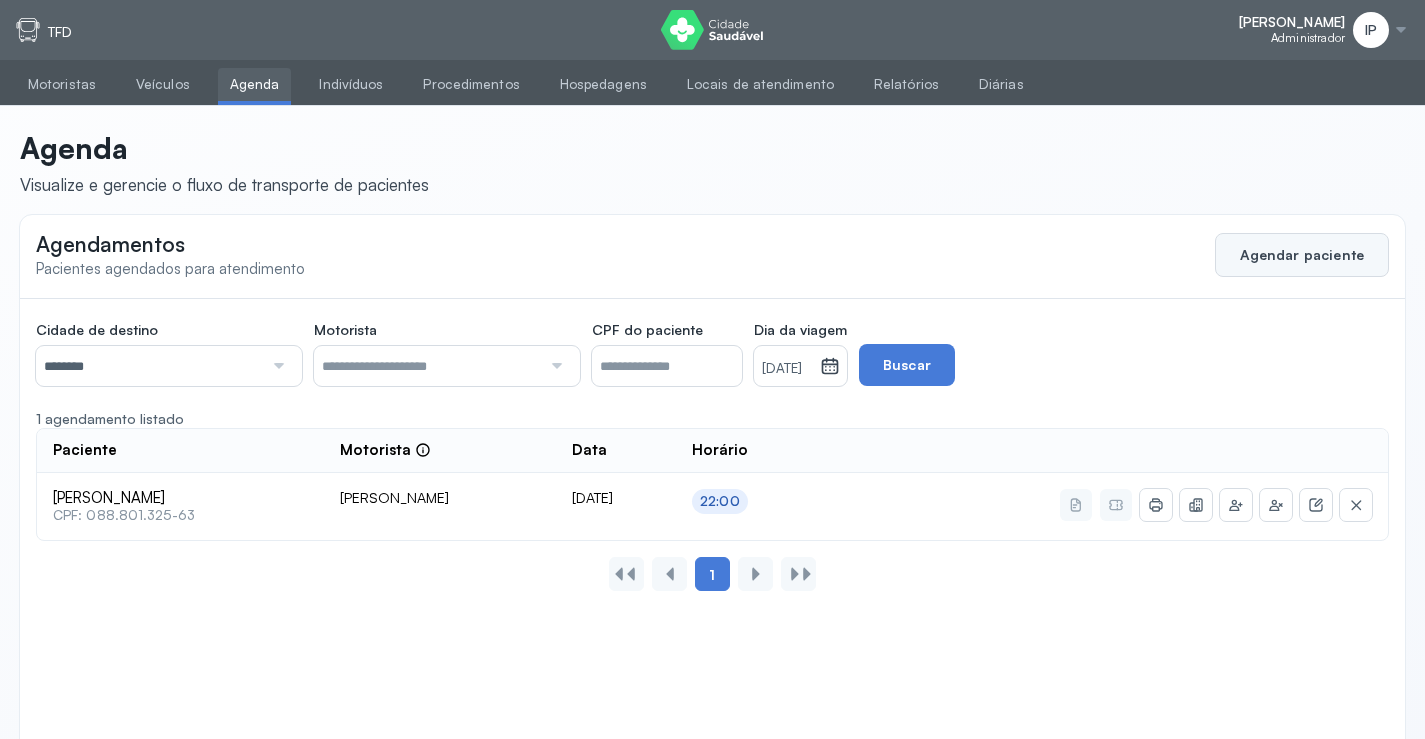 click on "Agendar paciente" 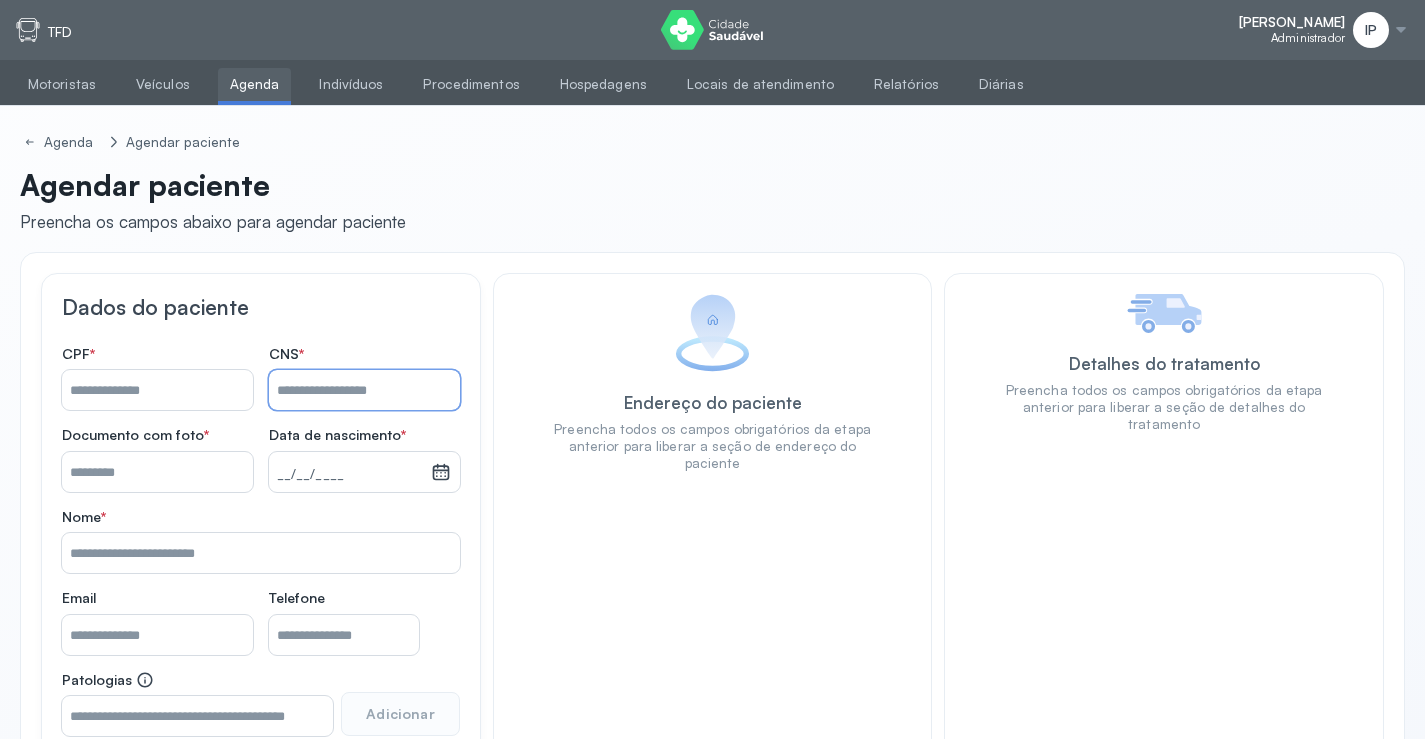 click on "Nome   *" at bounding box center [364, 390] 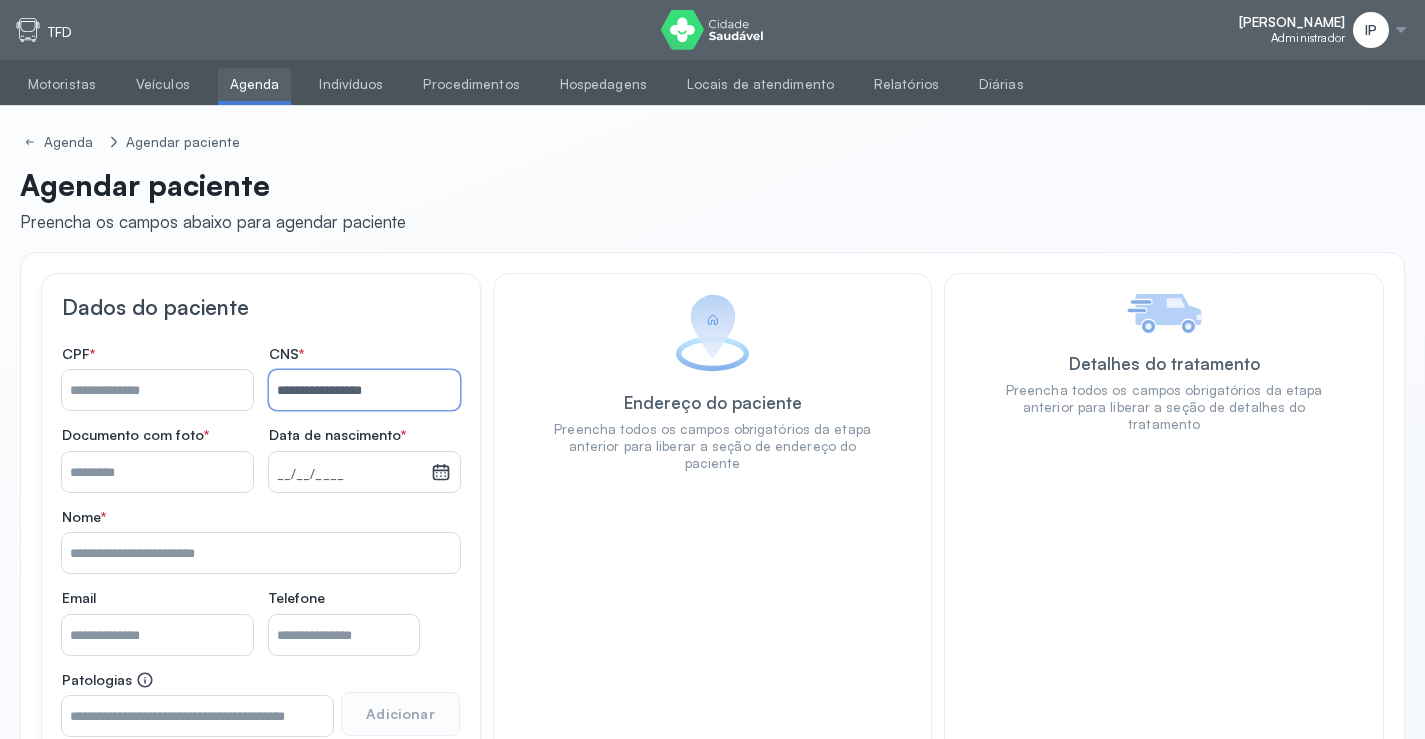 type on "**********" 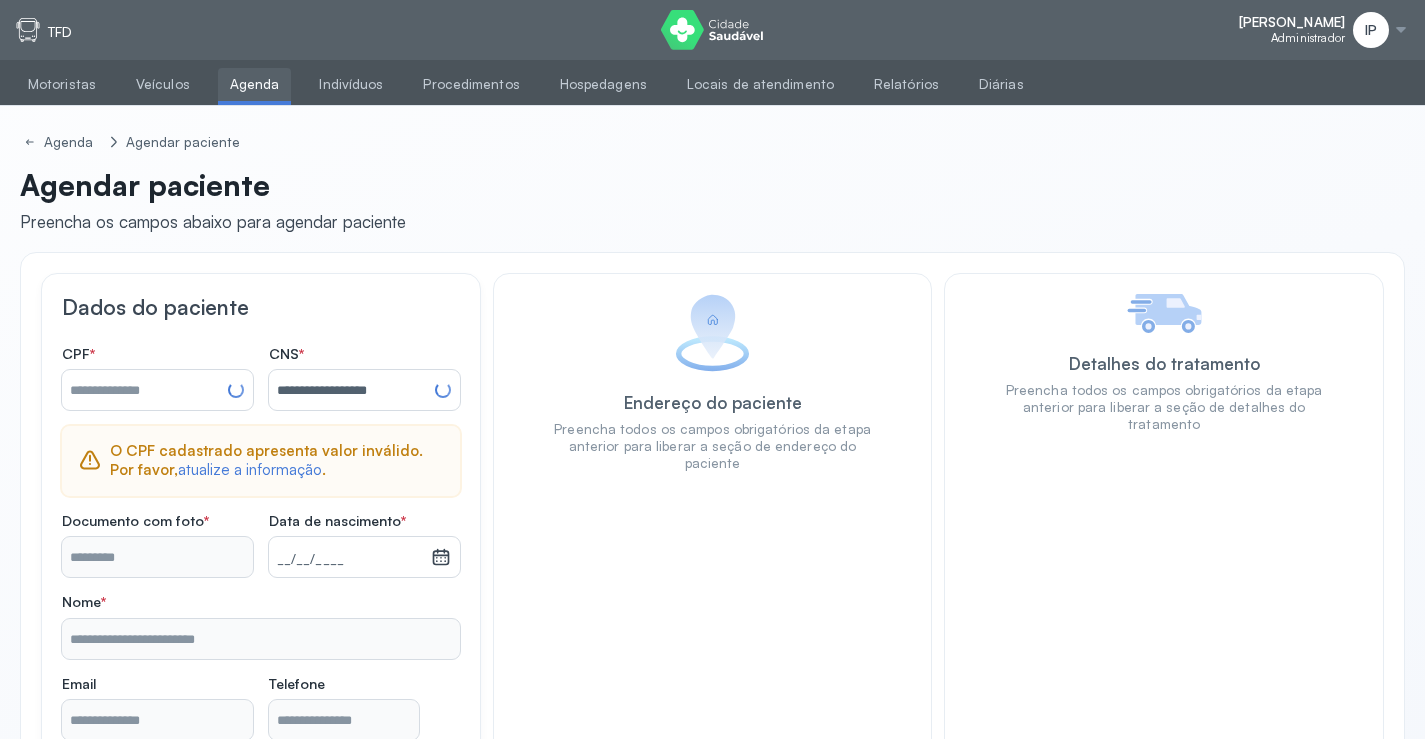 type on "**********" 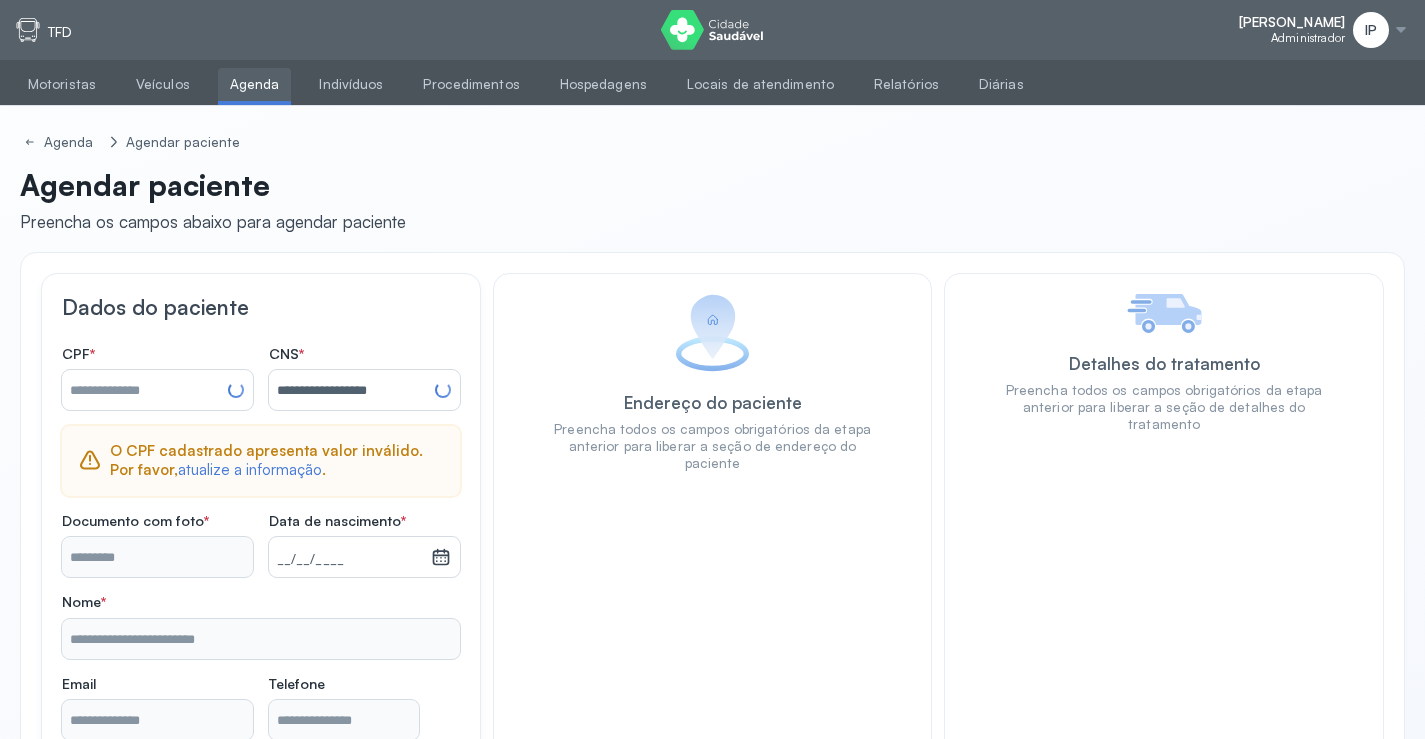 type on "**********" 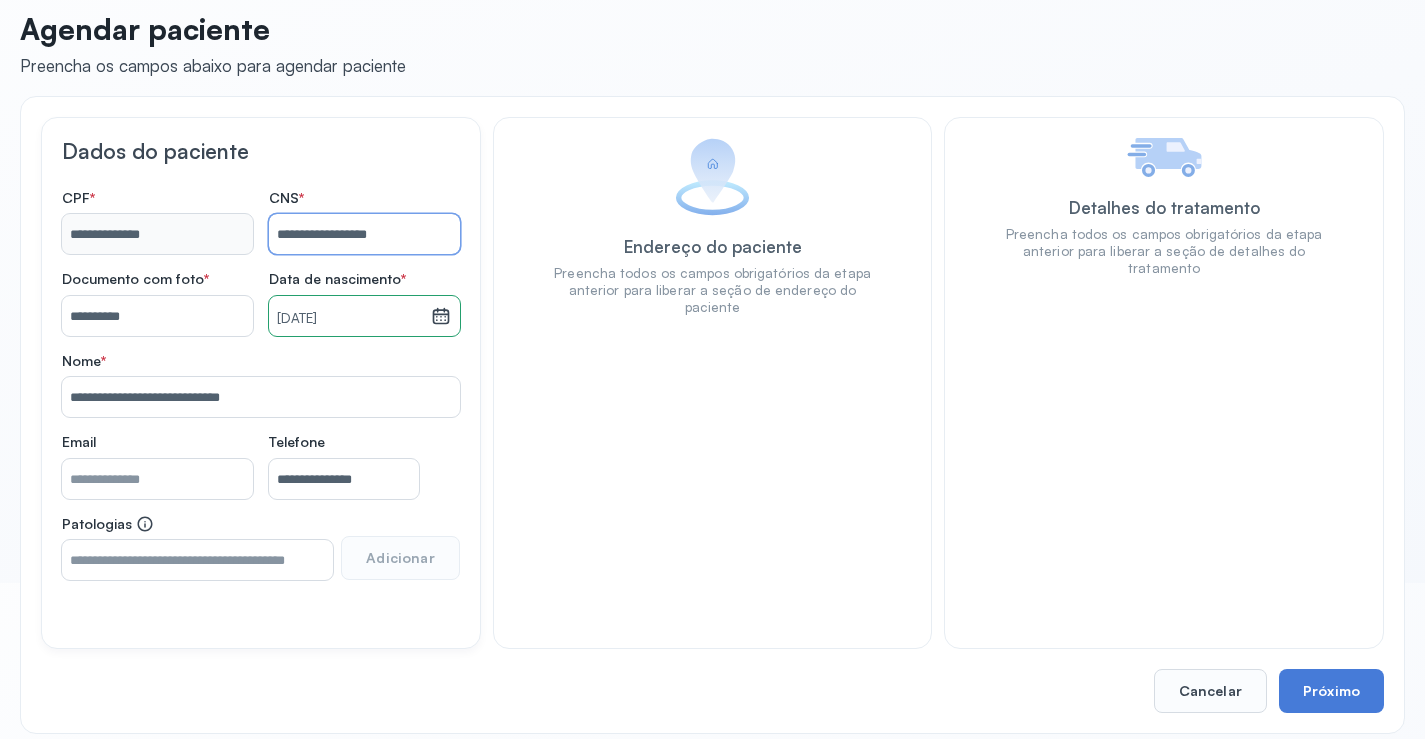 scroll, scrollTop: 171, scrollLeft: 0, axis: vertical 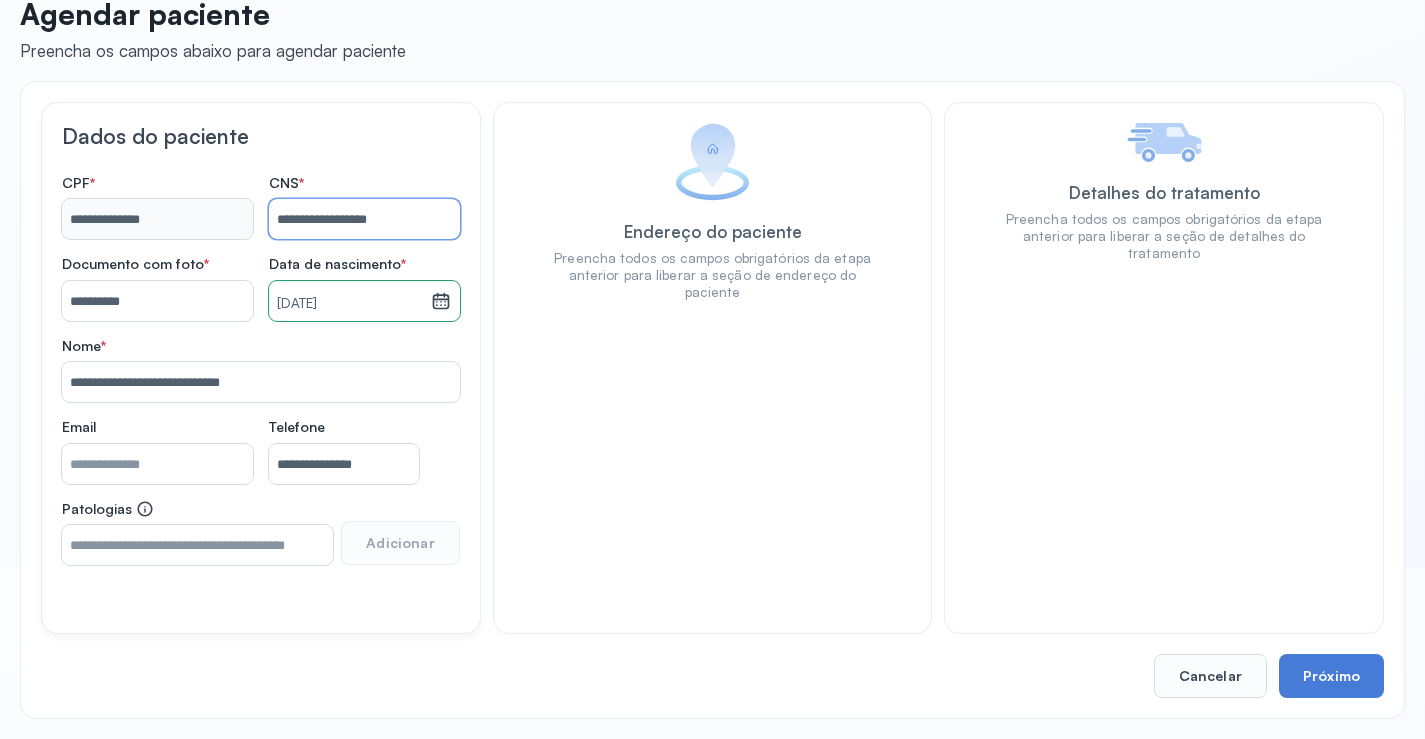 type on "**********" 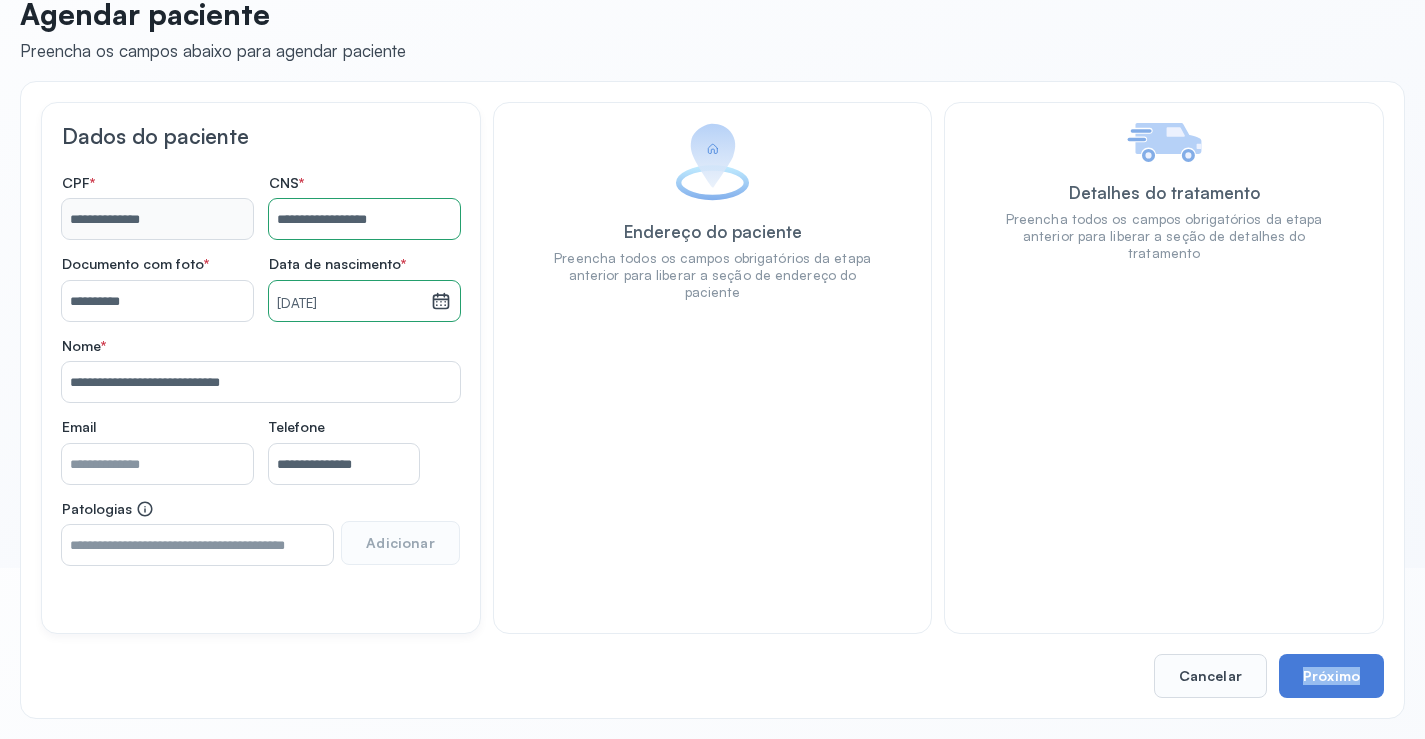 click on "**********" at bounding box center (712, 400) 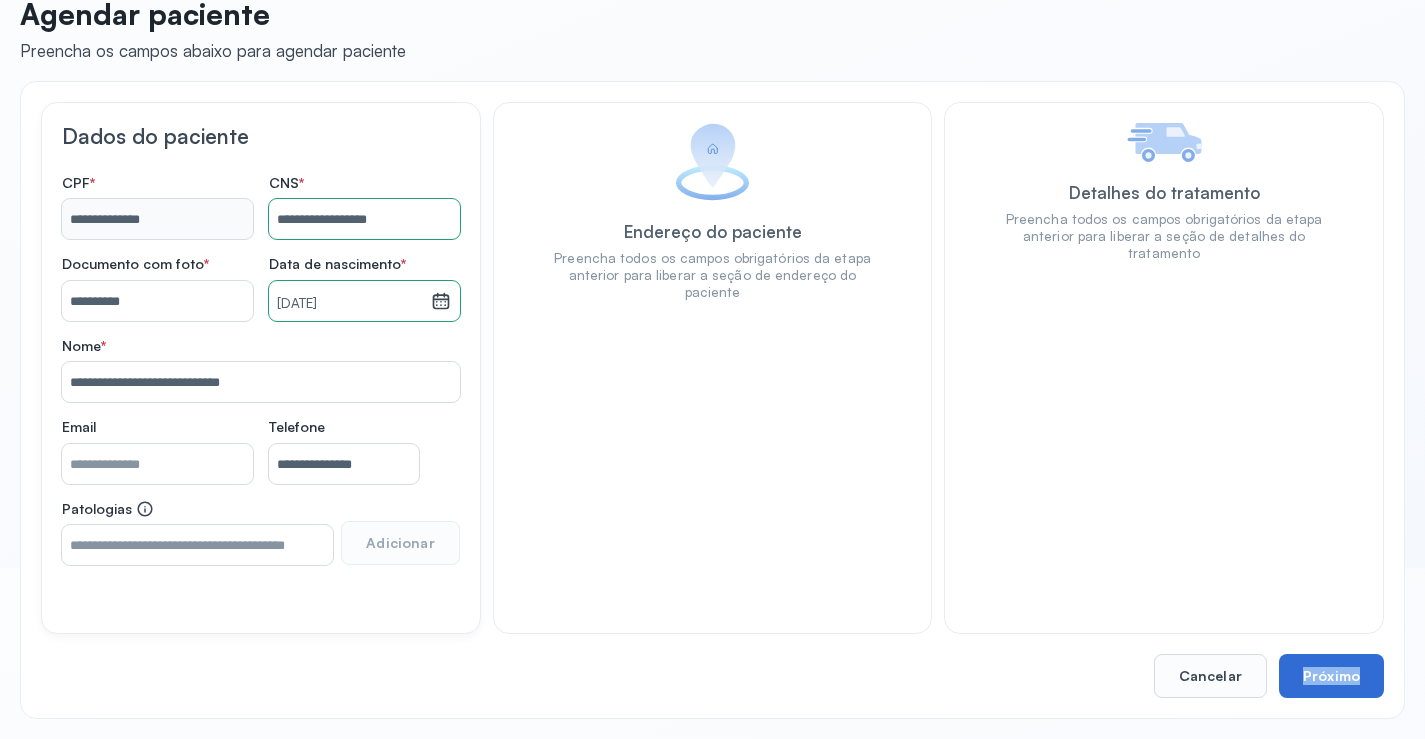 click on "Próximo" at bounding box center [1331, 676] 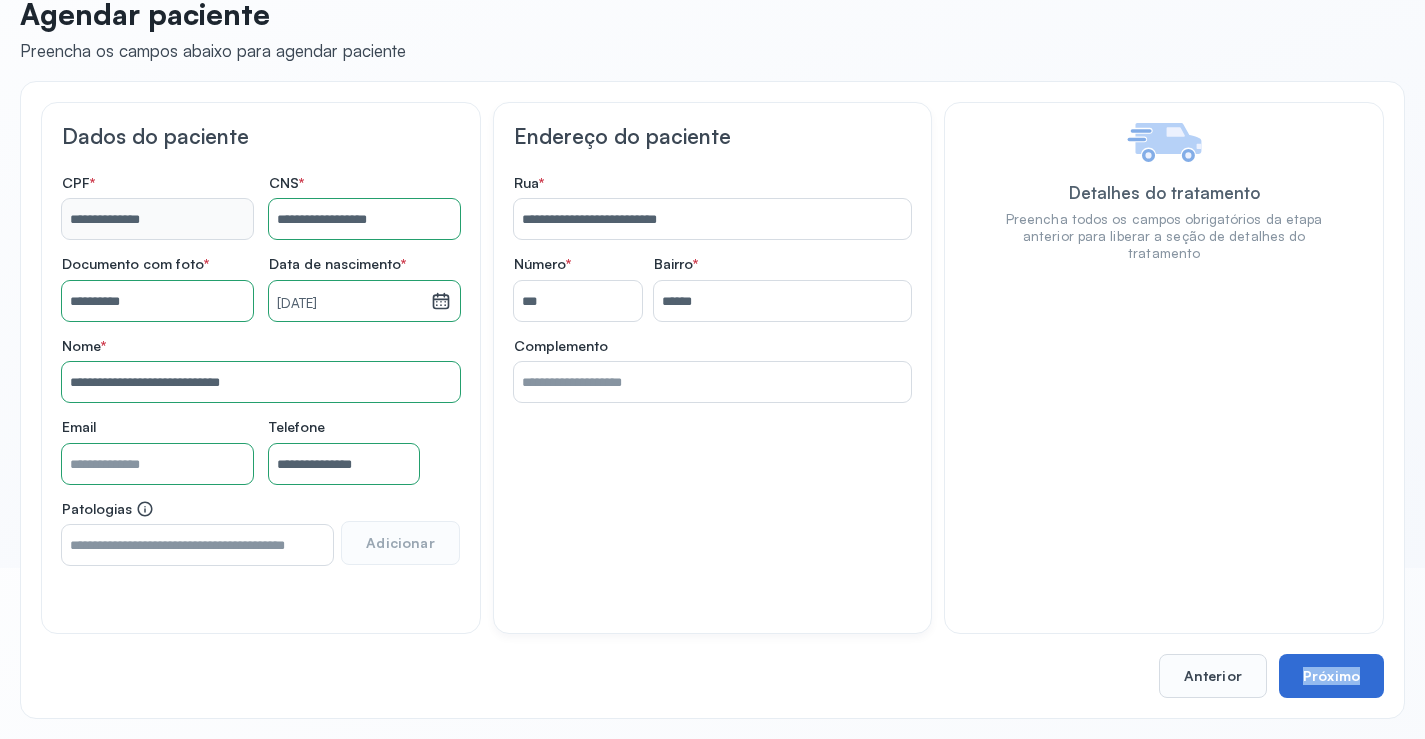 click on "Próximo" at bounding box center [1331, 676] 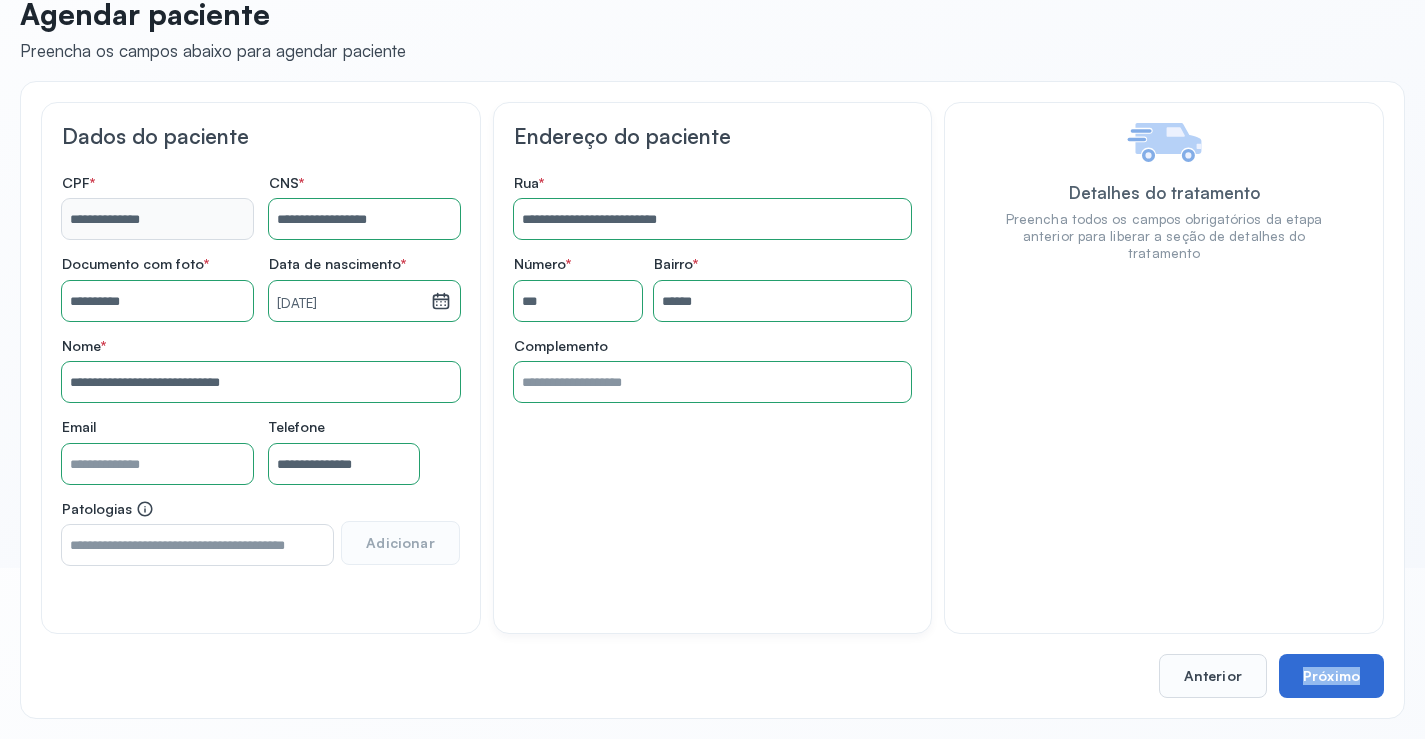 click on "Próximo" at bounding box center [1331, 676] 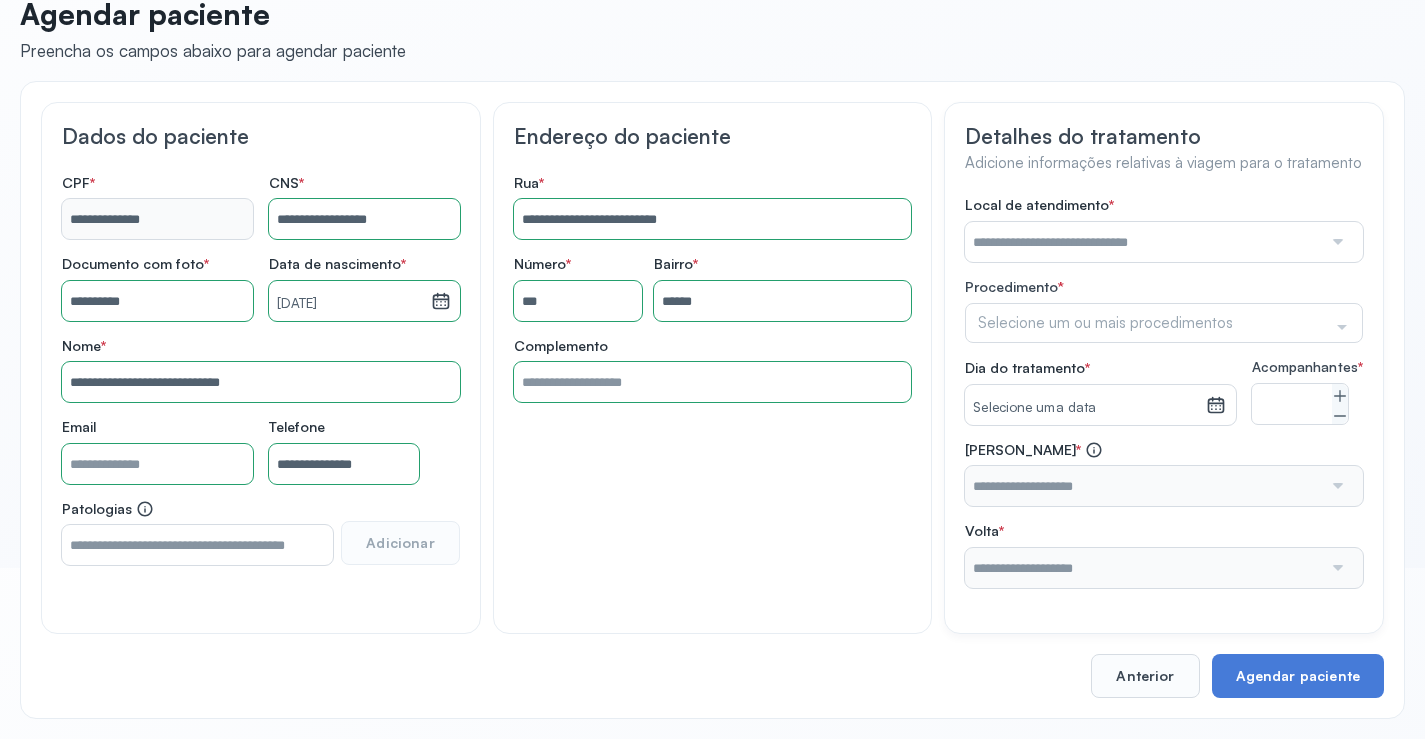 click at bounding box center (1143, 242) 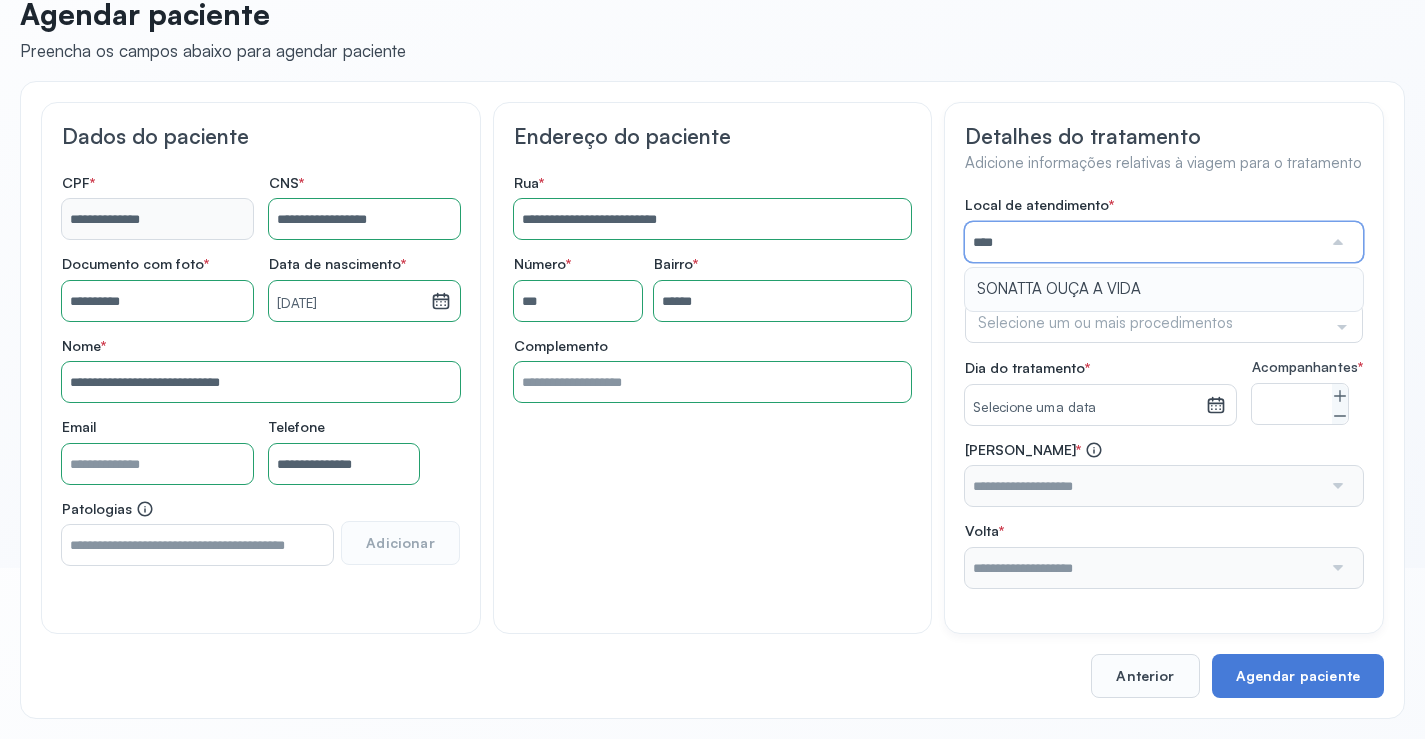 type on "**********" 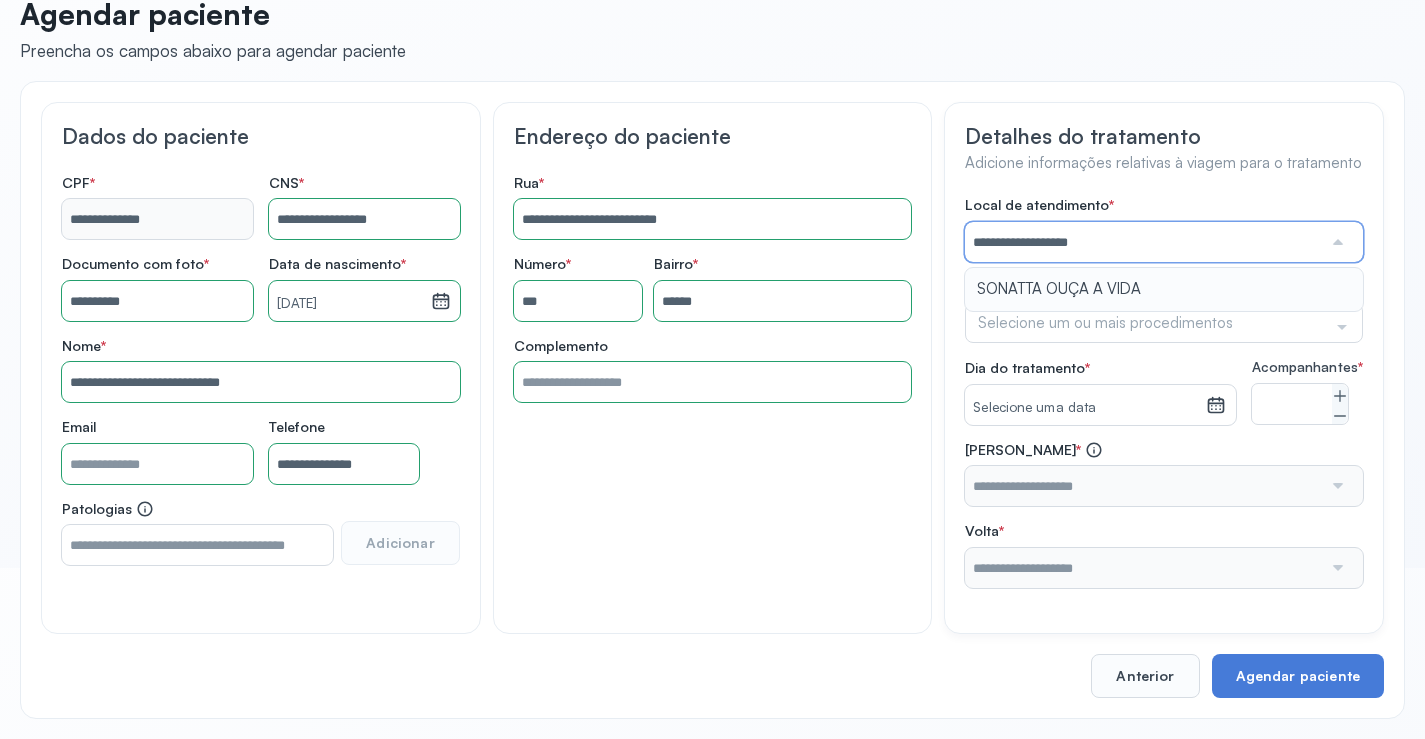 click on "**********" at bounding box center (1164, 392) 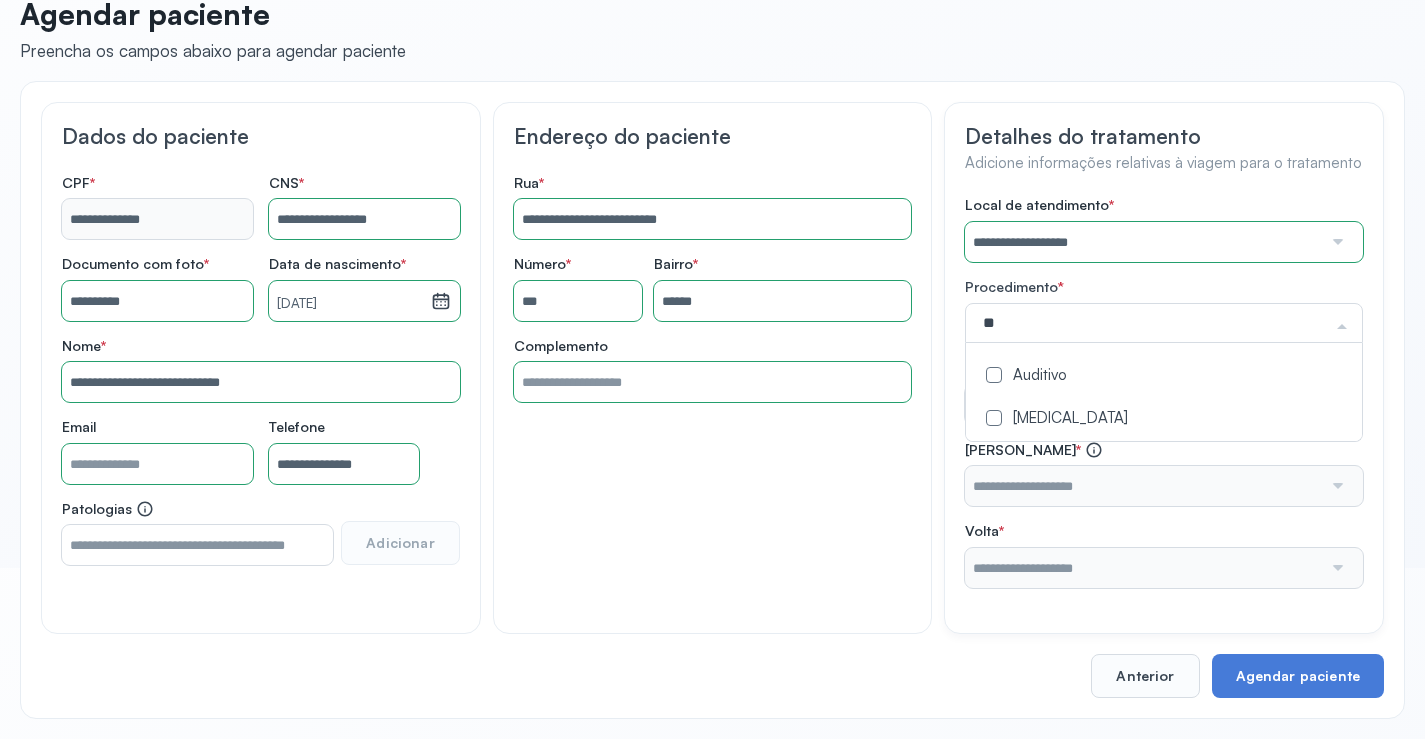 type on "***" 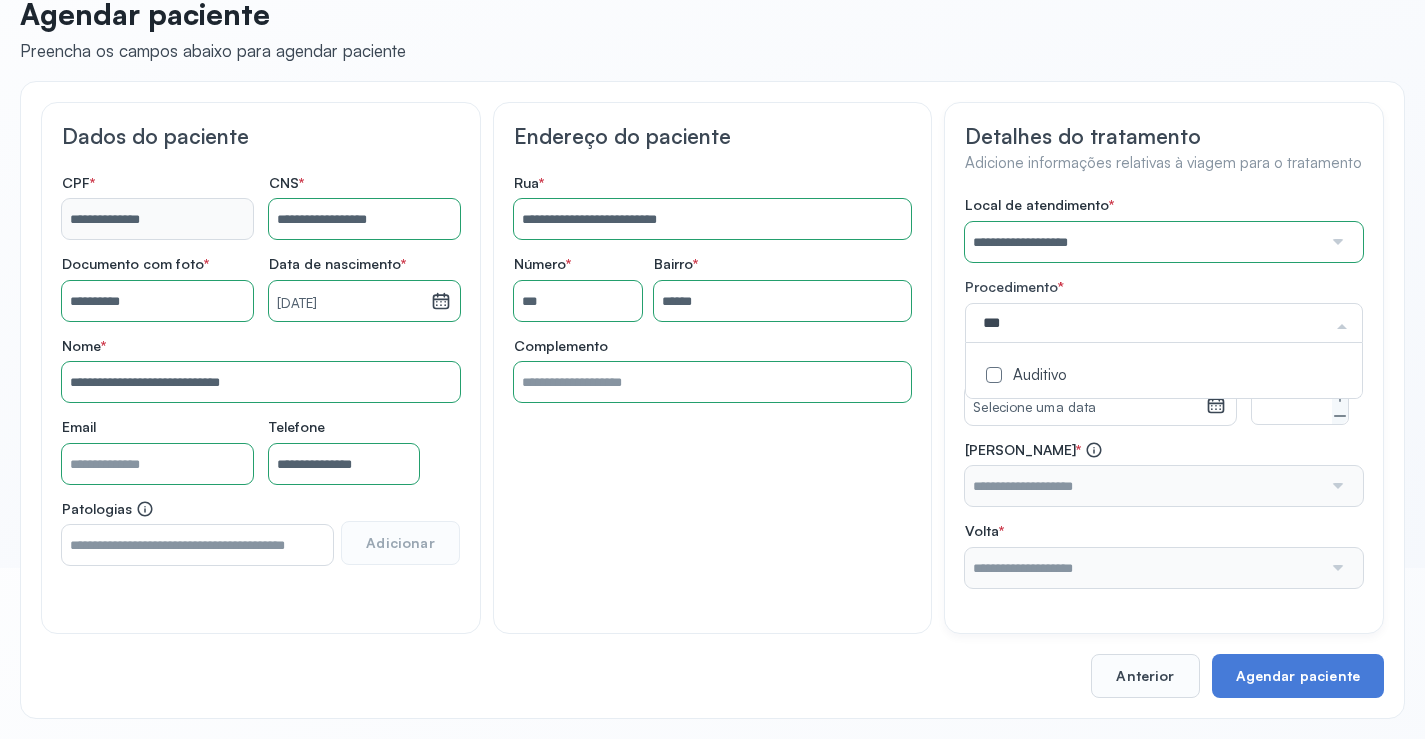 click at bounding box center (994, 375) 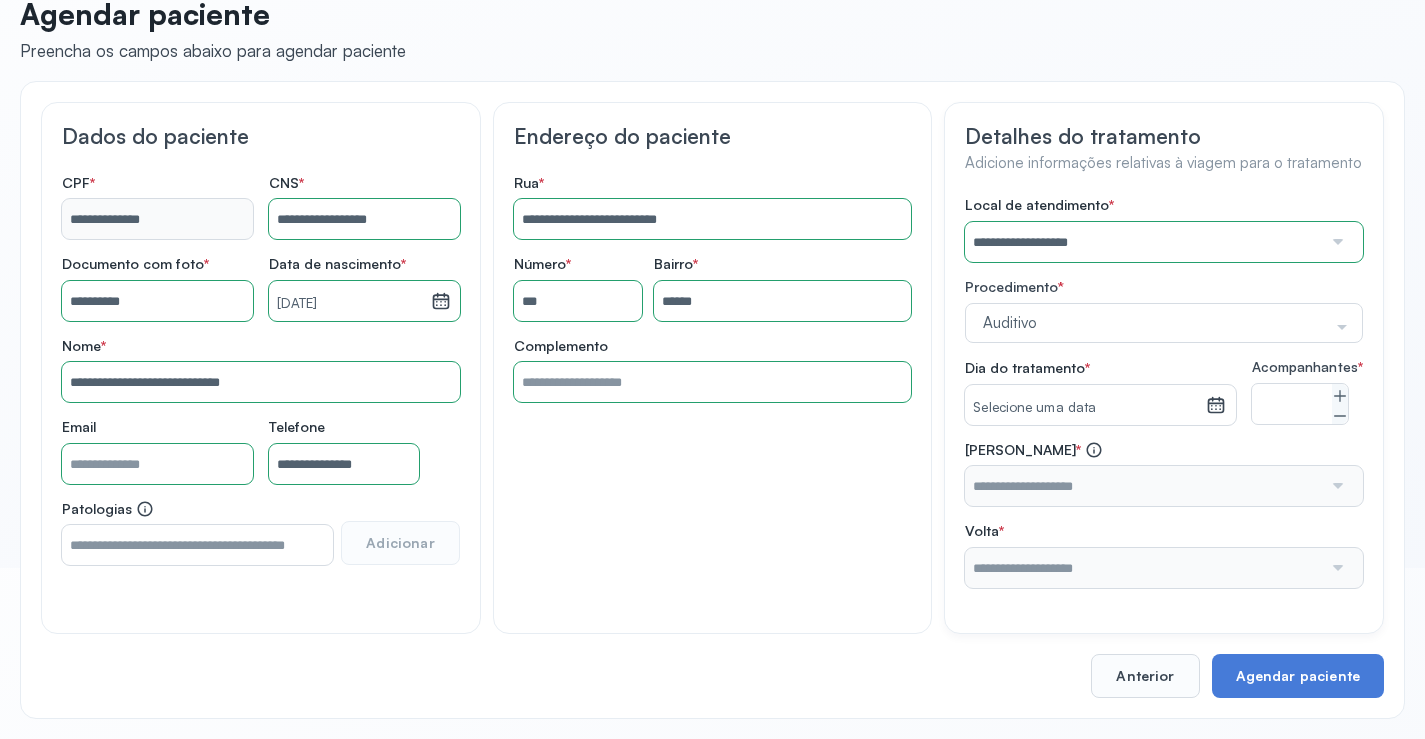 click on "**********" 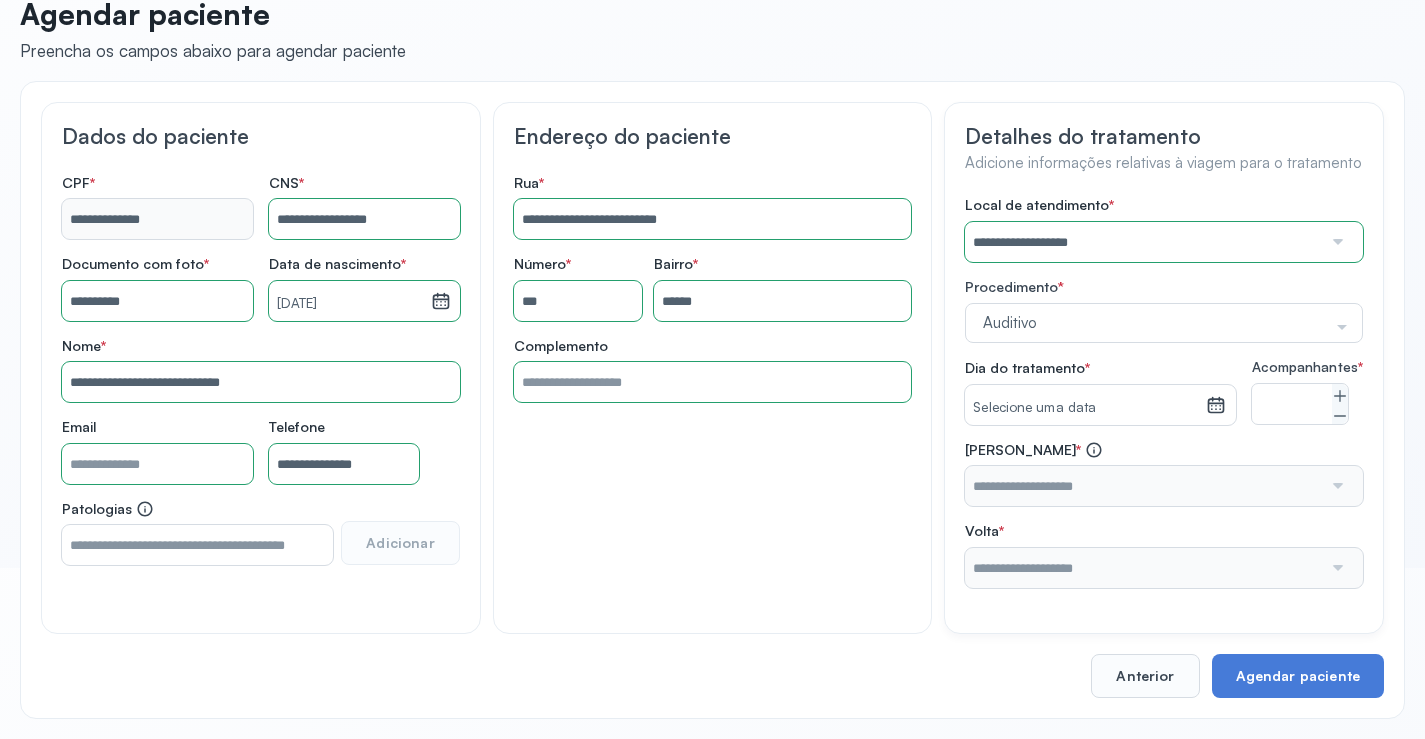 click on "Selecione uma data" at bounding box center (1085, 408) 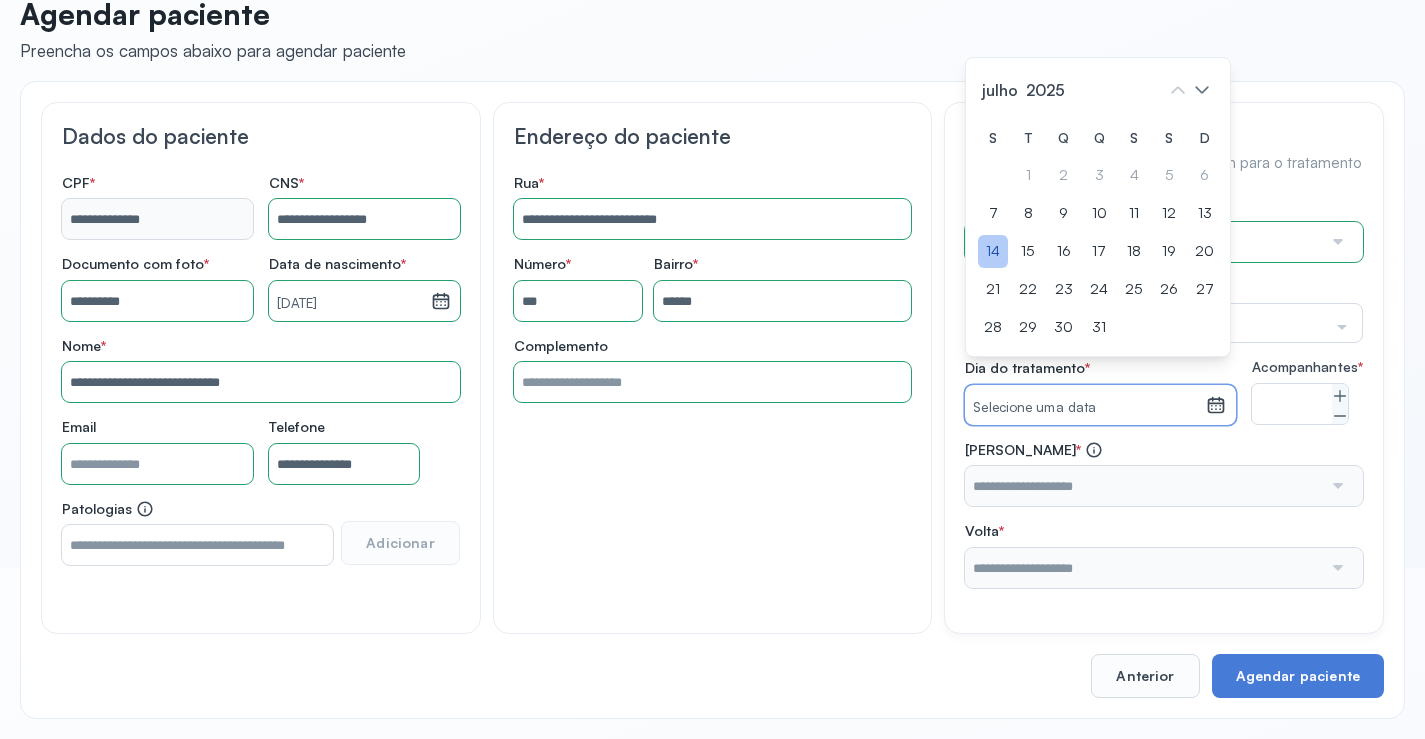 click on "14" 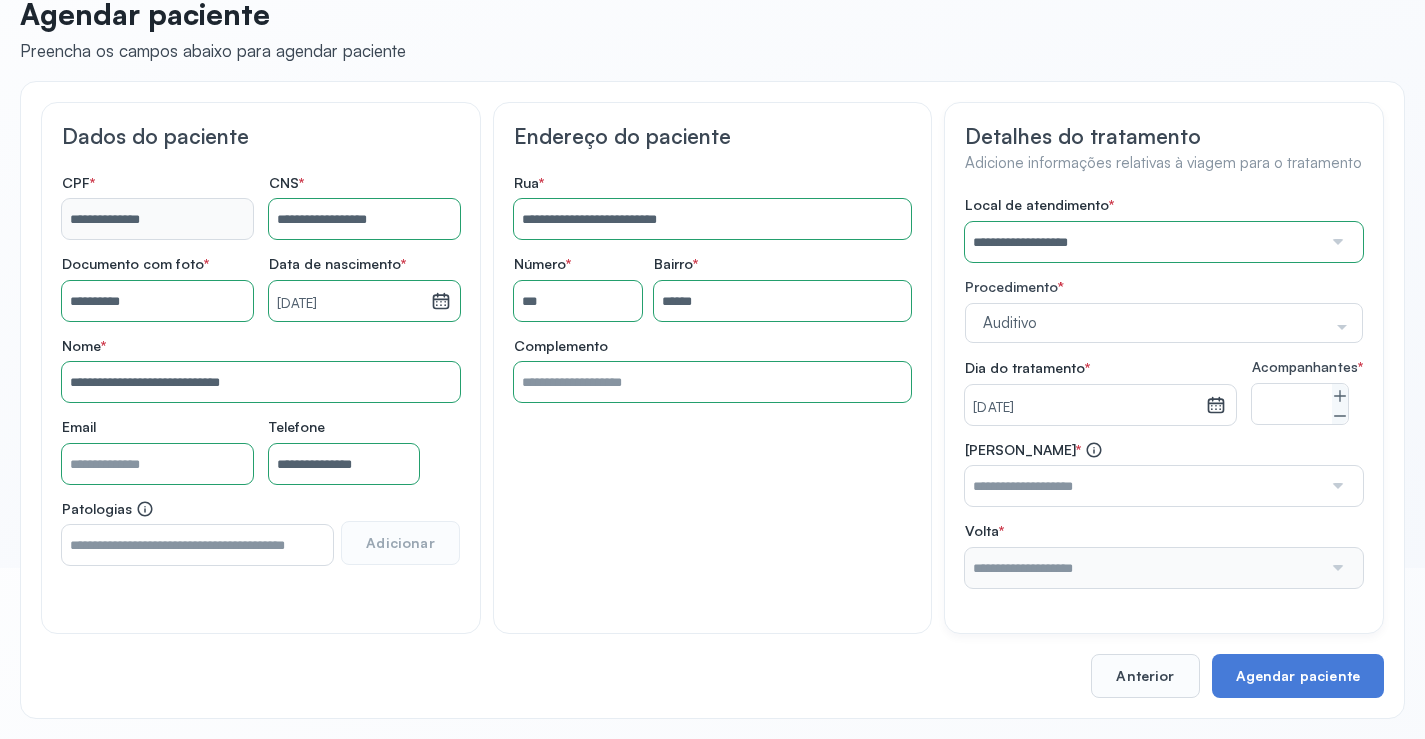 click at bounding box center (1336, 486) 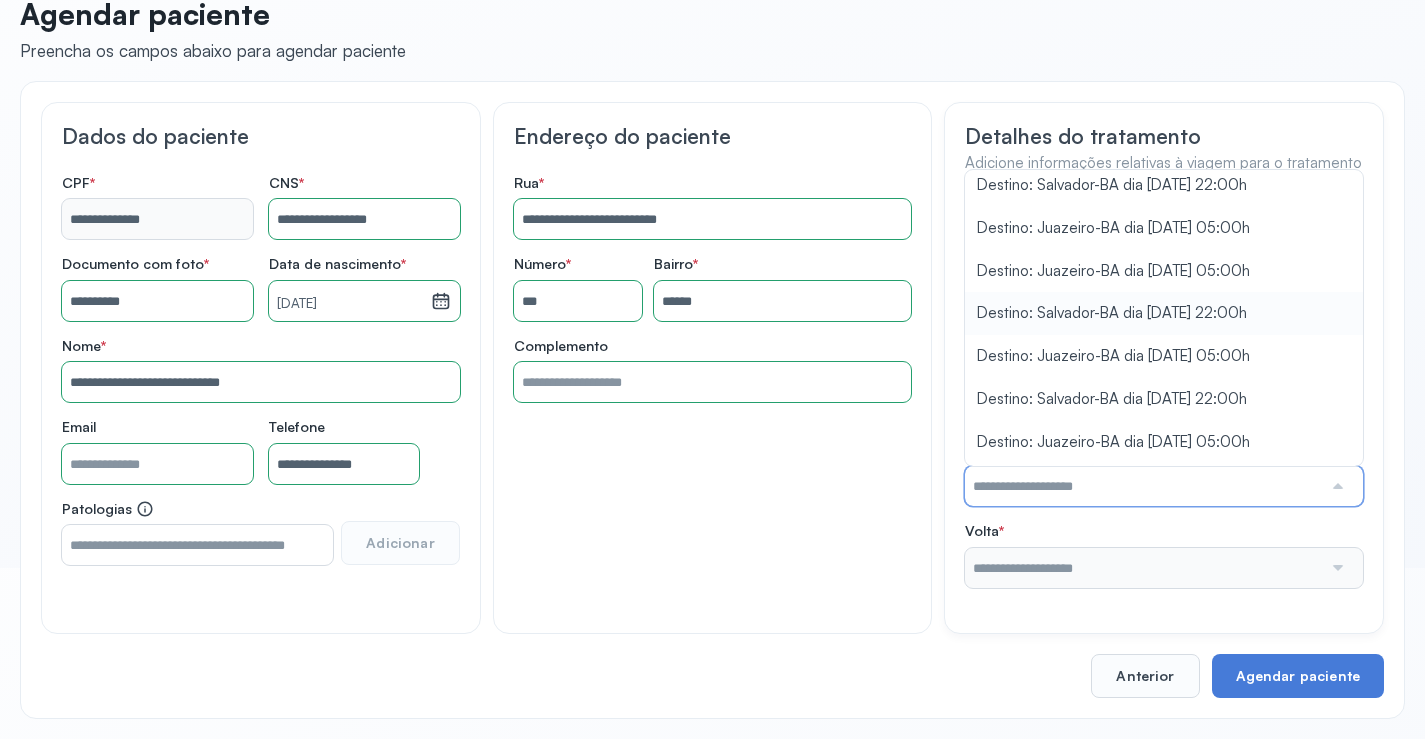 scroll, scrollTop: 88, scrollLeft: 0, axis: vertical 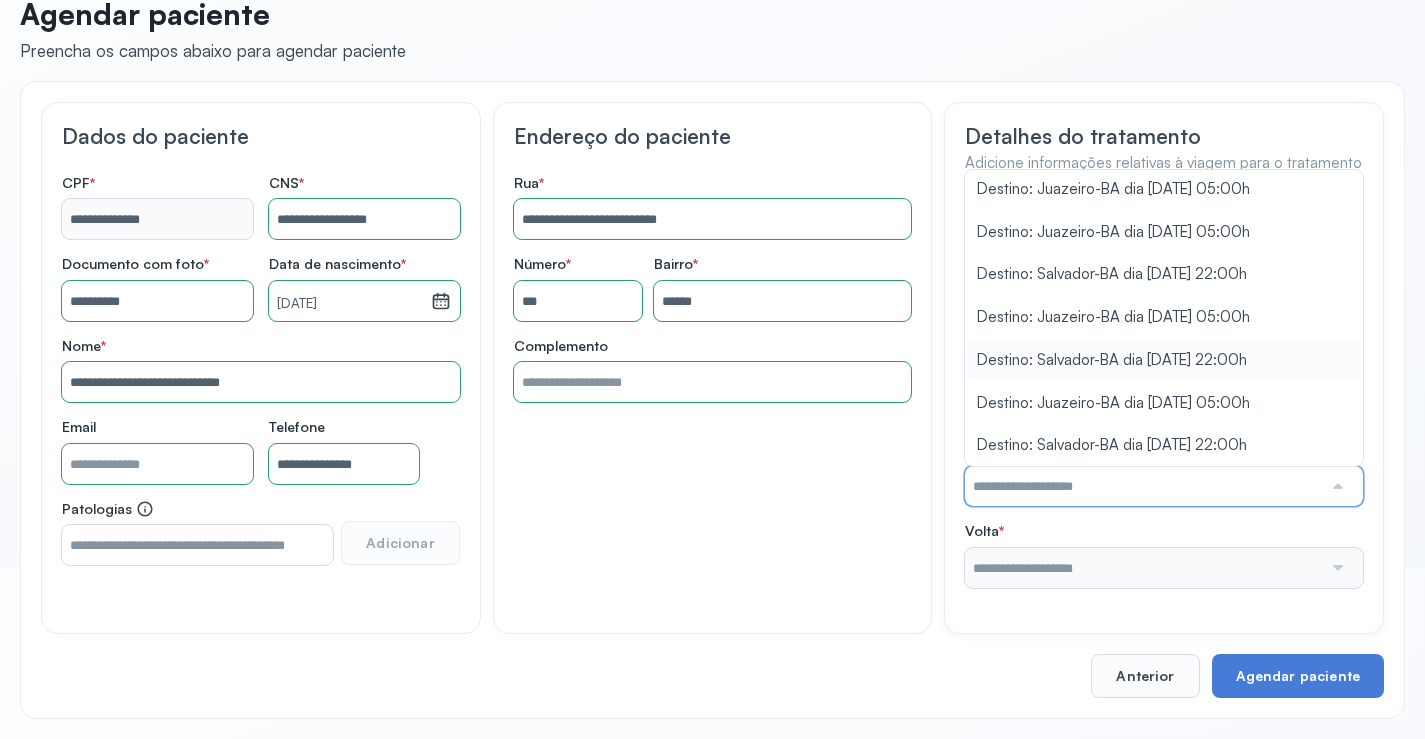 type on "**********" 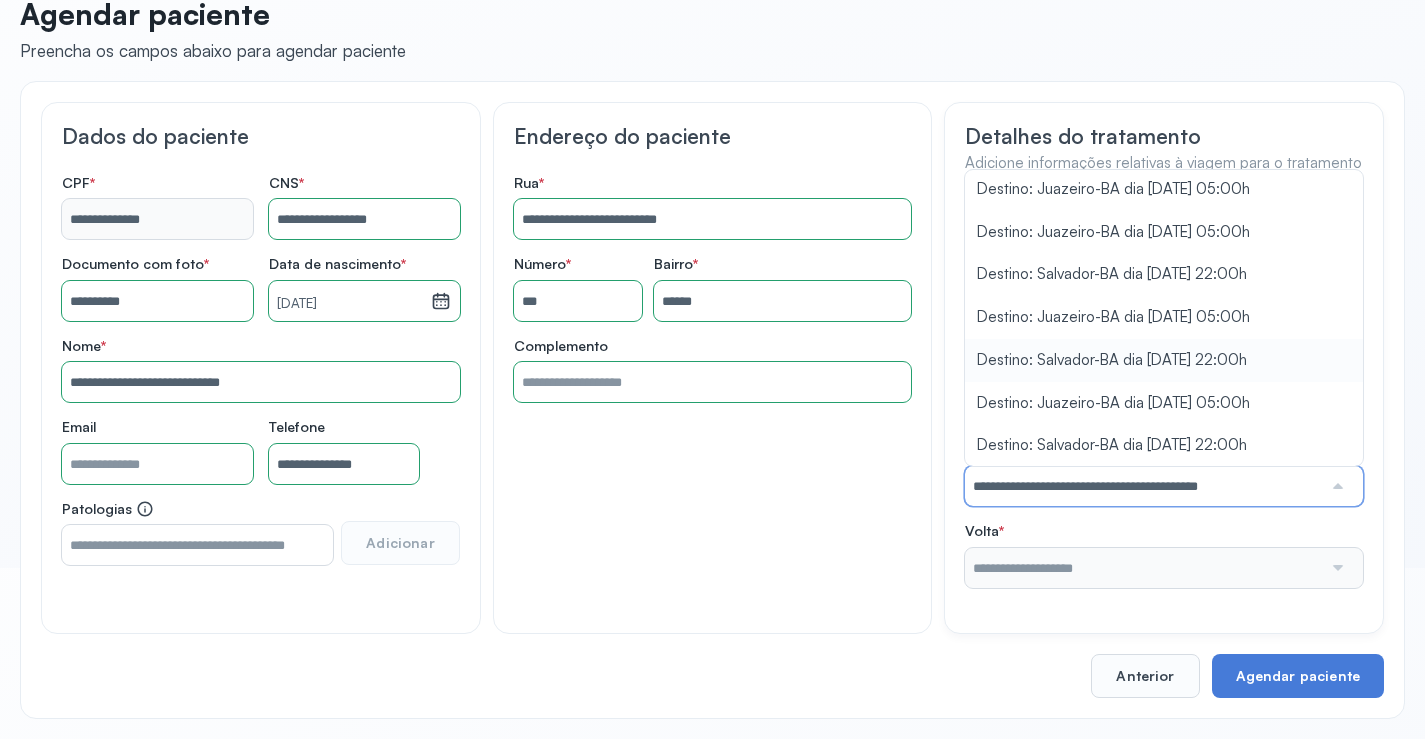 click on "**********" at bounding box center [1164, 392] 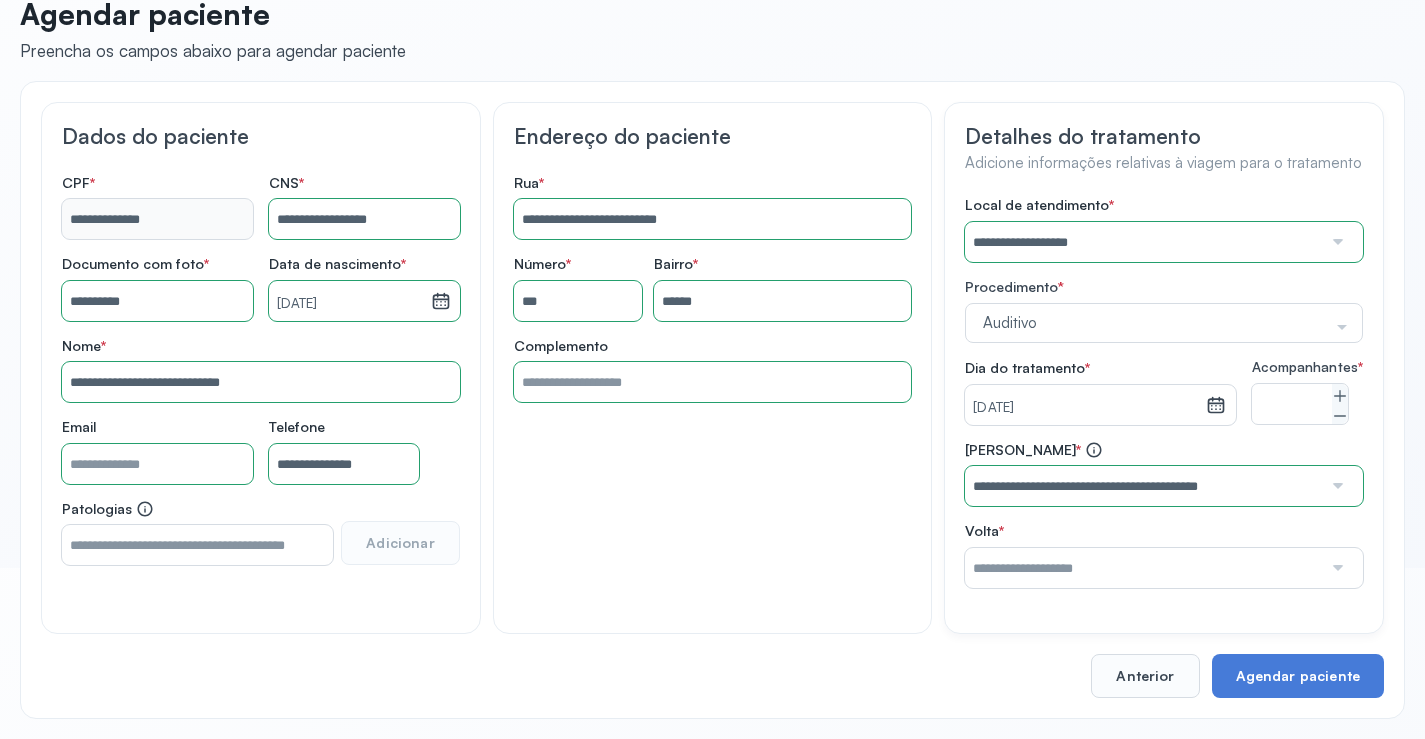 click at bounding box center (1143, 568) 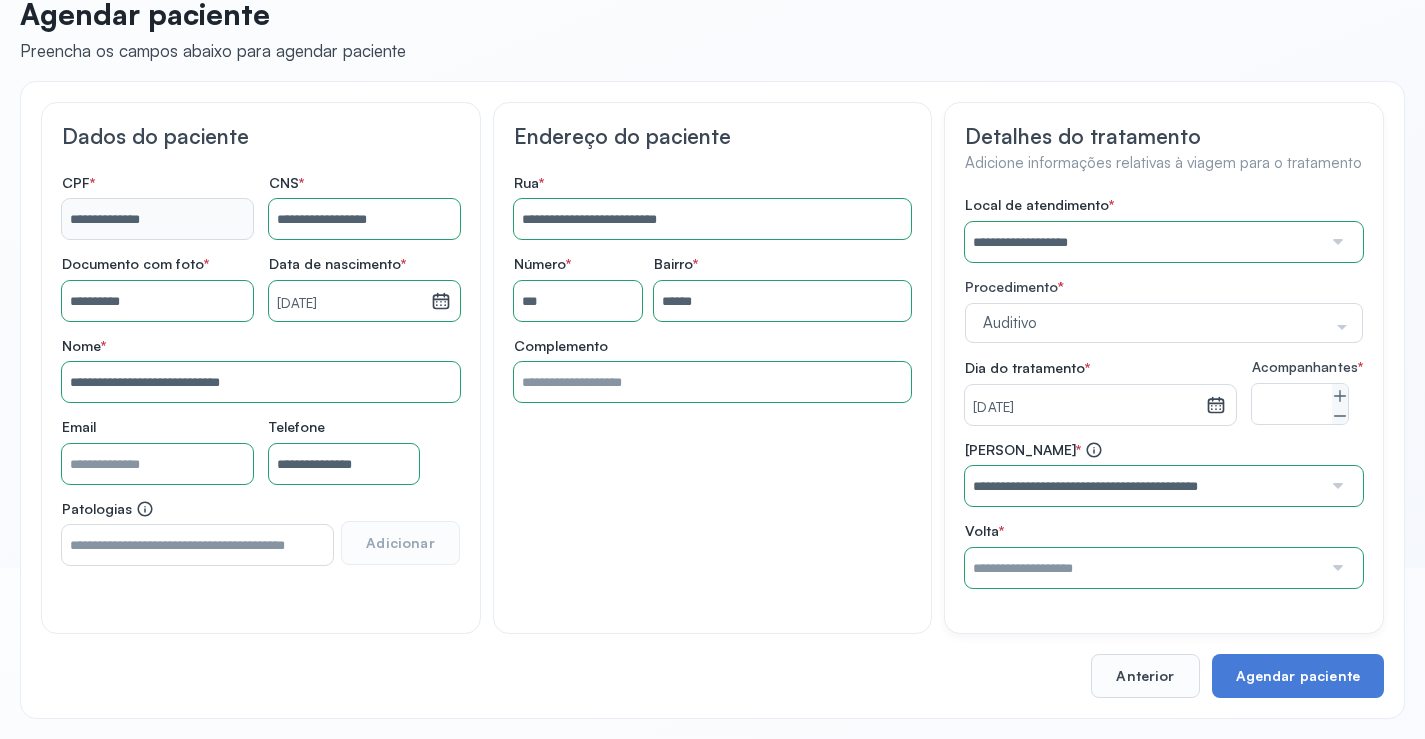 type on "**********" 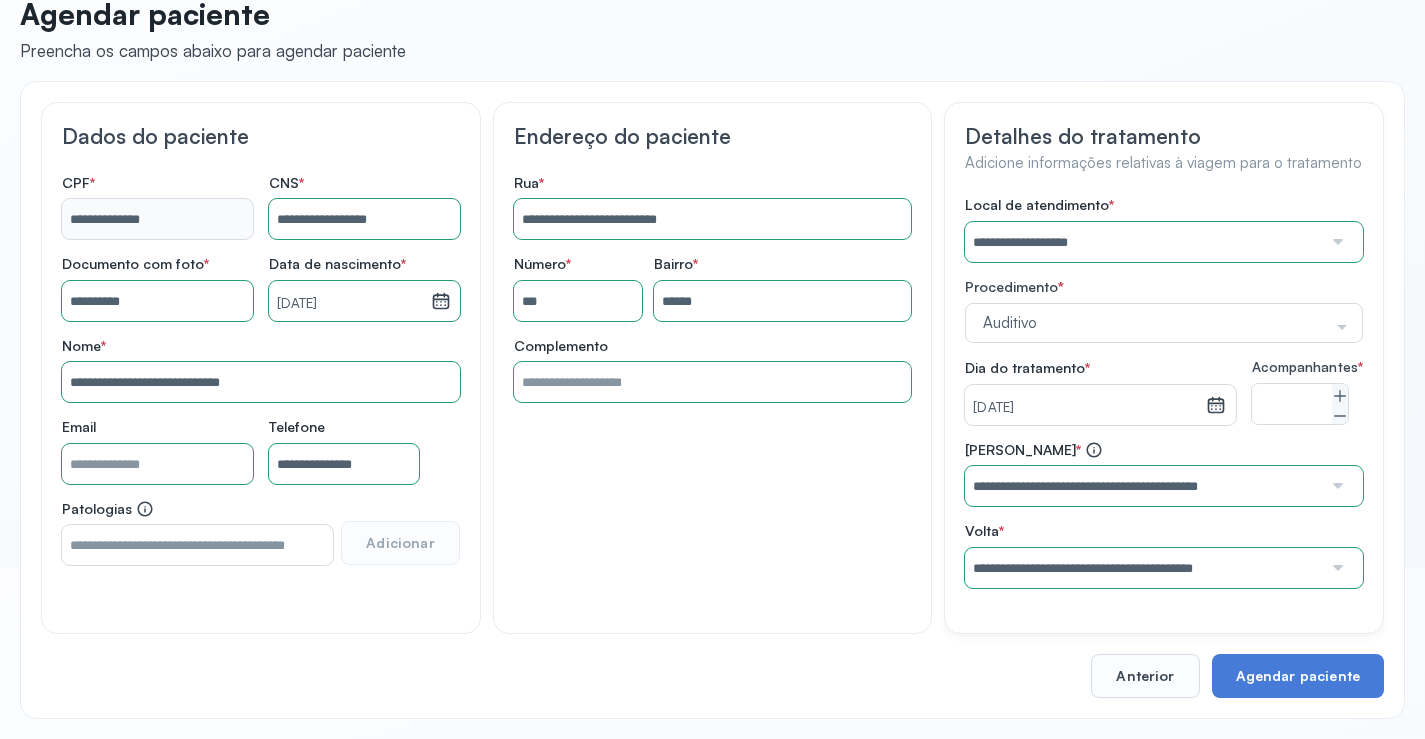click on "**********" at bounding box center (1164, 392) 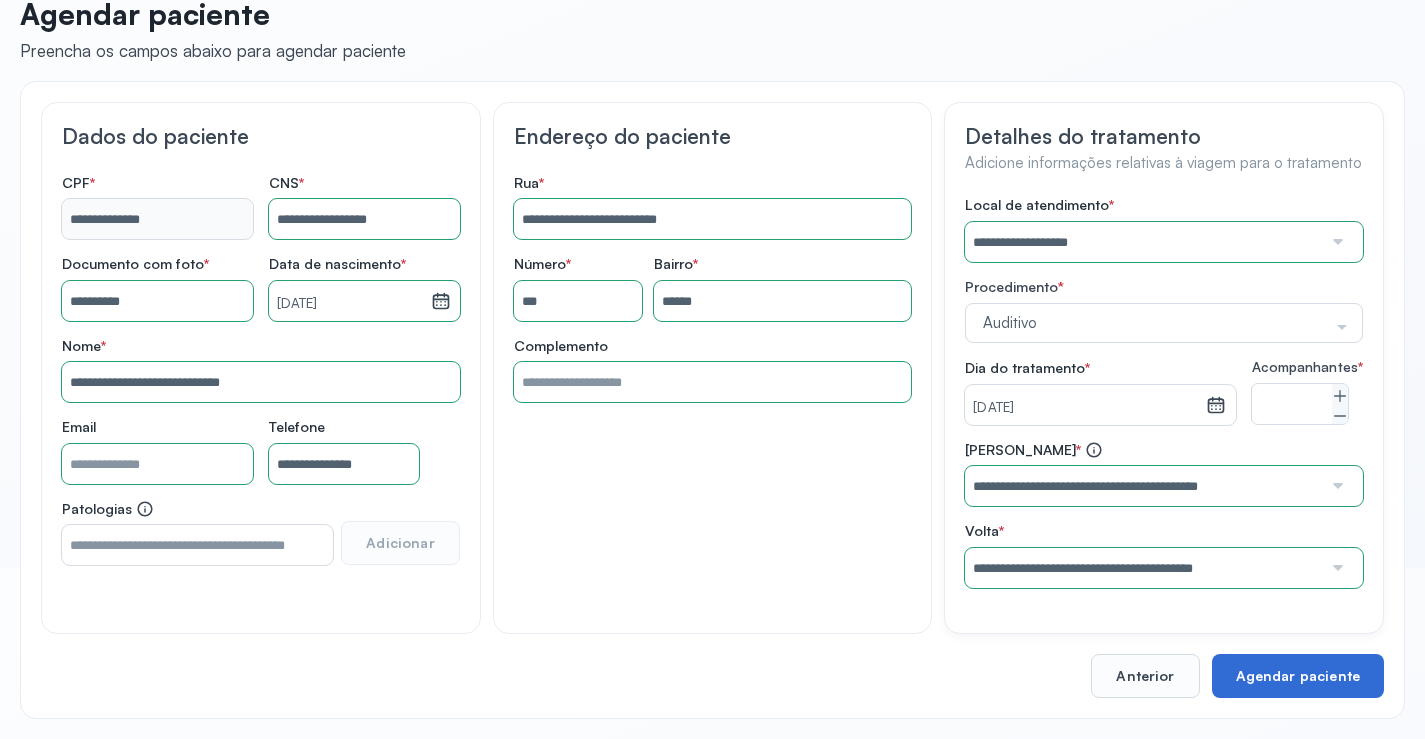 click on "Agendar paciente" at bounding box center [1298, 676] 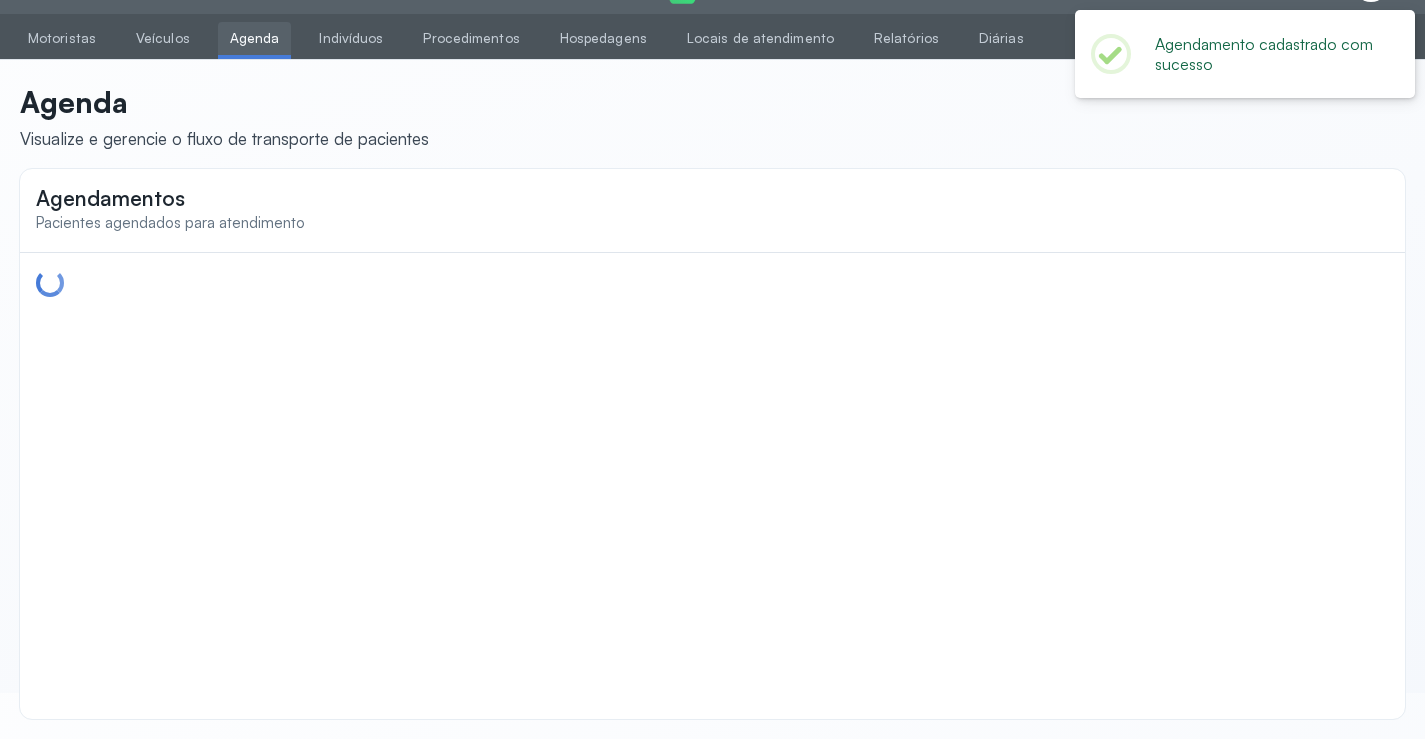 scroll, scrollTop: 0, scrollLeft: 0, axis: both 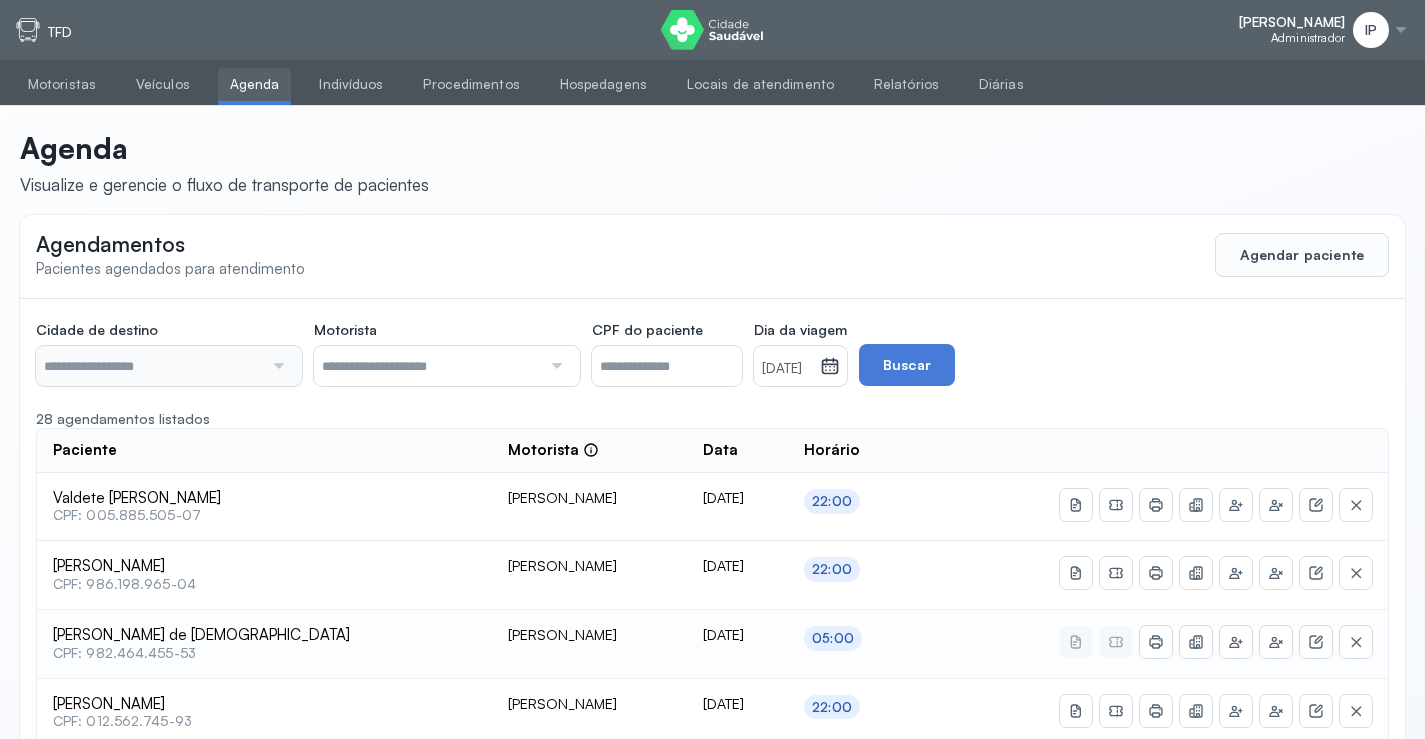 type on "********" 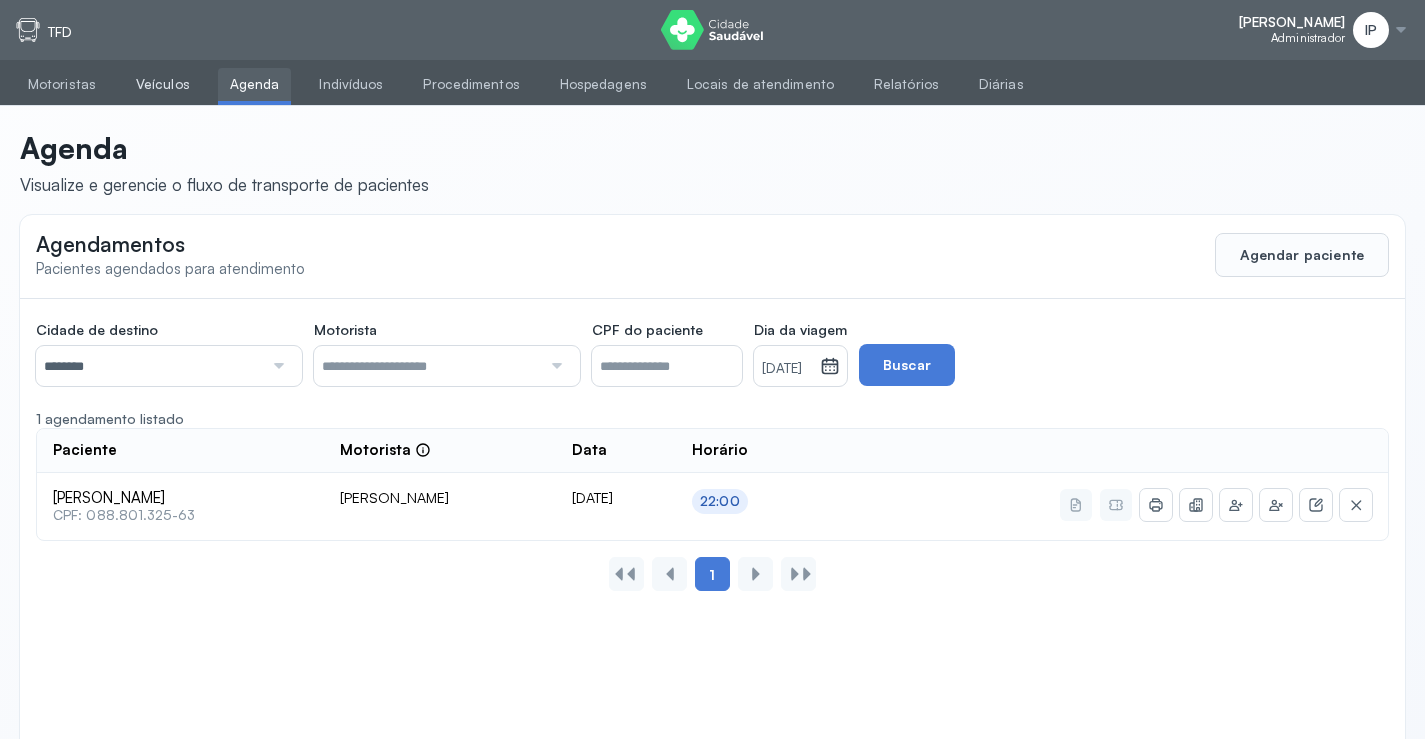 click on "Veículos" at bounding box center [163, 84] 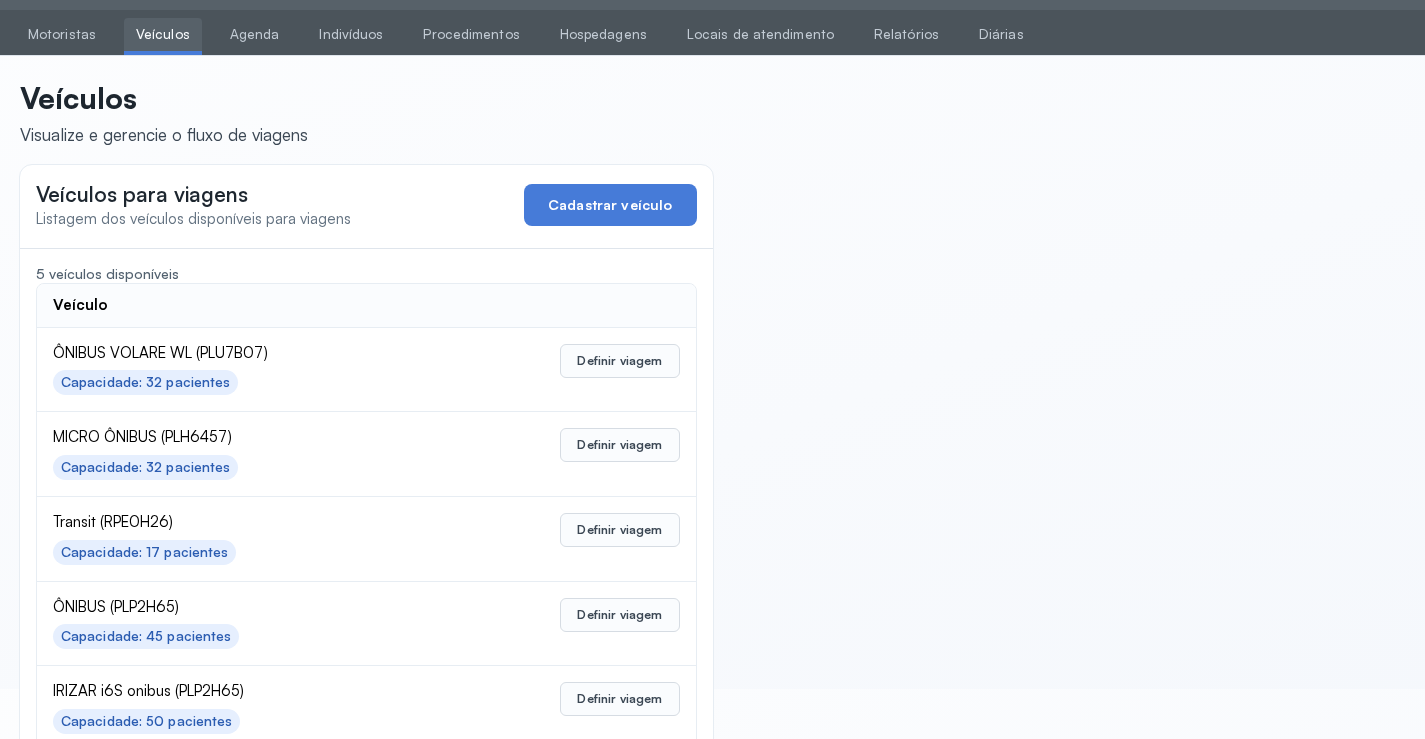 scroll, scrollTop: 98, scrollLeft: 0, axis: vertical 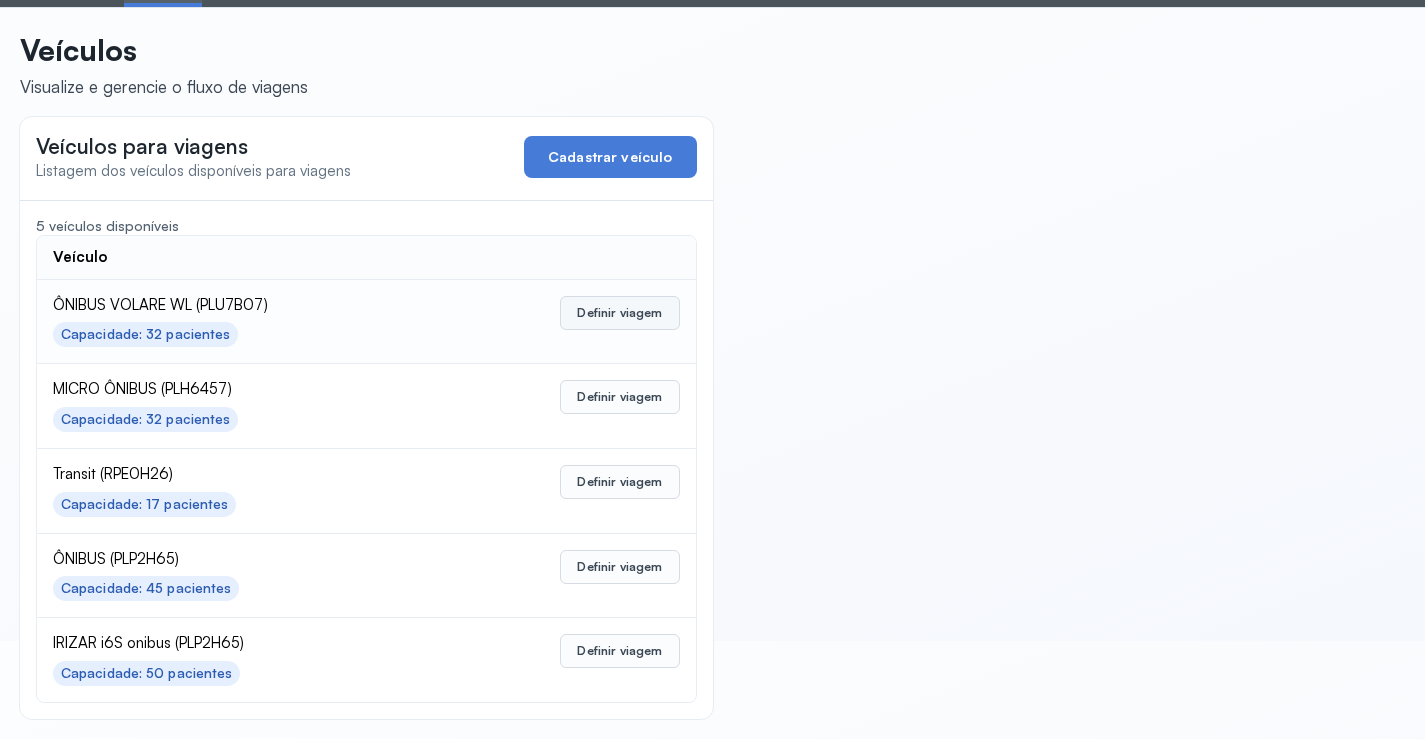 click on "Definir viagem" at bounding box center (619, 313) 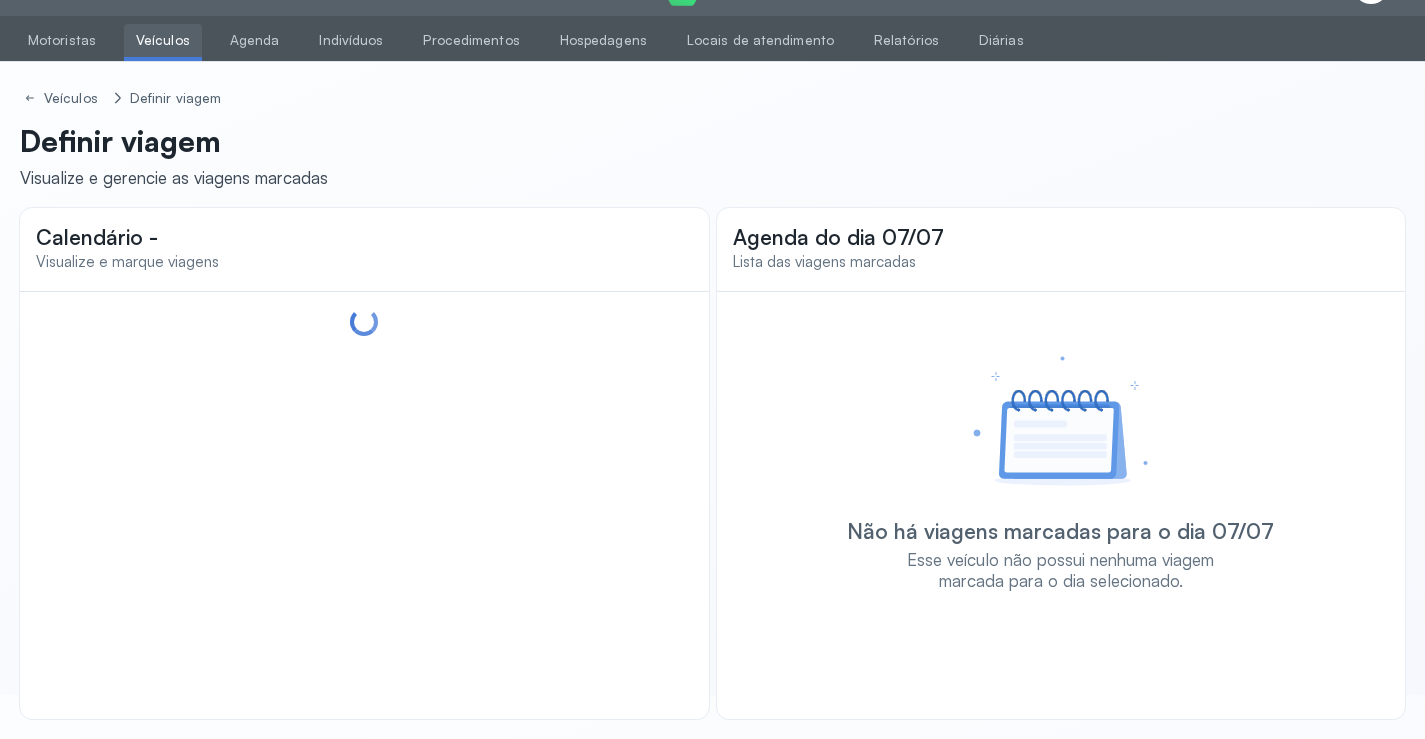 scroll, scrollTop: 47, scrollLeft: 0, axis: vertical 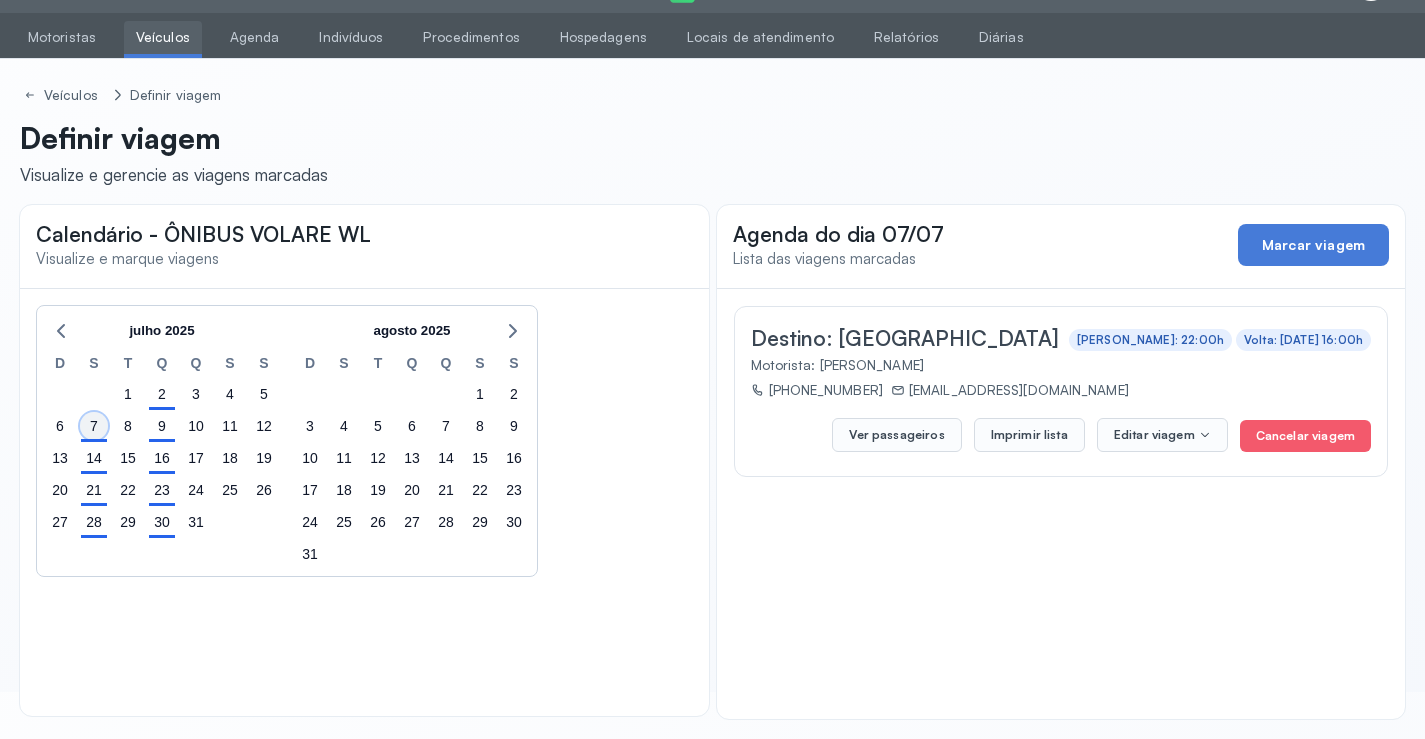 click on "7" 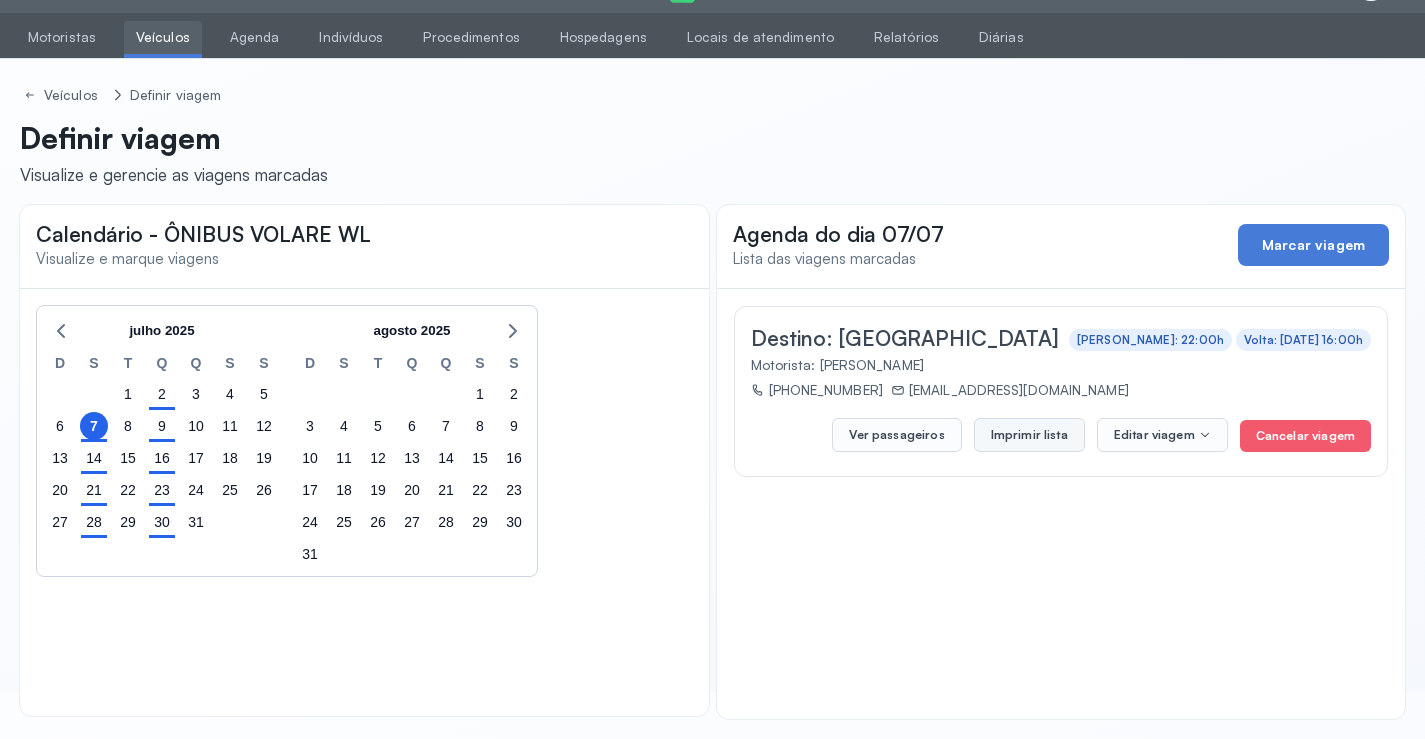 click on "Imprimir lista" at bounding box center [1029, 435] 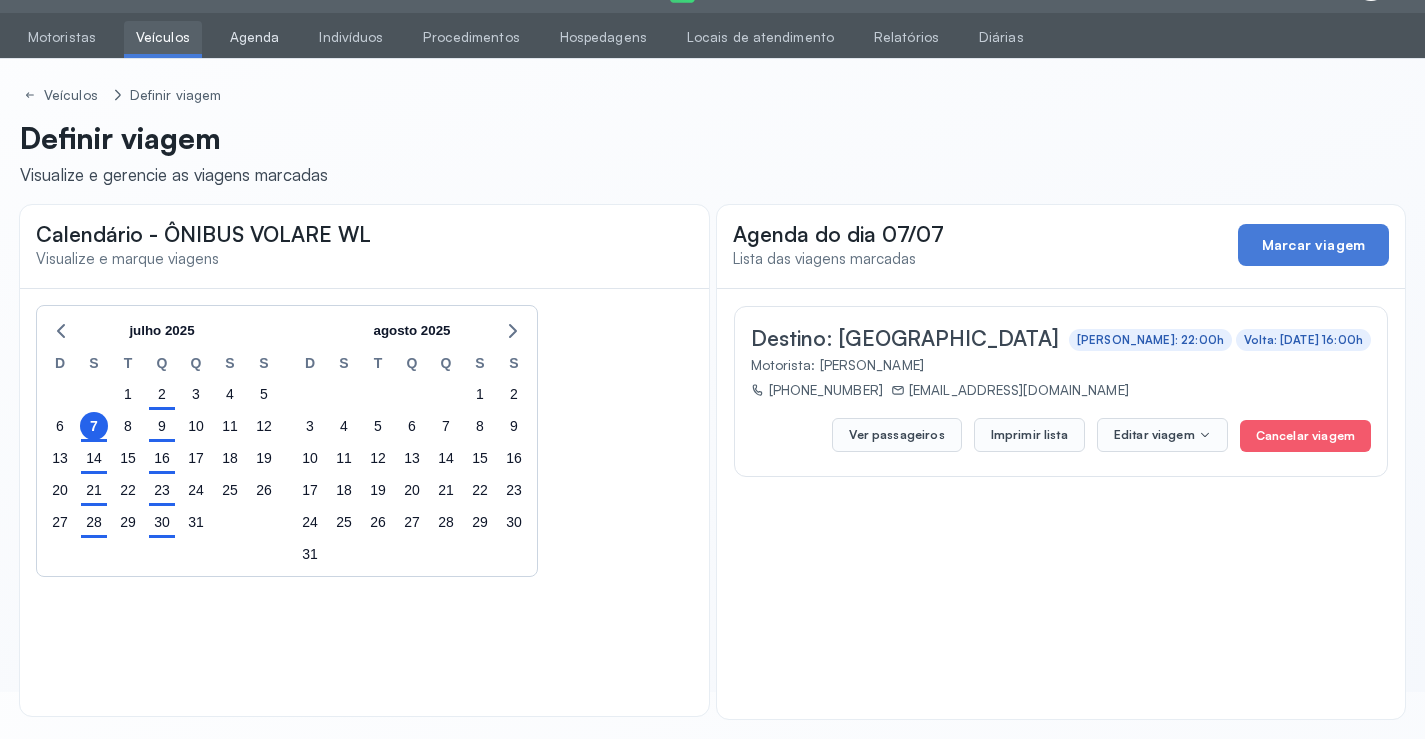 click on "Agenda" at bounding box center (255, 37) 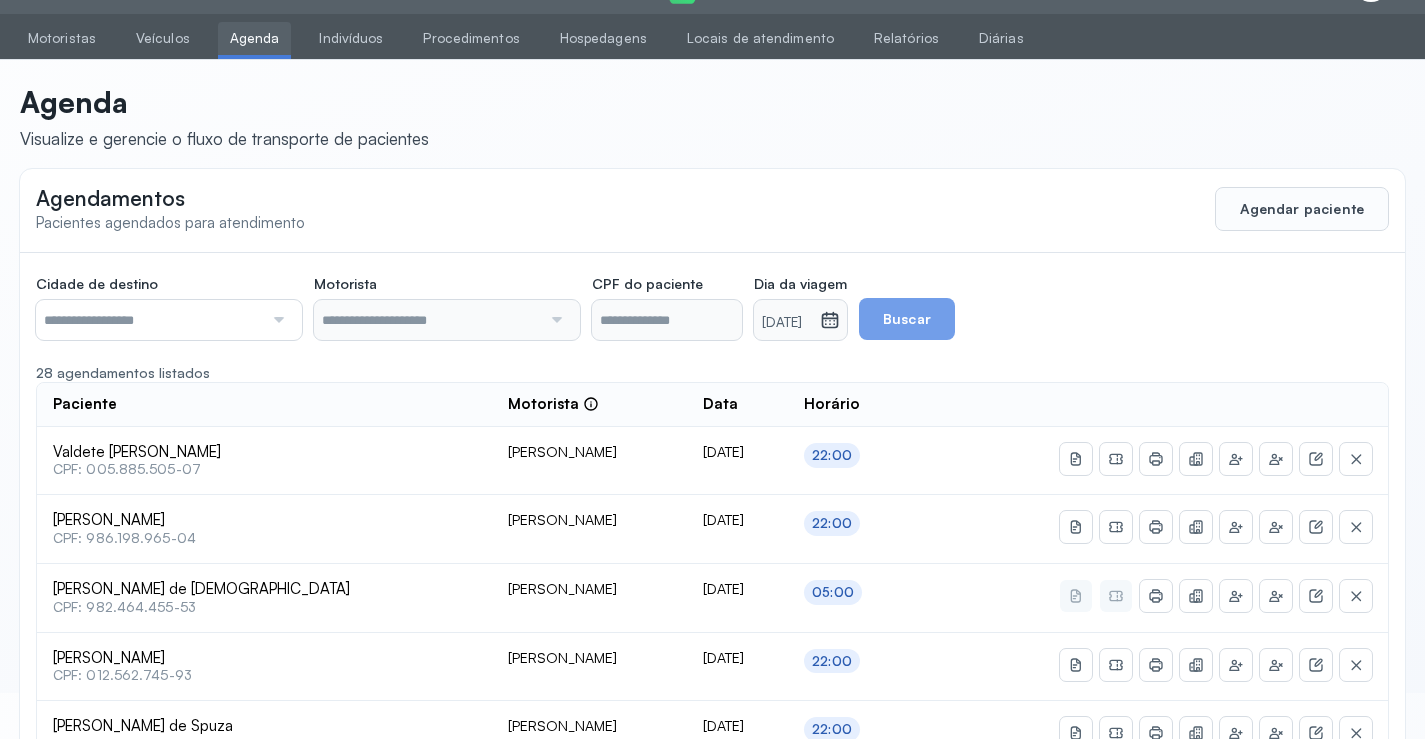 scroll, scrollTop: 47, scrollLeft: 0, axis: vertical 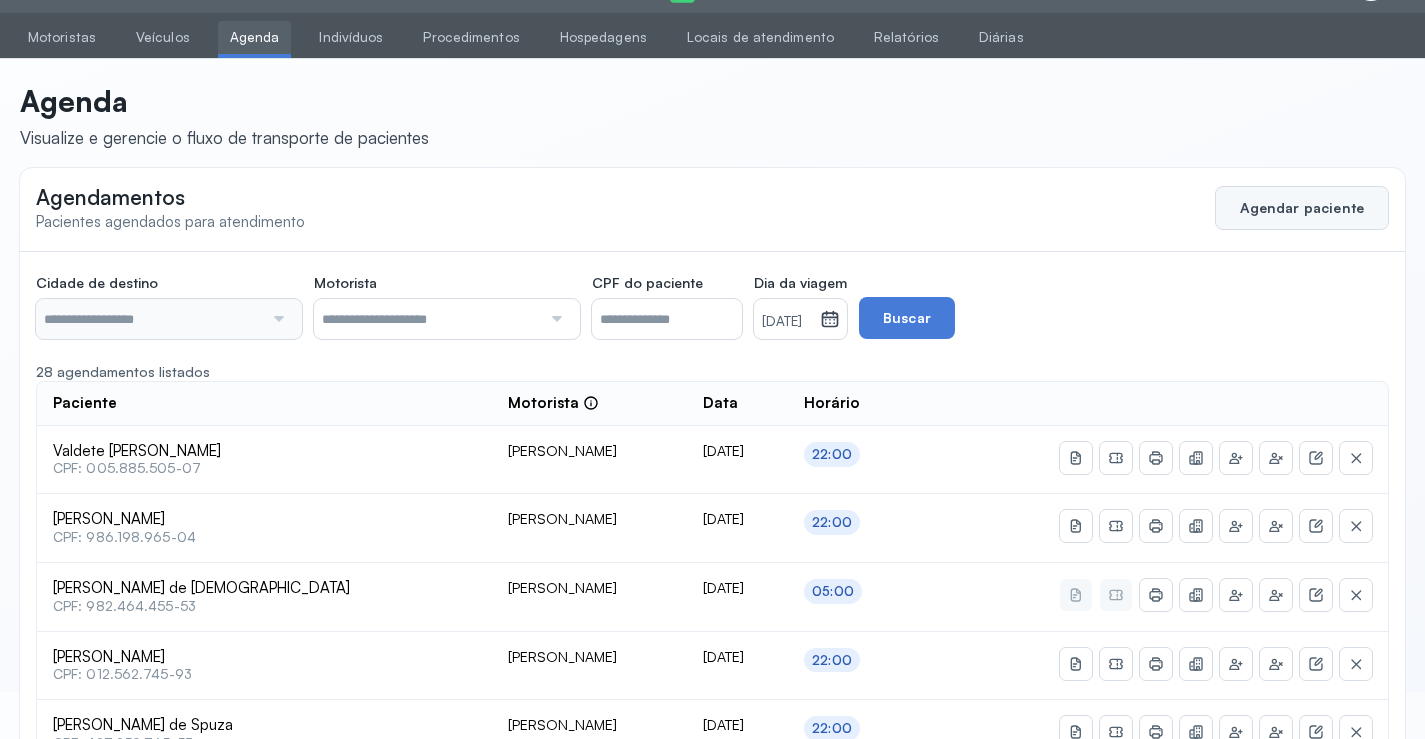 click on "Agendar paciente" 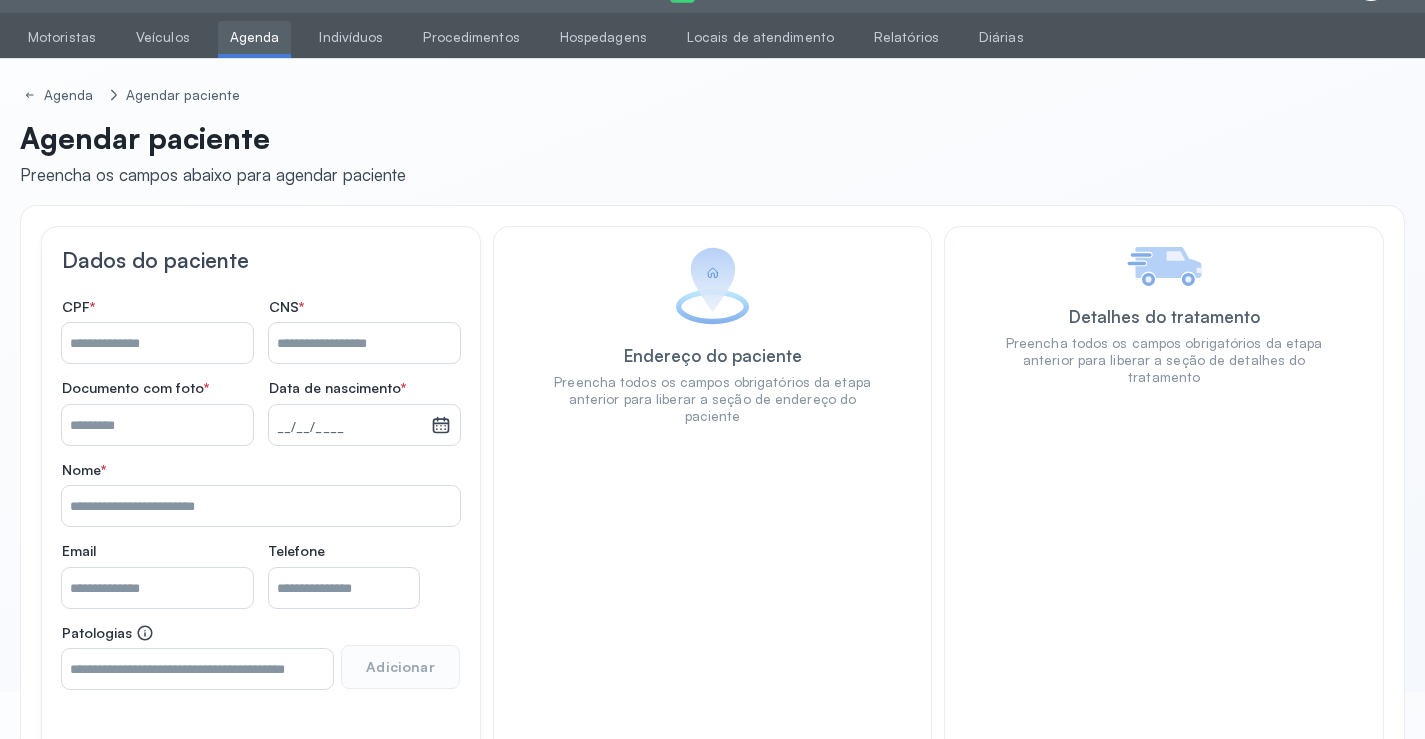 click on "Nome   *" at bounding box center [364, 343] 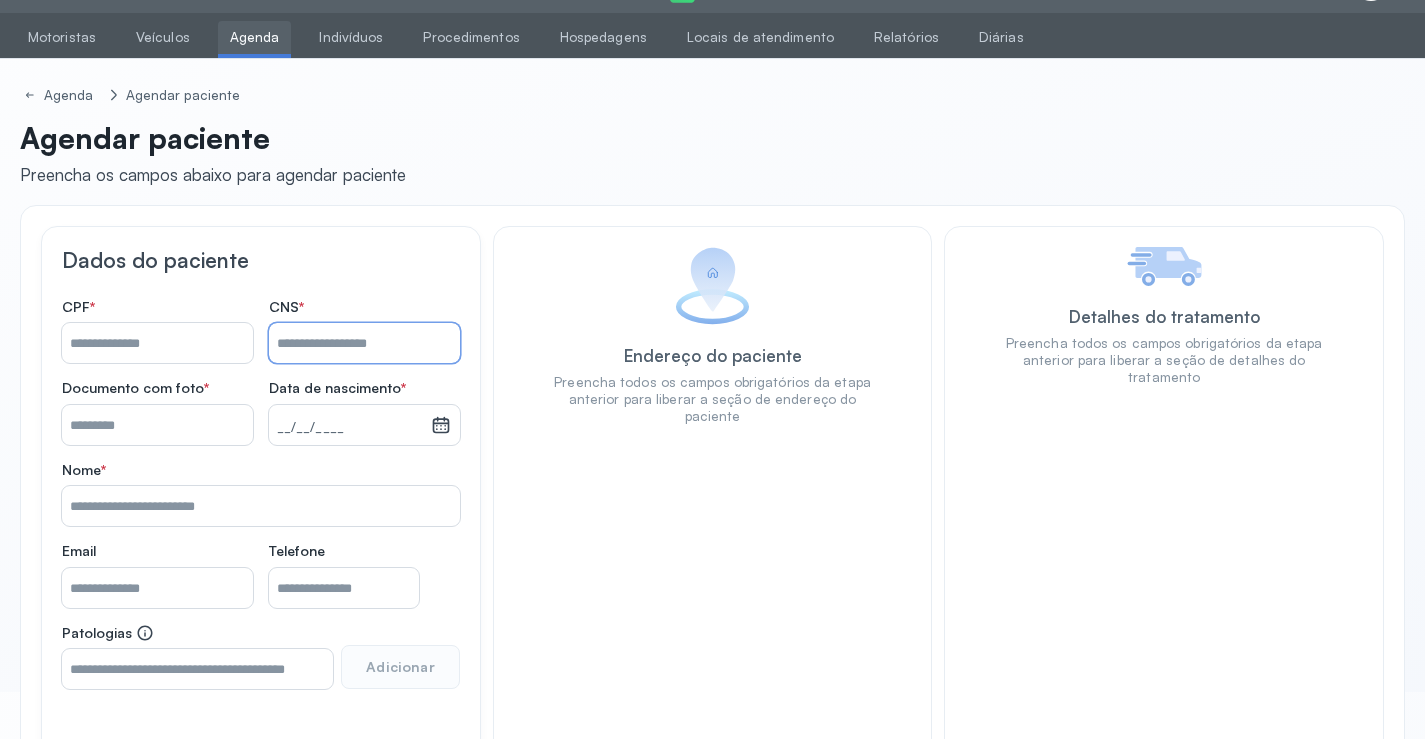 click on "Nome   *" at bounding box center [157, 343] 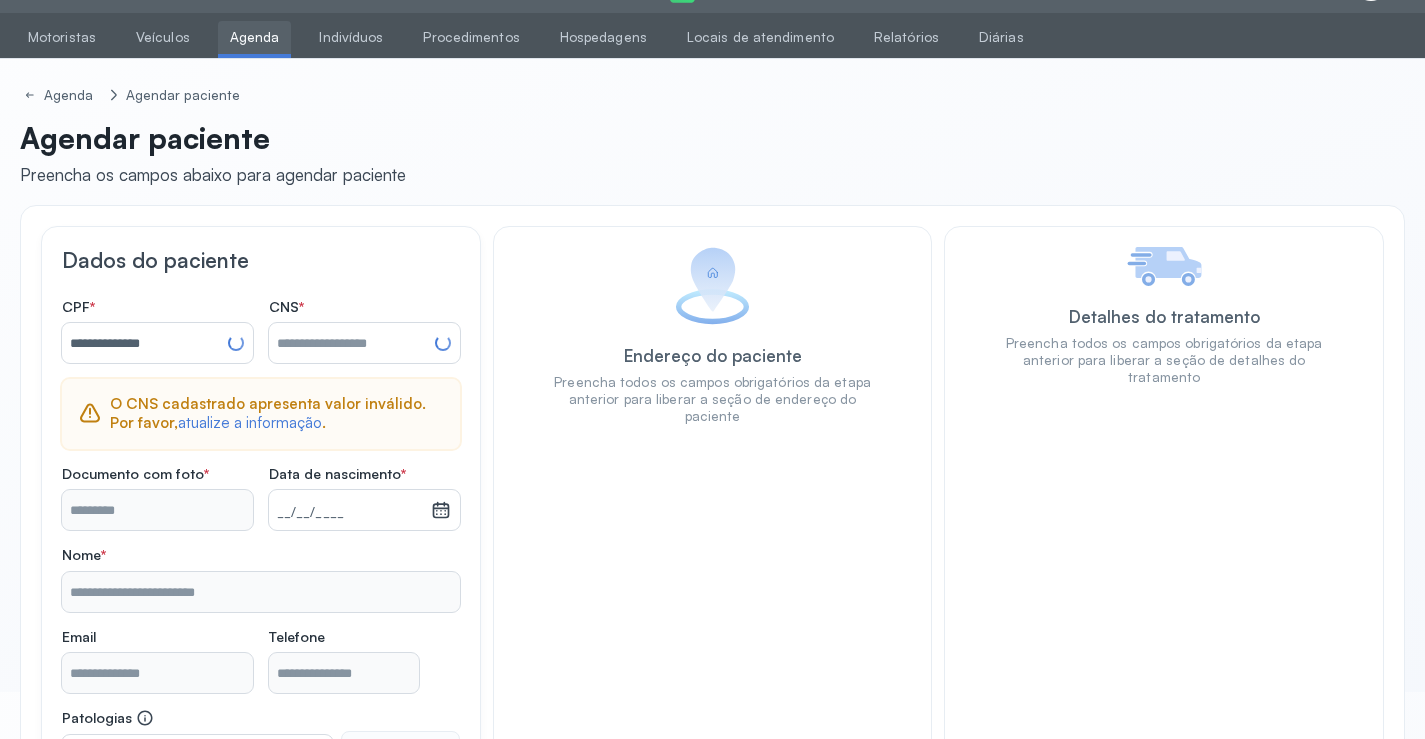 type on "**********" 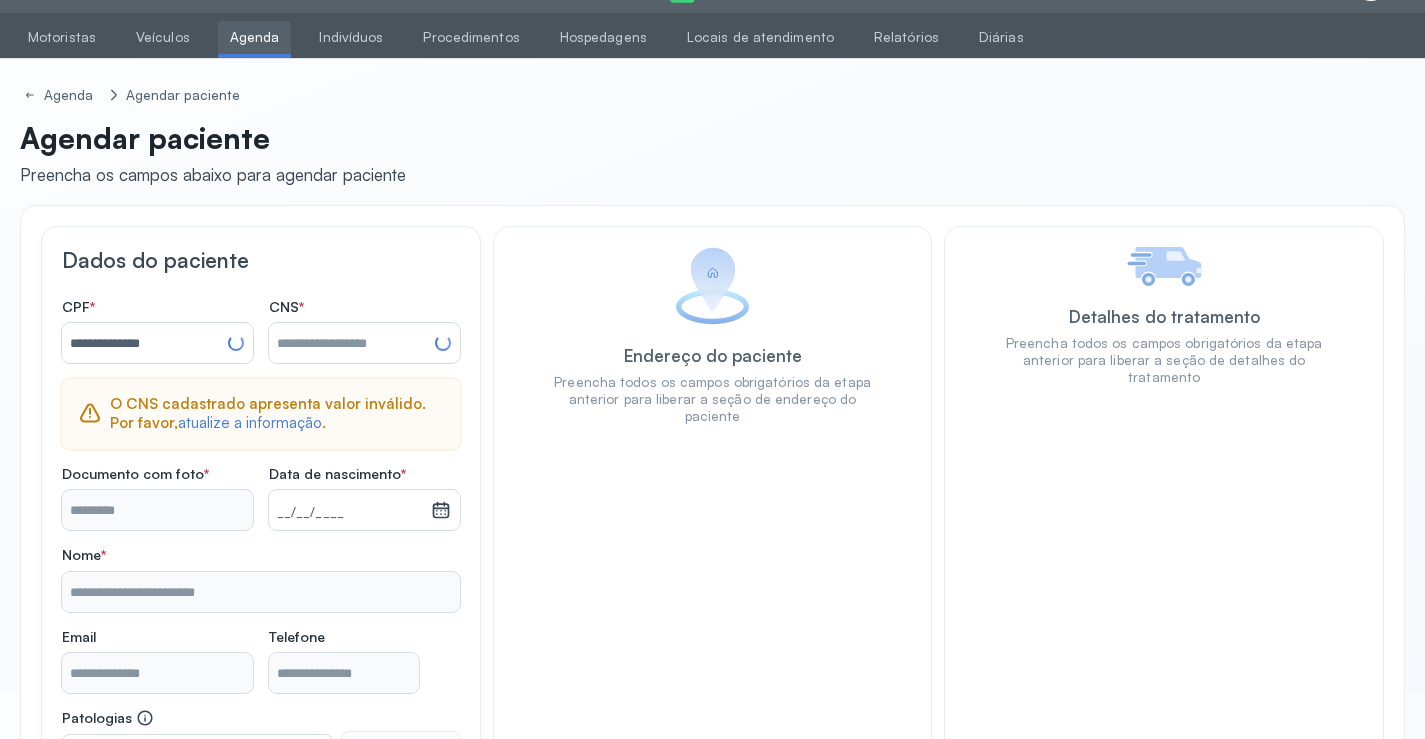 type on "**********" 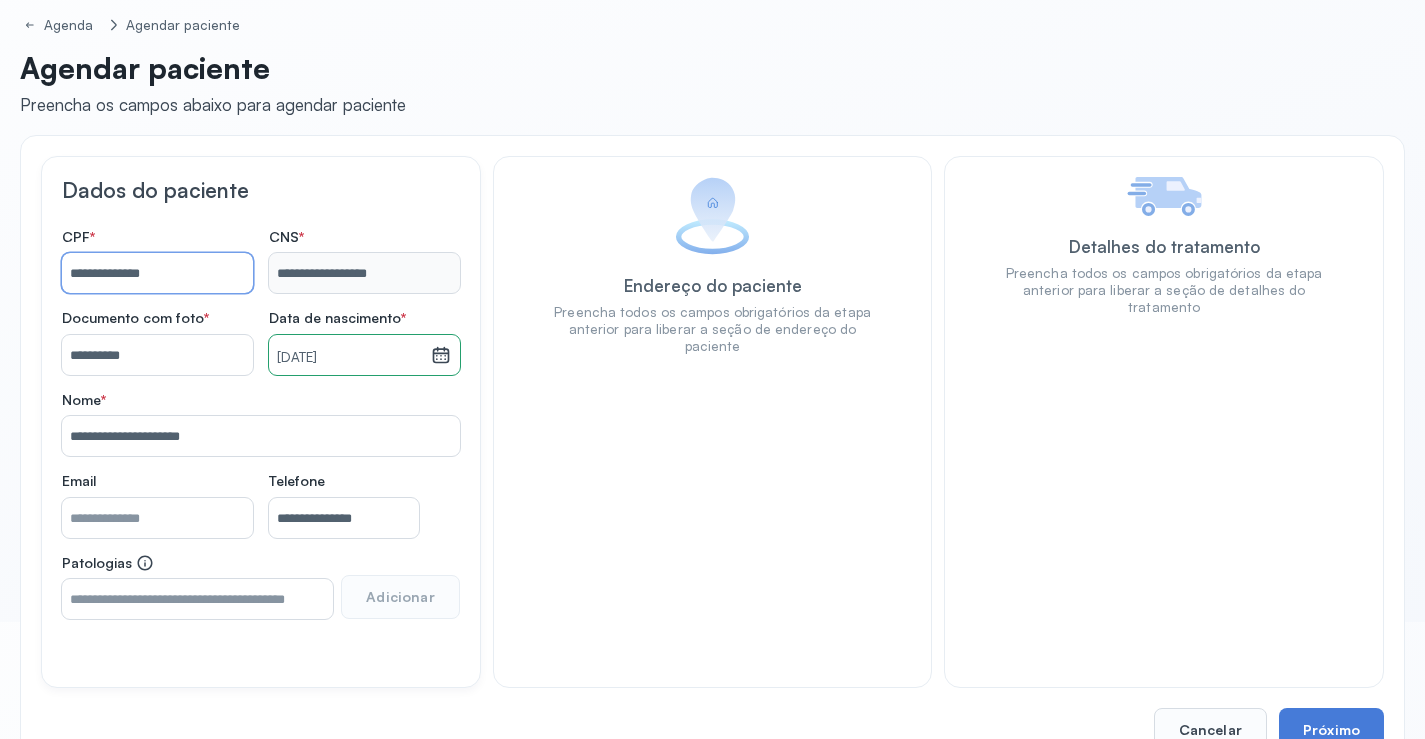 scroll, scrollTop: 171, scrollLeft: 0, axis: vertical 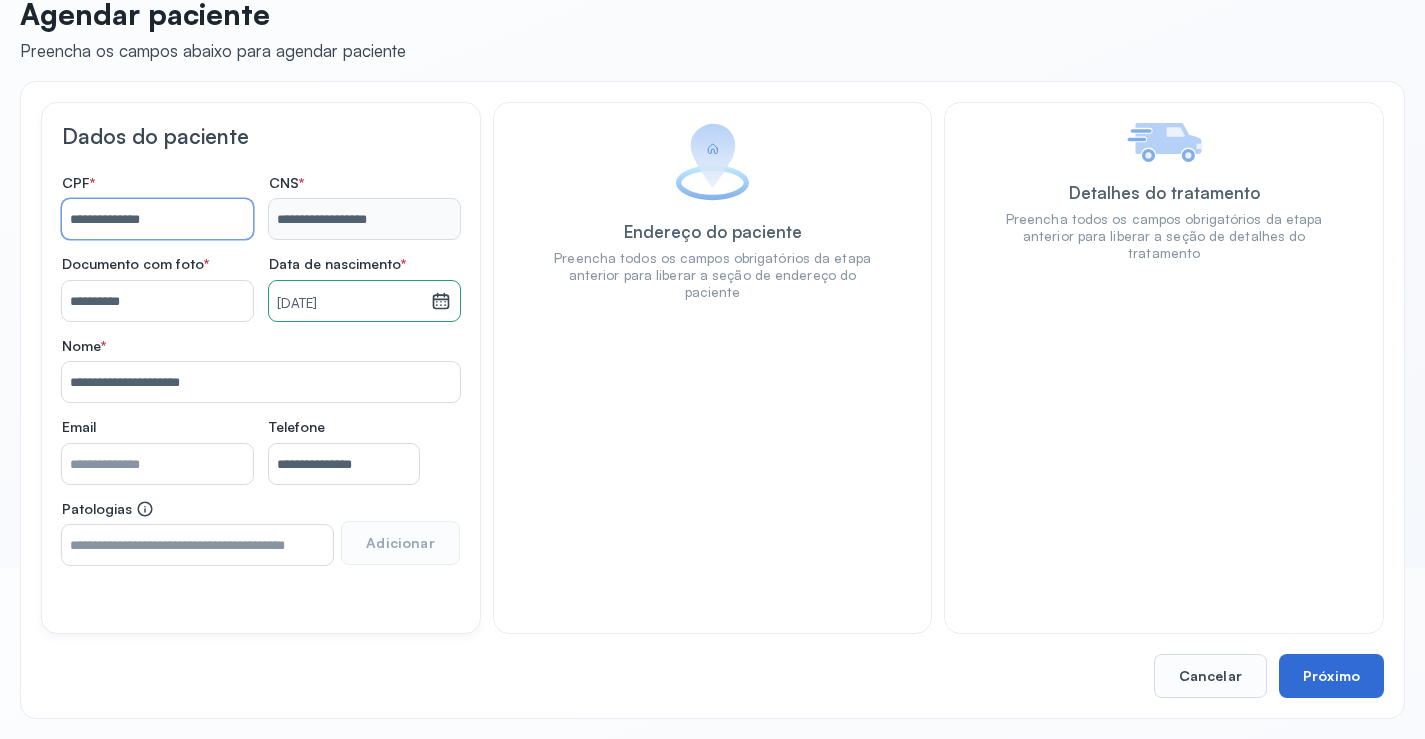 click on "Próximo" at bounding box center [1331, 676] 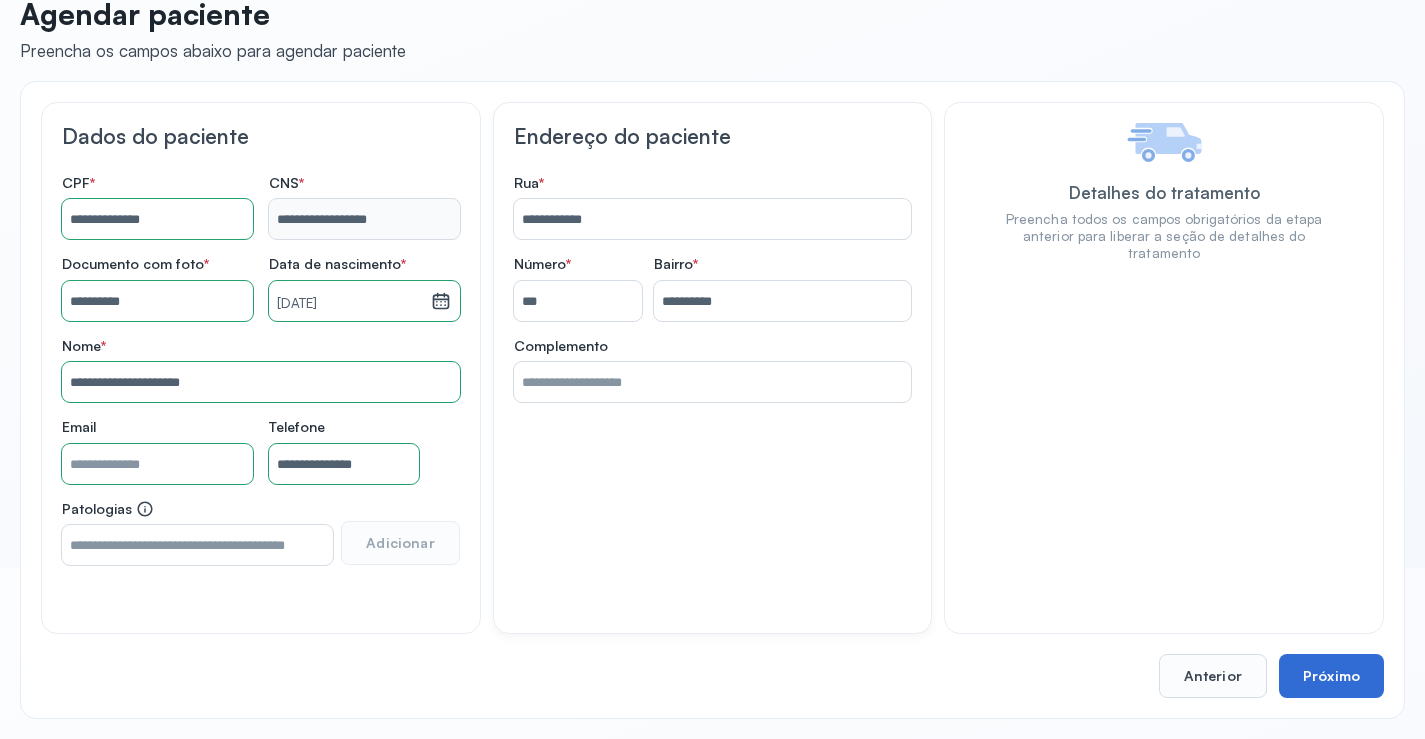 click on "Próximo" at bounding box center [1331, 676] 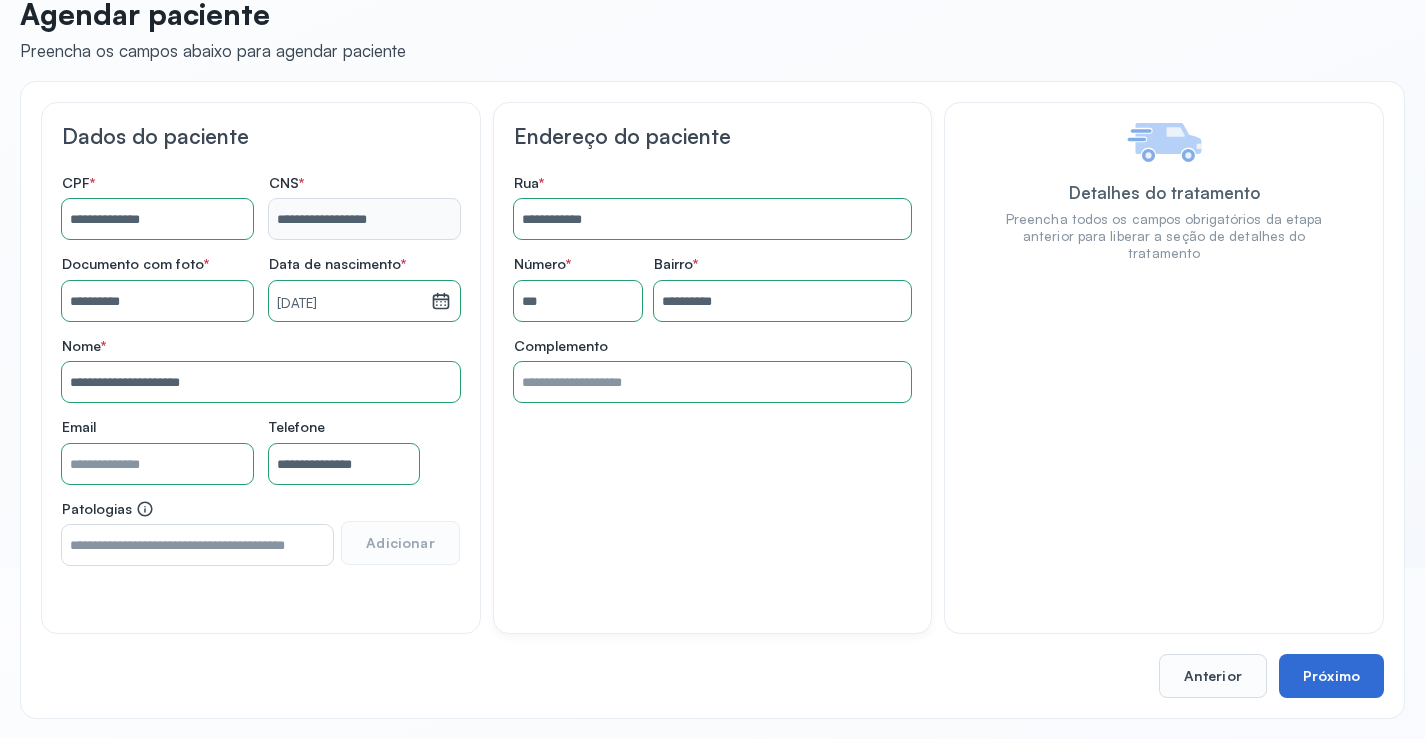 drag, startPoint x: 1314, startPoint y: 688, endPoint x: 1309, endPoint y: 678, distance: 11.18034 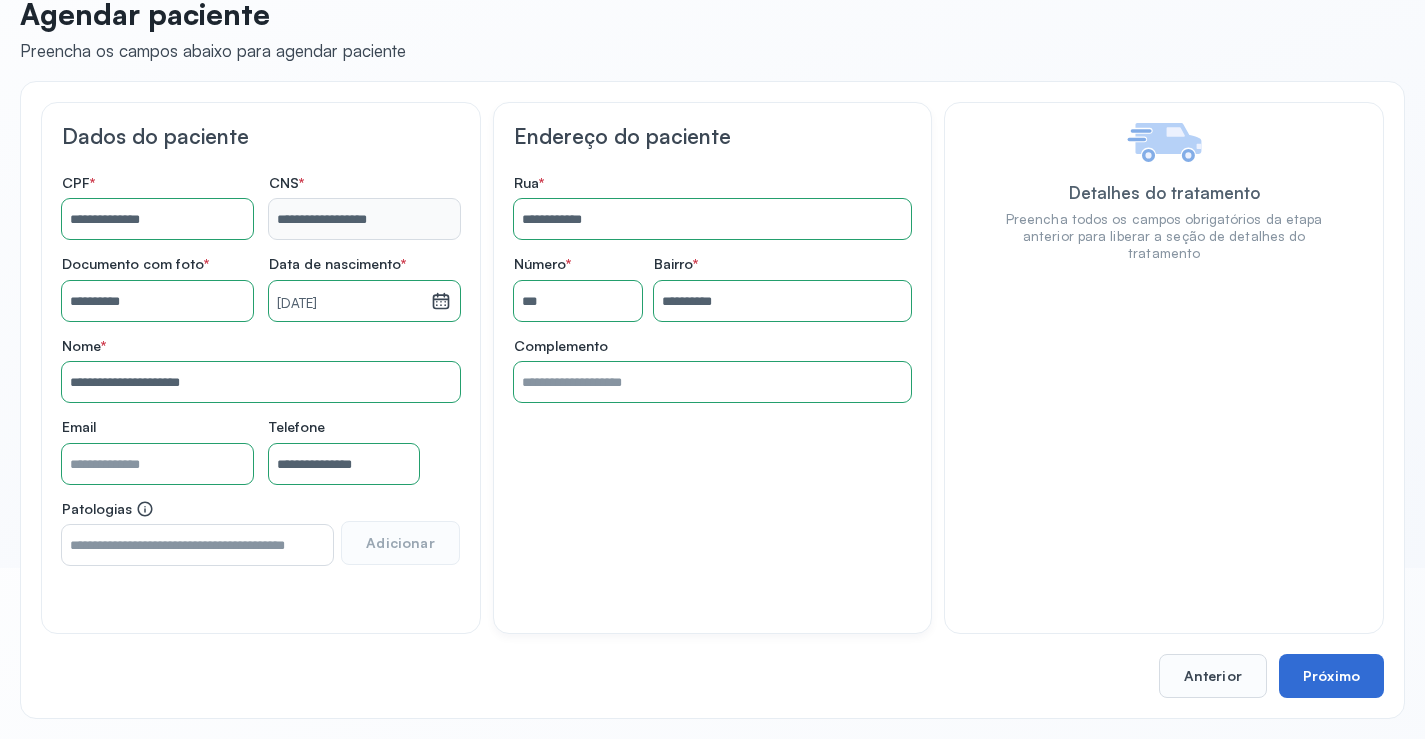click on "Próximo" at bounding box center (1331, 676) 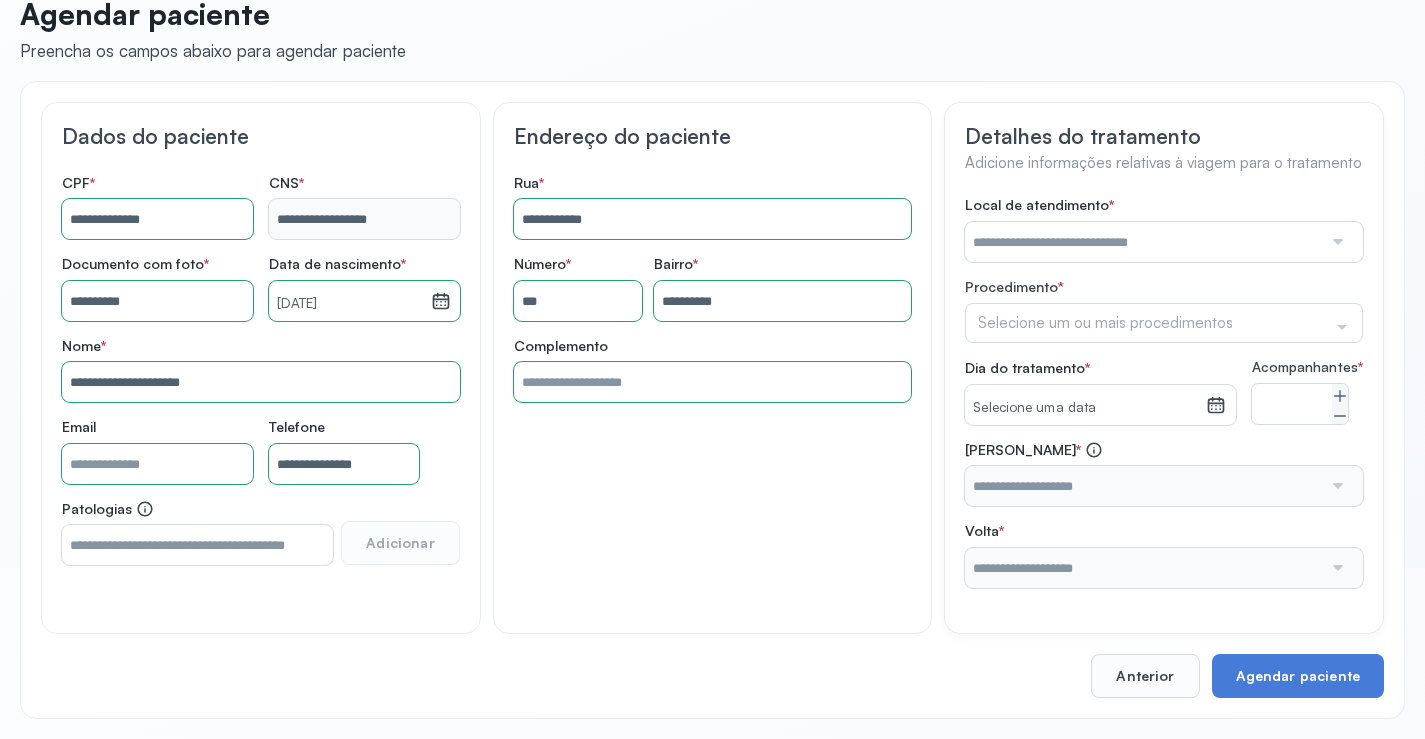 click on "Agendar paciente" at bounding box center (1298, 676) 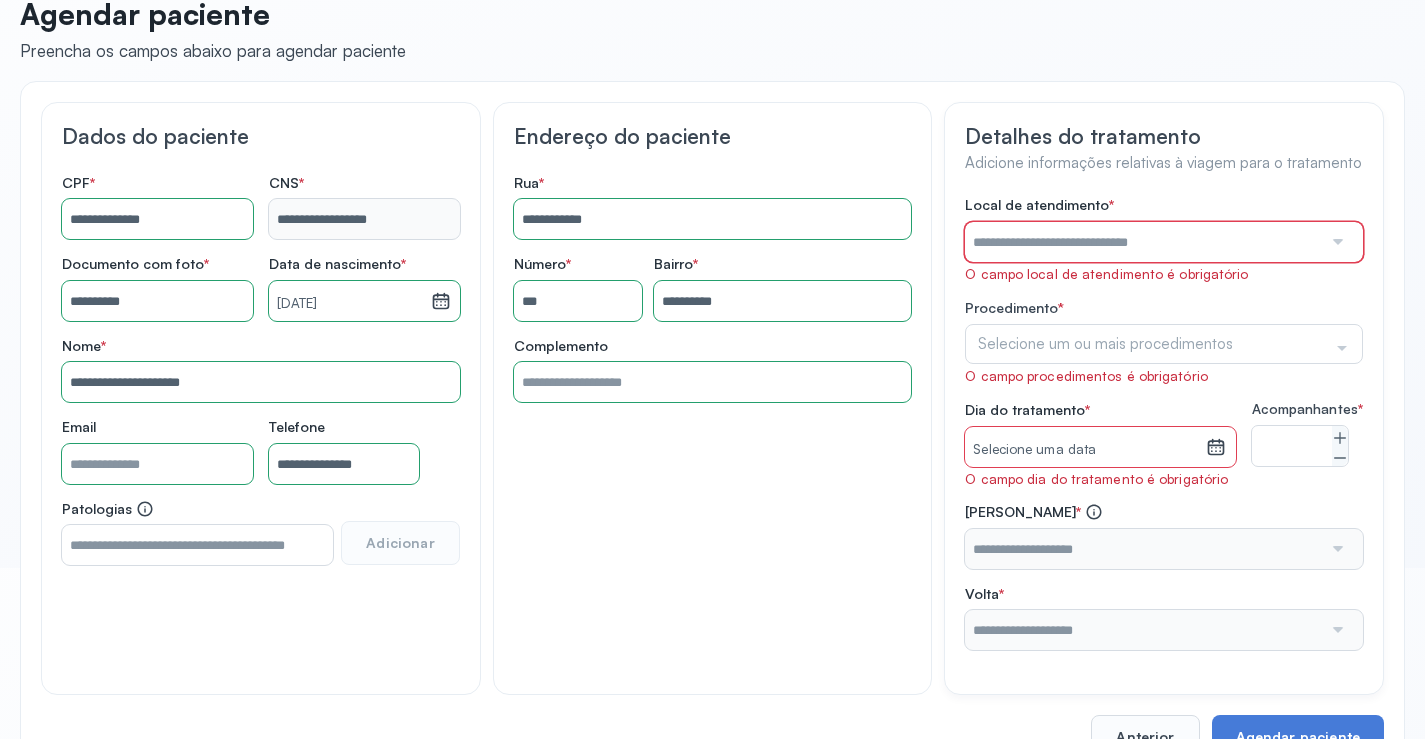 click at bounding box center (1143, 242) 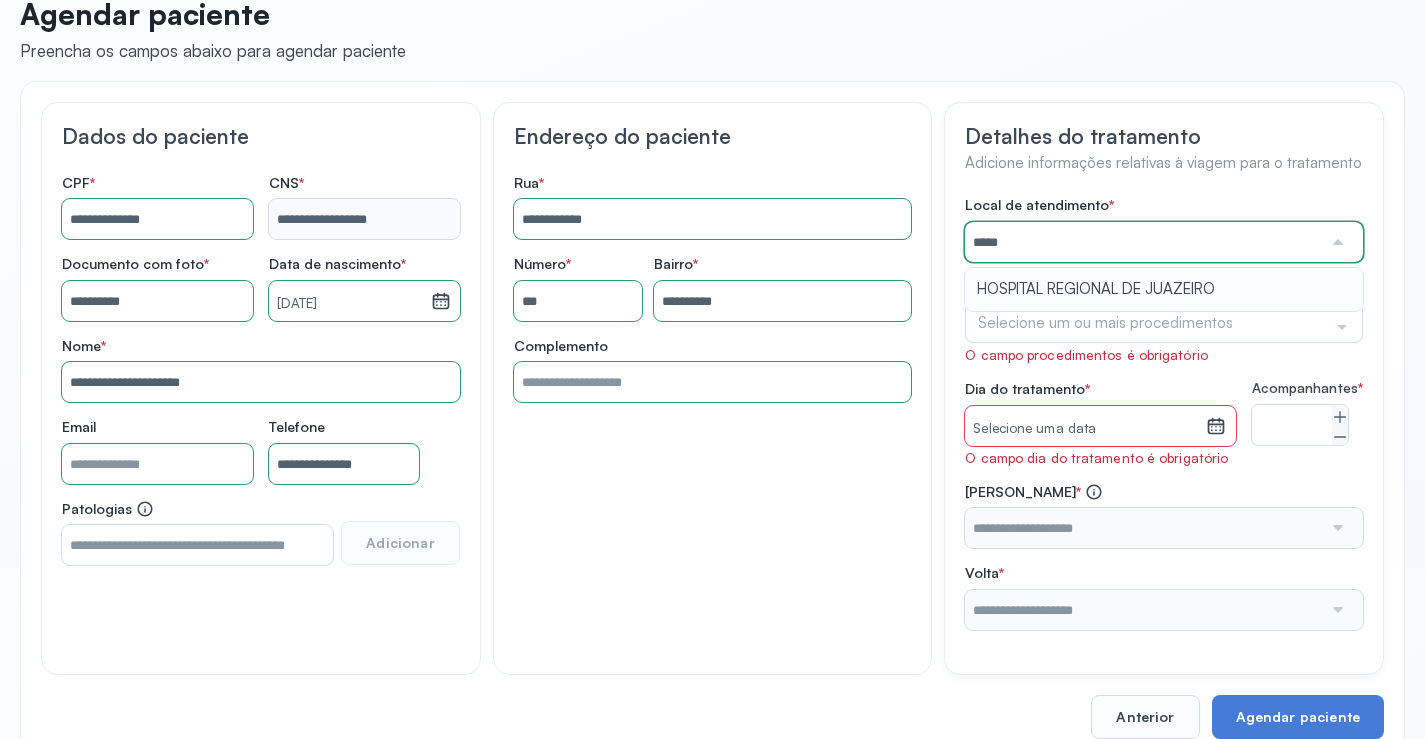 type on "**********" 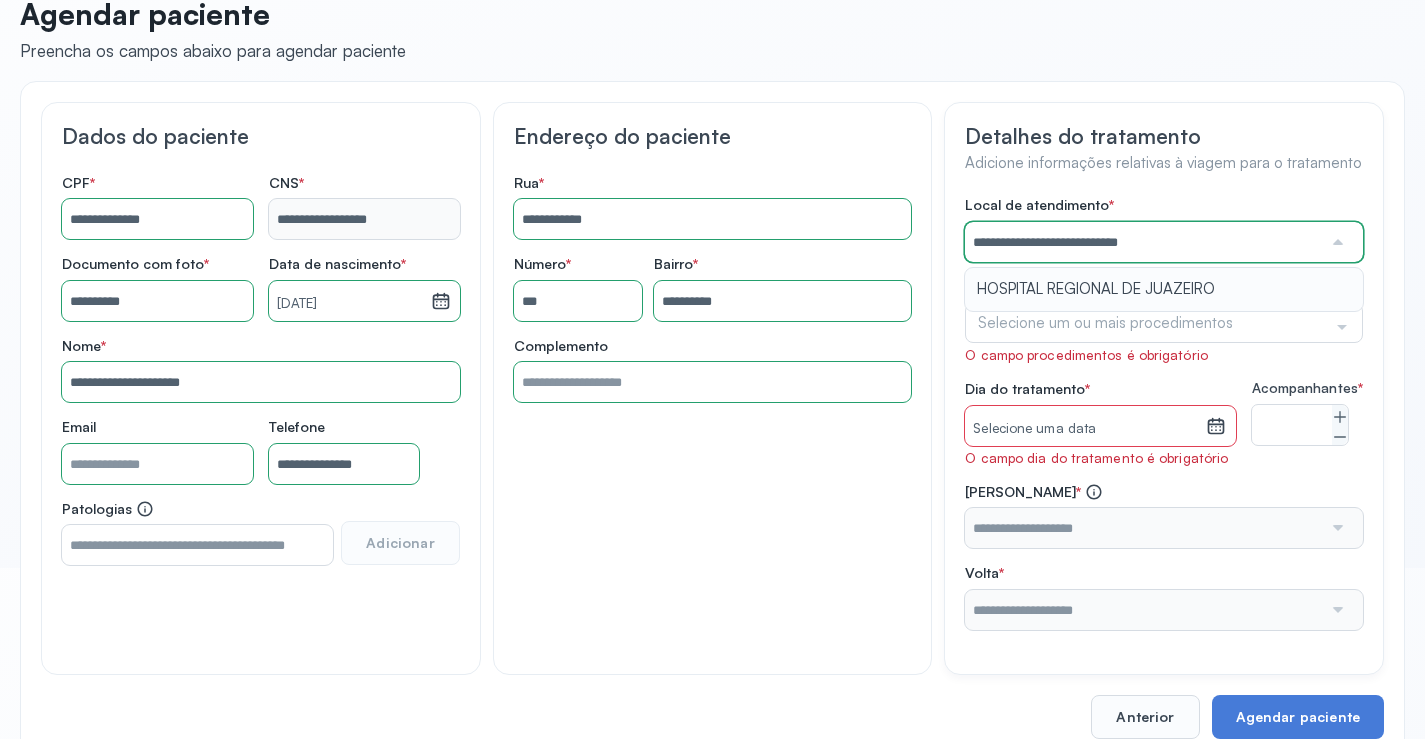 click on "**********" at bounding box center [1164, 412] 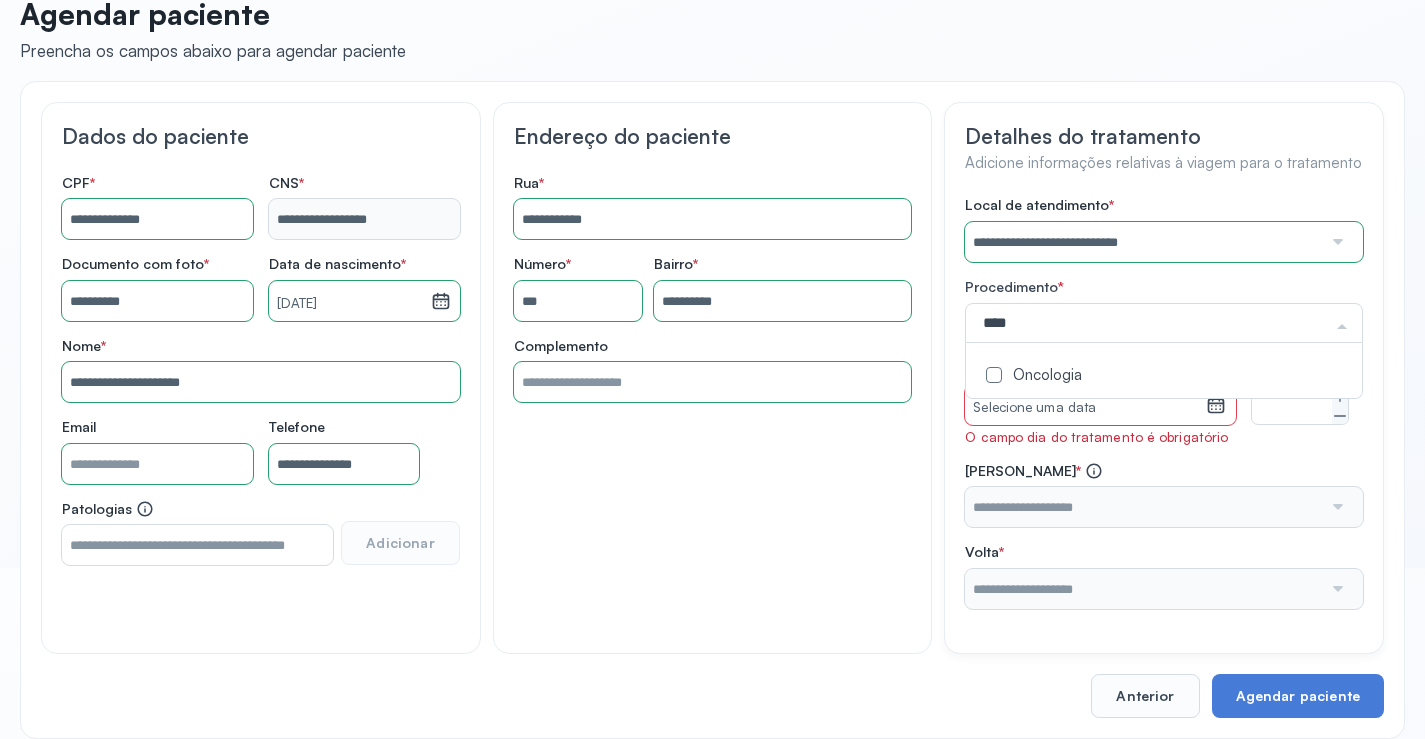 type on "*****" 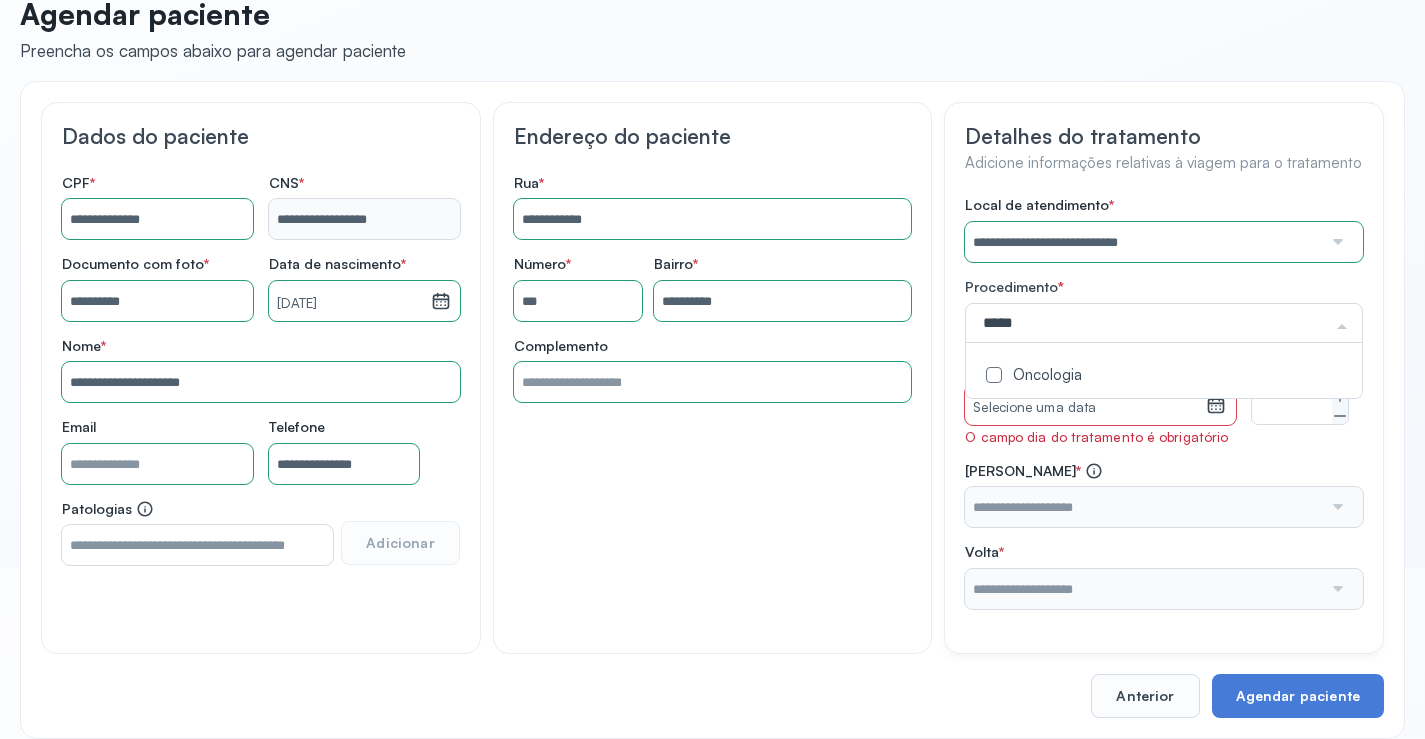 click on "Oncologia" 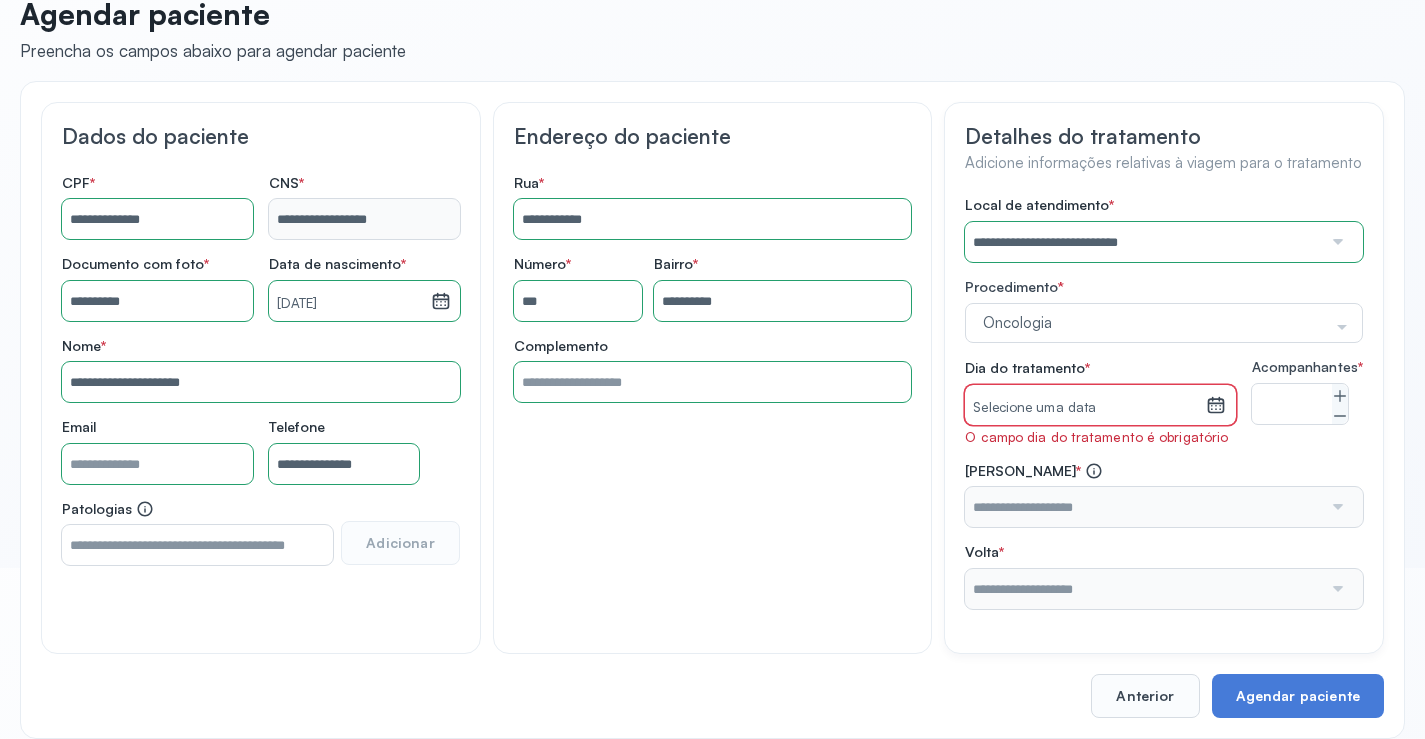 click on "**********" at bounding box center [1164, 402] 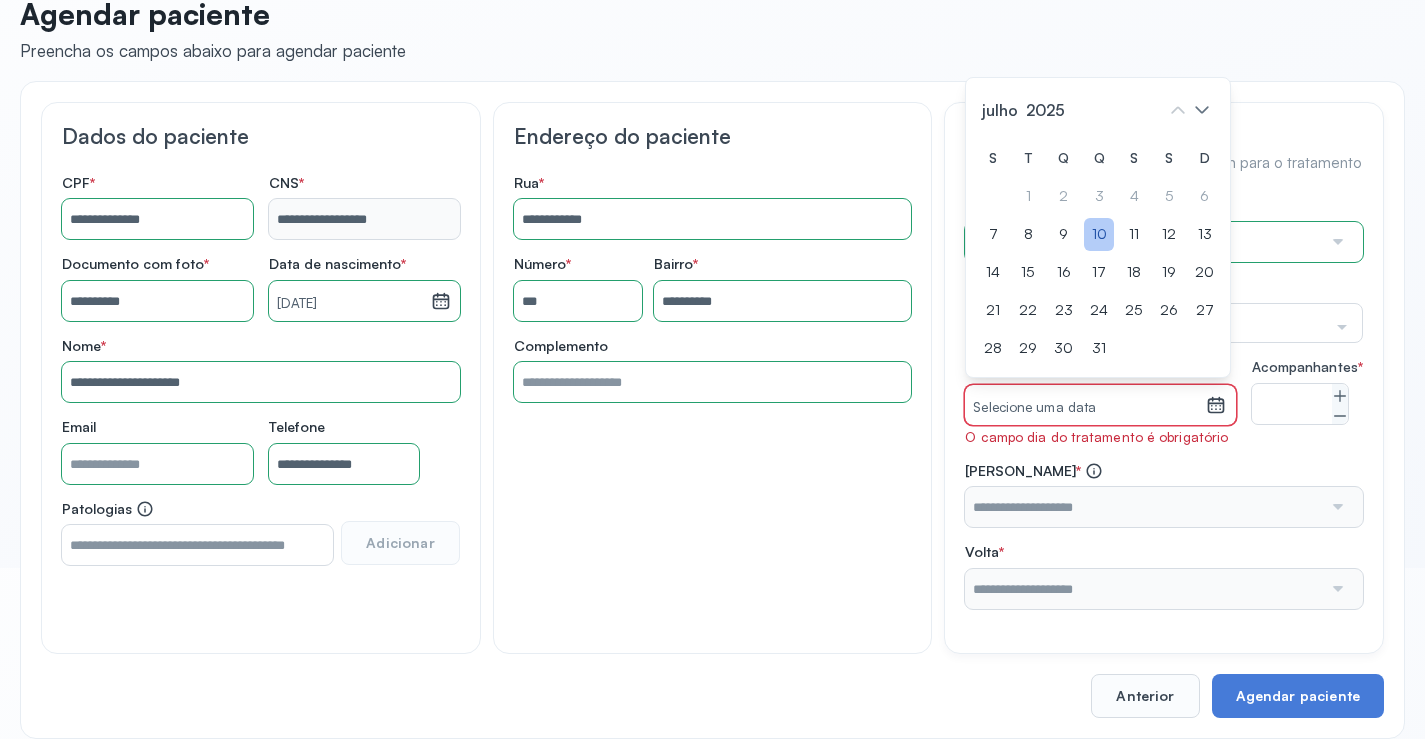 click on "10" 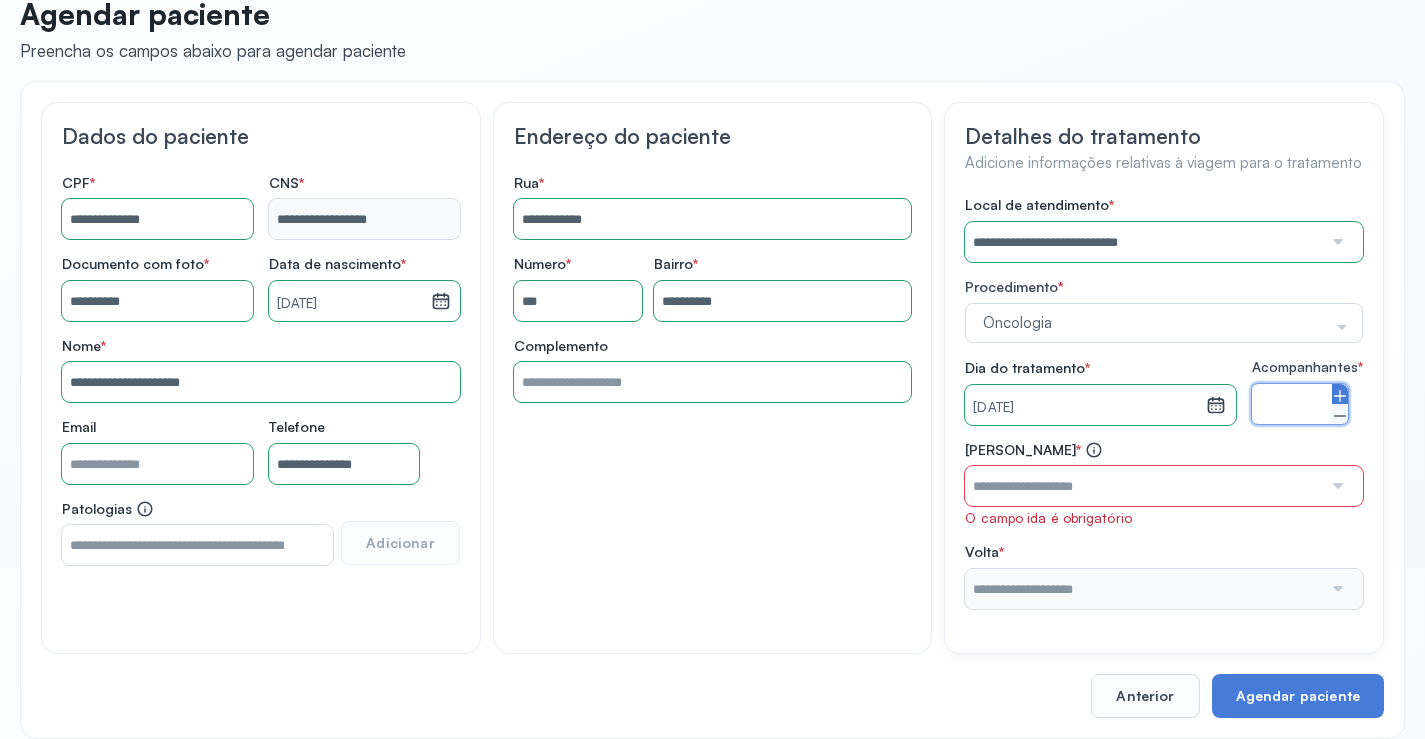 click 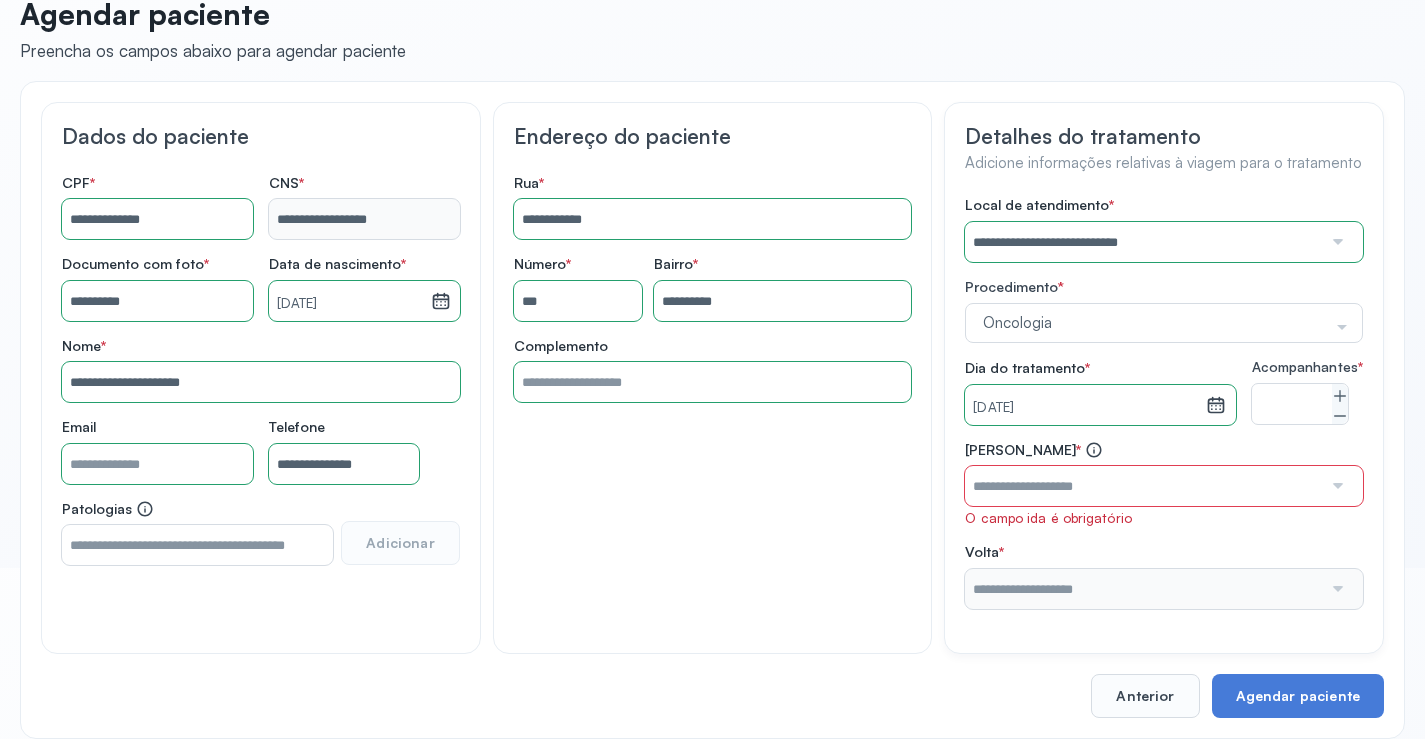 click at bounding box center [1143, 486] 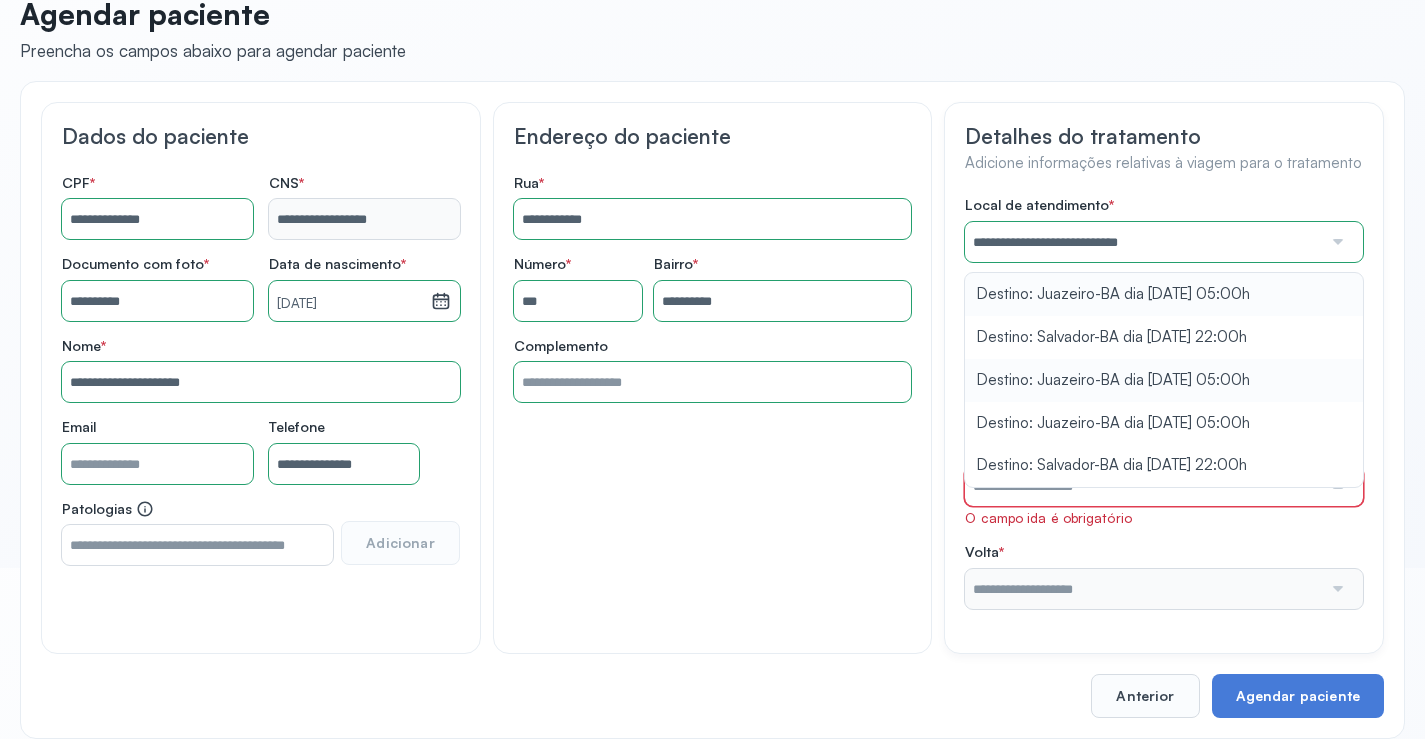scroll, scrollTop: 207, scrollLeft: 0, axis: vertical 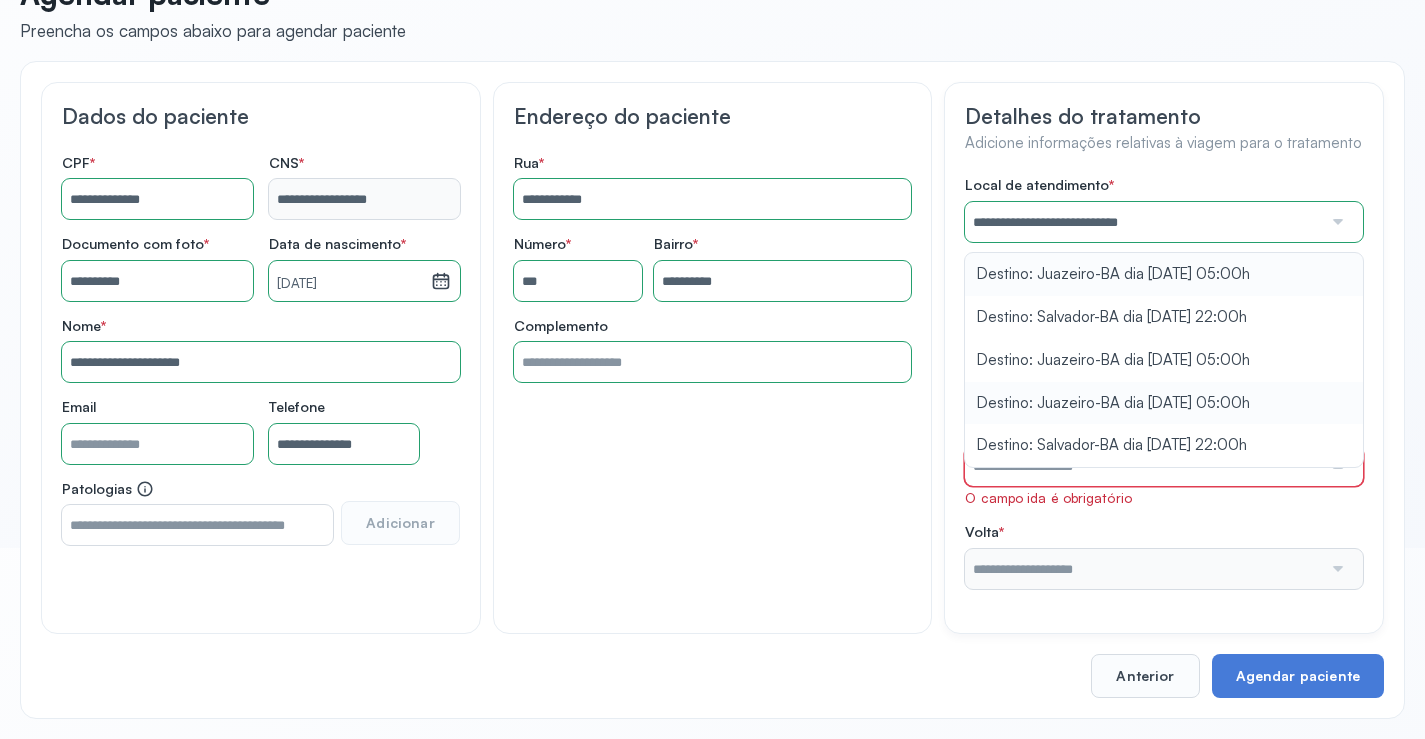 type on "**********" 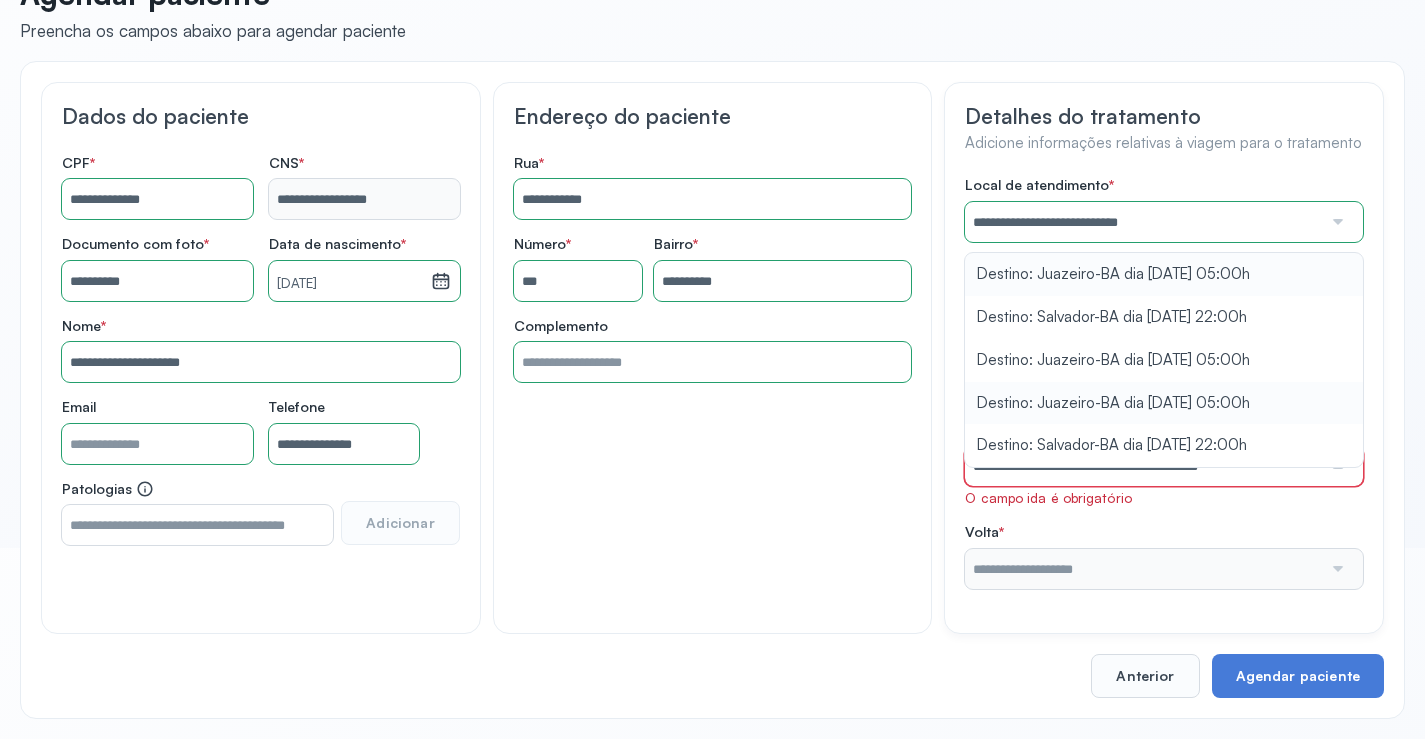 click on "**********" at bounding box center [1164, 382] 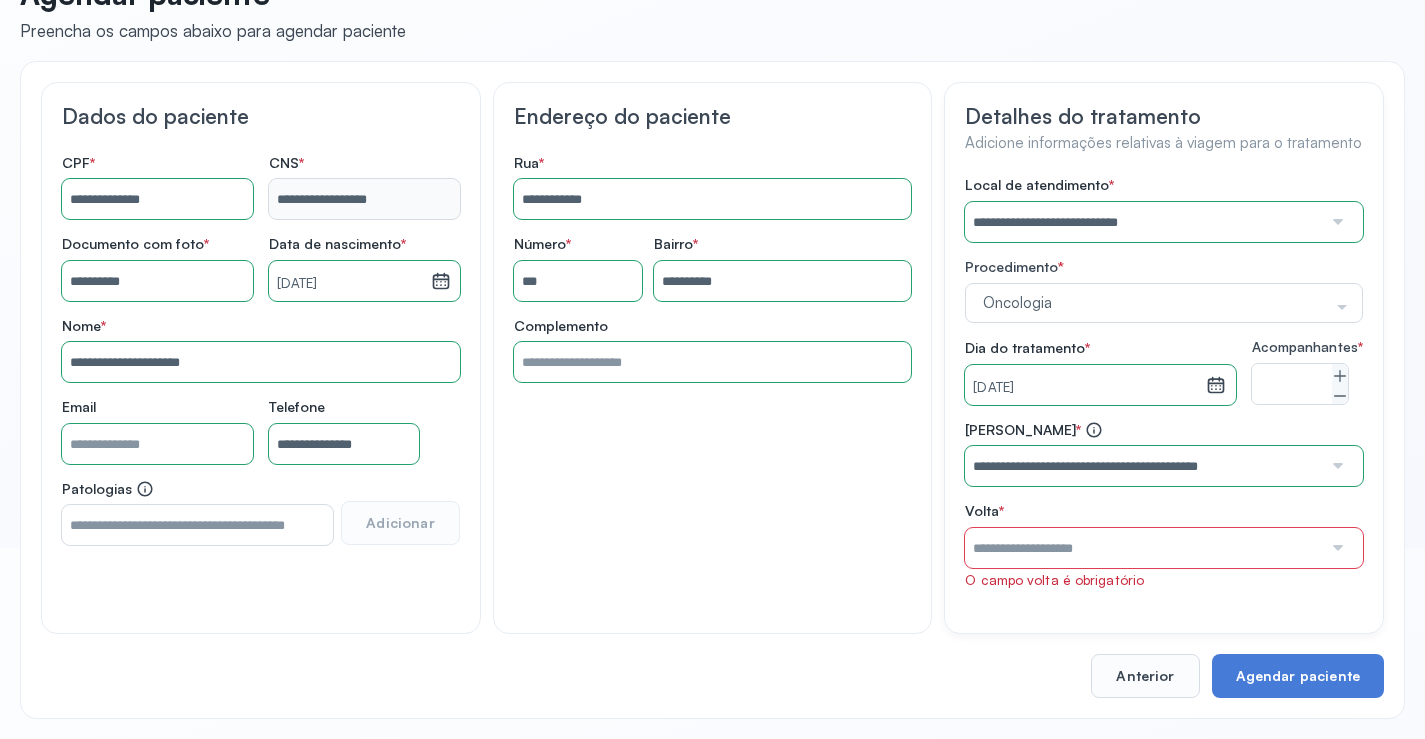 click at bounding box center [1143, 548] 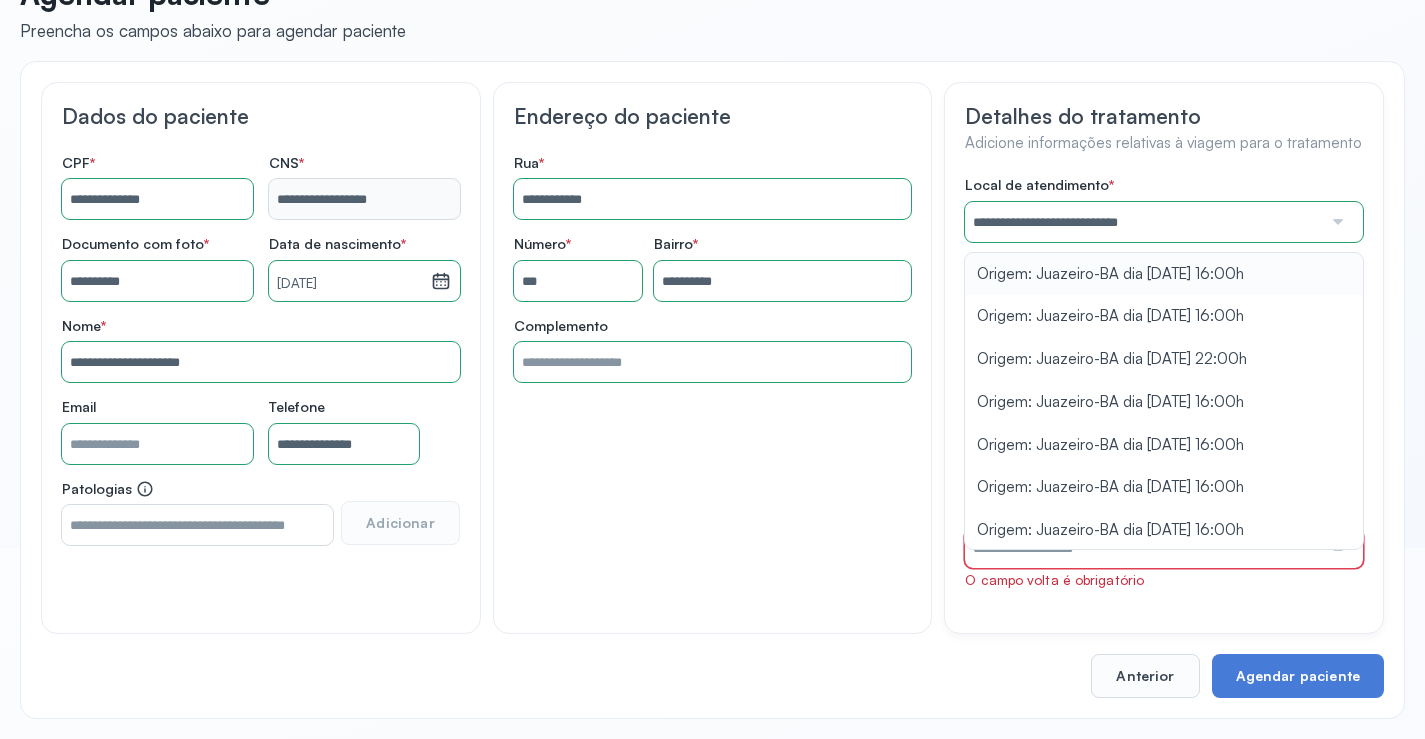 type on "**********" 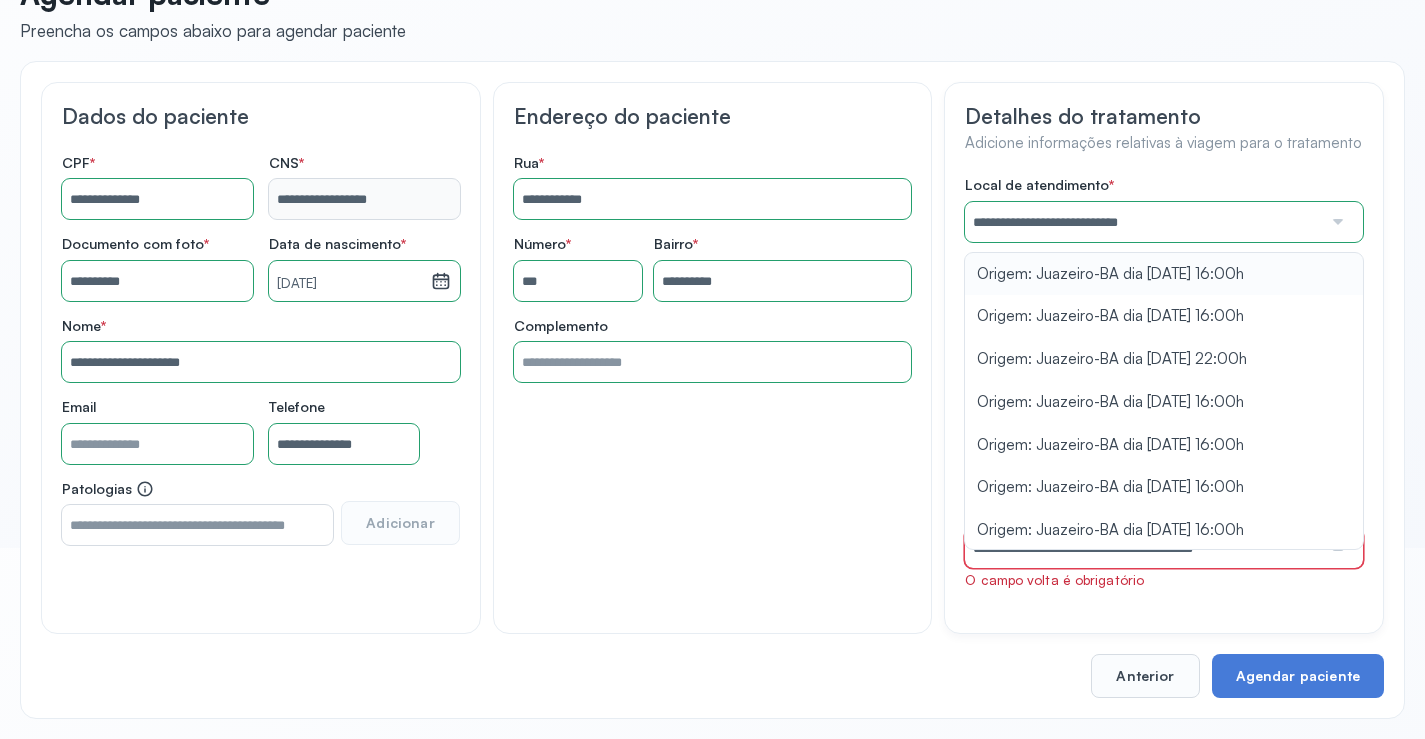 scroll, scrollTop: 186, scrollLeft: 0, axis: vertical 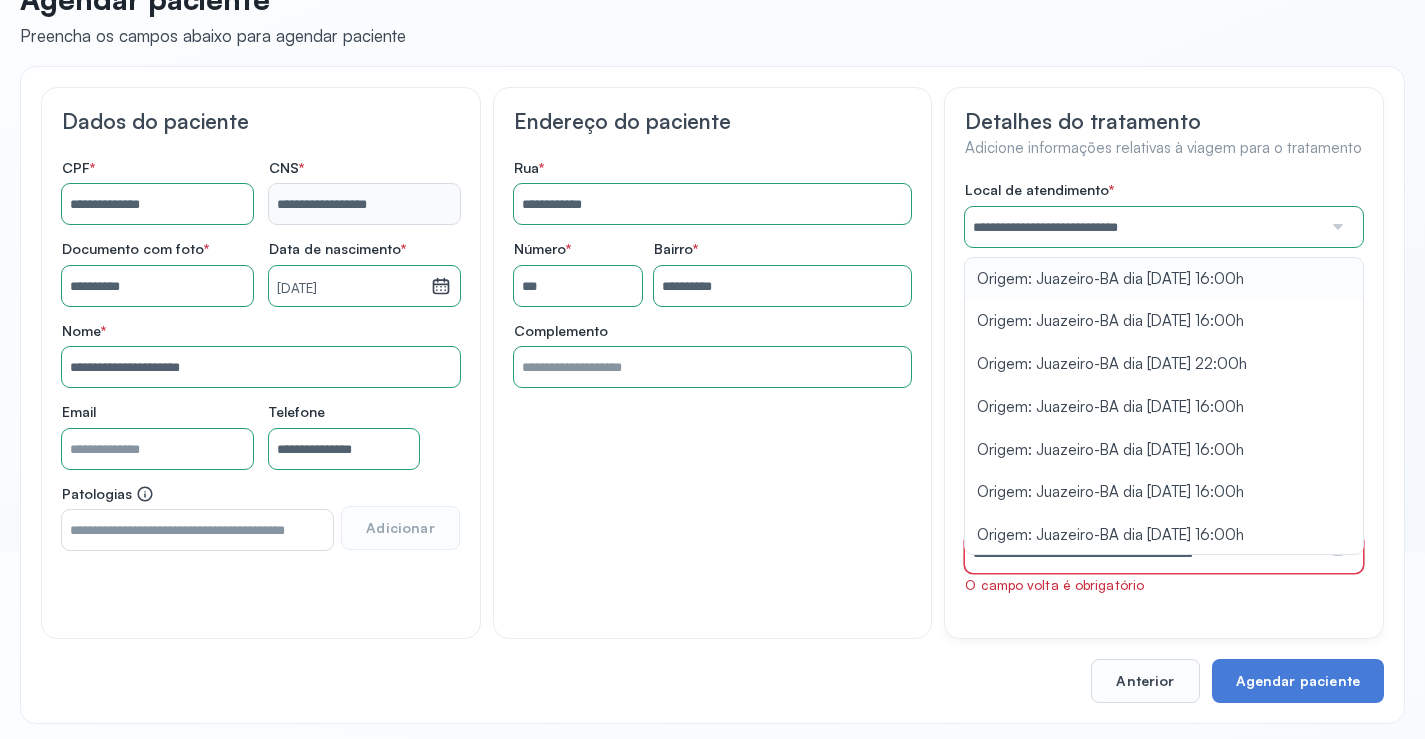 click on "**********" at bounding box center [1164, 387] 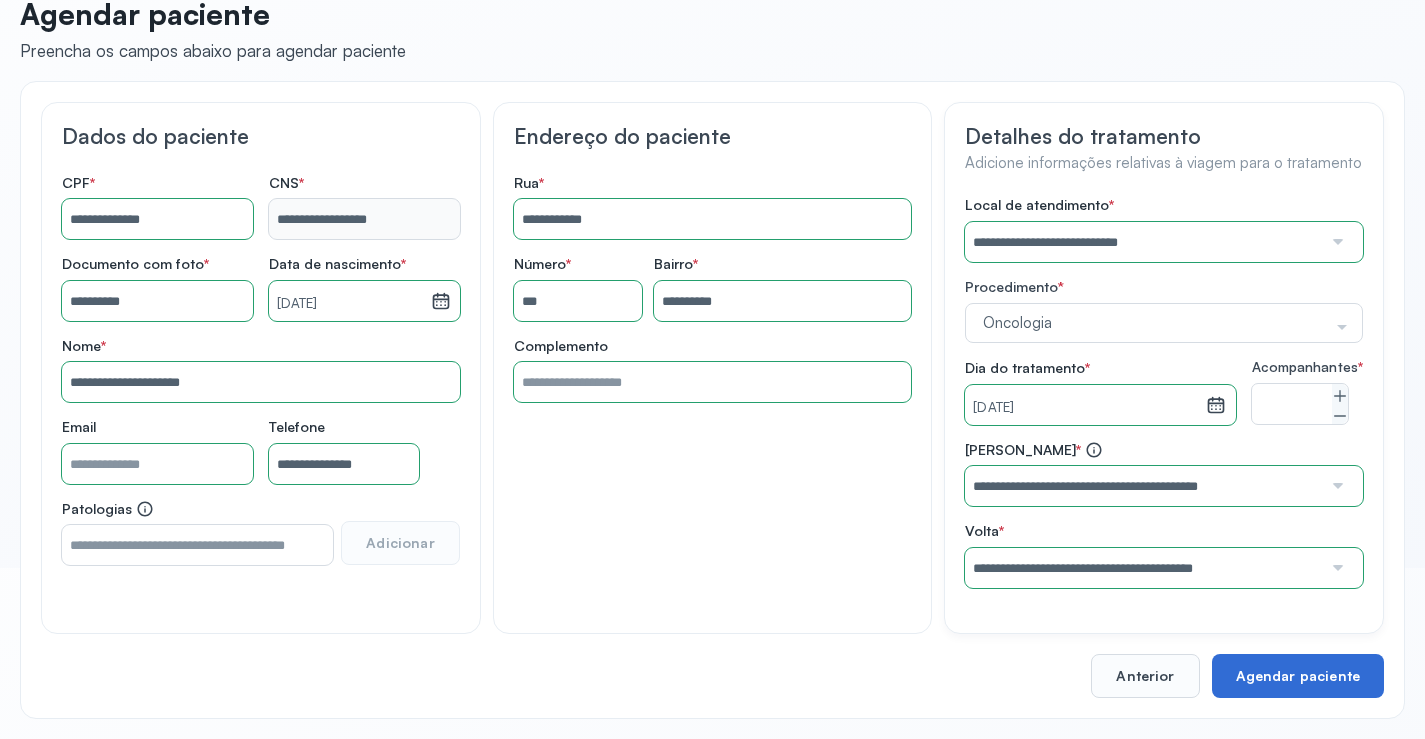 click on "Agendar paciente" at bounding box center [1298, 676] 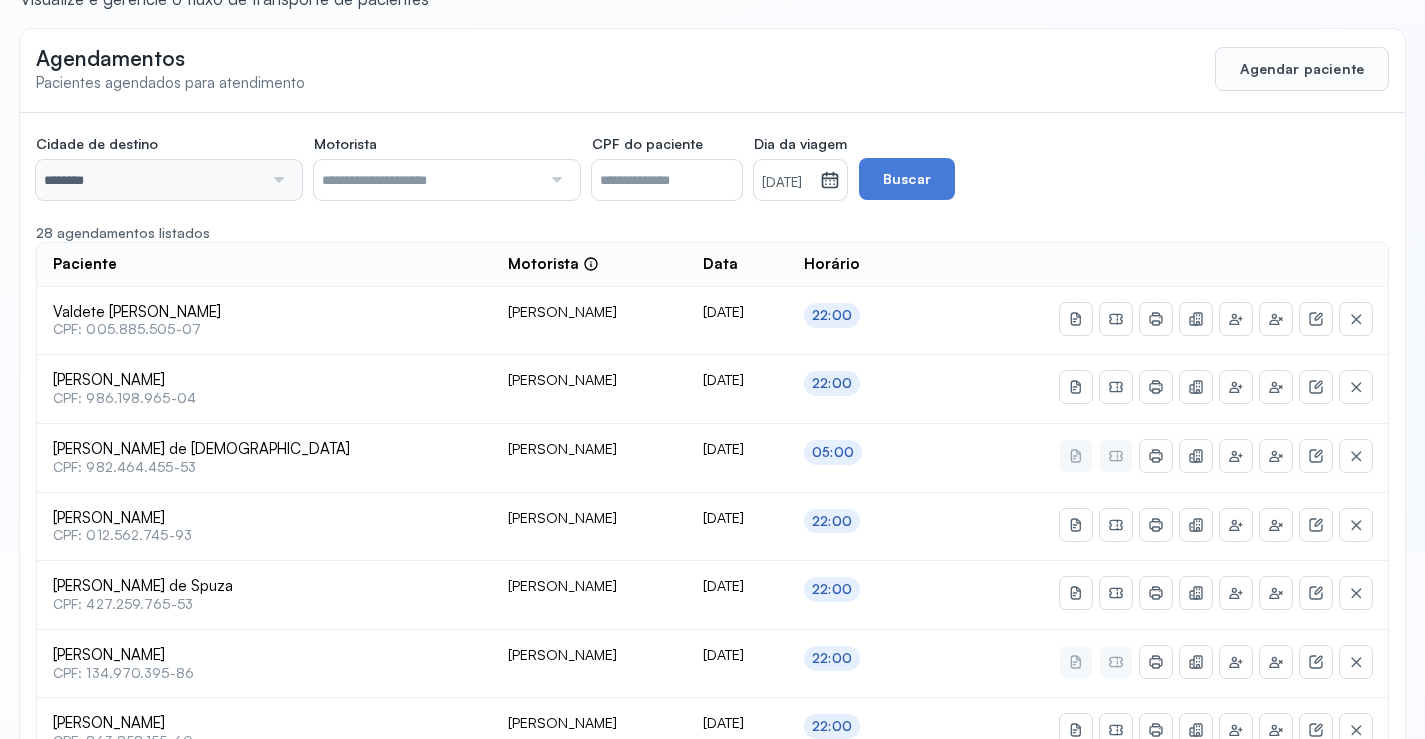scroll, scrollTop: 46, scrollLeft: 0, axis: vertical 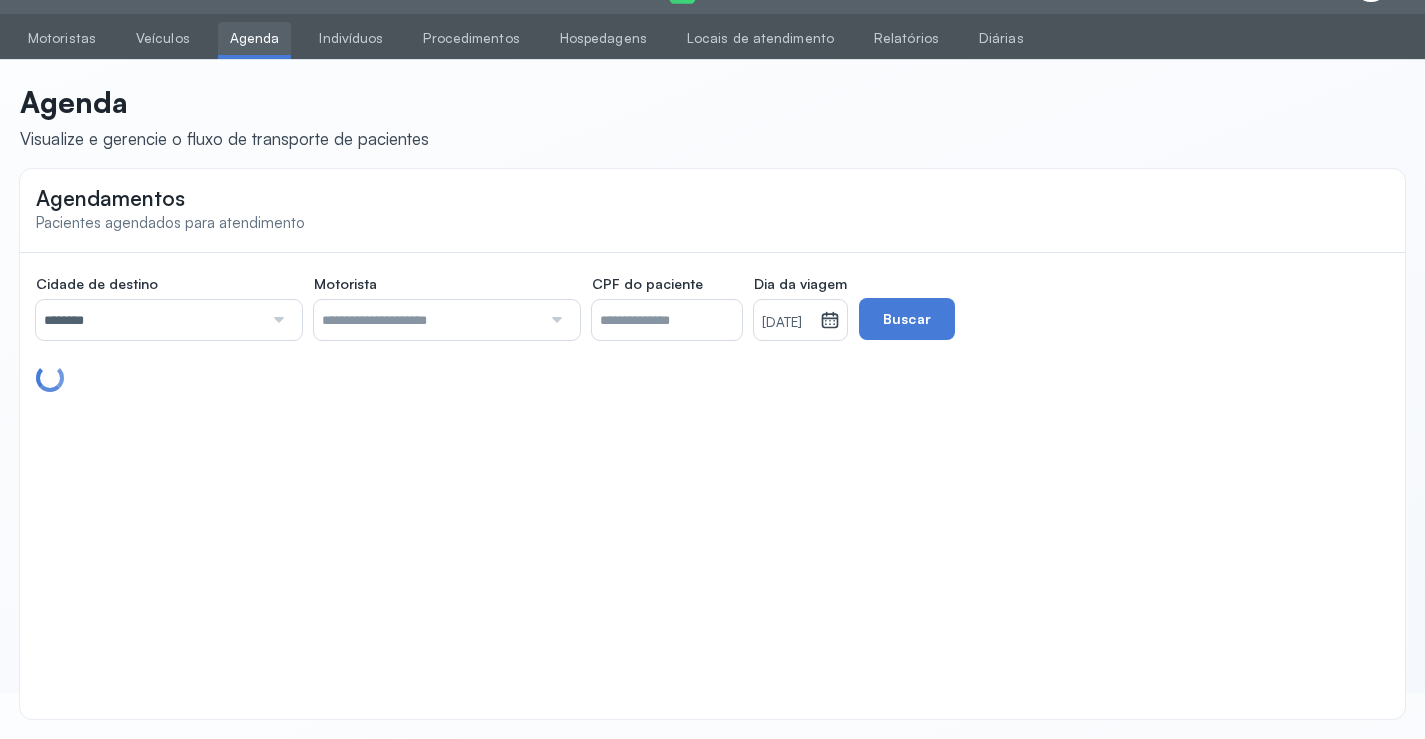 click on "********" at bounding box center (149, 320) 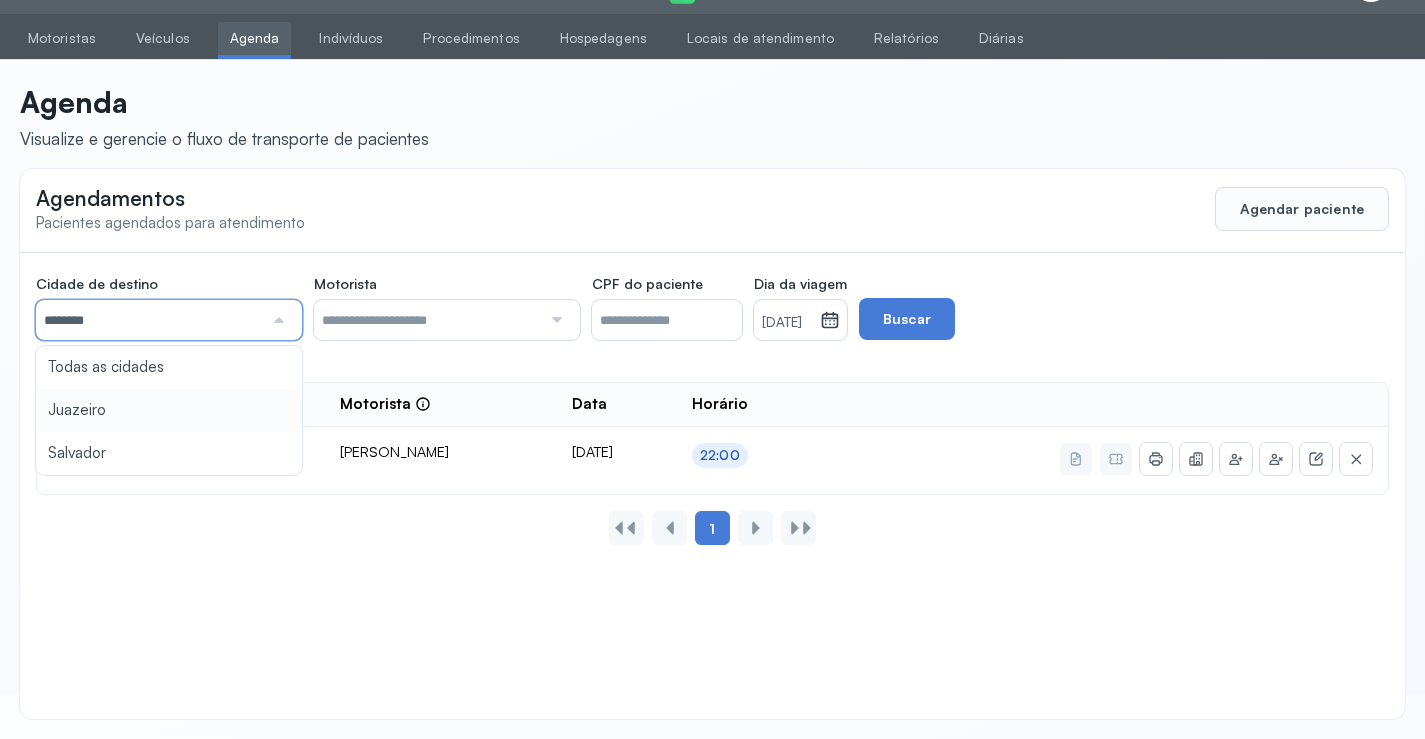 type on "********" 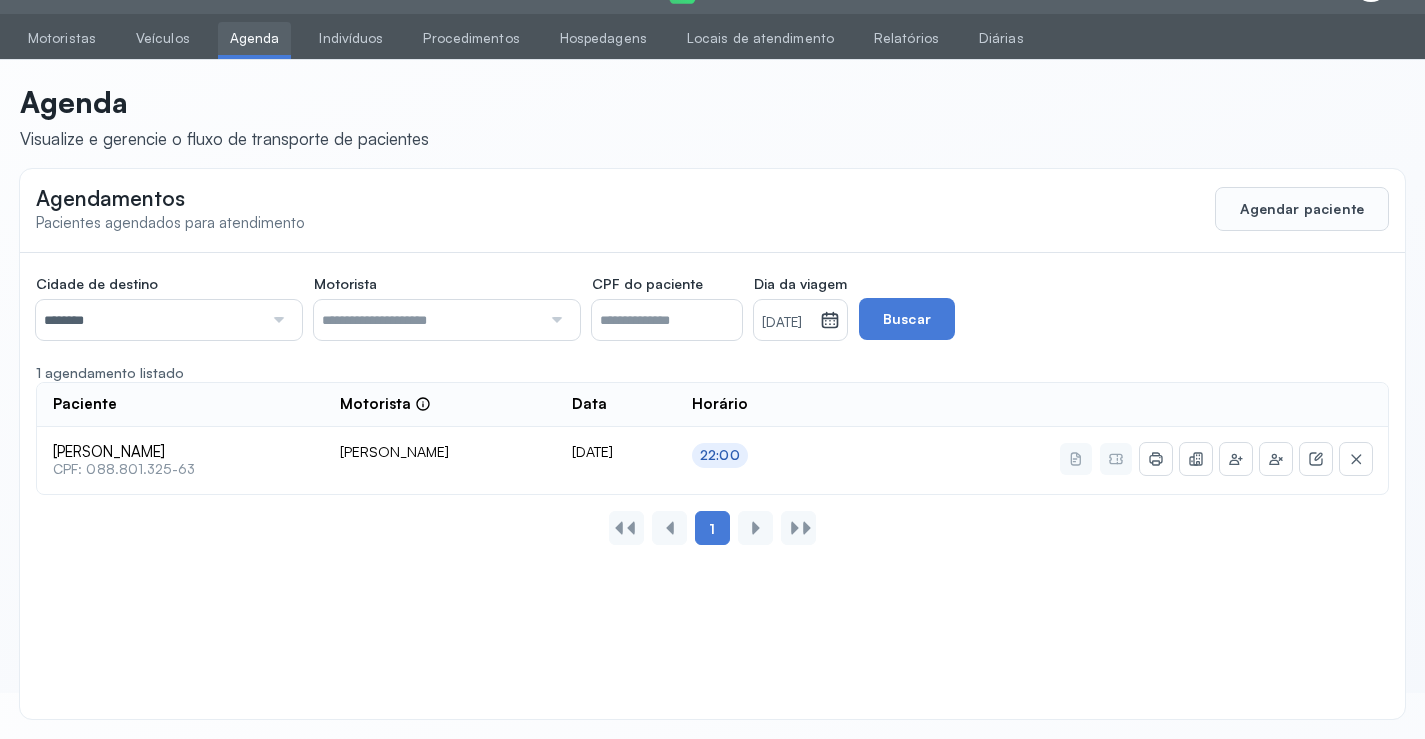 click on "Cidade de destino  ******** Todas as cidades [GEOGRAPHIC_DATA] Salvador Motorista  Todos os motoristas [PERSON_NAME] [PERSON_NAME] [PERSON_NAME] CPF do paciente  Dia da viagem  [DATE] [DATE] S T Q Q S S D 1 2 3 4 5 6 7 8 9 10 11 12 13 14 15 16 17 18 19 20 21 22 23 24 25 26 27 28 29 30 [DATE][PERSON_NAME] mar abr maio jun [DATE] ago set out nov [DATE] 2019 2020 2021 2022 2023 2024 2025 2026 2027 2028 2029  Buscar  1 agendamento listado Paciente  Motorista  Data [PERSON_NAME]  CPF: 088.801.325-63 [PERSON_NAME] [DATE] 22:00 1" 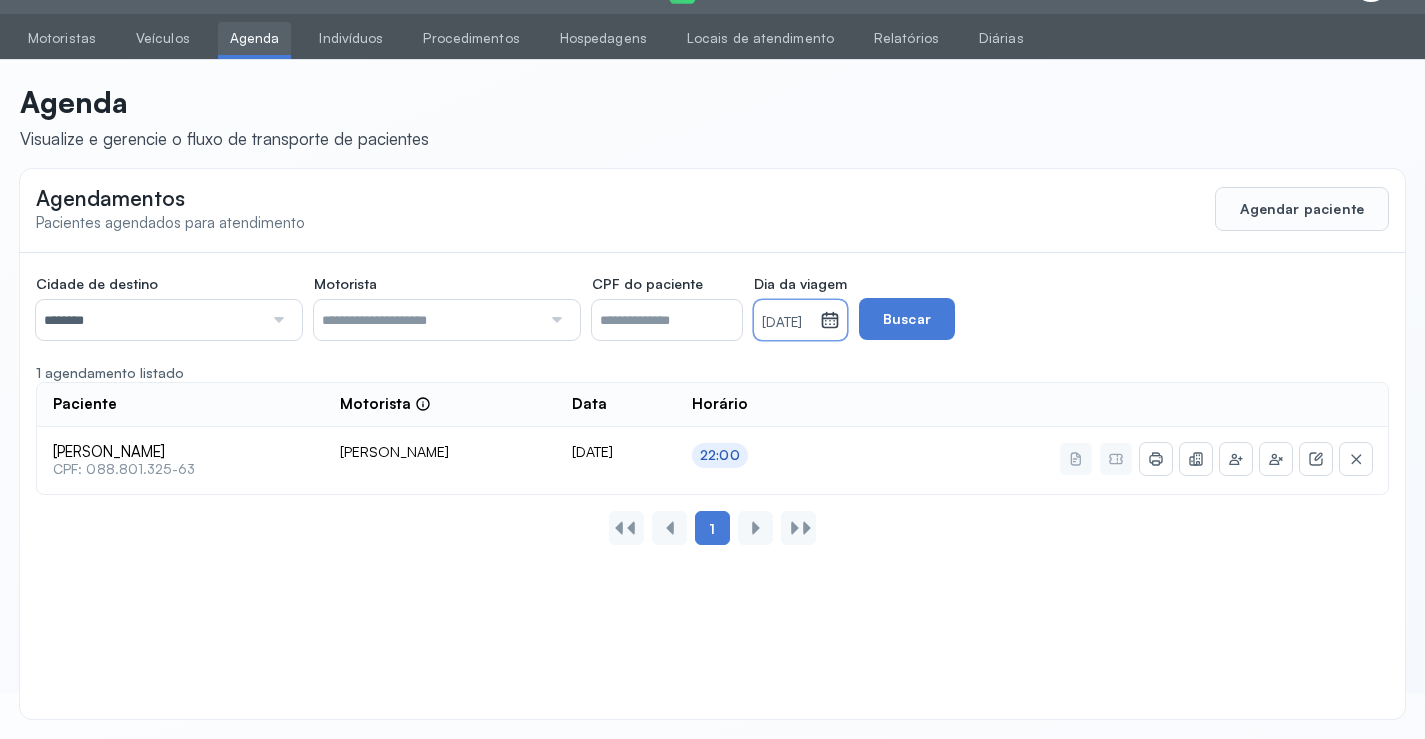 drag, startPoint x: 831, startPoint y: 314, endPoint x: 836, endPoint y: 345, distance: 31.400637 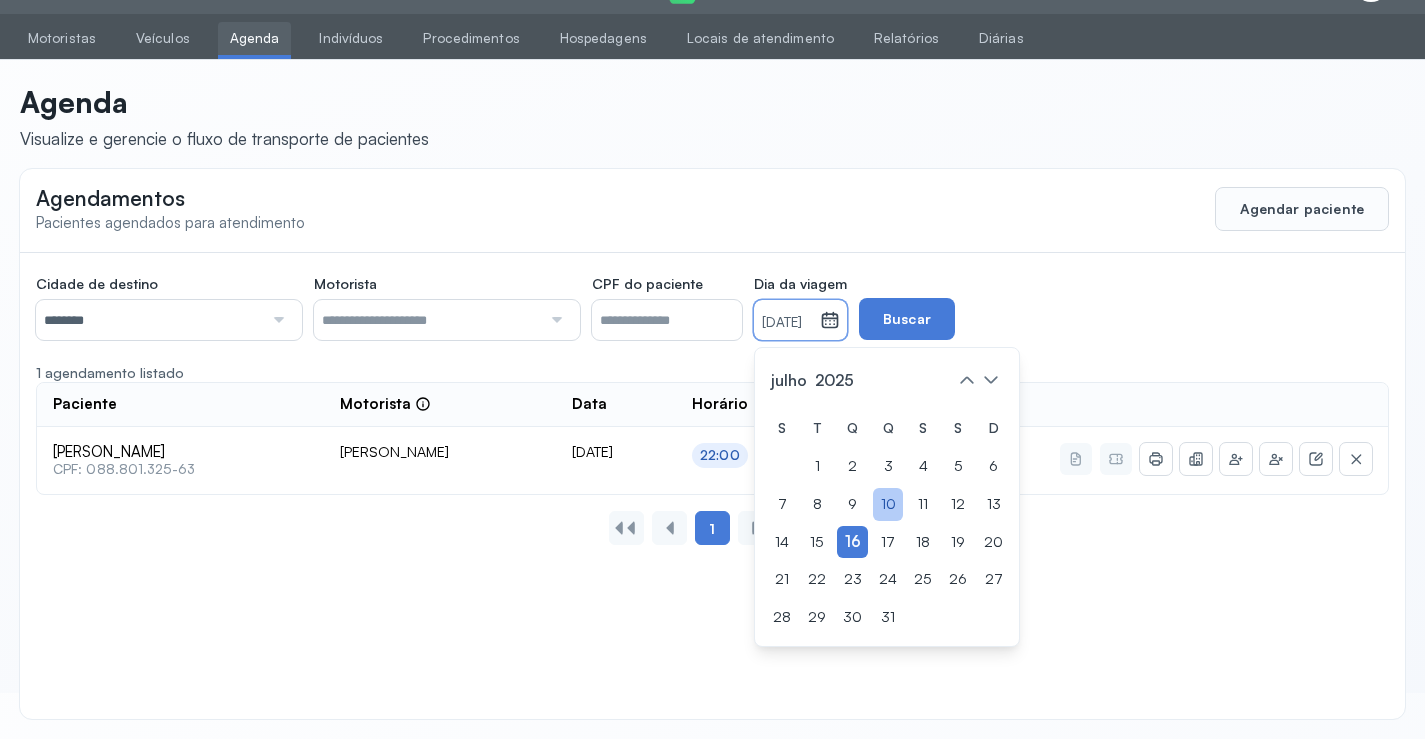 click on "10" 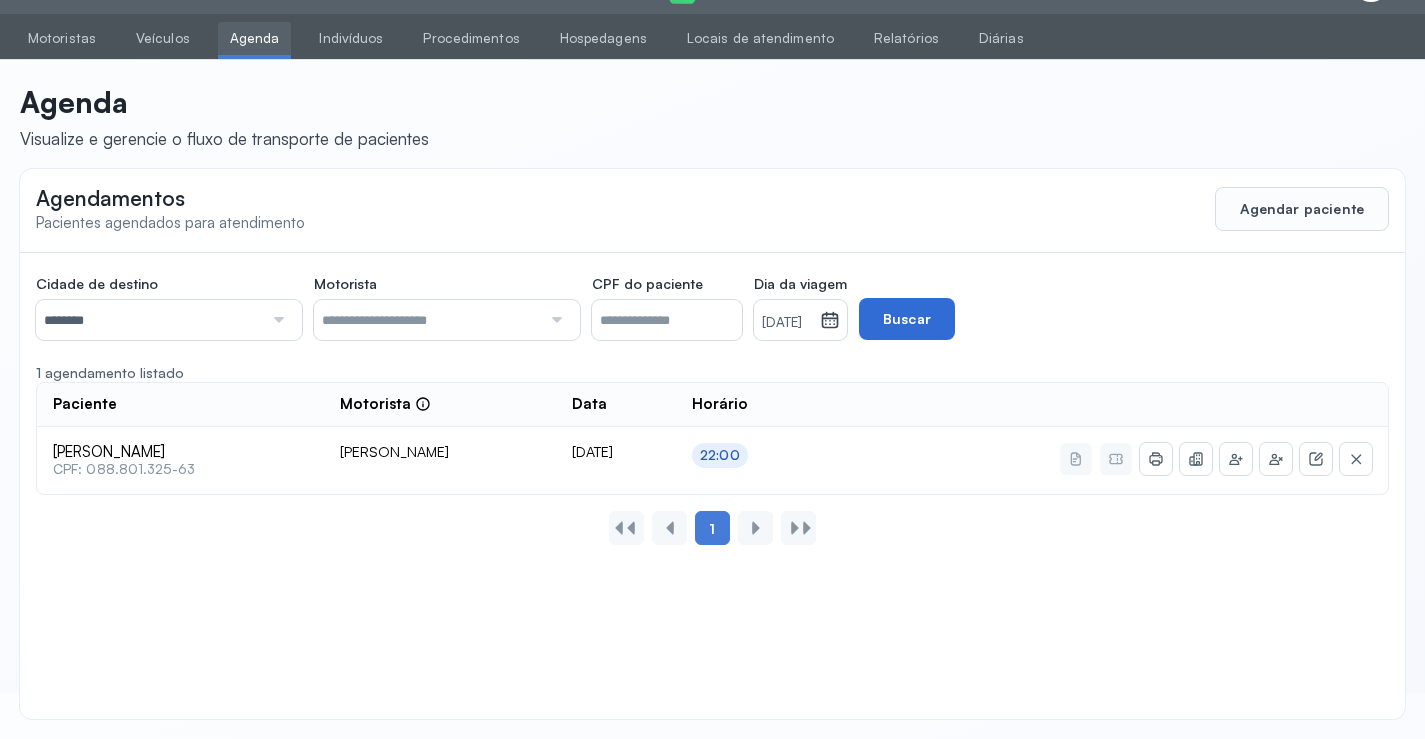 click on "Buscar" at bounding box center [907, 319] 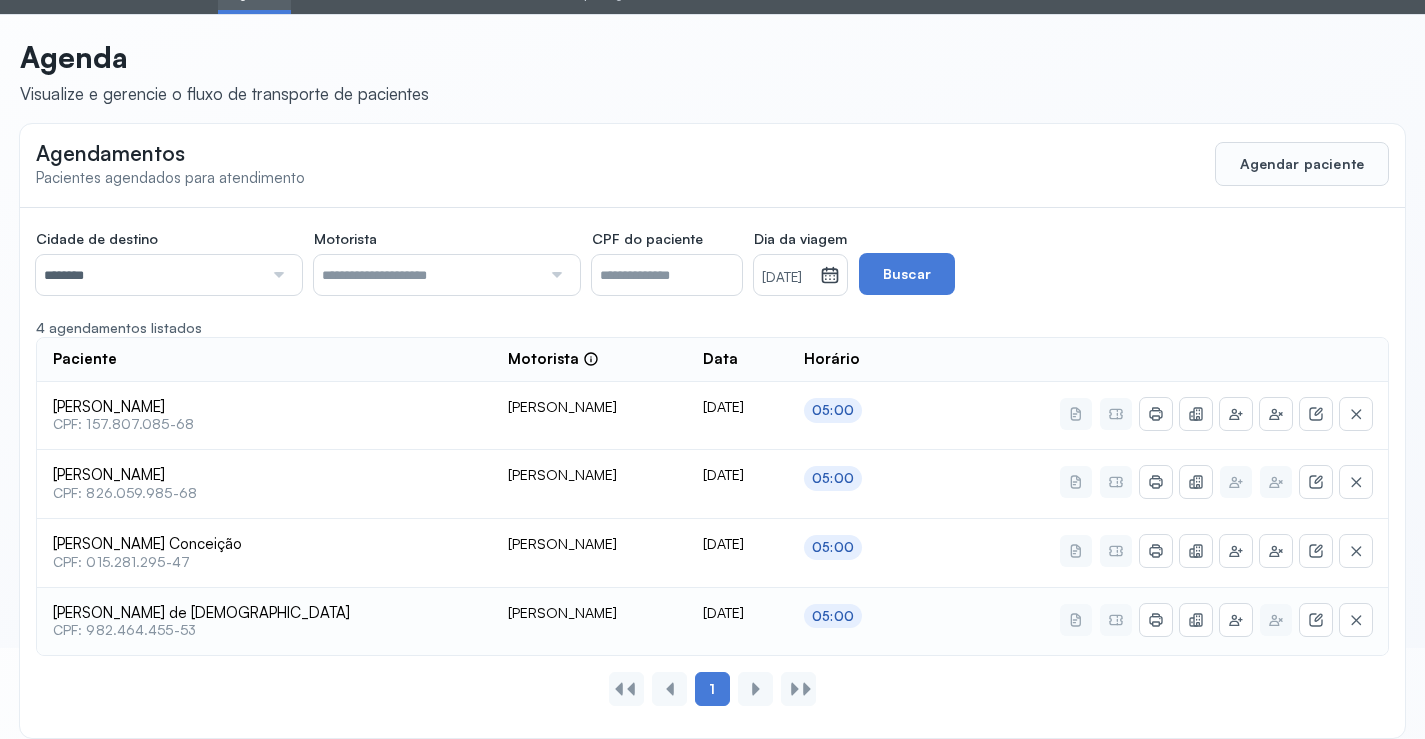 scroll, scrollTop: 110, scrollLeft: 0, axis: vertical 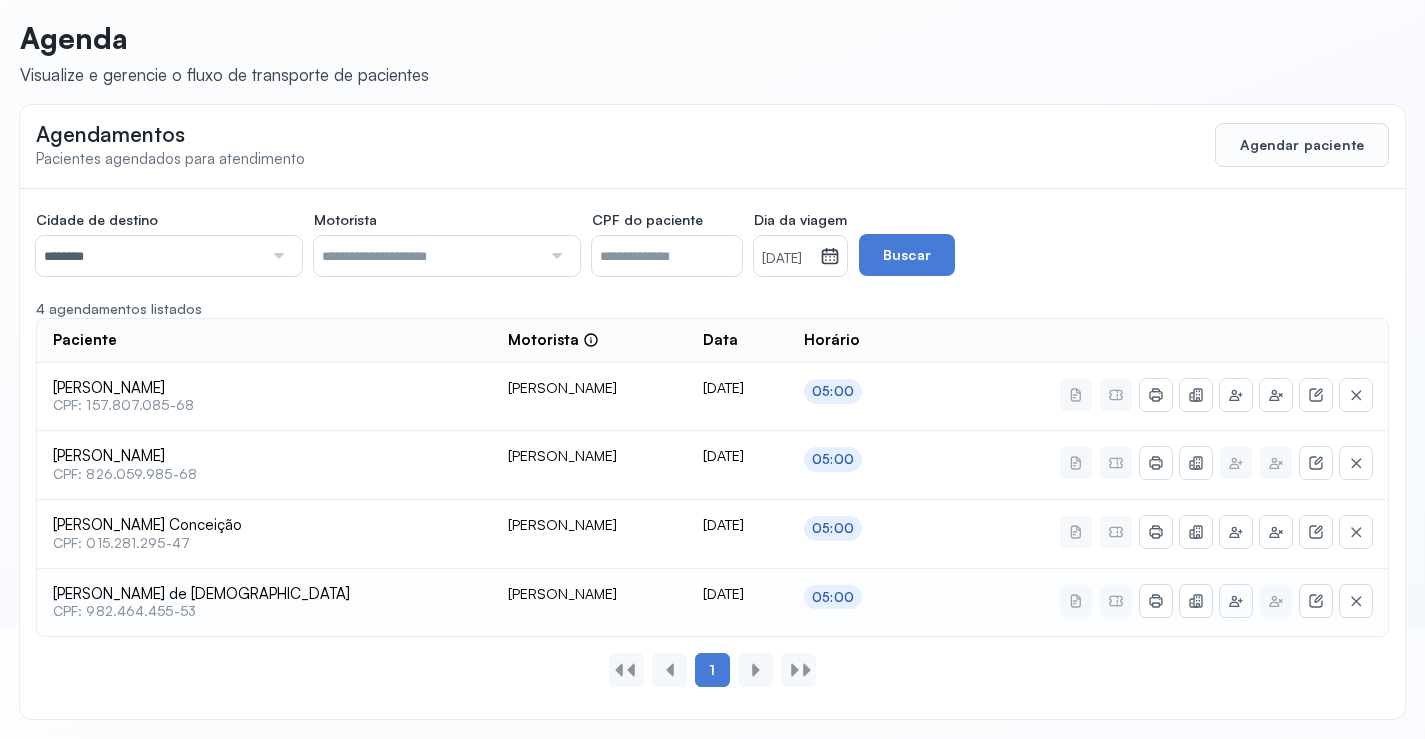 click 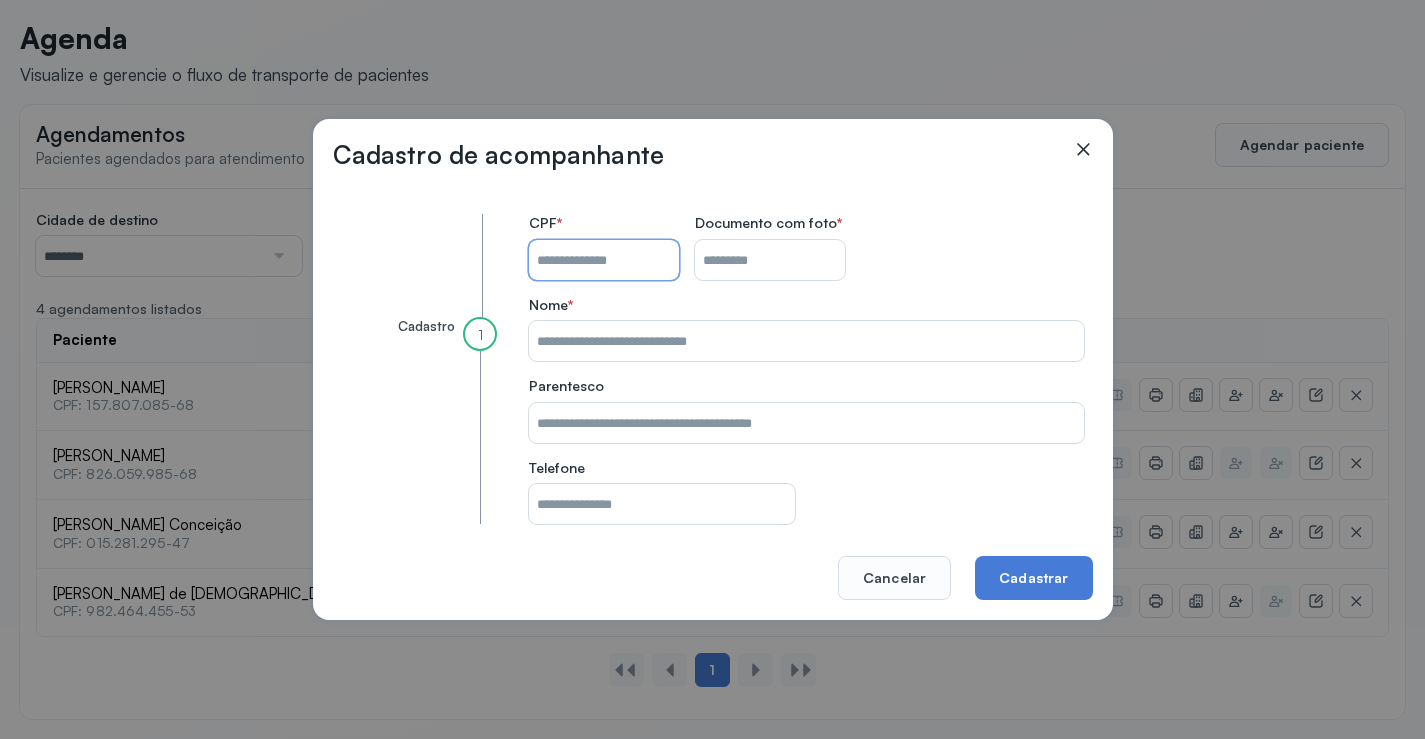 click on "CPF do paciente" at bounding box center [604, 260] 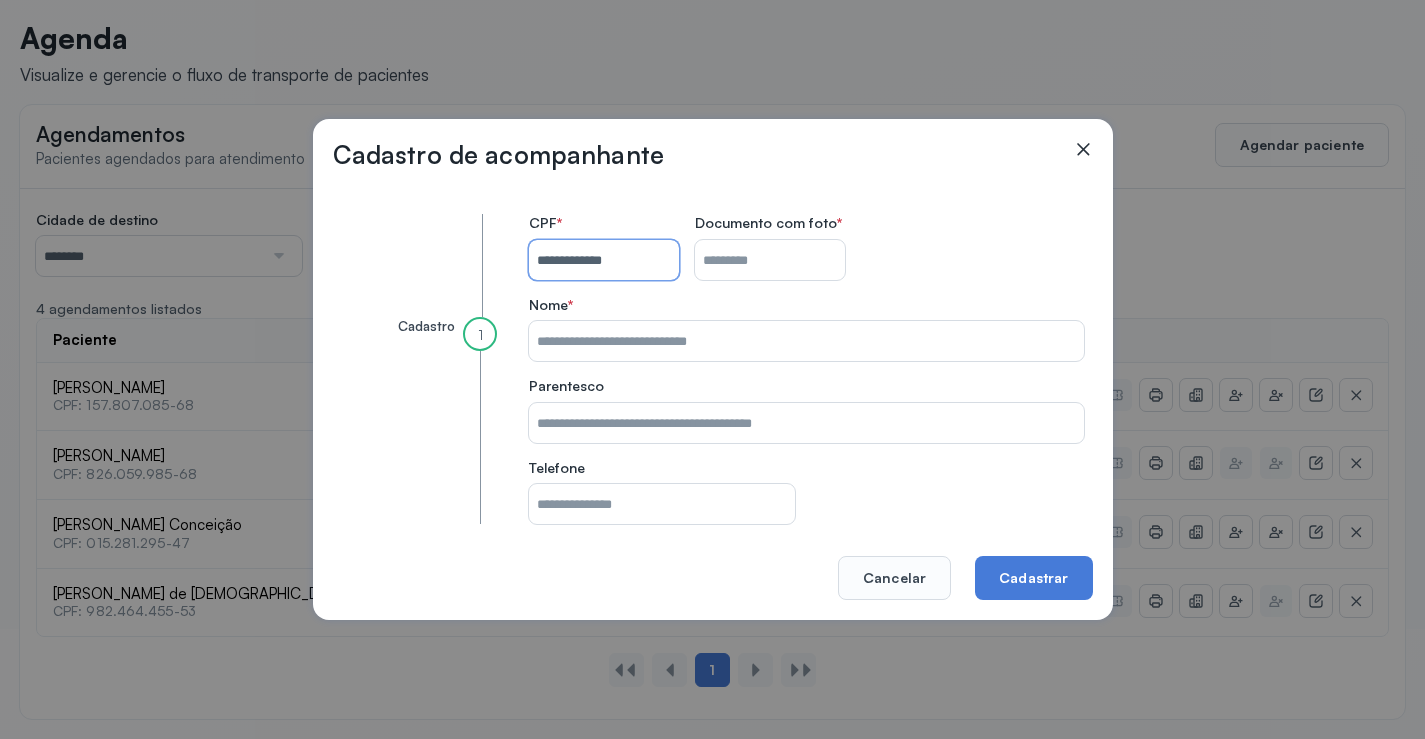 type on "**********" 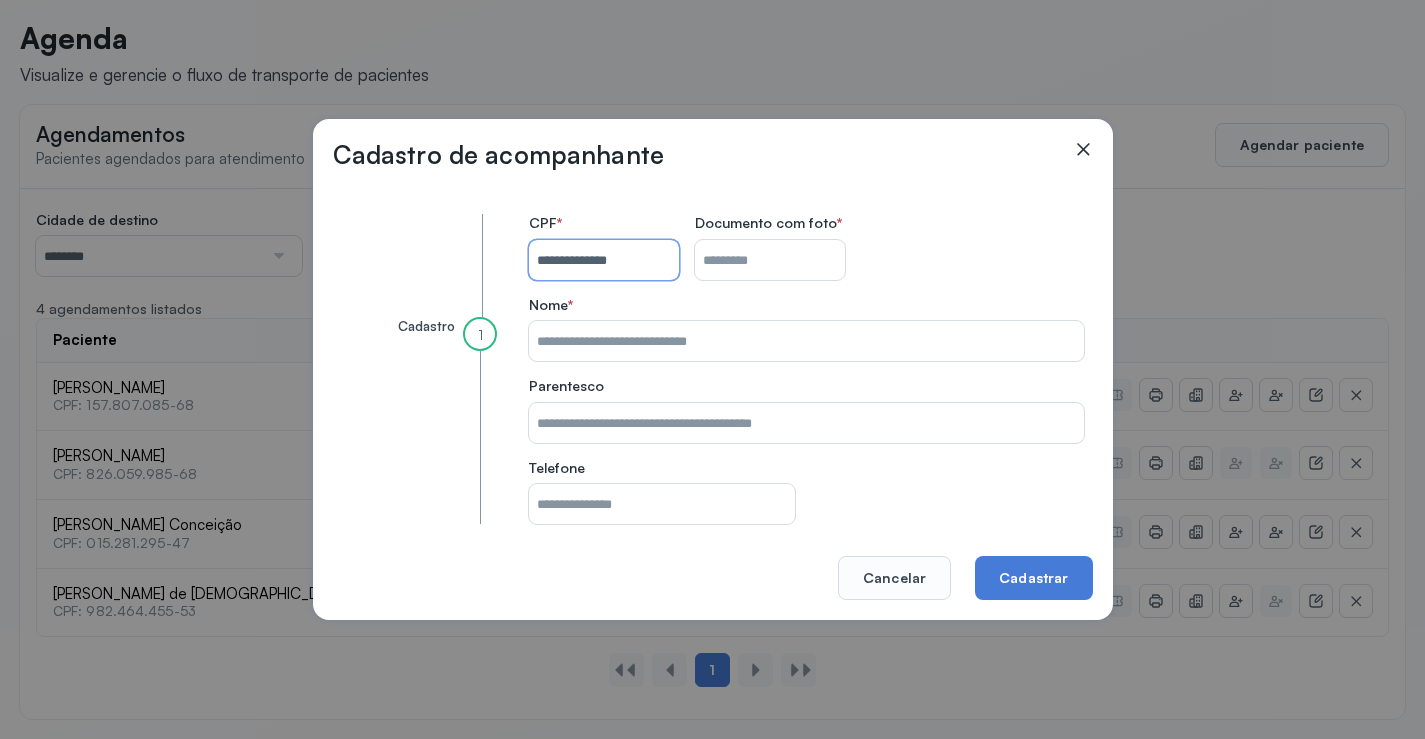 type on "**********" 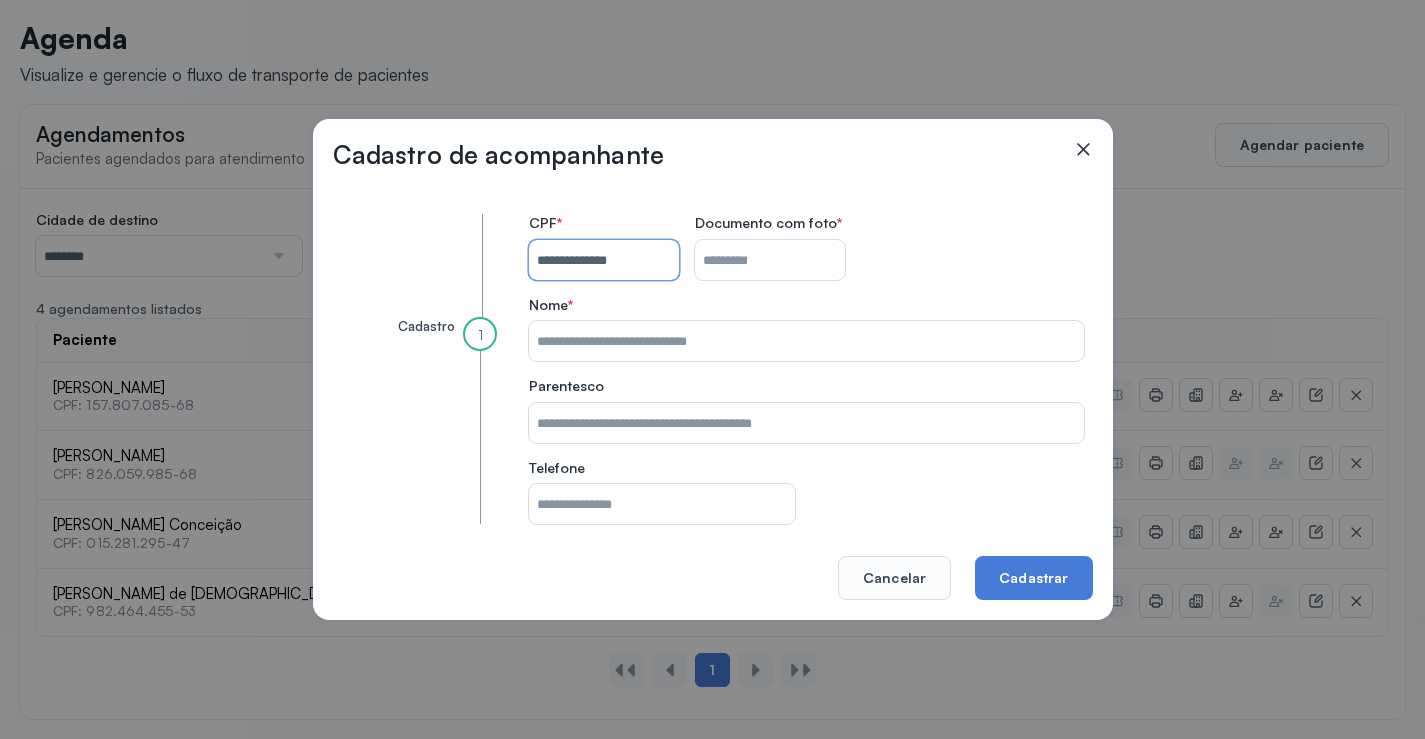 type on "**********" 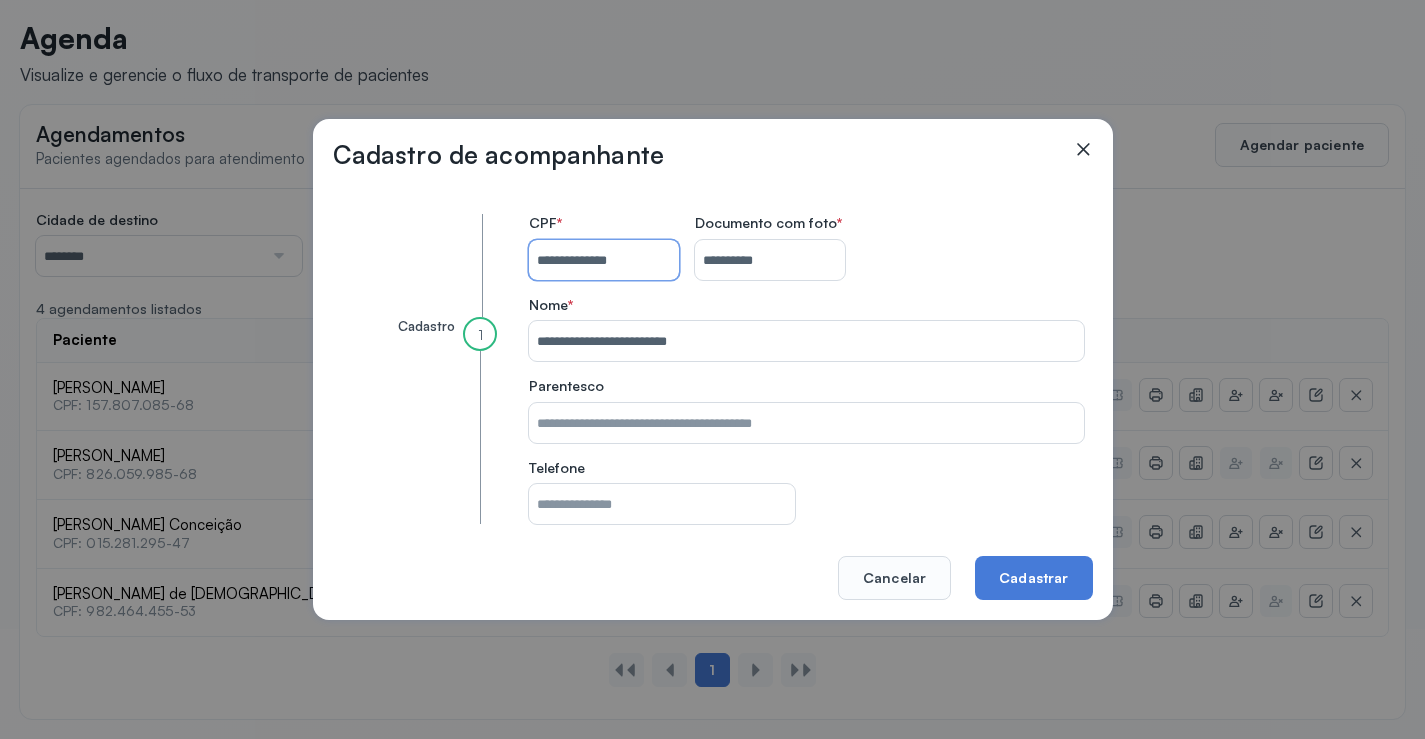 type 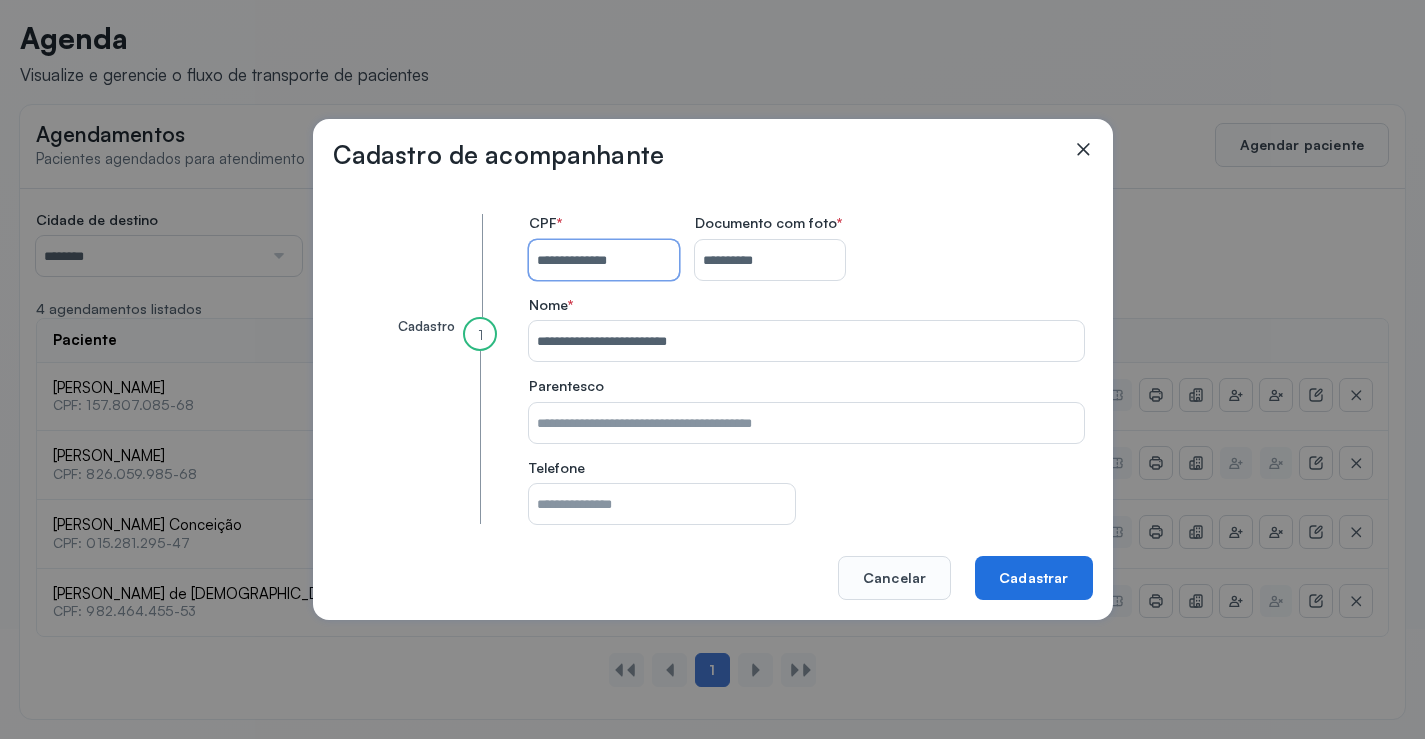 type on "**********" 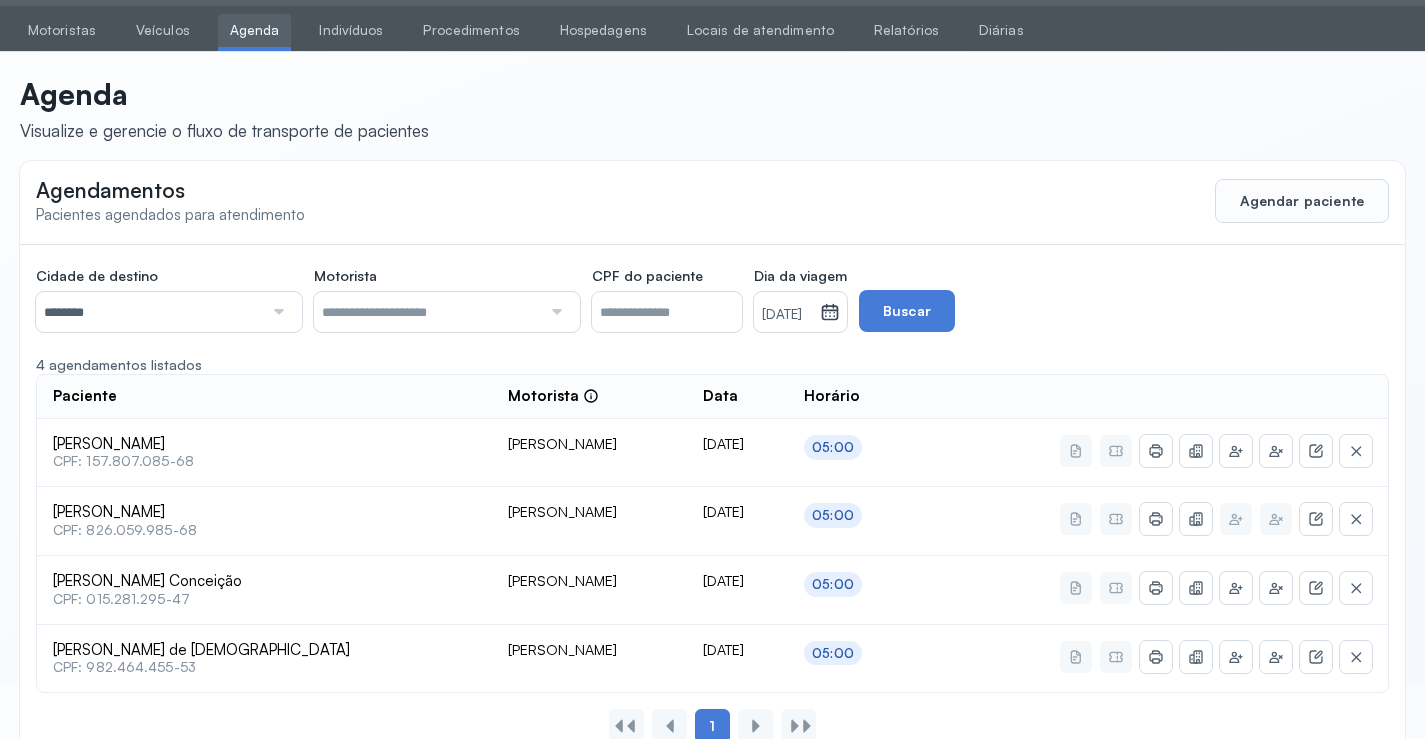 scroll, scrollTop: 0, scrollLeft: 0, axis: both 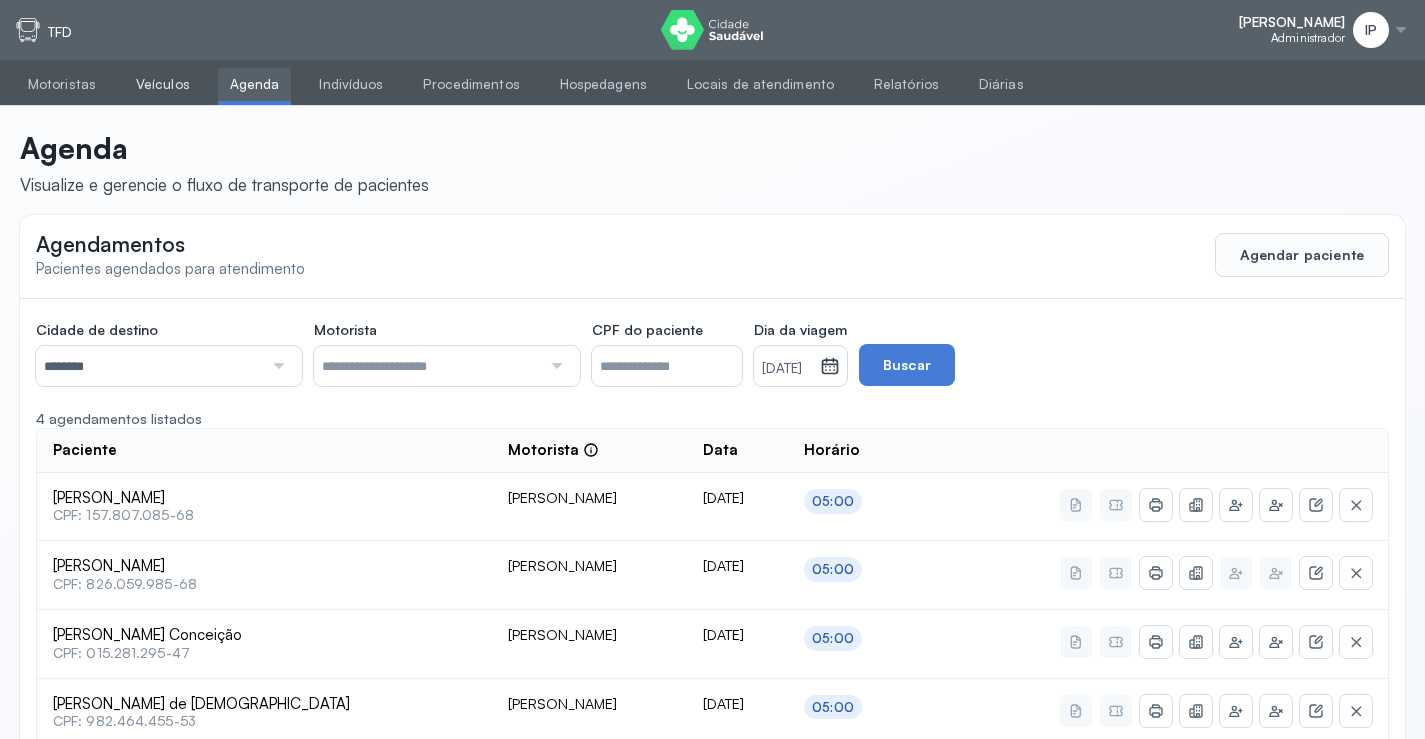 click on "Veículos" at bounding box center [163, 84] 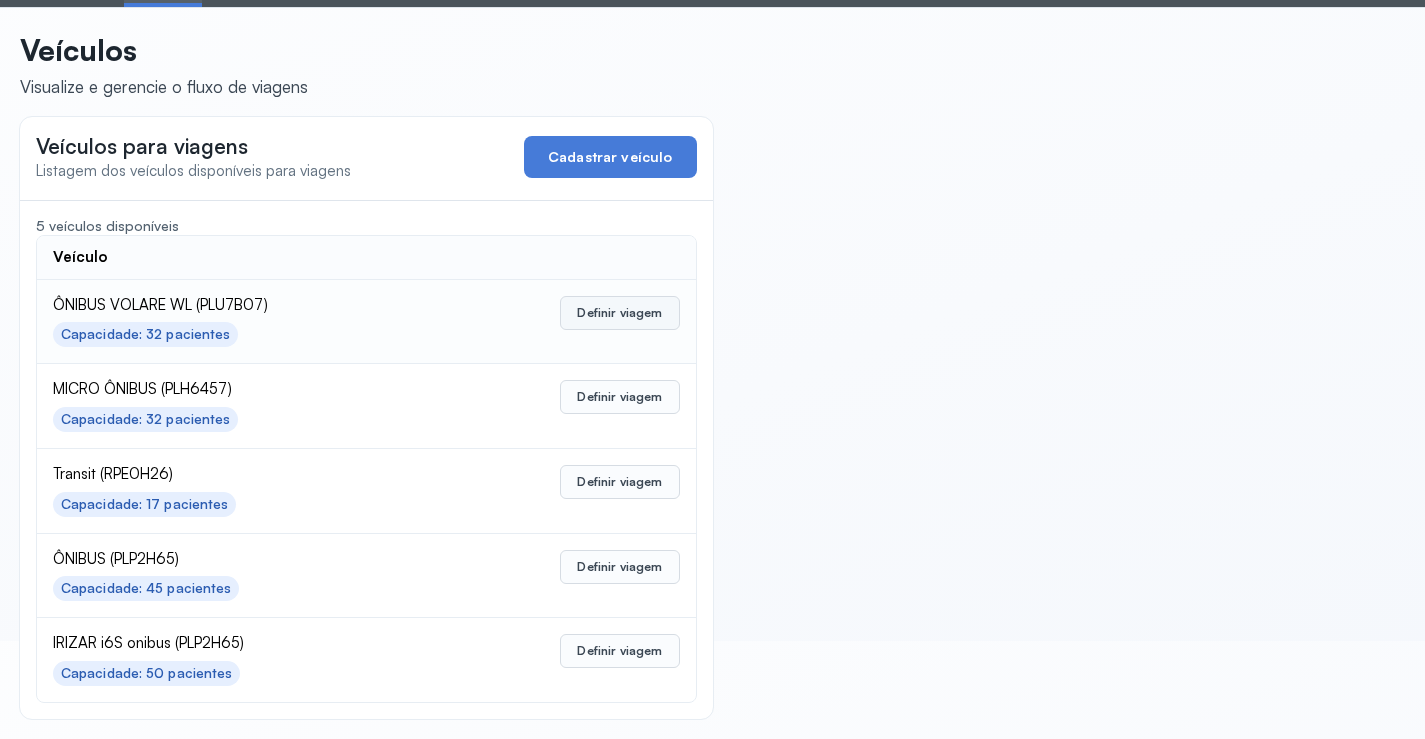 click on "Definir viagem" at bounding box center [619, 313] 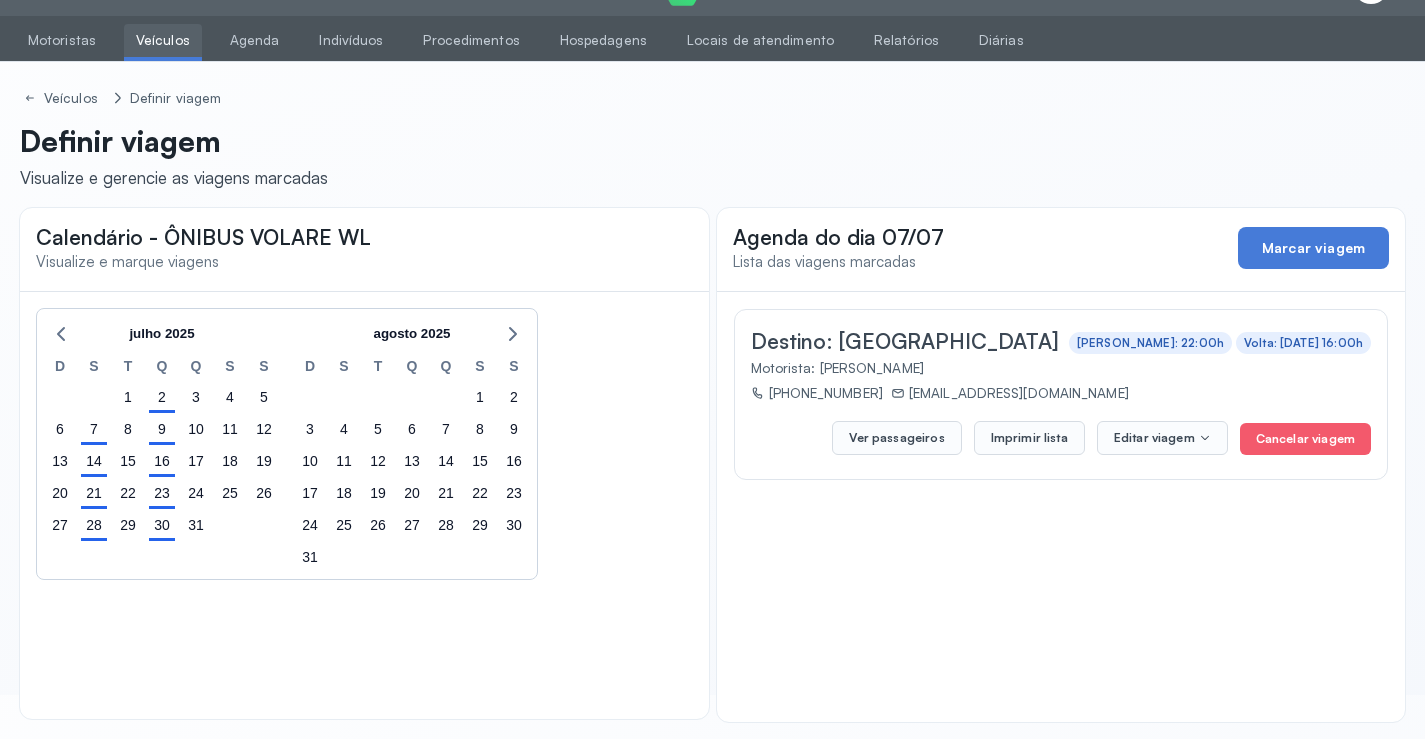 scroll, scrollTop: 47, scrollLeft: 0, axis: vertical 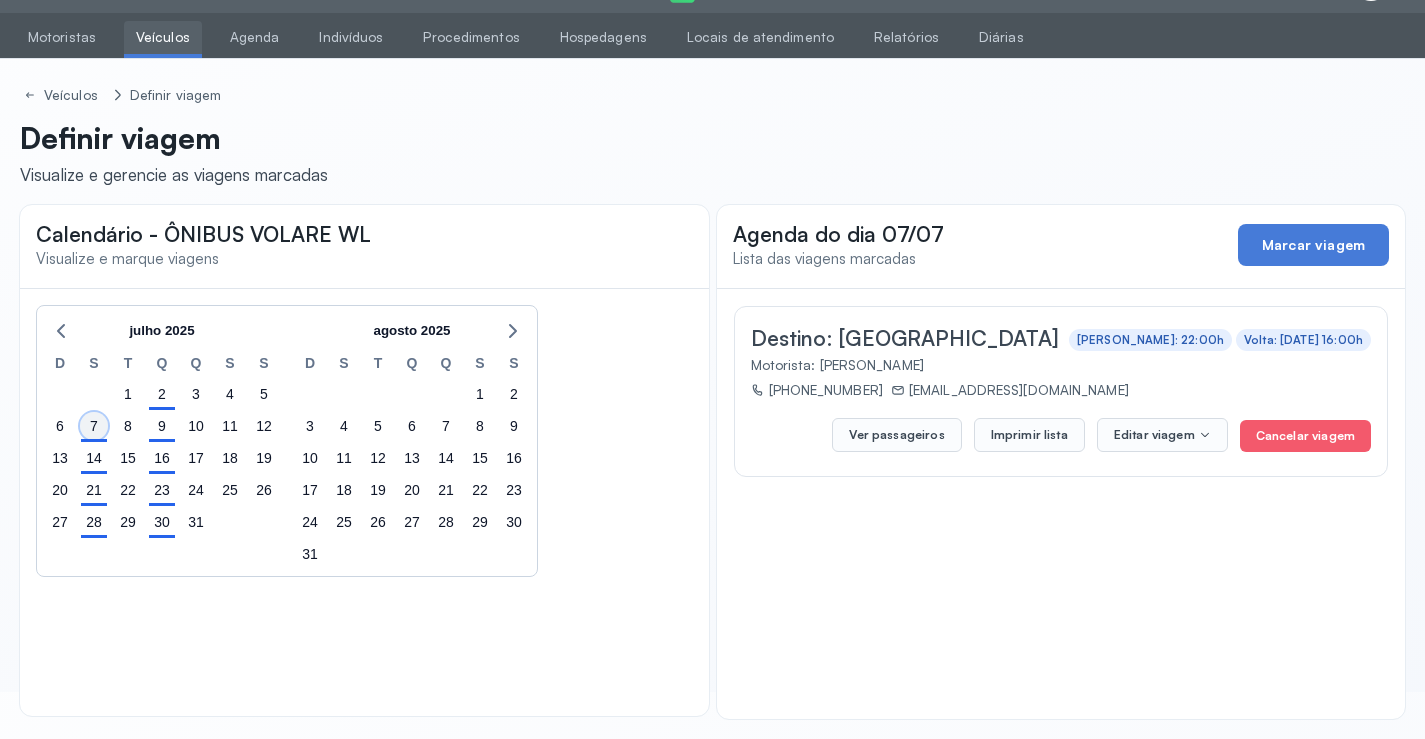 click on "7" 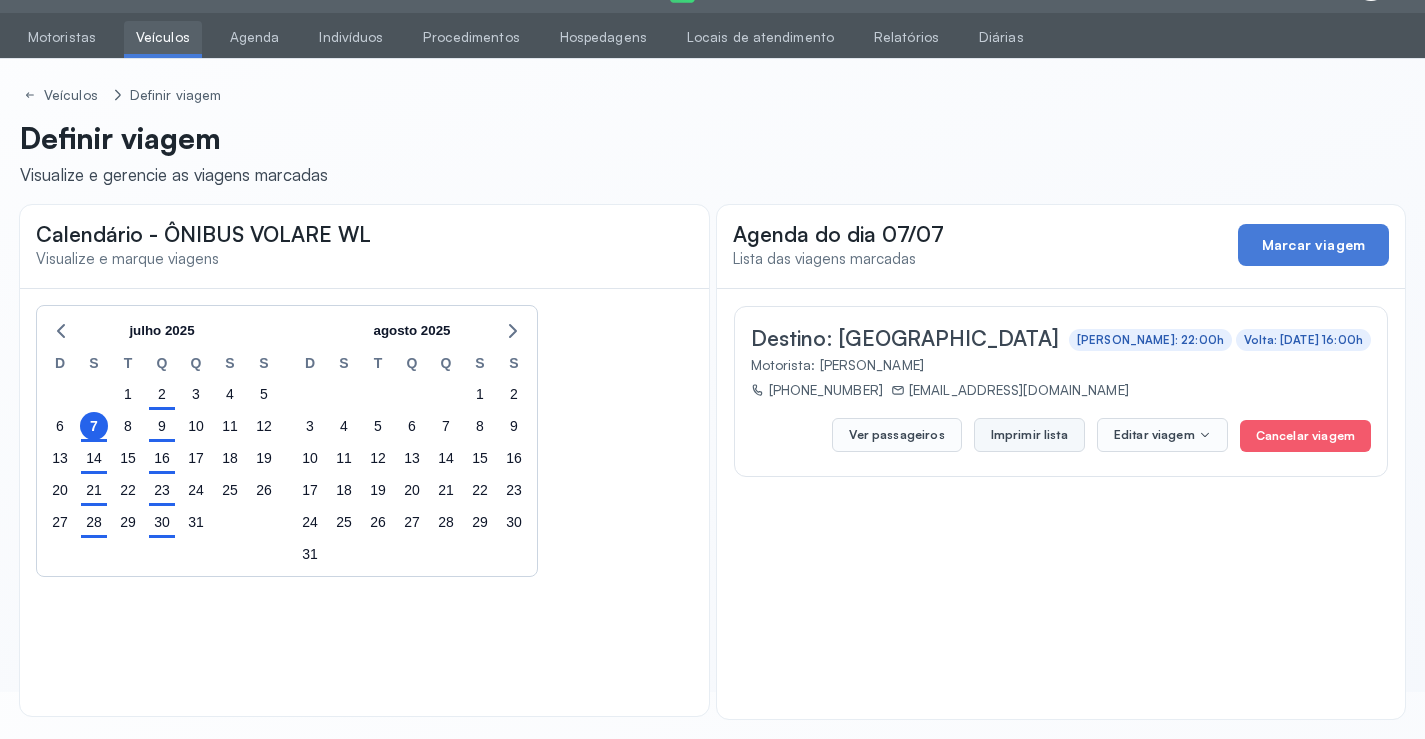 click on "Imprimir lista" at bounding box center [1029, 435] 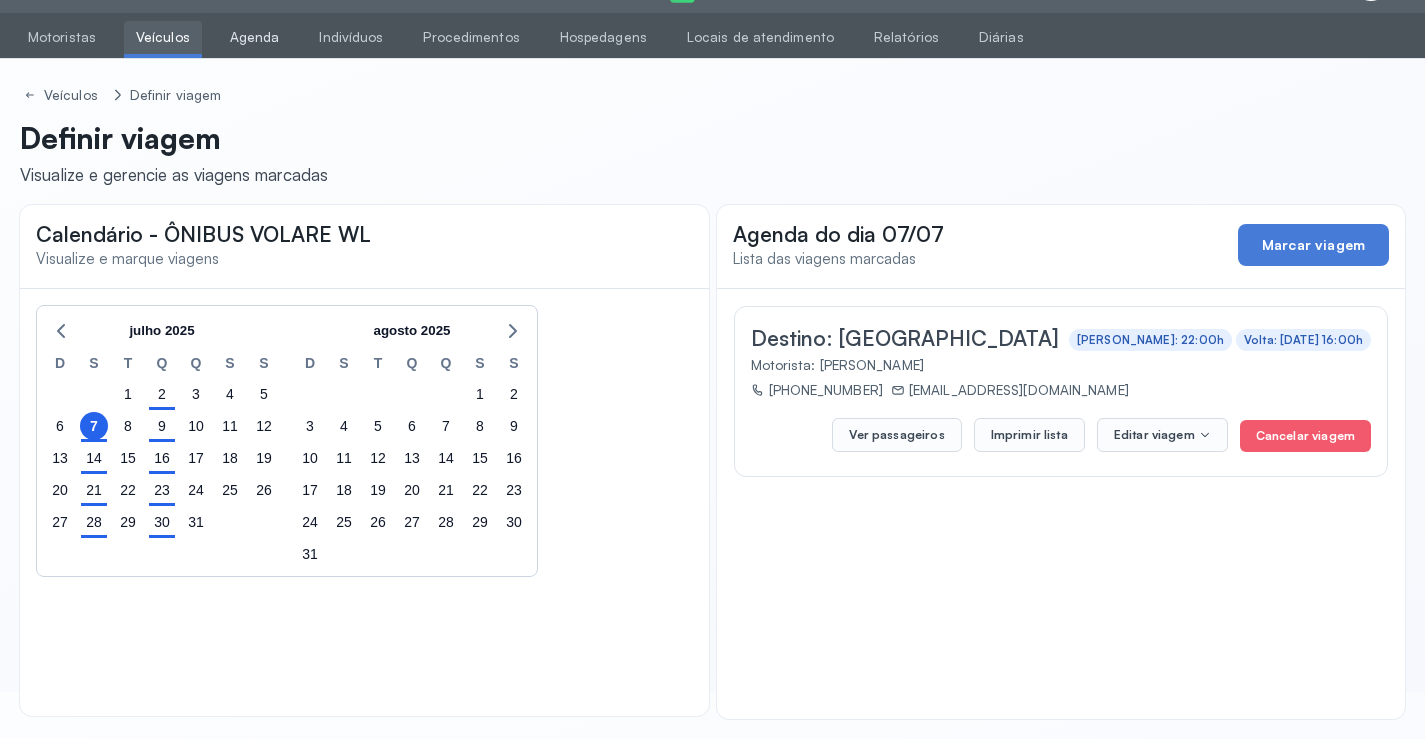 click on "Agenda" at bounding box center (255, 37) 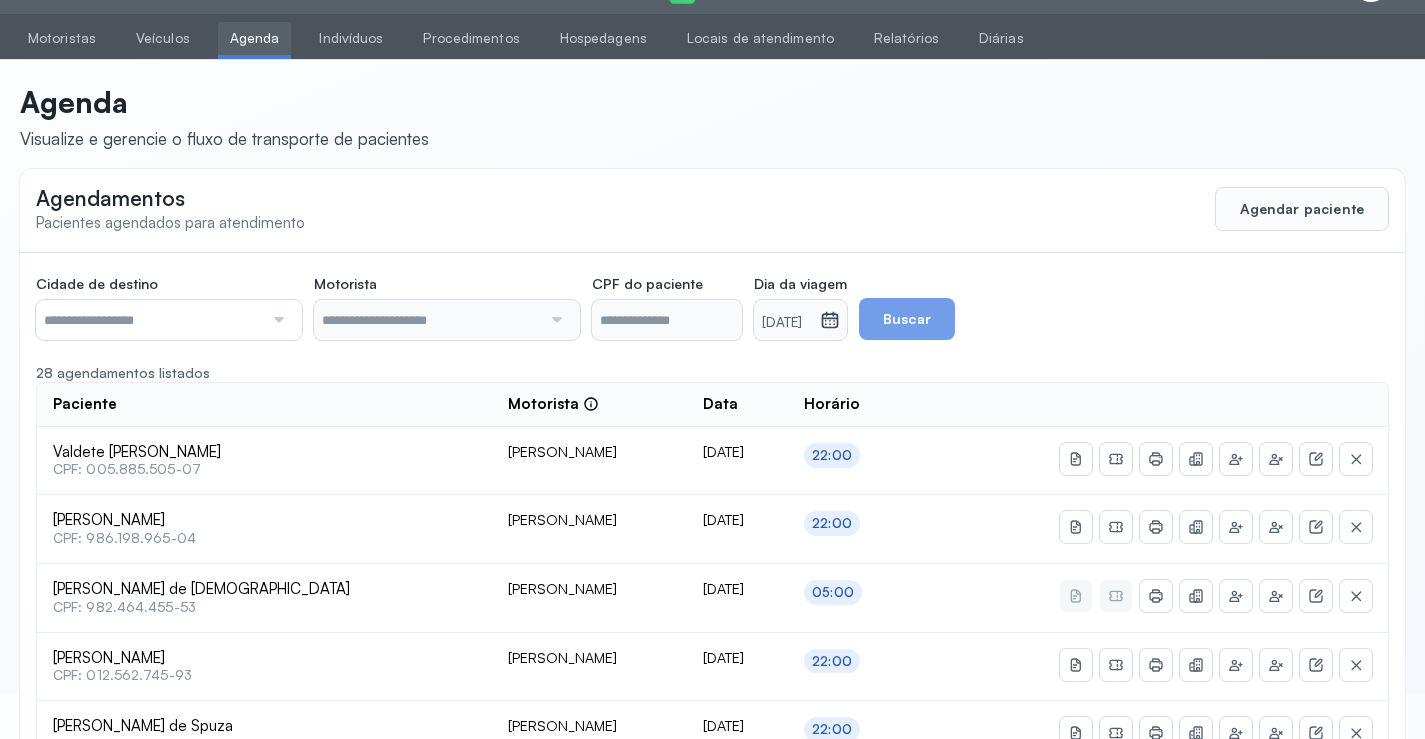 scroll, scrollTop: 47, scrollLeft: 0, axis: vertical 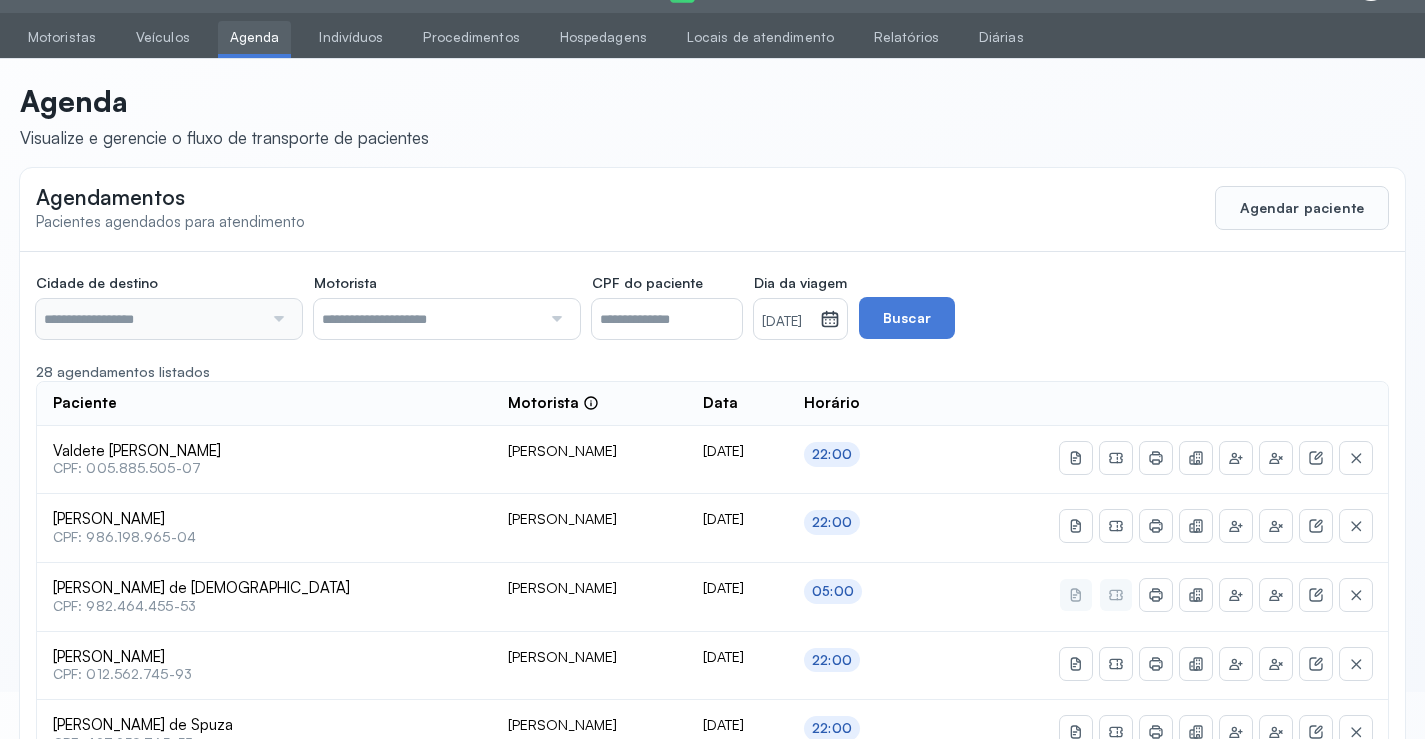 type on "********" 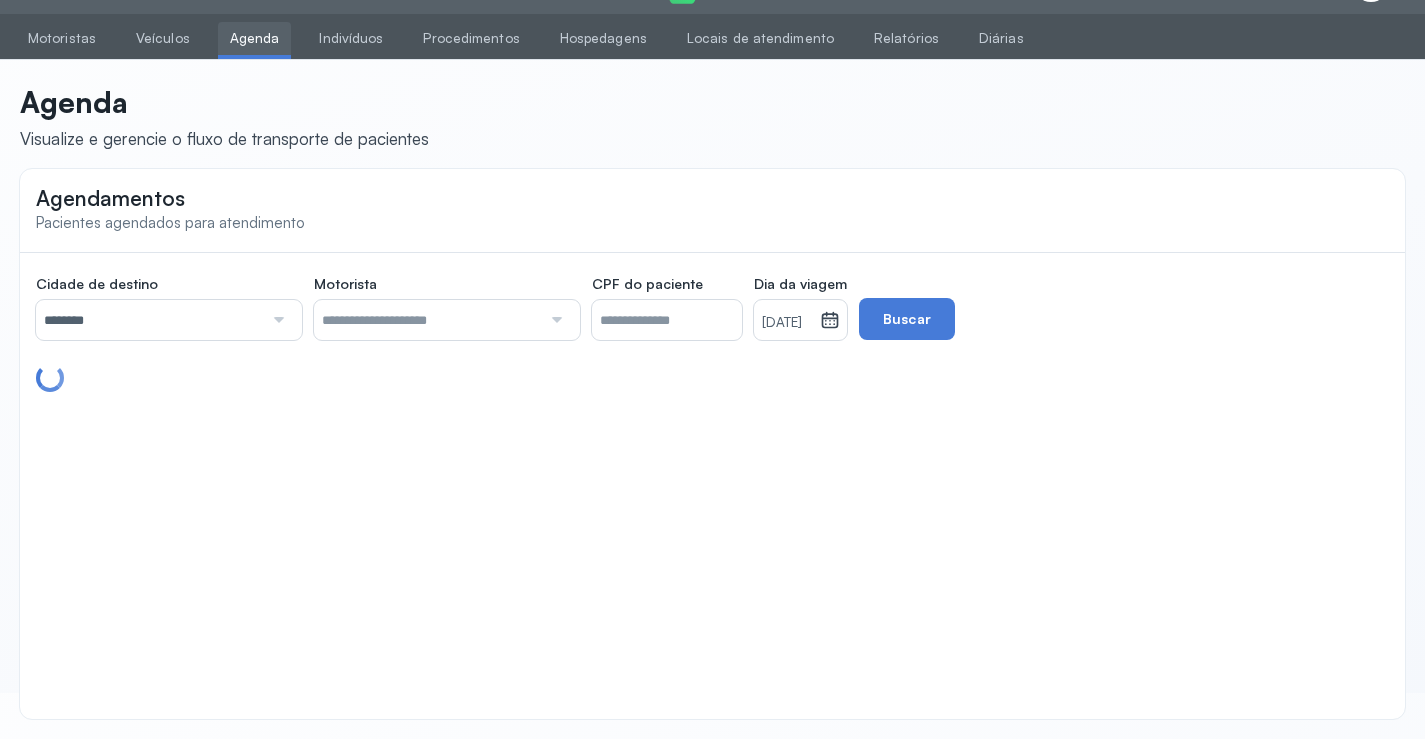 scroll, scrollTop: 47, scrollLeft: 0, axis: vertical 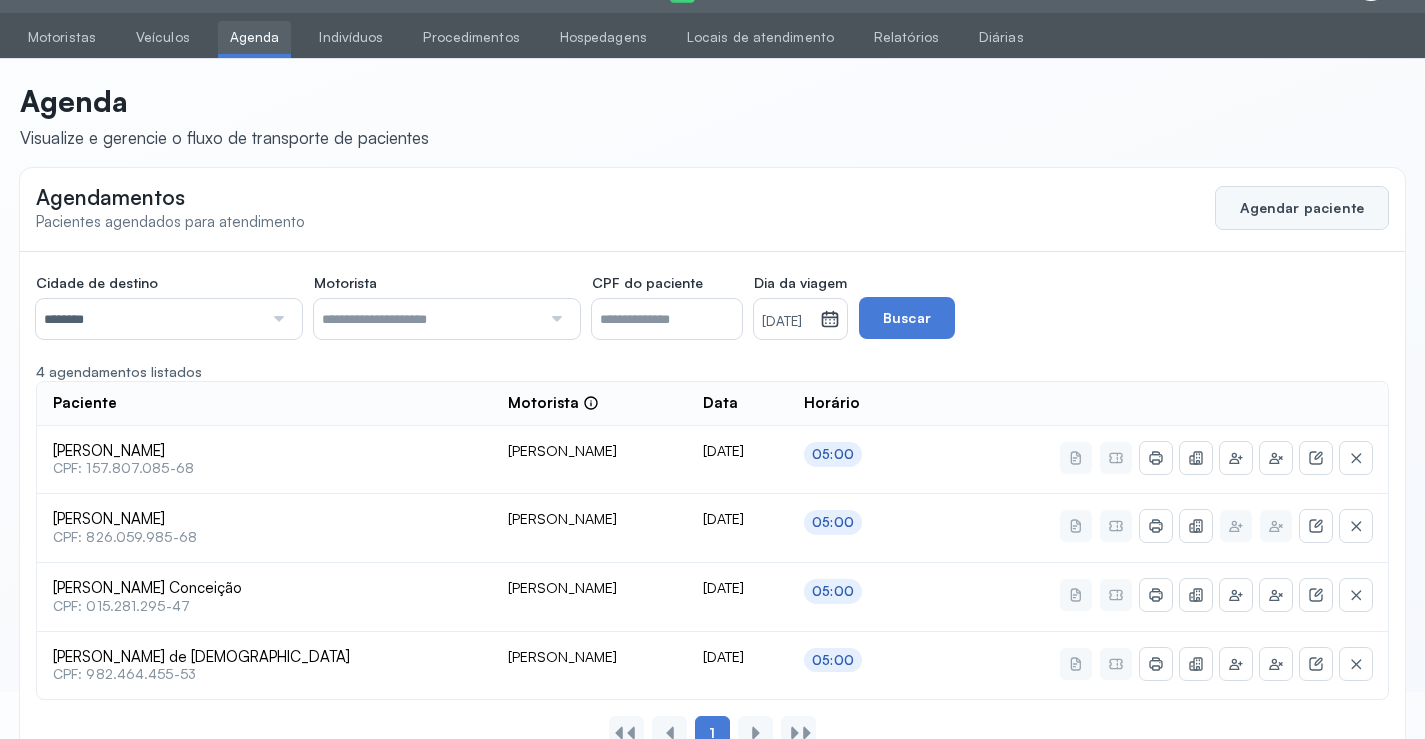 click on "Agendar paciente" 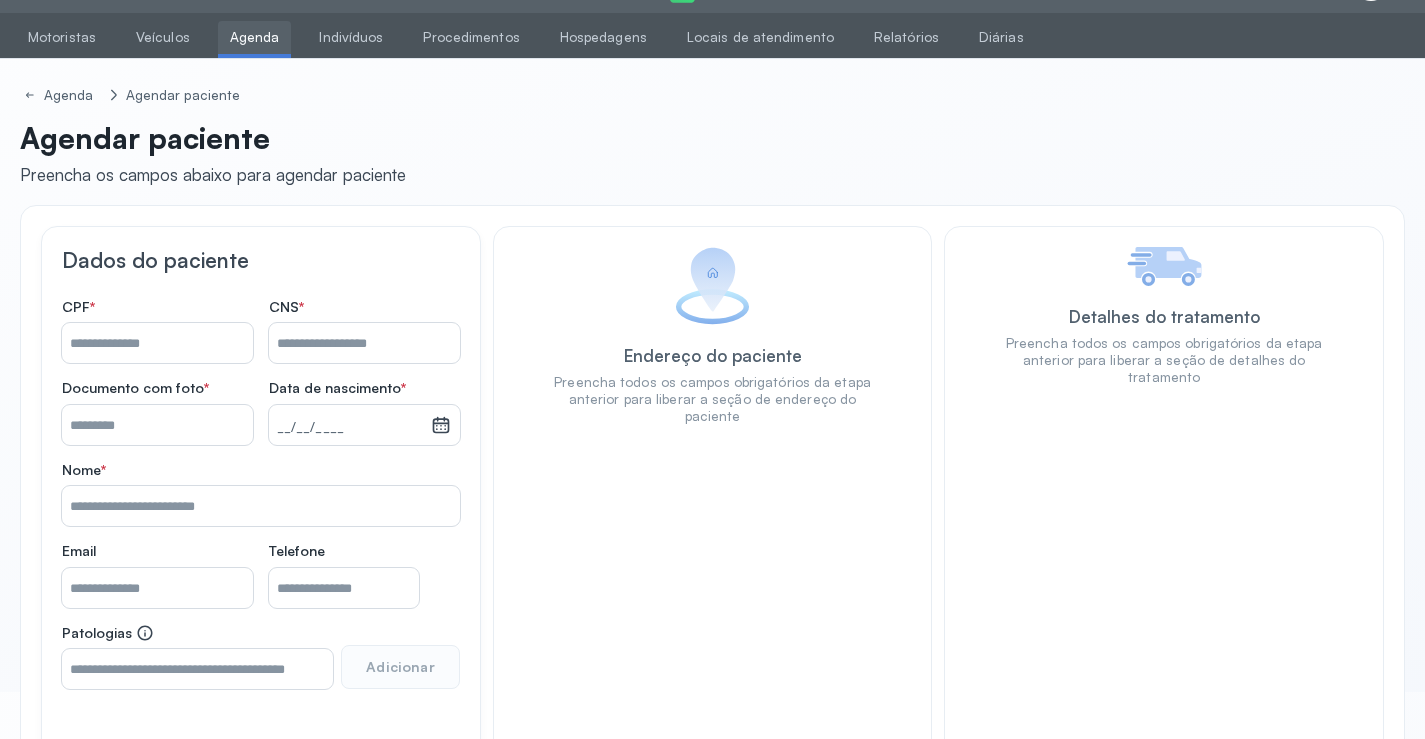 click on "Nome   *" at bounding box center (364, 343) 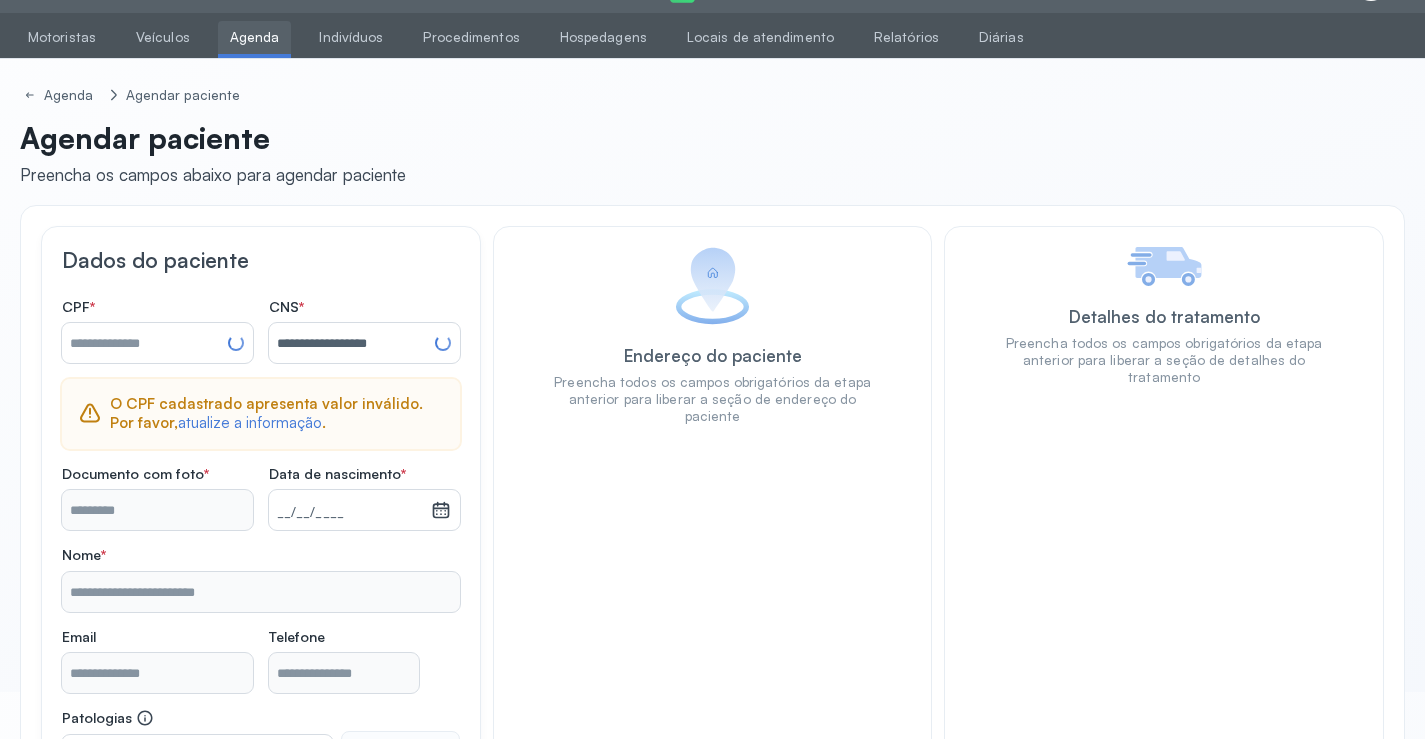 type on "**********" 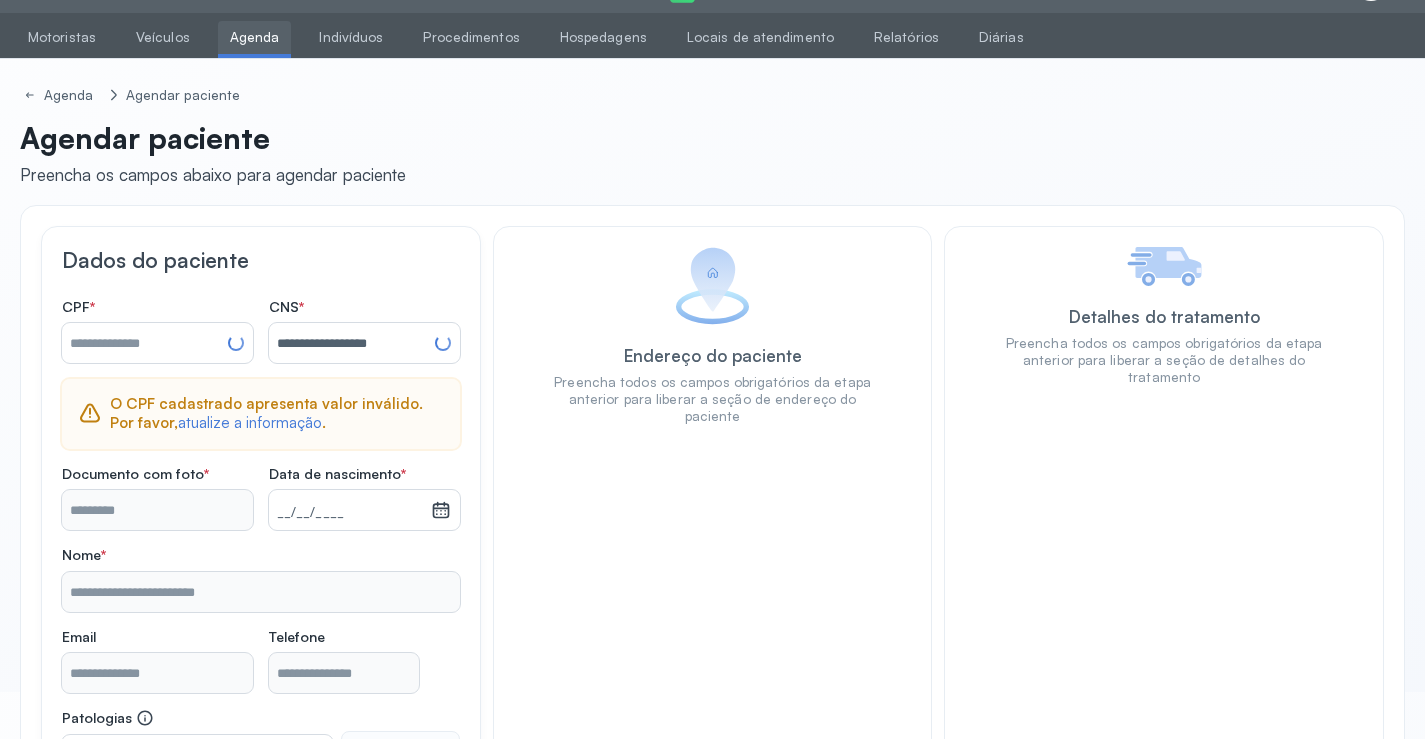 type on "**********" 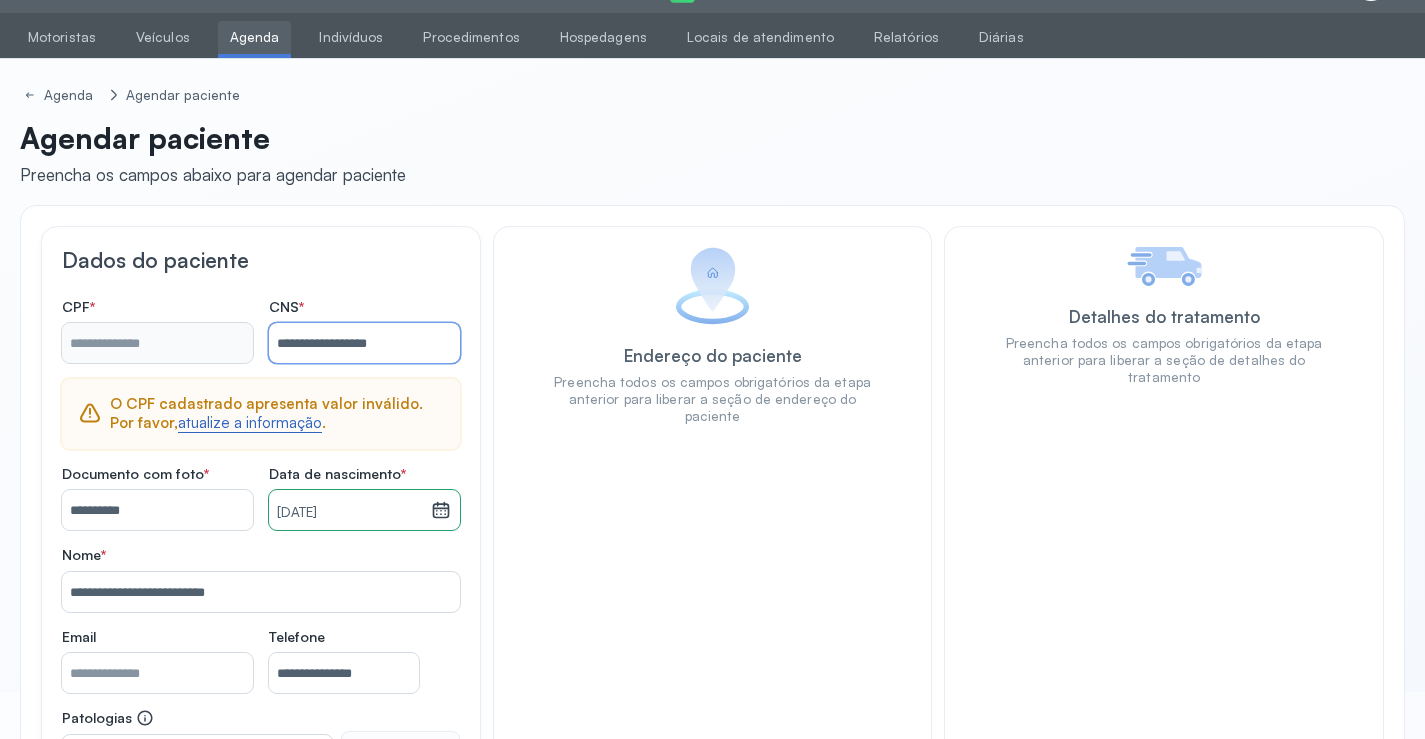 type on "**********" 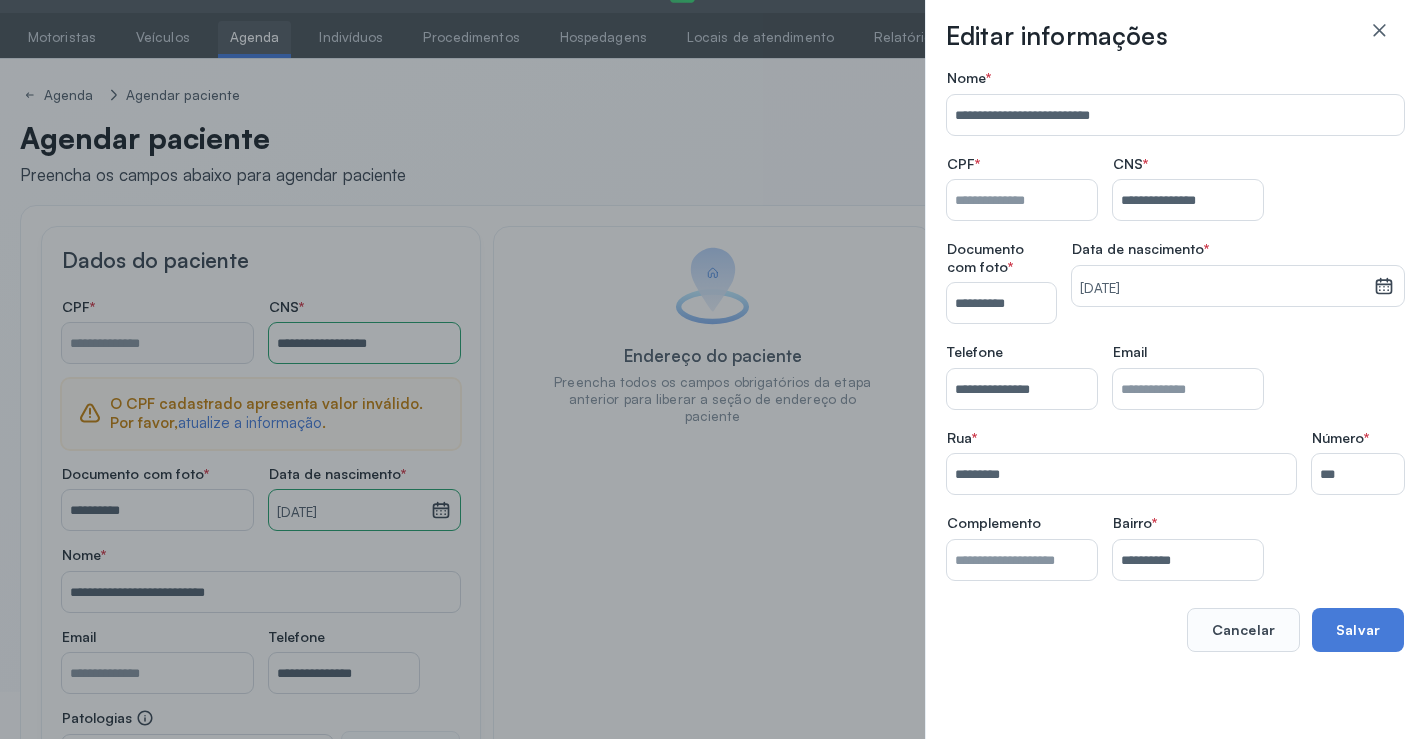 click on "Nome   *" at bounding box center (1022, 200) 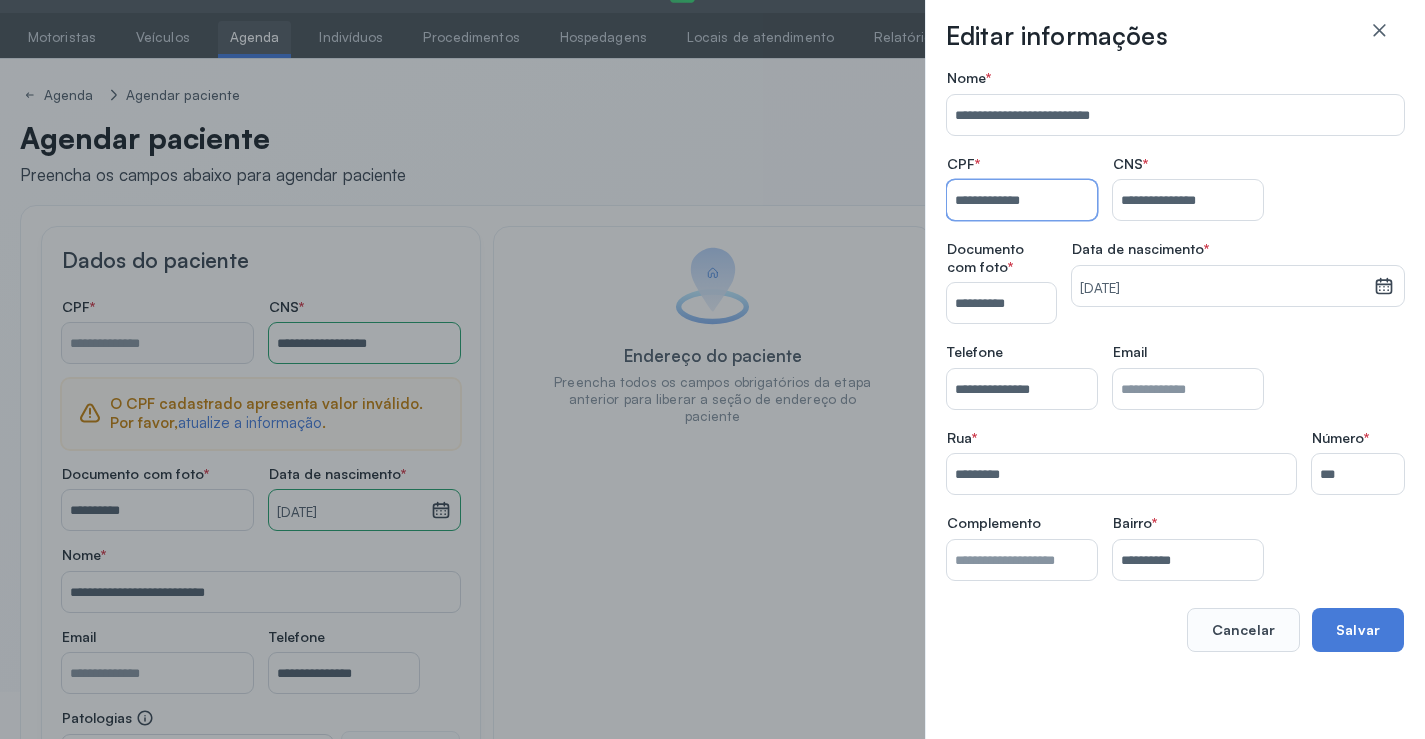 type on "**********" 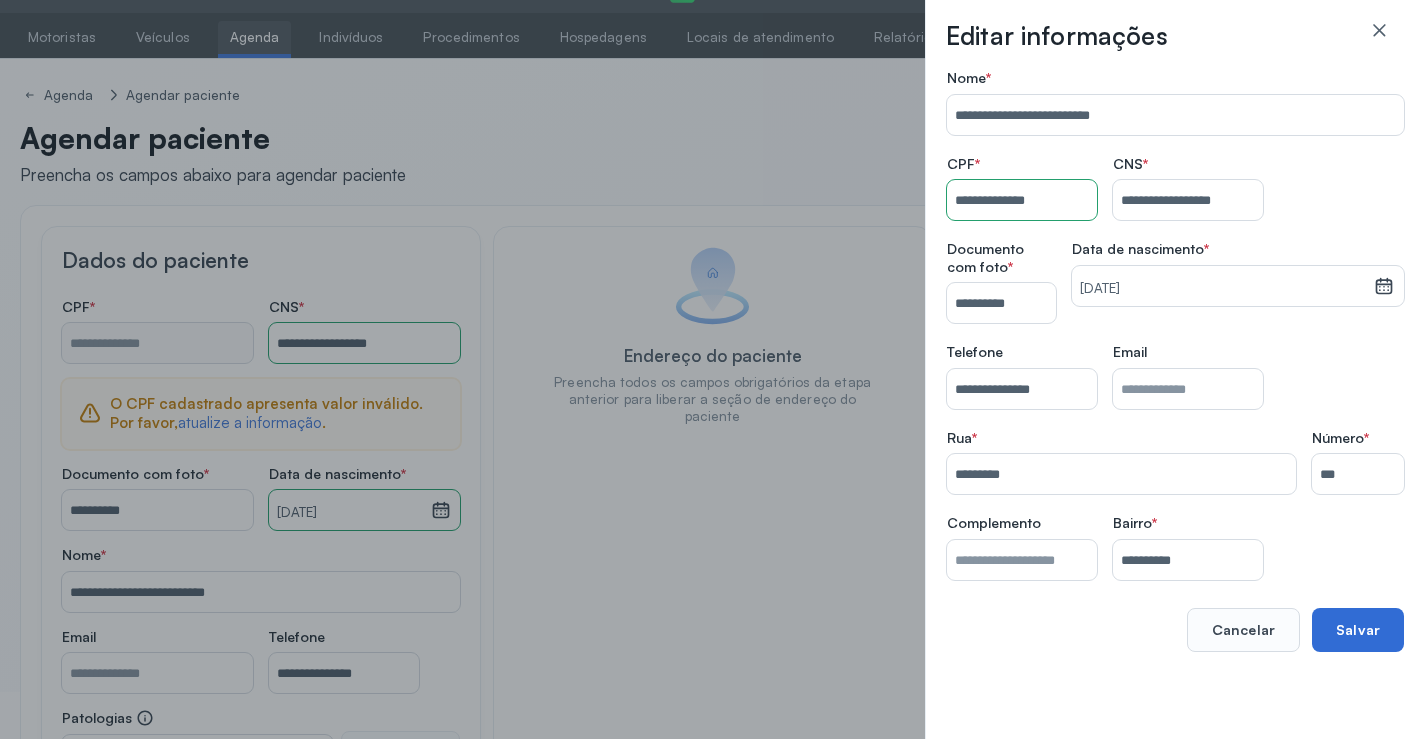 click on "Salvar" at bounding box center [1358, 630] 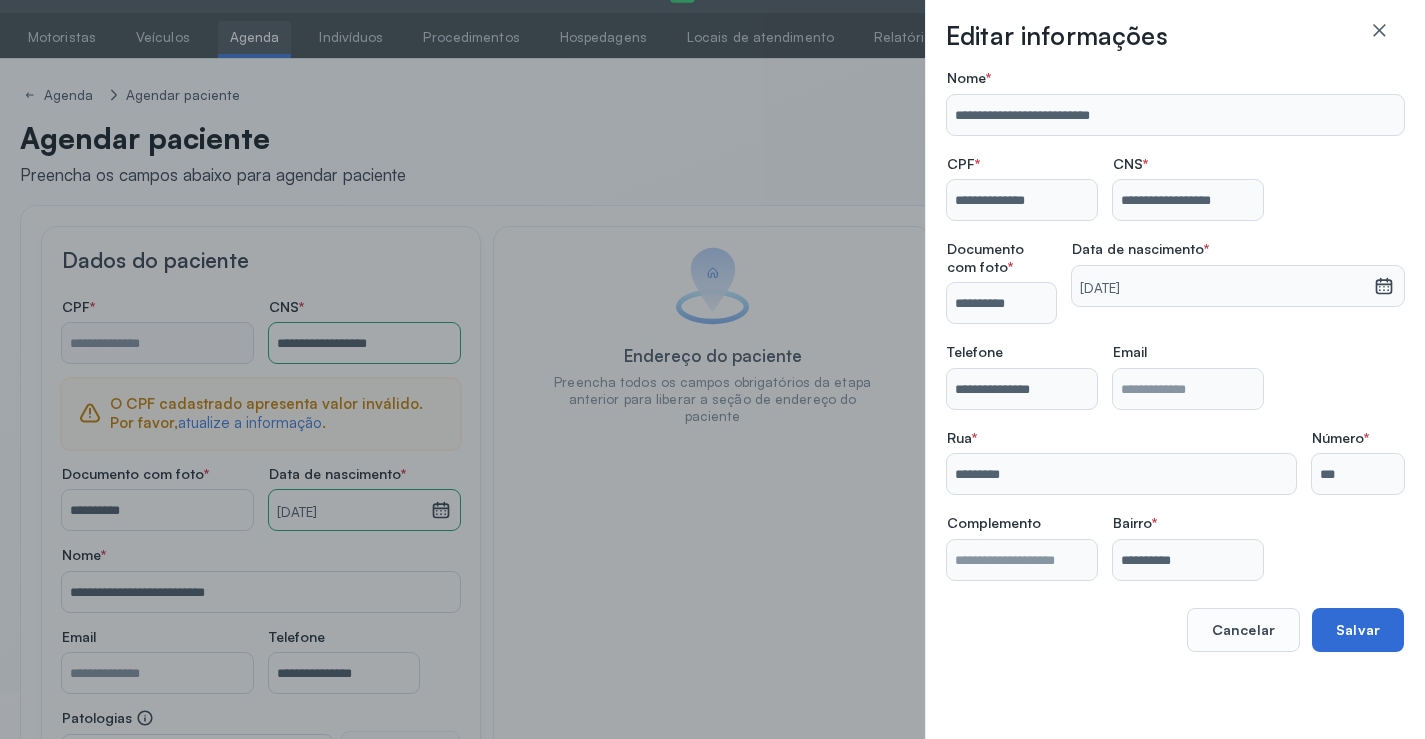 type on "**********" 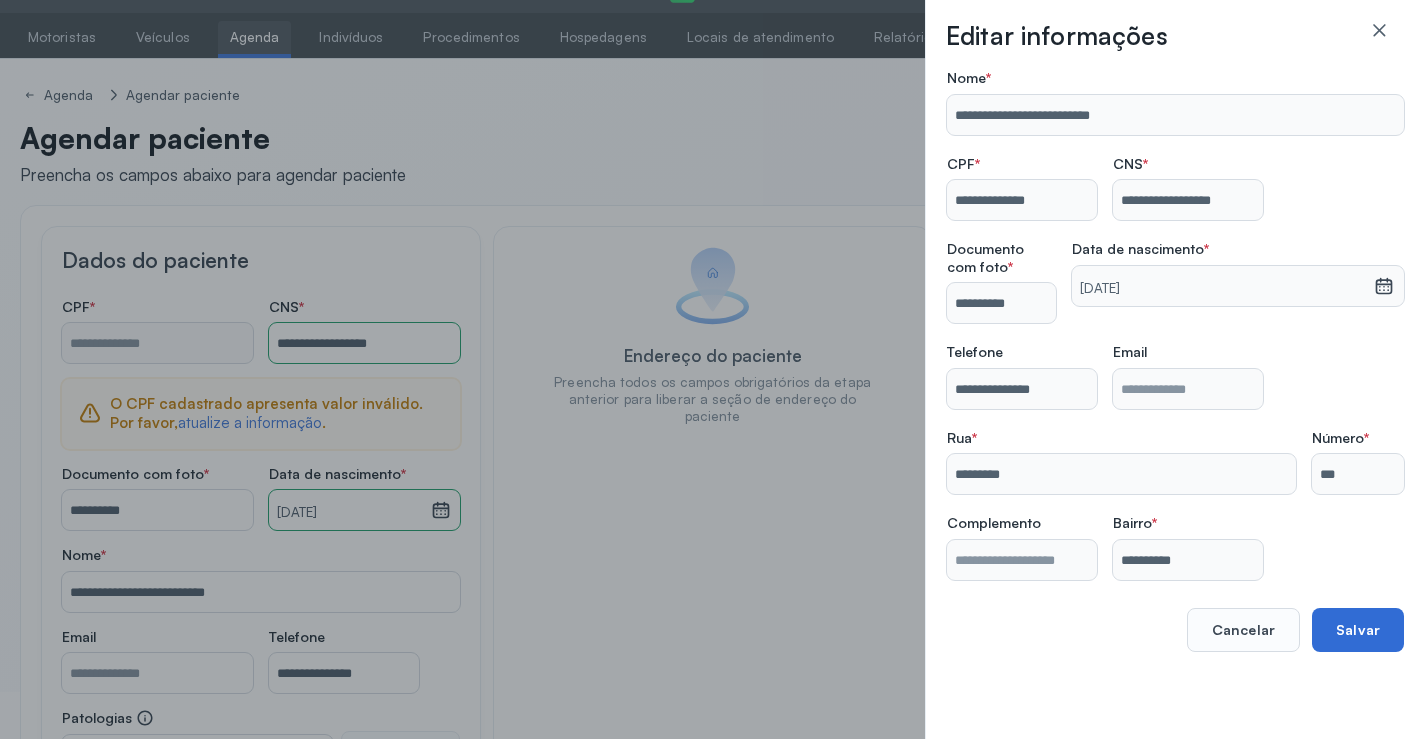 type on "**********" 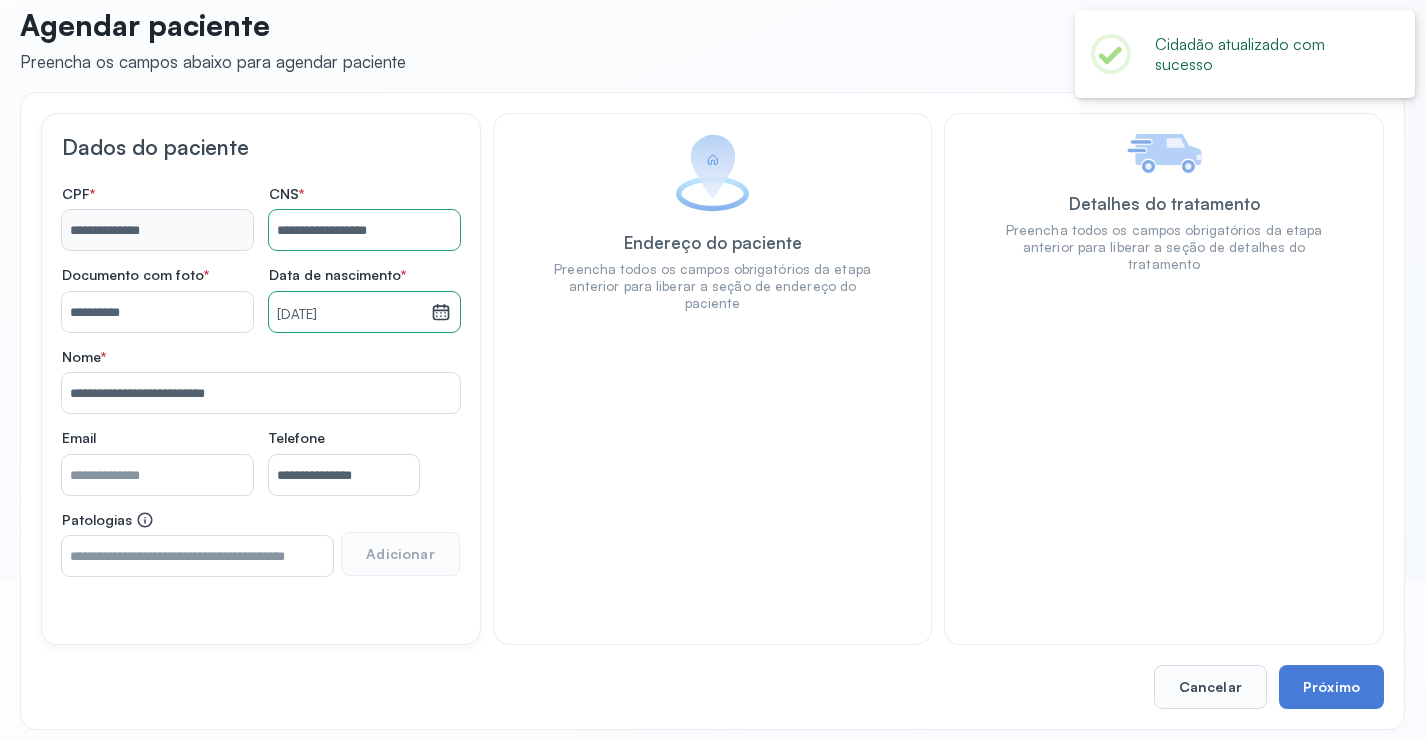scroll, scrollTop: 171, scrollLeft: 0, axis: vertical 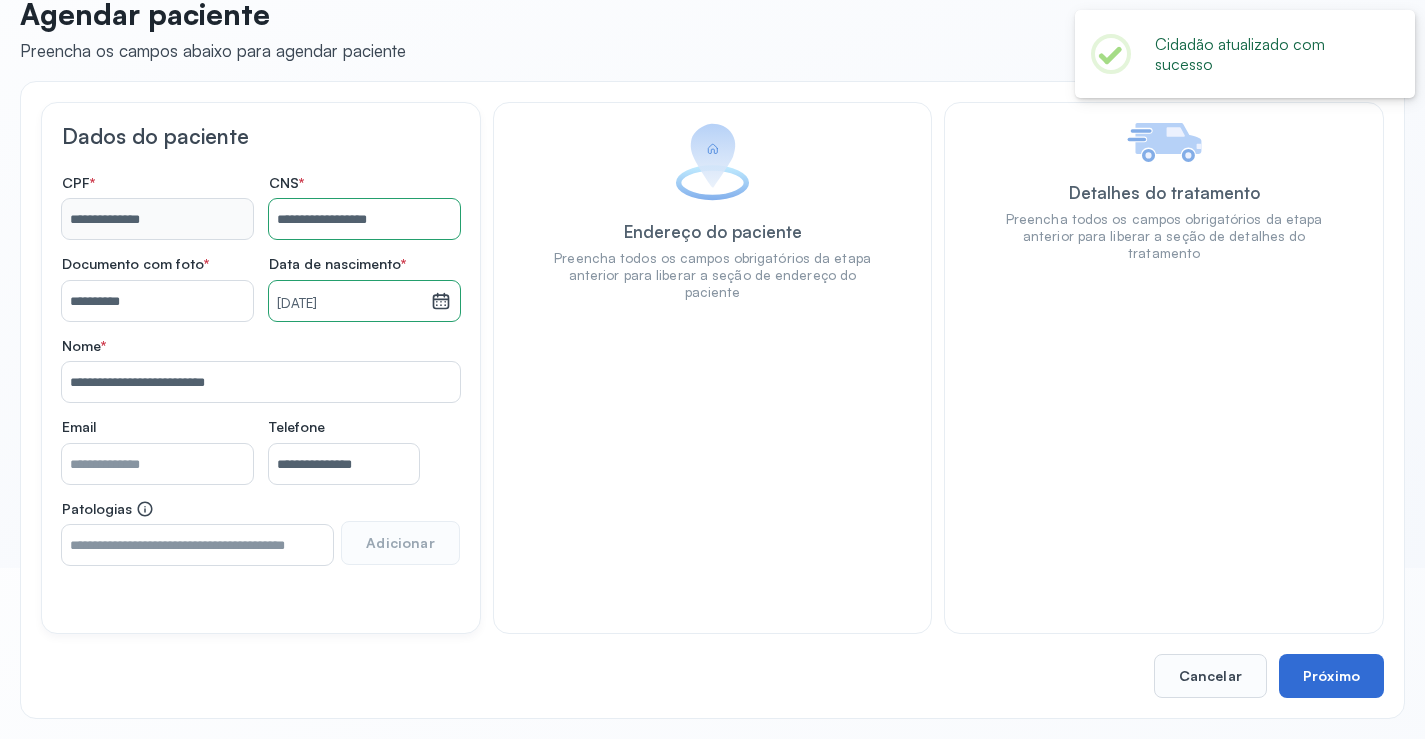 click on "Próximo" at bounding box center (1331, 676) 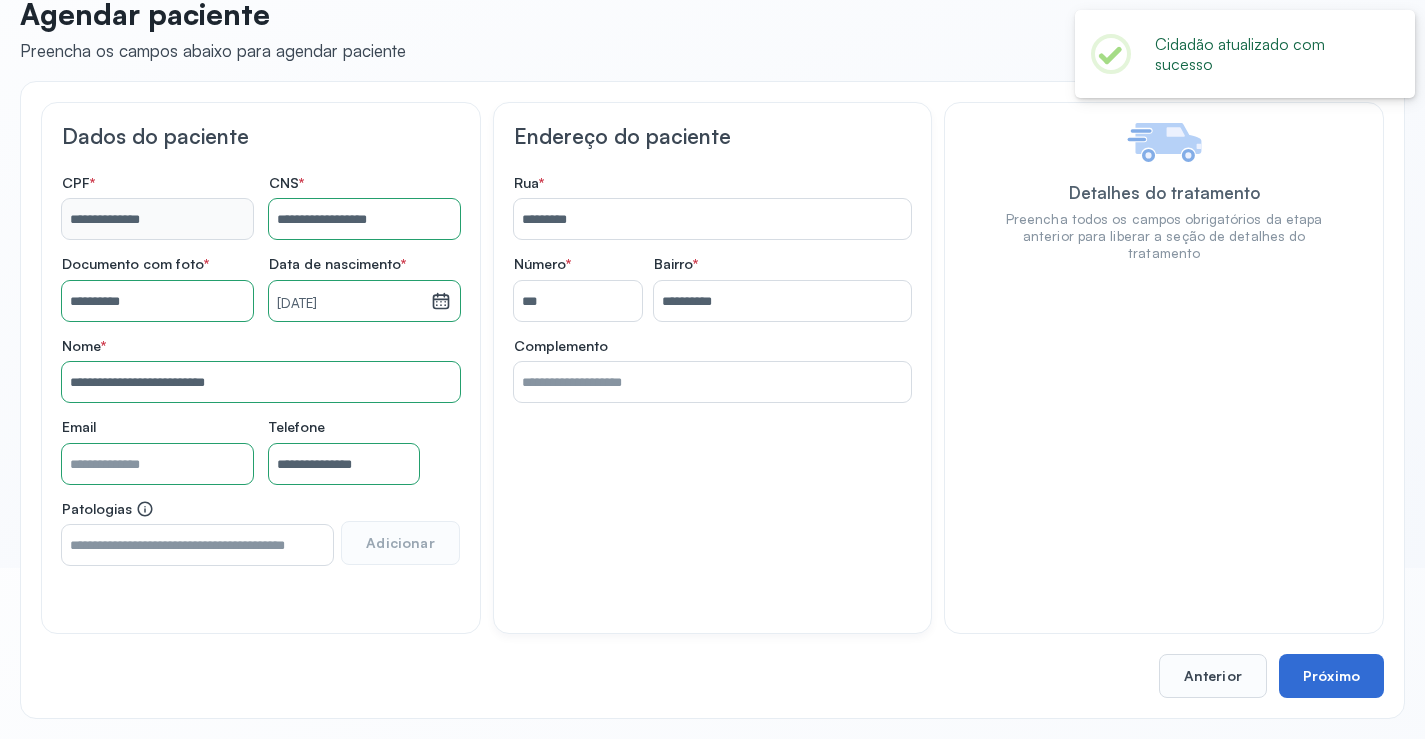 click on "Próximo" at bounding box center (1331, 676) 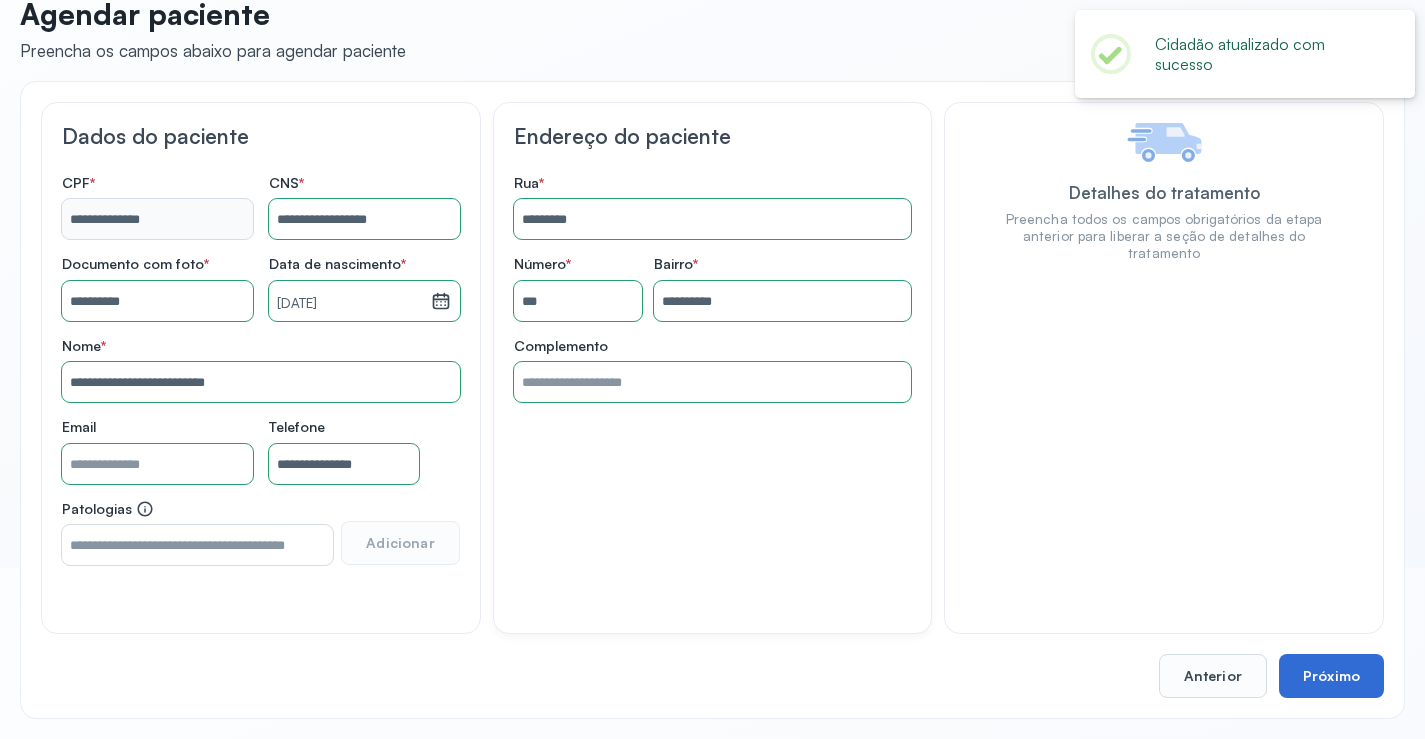 click on "Próximo" at bounding box center (1331, 676) 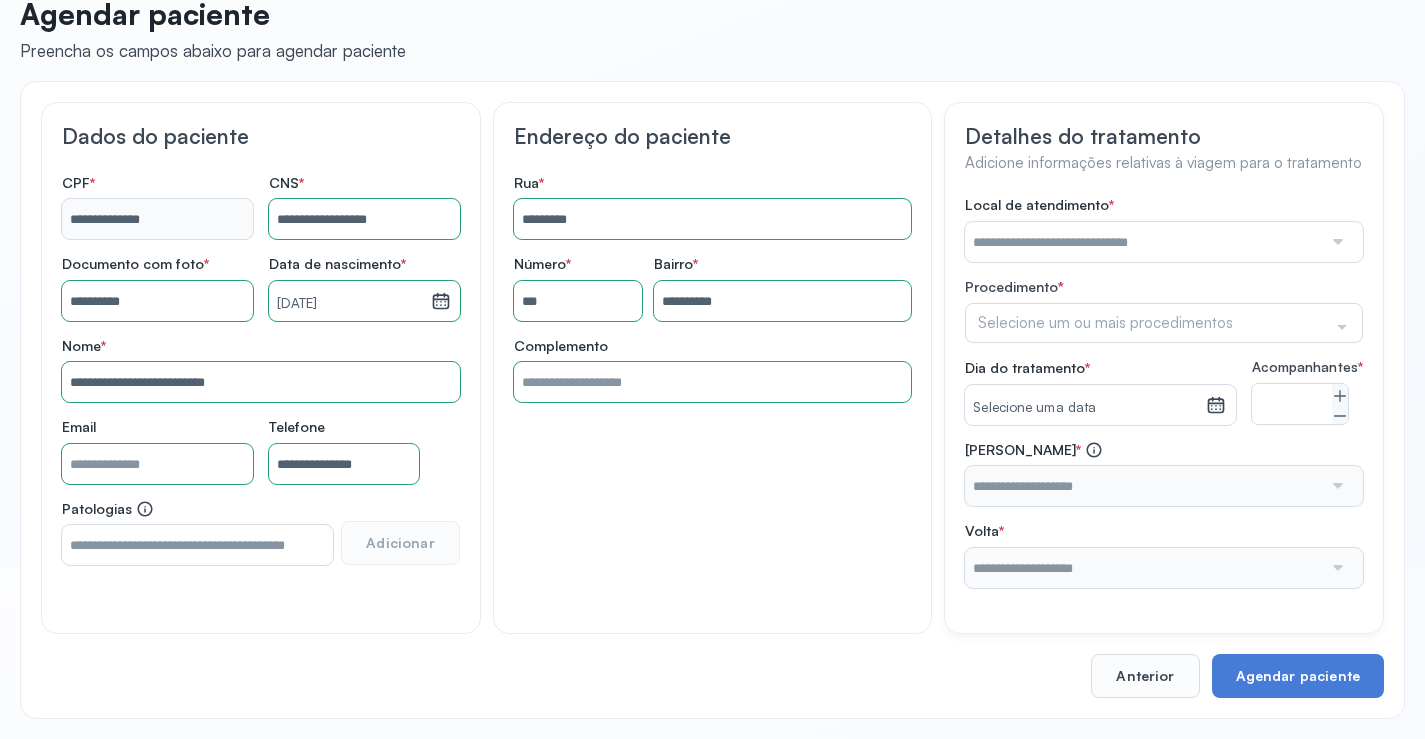 click at bounding box center [1143, 242] 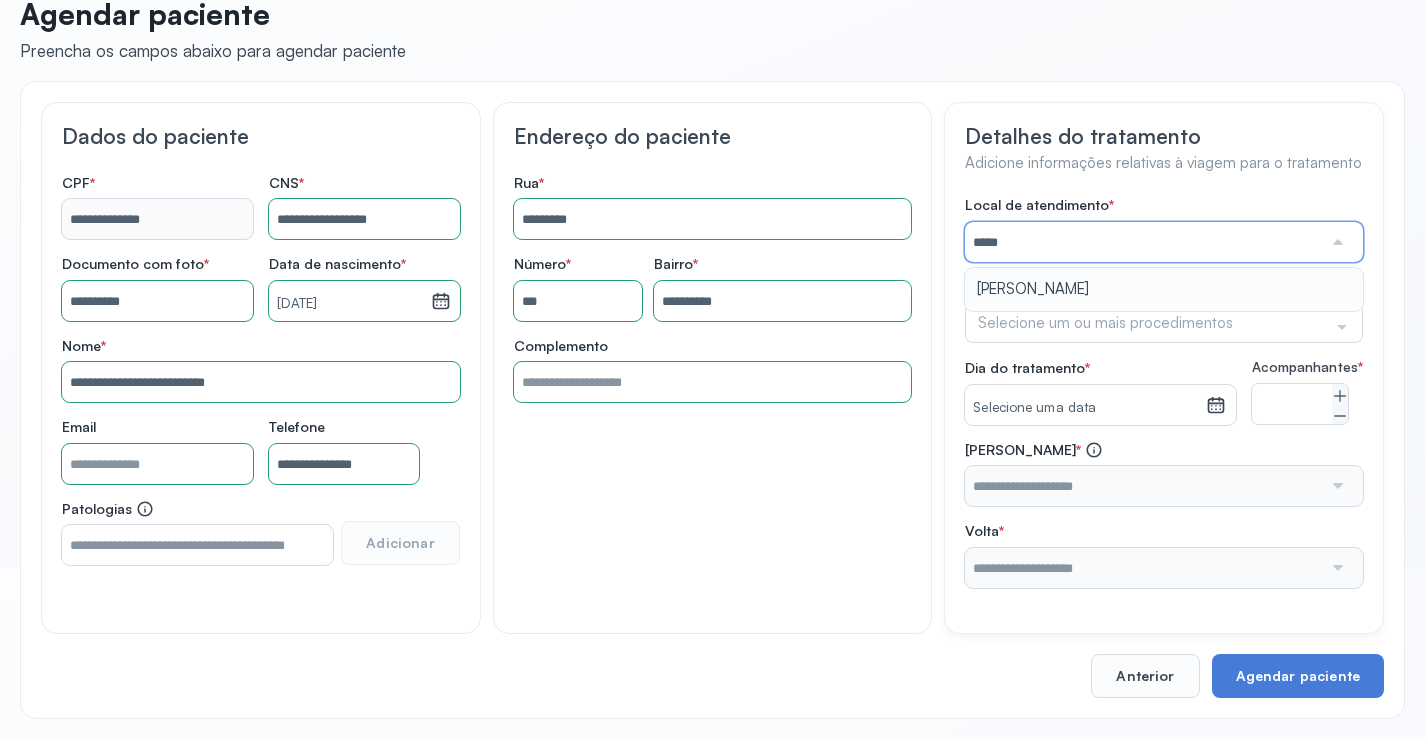 type on "*********" 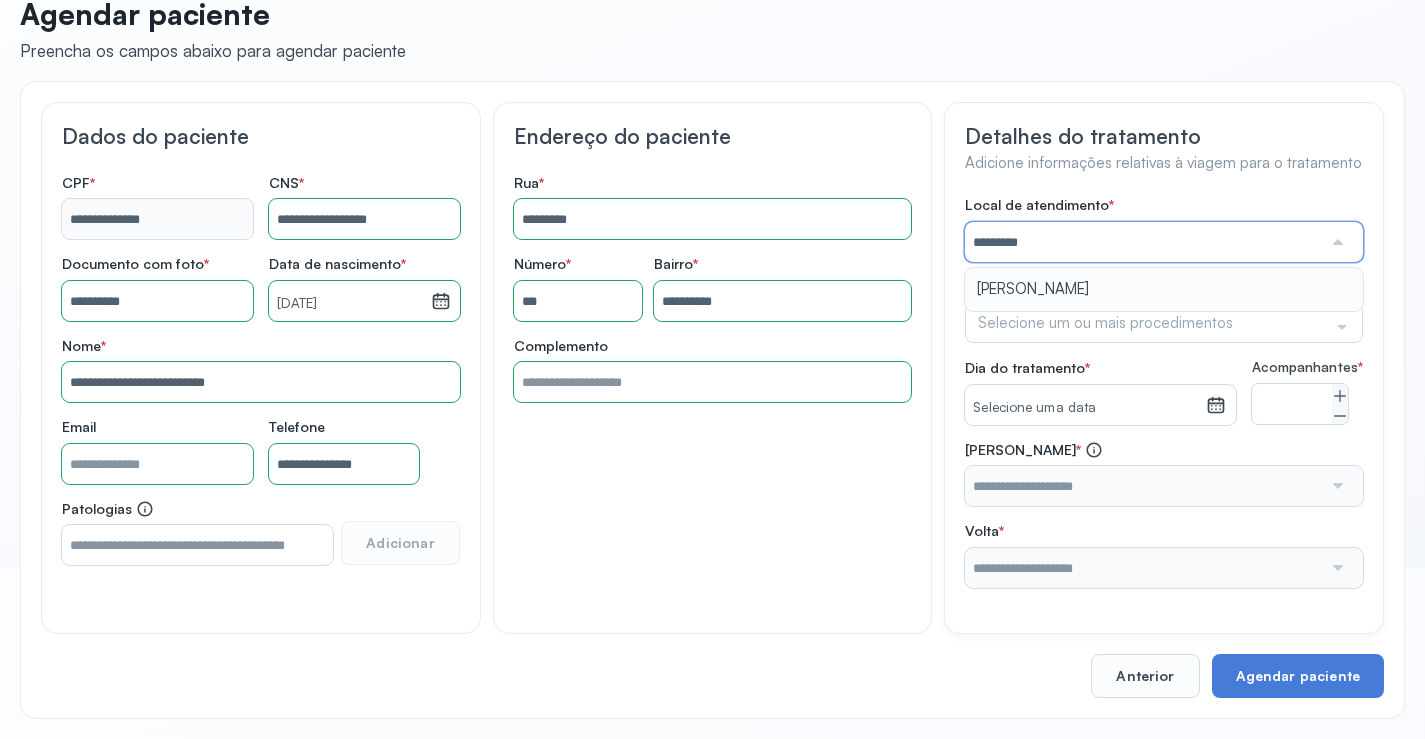 click on "Local de atendimento   *  ********* ARISTIDES Procedimento  *  Selecione um ou mais procedimentos Selecionar todos Acompanhante Alergologista [MEDICAL_DATA][PERSON_NAME] Anestesista Angiologista Angiotomografia Auditivo Biopsia Bucomaxilo Cardio Cateterismo Cardio Cintilografia Ossea Cirurgia Cirurgia De Catarata Cirurgia [PERSON_NAME] Cirurgiao Cabeça Pescoço Colonoscopia Coloproctologista Dermatologista Diabete E Hormonio Ecocardiograma Eletroneuromiografia Endocrinilogista Endoscopia Escanometria Esclerose Esconometria Estudo Urodinamico Exame Pcr Exames Fisioterapia Gastroentereologista Genetica Ginecologista [MEDICAL_DATA] Hematologista Hepatologista [PERSON_NAME] Hpv Labiolamporine Litotripsia Lupos Marcar Cirurgia Mastologista Nefrologista Neurologia Pediatrica Neurologista Odontologia Oftalmologista Oncologia Ortopedia Ortopedista Oscilometria Otorrino Pediatra Pegar Medicamento Pentacam Perícia Médica Pneumologista Pneumologista Pré Cirurgico Psiquiatra Queimaduras Ressonancia Resultado De Biopsia Retorno Cirurgia S" at bounding box center [1164, 392] 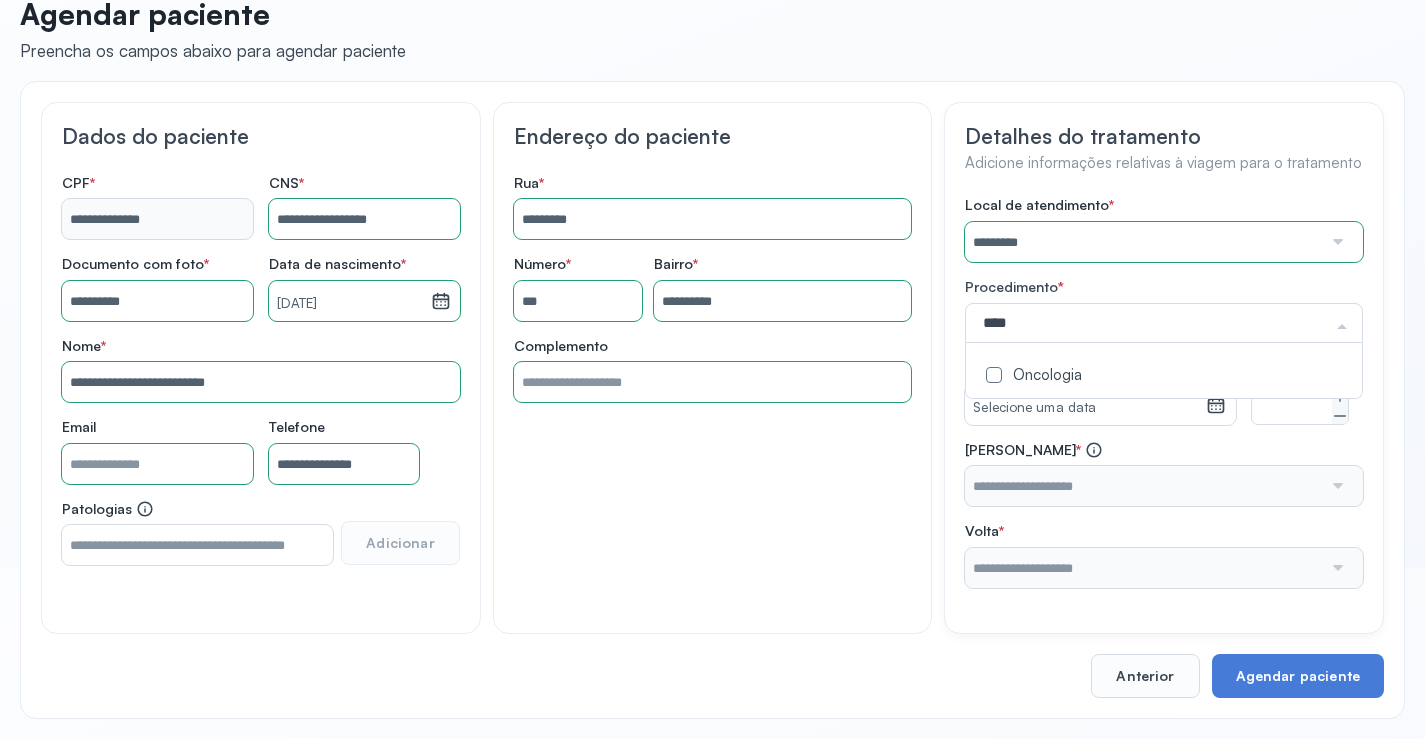 type on "*****" 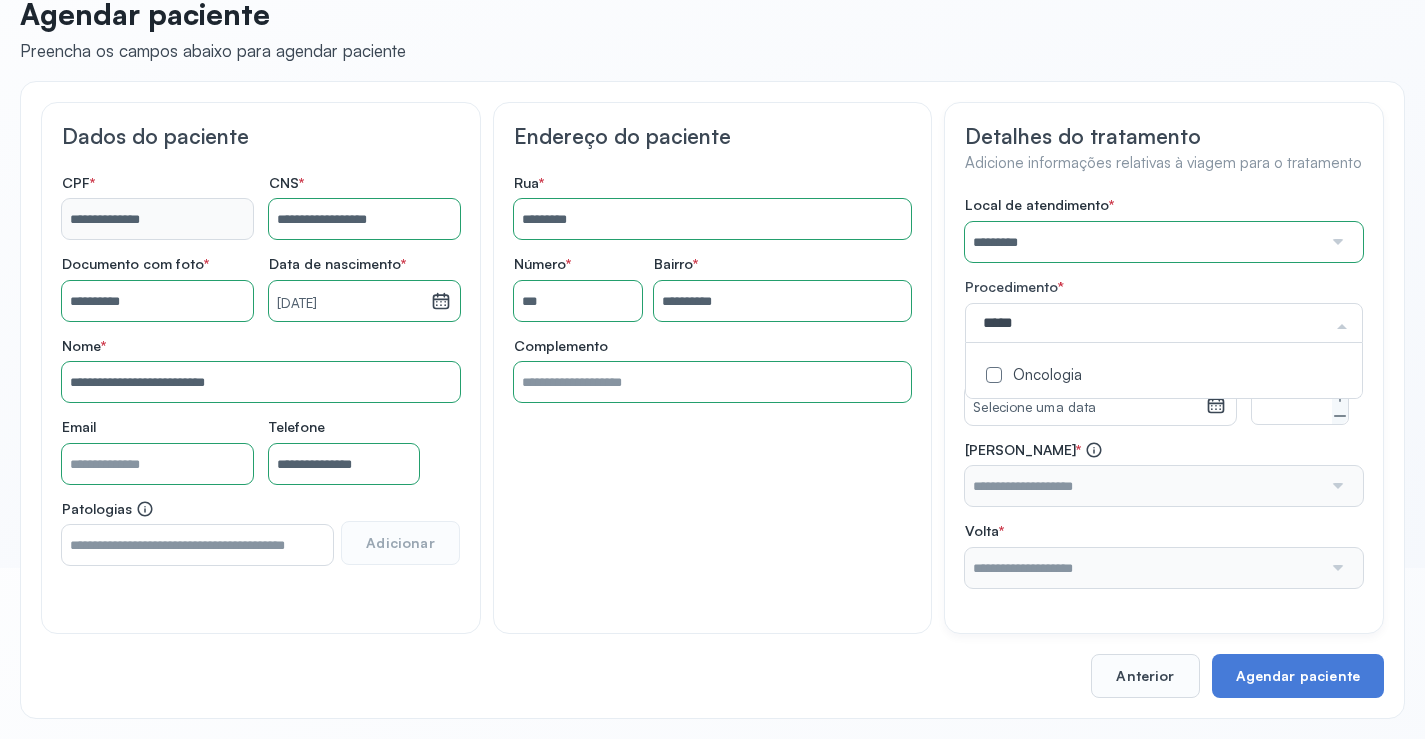 click on "Oncologia" at bounding box center (1164, 376) 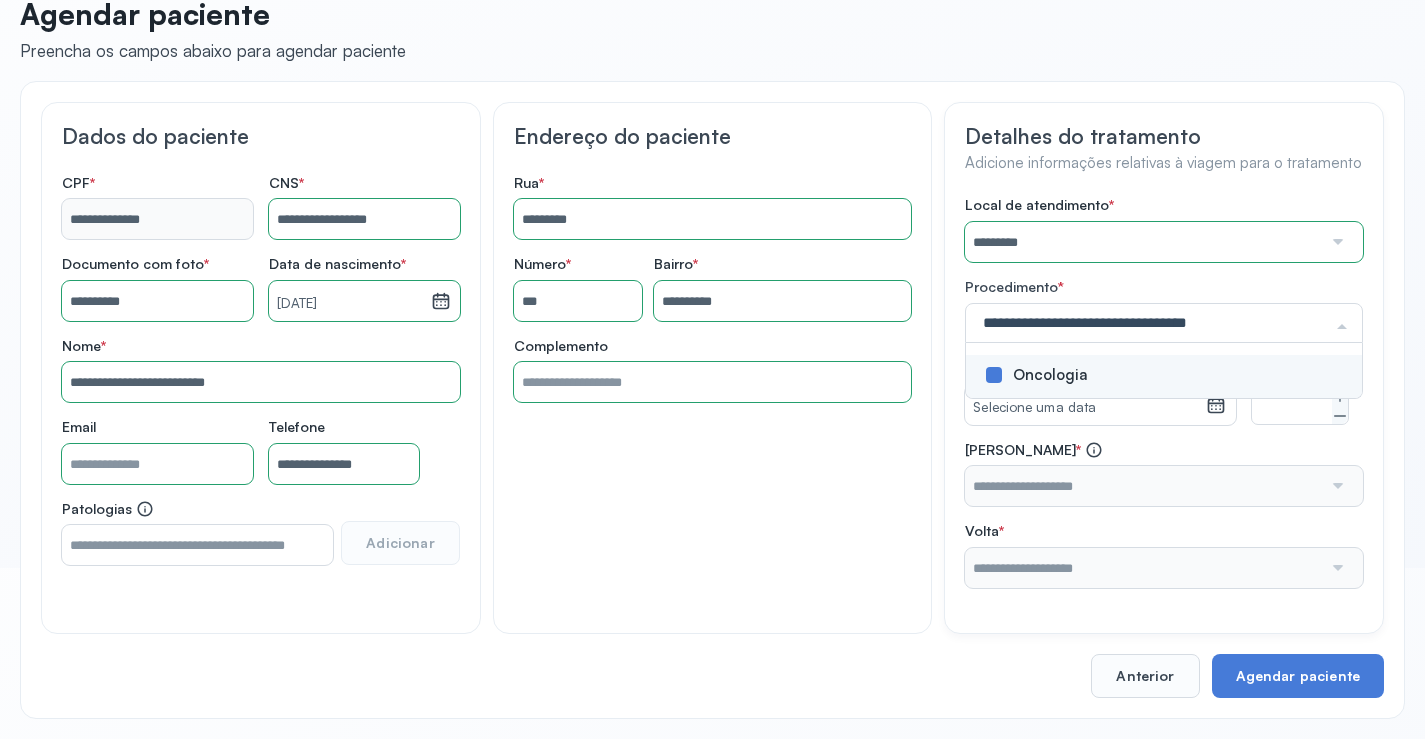 click on "Detalhes do tratamento Adicione informações relativas à viagem para o tratamento Local de atendimento   *  ********* A CLINICA DA MULHER ABO AMOR SAUDE ANACON ANDRE PRINCIPE ANGIO CLINICA APAE APAME DE PETROLINA APAMI PETROLINA ARISTIDES AUDIBEM AUDIBEM AUDICENTRO AUDIFON PETROLINA AZZO SAUDE PETROLINA BRINCARE CABULA CALIPER ESCOLA DE IMAGEM CAPS CDI CDTO CEDAP CEDEBA CENTRO BAIANO DE ESTUDOS CENTRO DE APOIO A AUDIÇAO CENTRO DE MEDICINA NUCLEAR DE PETROLINA CENTRO DE SAUDE CLEMENTINO FRAGA CENTRO INTEGRADO DA COLUNA VERTEBRAL CENTRO MEDICO [PERSON_NAME] CENTRO OFTALMOLOGICO [GEOGRAPHIC_DATA] CEPARH CEPRED CEPRIS CERPRIS CIDI CIMED CLIMED CLINATA CLINEFRO CLINICA  AFETUS PETROLINA CLINICA  ALFA CLINICA  ALFA CENTRO MÉDICO CLINICA  SHOPPING DA BAHIA CLINICA  [PERSON_NAME] FILHO CLINICA AGEUS CLINICA AMO CLINICA AMOR A SAUDE CLINICA AMOR E SAUDE PETROLINA CLINICA ANGICLIN CLINICA BIOCHEK UP CLINICA CAM CLINICA CARDIO PULMONAR CLINICA CASA GERIATRICA DE PETROLINA CLINICA [GEOGRAPHIC_DATA] CDTO CLINIMAX" 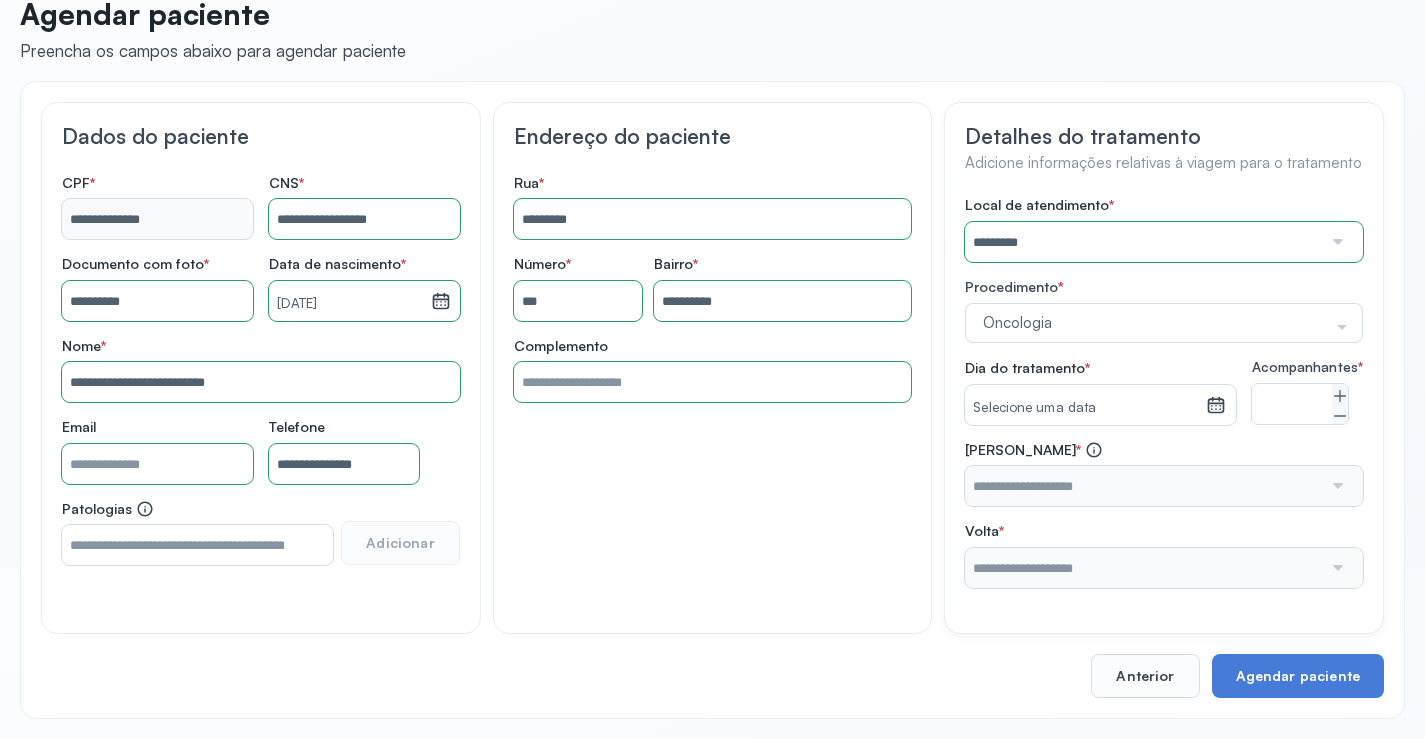 click on "Selecione uma data" at bounding box center [1085, 408] 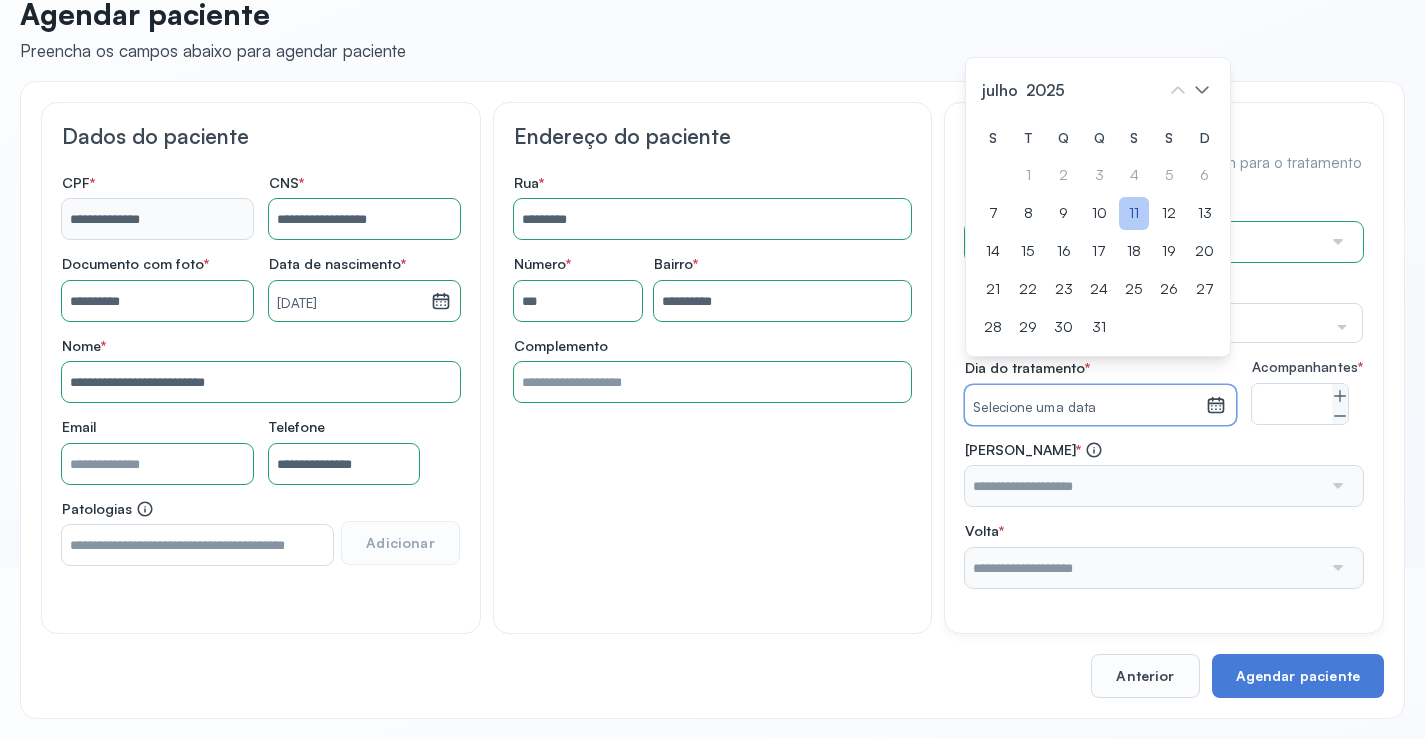 click on "11" 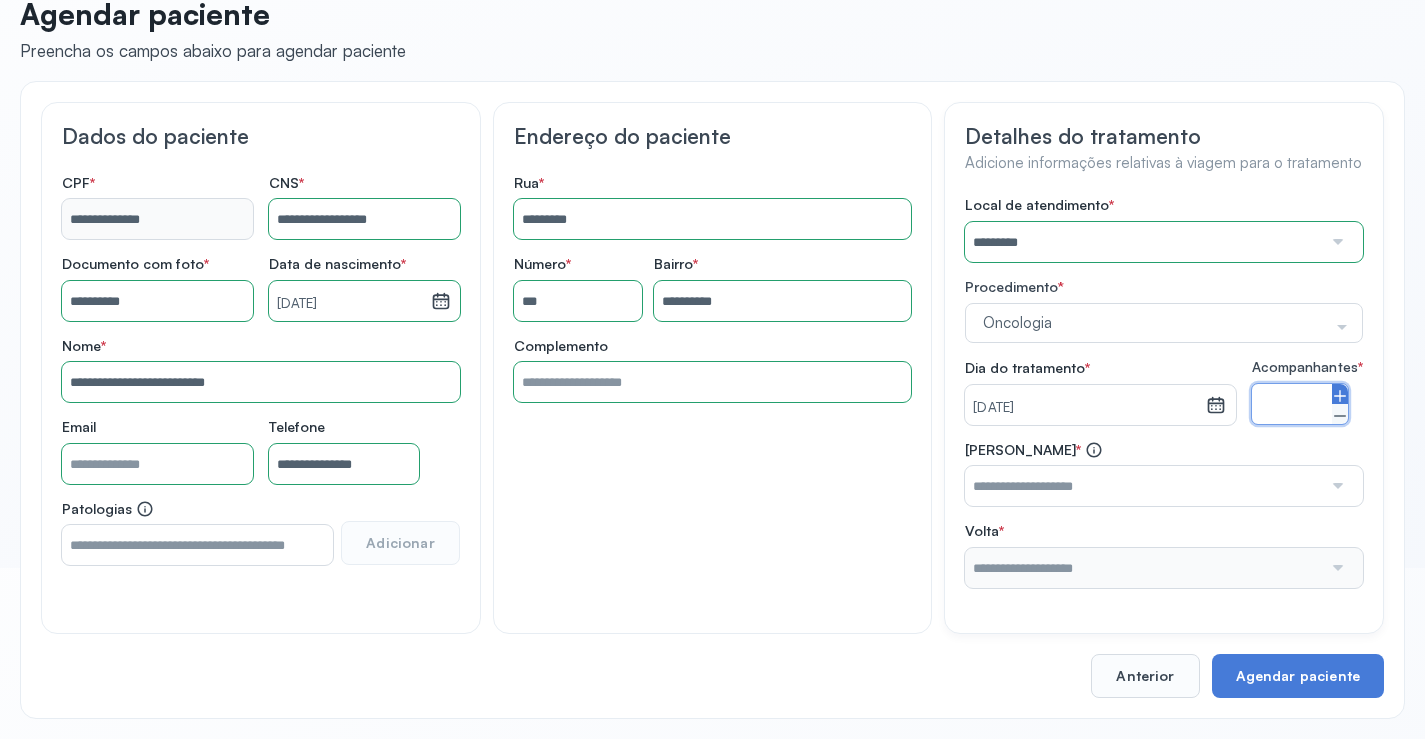 click 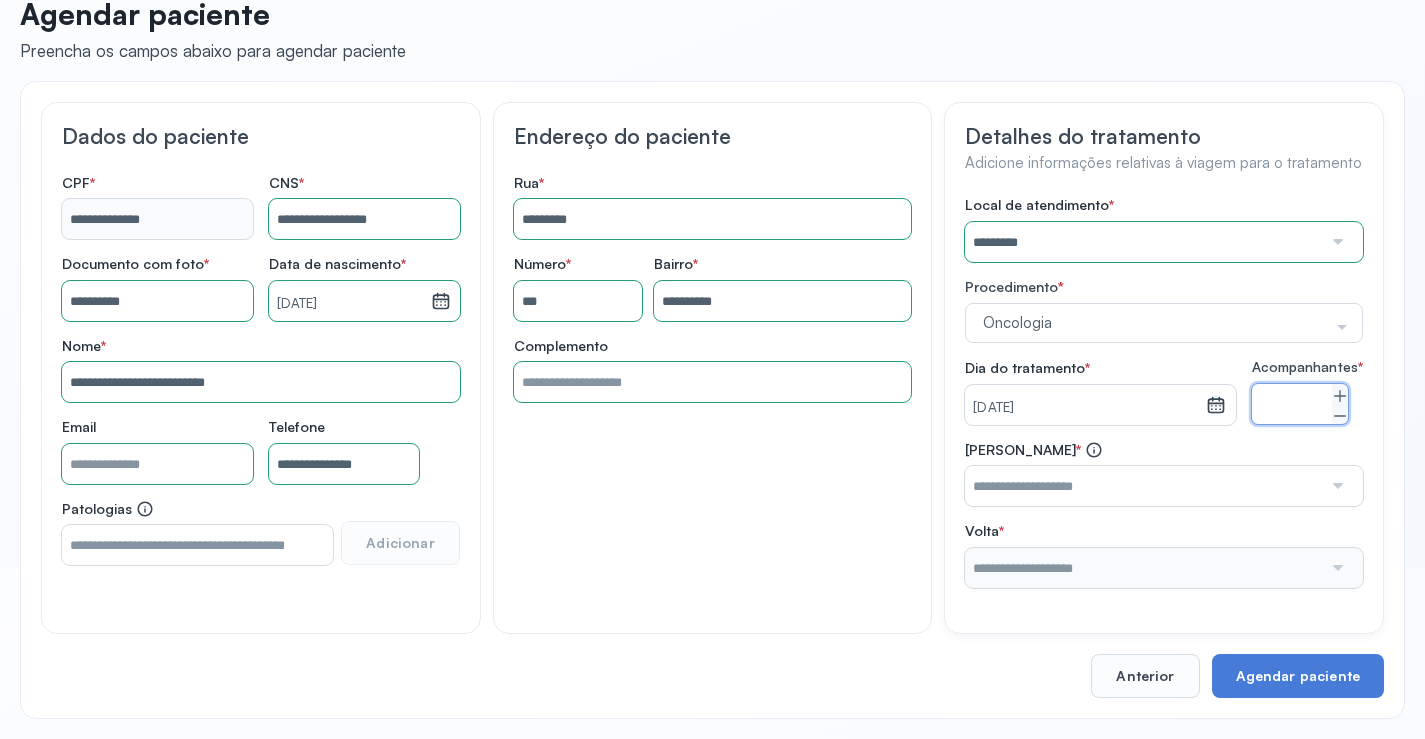 click at bounding box center [1143, 486] 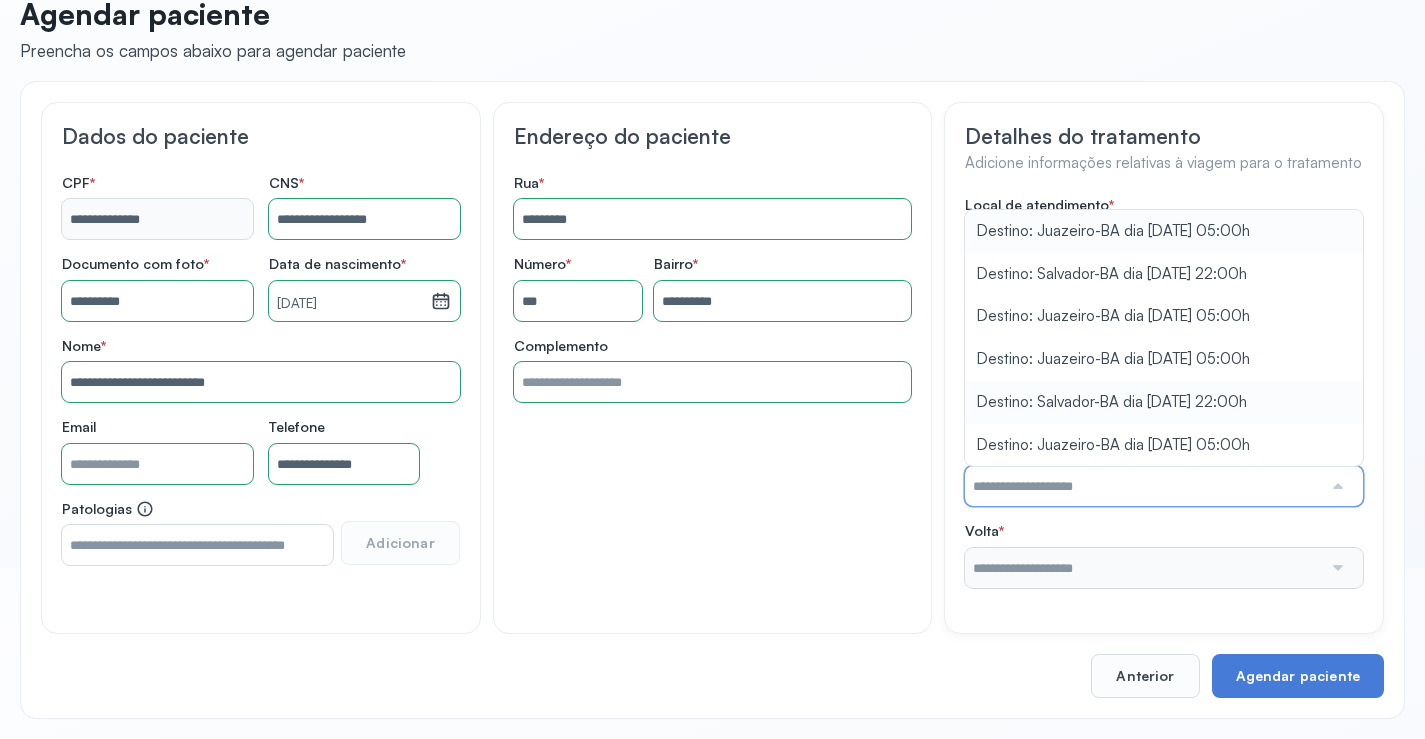 type on "**********" 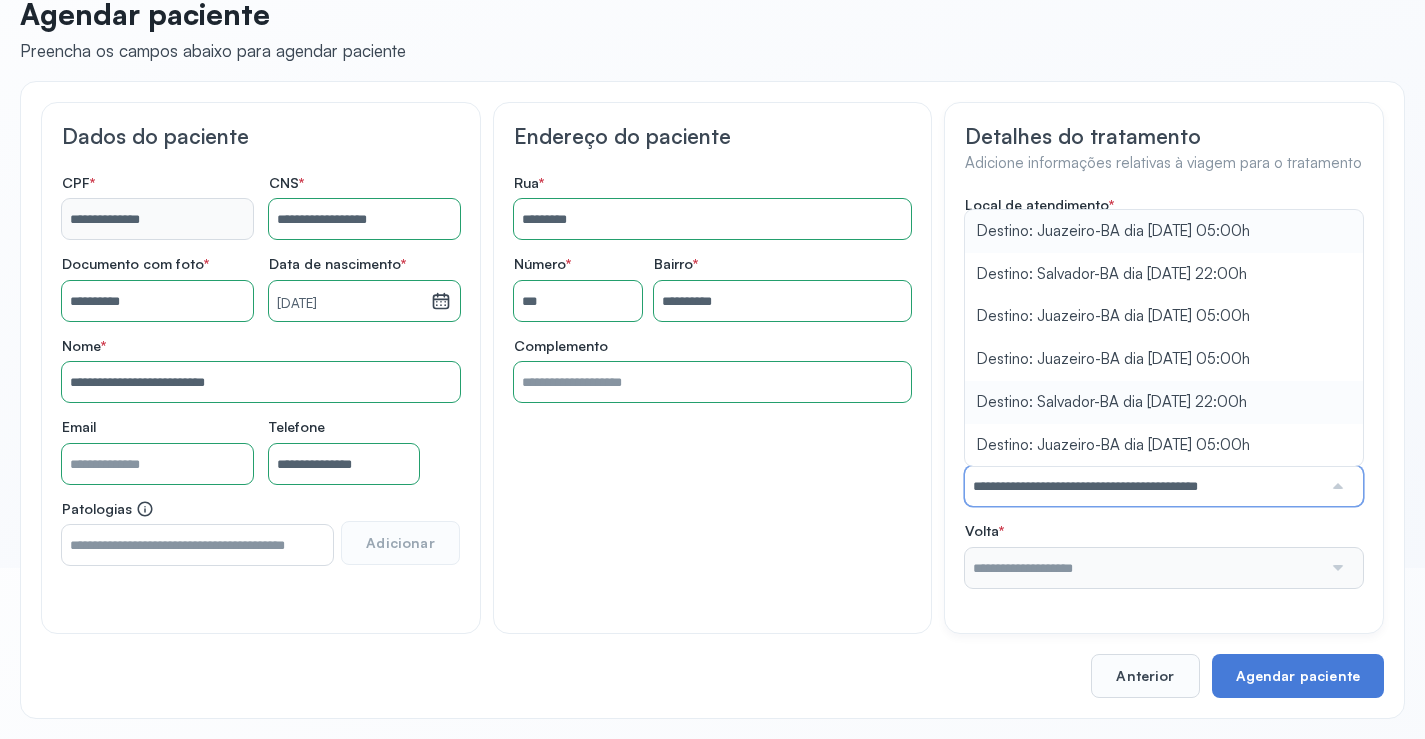 click on "Local de atendimento   *  ********* A CLINICA DA MULHER ABO AMOR SAUDE ANACON ANDRE PRINCIPE ANGIO CLINICA APAE APAME DE PETROLINA APAMI PETROLINA ARISTIDES AUDIBEM AUDIBEM AUDICENTRO AUDIFON PETROLINA AZZO SAUDE PETROLINA BRINCARE CABULA CALIPER ESCOLA DE IMAGEM CAPS CDI CDTO CEDAP CEDEBA CENTRO BAIANO DE ESTUDOS CENTRO DE APOIO A AUDIÇAO CENTRO DE MEDICINA NUCLEAR DE PETROLINA CENTRO DE SAUDE CLEMENTINO FRAGA CENTRO INTEGRADO DA COLUNA VERTEBRAL CENTRO MEDICO [PERSON_NAME] CENTRO OFTALMOLOGICO [GEOGRAPHIC_DATA] CEPARH CEPRED CEPRIS CERPRIS CIDI CIMED CLIMED CLINATA CLINEFRO CLINICA  AFETUS PETROLINA CLINICA  ALFA CLINICA  ALFA CENTRO MÉDICO CLINICA  SHOPPING DA BAHIA CLINICA  [PERSON_NAME] FILHO CLINICA AGEUS CLINICA AMO CLINICA AMOR A SAUDE CLINICA AMOR E SAUDE PETROLINA CLINICA ANGICLIN CLINICA BIOCHEK UP CLINICA CAM CLINICA CARDIO PULMONAR CLINICA CASA GERIATRICA DE PETROLINA CLINICA [GEOGRAPHIC_DATA] CENTRO MEDICO VITRAUX CLINICA CINTILO PETROLINA CLINICA CLIMED BRASIL CLINICA COLP S" at bounding box center (1164, 392) 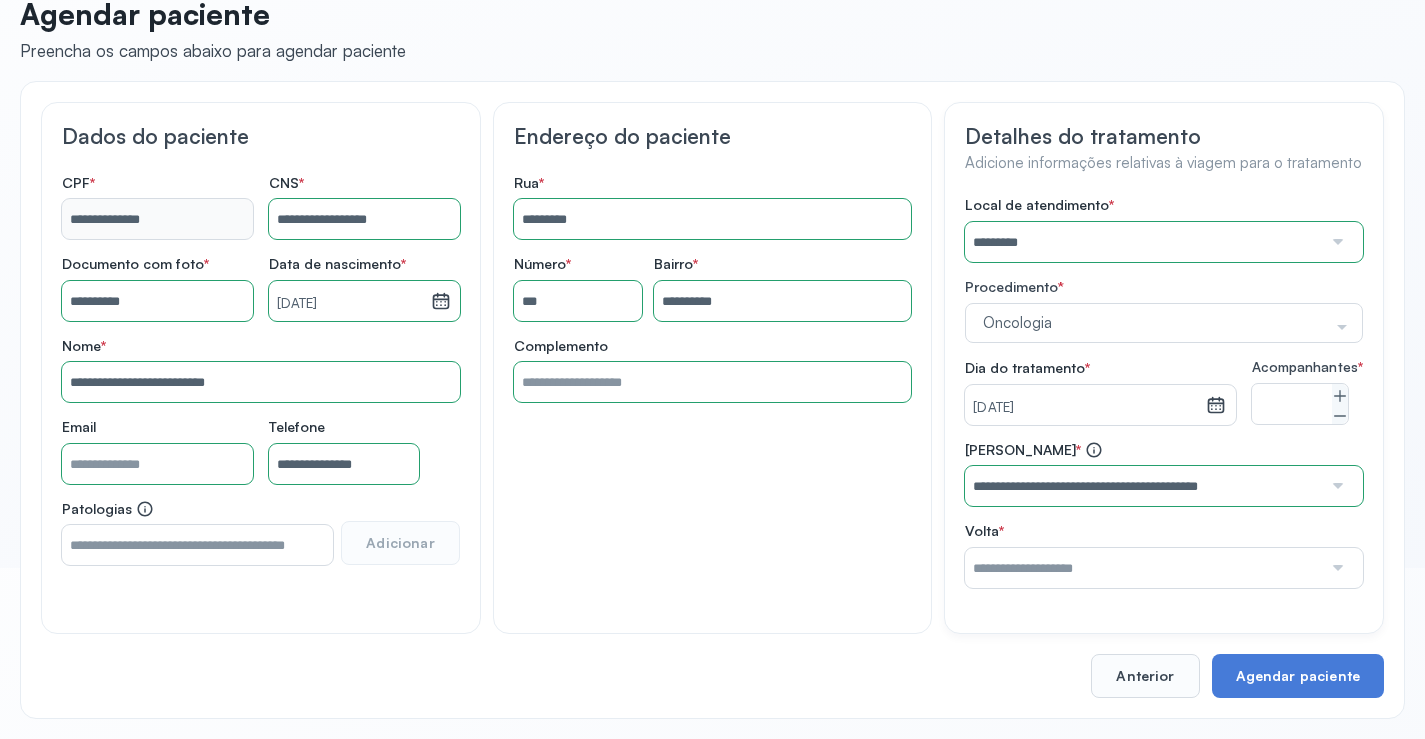 click at bounding box center [1143, 568] 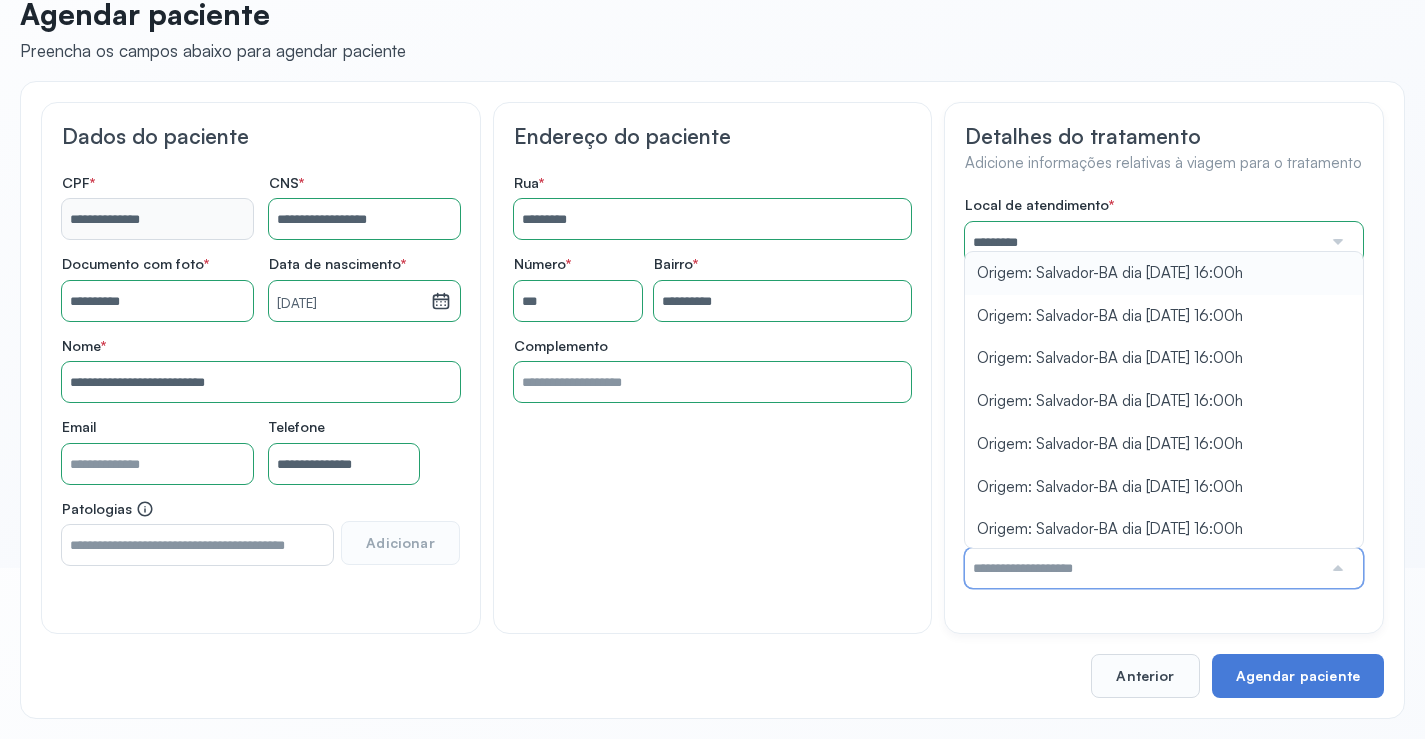 type on "**********" 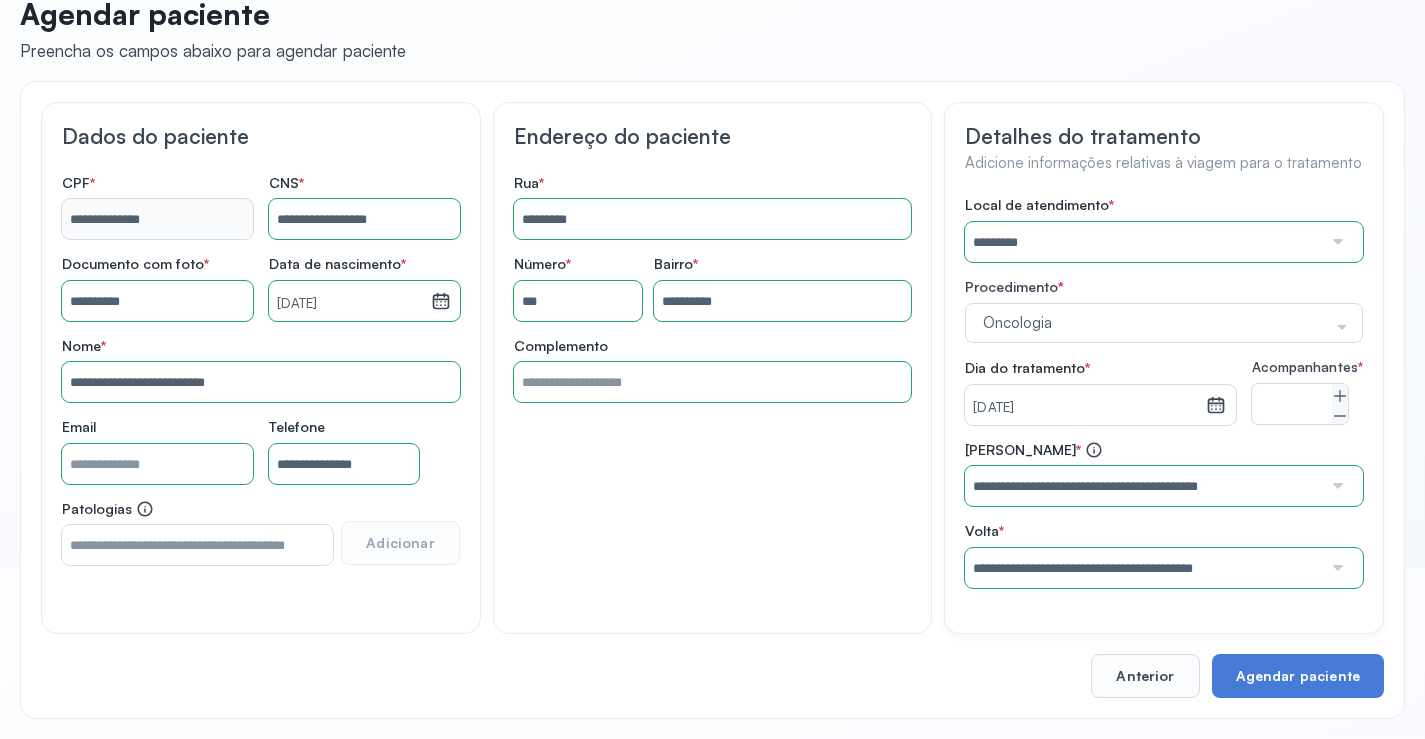 click on "Local de atendimento   *  ********* A CLINICA DA MULHER ABO AMOR SAUDE ANACON ANDRE PRINCIPE ANGIO CLINICA APAE APAME DE PETROLINA APAMI PETROLINA ARISTIDES AUDIBEM AUDIBEM AUDICENTRO AUDIFON PETROLINA AZZO SAUDE PETROLINA BRINCARE CABULA CALIPER ESCOLA DE IMAGEM CAPS CDI CDTO CEDAP CEDEBA CENTRO BAIANO DE ESTUDOS CENTRO DE APOIO A AUDIÇAO CENTRO DE MEDICINA NUCLEAR DE PETROLINA CENTRO DE SAUDE CLEMENTINO FRAGA CENTRO INTEGRADO DA COLUNA VERTEBRAL CENTRO MEDICO [PERSON_NAME] CENTRO OFTALMOLOGICO [GEOGRAPHIC_DATA] CEPARH CEPRED CEPRIS CERPRIS CIDI CIMED CLIMED CLINATA CLINEFRO CLINICA  AFETUS PETROLINA CLINICA  ALFA CLINICA  ALFA CENTRO MÉDICO CLINICA  SHOPPING DA BAHIA CLINICA  [PERSON_NAME] FILHO CLINICA AGEUS CLINICA AMO CLINICA AMOR A SAUDE CLINICA AMOR E SAUDE PETROLINA CLINICA ANGICLIN CLINICA BIOCHEK UP CLINICA CAM CLINICA CARDIO PULMONAR CLINICA CASA GERIATRICA DE PETROLINA CLINICA [GEOGRAPHIC_DATA] CENTRO MEDICO VITRAUX CLINICA CINTILO PETROLINA CLINICA CLIMED BRASIL CLINICA COLP S" at bounding box center (1164, 392) 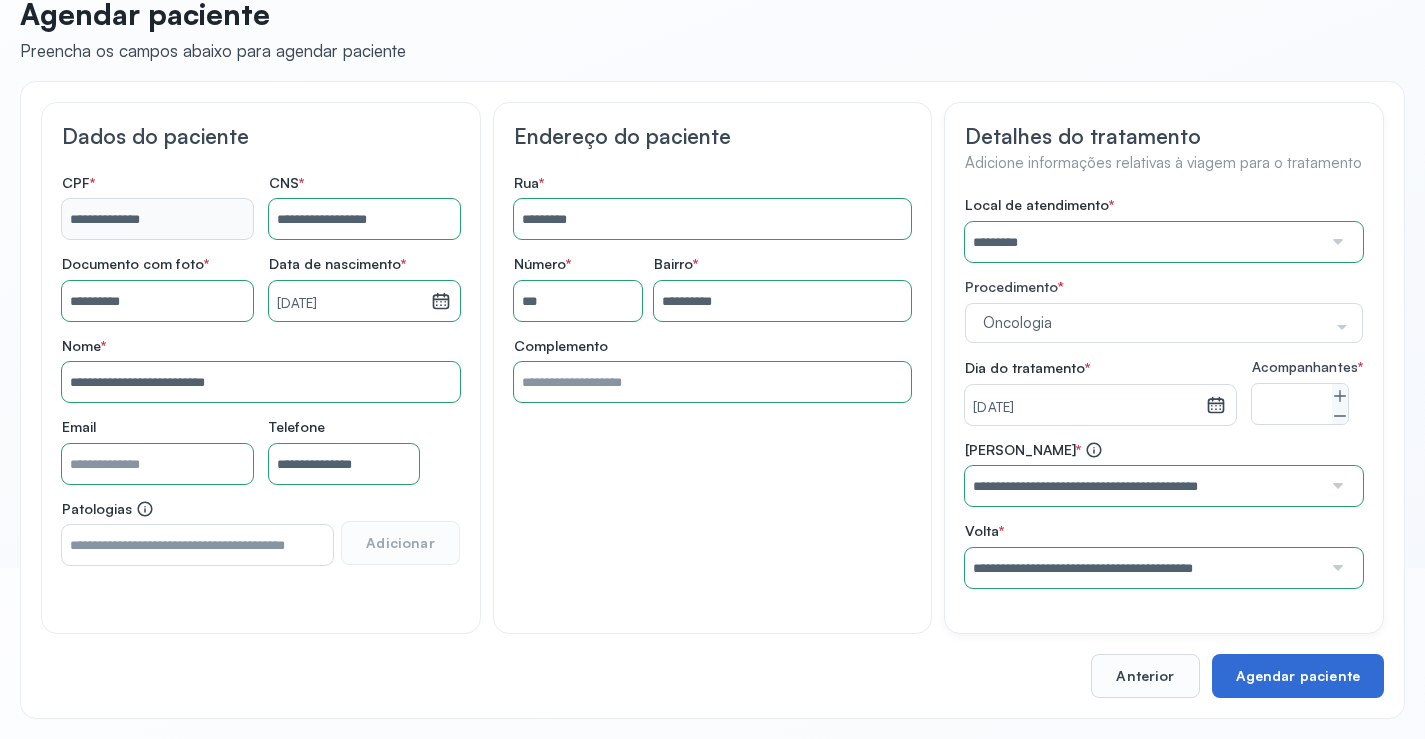 click on "Agendar paciente" at bounding box center [1298, 676] 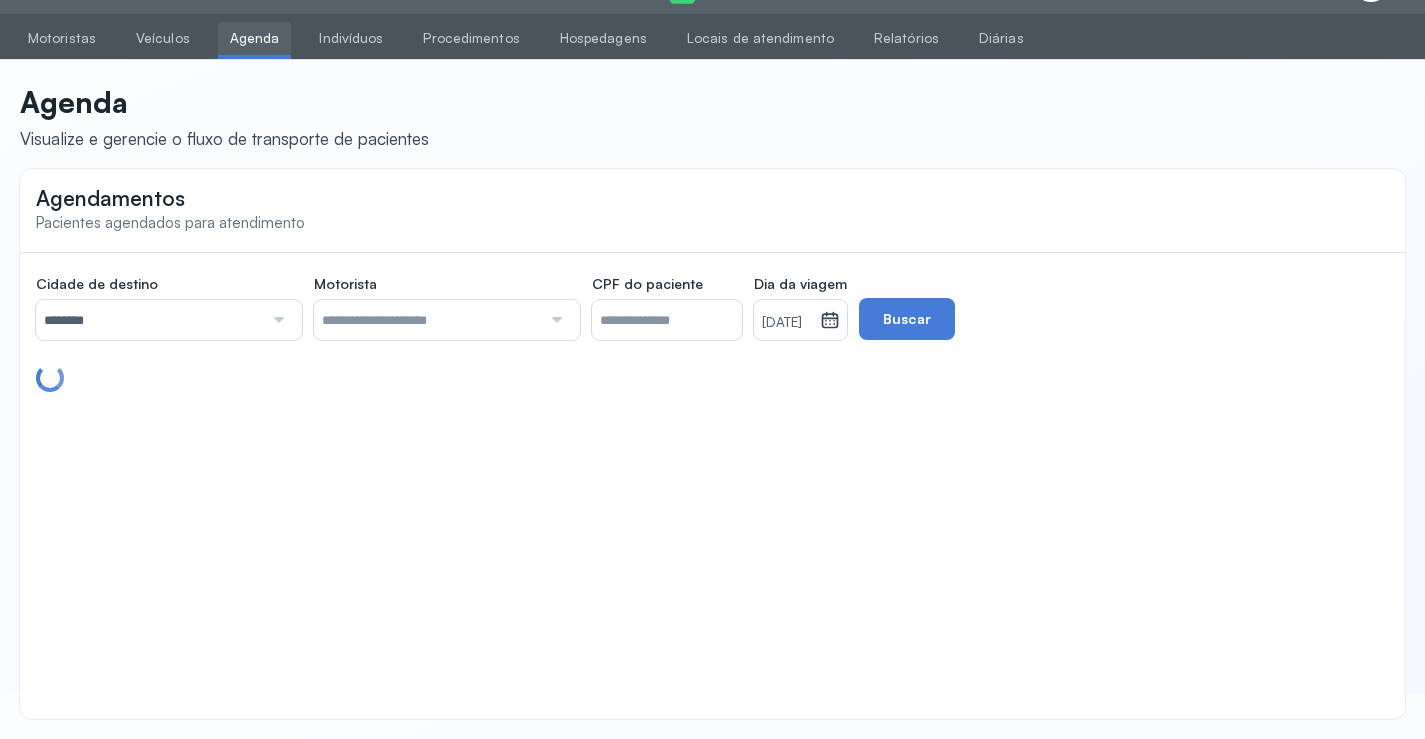 scroll, scrollTop: 46, scrollLeft: 0, axis: vertical 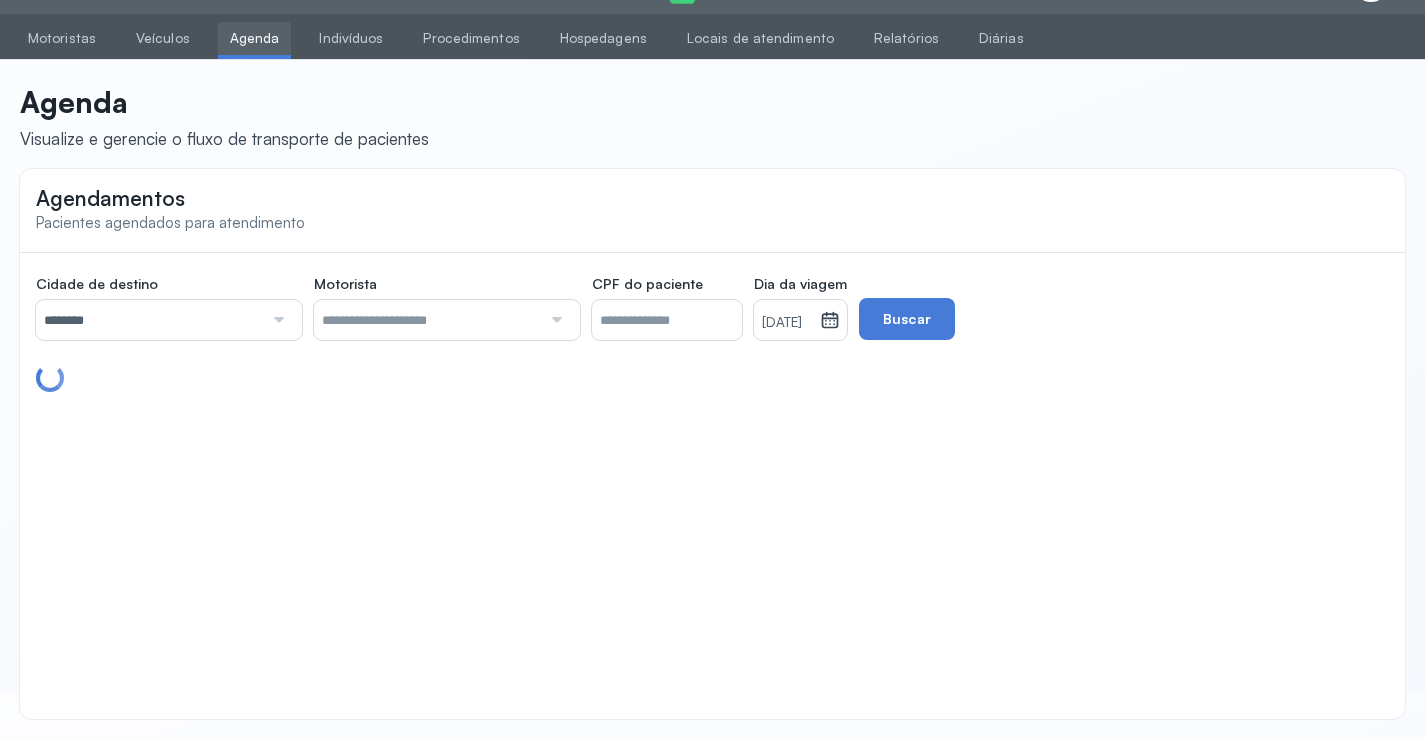 click on "********" at bounding box center [149, 320] 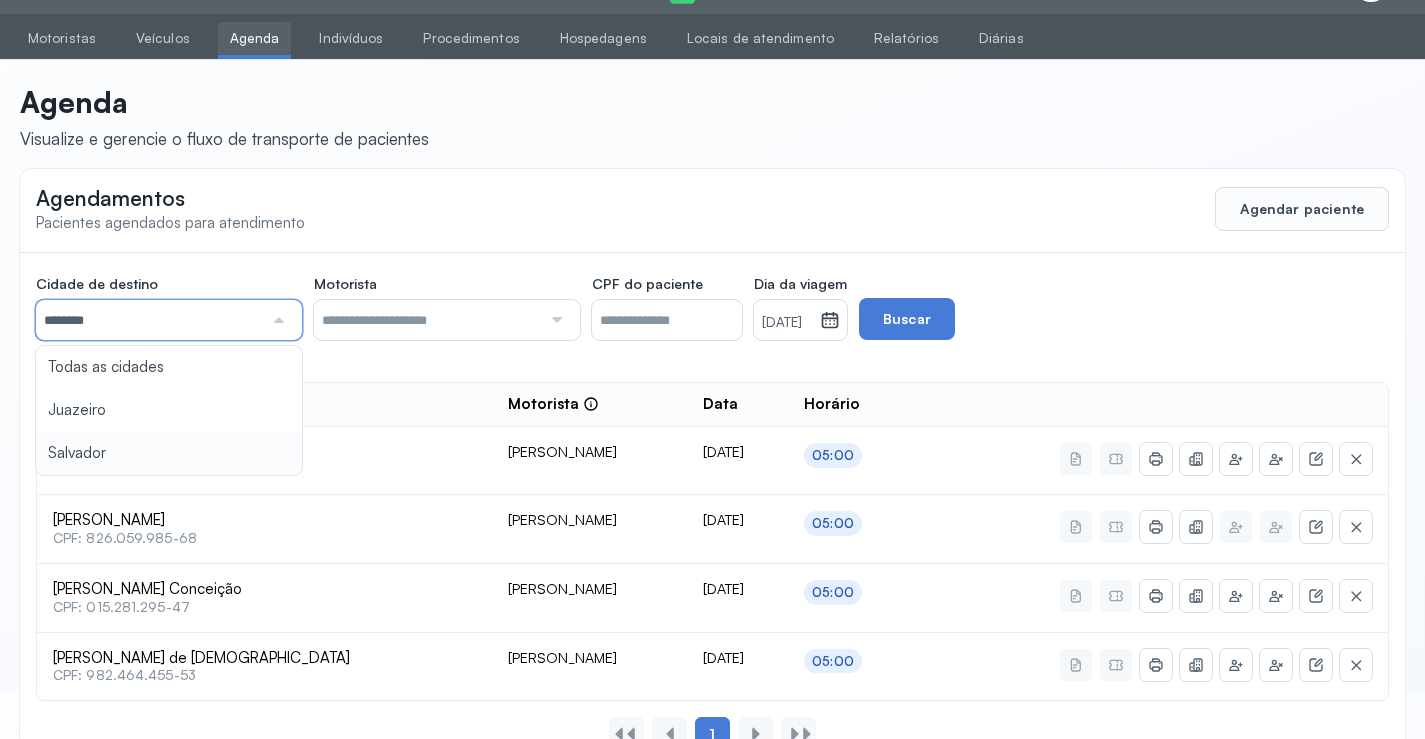 type on "********" 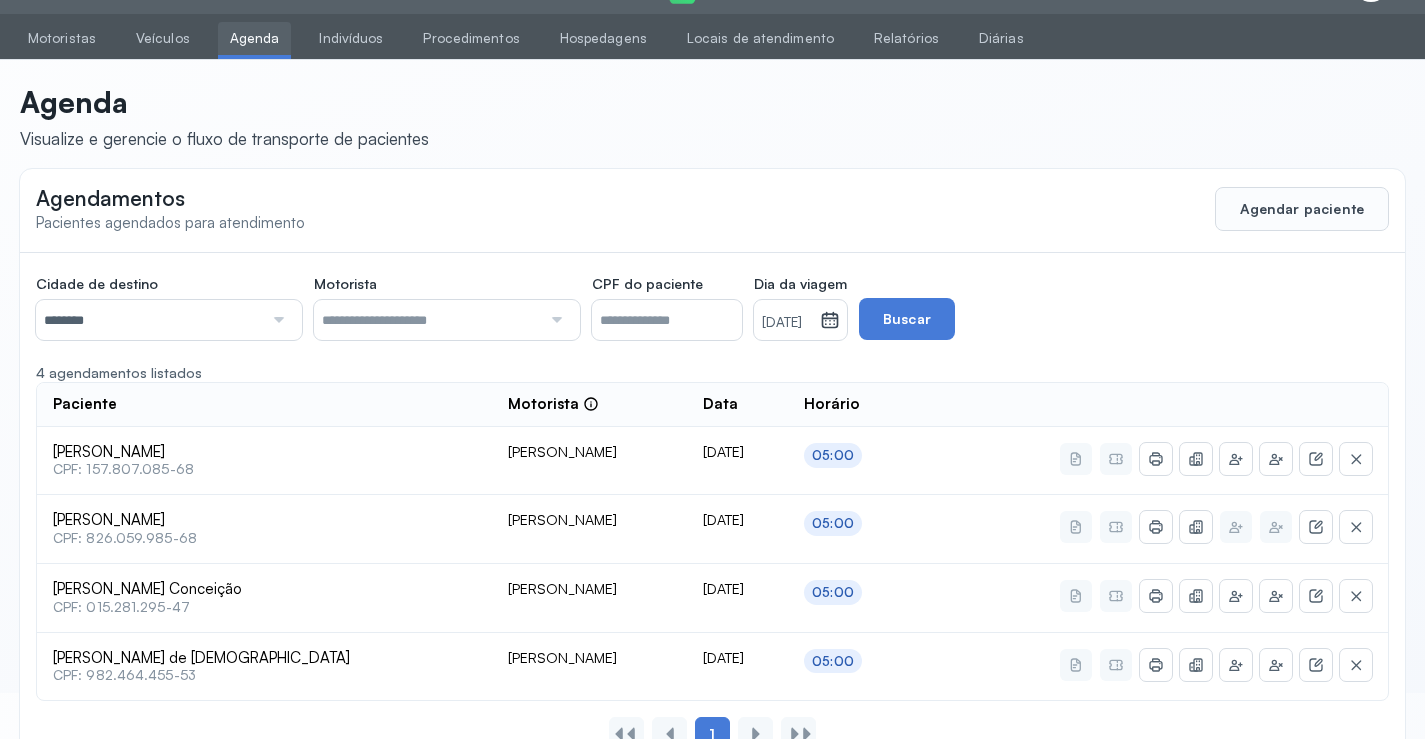 click on "[DATE]" at bounding box center [787, 323] 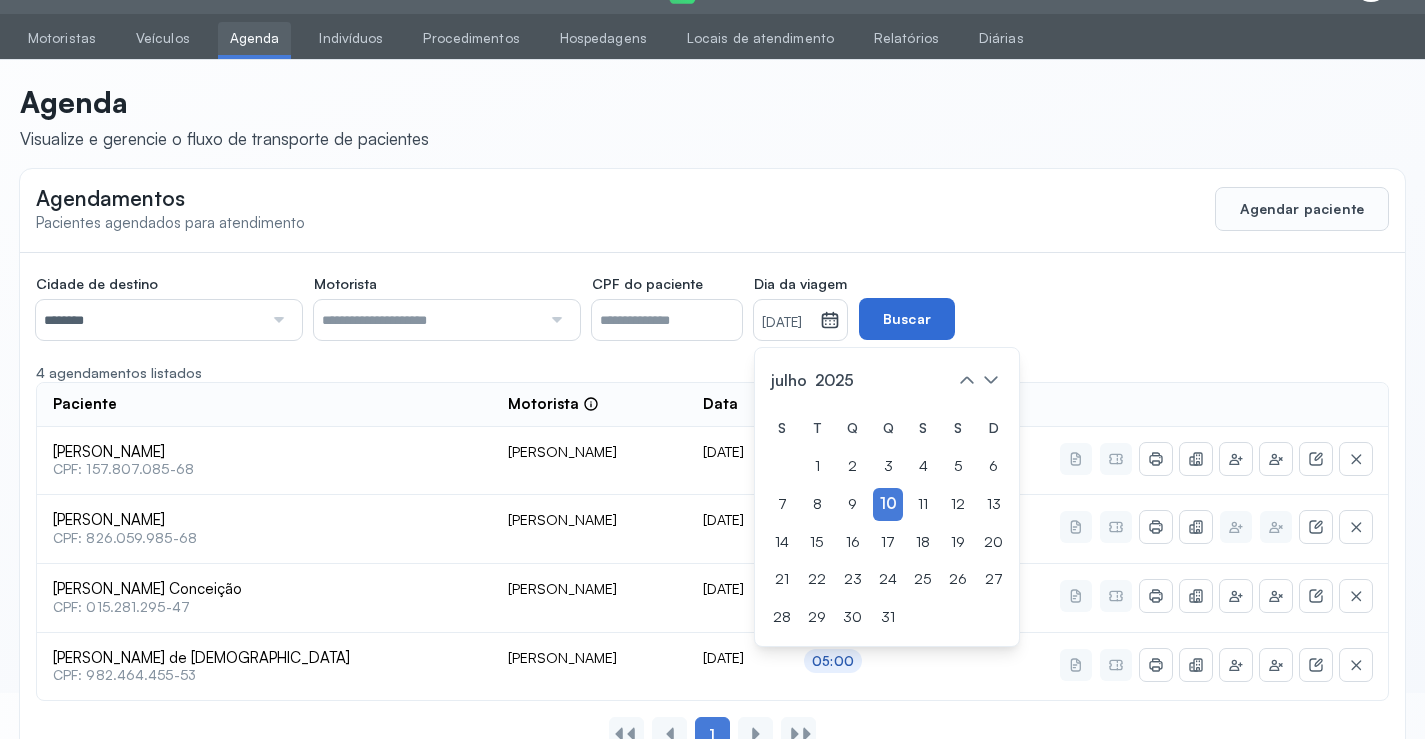 click on "Buscar" at bounding box center (907, 319) 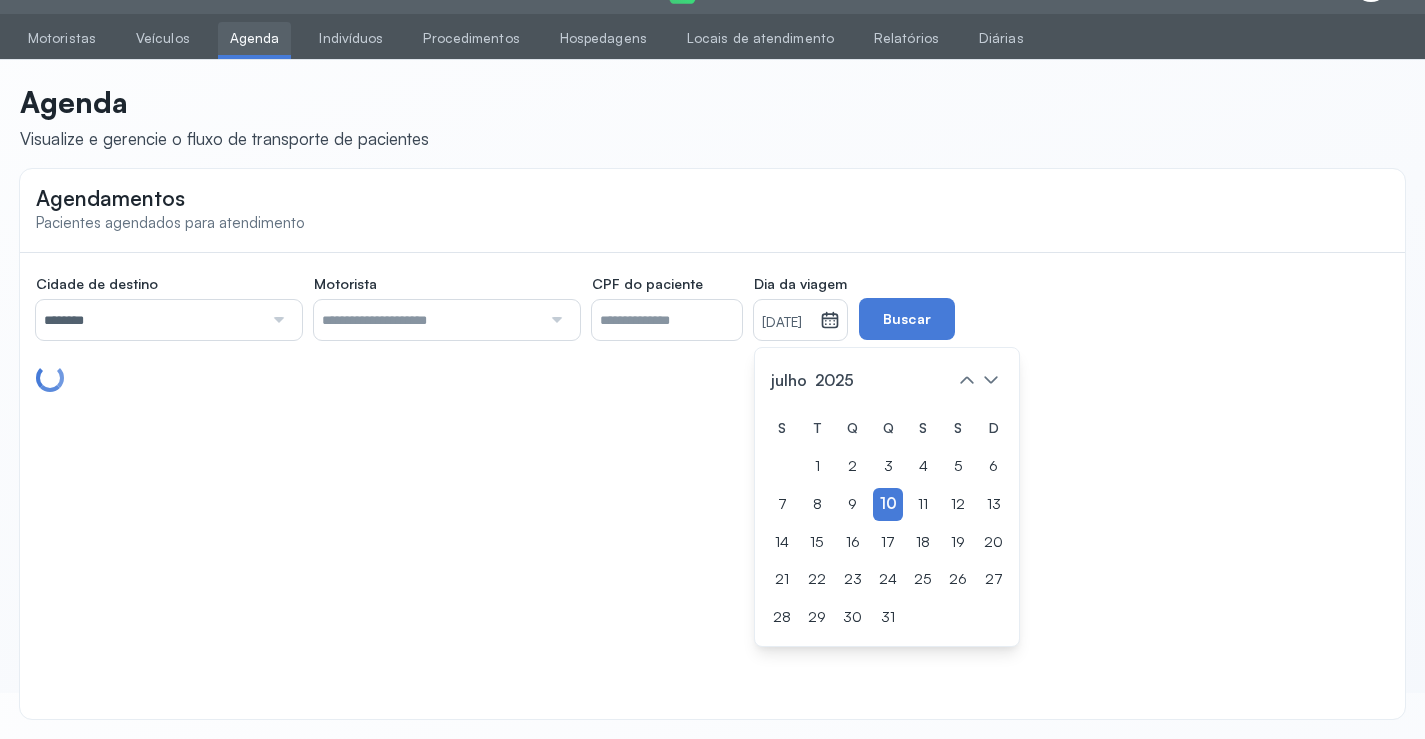 click on "Cidade de destino  ******** Todas as cidades [GEOGRAPHIC_DATA] Salvador Motorista  Todos os motoristas [PERSON_NAME] [PERSON_NAME] [PERSON_NAME] CPF do paciente  Dia da viagem  [DATE] [DATE] S T Q Q S S D 1 2 3 4 5 6 7 8 9 10 11 12 13 14 15 16 17 18 19 20 21 22 23 24 25 26 27 28 29 30 [DATE][PERSON_NAME] mar abr maio jun [DATE] ago set out nov [DATE] 2019 2020 2021 2022 2023 2024 2025 2026 2027 2028 2029  Buscar" 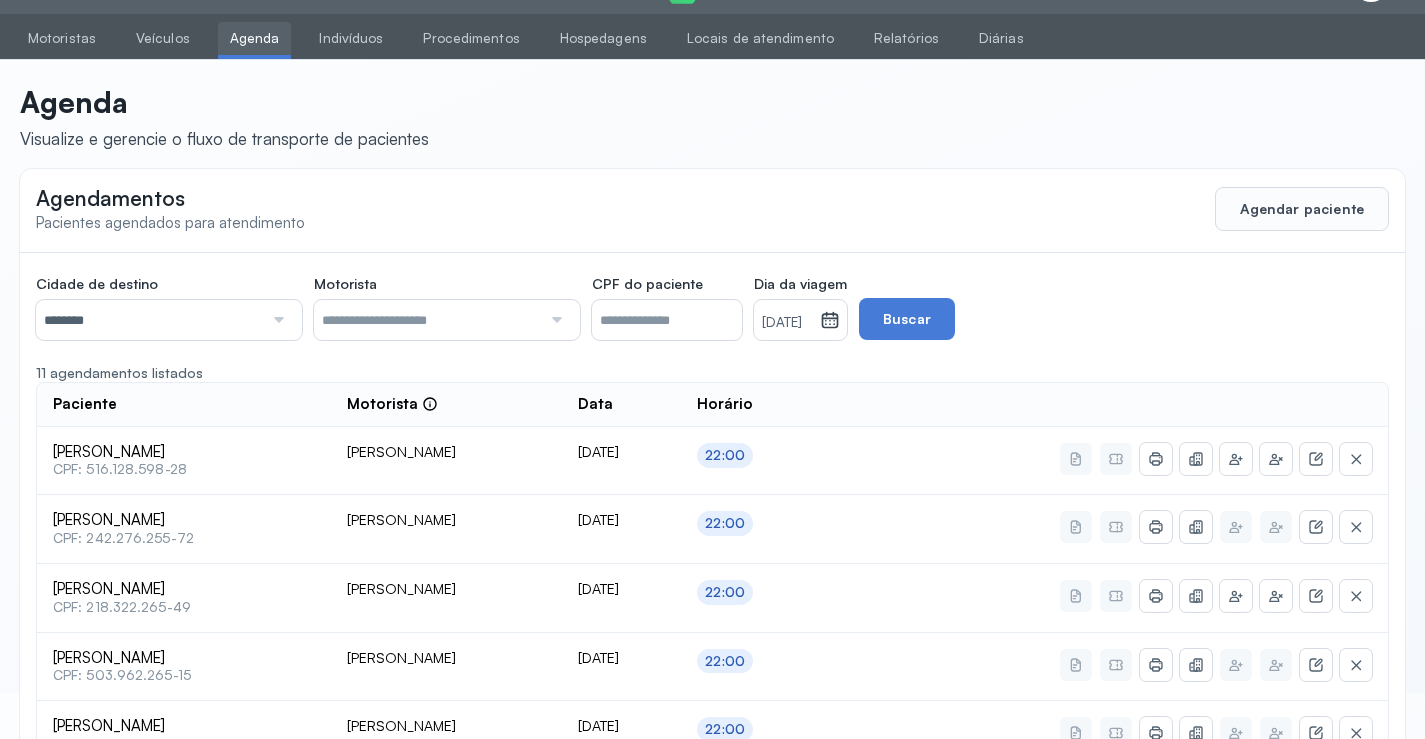 scroll, scrollTop: 591, scrollLeft: 0, axis: vertical 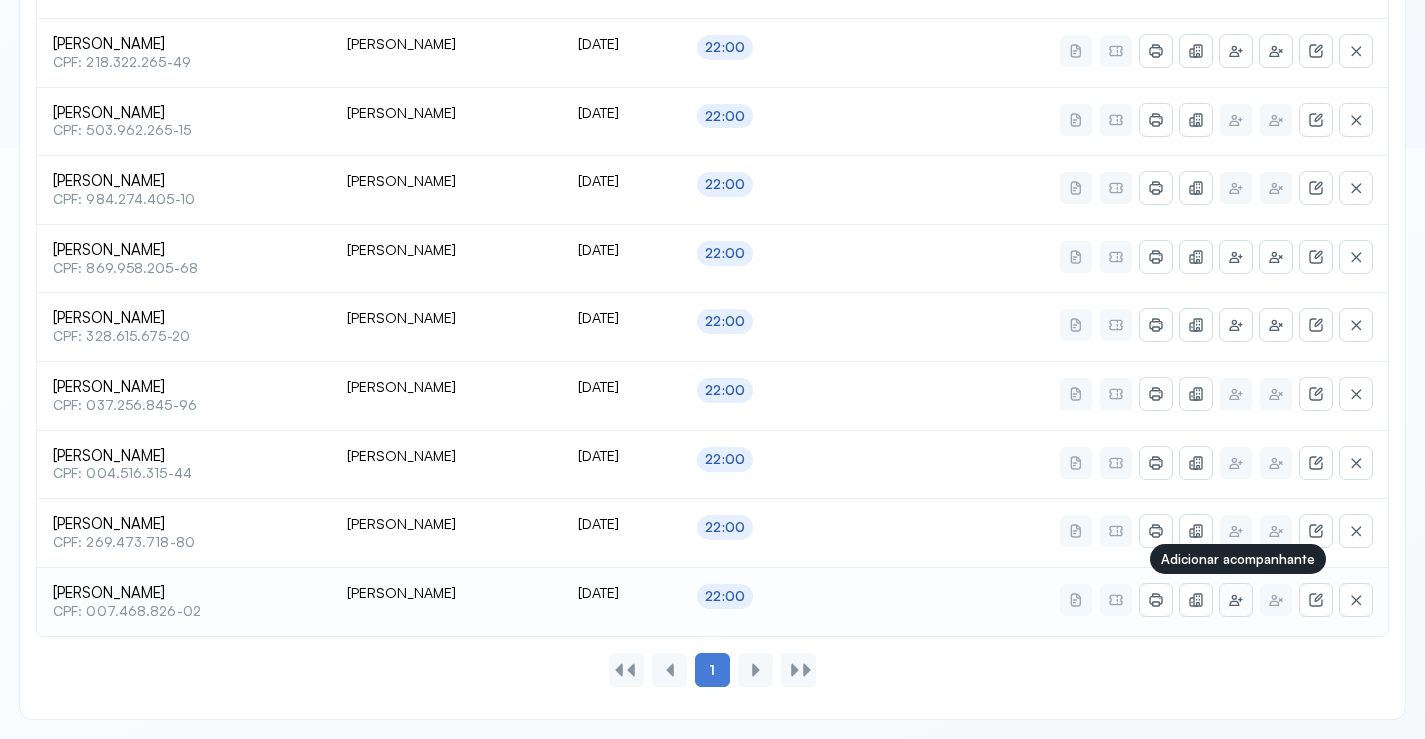 click 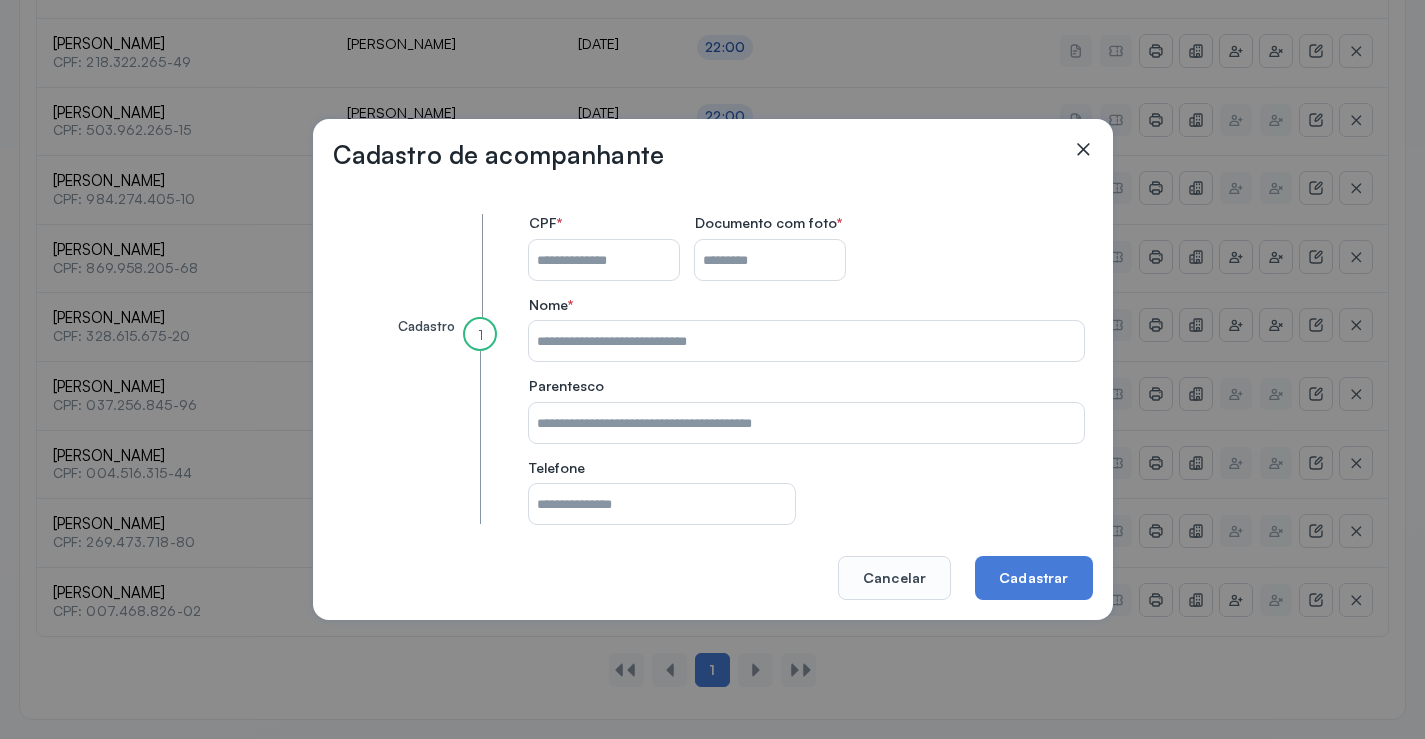 click on "CPF do paciente" at bounding box center [604, 260] 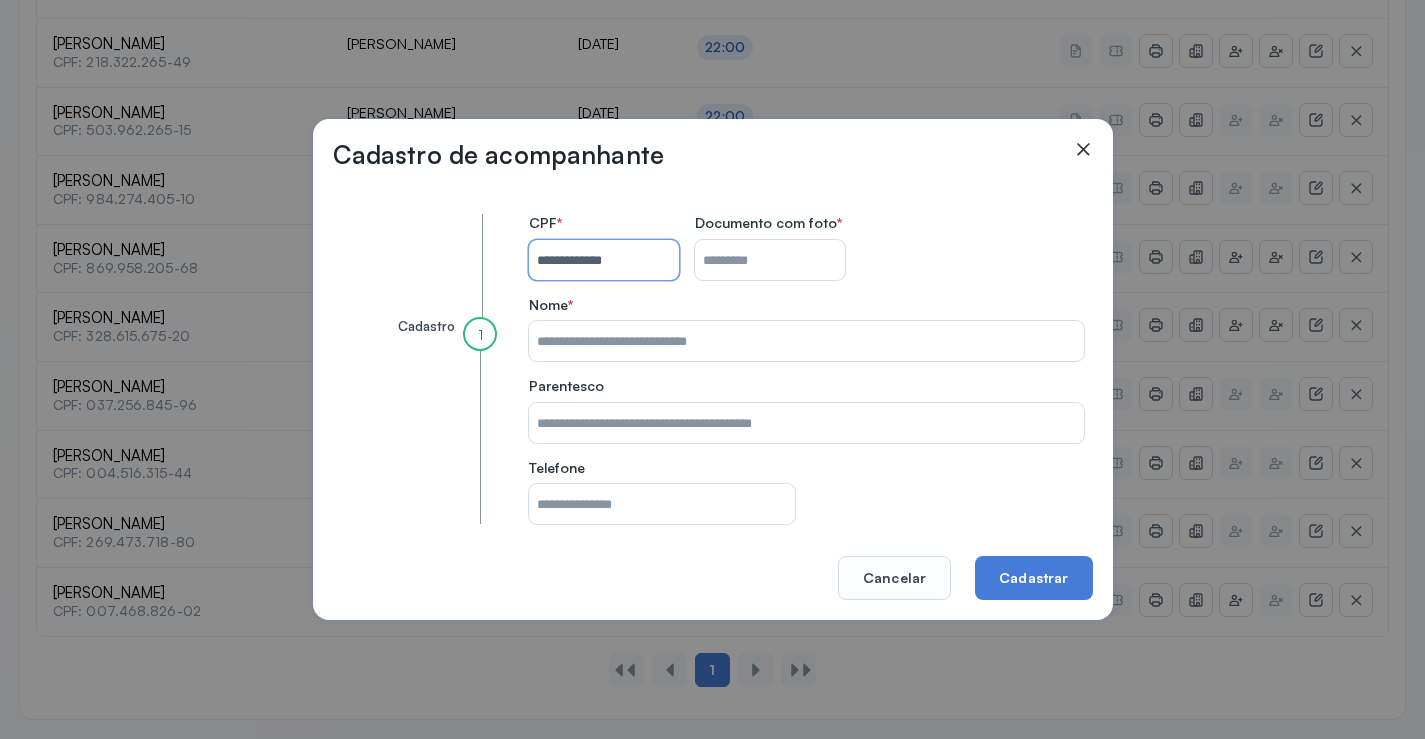 type on "**********" 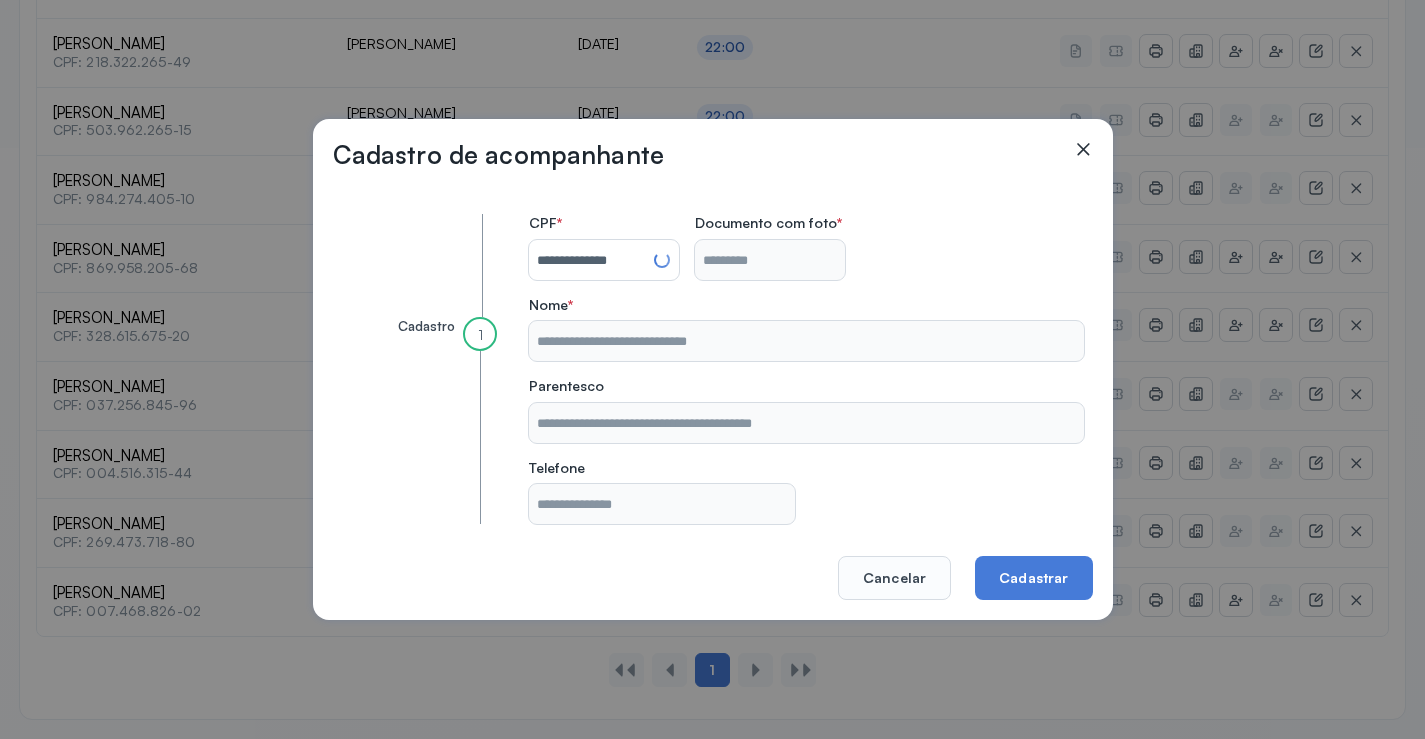 type on "*********" 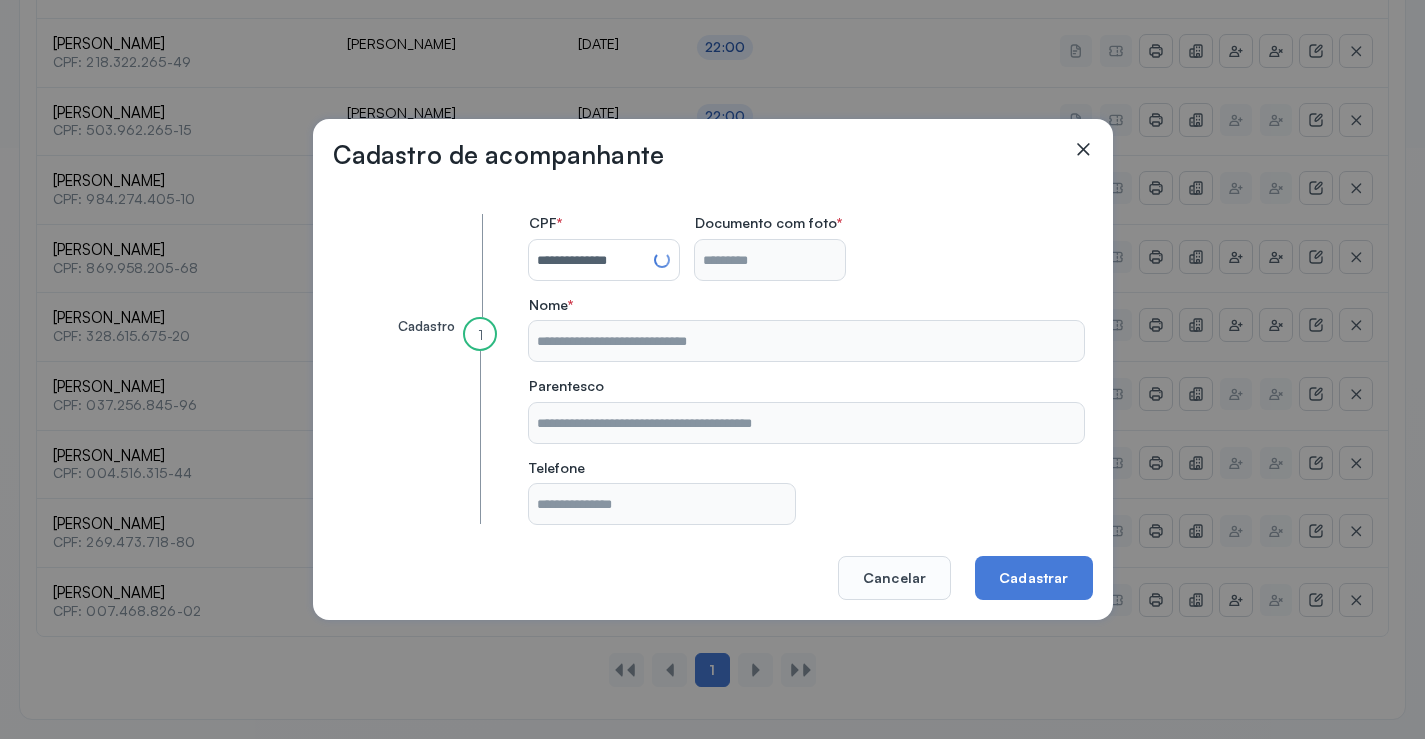 type on "**********" 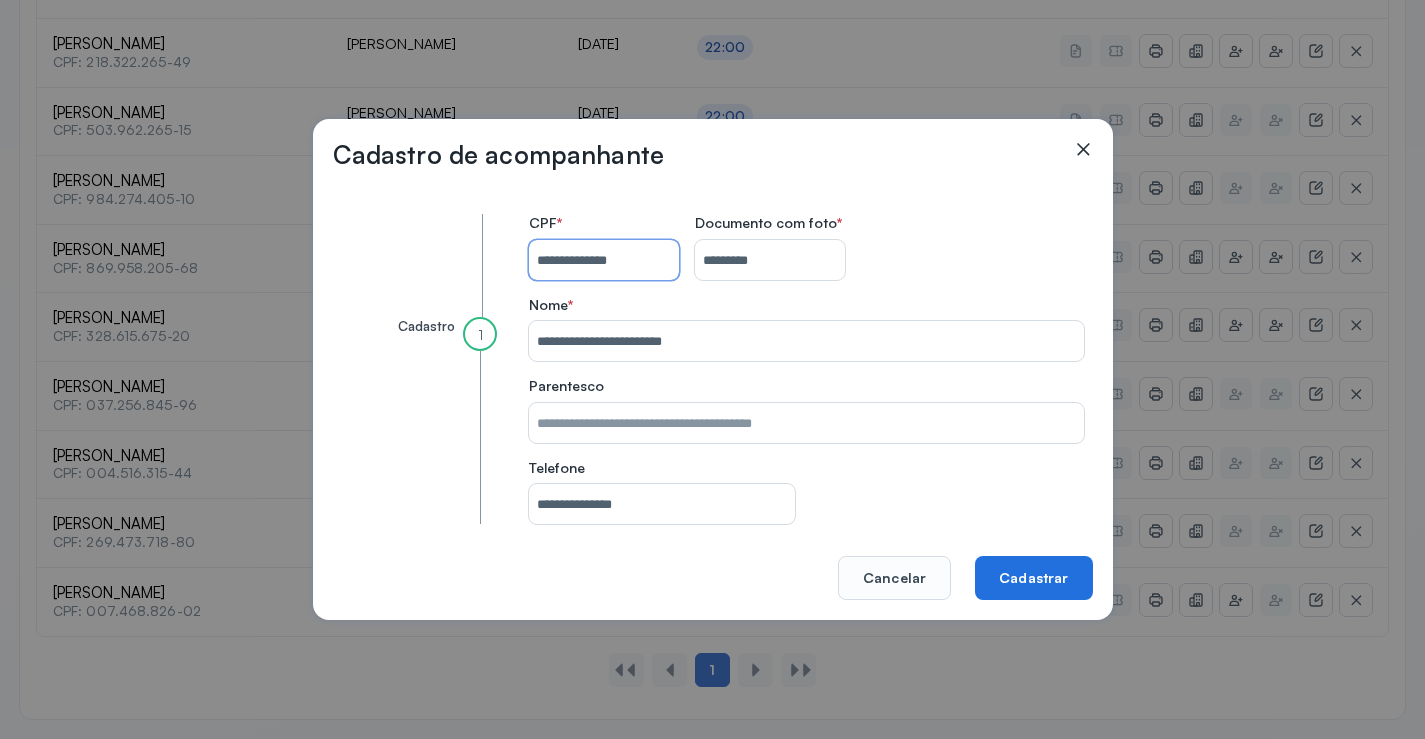 type on "**********" 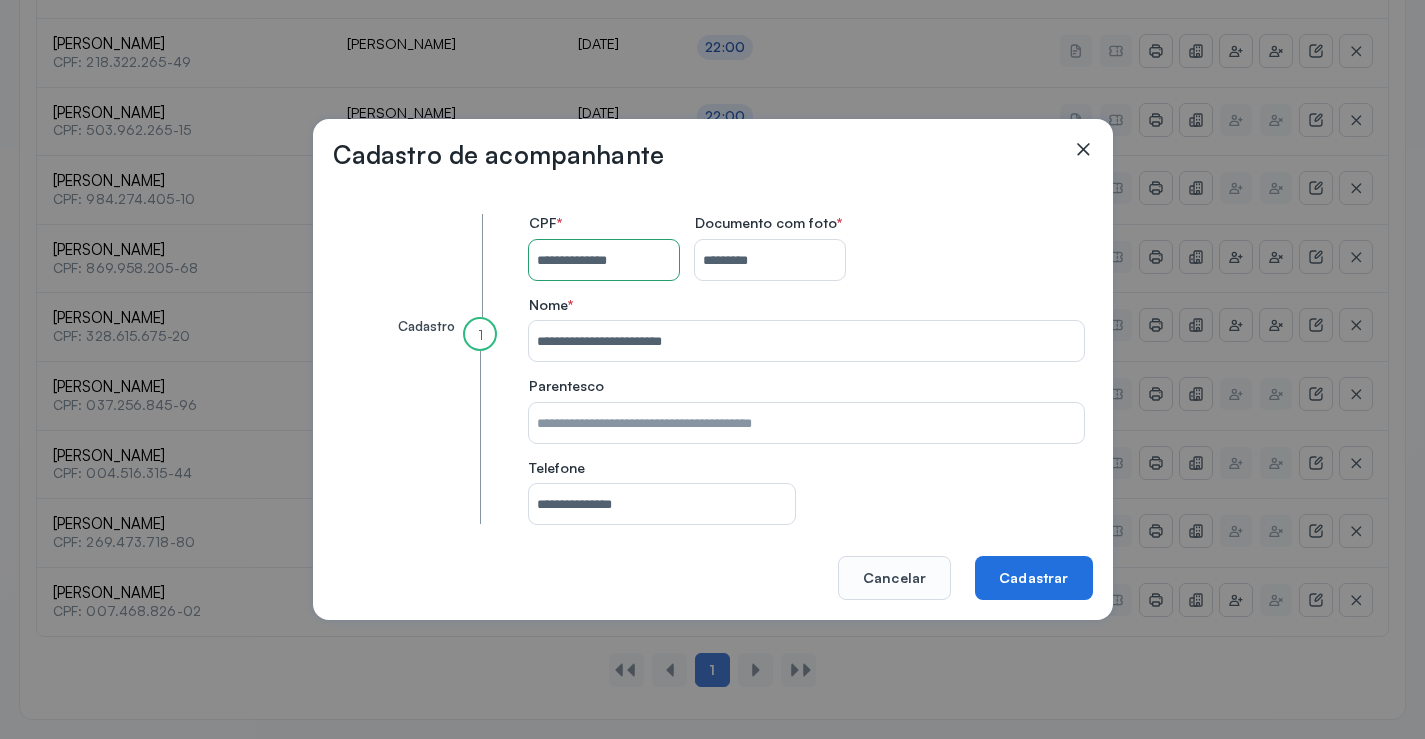click on "Cadastrar" 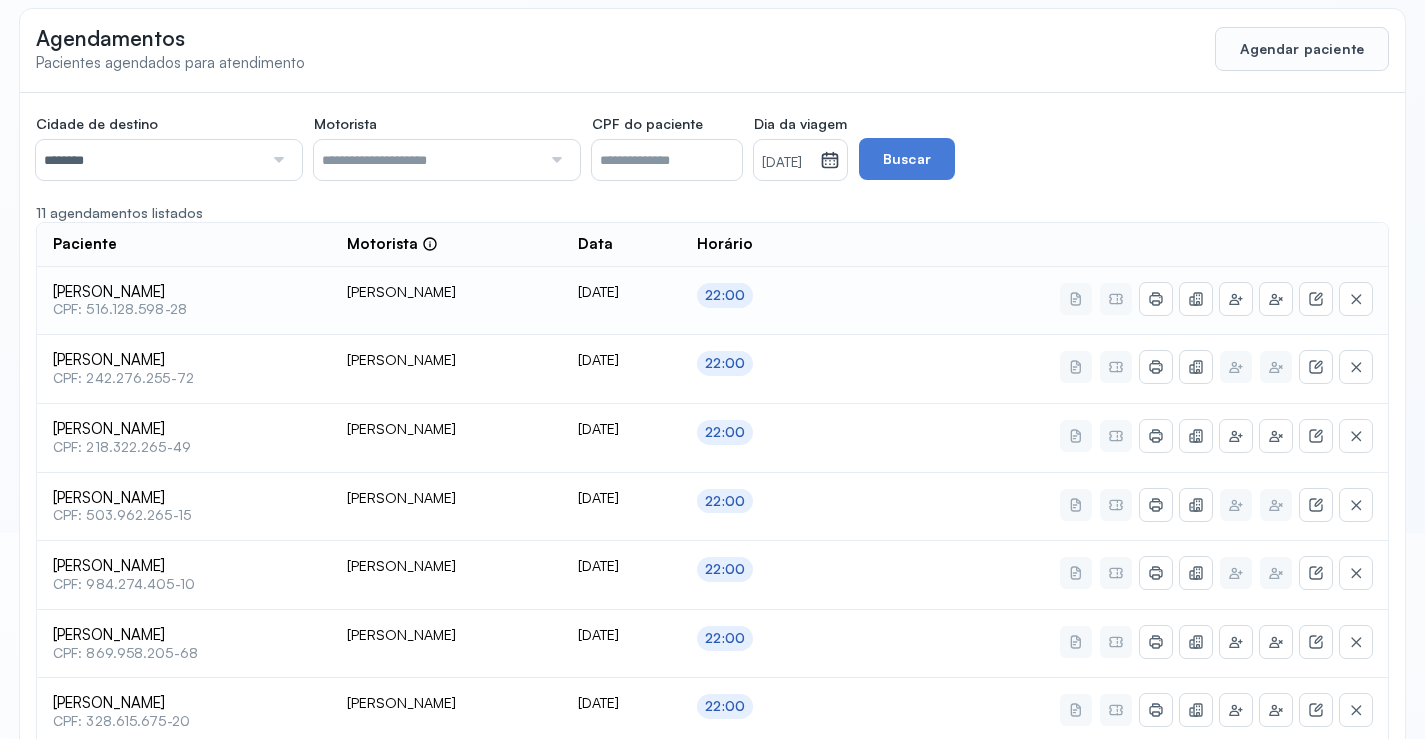 scroll, scrollTop: 0, scrollLeft: 0, axis: both 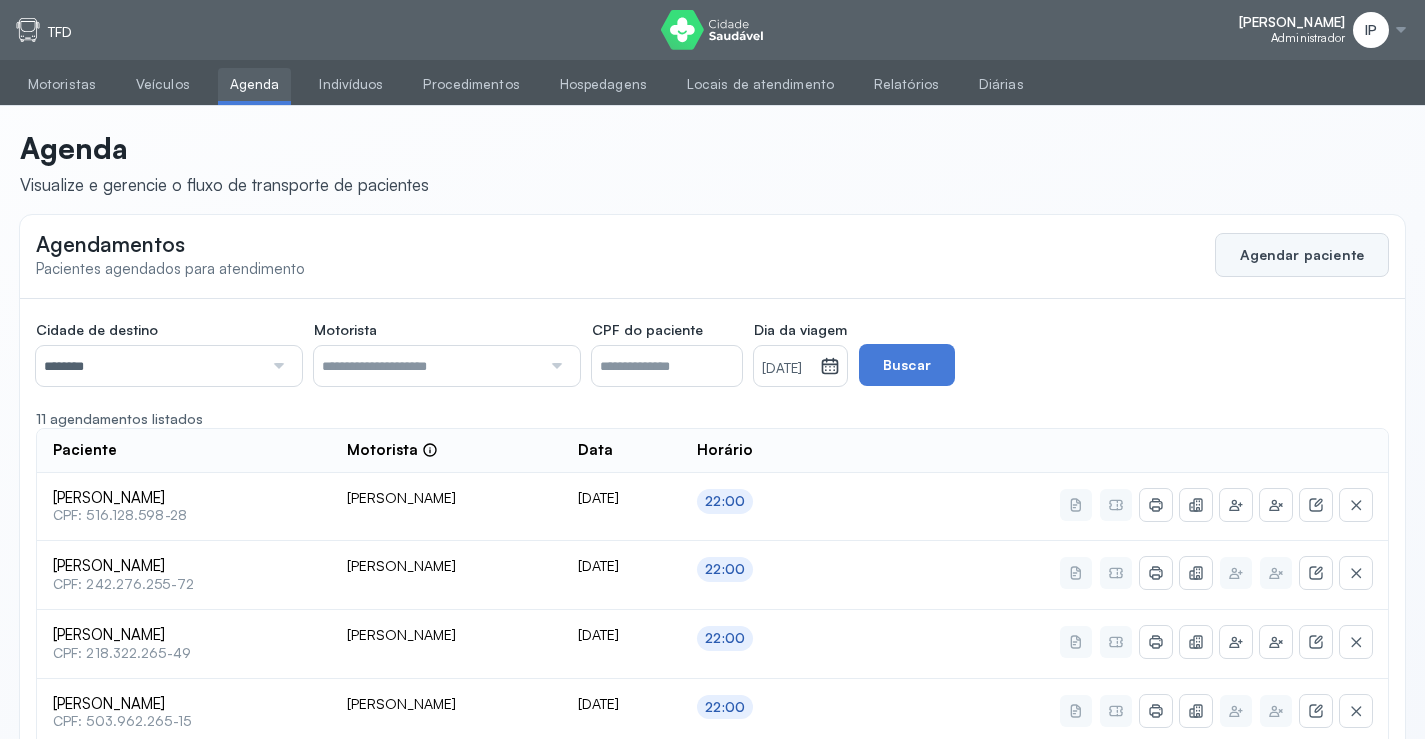 click on "Agendar paciente" 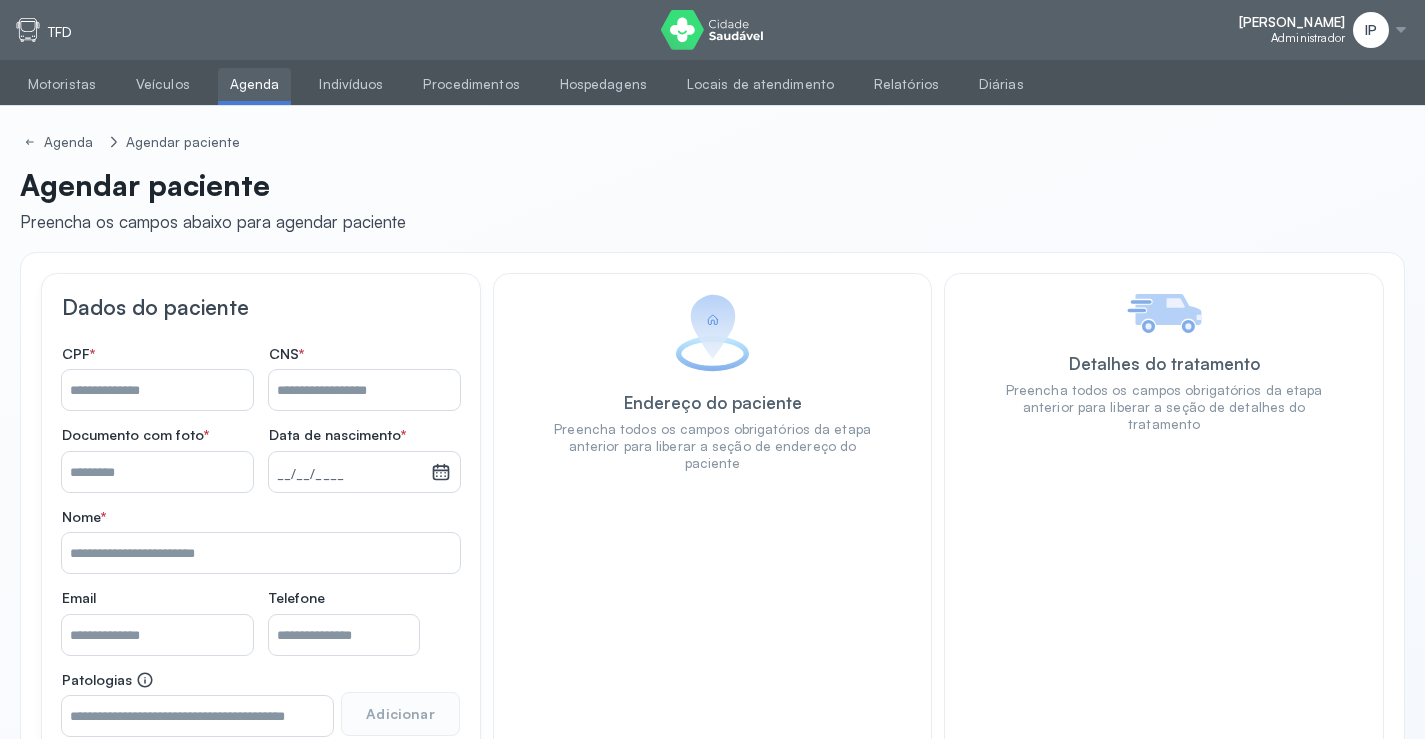 click on "Nome   *" at bounding box center [364, 390] 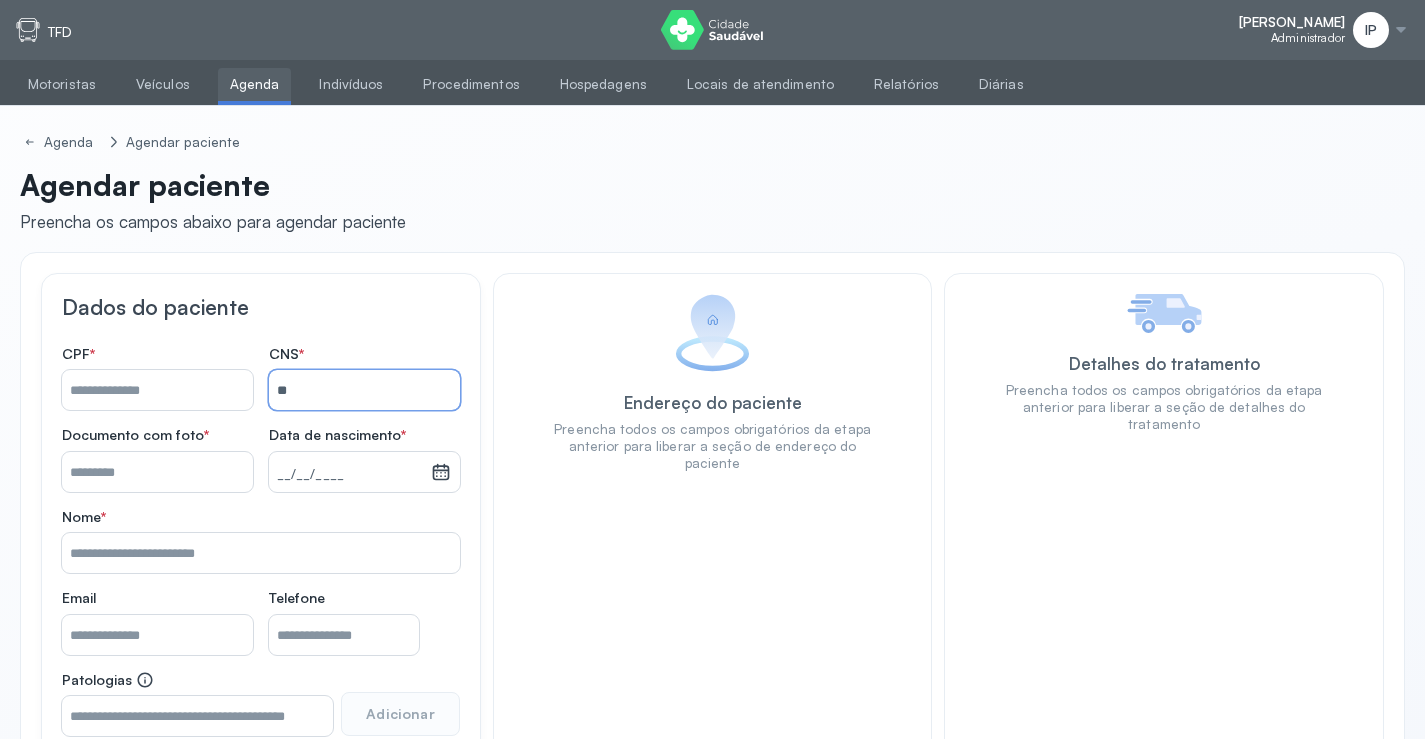 type on "*" 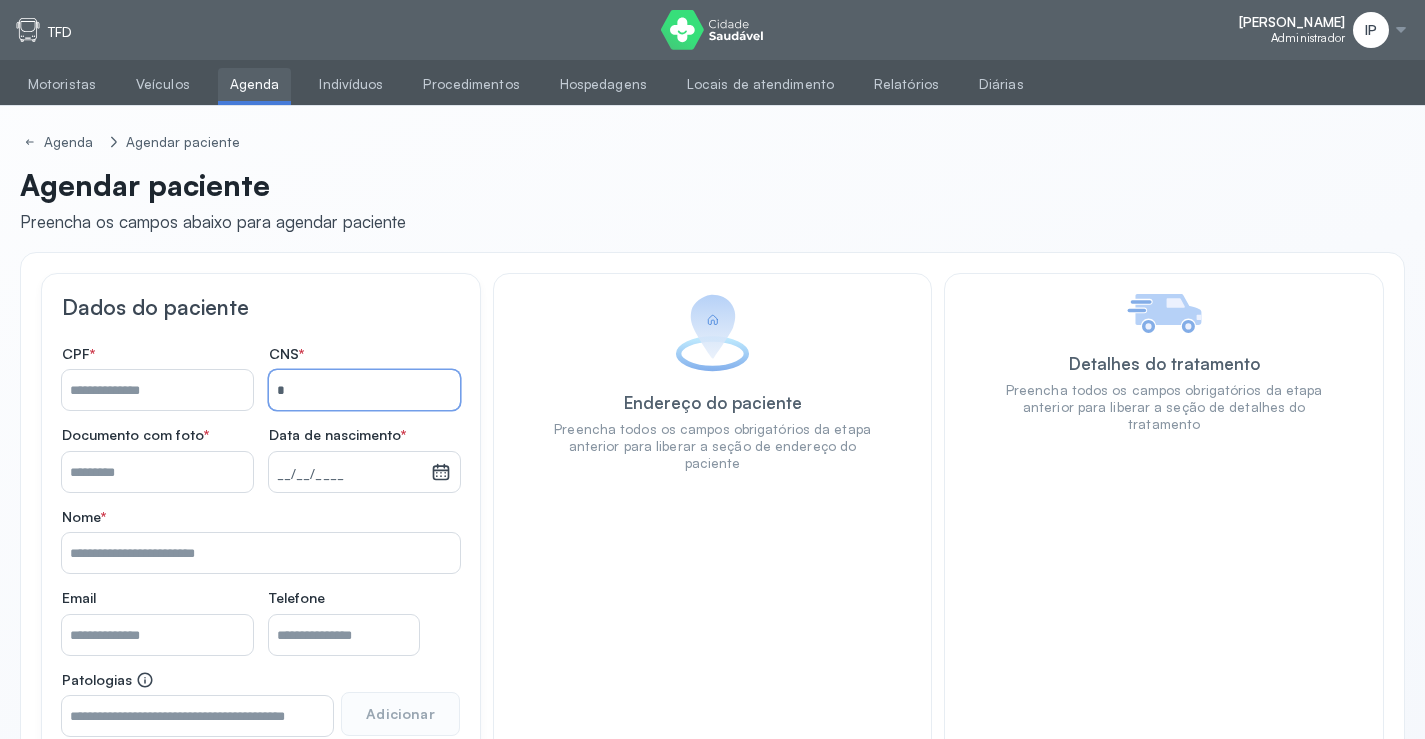 type 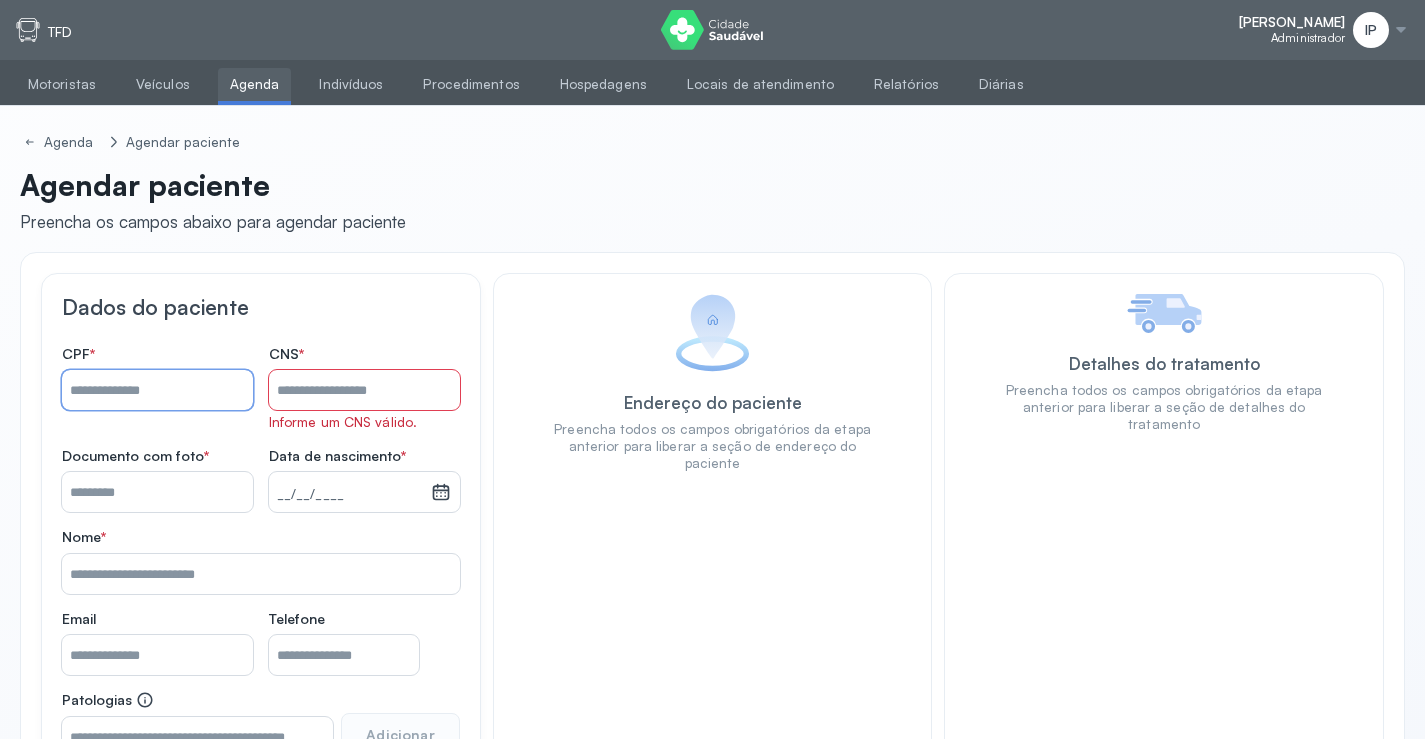 click on "Nome   *" at bounding box center (157, 390) 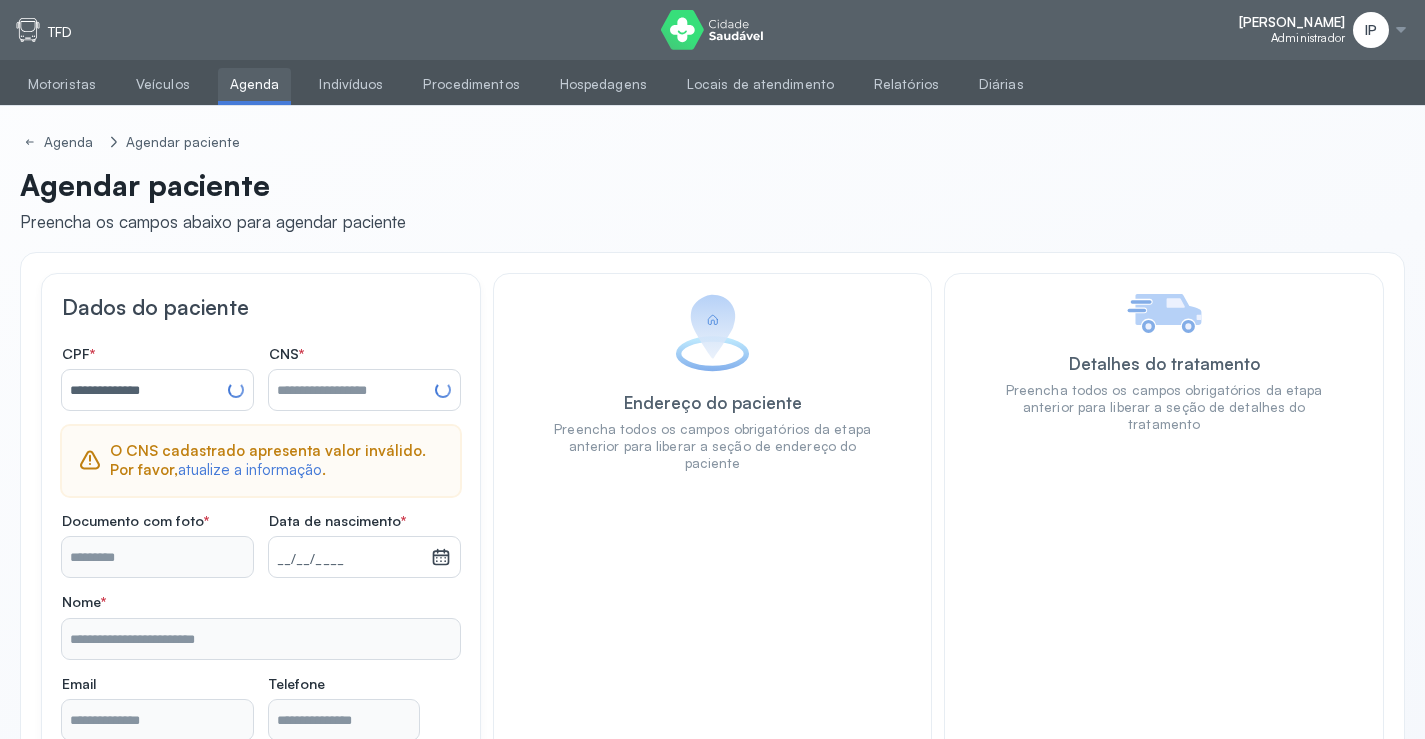 type on "**********" 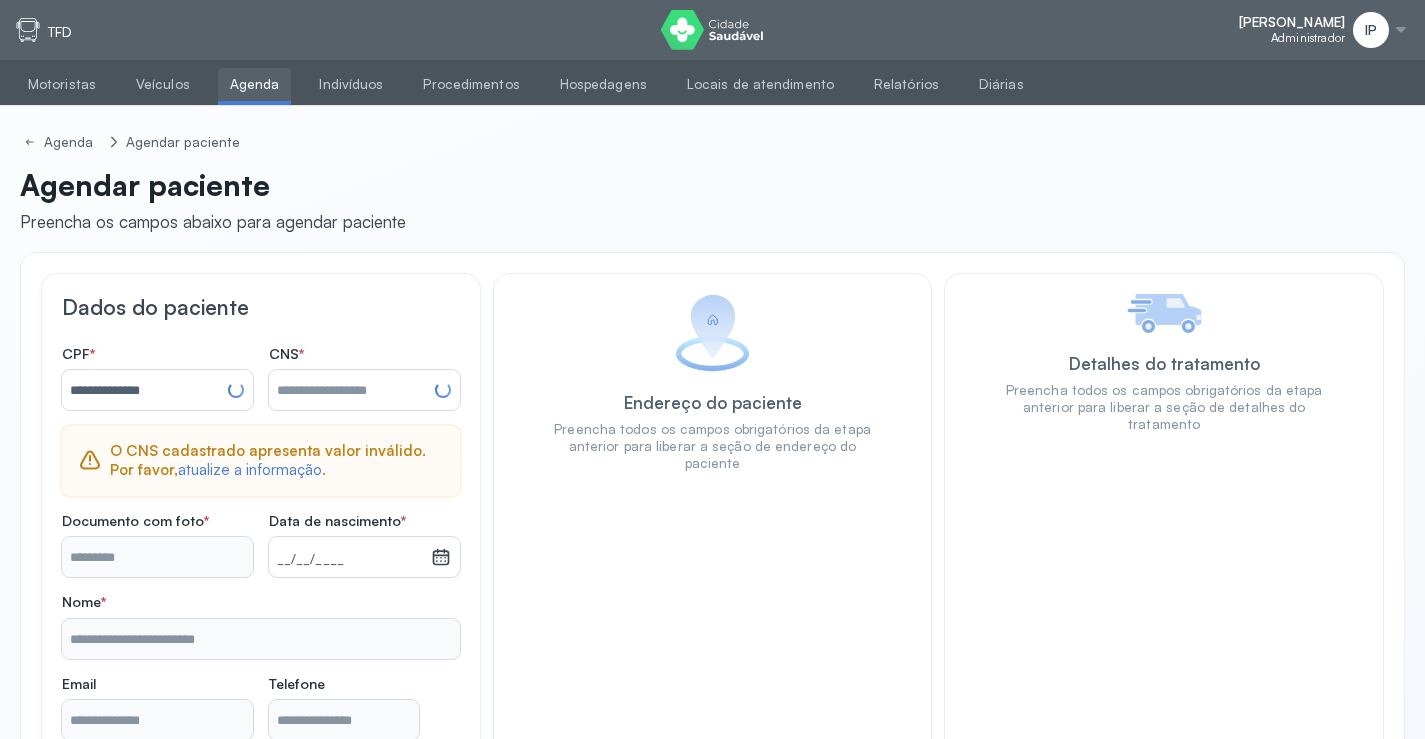 type on "**********" 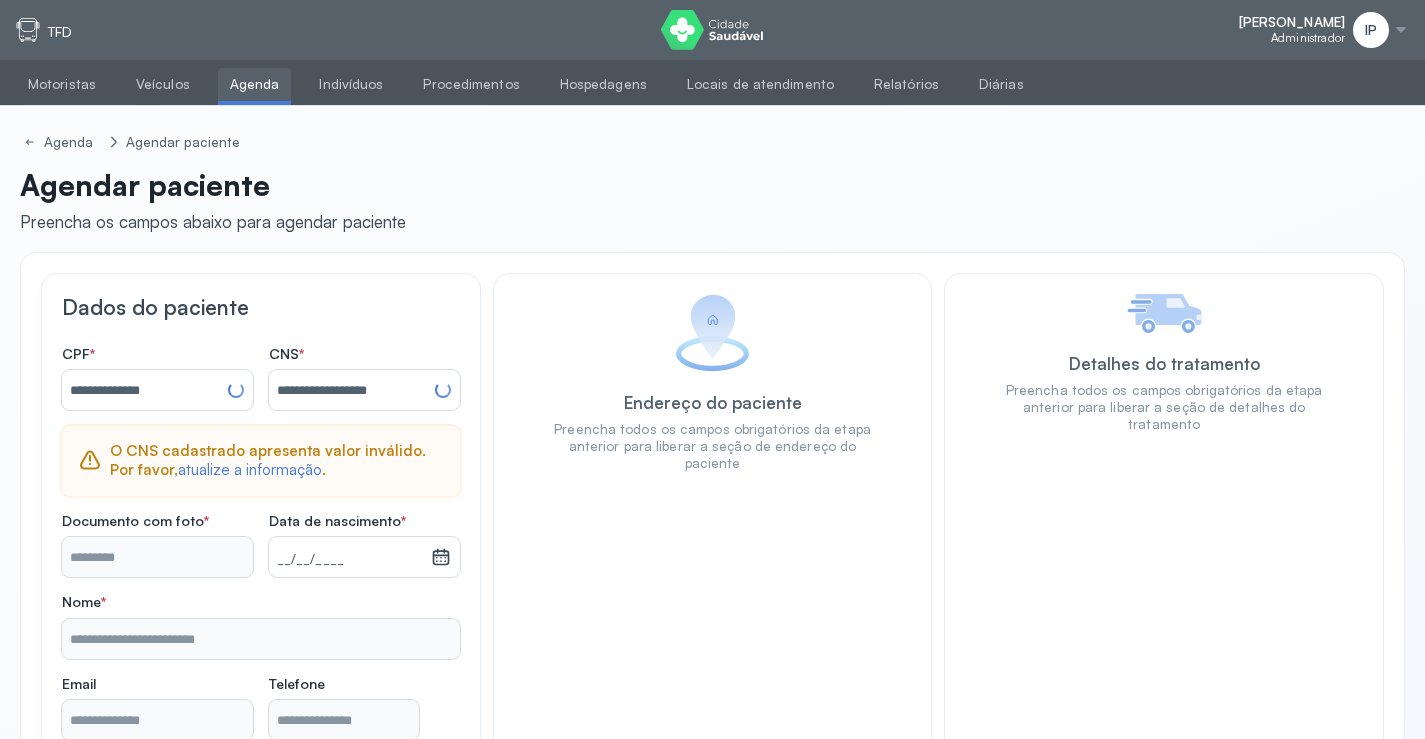 type on "*********" 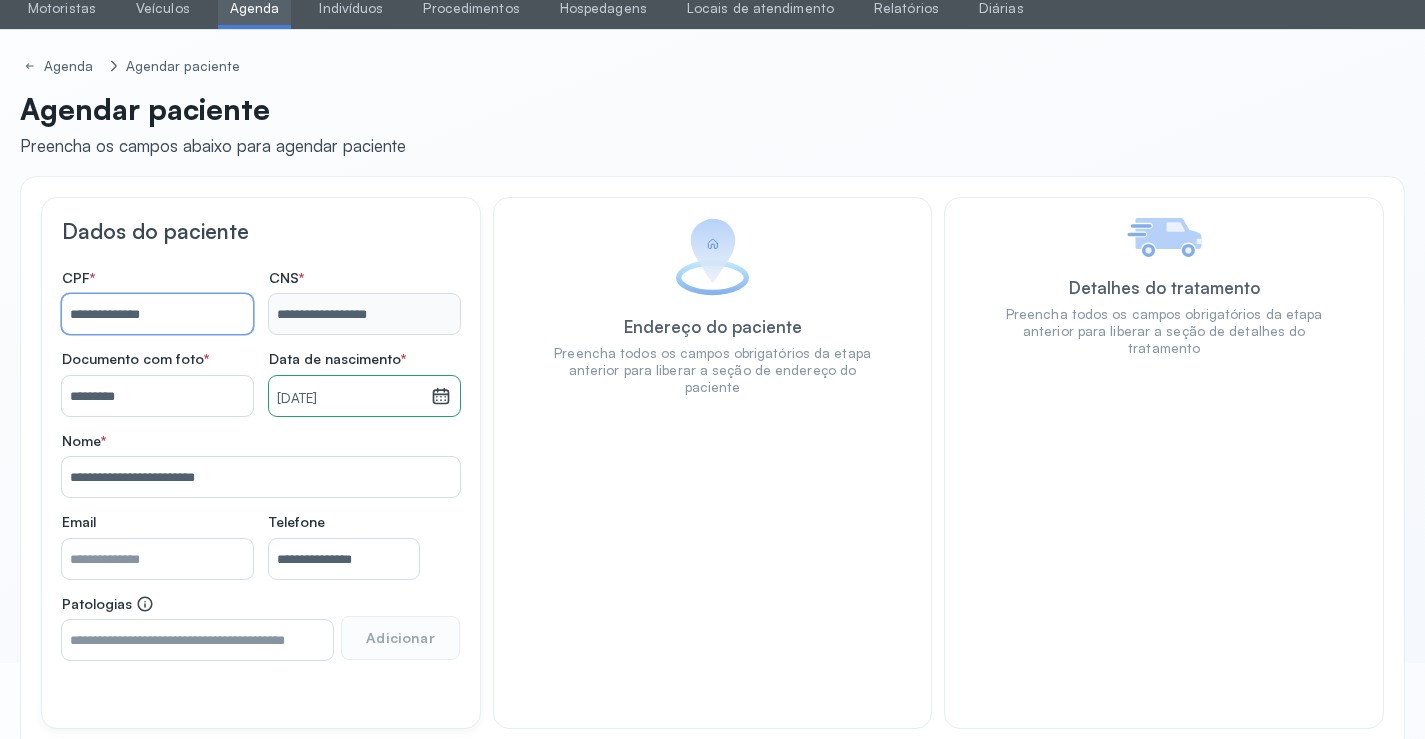 scroll, scrollTop: 171, scrollLeft: 0, axis: vertical 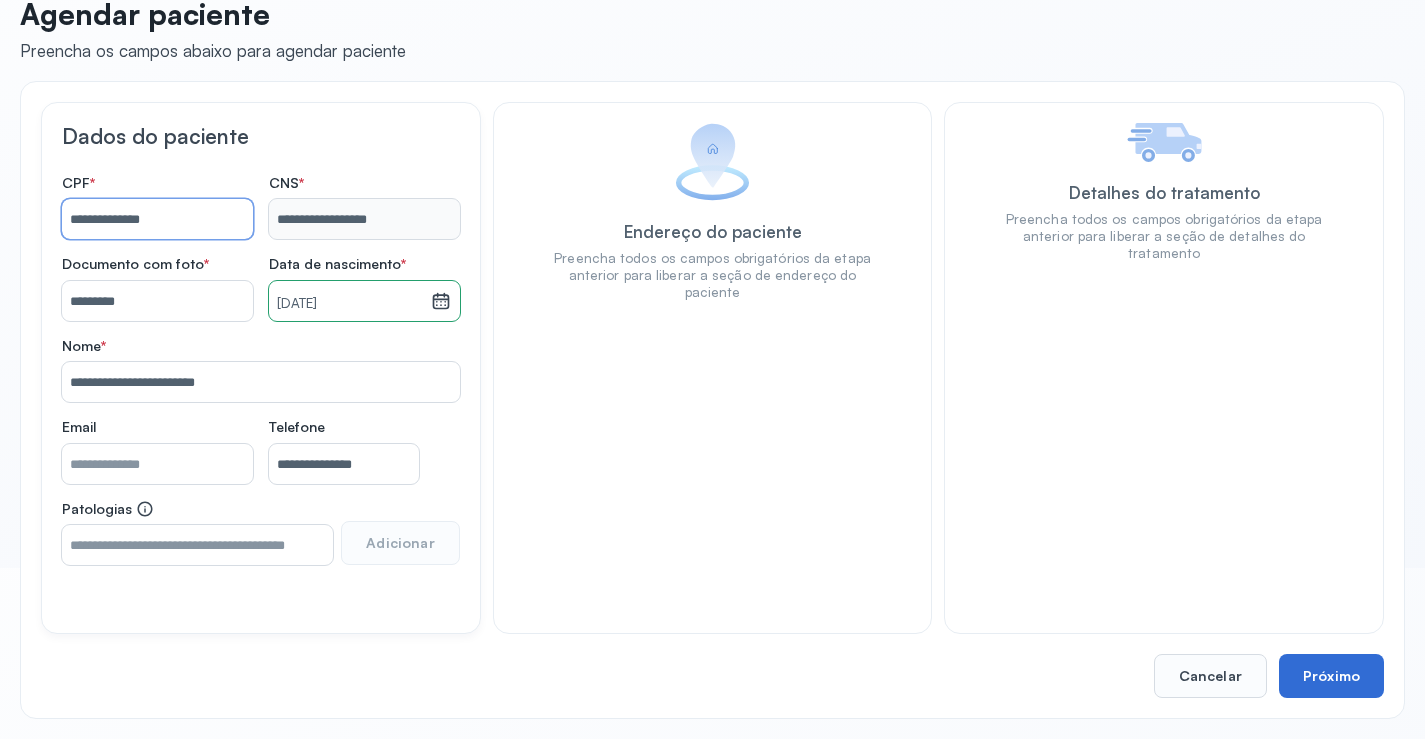 type on "**********" 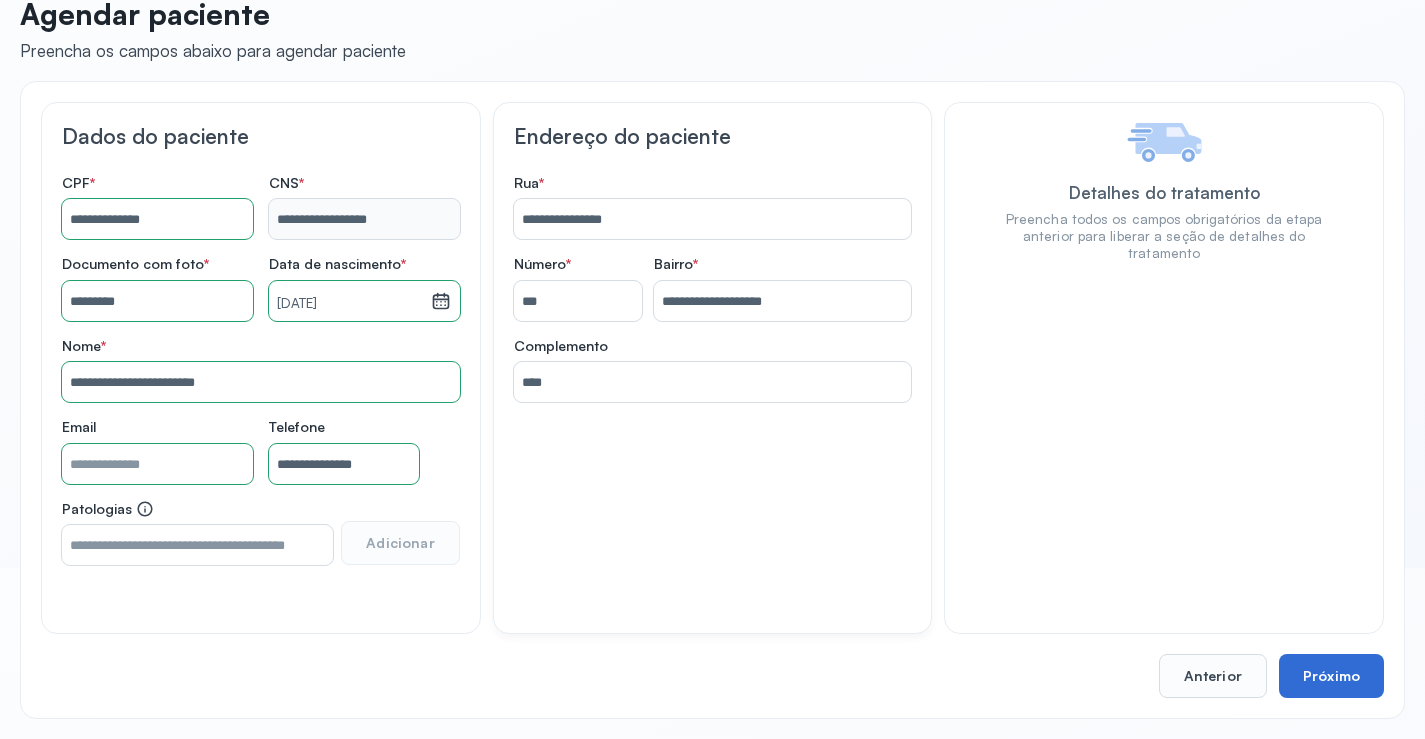 click on "Próximo" at bounding box center (1331, 676) 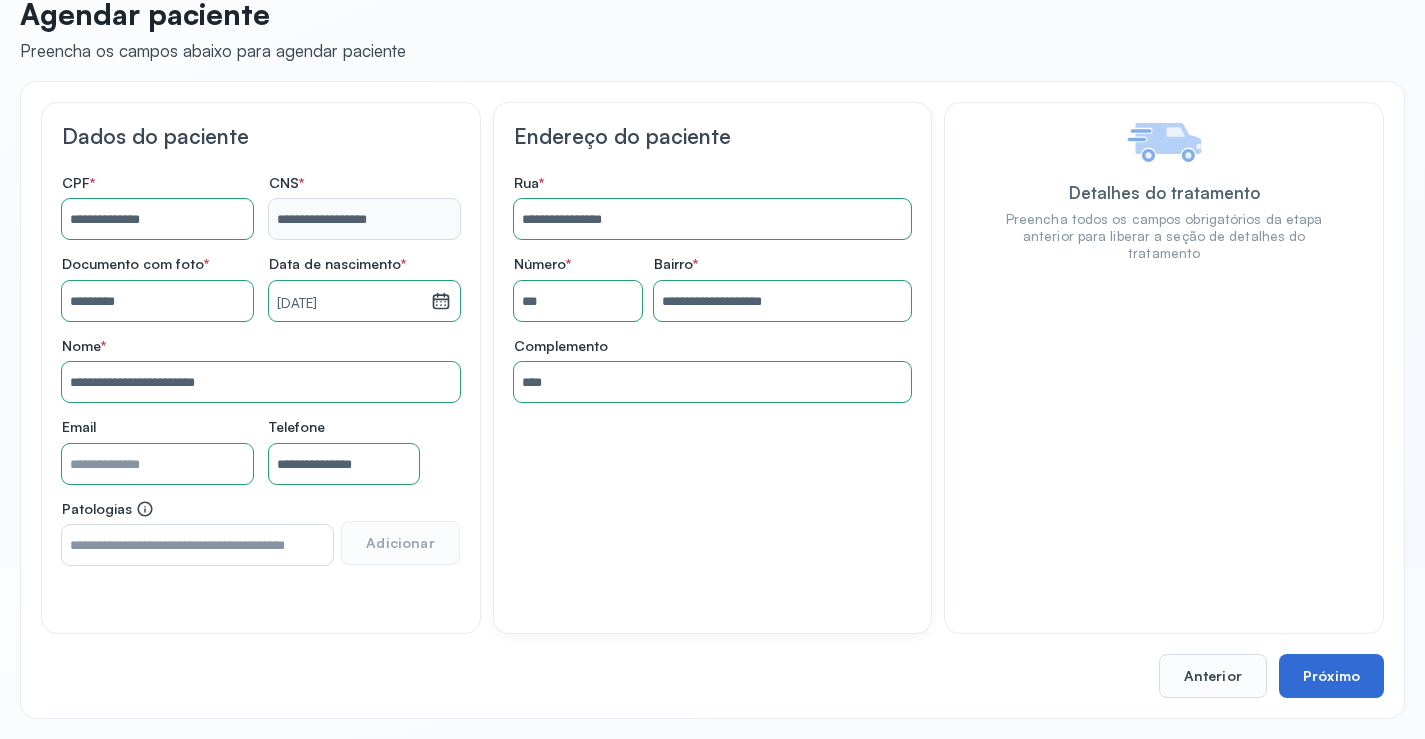 click on "Próximo" at bounding box center [1331, 676] 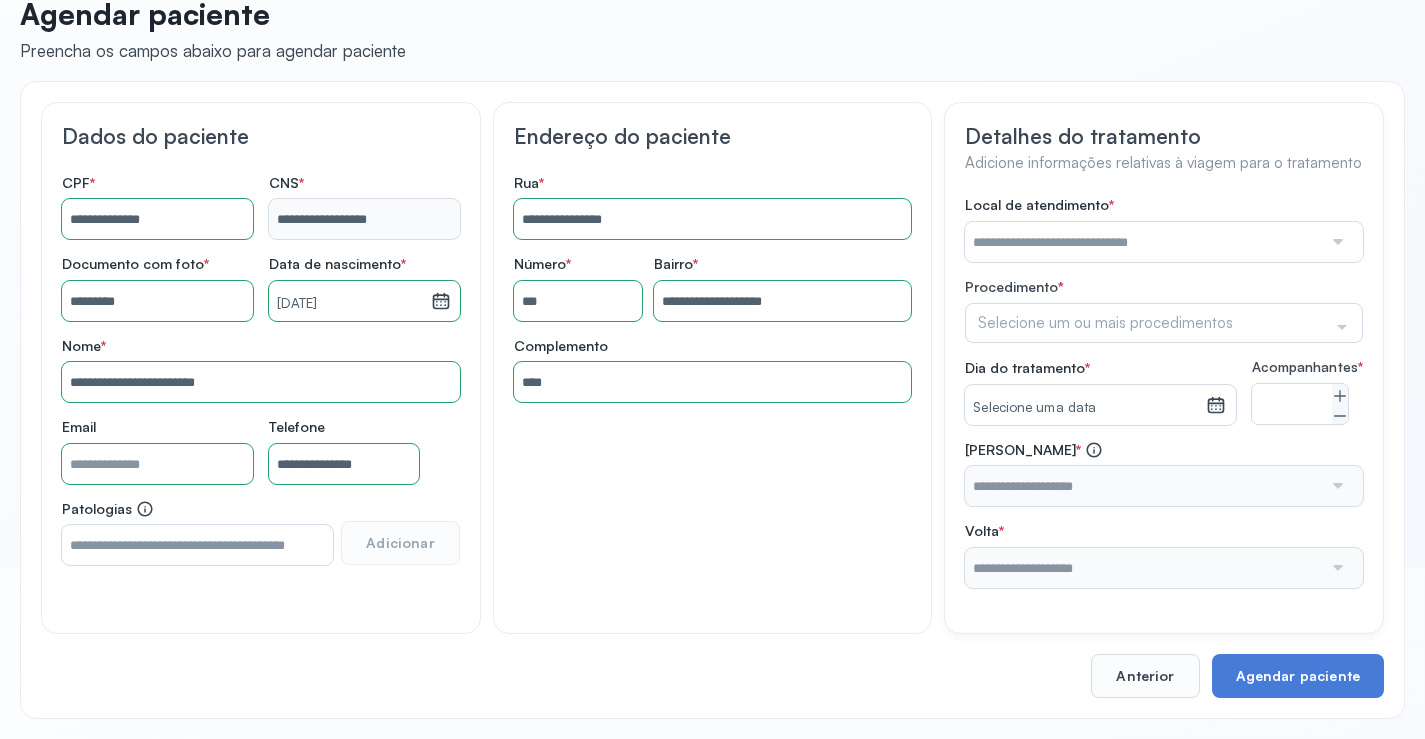 click at bounding box center (1143, 242) 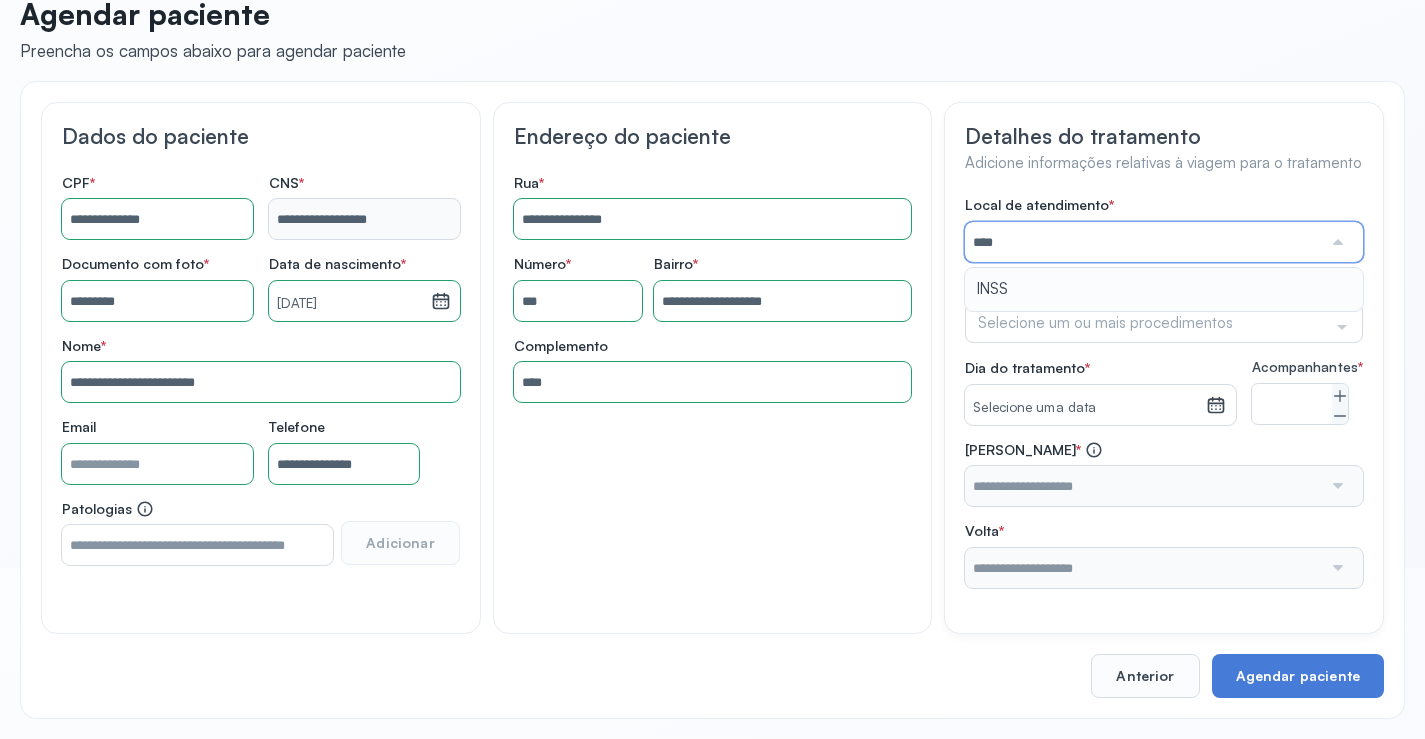 type on "****" 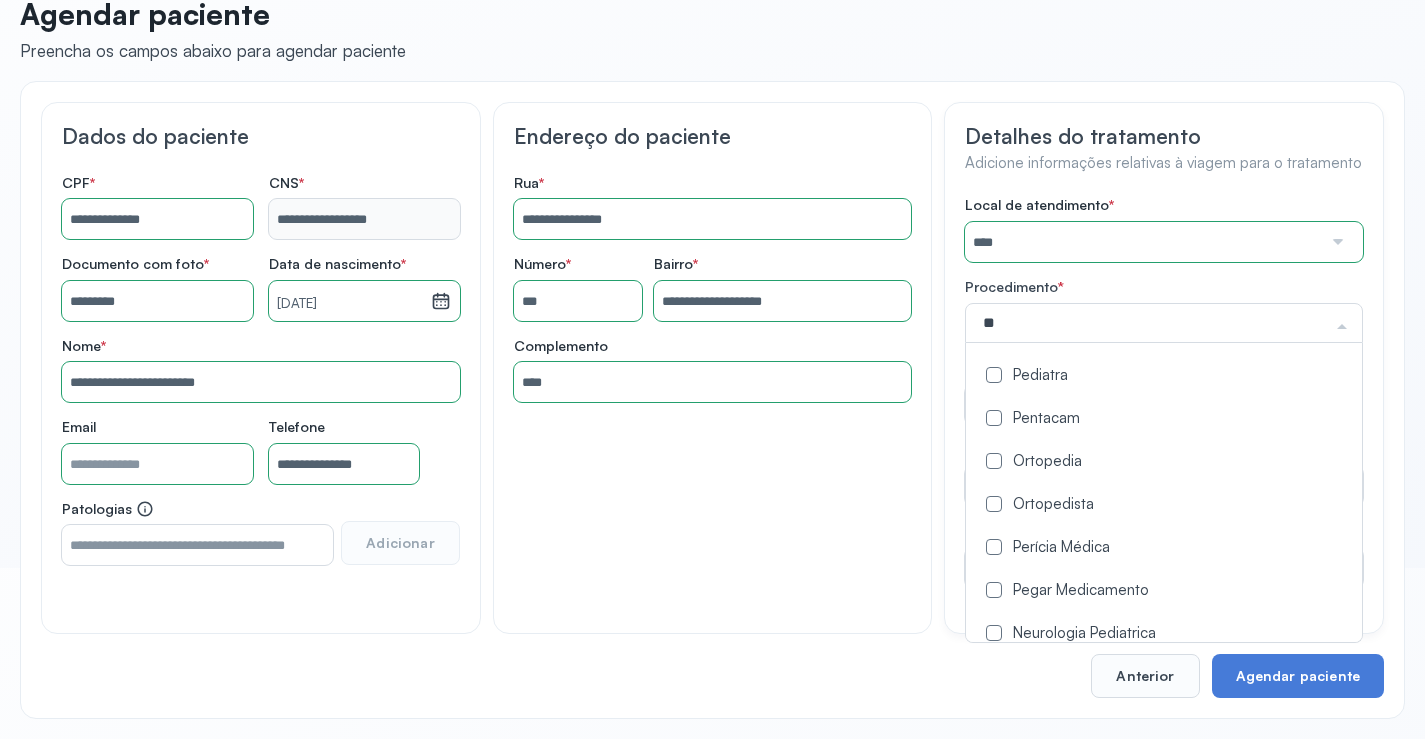 type on "***" 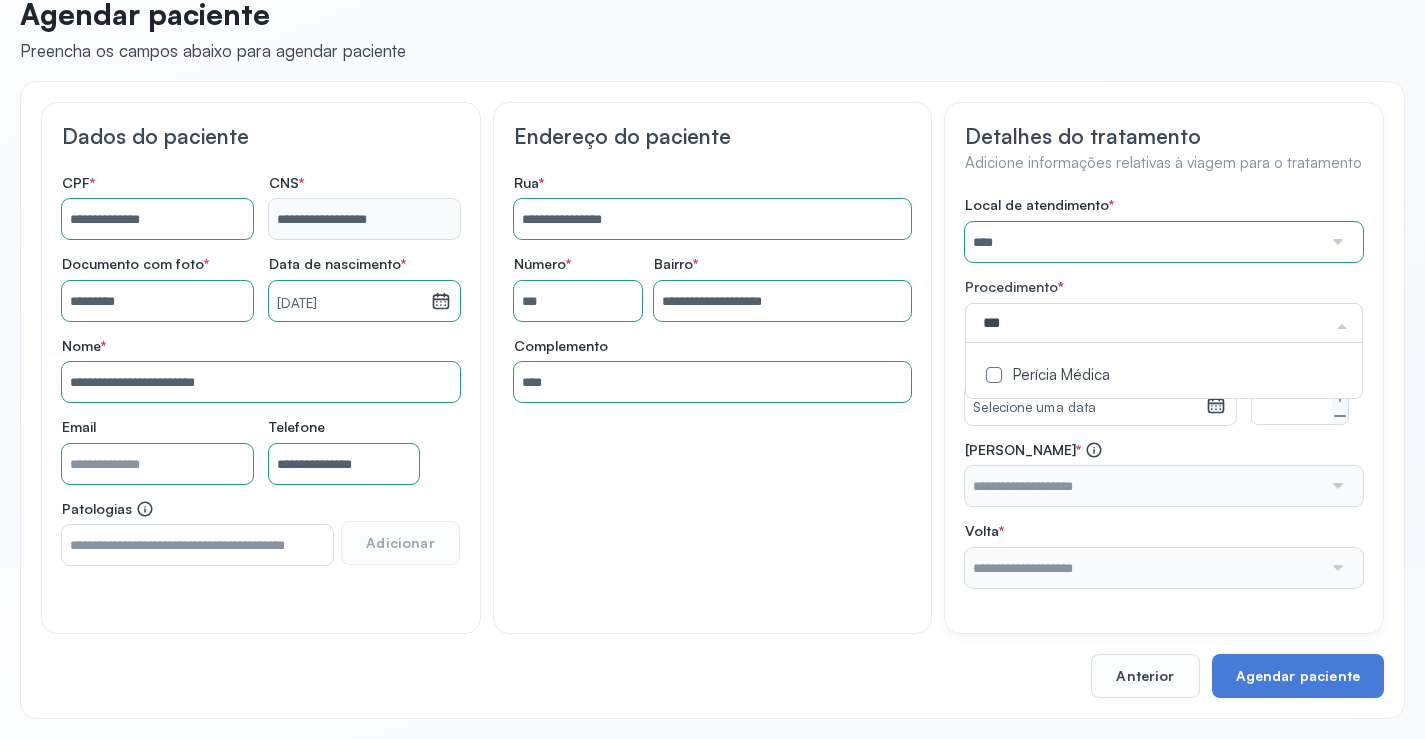 click on "Perícia Médica" 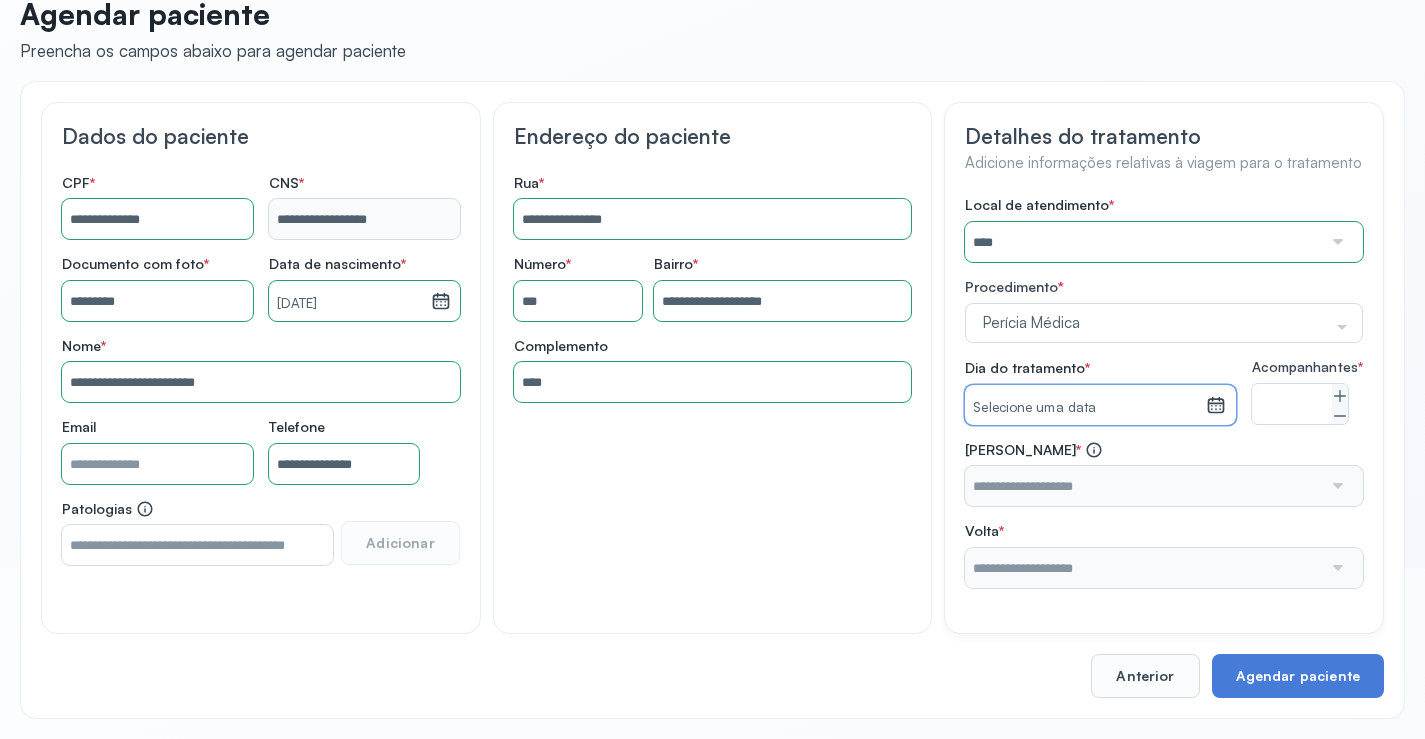 click on "Local de atendimento   *  **** A CLINICA DA MULHER ABO AMOR SAUDE ANACON ANDRE PRINCIPE ANGIO CLINICA APAE APAME DE PETROLINA APAMI PETROLINA ARISTIDES AUDIBEM AUDIBEM AUDICENTRO AUDIFON PETROLINA AZZO SAUDE PETROLINA BRINCARE CABULA CALIPER ESCOLA DE IMAGEM CAPS CDI CDTO CEDAP CEDEBA CENTRO BAIANO DE ESTUDOS CENTRO DE APOIO A AUDIÇAO CENTRO DE MEDICINA NUCLEAR DE PETROLINA CENTRO DE SAUDE CLEMENTINO FRAGA CENTRO INTEGRADO DA COLUNA VERTEBRAL CENTRO MEDICO [PERSON_NAME] CENTRO OFTALMOLOGICO [GEOGRAPHIC_DATA] CEPARH CEPRED CEPRIS CERPRIS CIDI CIMED CLIMED CLINATA CLINEFRO CLINICA  AFETUS PETROLINA CLINICA  ALFA CLINICA  ALFA [GEOGRAPHIC_DATA]  SHOPPING DA [GEOGRAPHIC_DATA]  [PERSON_NAME] CLINICA AGEUS CLINICA AMO CLINICA AMOR A SAUDE CLINICA AMOR E SAUDE PETROLINA CLINICA ANGICLIN CLINICA BIOCHEK UP CLINICA CAM CLINICA CARDIO PULMONAR CLINICA CASA GERIATRICA DE PETROLINA CLINICA [GEOGRAPHIC_DATA] CENTRO MEDICO VITRAUX CLINICA CINTILO PETROLINA CLINICA CLIMED BRASIL CLINICA CLIVALE HGE" at bounding box center [1164, 392] 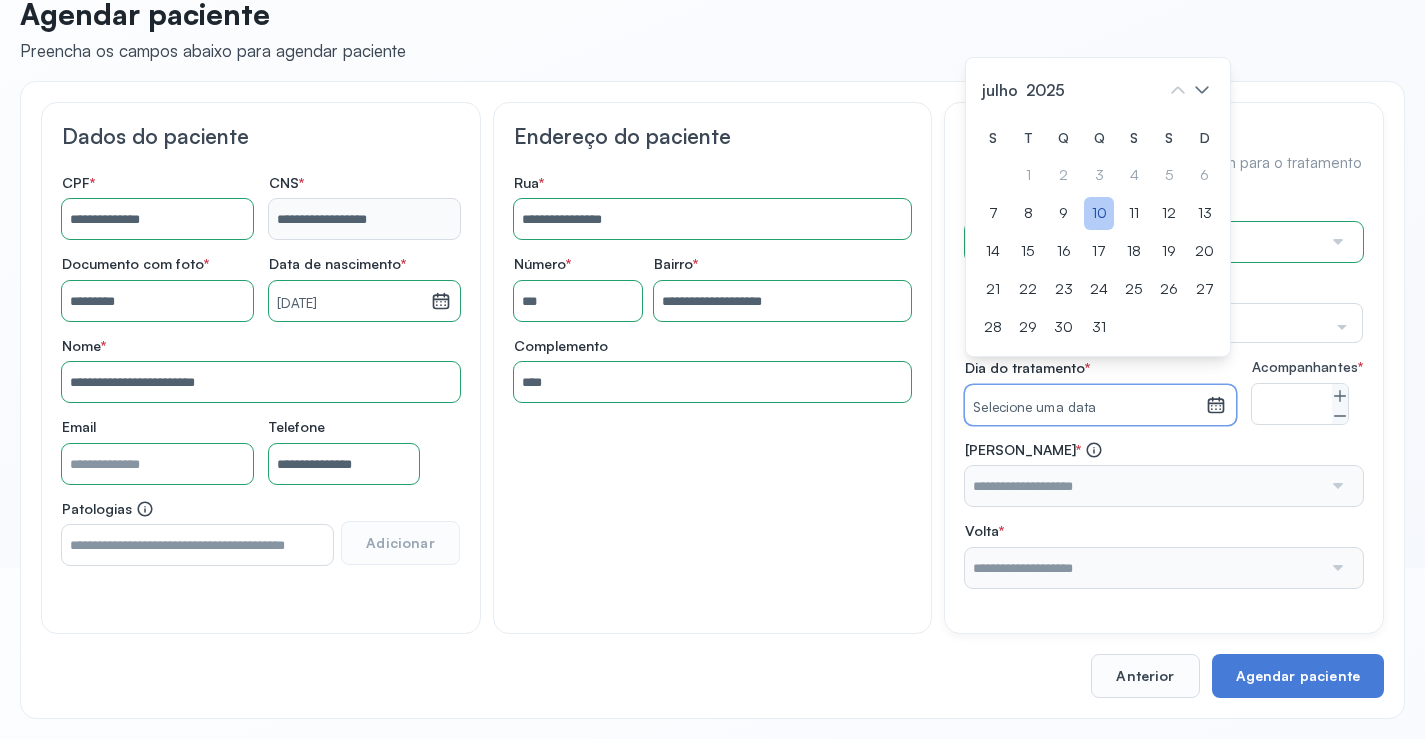 click on "10" 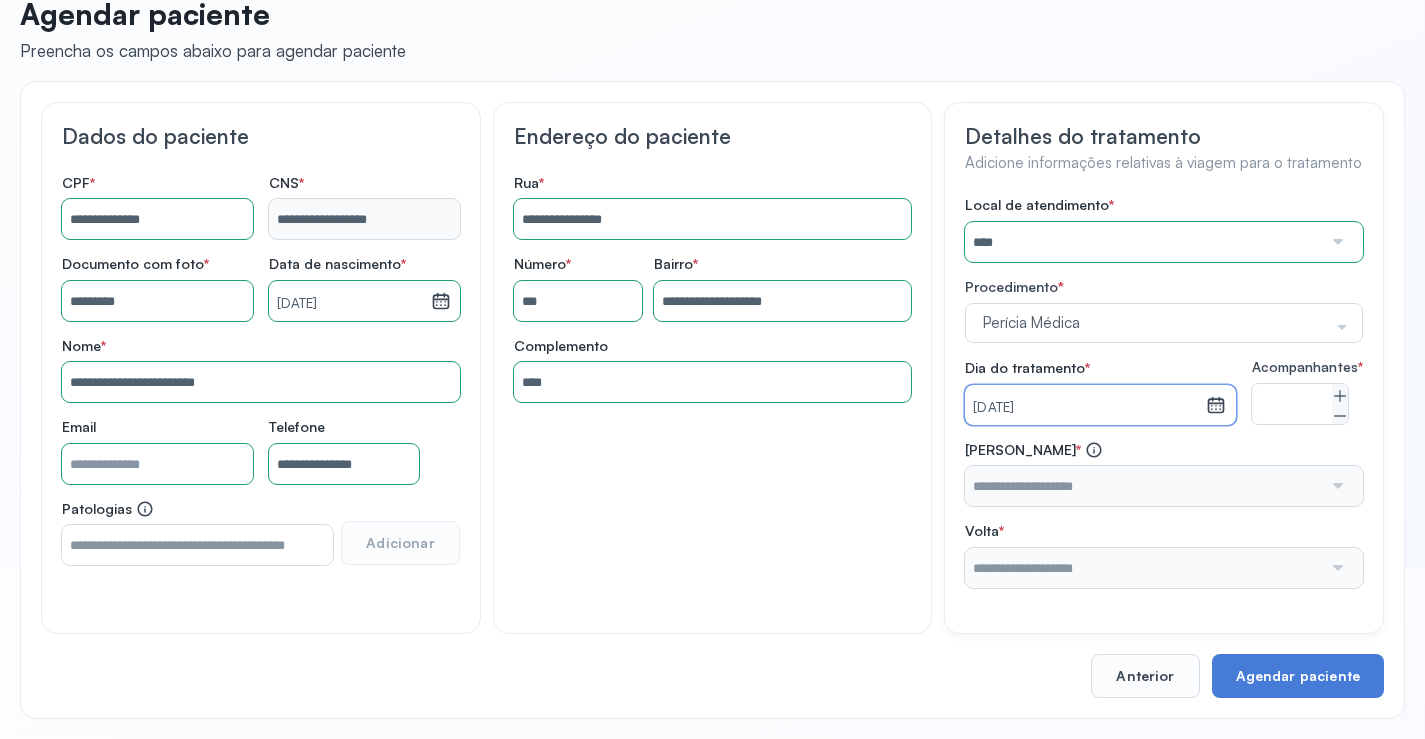 click at bounding box center (1143, 486) 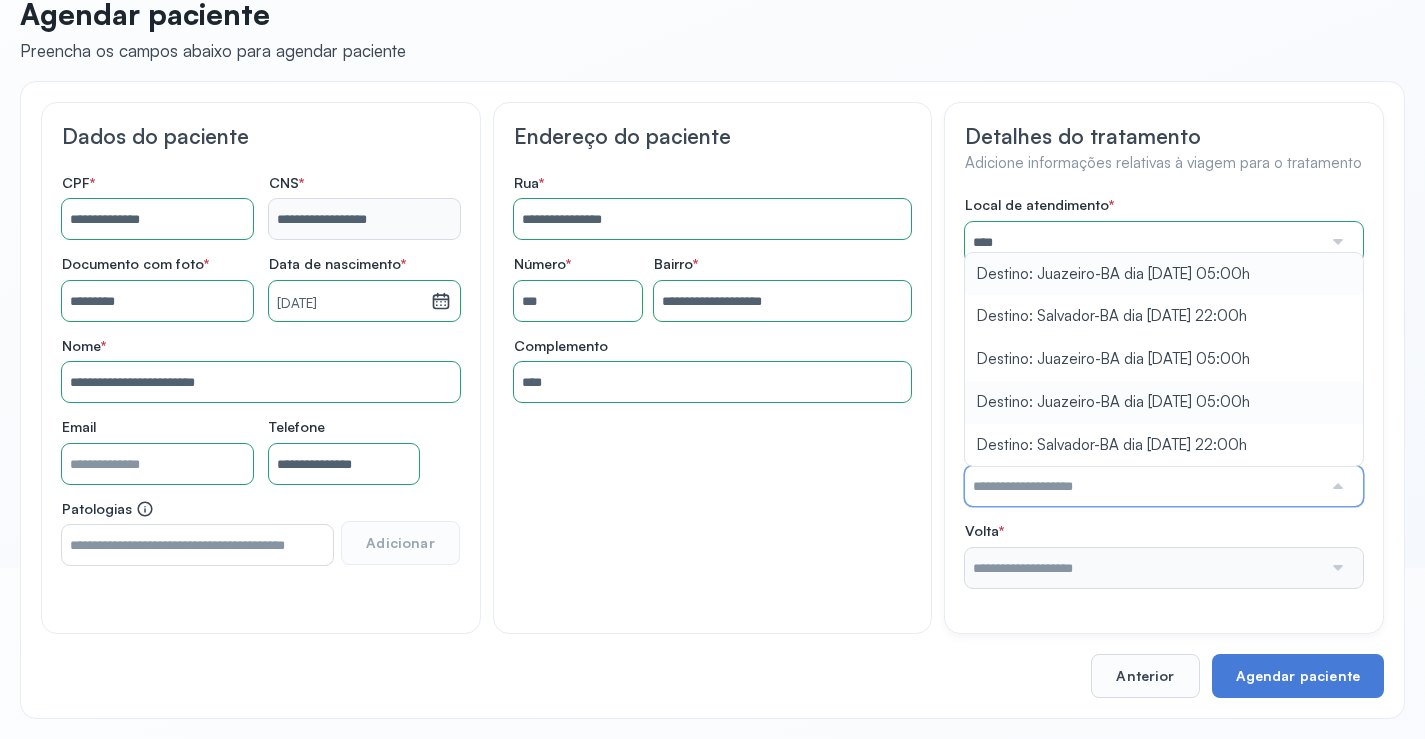 type on "**********" 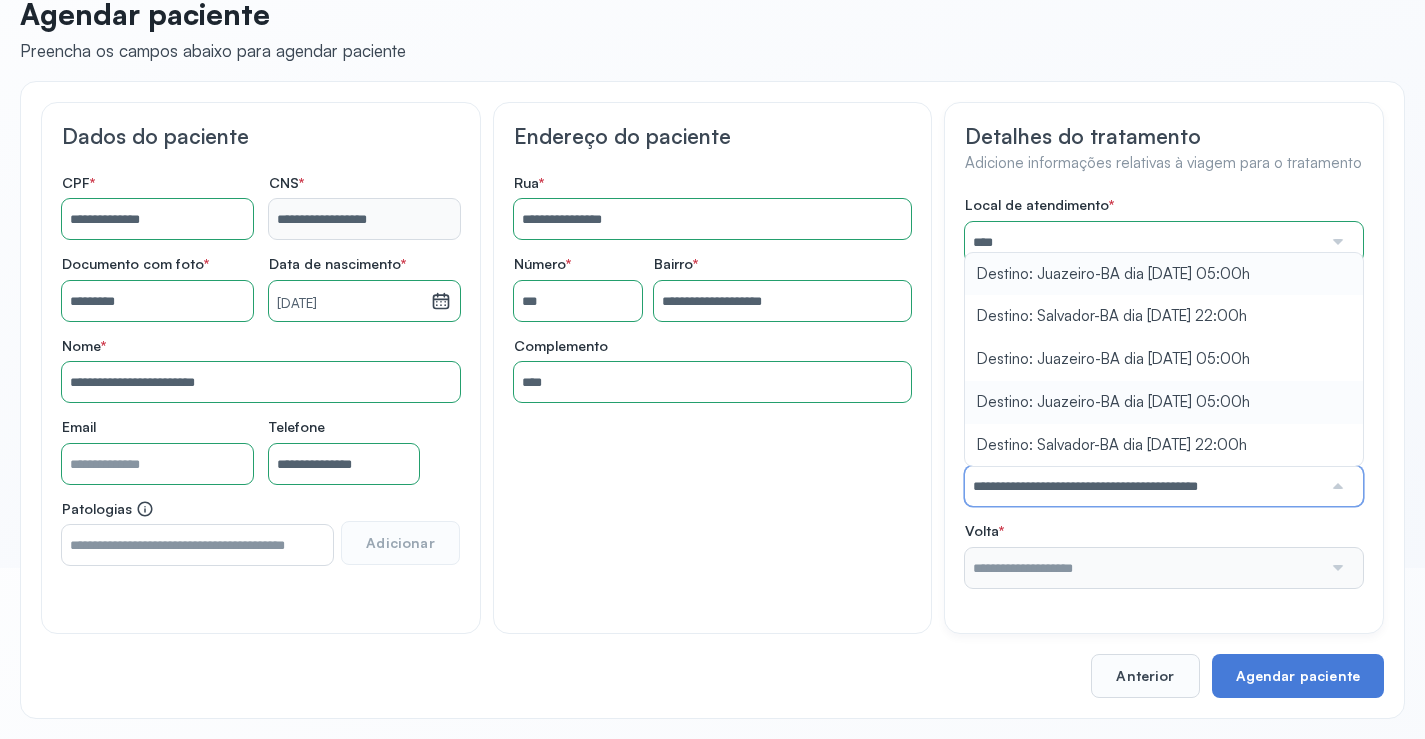 click on "Local de atendimento   *  **** A CLINICA DA MULHER ABO AMOR SAUDE ANACON ANDRE PRINCIPE ANGIO CLINICA APAE APAME DE PETROLINA APAMI PETROLINA ARISTIDES AUDIBEM AUDIBEM AUDICENTRO AUDIFON PETROLINA AZZO SAUDE PETROLINA BRINCARE CABULA CALIPER ESCOLA DE IMAGEM CAPS CDI CDTO CEDAP CEDEBA CENTRO BAIANO DE ESTUDOS CENTRO DE APOIO A AUDIÇAO CENTRO DE MEDICINA NUCLEAR DE PETROLINA CENTRO DE SAUDE CLEMENTINO FRAGA CENTRO INTEGRADO DA COLUNA VERTEBRAL CENTRO MEDICO [PERSON_NAME] CENTRO OFTALMOLOGICO [GEOGRAPHIC_DATA] CEPARH CEPRED CEPRIS CERPRIS CIDI CIMED CLIMED CLINATA CLINEFRO CLINICA  AFETUS PETROLINA CLINICA  ALFA CLINICA  ALFA [GEOGRAPHIC_DATA]  SHOPPING DA [GEOGRAPHIC_DATA]  [PERSON_NAME] CLINICA AGEUS CLINICA AMO CLINICA AMOR A SAUDE CLINICA AMOR E SAUDE PETROLINA CLINICA ANGICLIN CLINICA BIOCHEK UP CLINICA CAM CLINICA CARDIO PULMONAR CLINICA CASA GERIATRICA DE PETROLINA CLINICA [GEOGRAPHIC_DATA] CENTRO MEDICO VITRAUX CLINICA CINTILO PETROLINA CLINICA CLIMED BRASIL CLINICA CLIVALE HGE" at bounding box center (1164, 392) 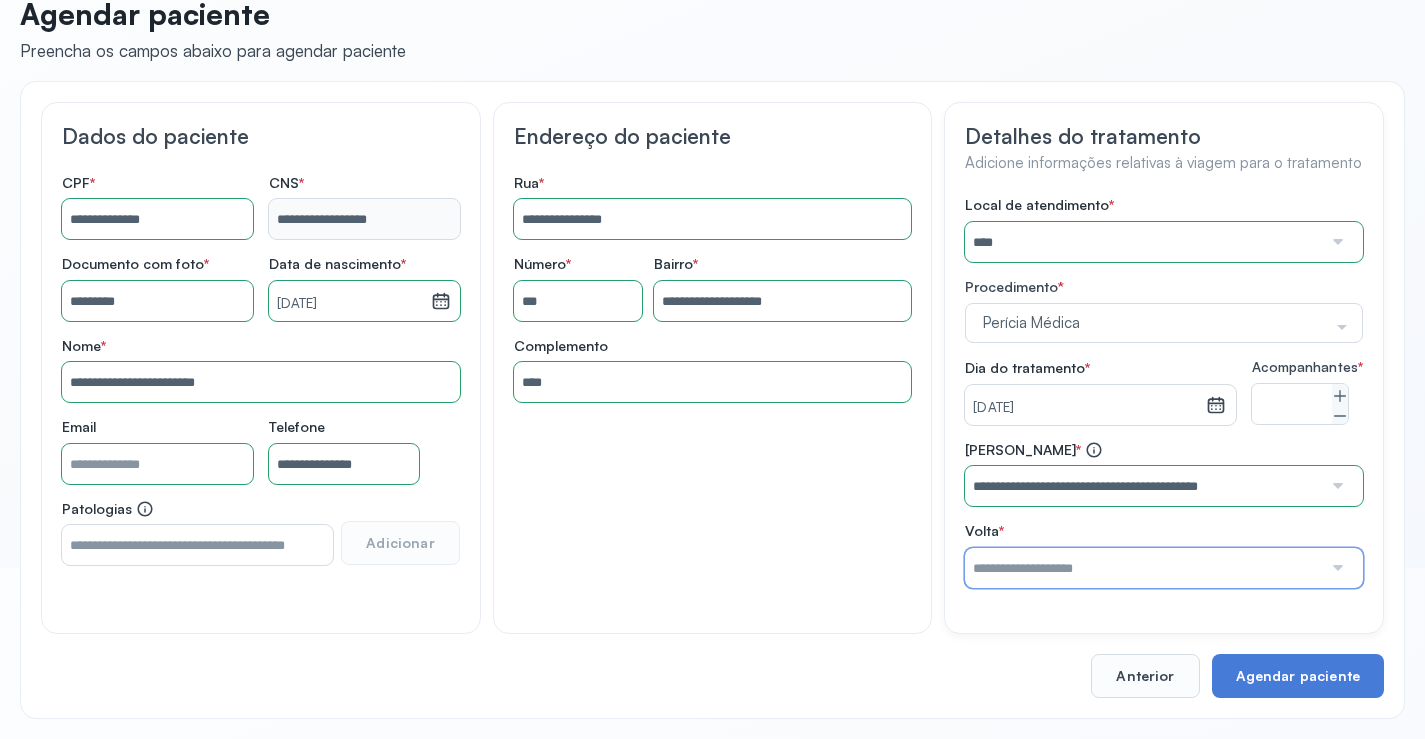 click at bounding box center [1143, 568] 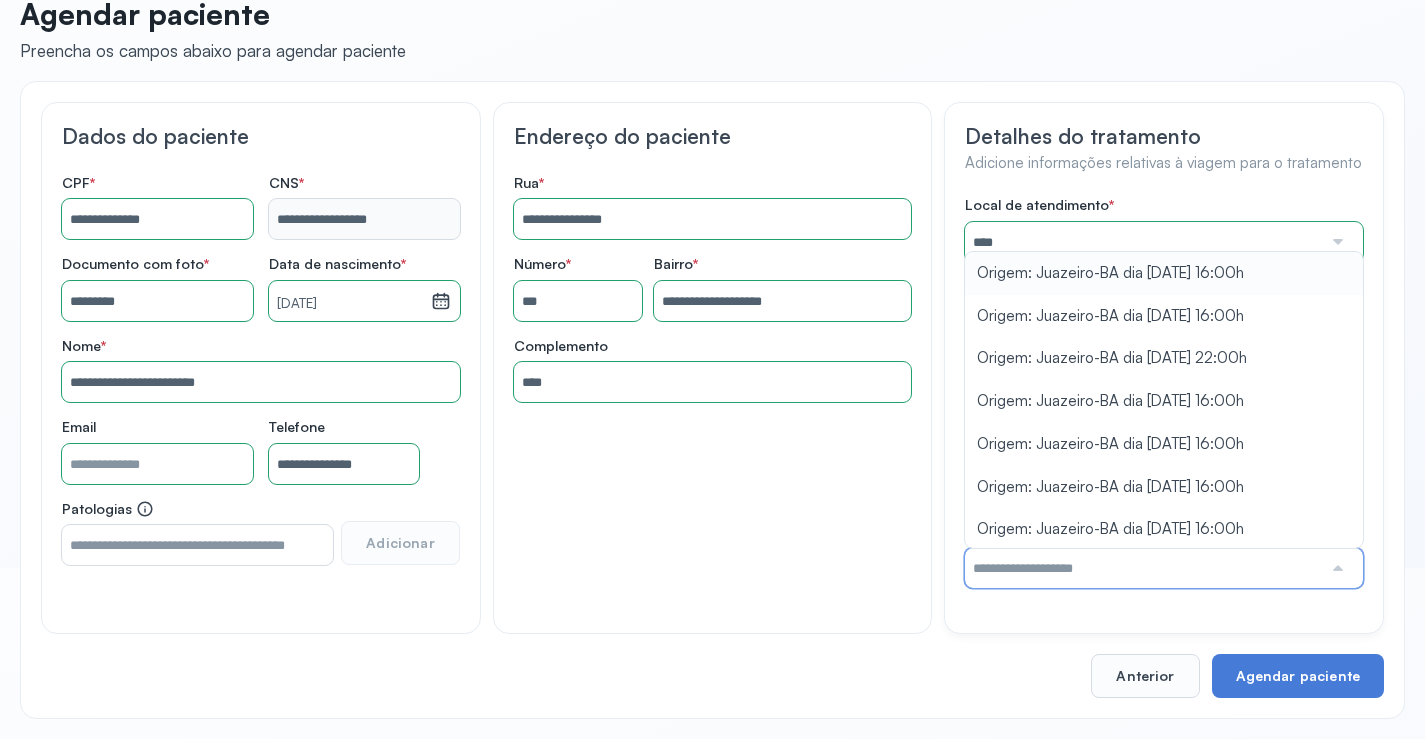 type on "**********" 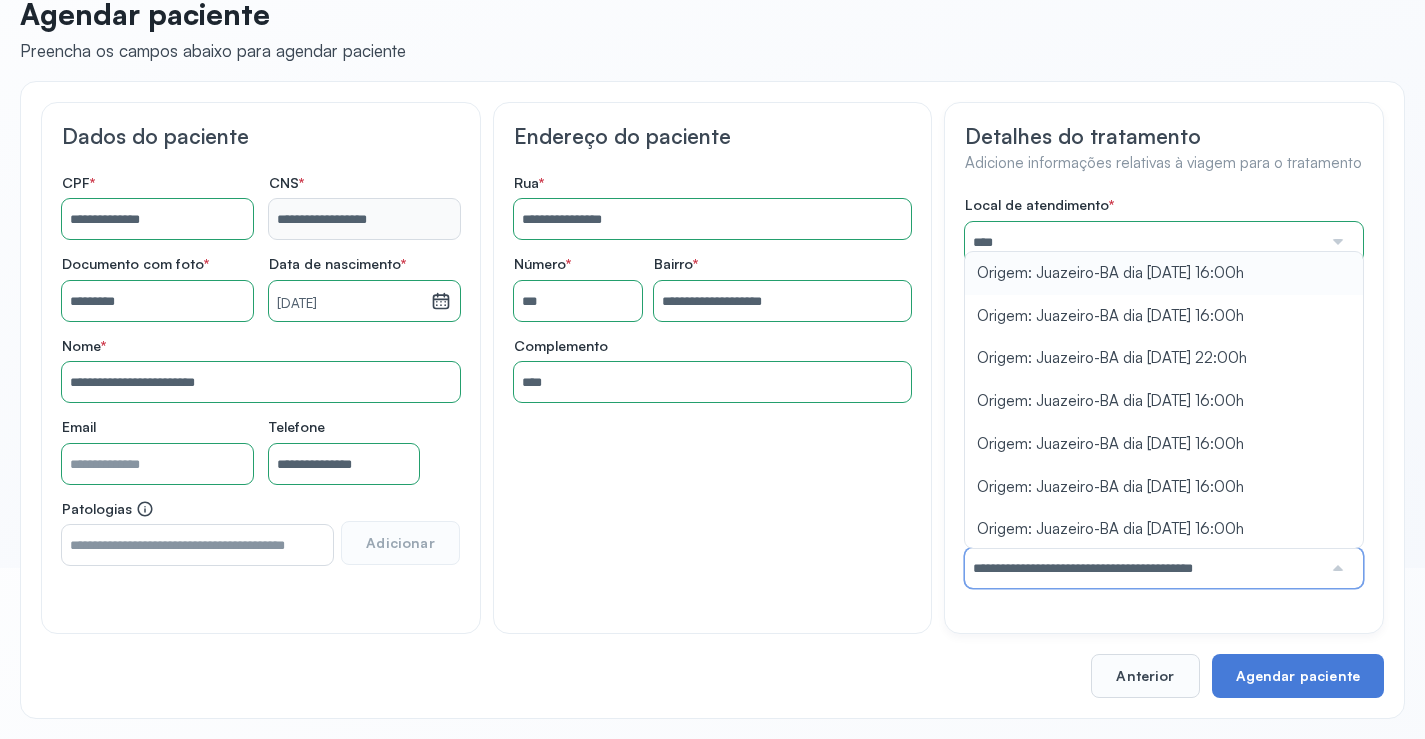 click on "Local de atendimento   *  **** A CLINICA DA MULHER ABO AMOR SAUDE ANACON ANDRE PRINCIPE ANGIO CLINICA APAE APAME DE PETROLINA APAMI PETROLINA ARISTIDES AUDIBEM AUDIBEM AUDICENTRO AUDIFON PETROLINA AZZO SAUDE PETROLINA BRINCARE CABULA CALIPER ESCOLA DE IMAGEM CAPS CDI CDTO CEDAP CEDEBA CENTRO BAIANO DE ESTUDOS CENTRO DE APOIO A AUDIÇAO CENTRO DE MEDICINA NUCLEAR DE PETROLINA CENTRO DE SAUDE CLEMENTINO FRAGA CENTRO INTEGRADO DA COLUNA VERTEBRAL CENTRO MEDICO [PERSON_NAME] CENTRO OFTALMOLOGICO [GEOGRAPHIC_DATA] CEPARH CEPRED CEPRIS CERPRIS CIDI CIMED CLIMED CLINATA CLINEFRO CLINICA  AFETUS PETROLINA CLINICA  ALFA CLINICA  ALFA [GEOGRAPHIC_DATA]  SHOPPING DA [GEOGRAPHIC_DATA]  [PERSON_NAME] CLINICA AGEUS CLINICA AMO CLINICA AMOR A SAUDE CLINICA AMOR E SAUDE PETROLINA CLINICA ANGICLIN CLINICA BIOCHEK UP CLINICA CAM CLINICA CARDIO PULMONAR CLINICA CASA GERIATRICA DE PETROLINA CLINICA [GEOGRAPHIC_DATA] CENTRO MEDICO VITRAUX CLINICA CINTILO PETROLINA CLINICA CLIMED BRASIL CLINICA CLIVALE HGE" at bounding box center [1164, 392] 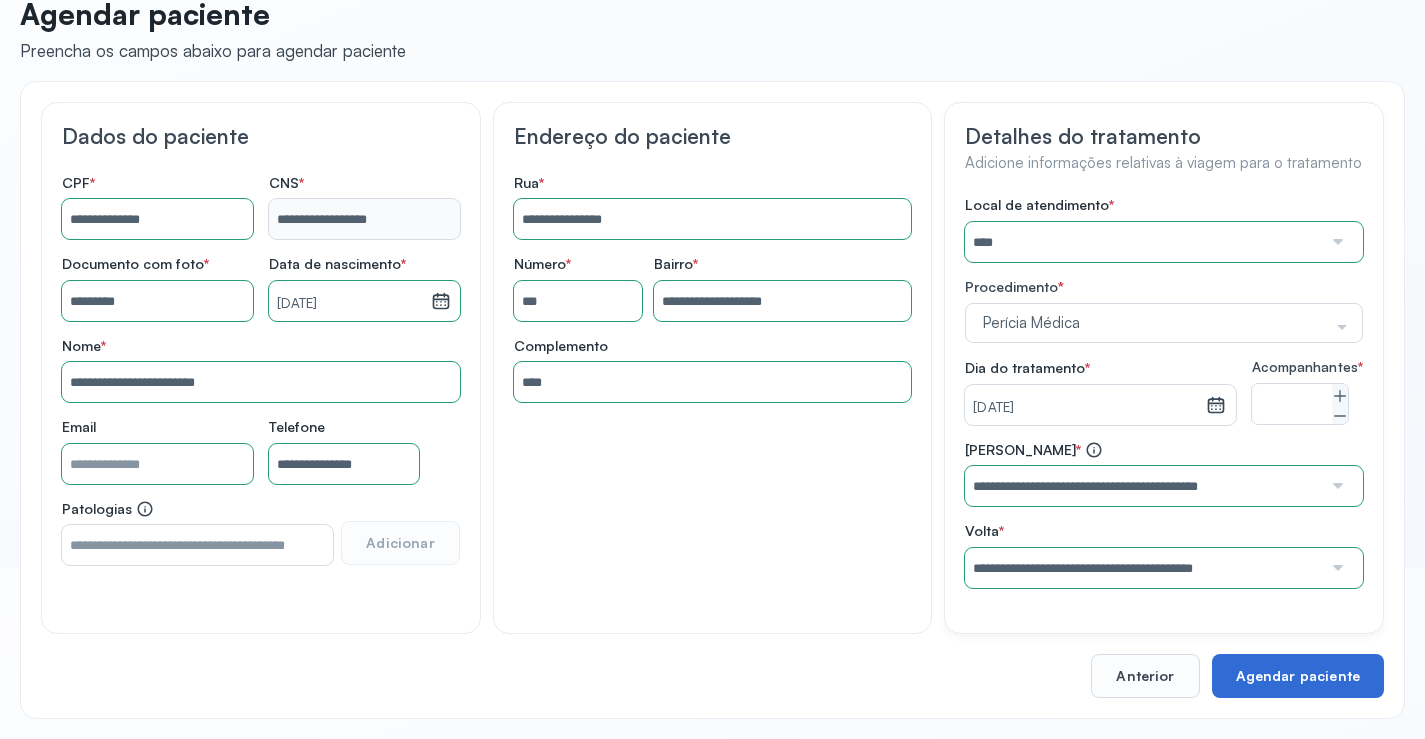 click on "Agendar paciente" at bounding box center [1298, 676] 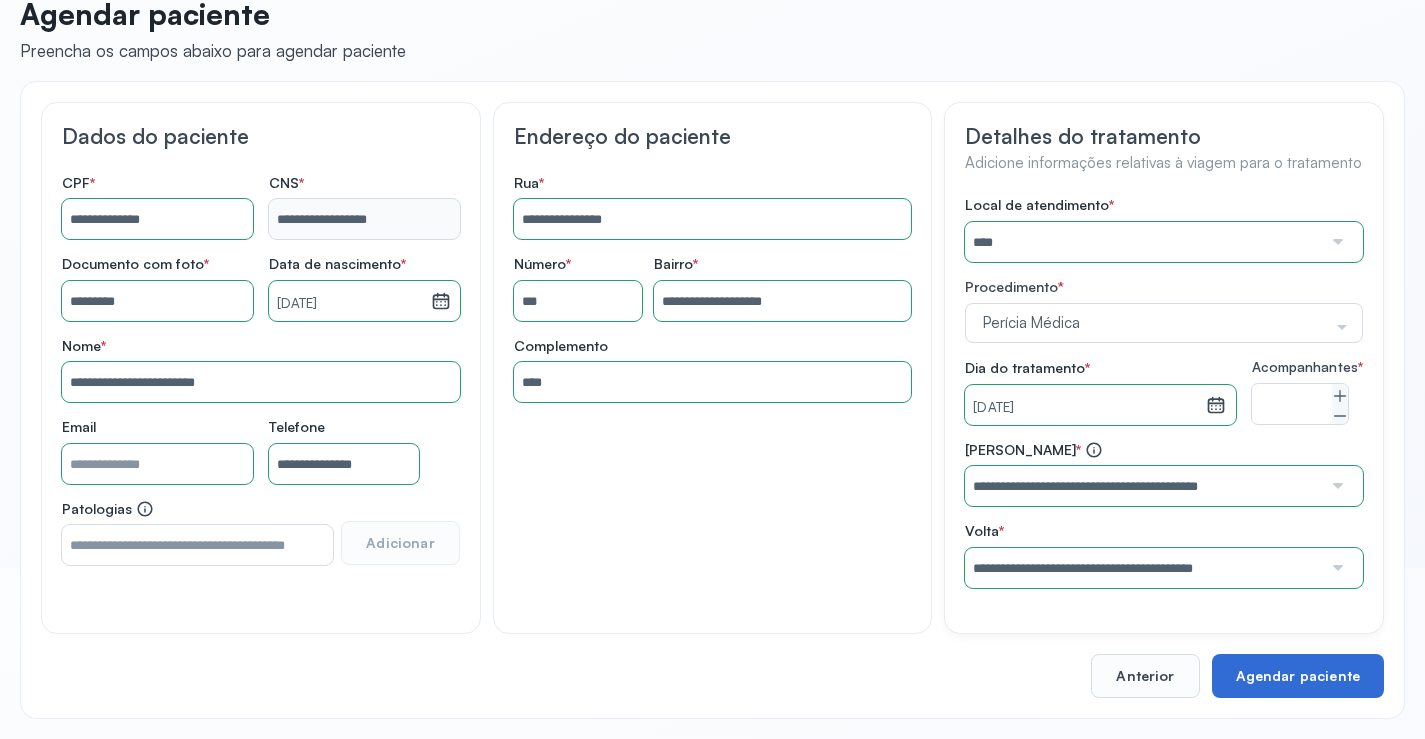 scroll, scrollTop: 0, scrollLeft: 0, axis: both 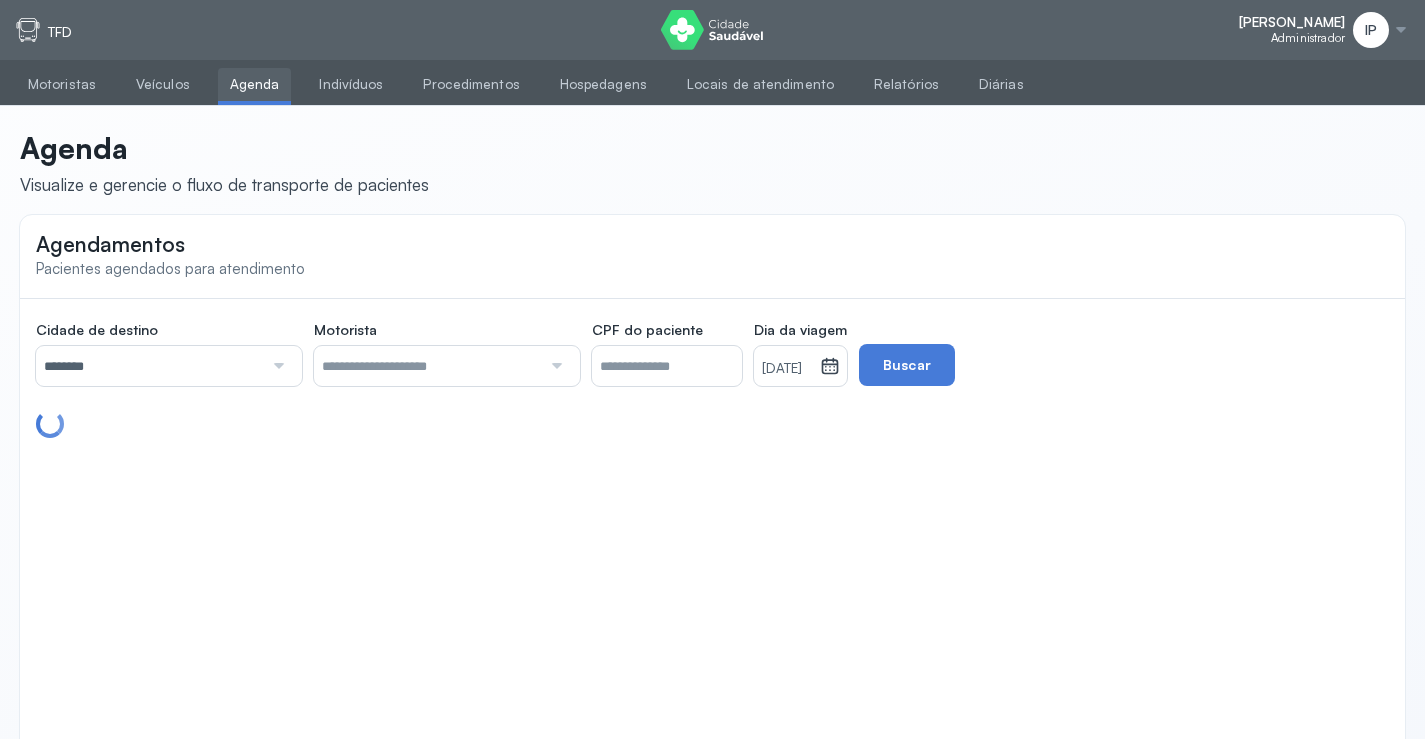 click on "********" at bounding box center (149, 366) 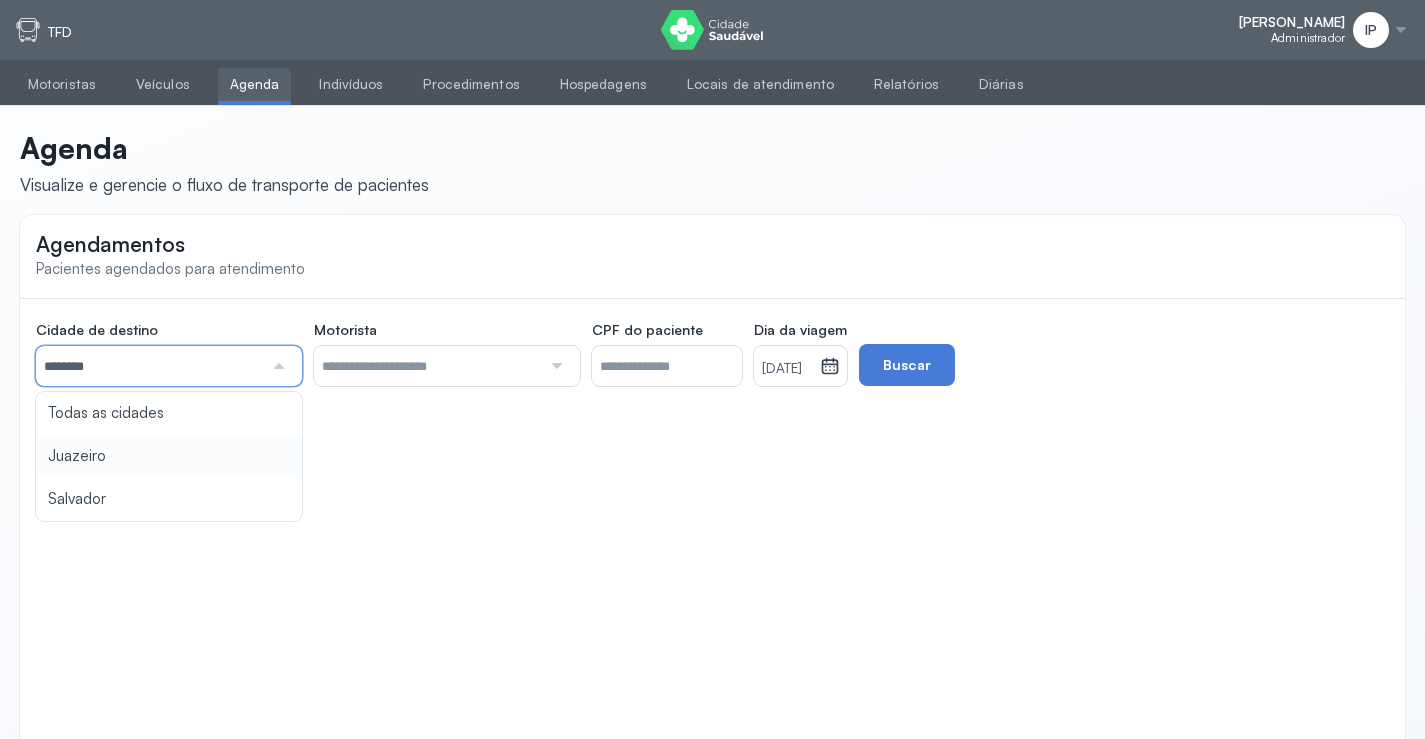 type on "********" 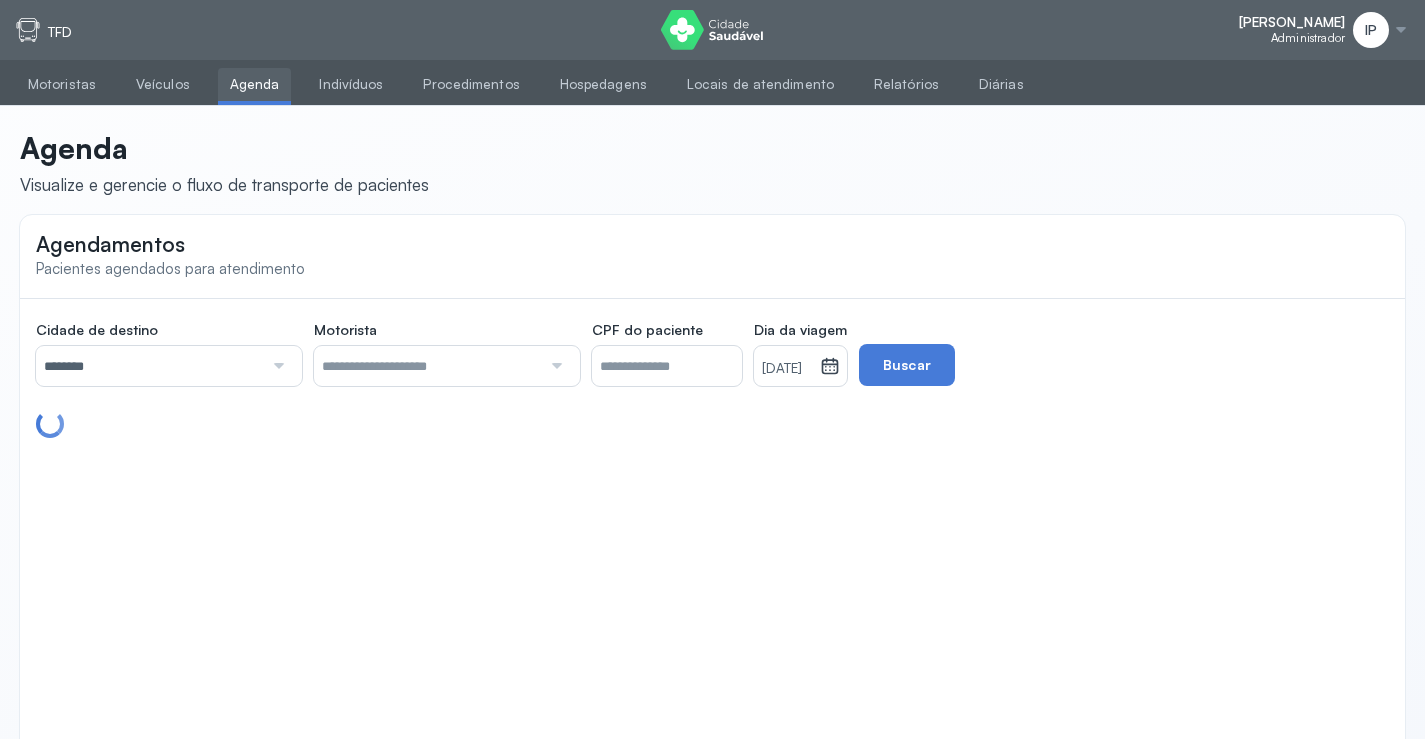 click on "Agendamentos Pacientes agendados para atendimento Cidade de destino  ******** Todas as cidades [GEOGRAPHIC_DATA] Salvador Motorista  Todos os motoristas [PERSON_NAME] [PERSON_NAME] [PERSON_NAME] CPF do paciente  Dia da viagem  [DATE] [DATE] S T Q Q S S D 1 2 3 4 5 6 7 8 9 10 11 12 13 14 15 16 17 18 19 20 21 22 23 24 25 26 27 28 29 30 [DATE][PERSON_NAME] mar abr maio jun [DATE] ago set out nov [DATE] 2019 2020 2021 2022 2023 2024 2025 2026 2027 2028 2029  Buscar" at bounding box center (712, 490) 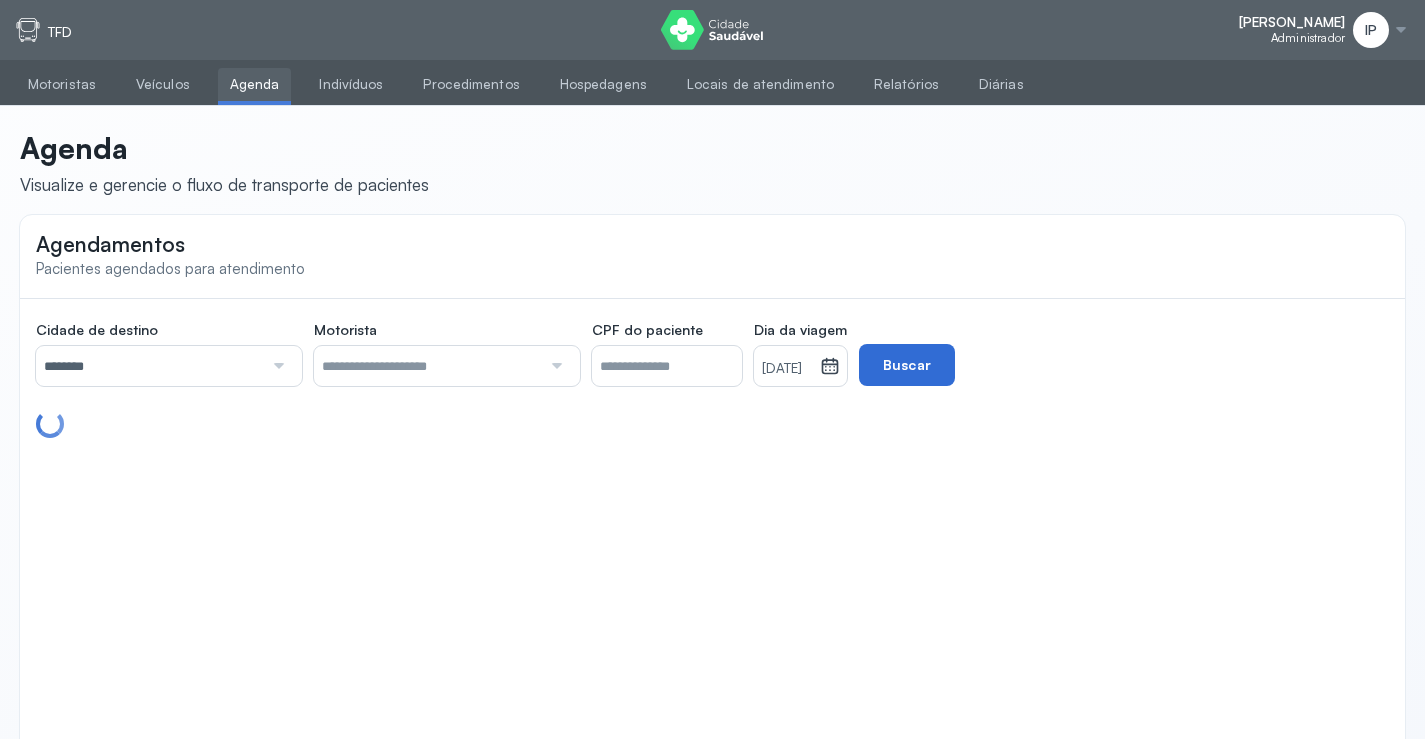 click on "Buscar" at bounding box center [907, 365] 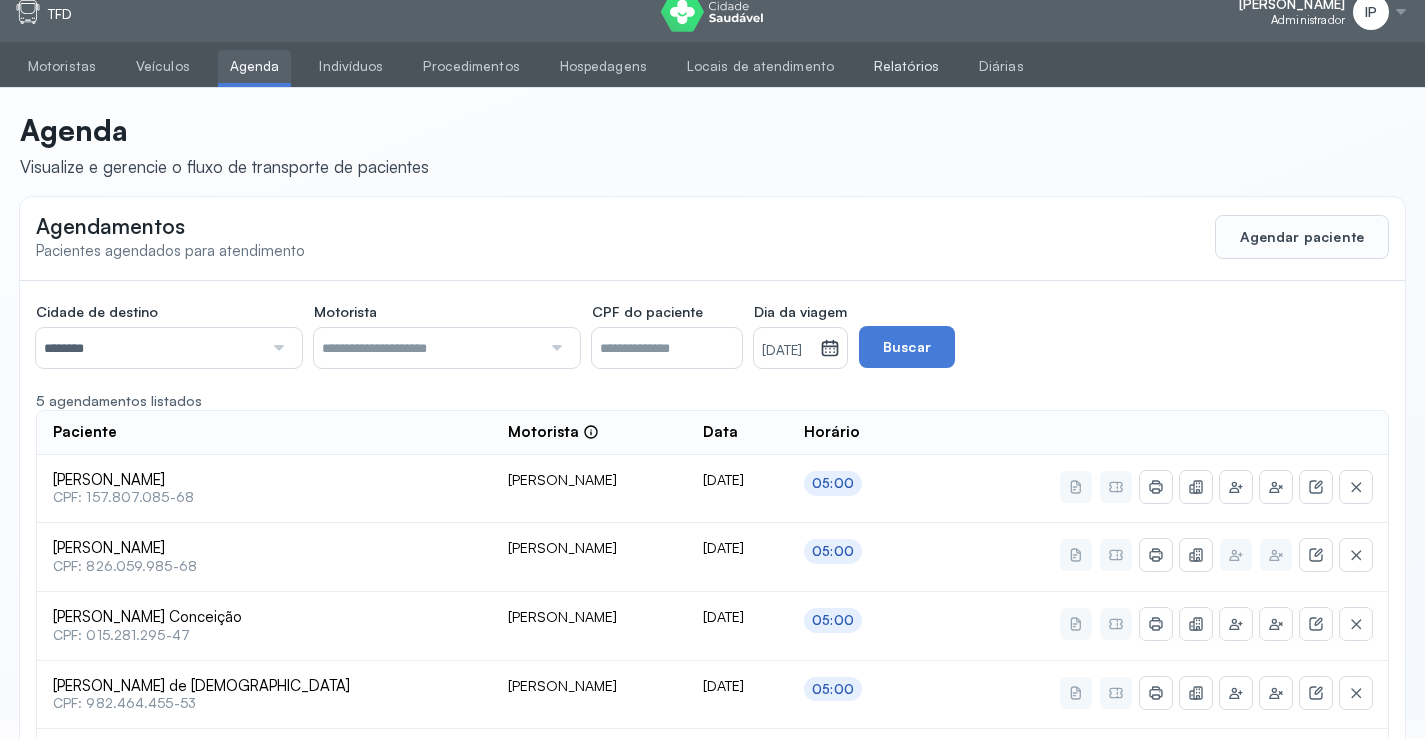 scroll, scrollTop: 0, scrollLeft: 0, axis: both 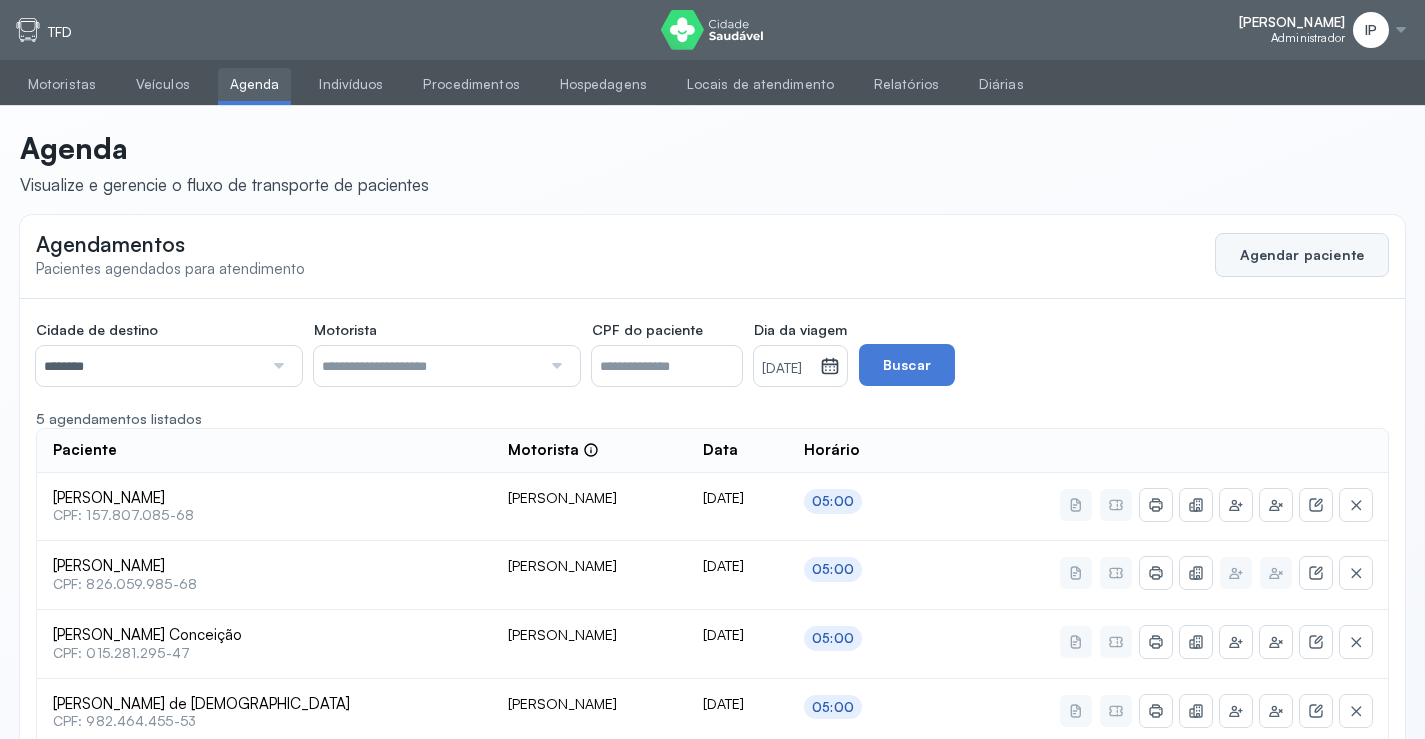 click on "Agendar paciente" 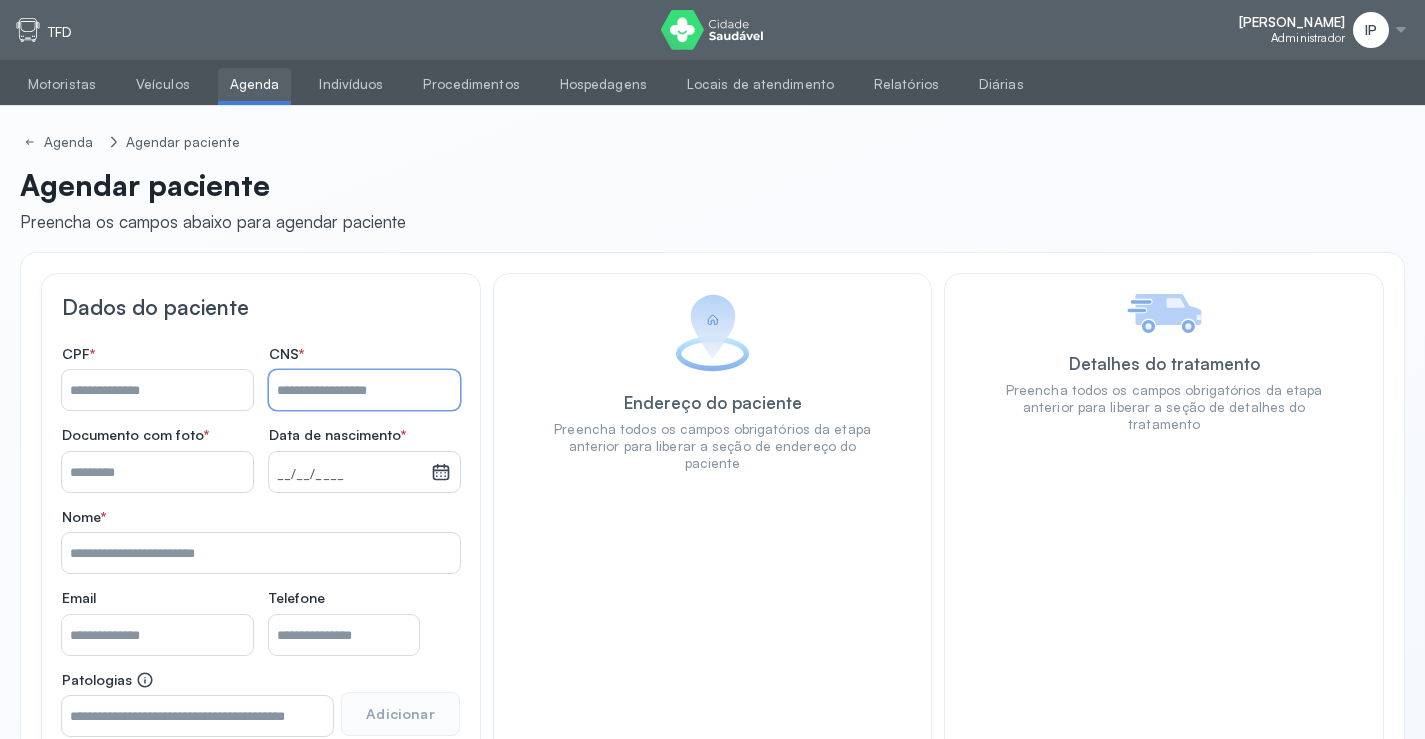 click on "Nome   *" at bounding box center (364, 390) 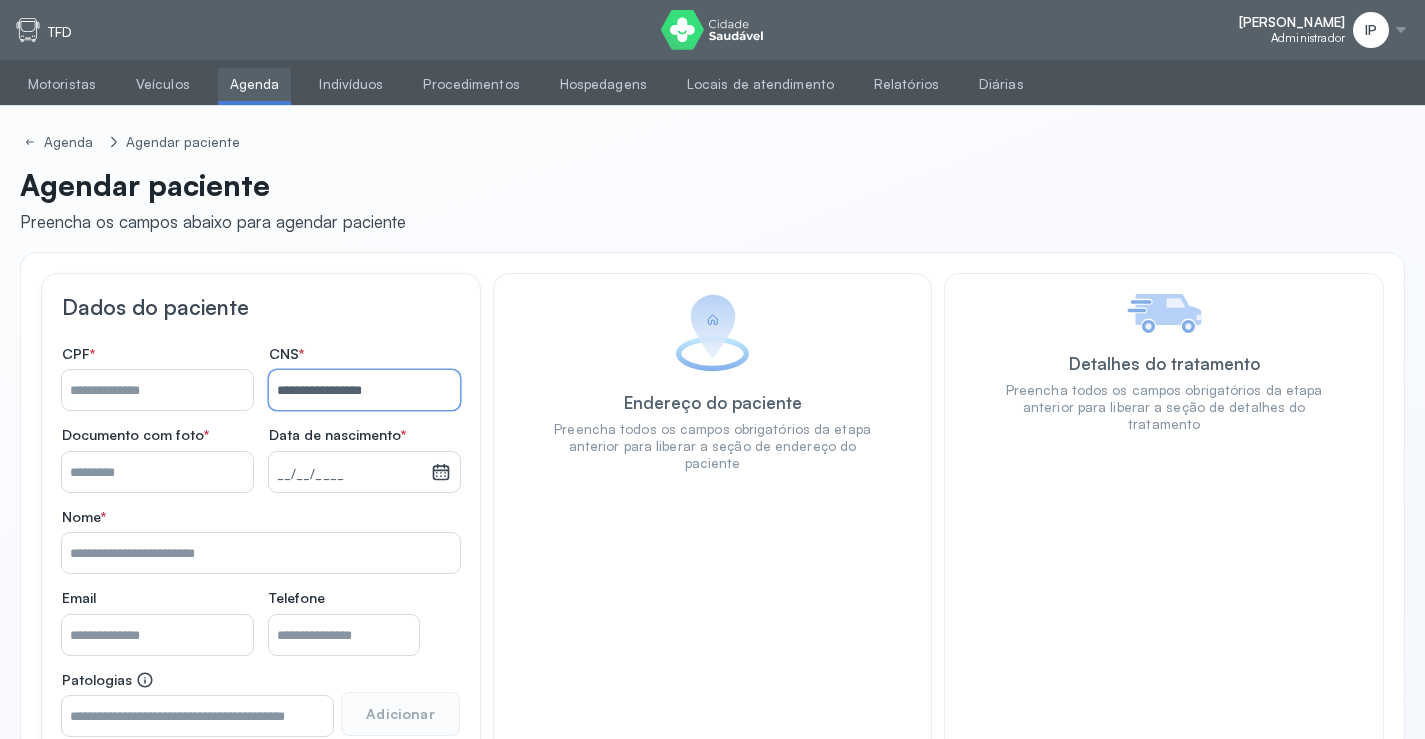 type on "**********" 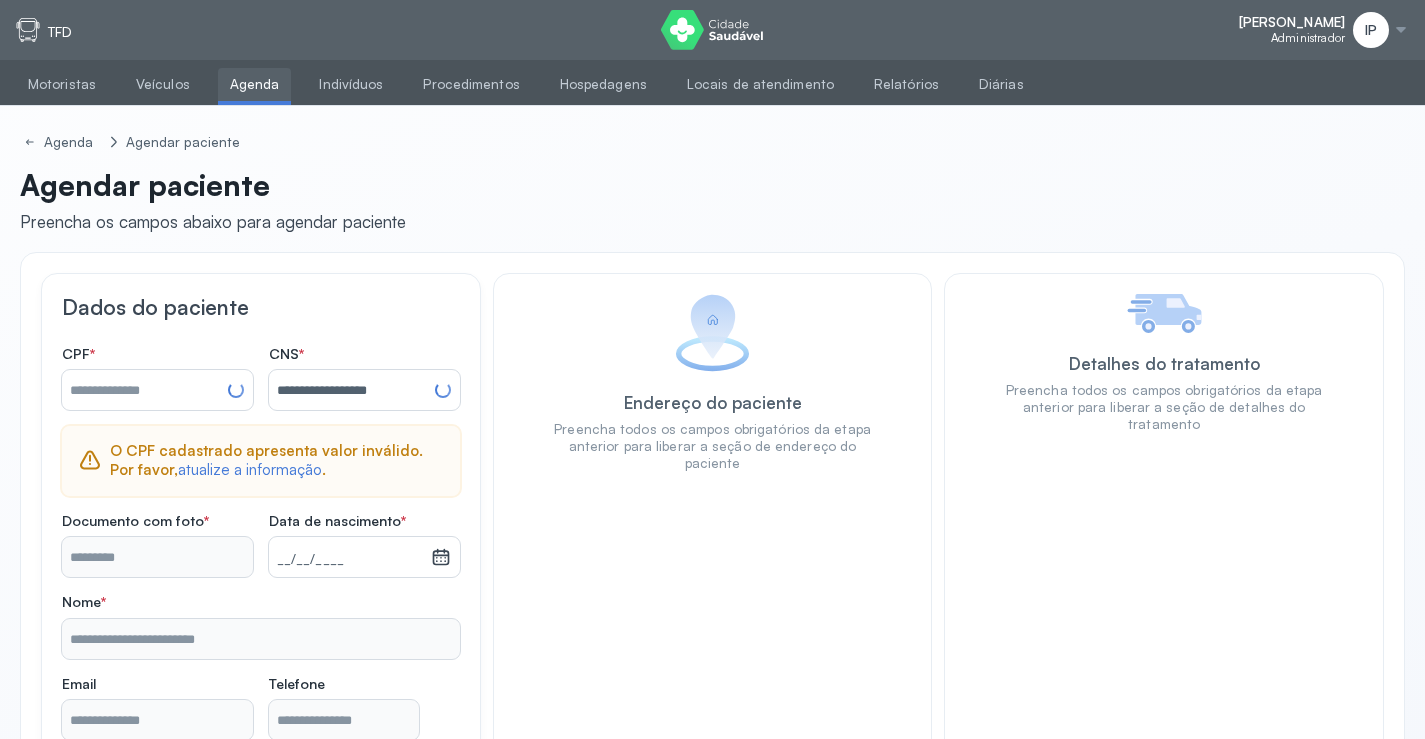 type on "**********" 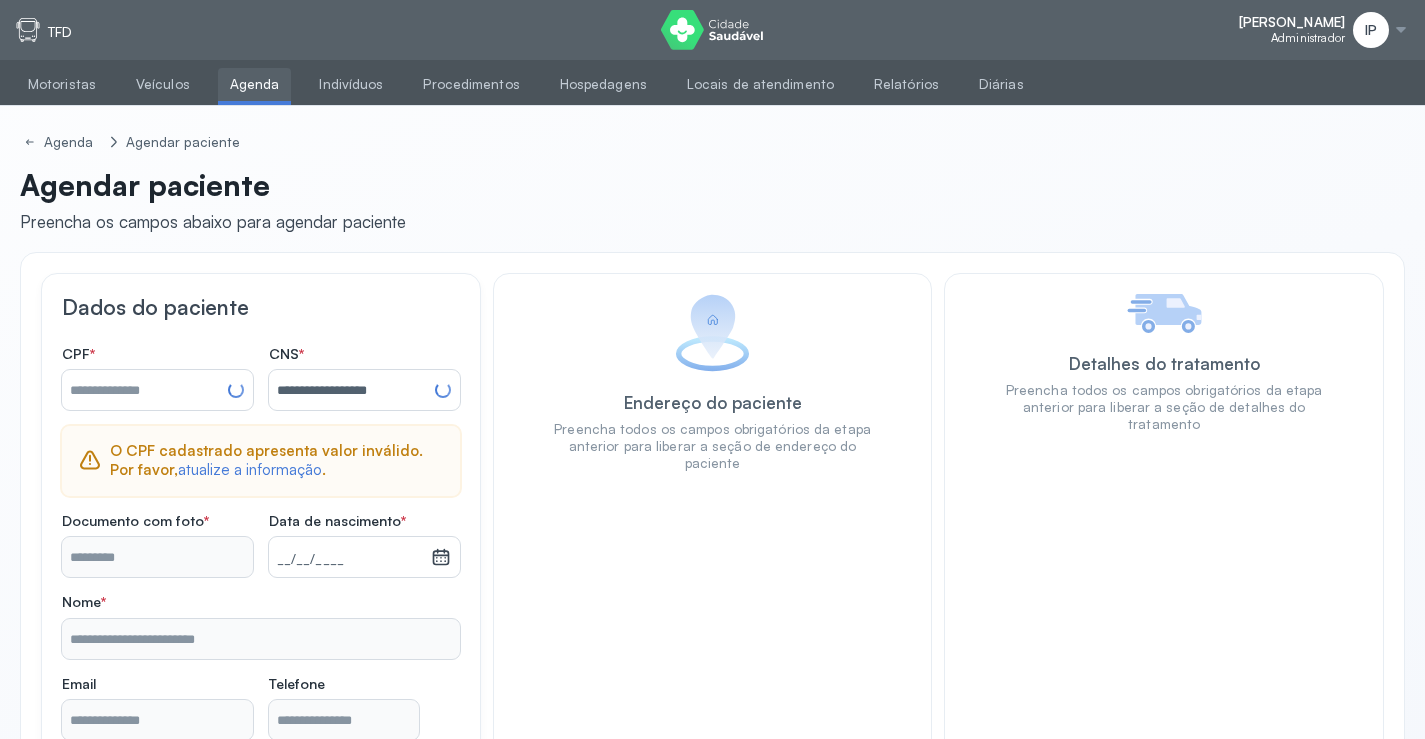 type on "**********" 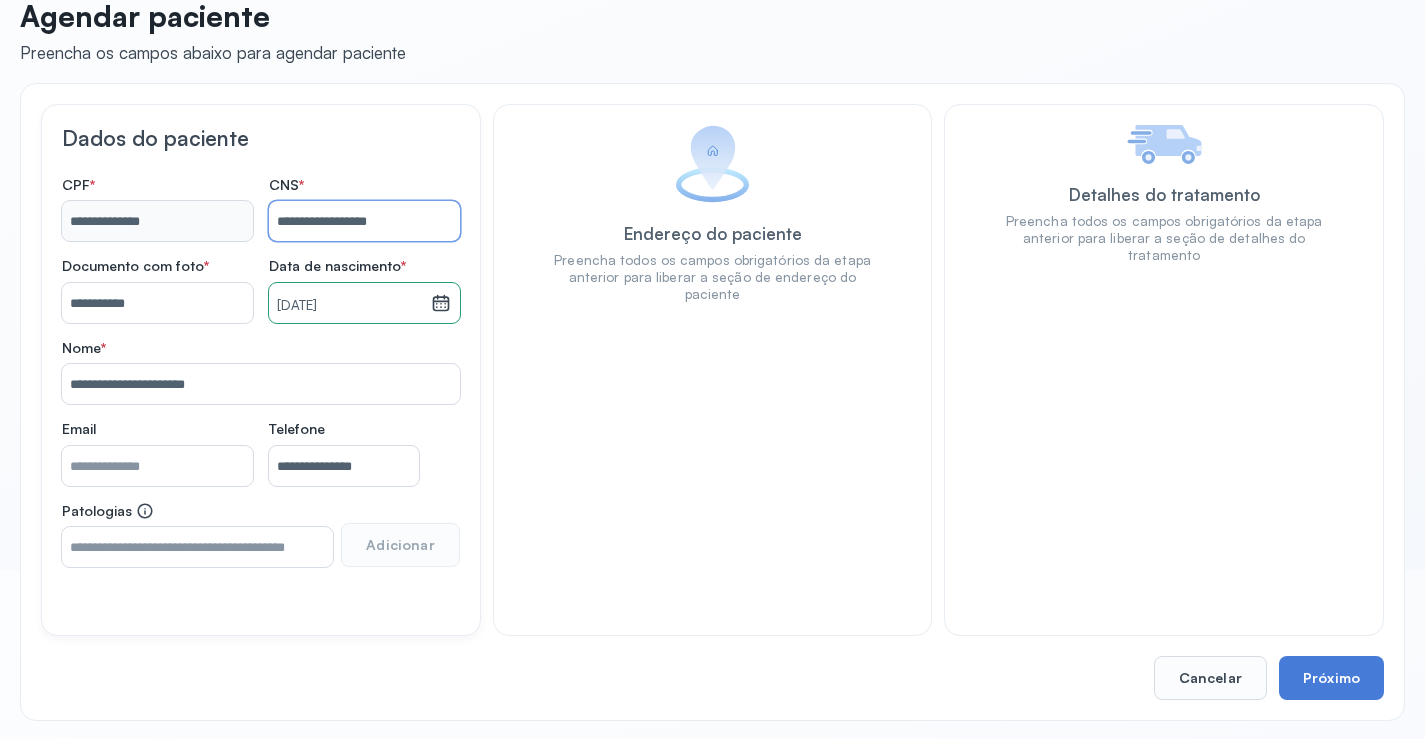 scroll, scrollTop: 171, scrollLeft: 0, axis: vertical 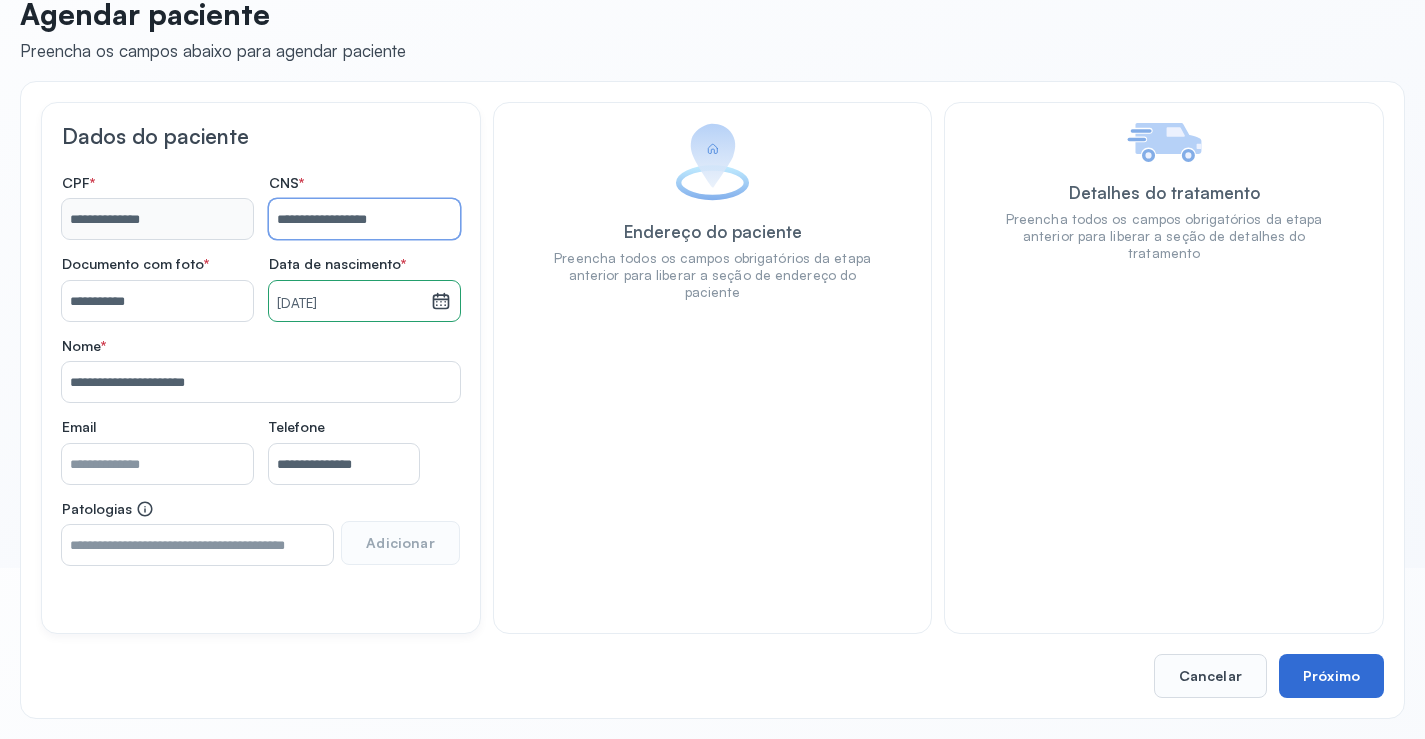 type on "**********" 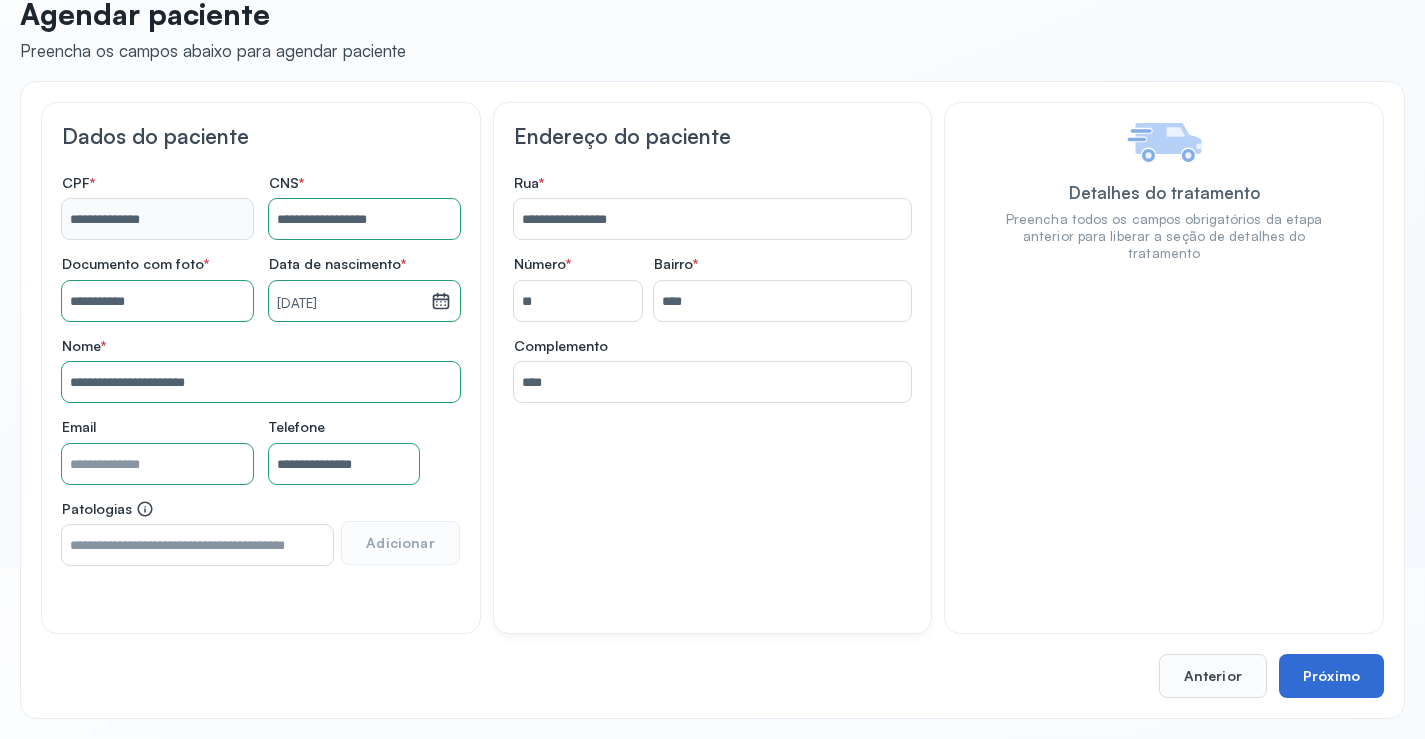 click on "Próximo" at bounding box center [1331, 676] 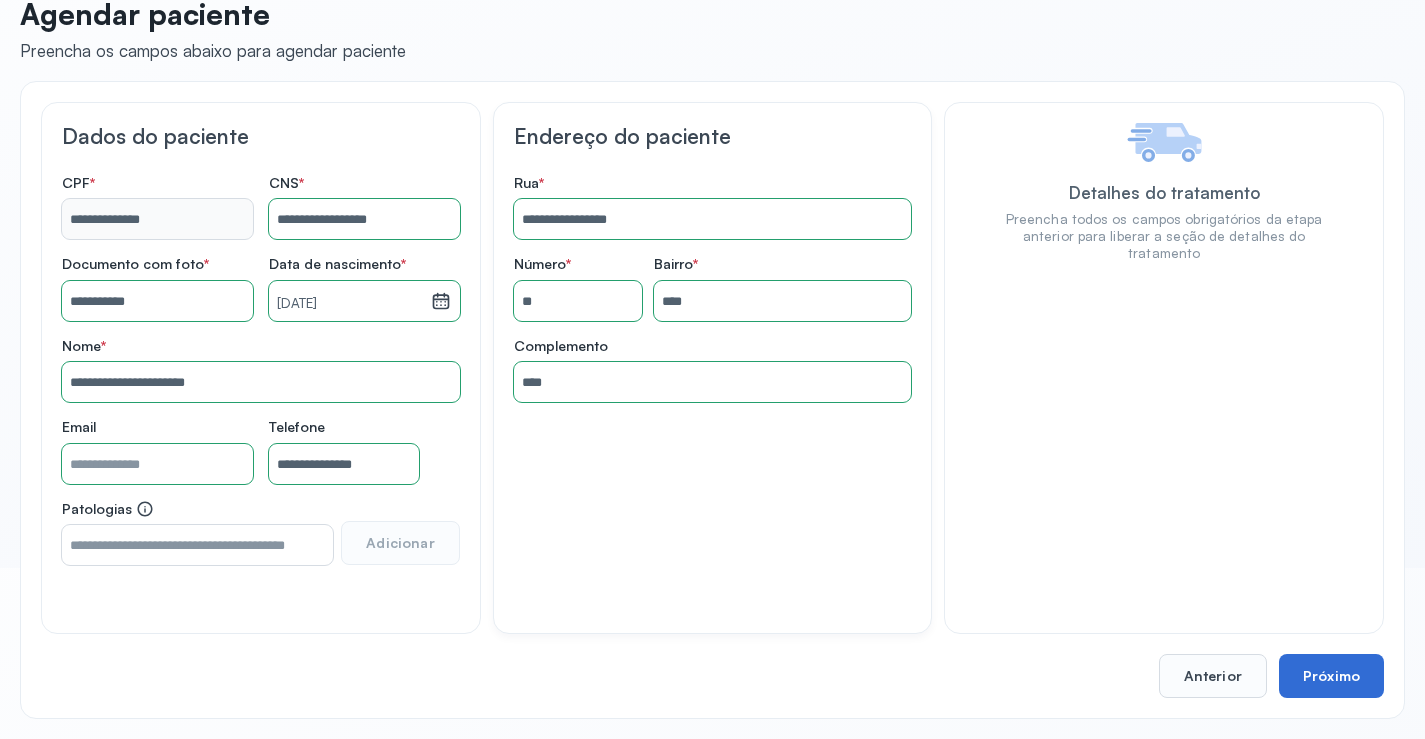 click on "Próximo" at bounding box center [1331, 676] 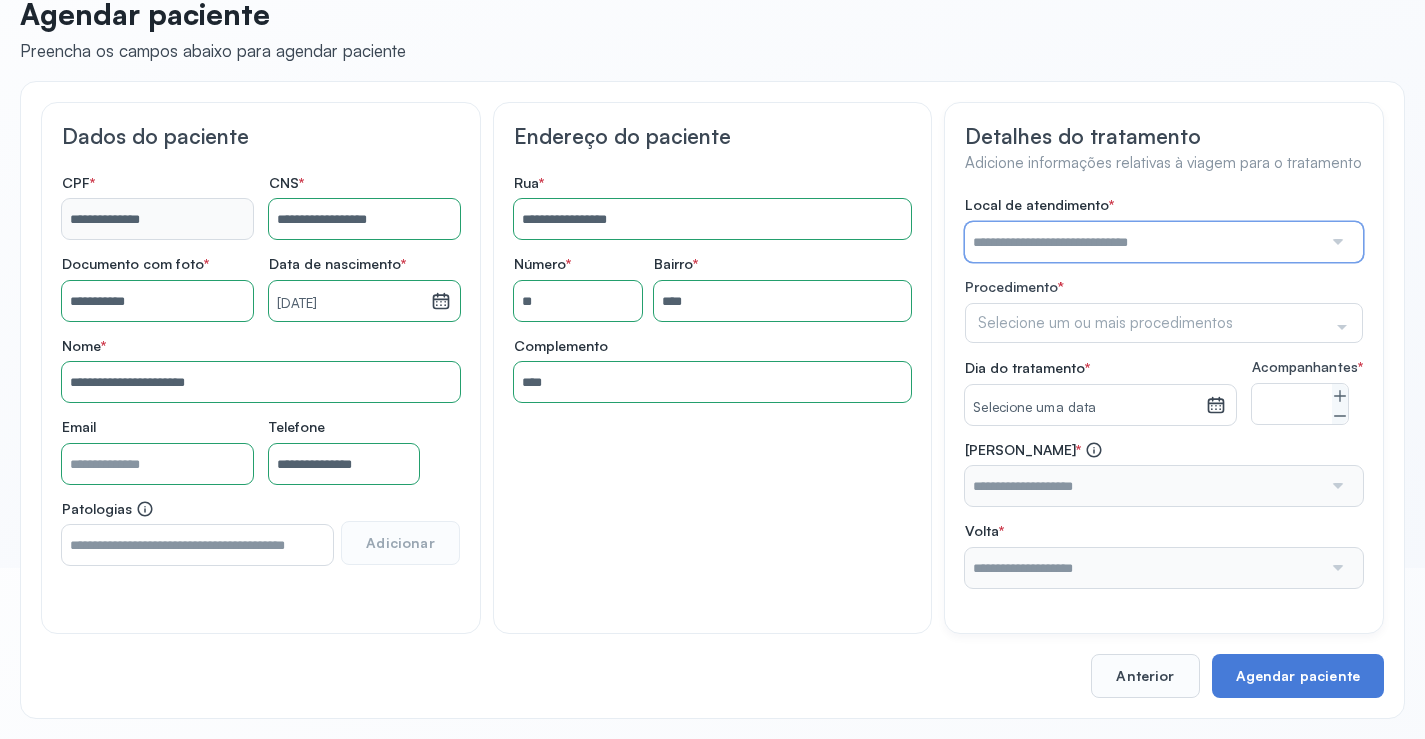 click at bounding box center (1143, 242) 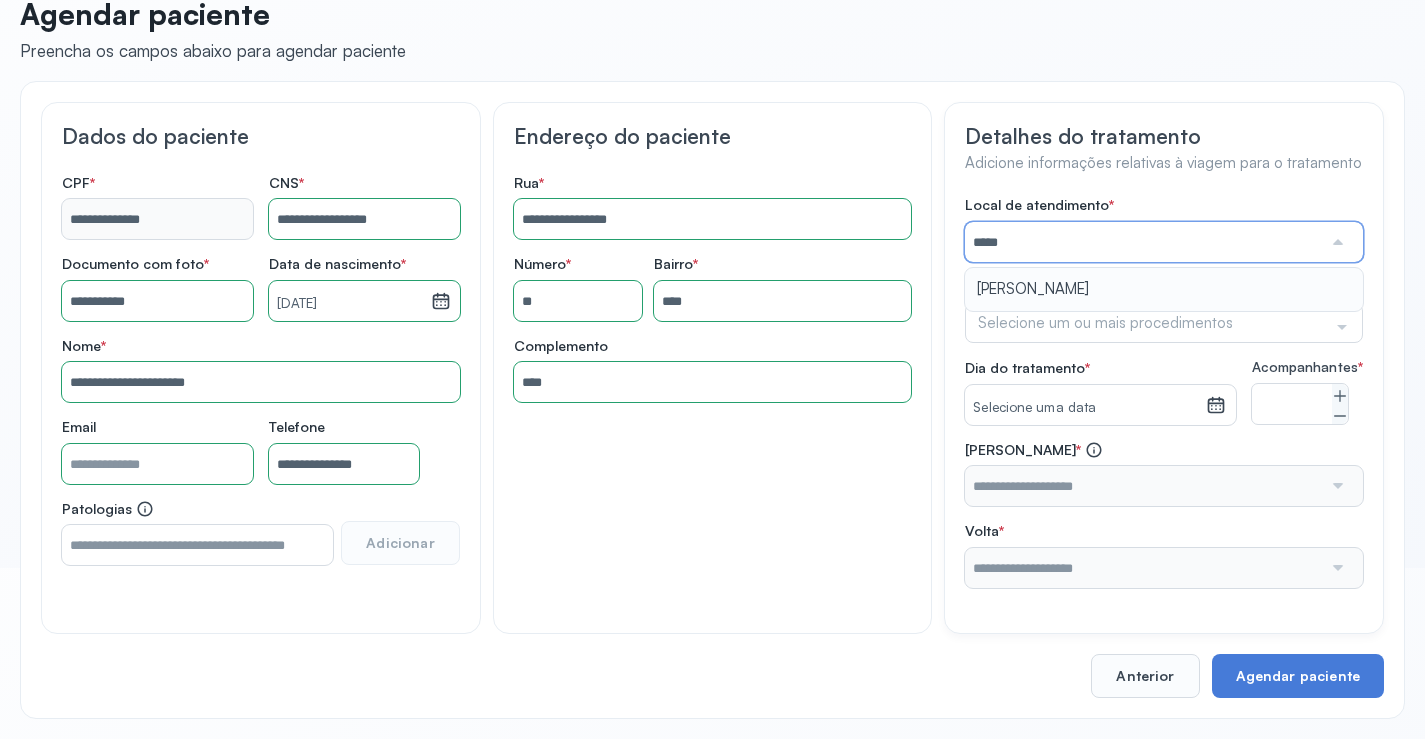 type on "*****" 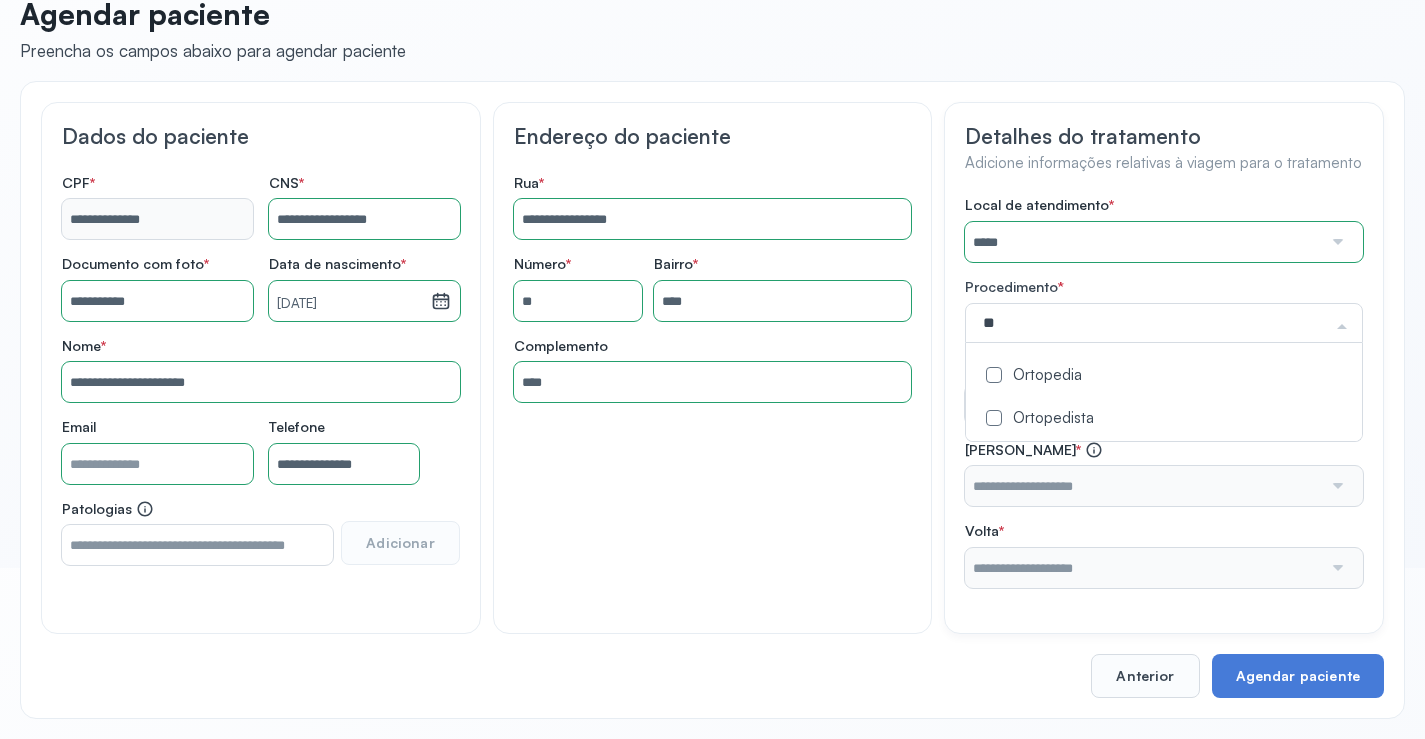 type on "***" 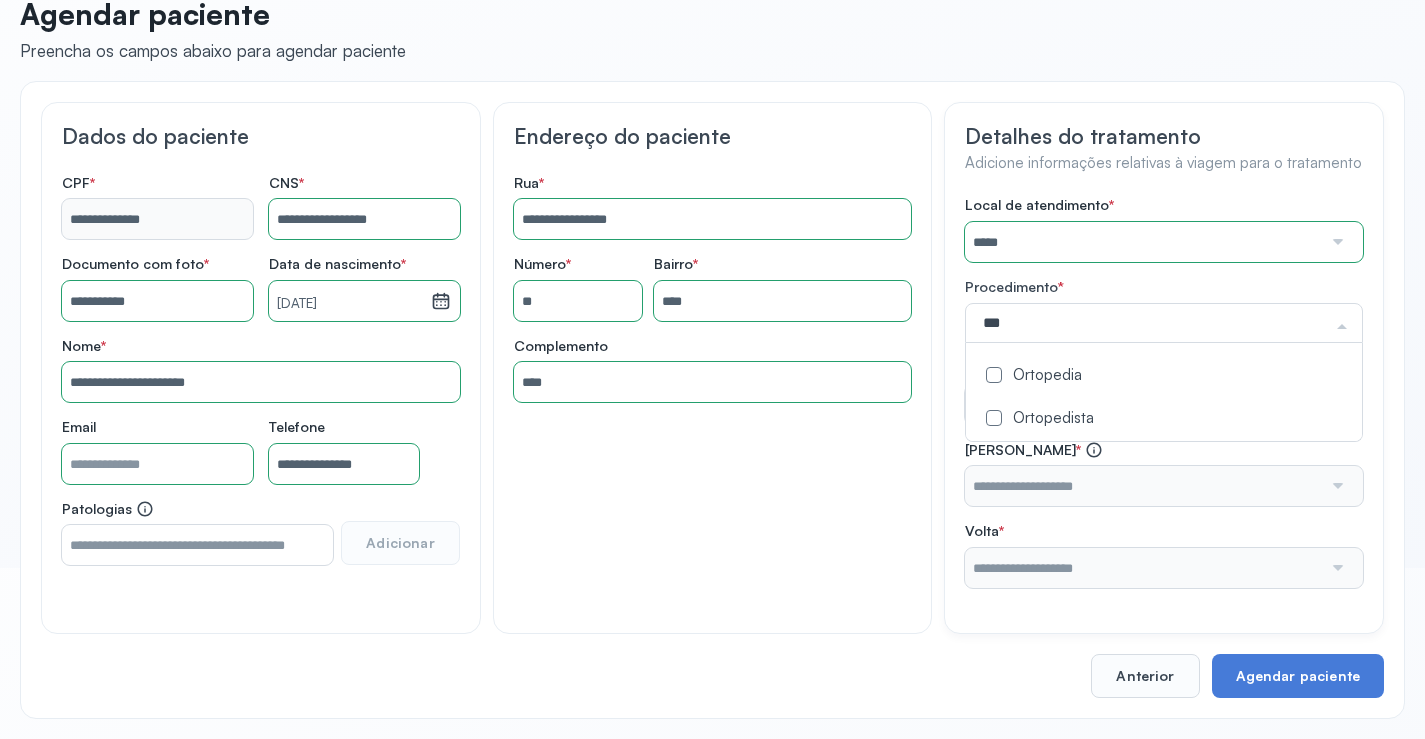 click on "Ortopedista" 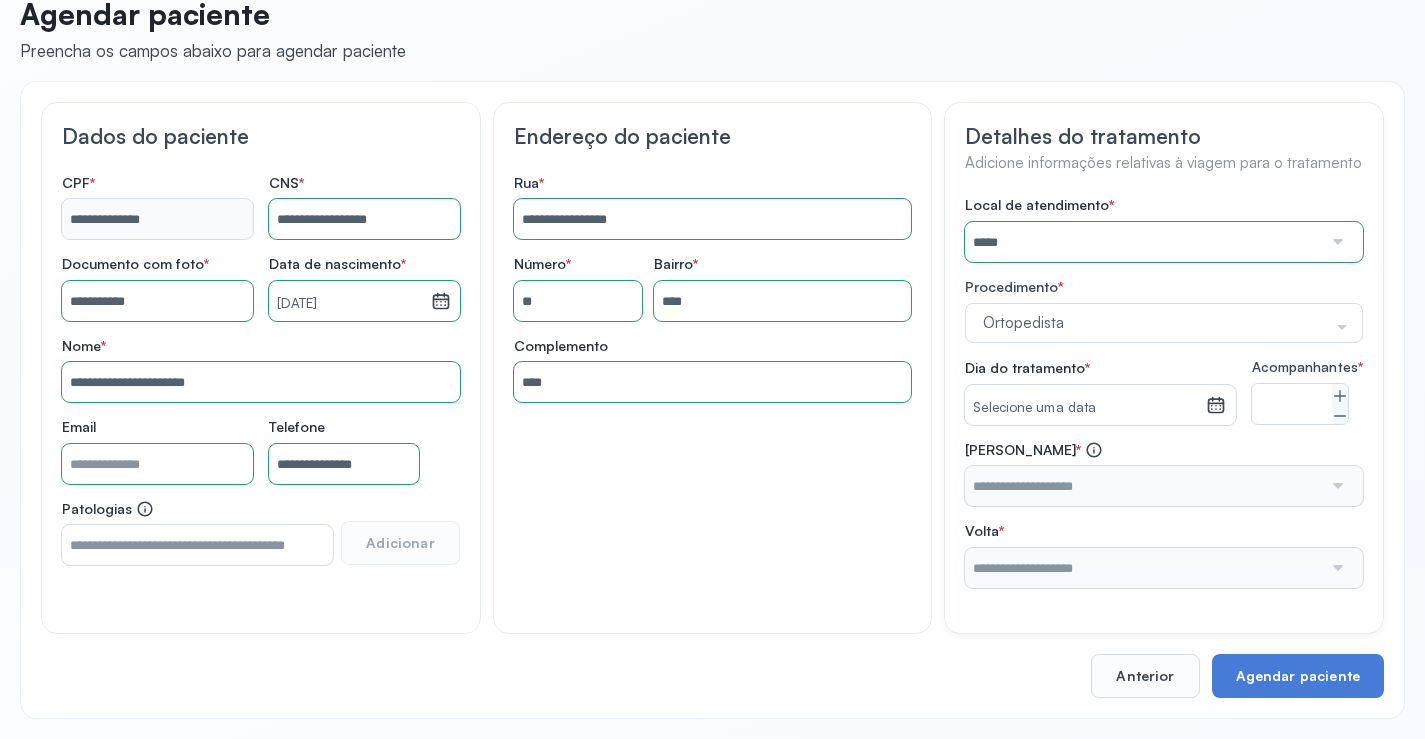 click on "**********" at bounding box center (712, 368) 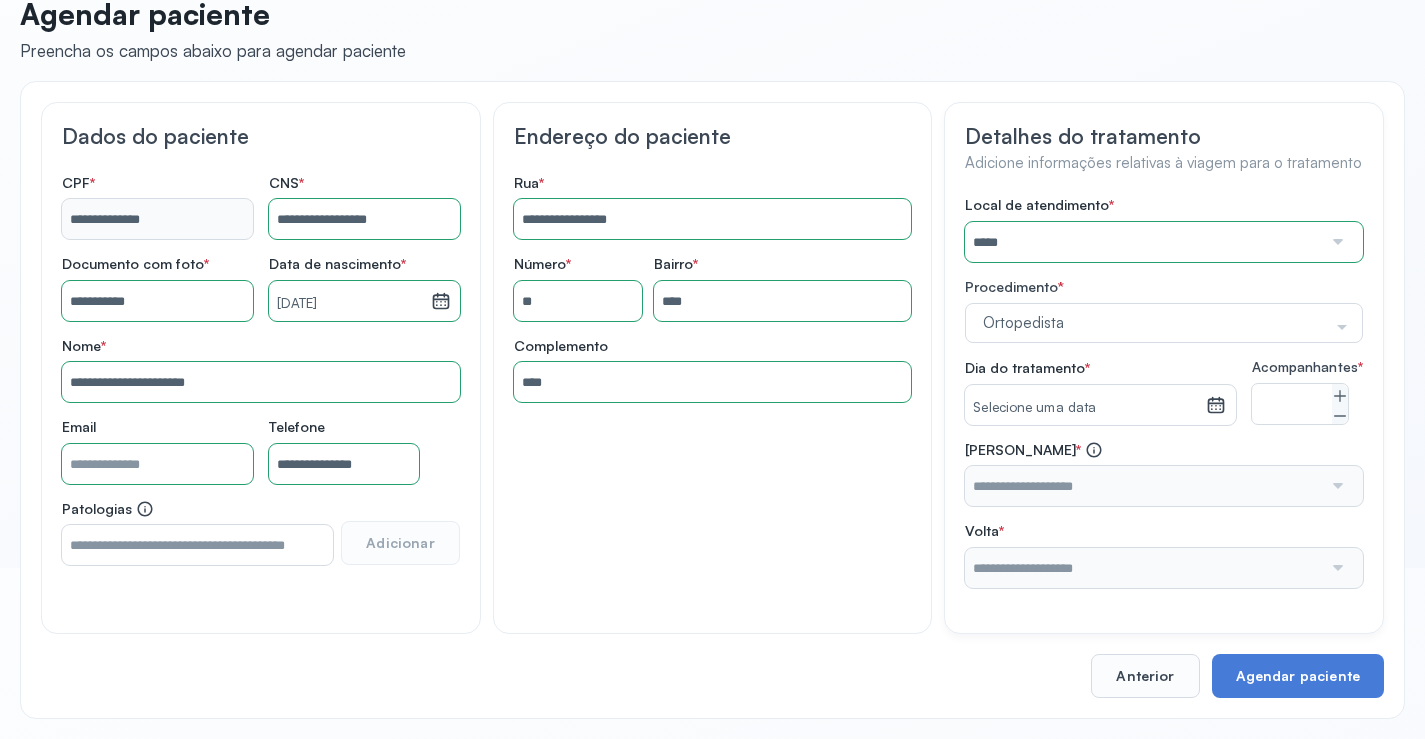 click on "Selecione uma data" at bounding box center [1085, 408] 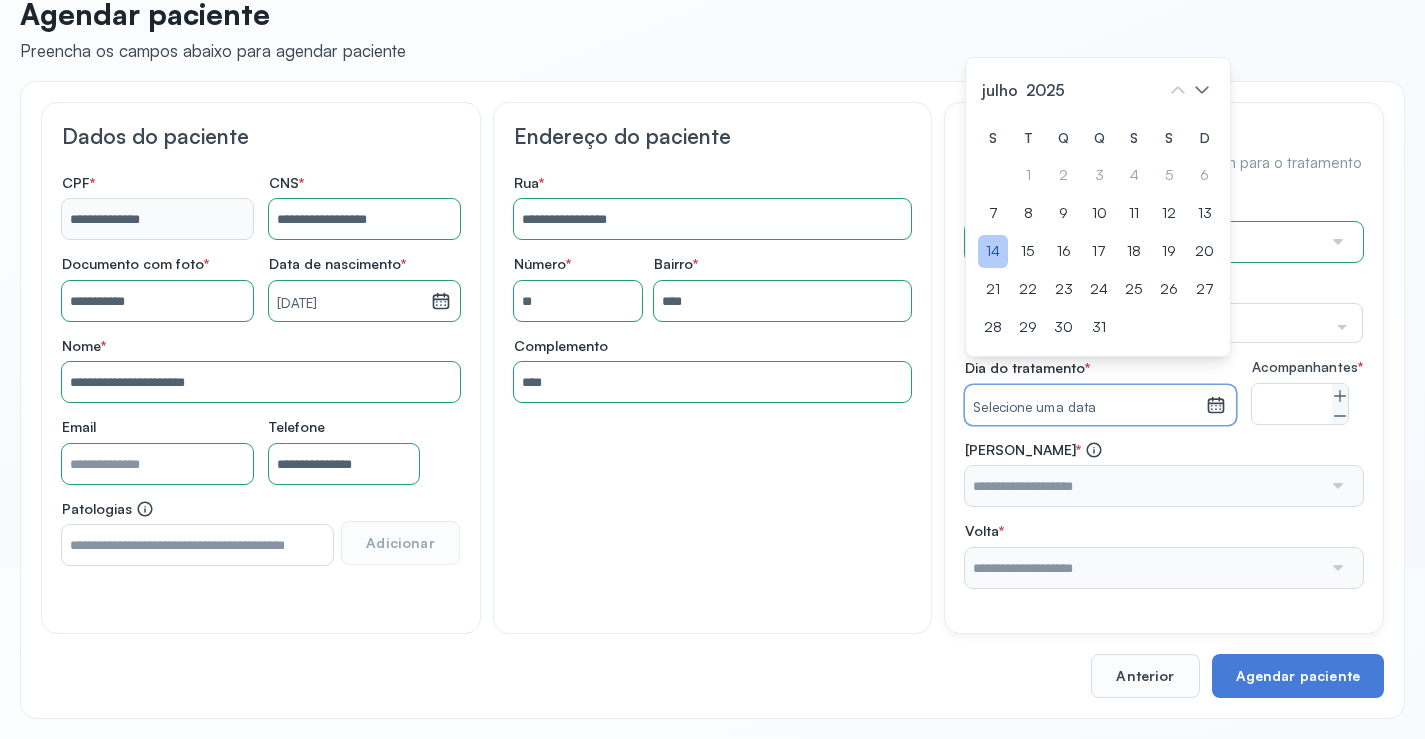 click on "14" 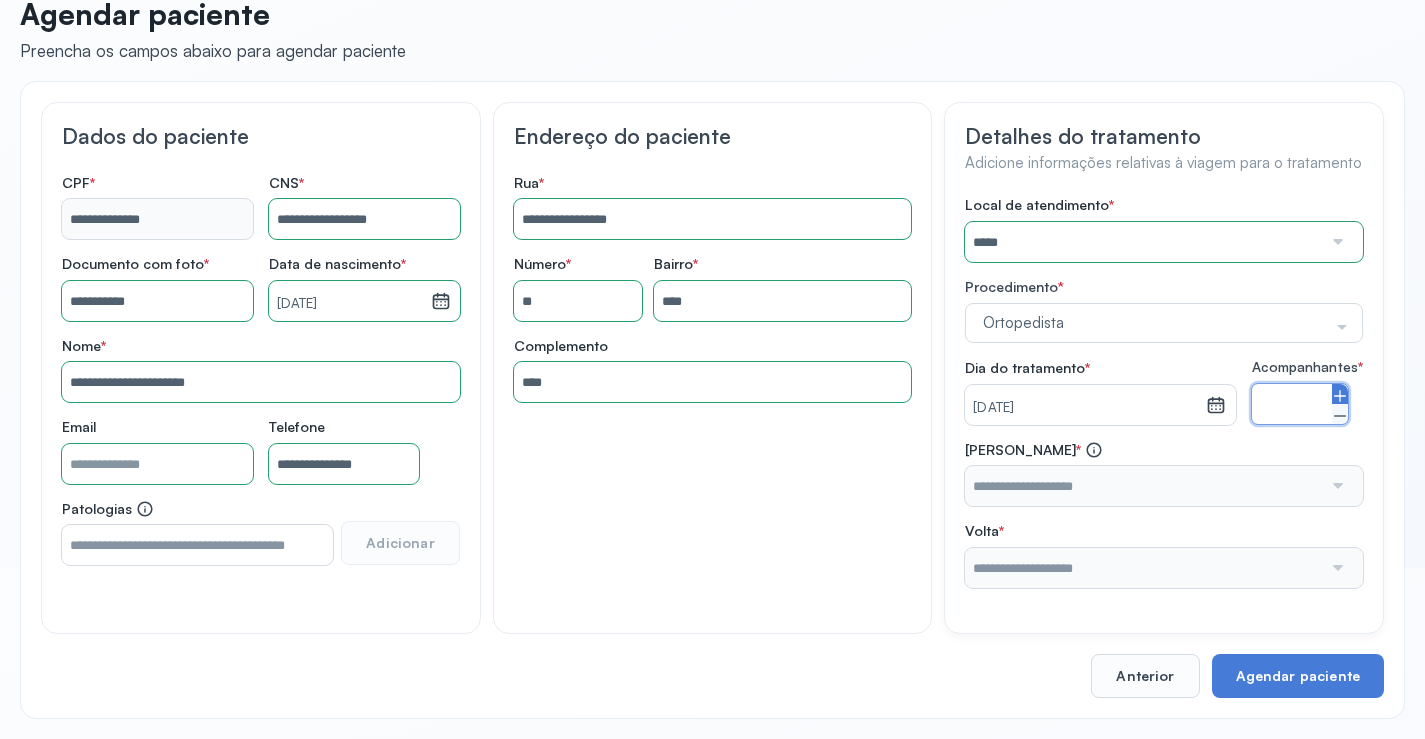 click 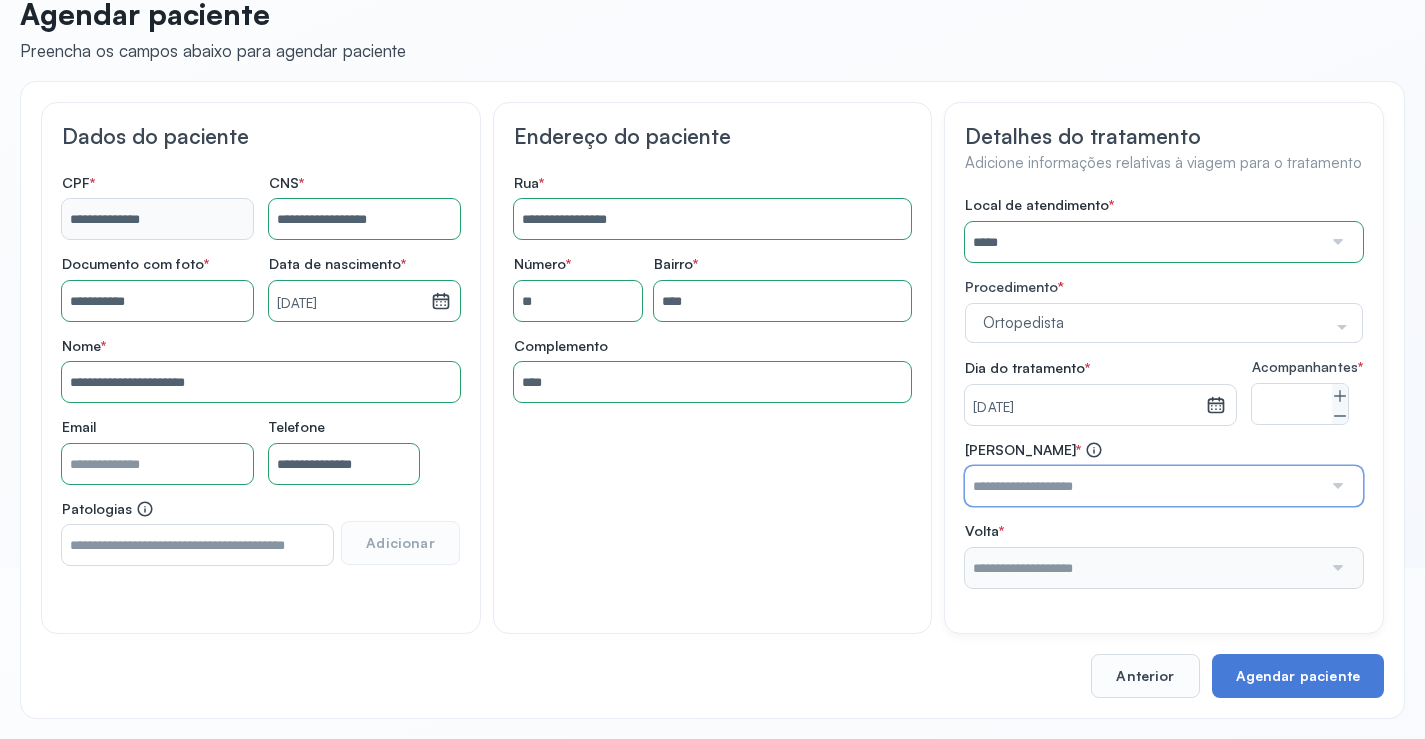 click at bounding box center (1143, 486) 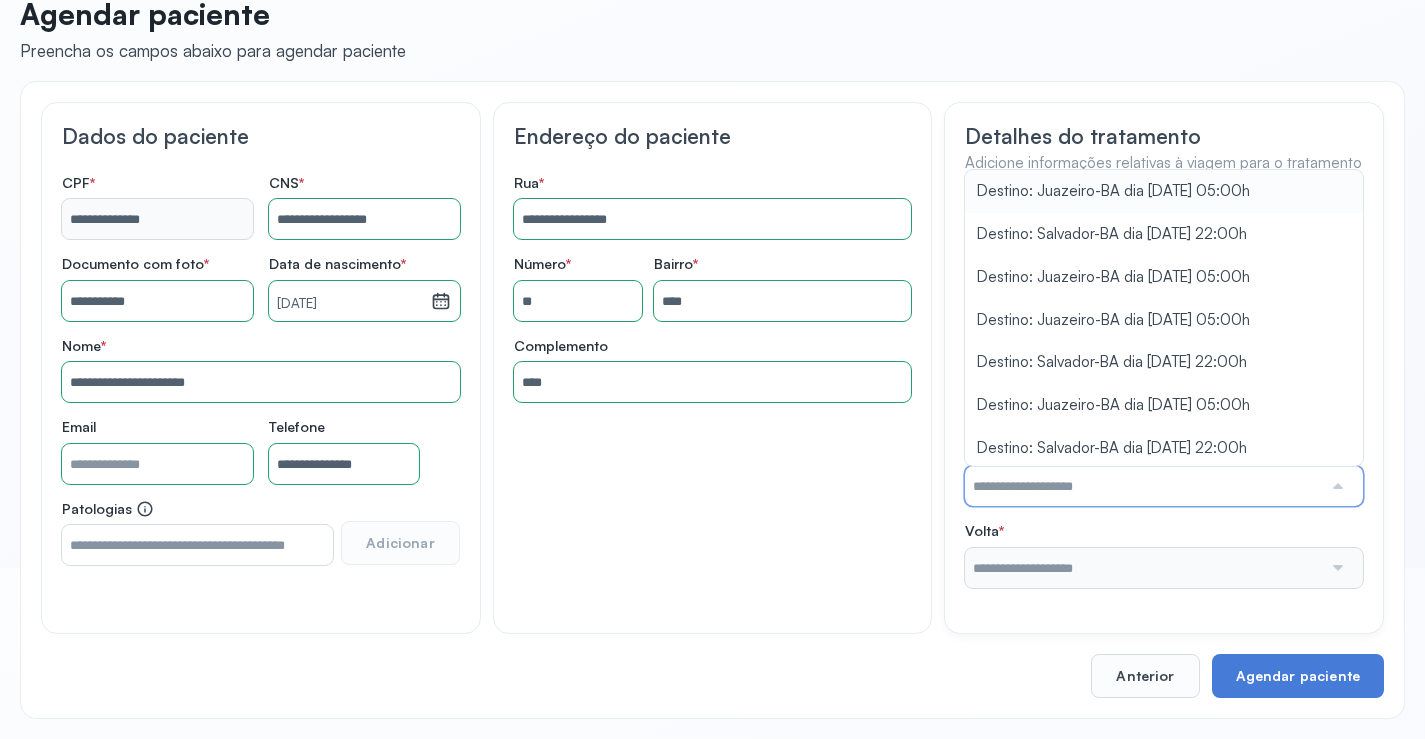 click on "Detalhes do tratamento Adicione informações relativas à viagem para o tratamento Local de atendimento   *  ***** A CLINICA DA MULHER ABO AMOR SAUDE ANACON ANDRE PRINCIPE ANGIO CLINICA APAE APAME DE PETROLINA APAMI PETROLINA ARISTIDES AUDIBEM AUDIBEM AUDICENTRO AUDIFON PETROLINA AZZO SAUDE PETROLINA BRINCARE CABULA CALIPER ESCOLA DE IMAGEM CAPS CDI CDTO CEDAP CEDEBA CENTRO BAIANO DE ESTUDOS CENTRO DE APOIO A AUDIÇAO CENTRO DE MEDICINA NUCLEAR DE PETROLINA CENTRO DE SAUDE CLEMENTINO FRAGA CENTRO INTEGRADO DA COLUNA VERTEBRAL CENTRO MEDICO [PERSON_NAME] CENTRO OFTALMOLOGICO [GEOGRAPHIC_DATA] CEPARH CEPRED CEPRIS CERPRIS CIDI CIMED CLIMED CLINATA CLINEFRO CLINICA  AFETUS PETROLINA CLINICA  ALFA CLINICA  ALFA CENTRO MÉDICO CLINICA  SHOPPING DA BAHIA CLINICA  [PERSON_NAME] FILHO CLINICA AGEUS CLINICA AMO CLINICA AMOR A SAUDE CLINICA AMOR E SAUDE PETROLINA CLINICA ANGICLIN CLINICA BIOCHEK UP CLINICA CAM CLINICA CARDIO PULMONAR CLINICA CASA GERIATRICA DE PETROLINA CLINICA [GEOGRAPHIC_DATA] COLP" 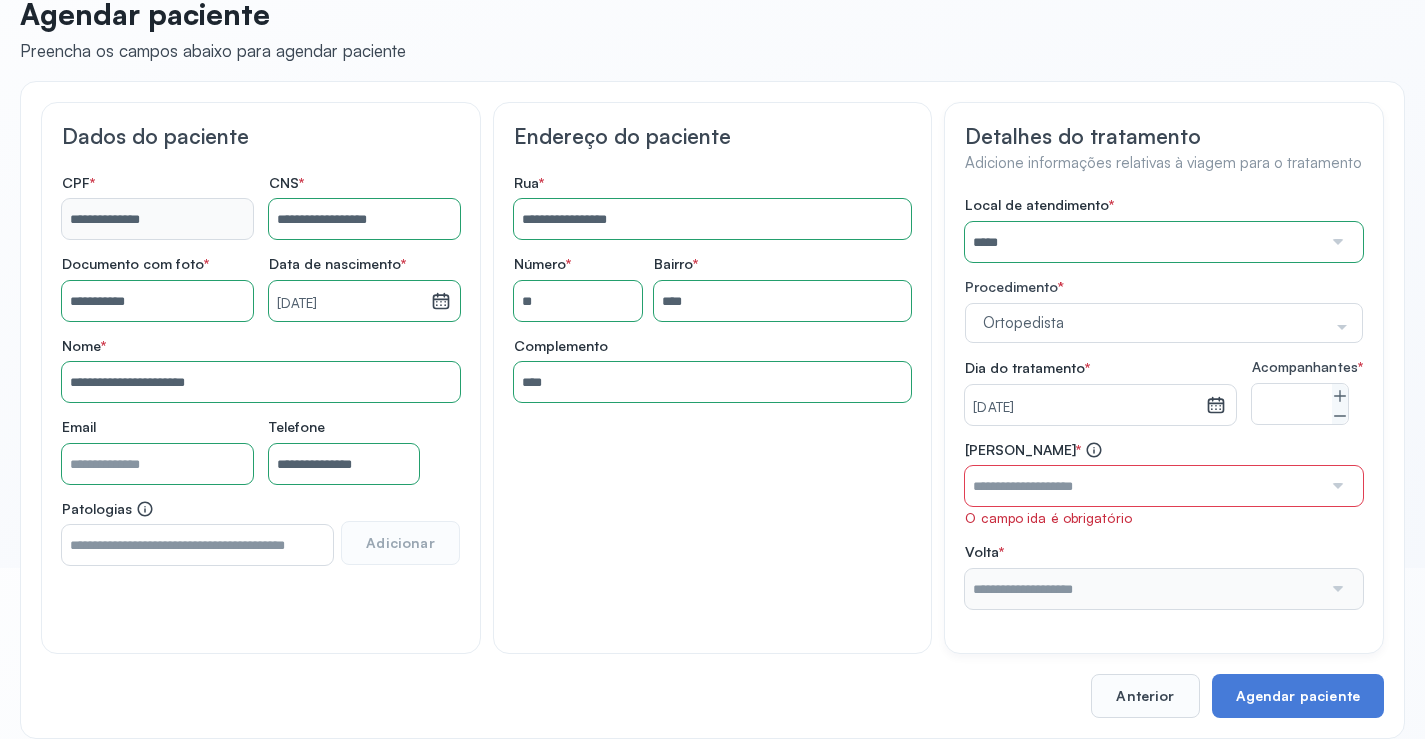 click at bounding box center [1143, 486] 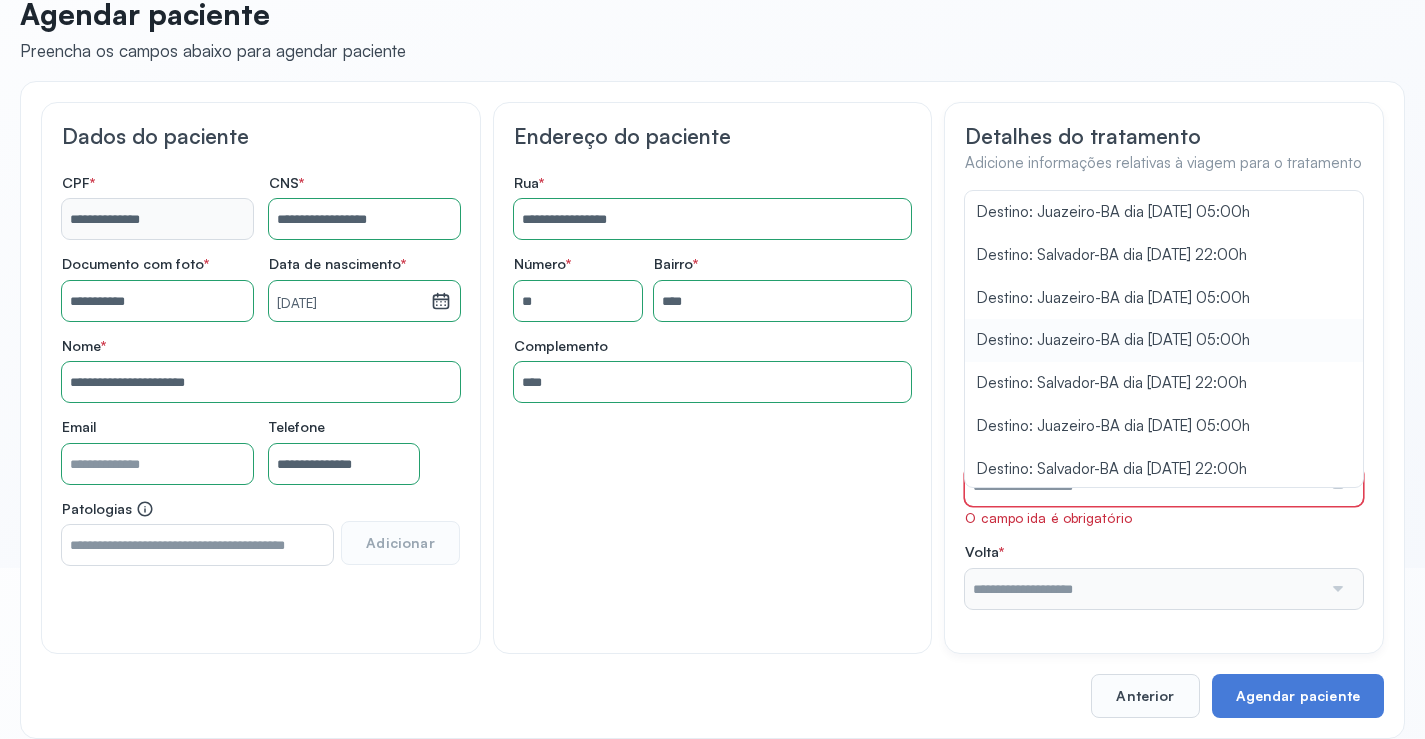 scroll, scrollTop: 89, scrollLeft: 0, axis: vertical 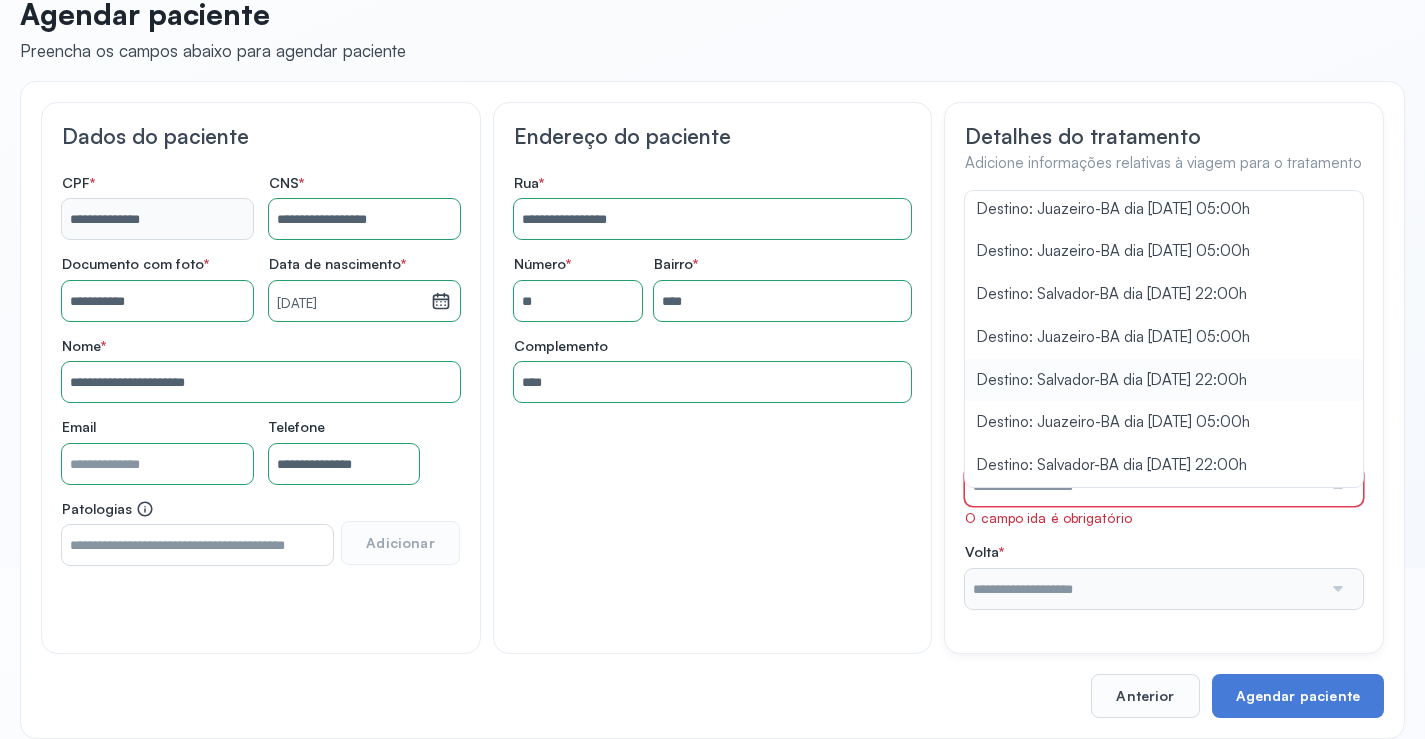 type on "**********" 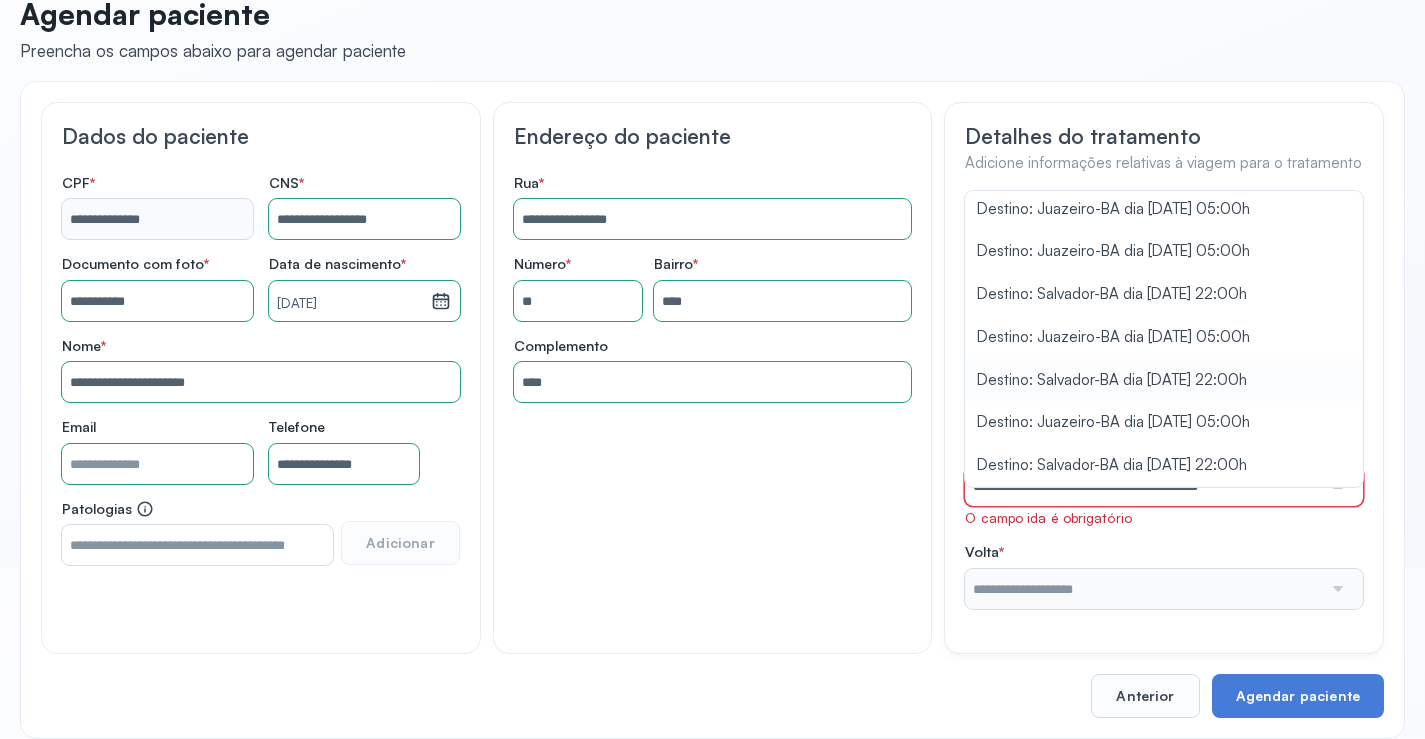 click on "Local de atendimento   *  ***** A CLINICA DA MULHER ABO AMOR SAUDE ANACON ANDRE PRINCIPE ANGIO CLINICA APAE APAME DE PETROLINA APAMI PETROLINA ARISTIDES AUDIBEM AUDIBEM AUDICENTRO AUDIFON PETROLINA AZZO SAUDE PETROLINA BRINCARE CABULA CALIPER ESCOLA DE IMAGEM CAPS CDI CDTO CEDAP CEDEBA CENTRO BAIANO DE ESTUDOS CENTRO DE APOIO A AUDIÇAO CENTRO DE MEDICINA NUCLEAR DE PETROLINA CENTRO DE SAUDE CLEMENTINO FRAGA CENTRO INTEGRADO DA COLUNA VERTEBRAL CENTRO MEDICO [PERSON_NAME] CENTRO OFTALMOLOGICO [GEOGRAPHIC_DATA] CEPARH CEPRED CEPRIS CERPRIS CIDI CIMED CLIMED CLINATA CLINEFRO CLINICA  AFETUS PETROLINA CLINICA  ALFA CLINICA  ALFA CENTRO MÉDICO CLINICA  SHOPPING DA [GEOGRAPHIC_DATA]  [PERSON_NAME] FILHO CLINICA AGEUS CLINICA AMO CLINICA AMOR A SAUDE CLINICA AMOR E SAUDE PETROLINA CLINICA ANGICLIN CLINICA BIOCHEK UP CLINICA CAM CLINICA CARDIO PULMONAR CLINICA CASA GERIATRICA DE PETROLINA CLINICA [GEOGRAPHIC_DATA] CENTRO MEDICO VITRAUX CLINICA CINTILO PETROLINA CLINICA CLIMED BRASIL CLINICA CLIVALE "" at bounding box center [1164, 402] 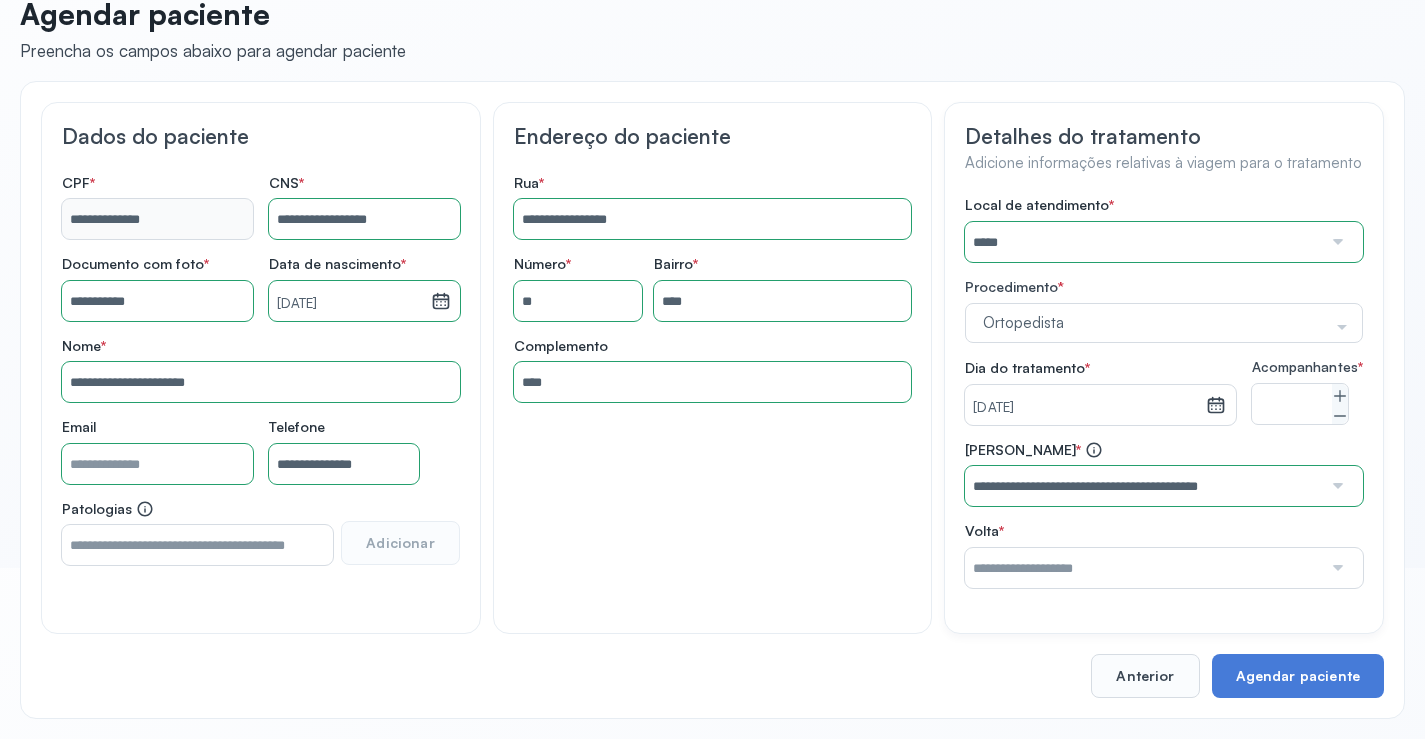 click at bounding box center (1143, 568) 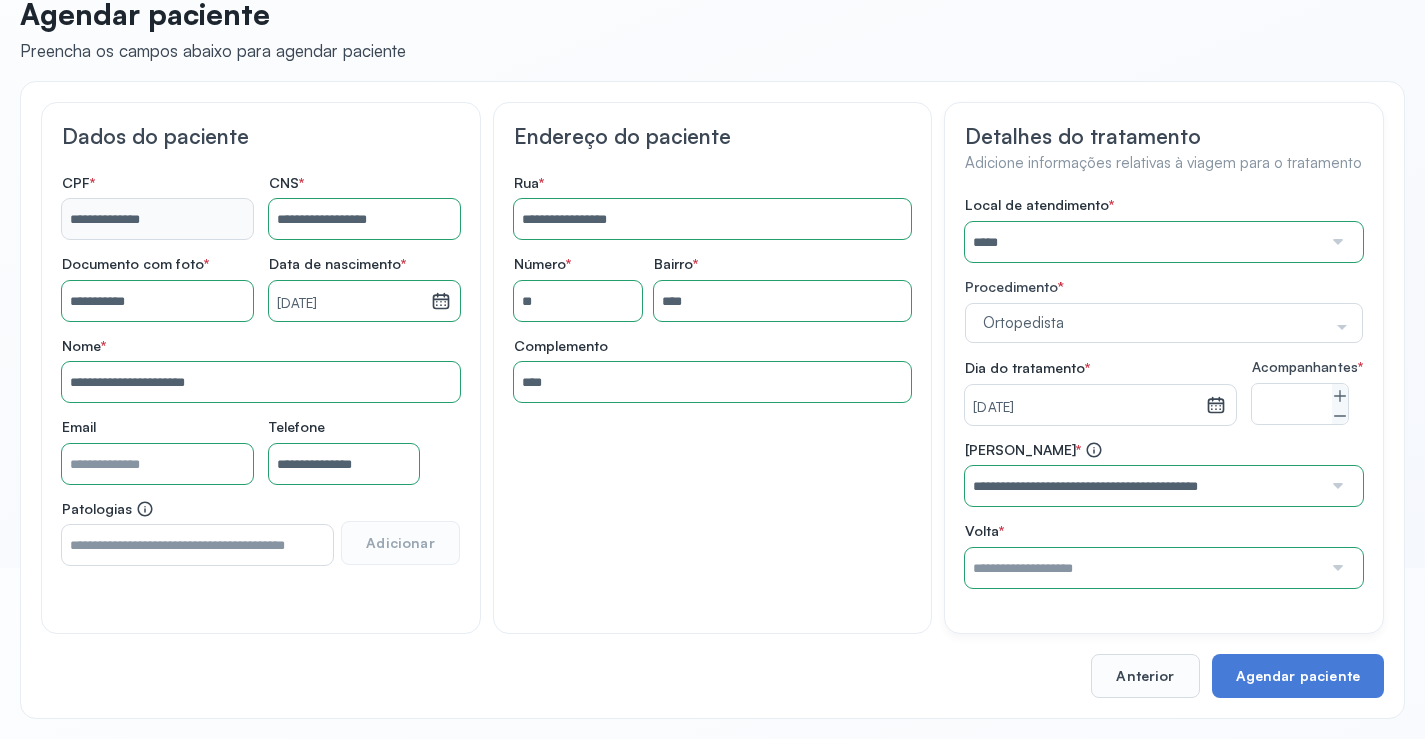 type on "**********" 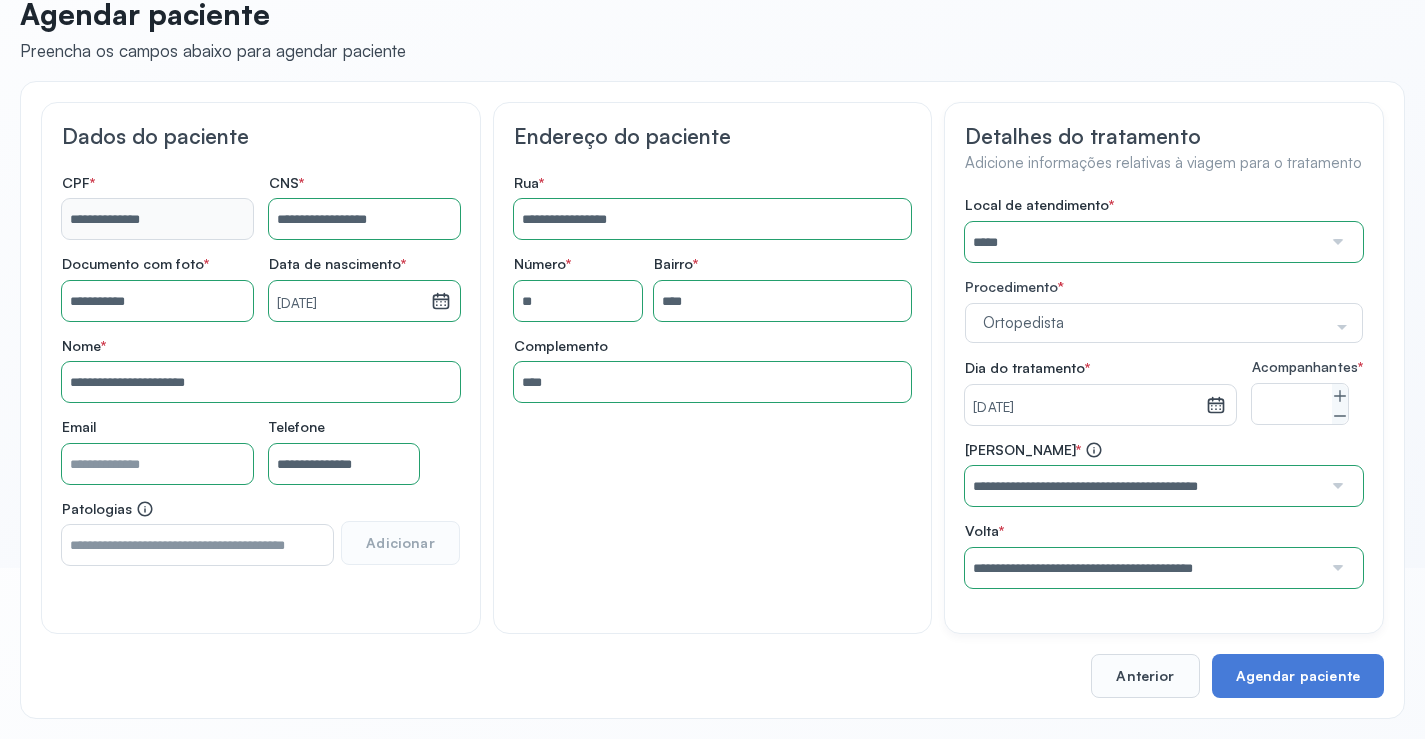 click on "Local de atendimento   *  ***** A CLINICA DA MULHER ABO AMOR SAUDE ANACON ANDRE PRINCIPE ANGIO CLINICA APAE APAME DE PETROLINA APAMI PETROLINA ARISTIDES AUDIBEM AUDIBEM AUDICENTRO AUDIFON PETROLINA AZZO SAUDE PETROLINA BRINCARE CABULA CALIPER ESCOLA DE IMAGEM CAPS CDI CDTO CEDAP CEDEBA CENTRO BAIANO DE ESTUDOS CENTRO DE APOIO A AUDIÇAO CENTRO DE MEDICINA NUCLEAR DE PETROLINA CENTRO DE SAUDE CLEMENTINO FRAGA CENTRO INTEGRADO DA COLUNA VERTEBRAL CENTRO MEDICO [PERSON_NAME] CENTRO OFTALMOLOGICO [GEOGRAPHIC_DATA] CEPARH CEPRED CEPRIS CERPRIS CIDI CIMED CLIMED CLINATA CLINEFRO CLINICA  AFETUS PETROLINA CLINICA  ALFA CLINICA  ALFA CENTRO MÉDICO CLINICA  SHOPPING DA [GEOGRAPHIC_DATA]  [PERSON_NAME] FILHO CLINICA AGEUS CLINICA AMO CLINICA AMOR A SAUDE CLINICA AMOR E SAUDE PETROLINA CLINICA ANGICLIN CLINICA BIOCHEK UP CLINICA CAM CLINICA CARDIO PULMONAR CLINICA CASA GERIATRICA DE PETROLINA CLINICA [GEOGRAPHIC_DATA] CENTRO MEDICO VITRAUX CLINICA CINTILO PETROLINA CLINICA CLIMED BRASIL CLINICA CLIVALE "" at bounding box center (1164, 392) 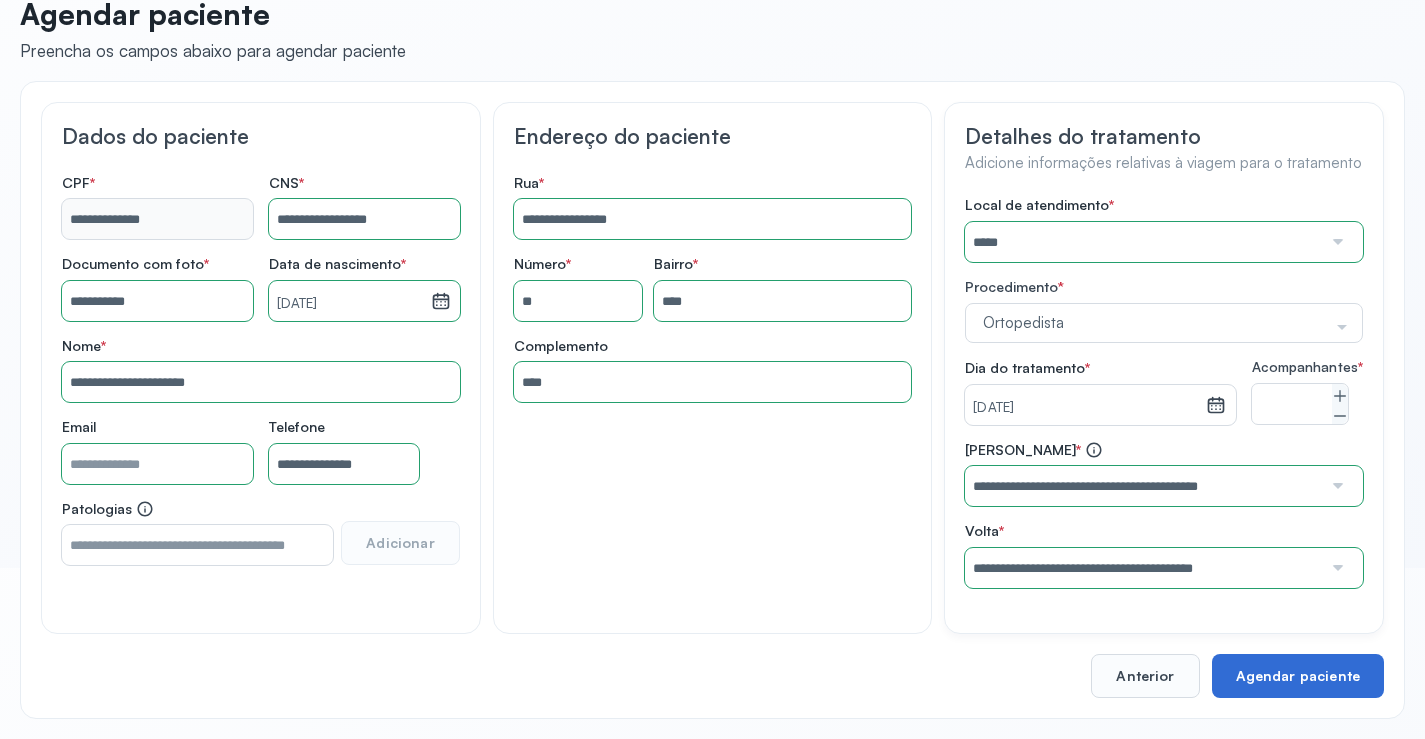 click on "Agendar paciente" at bounding box center [1298, 676] 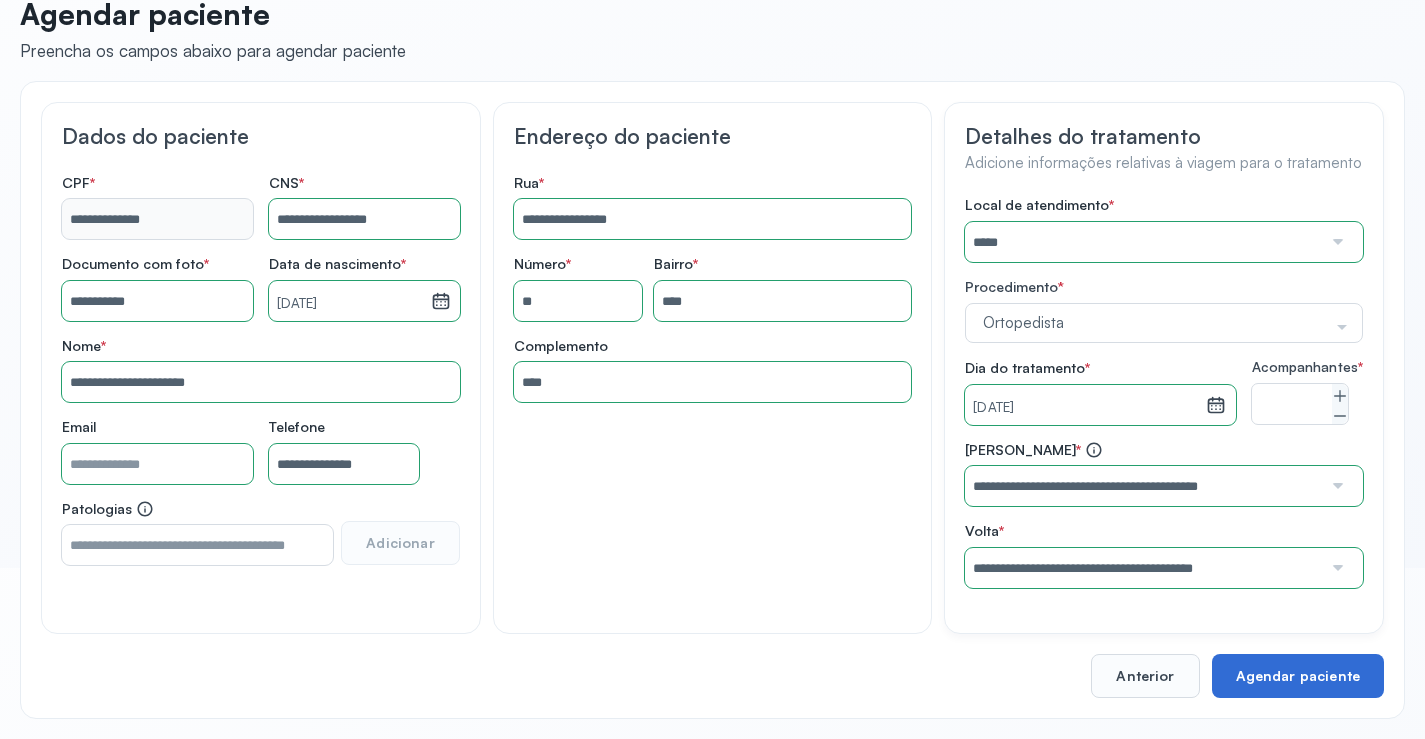 scroll, scrollTop: 0, scrollLeft: 0, axis: both 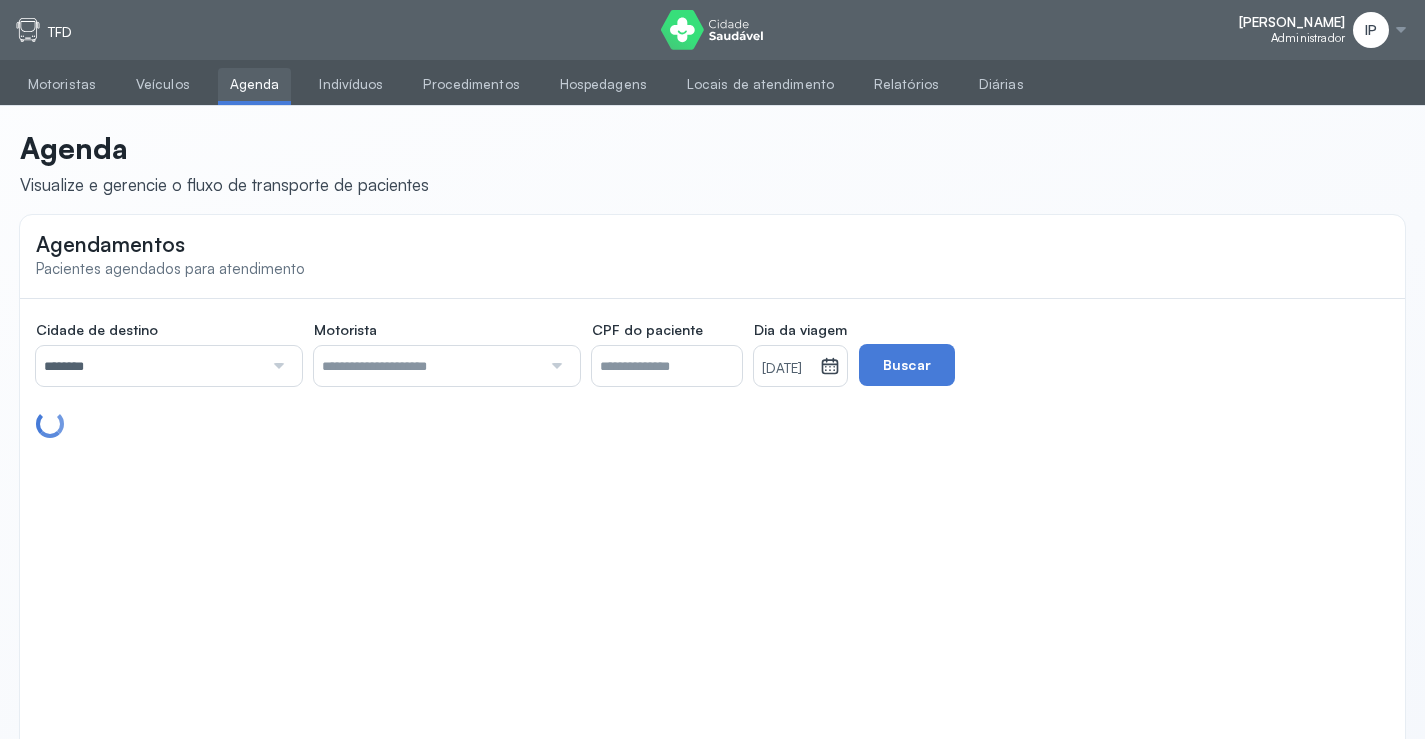 click on "********" at bounding box center (149, 366) 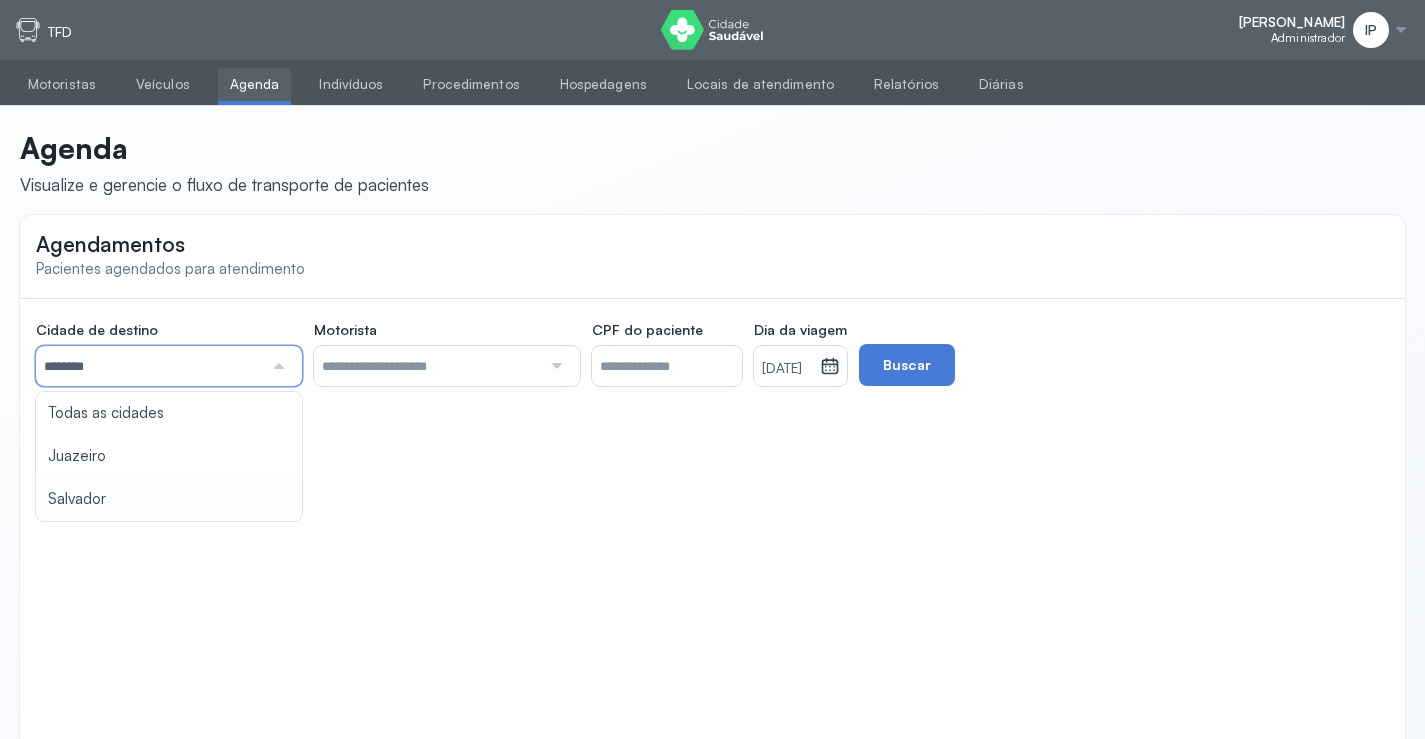 type on "********" 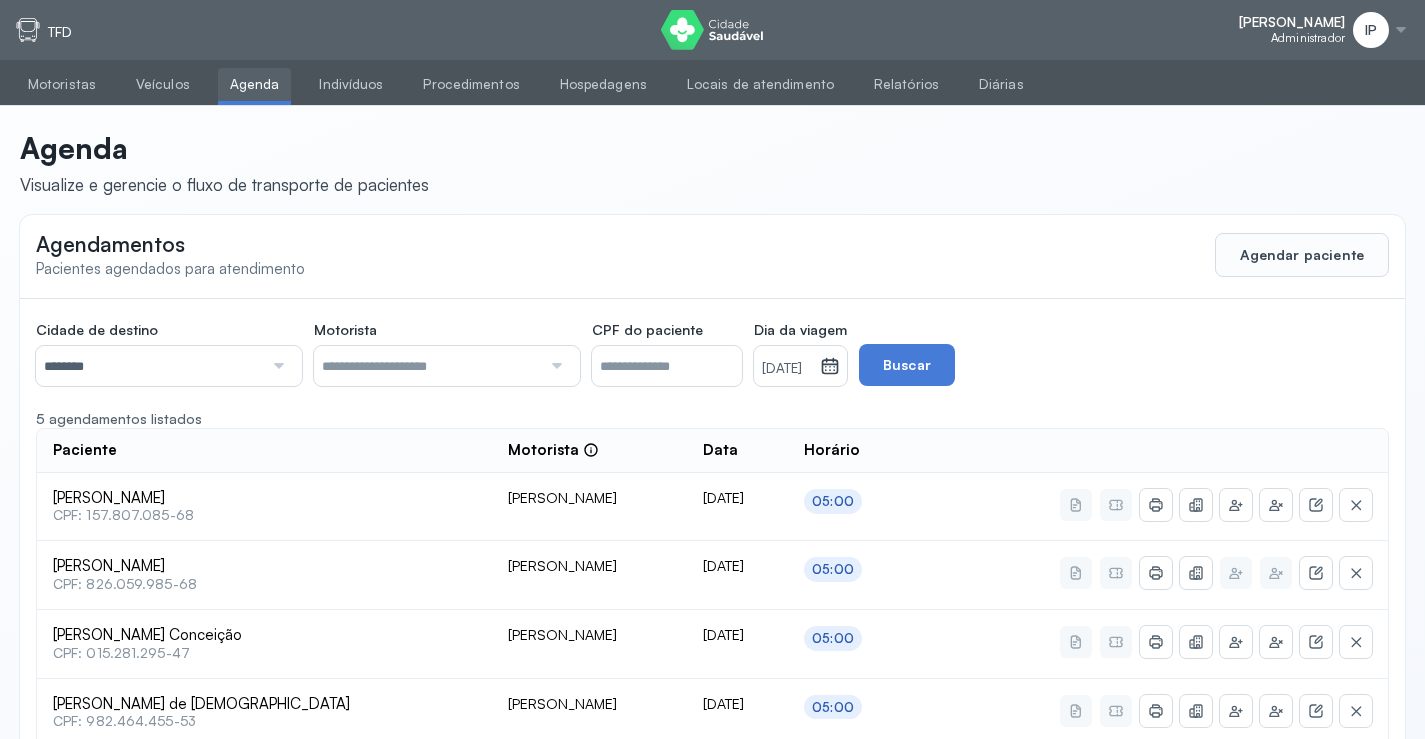click on "Cidade de destino  ******** Todas as cidades [GEOGRAPHIC_DATA] Salvador Motorista  Todos os motoristas [PERSON_NAME] [PERSON_NAME] [PERSON_NAME] CPF do paciente  Dia da viagem  [DATE] [DATE] S T Q Q S S D 1 2 3 4 5 6 7 8 9 10 11 12 13 14 15 16 17 18 19 20 21 22 23 24 25 26 27 28 29 30 [DATE][PERSON_NAME] mar abr maio jun [DATE] ago set out nov [DATE] 2019 2020 2021 2022 2023 2024 2025 2026 2027 2028 2029  Buscar  5 agendamentos listados Paciente  Motorista  Data [PERSON_NAME]  CPF: 157.807.085-68 [PERSON_NAME] [DATE] 05:00 [PERSON_NAME]  CPF: 826.059.985-68 [PERSON_NAME] [DATE] 05:00 [PERSON_NAME] Conceição  CPF: 015.281.295-47 [PERSON_NAME] [DATE] 05:00 [PERSON_NAME] de Jesus  CPF: 982.464.455-53 [PERSON_NAME] [DATE] 05:00 [PERSON_NAME]  CPF: 001.520.355-75 [PERSON_NAME] 05:00" 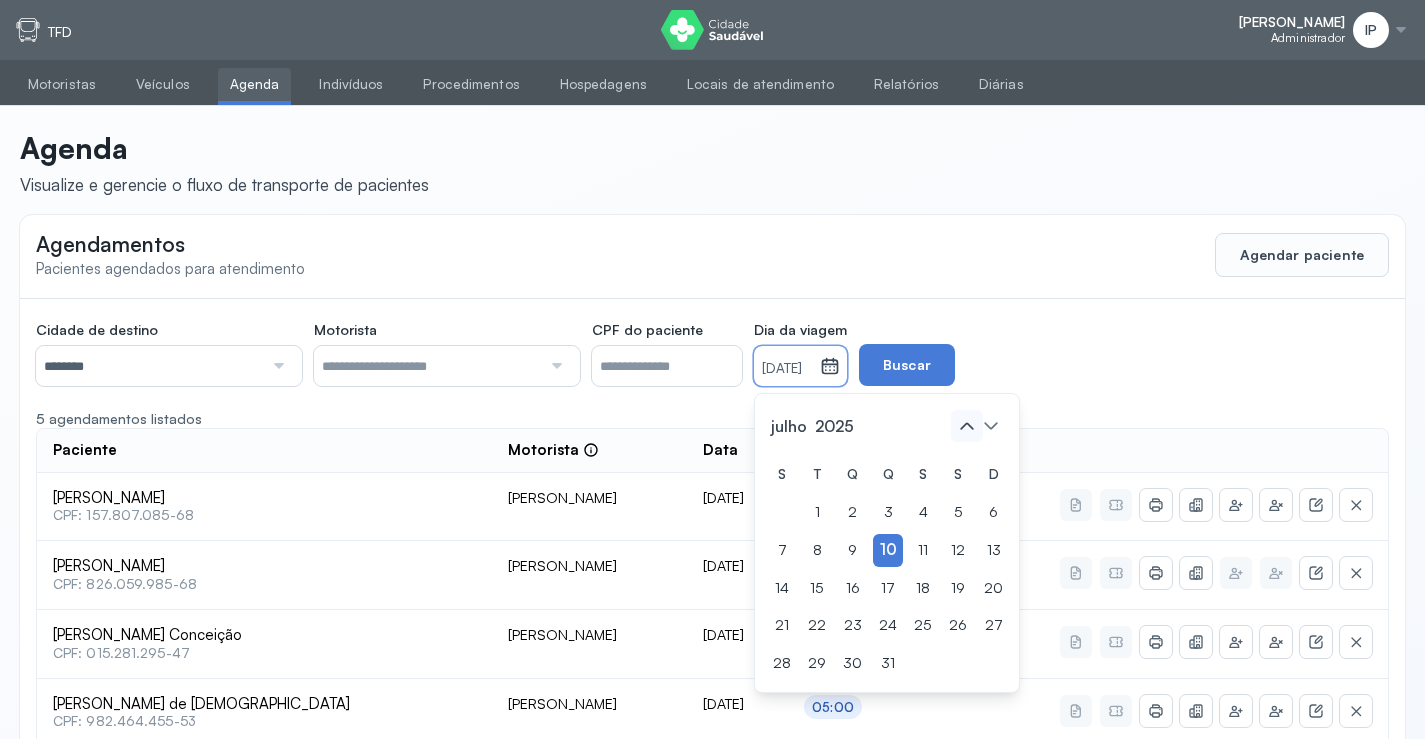 drag, startPoint x: 1027, startPoint y: 551, endPoint x: 1007, endPoint y: 413, distance: 139.44174 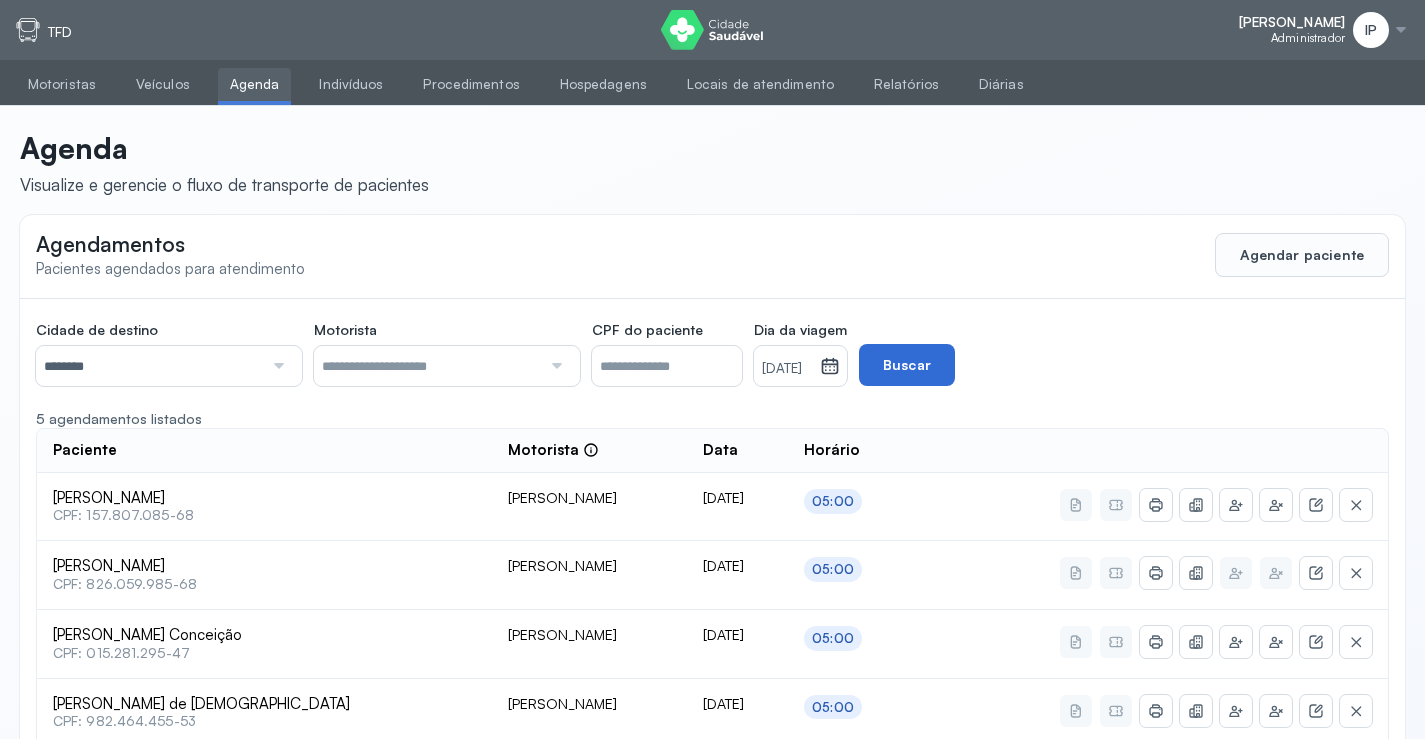 click on "Buscar" at bounding box center [907, 365] 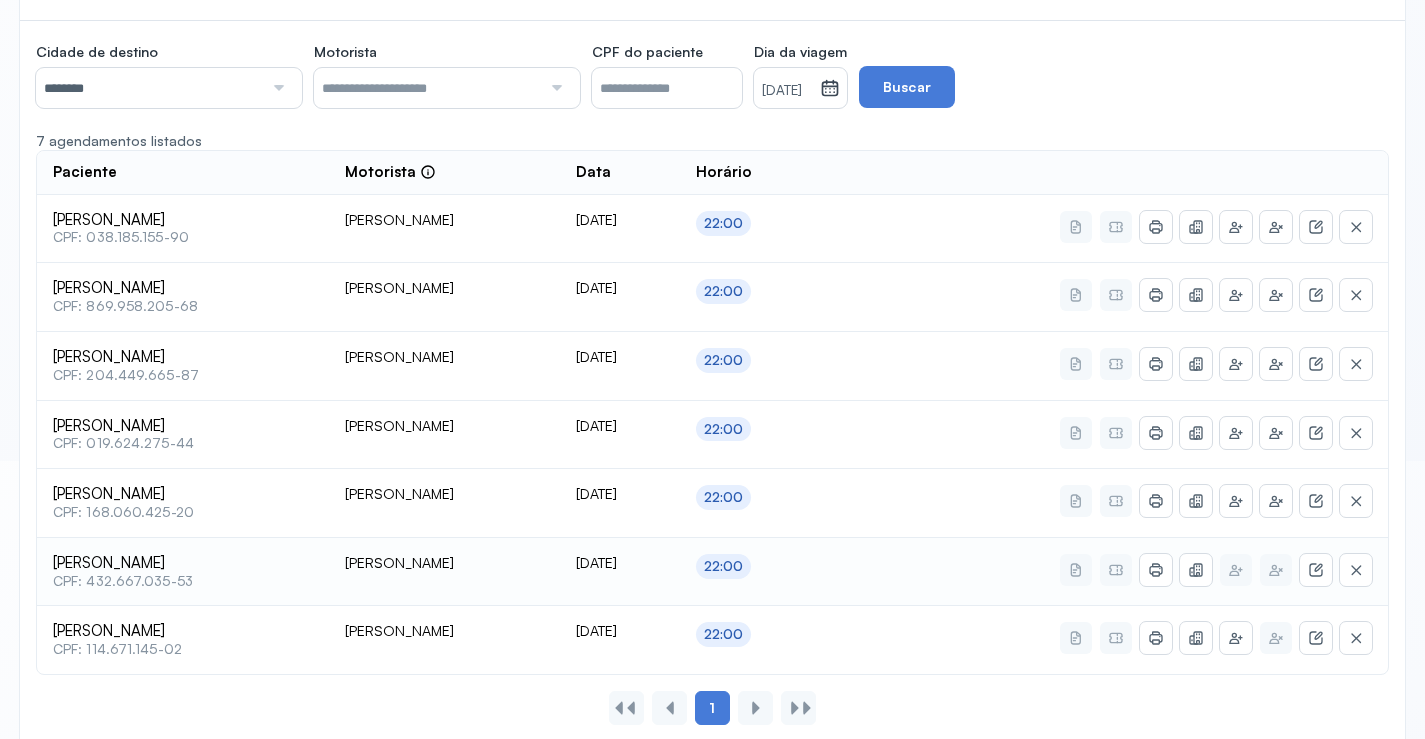 scroll, scrollTop: 316, scrollLeft: 0, axis: vertical 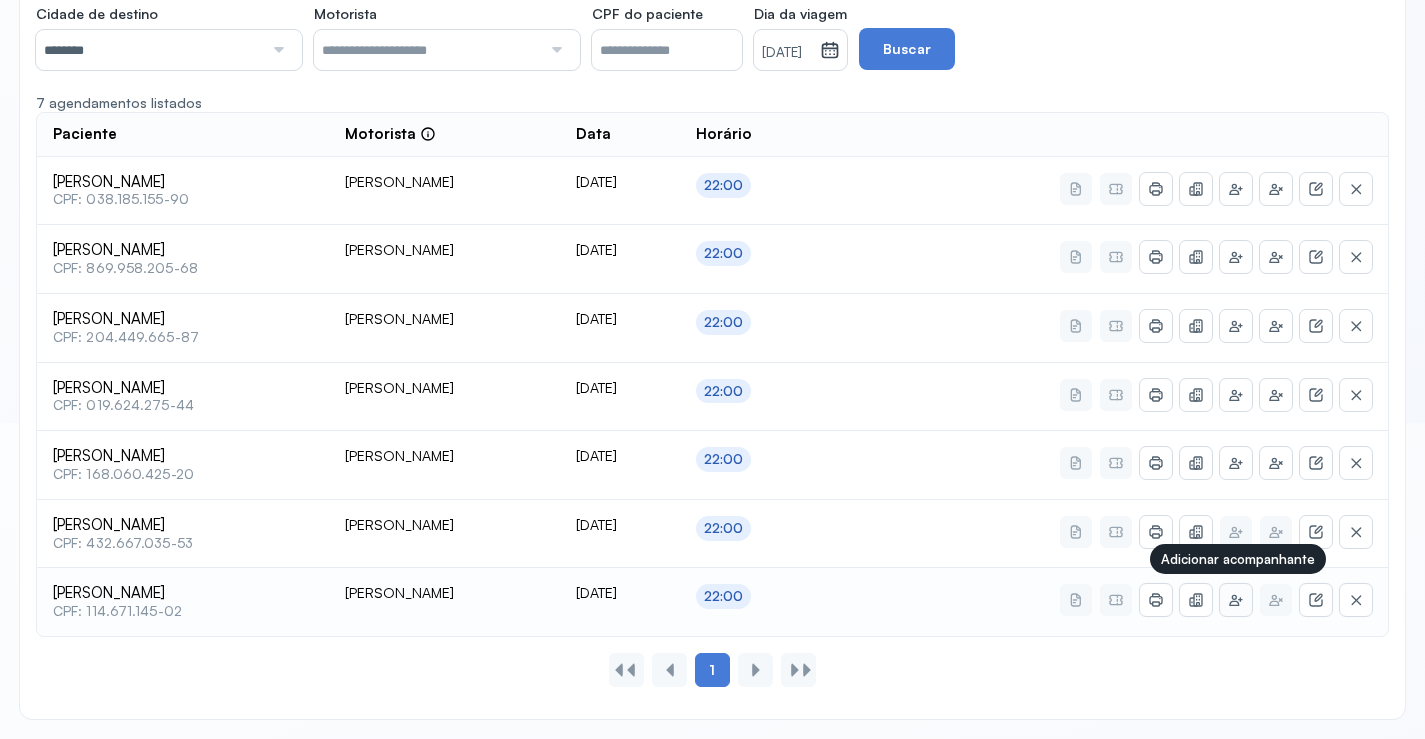 click 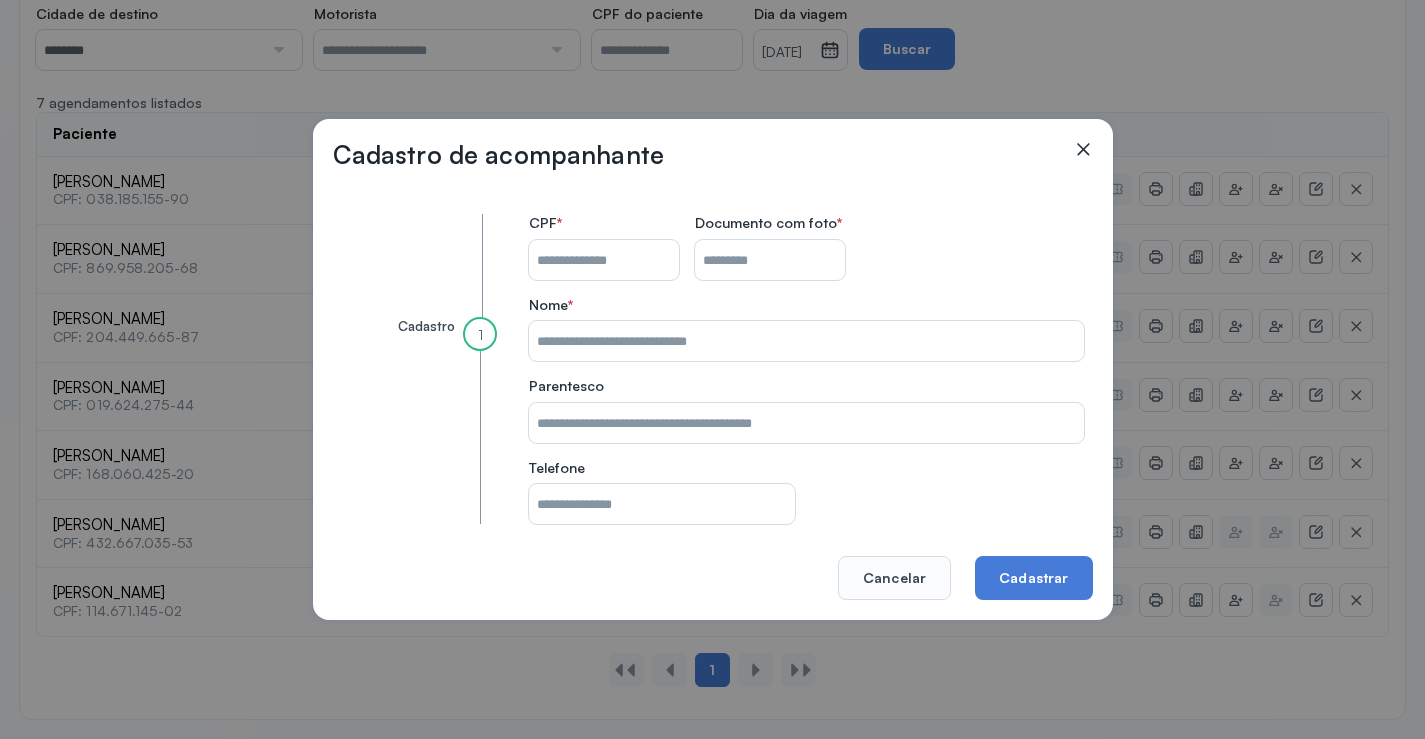 click on "CPF do paciente" at bounding box center [604, 260] 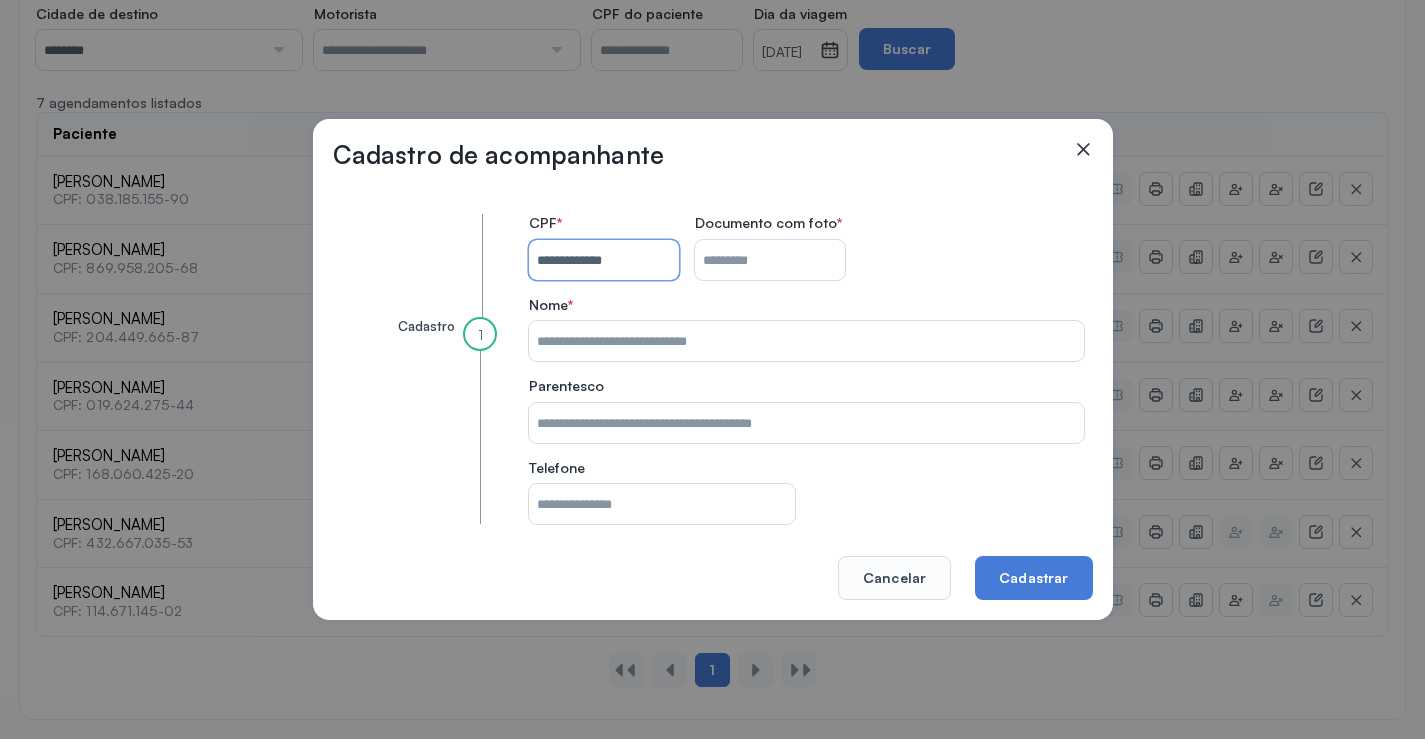 type on "**********" 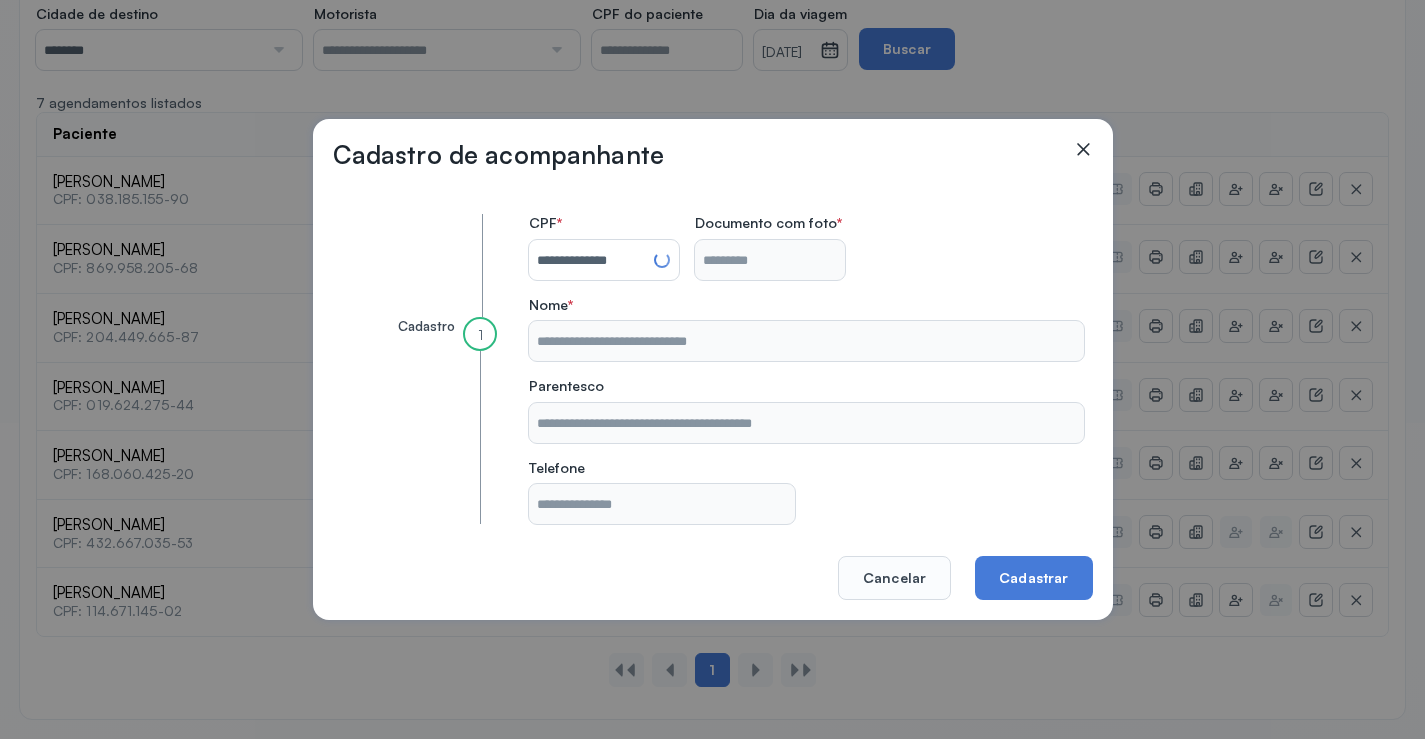 type on "**********" 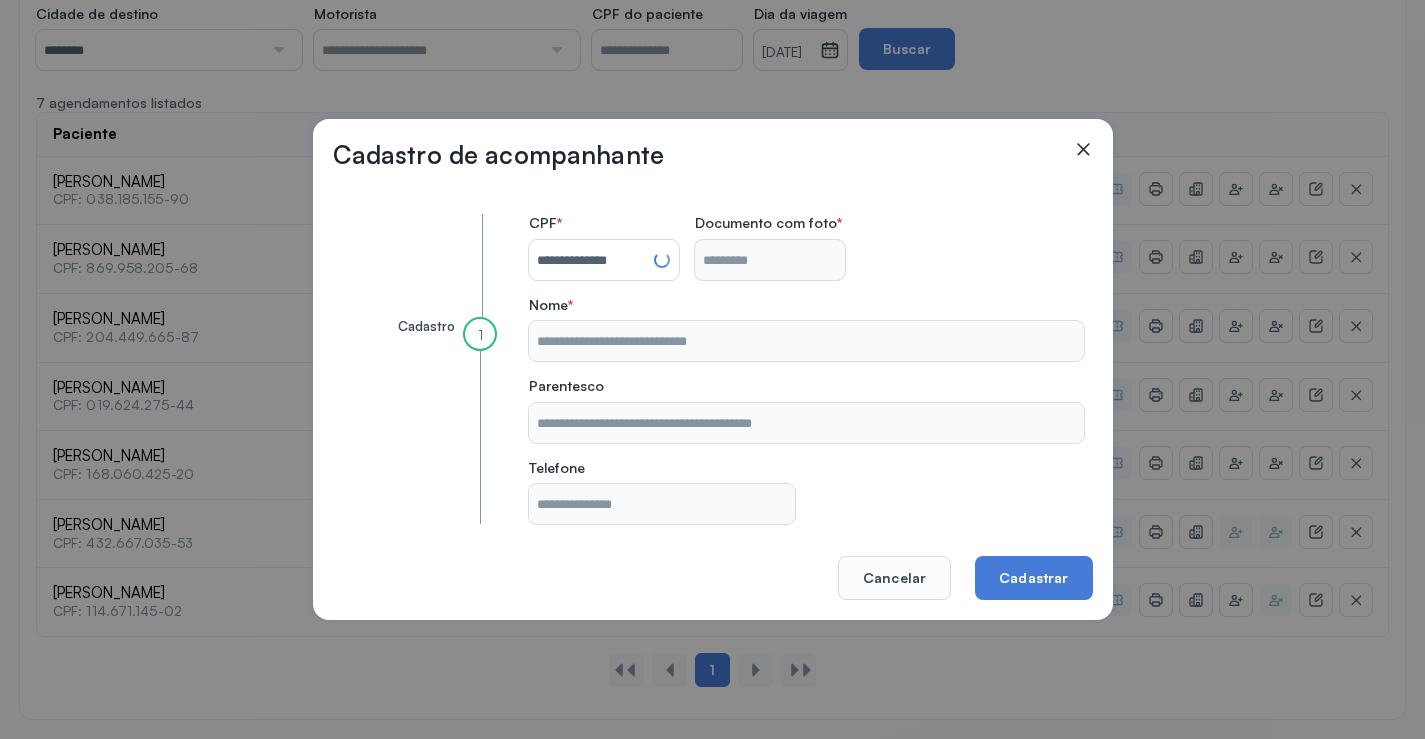 type on "**********" 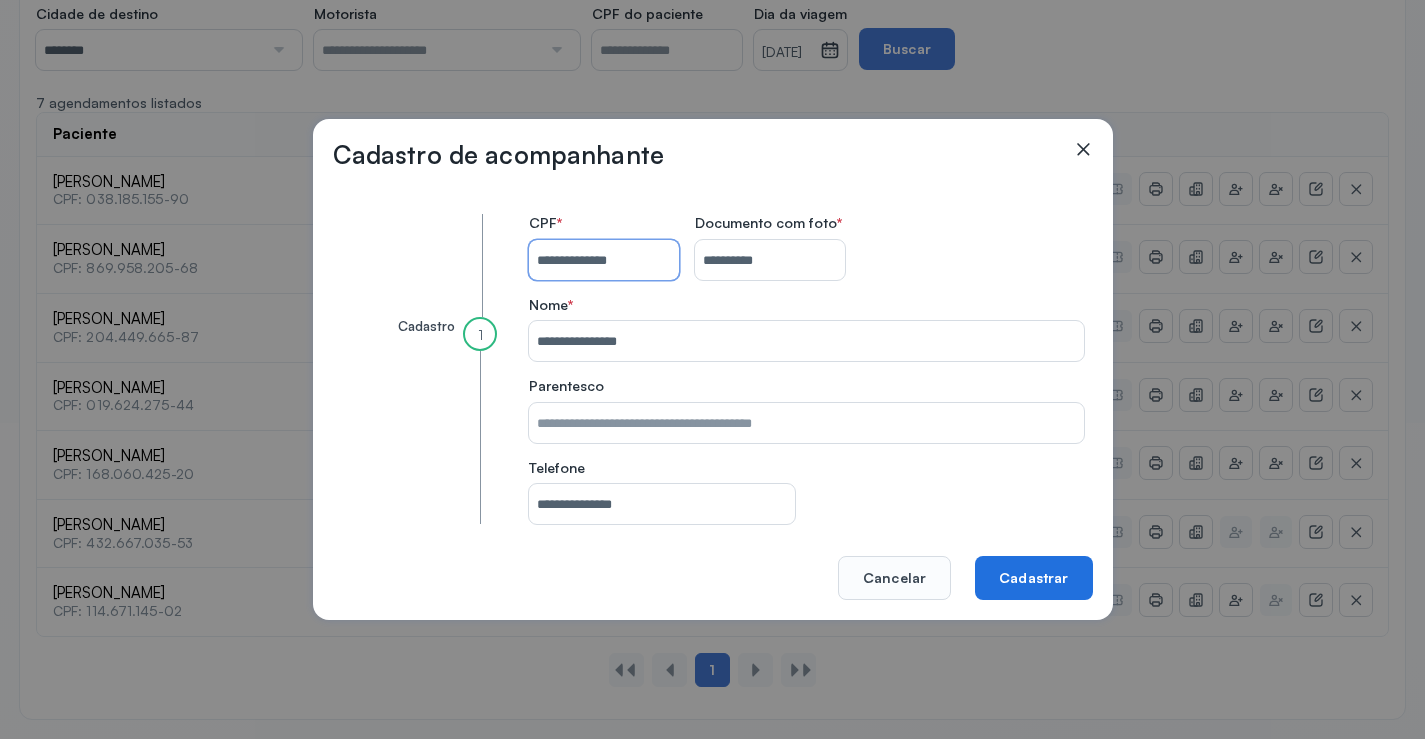 type on "**********" 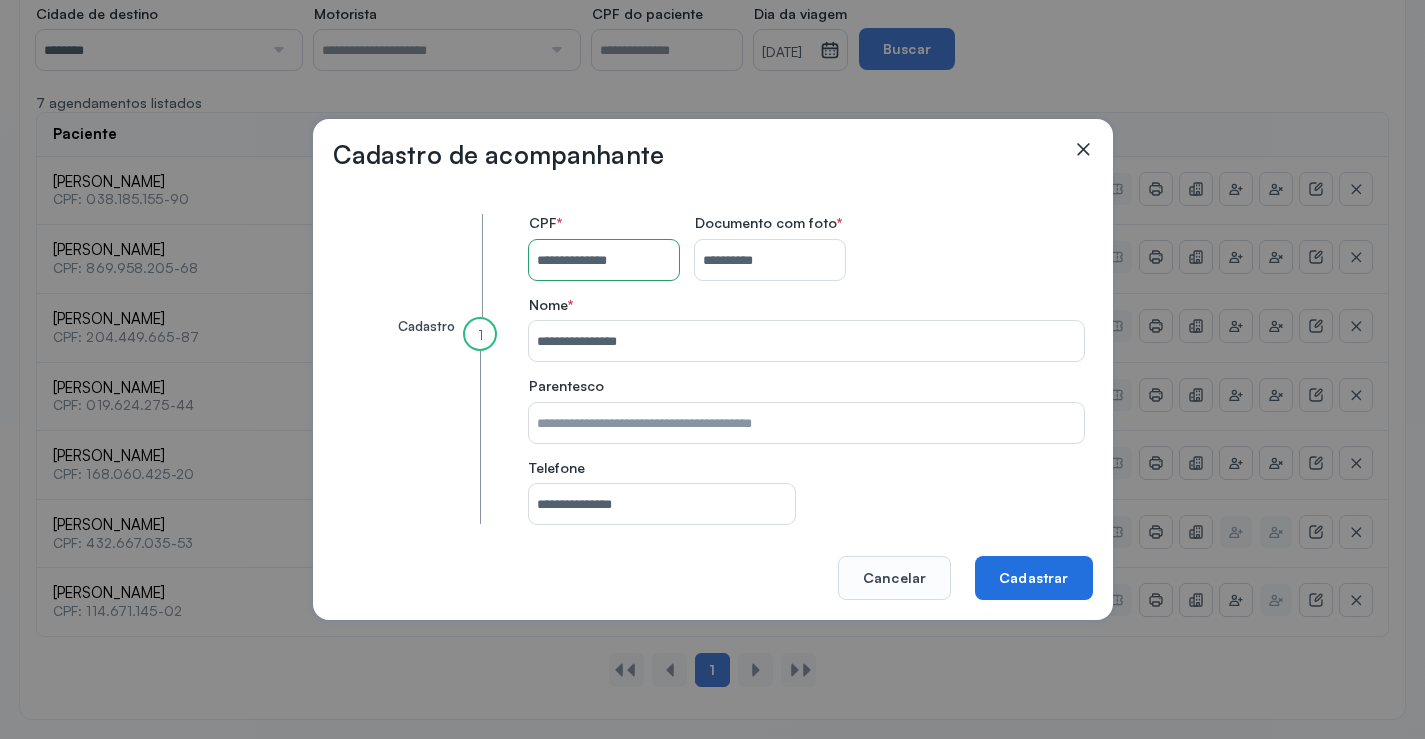 click on "Cadastrar" 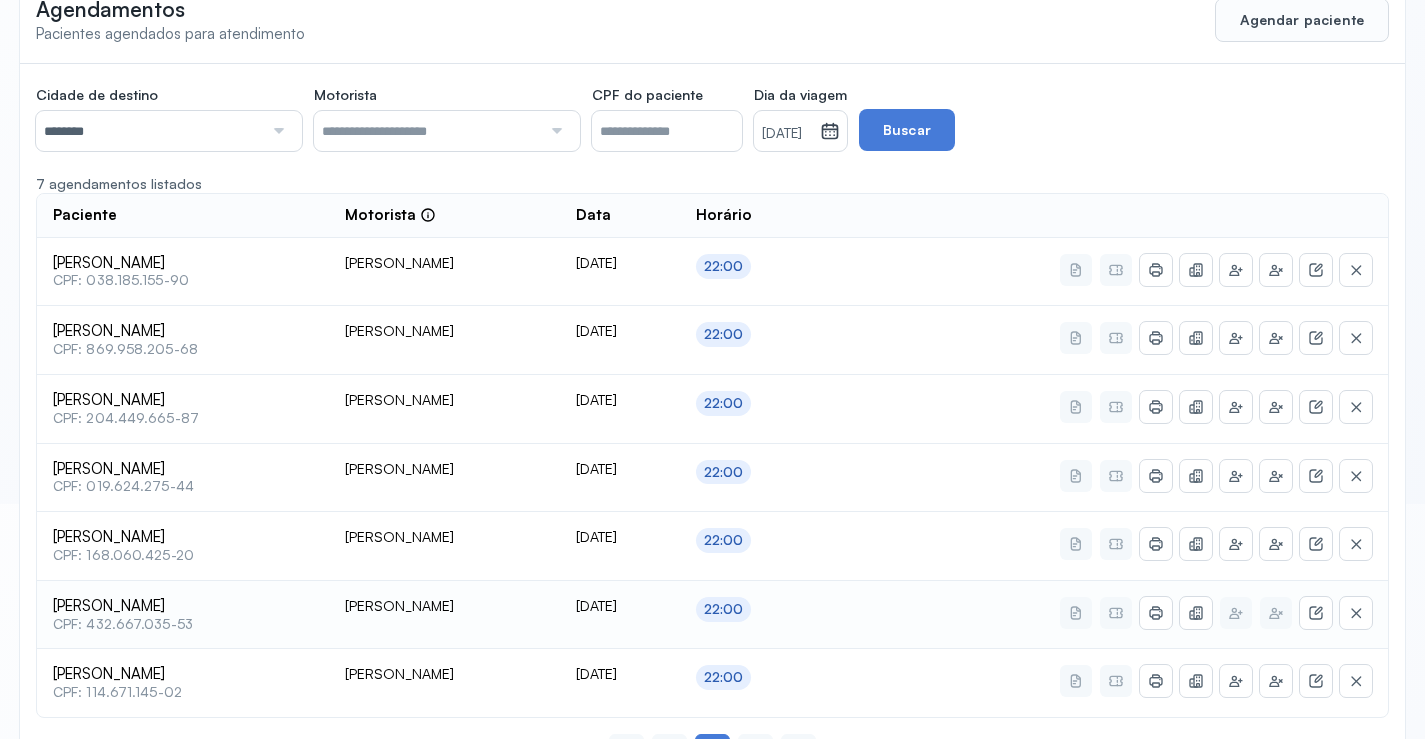 scroll, scrollTop: 316, scrollLeft: 0, axis: vertical 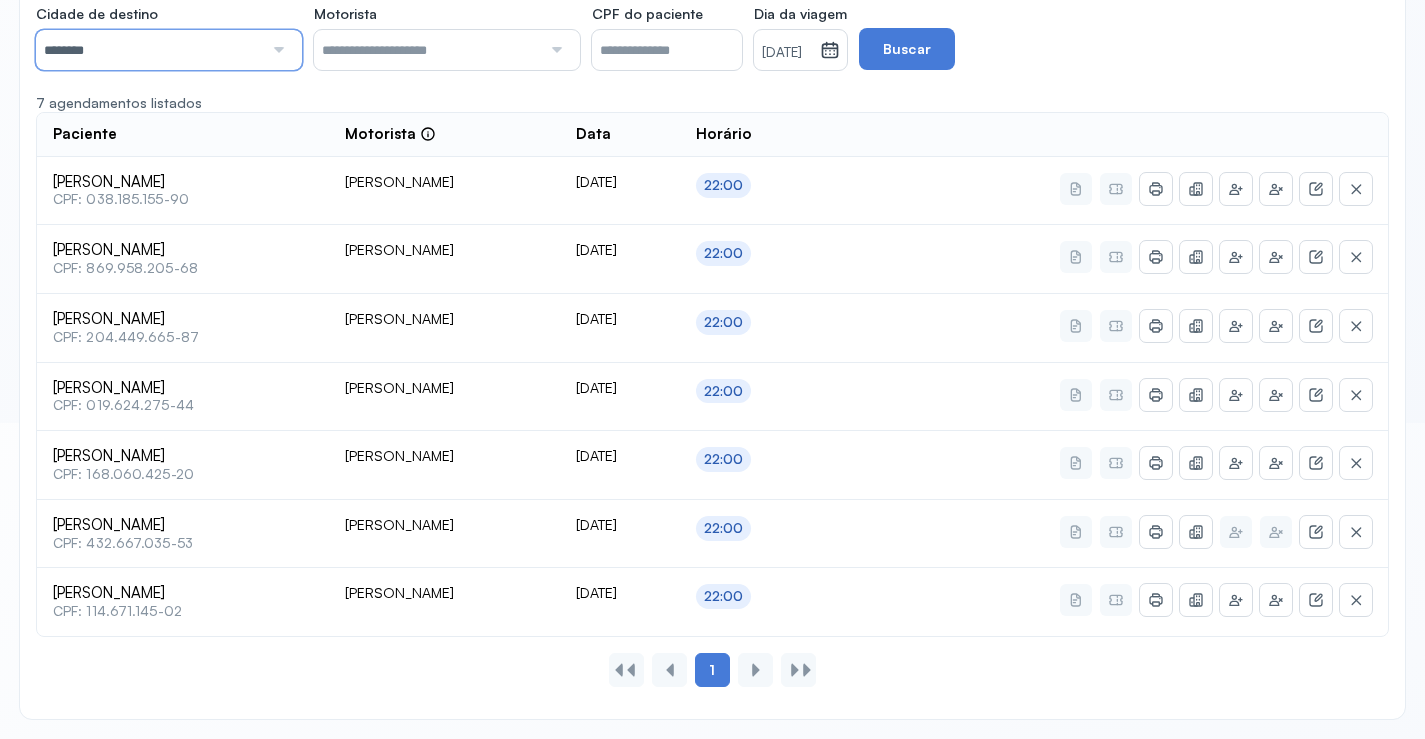 click on "********" at bounding box center (149, 50) 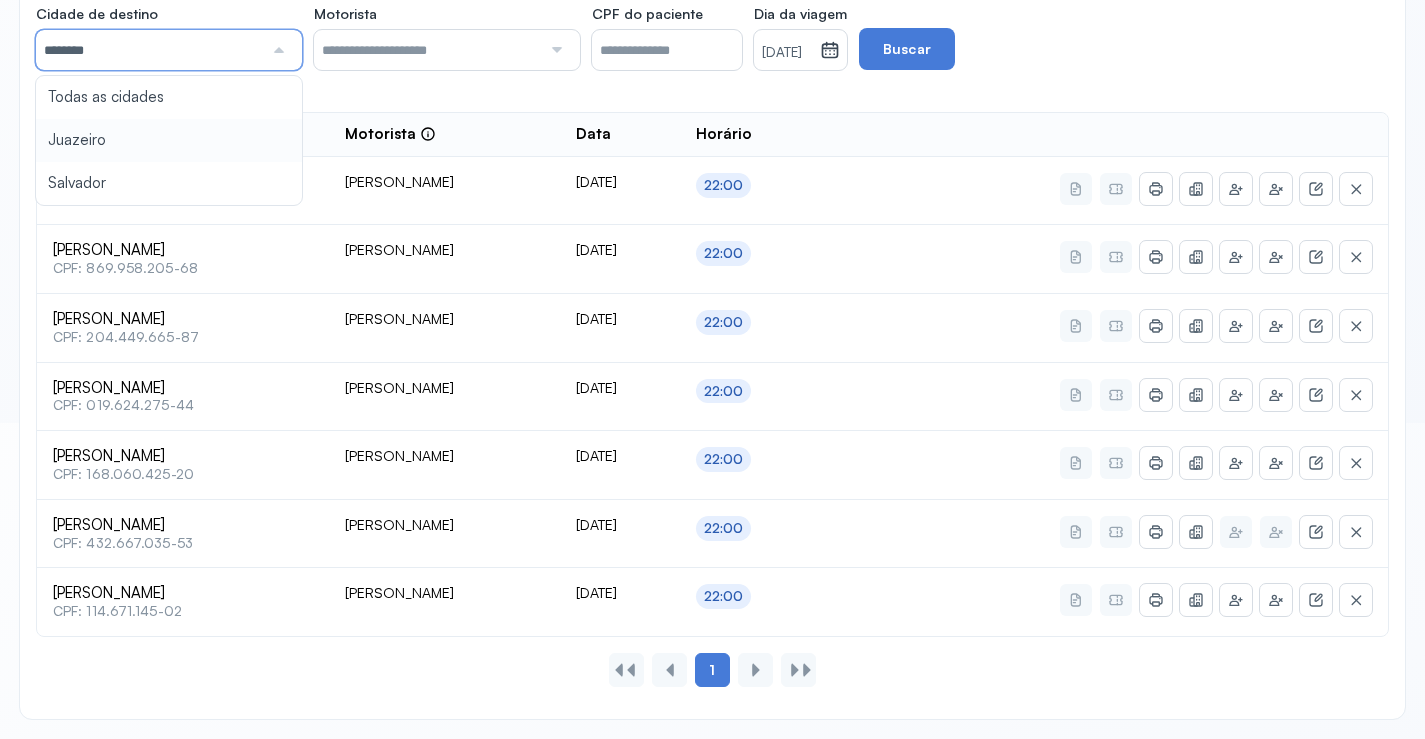 type on "********" 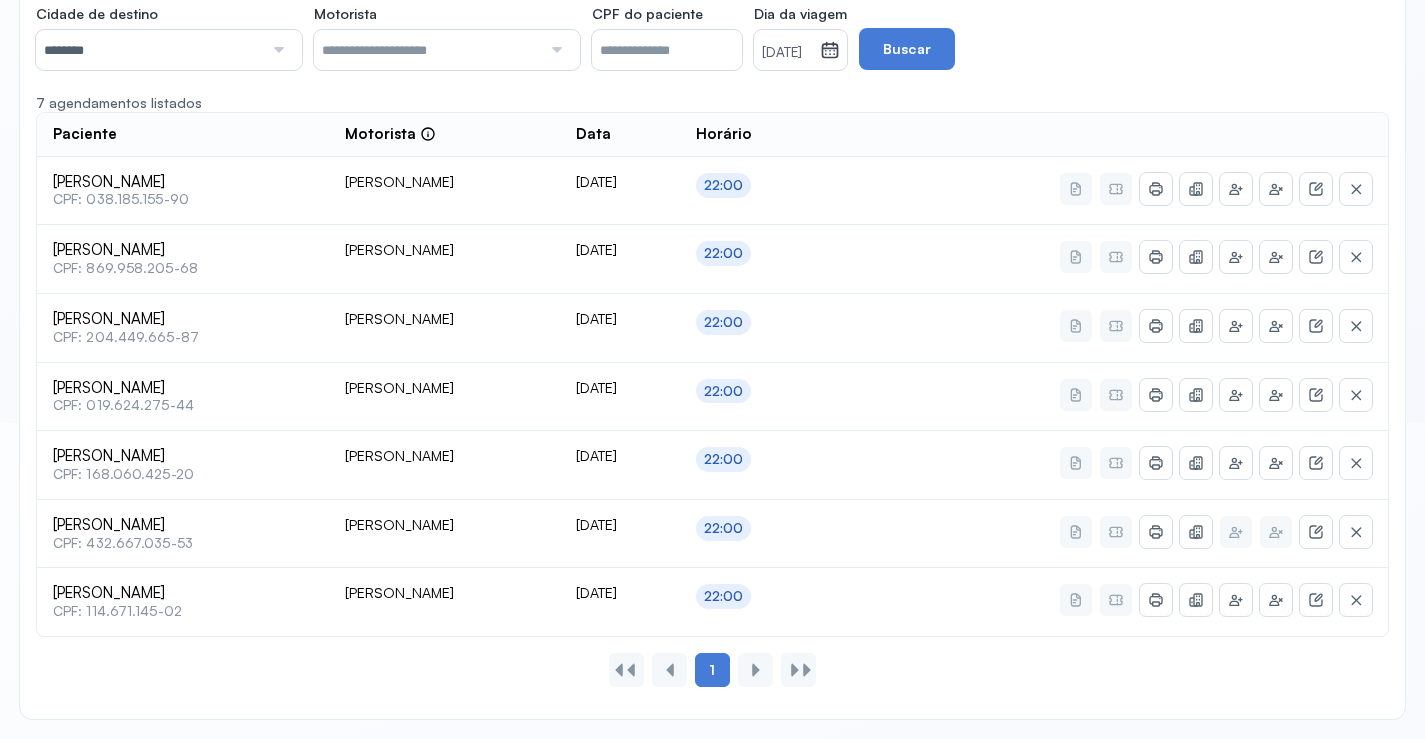 click on "[DATE]" at bounding box center (787, 53) 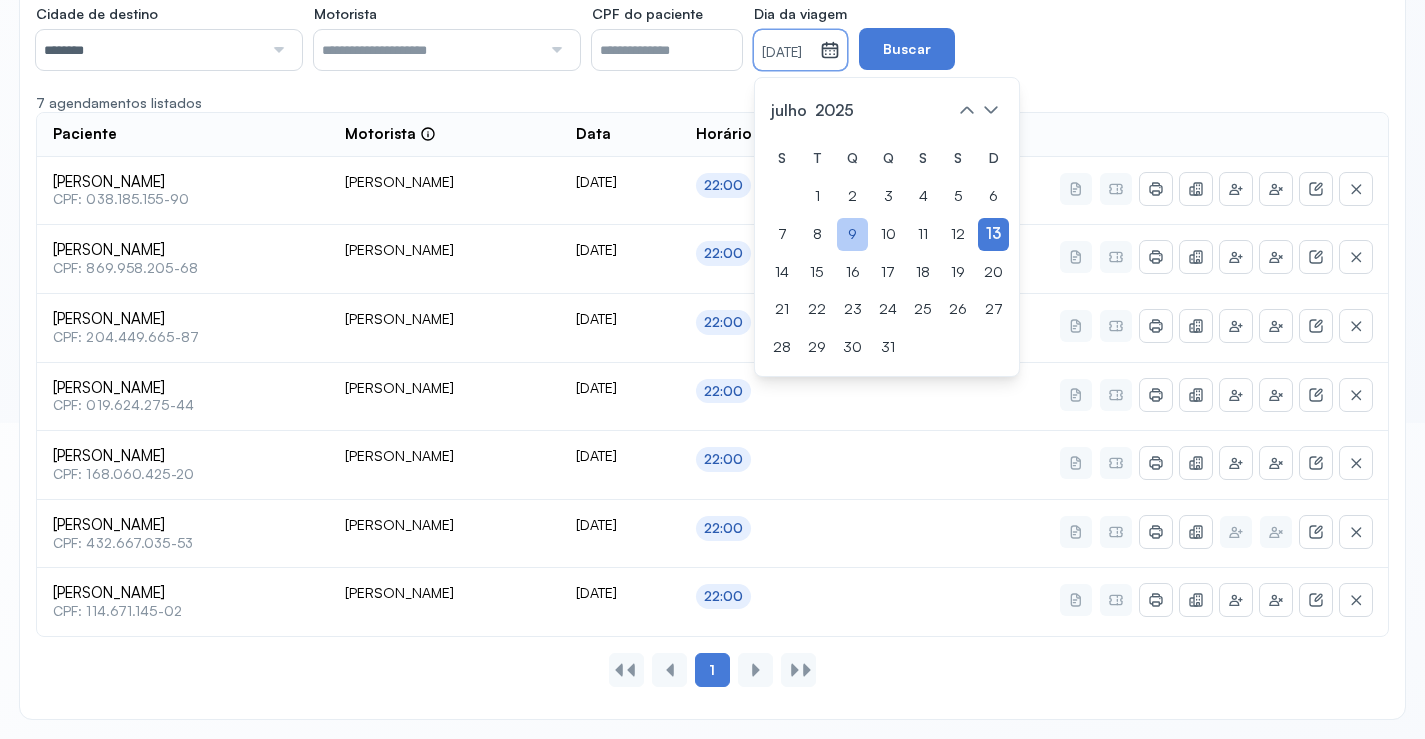 click on "9" 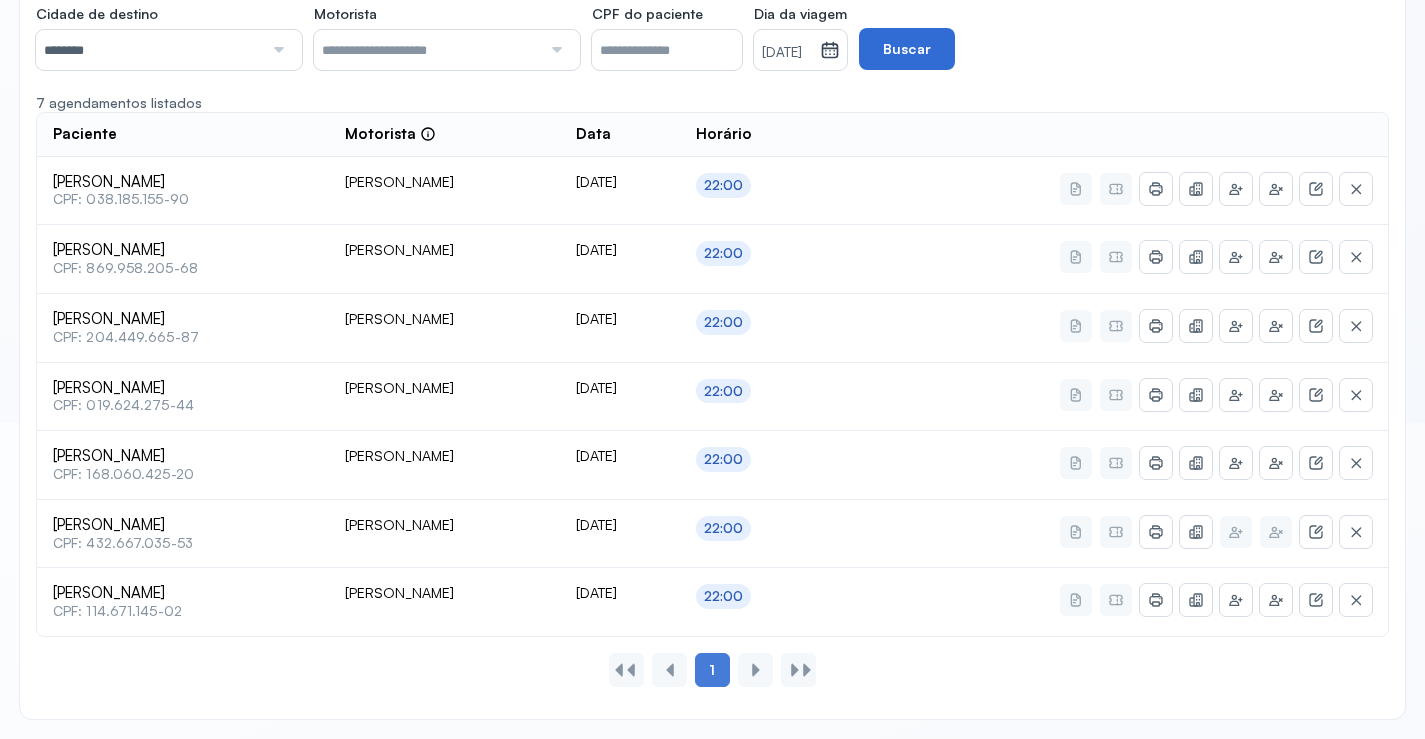 click on "Buscar" at bounding box center [907, 49] 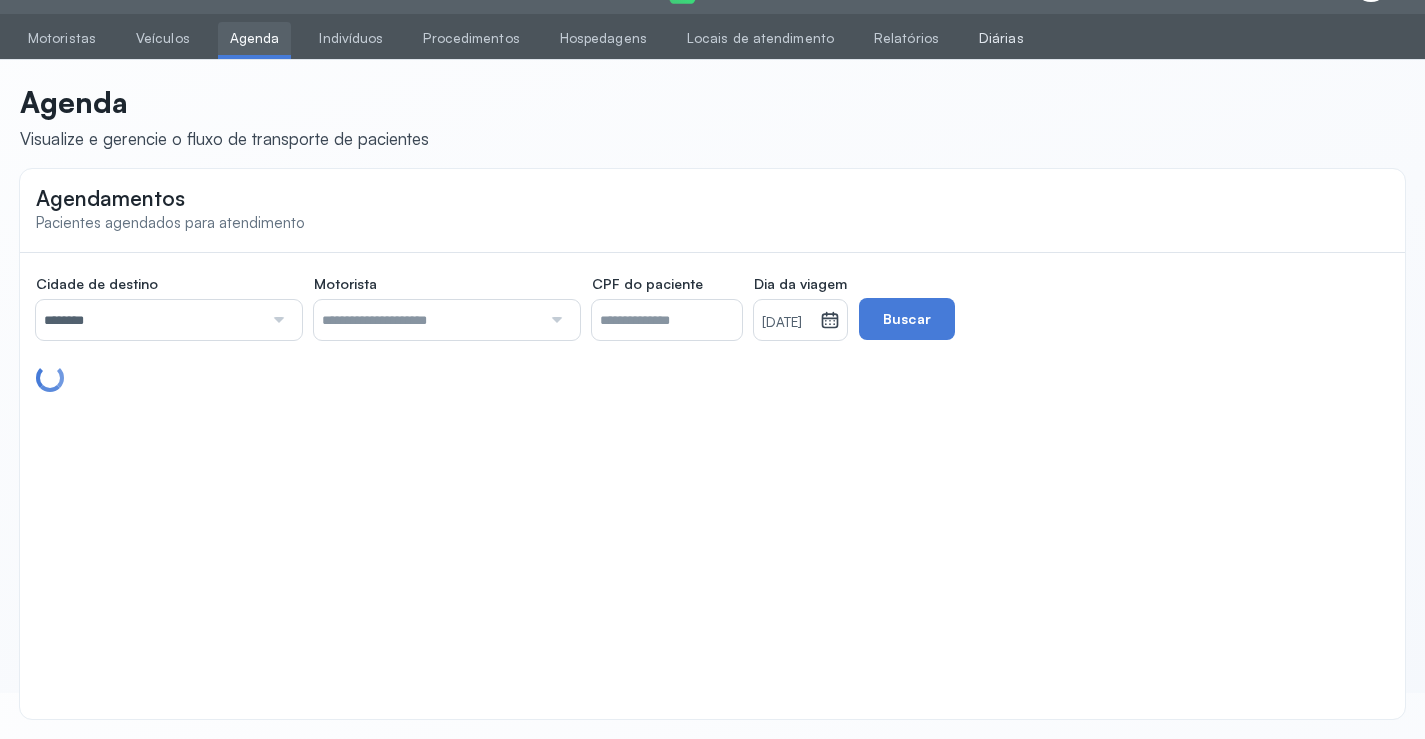scroll, scrollTop: 179, scrollLeft: 0, axis: vertical 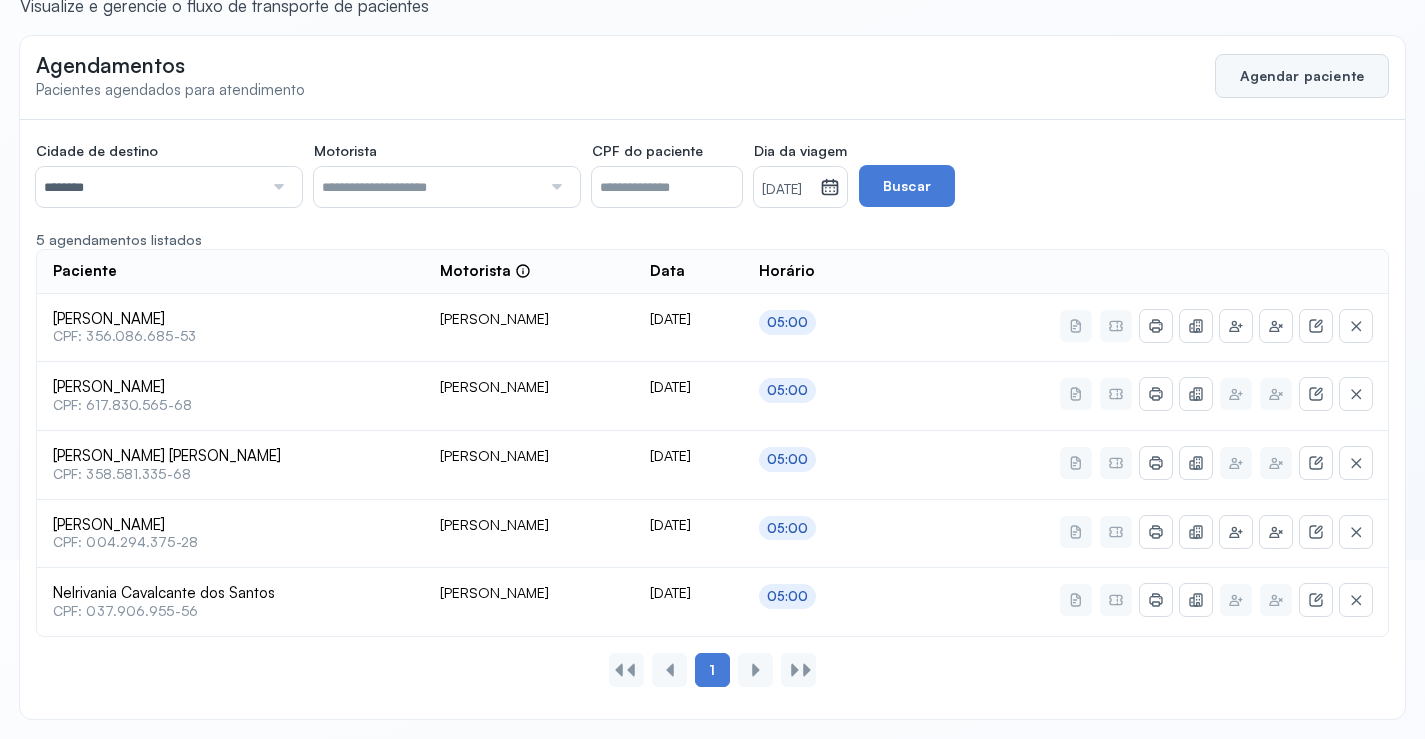 click on "Agendar paciente" 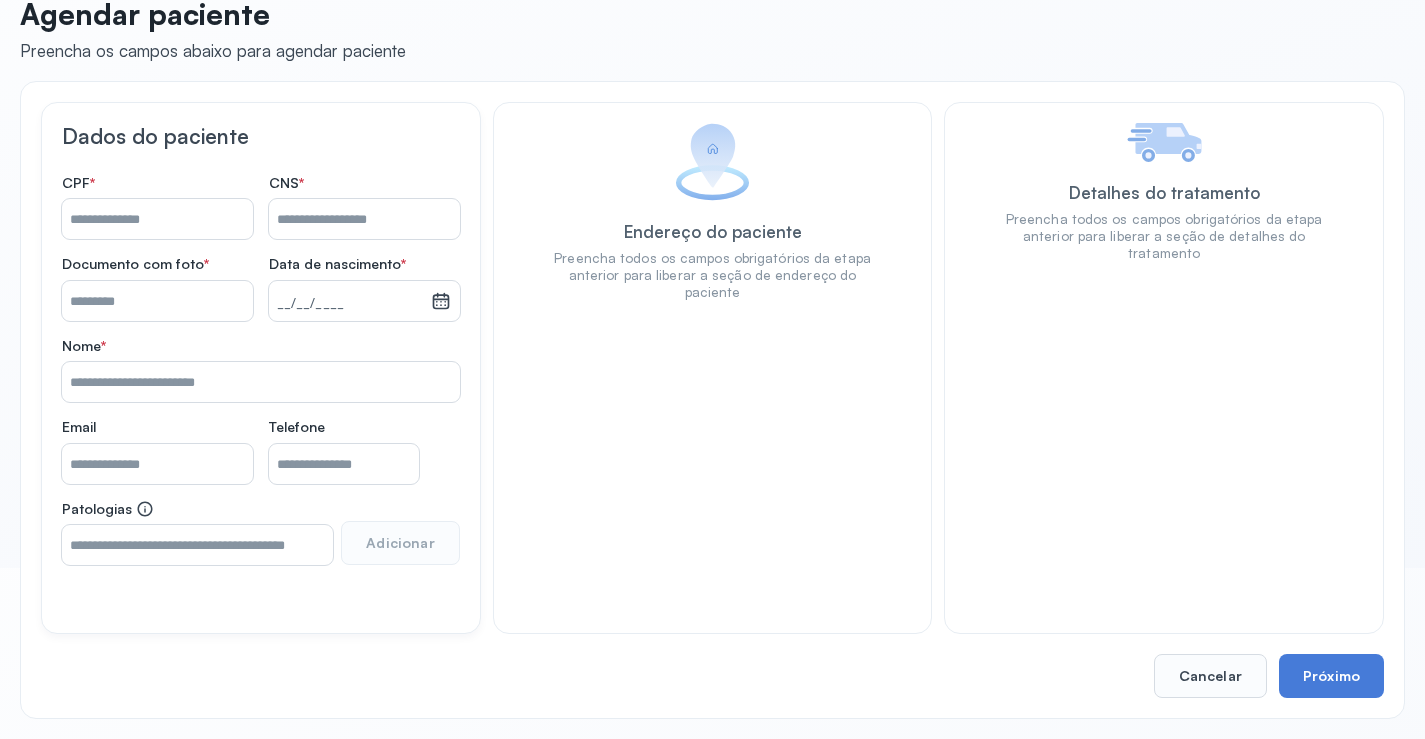 scroll, scrollTop: 171, scrollLeft: 0, axis: vertical 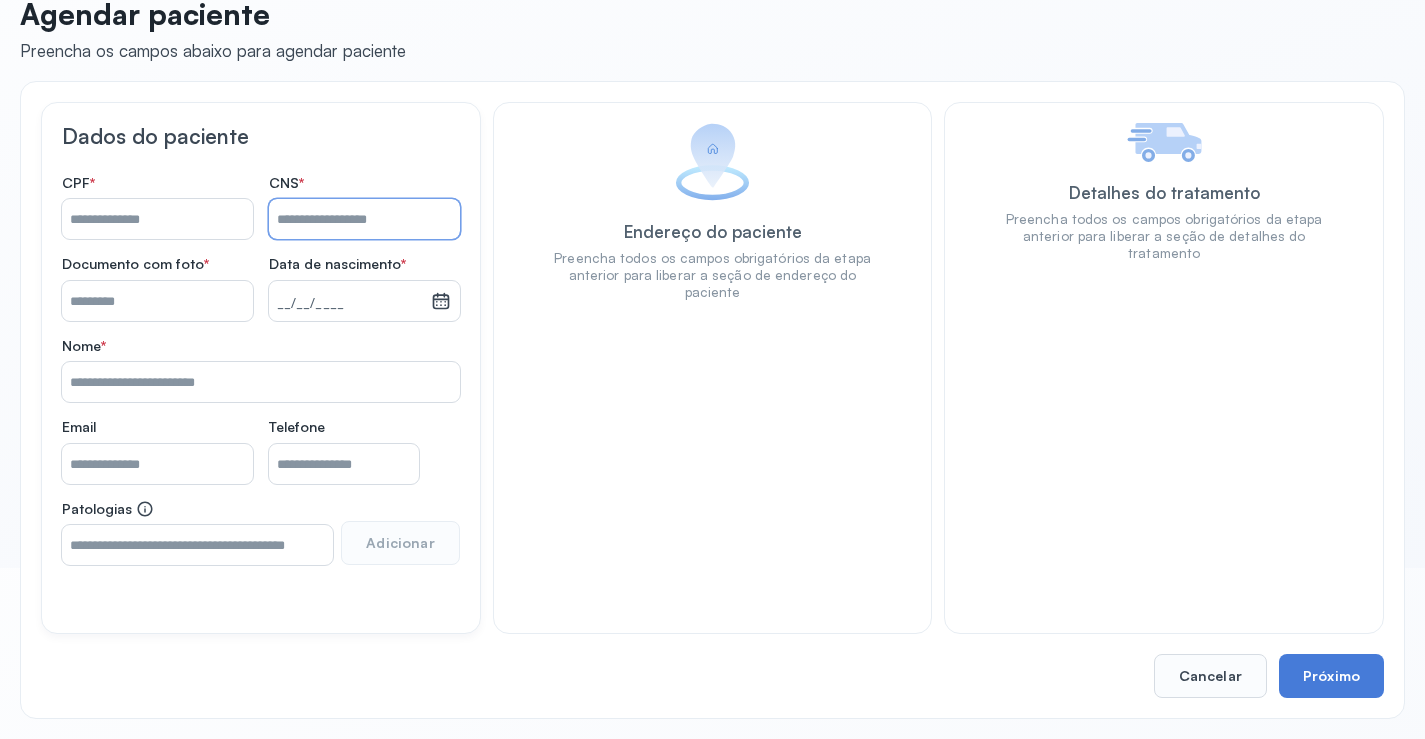 click on "Nome   *" at bounding box center (364, 219) 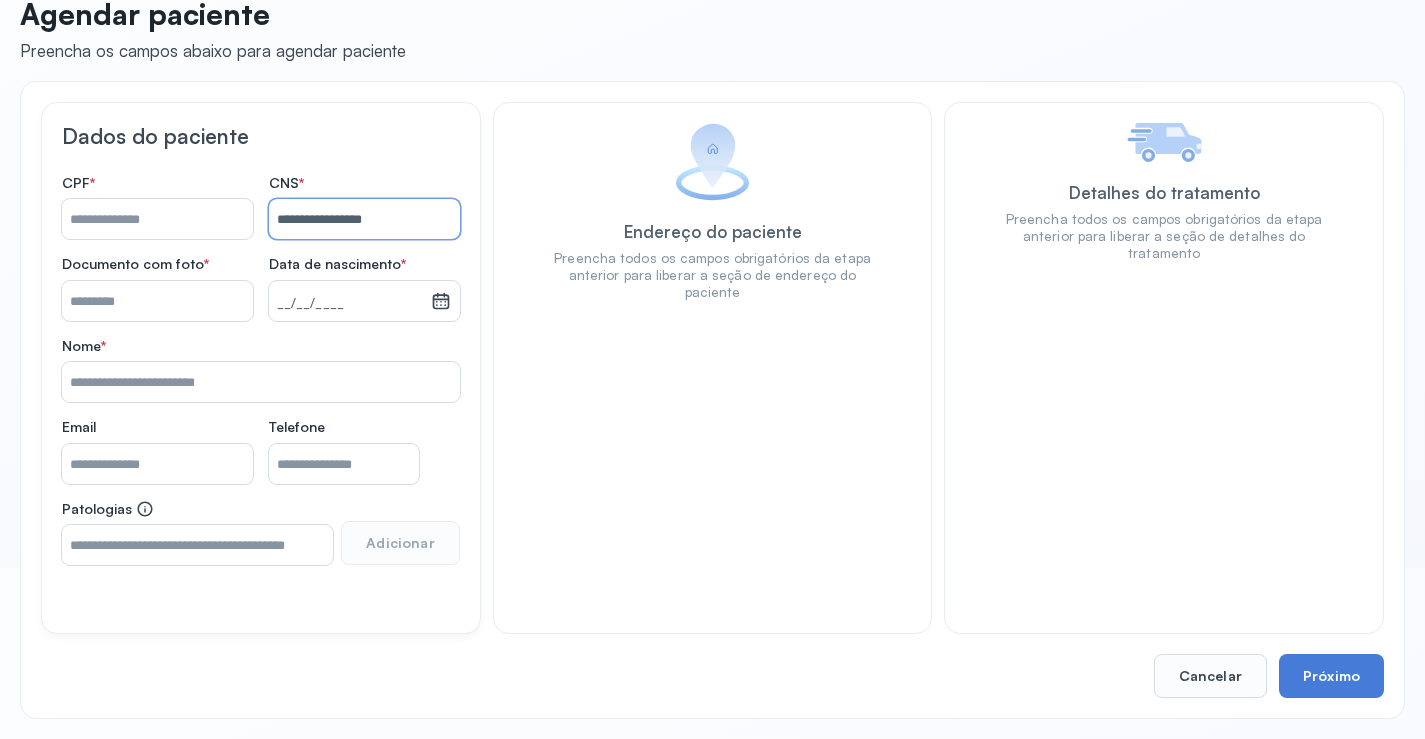 type on "**********" 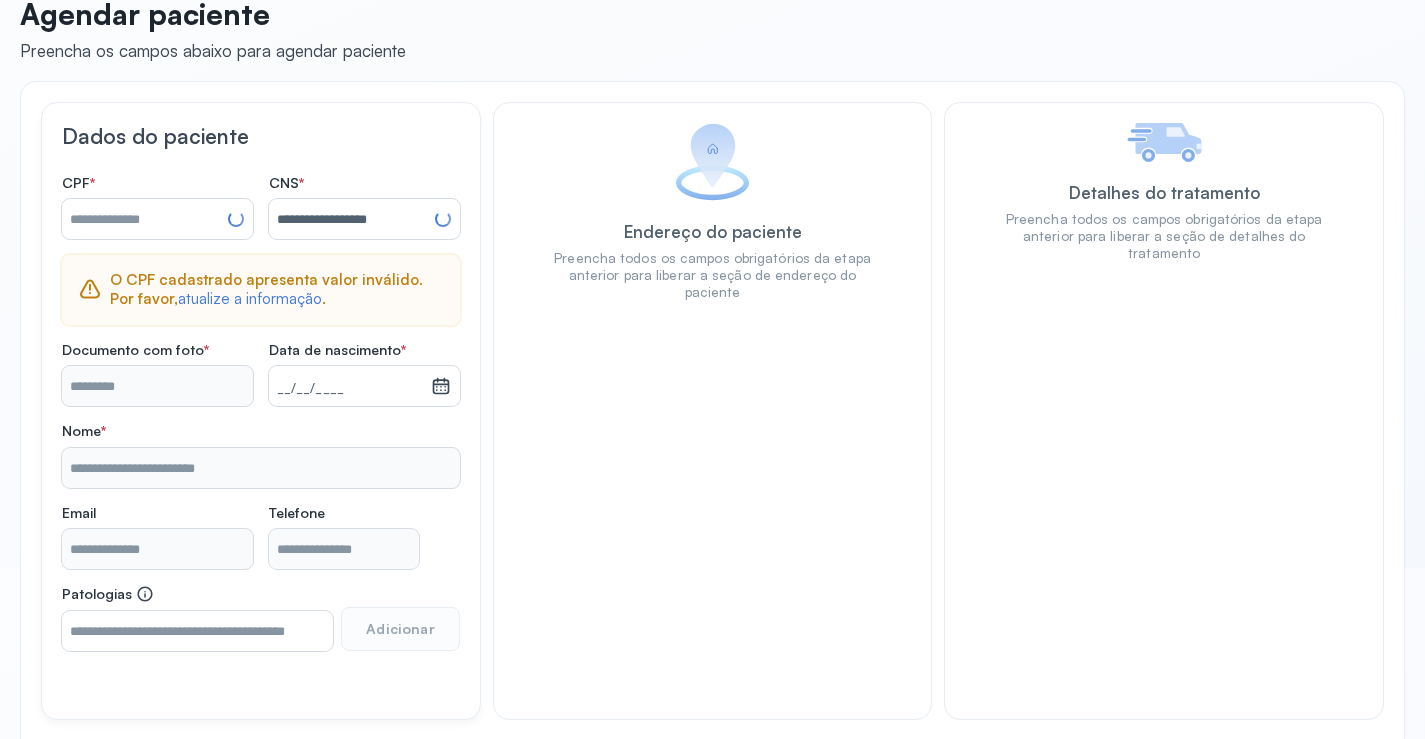 type on "**********" 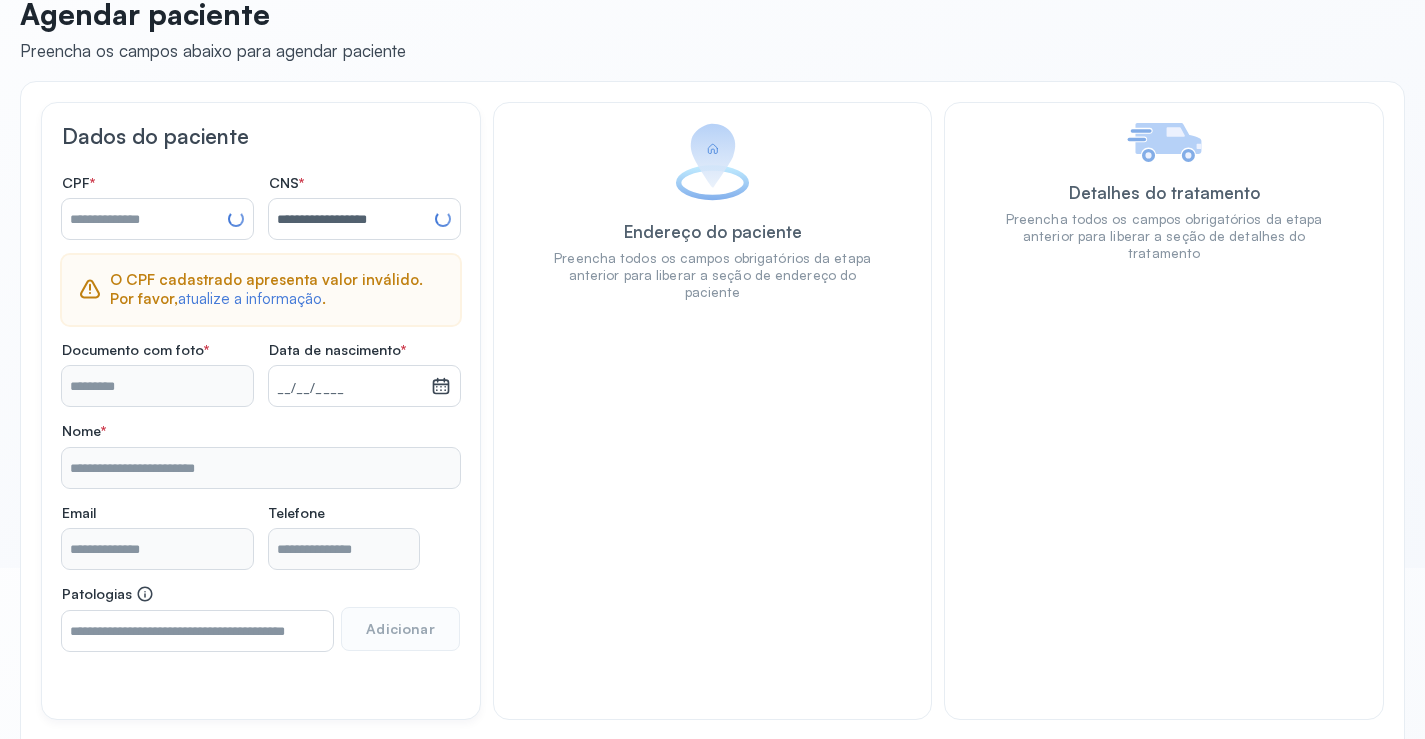 type on "**********" 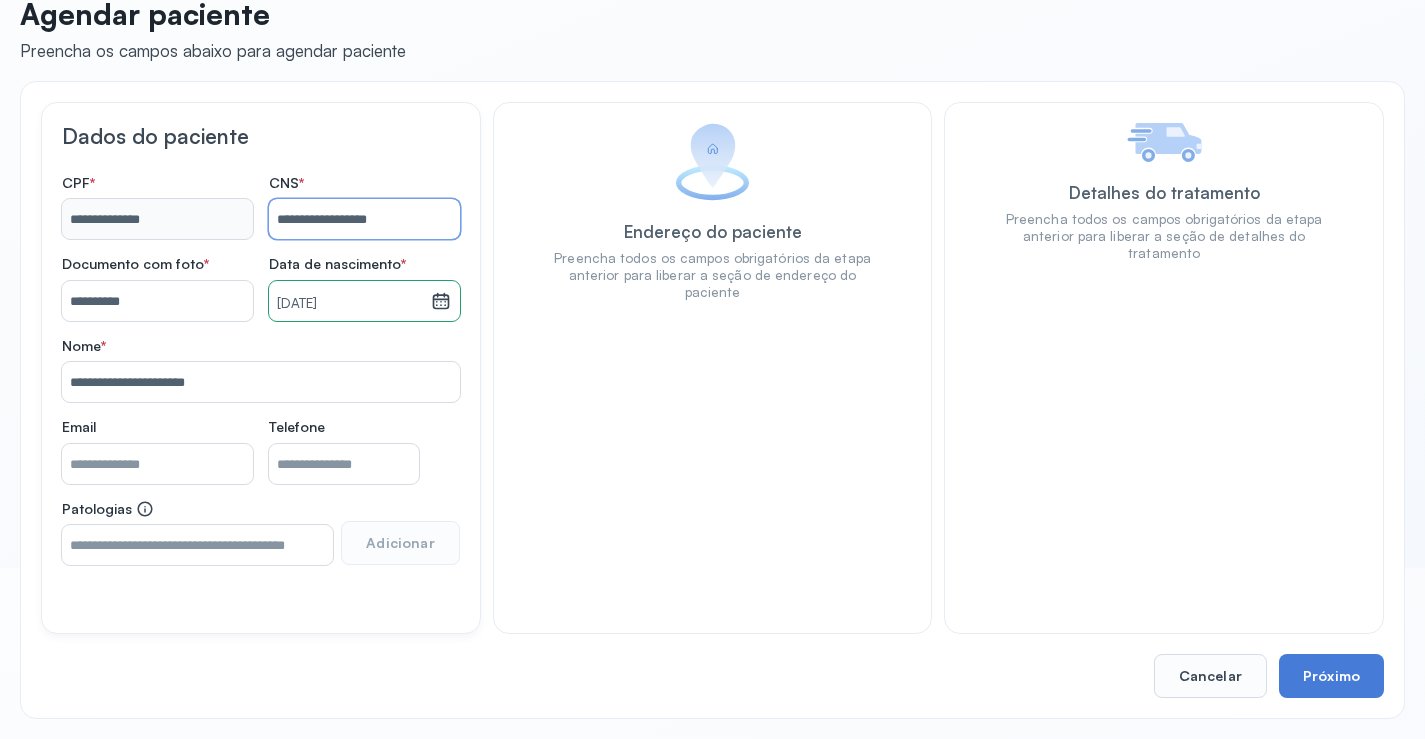 type on "**********" 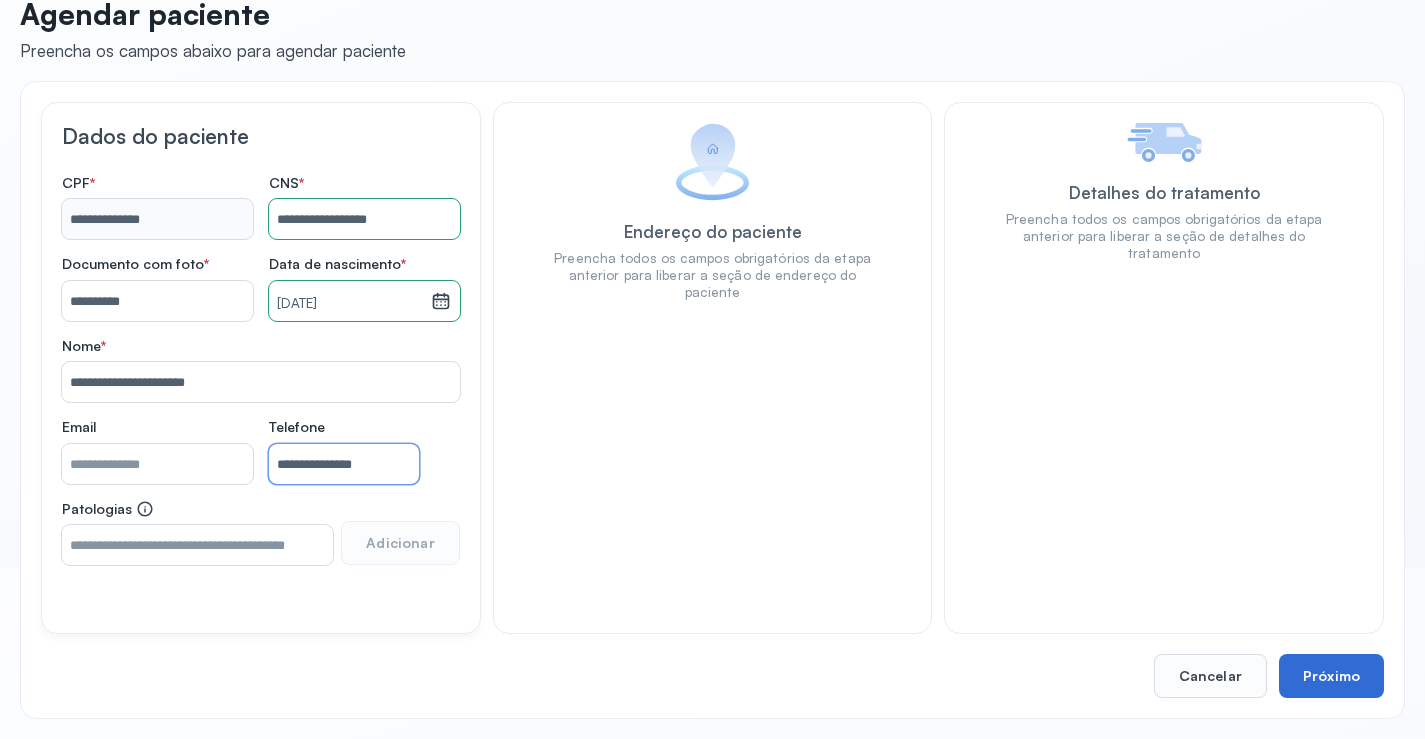 type on "**********" 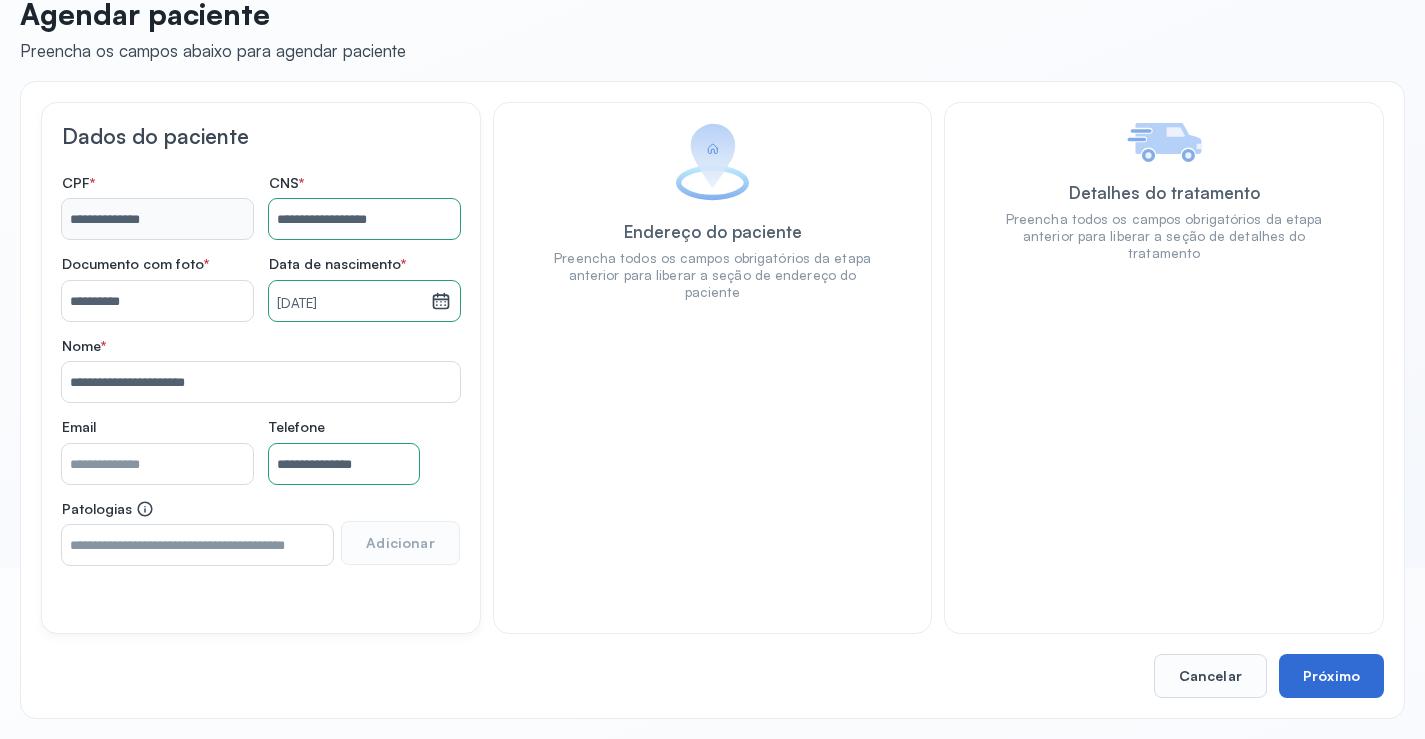 click on "Próximo" at bounding box center [1331, 676] 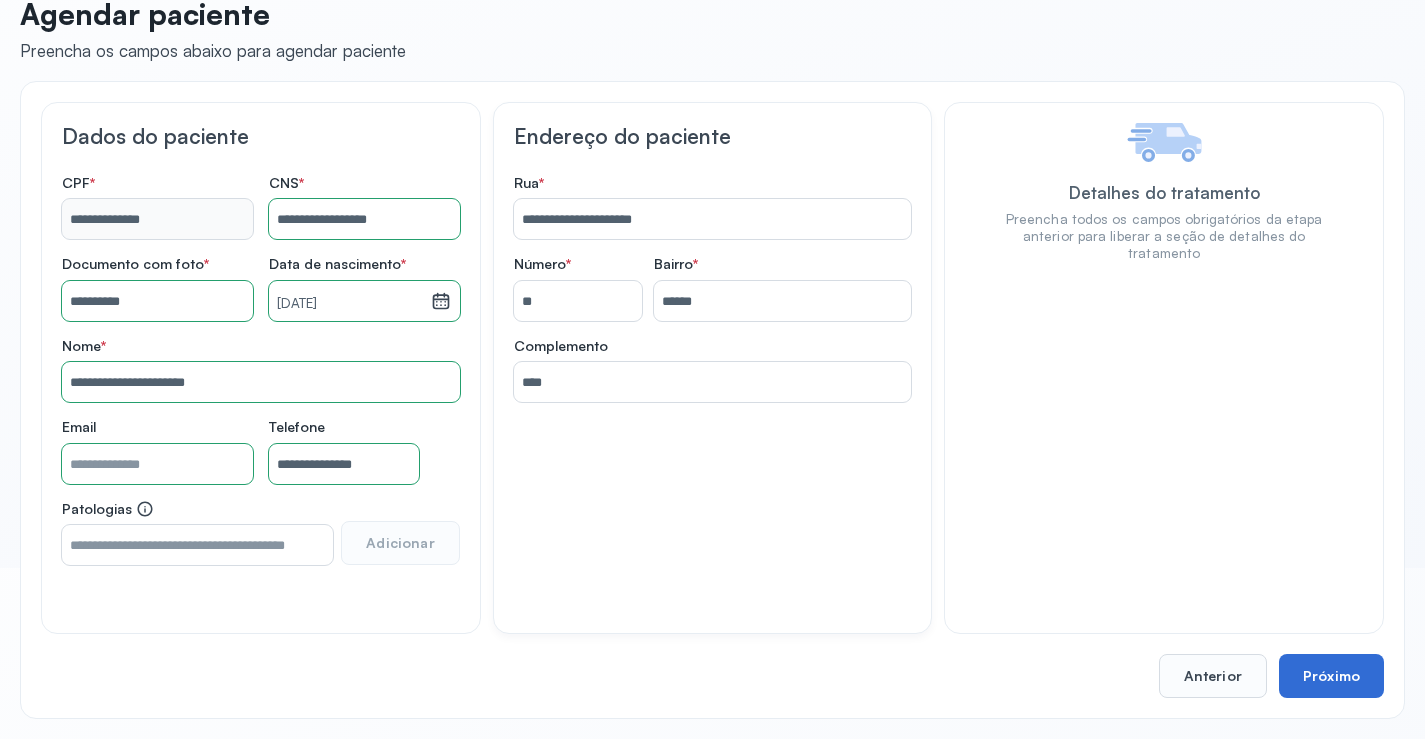 click on "Próximo" at bounding box center [1331, 676] 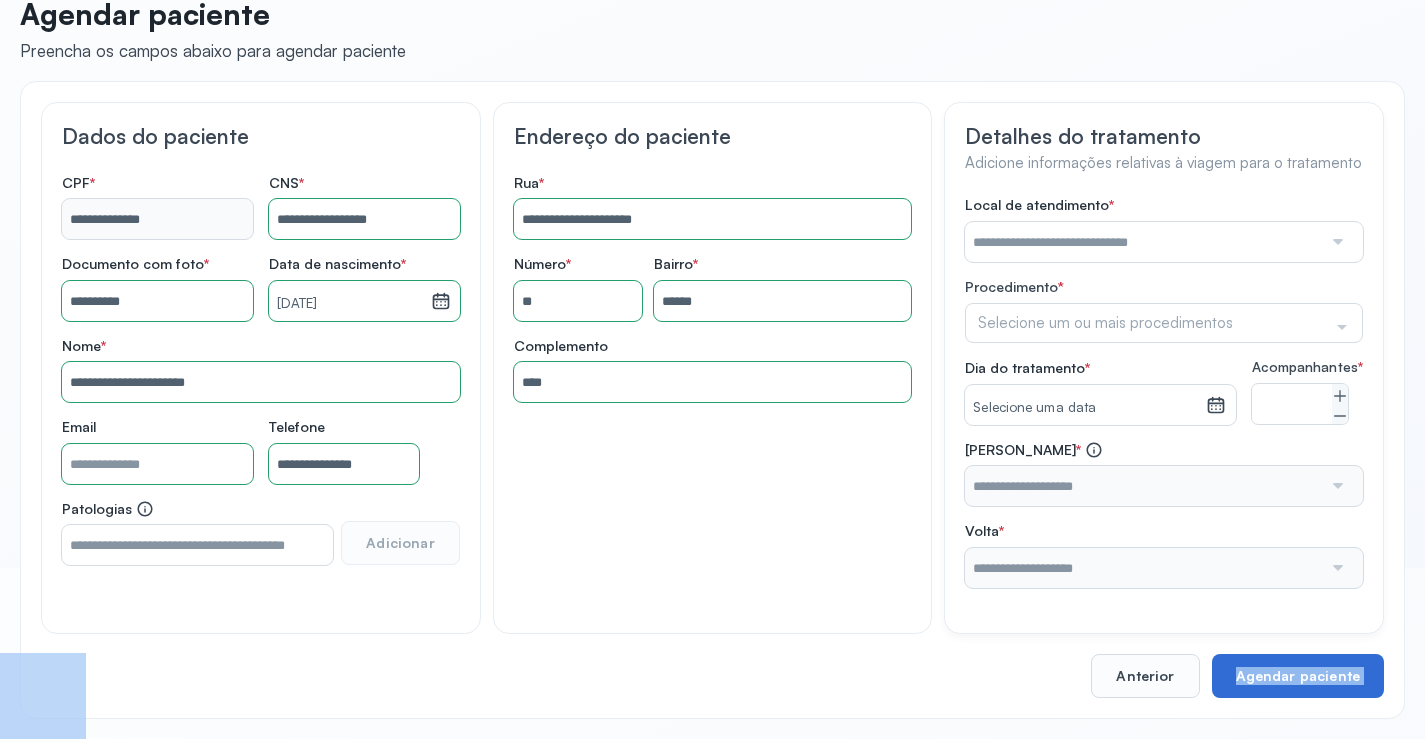 click on "**********" at bounding box center (712, 400) 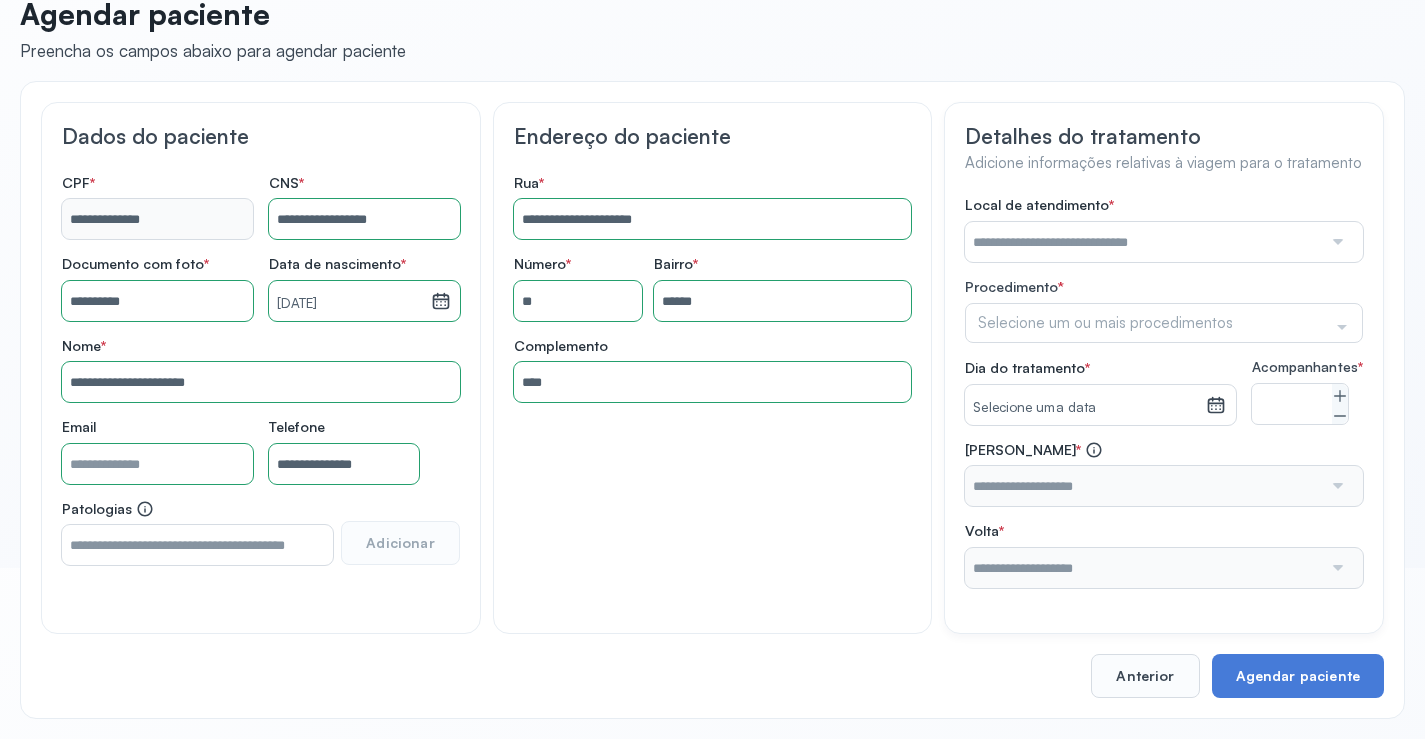 click at bounding box center (1143, 242) 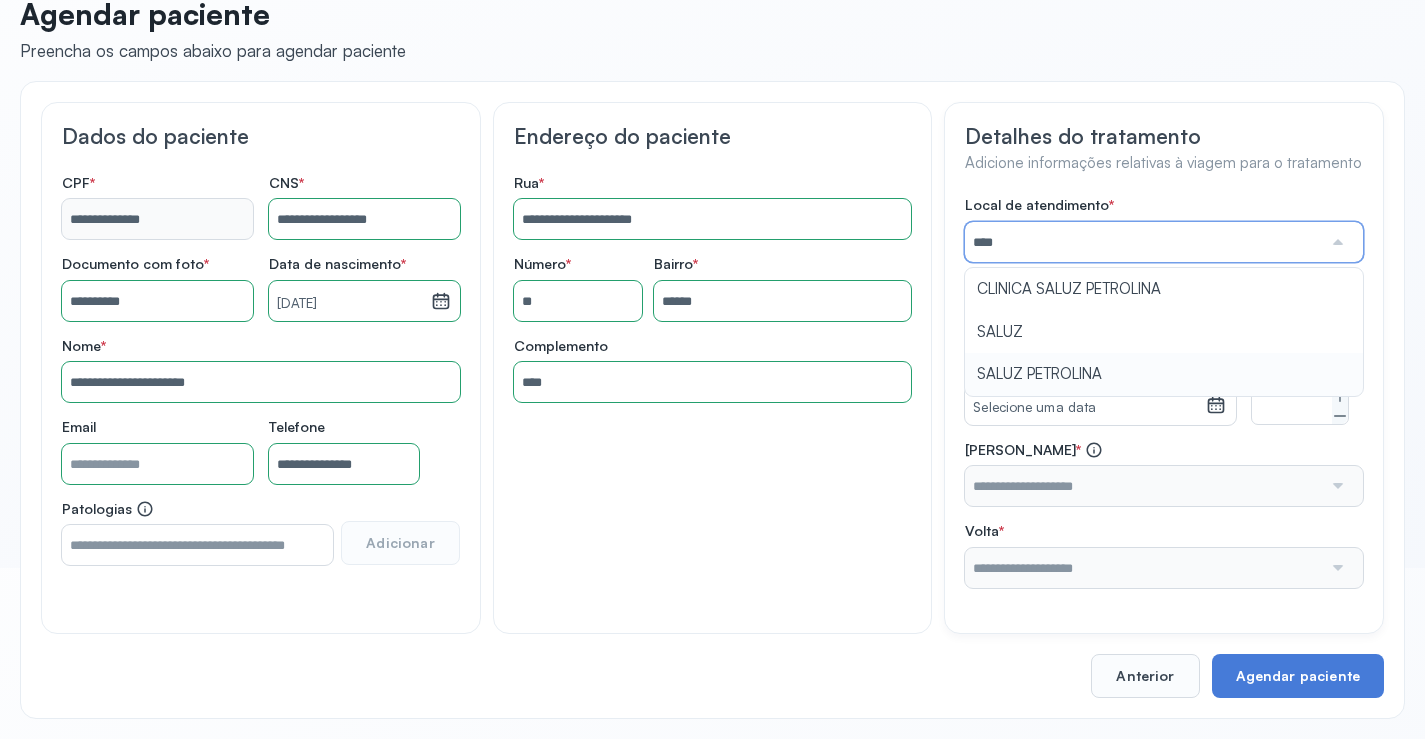 type on "**********" 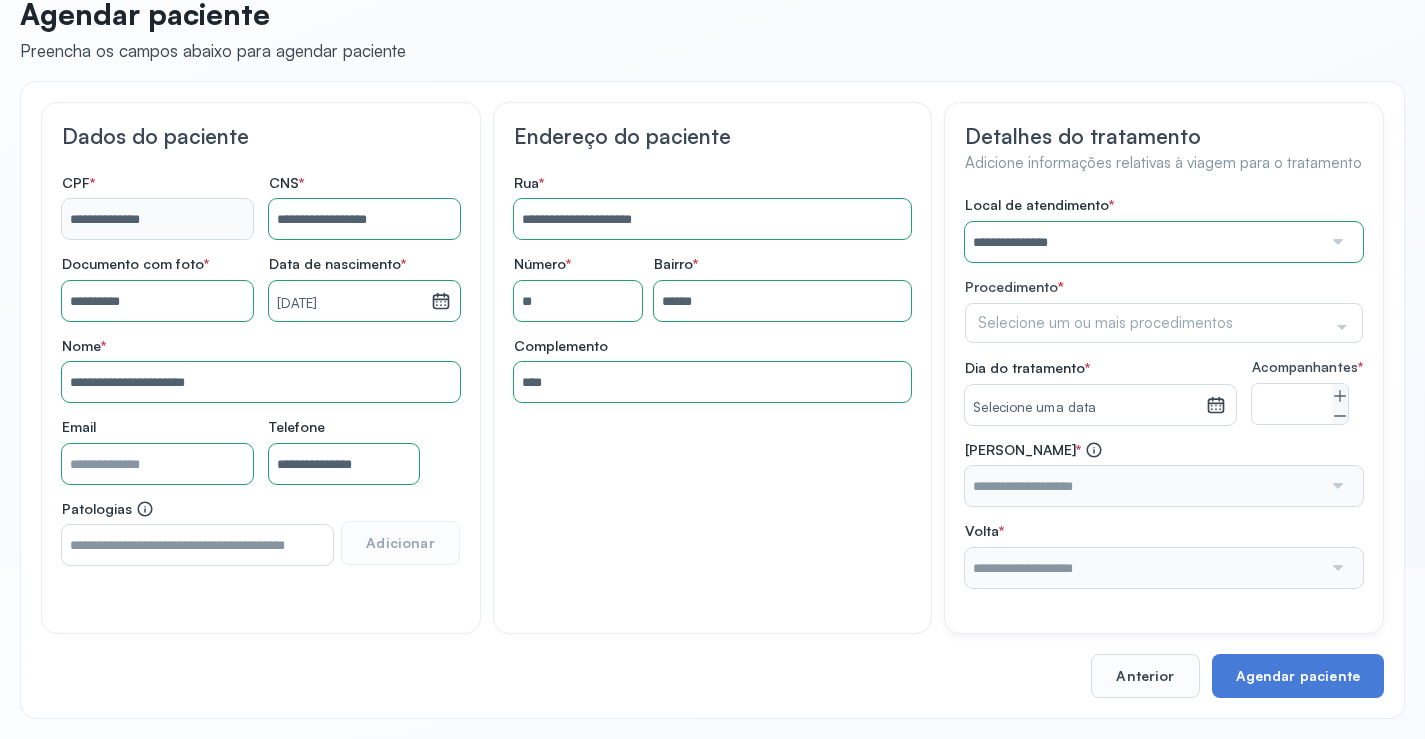 click on "**********" at bounding box center (1164, 392) 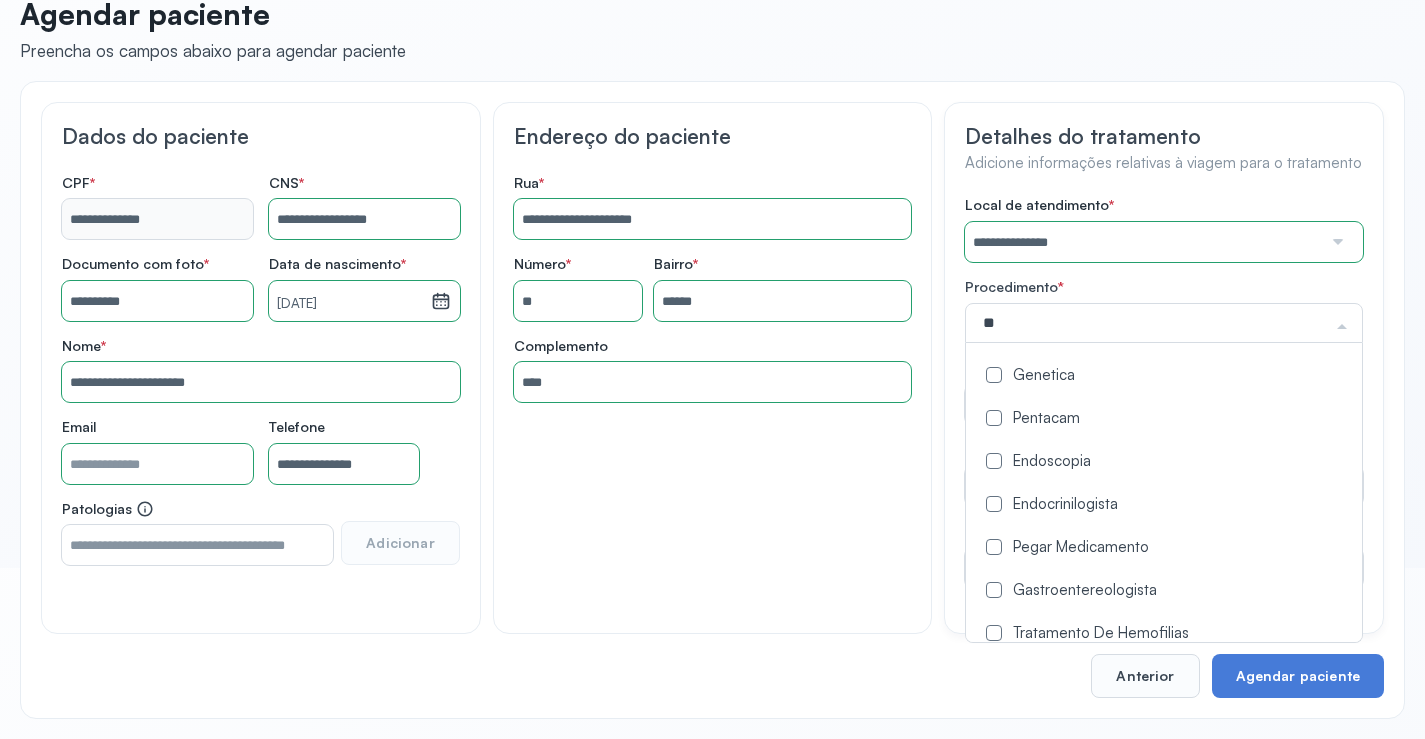 type on "*" 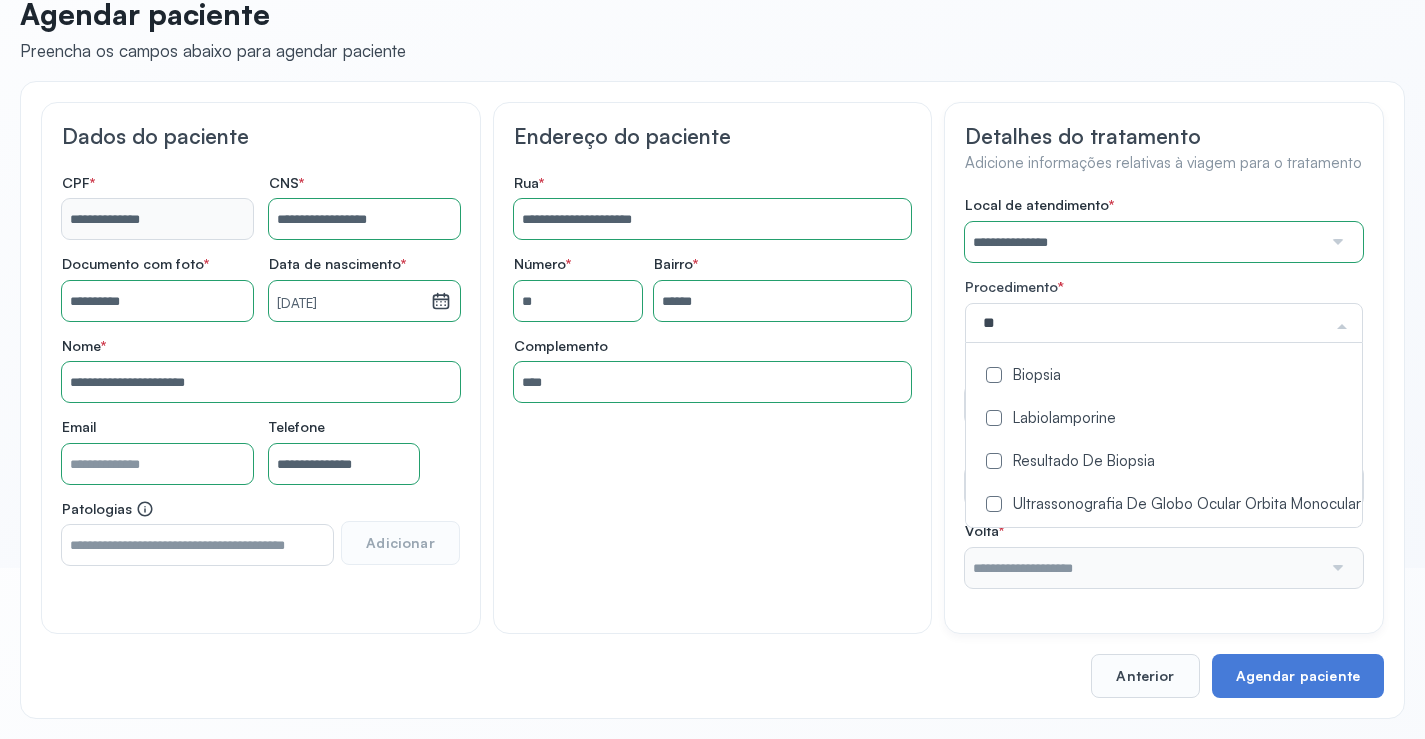 type on "***" 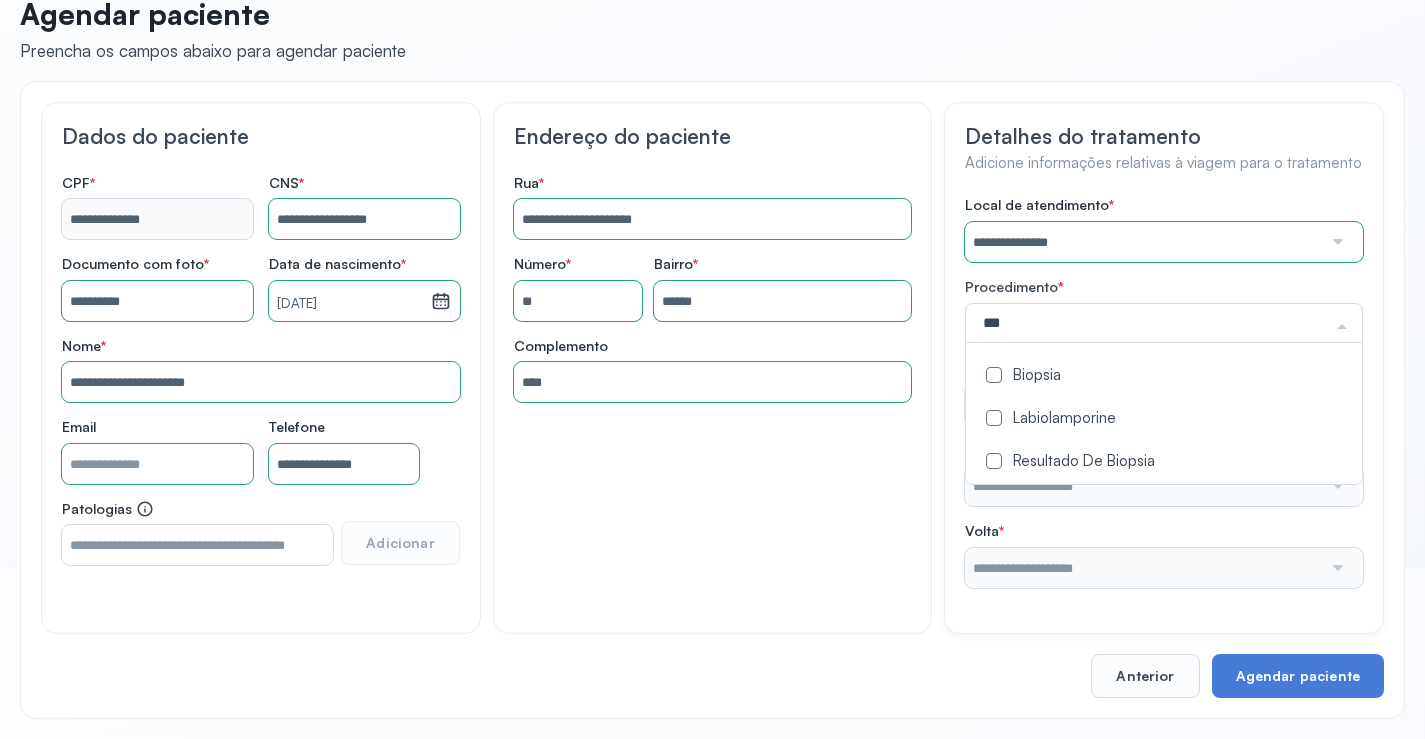 drag, startPoint x: 1025, startPoint y: 365, endPoint x: 1007, endPoint y: 414, distance: 52.201534 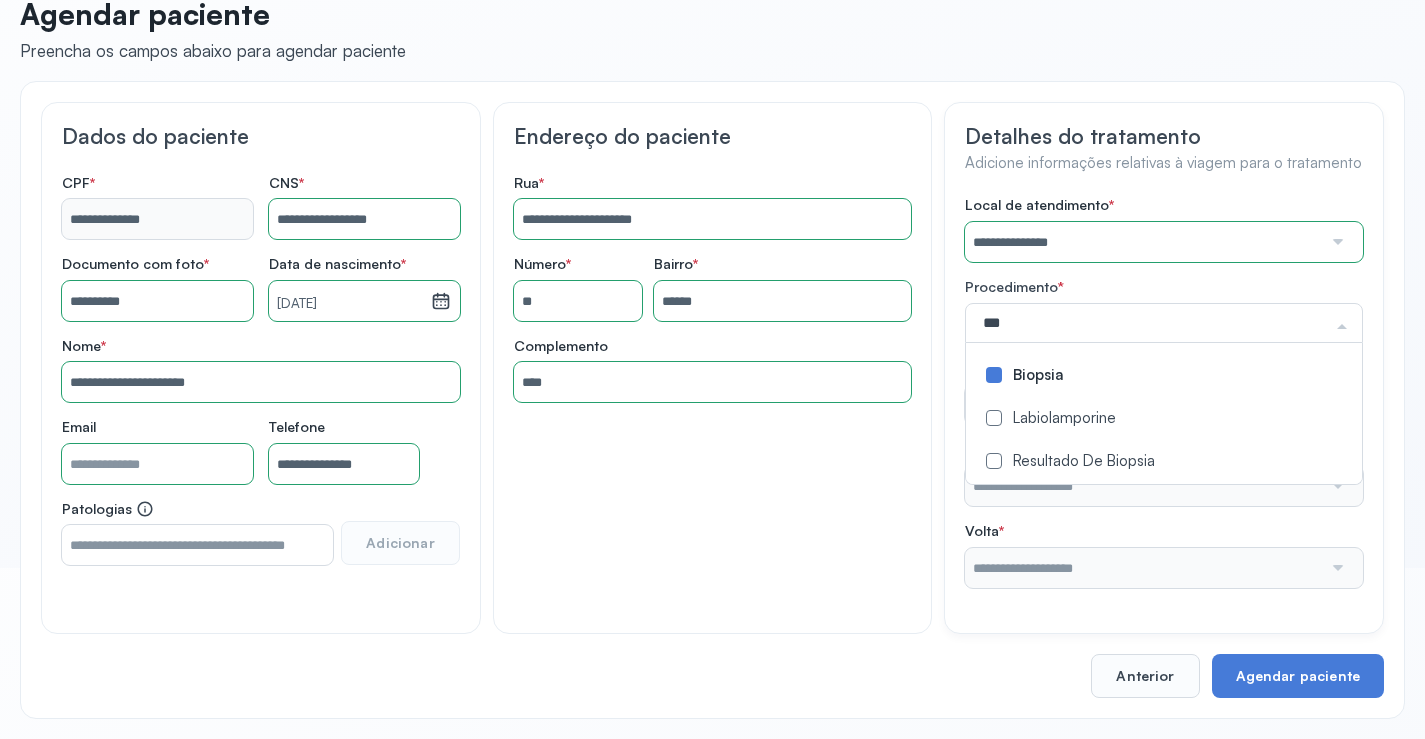 drag, startPoint x: 1023, startPoint y: 457, endPoint x: 1005, endPoint y: 390, distance: 69.375786 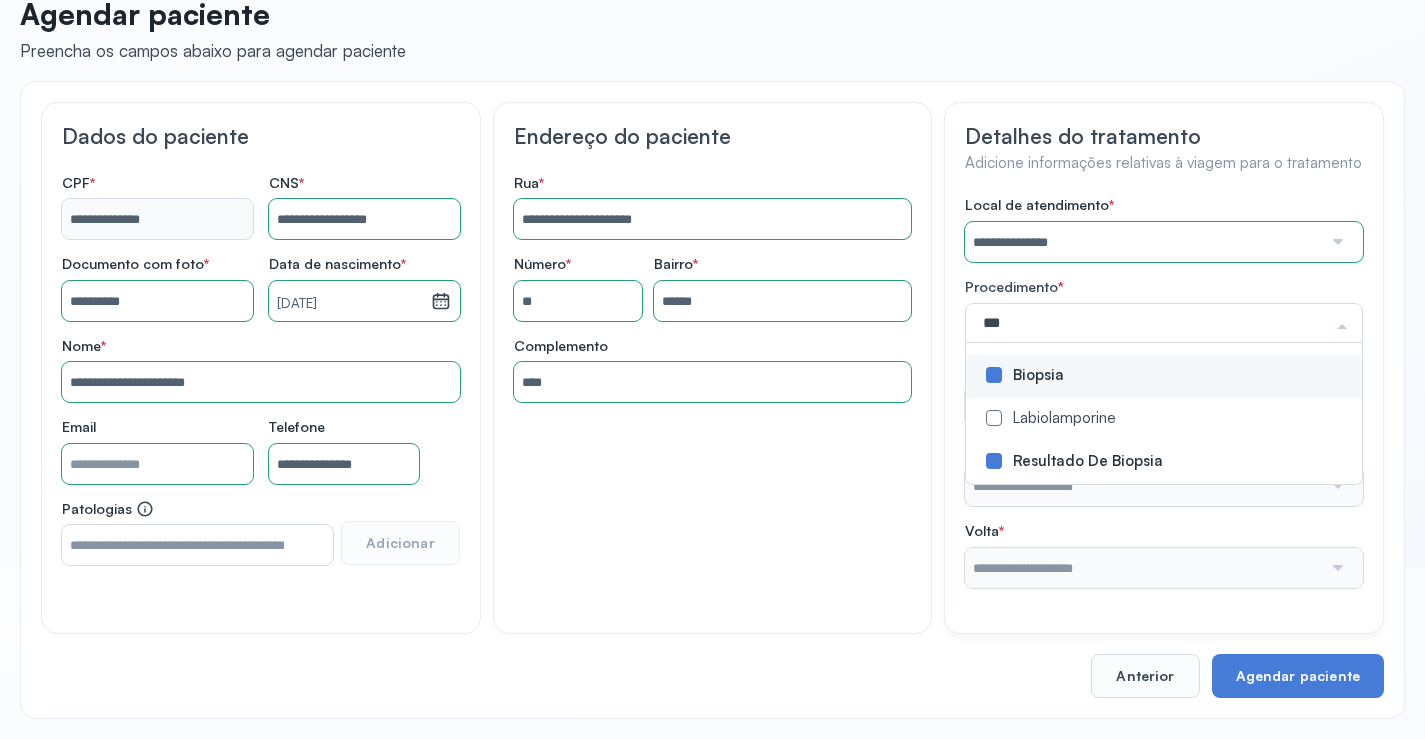 click on "Biopsia" 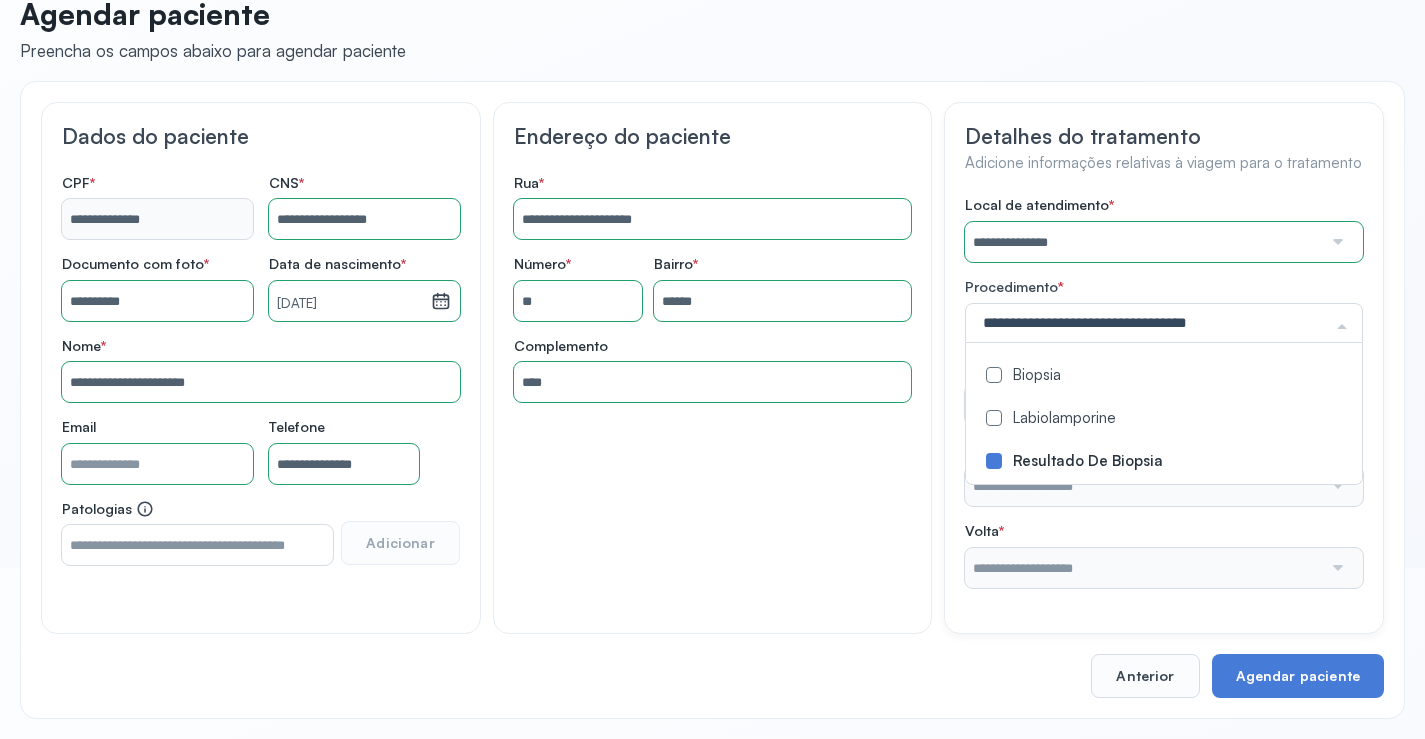 click on "**********" 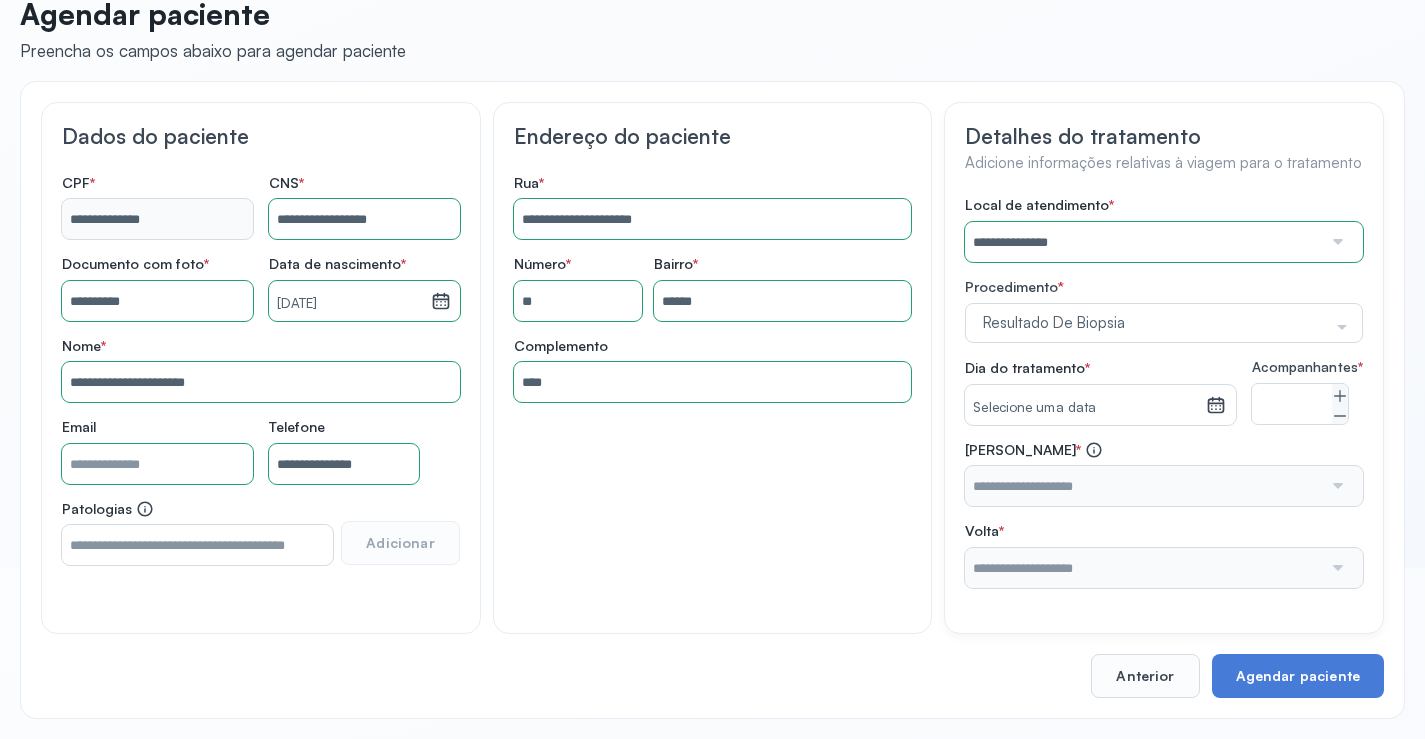 click on "Selecione uma data" at bounding box center (1085, 408) 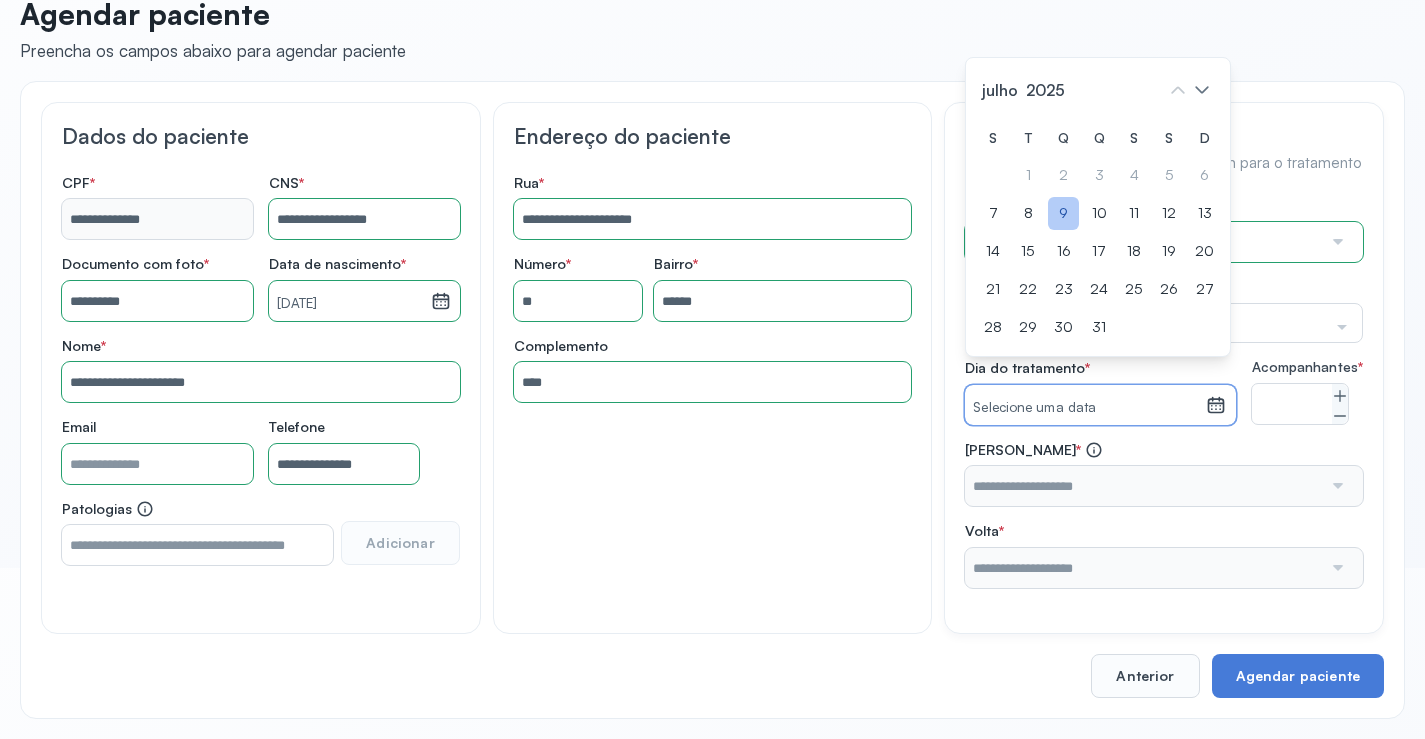 click on "9" 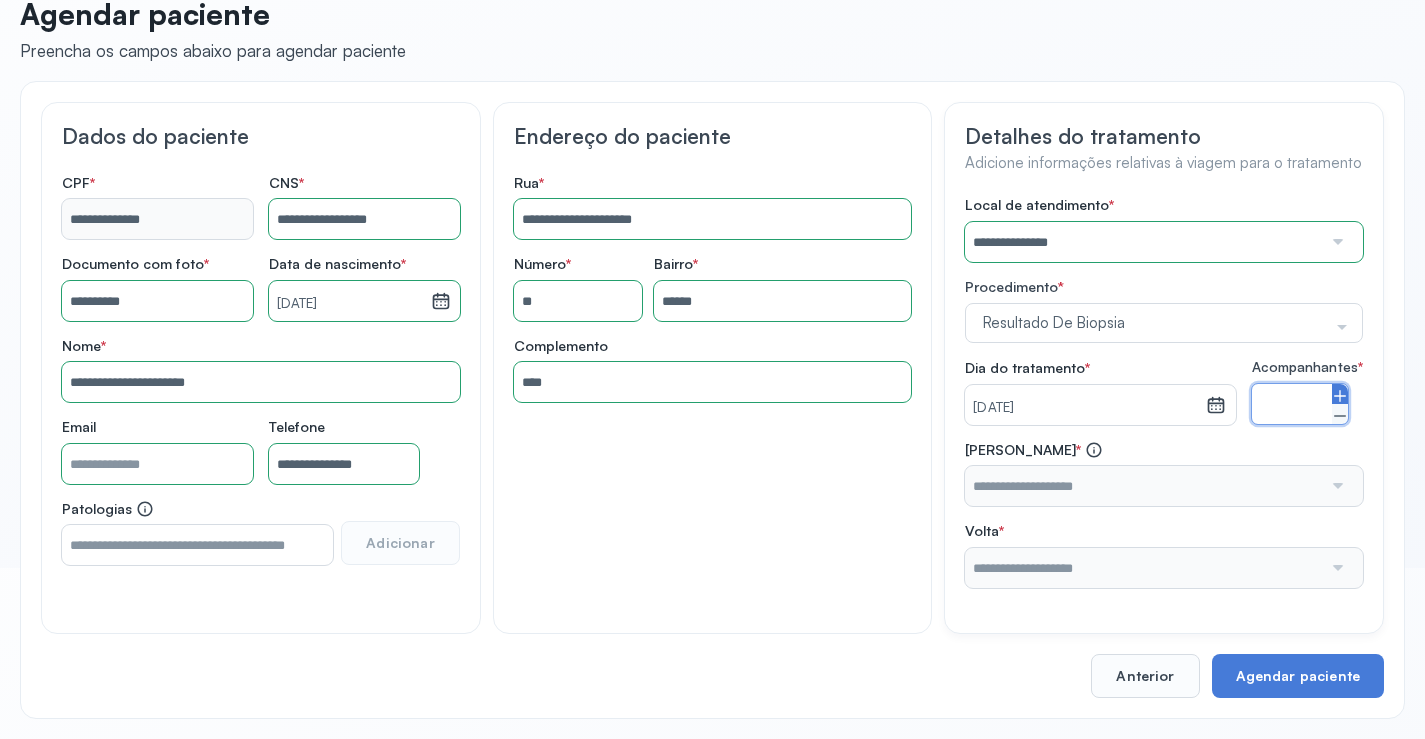 click 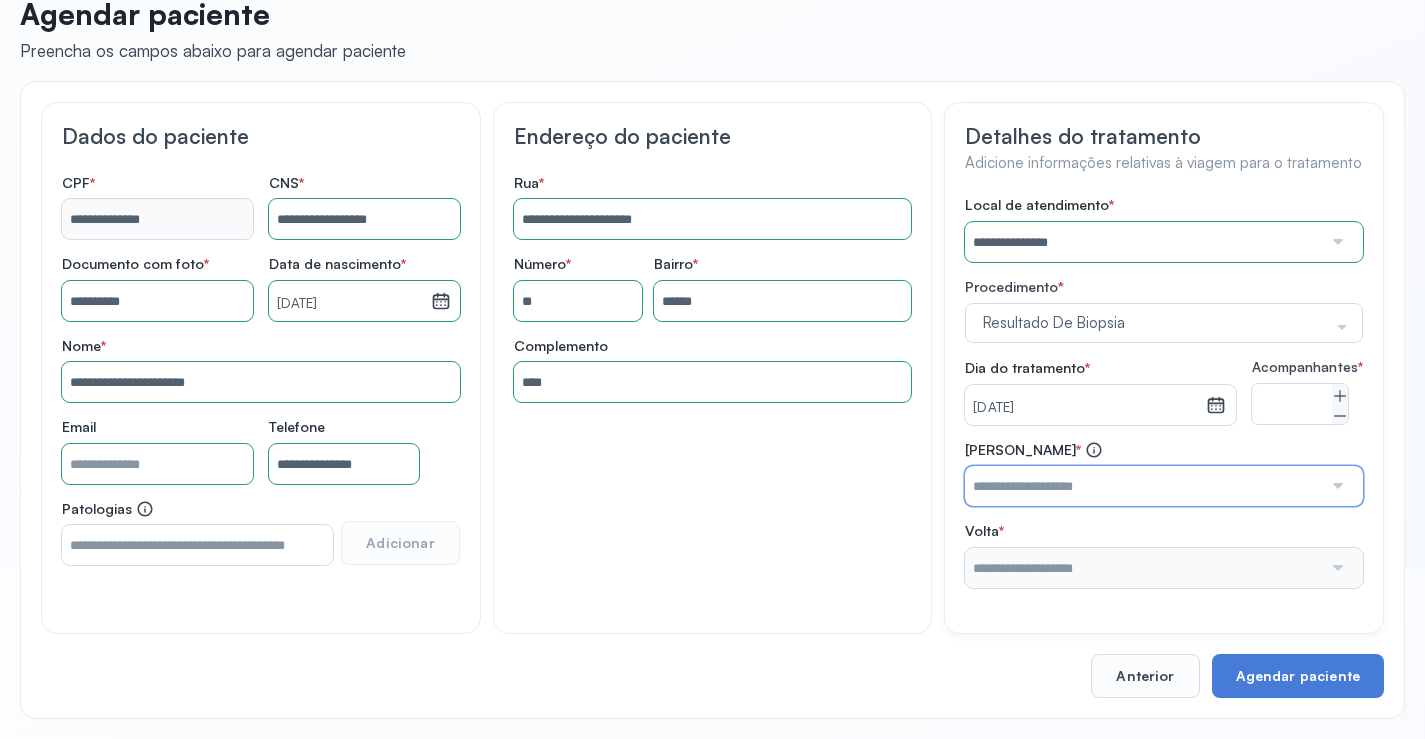 click at bounding box center (1143, 486) 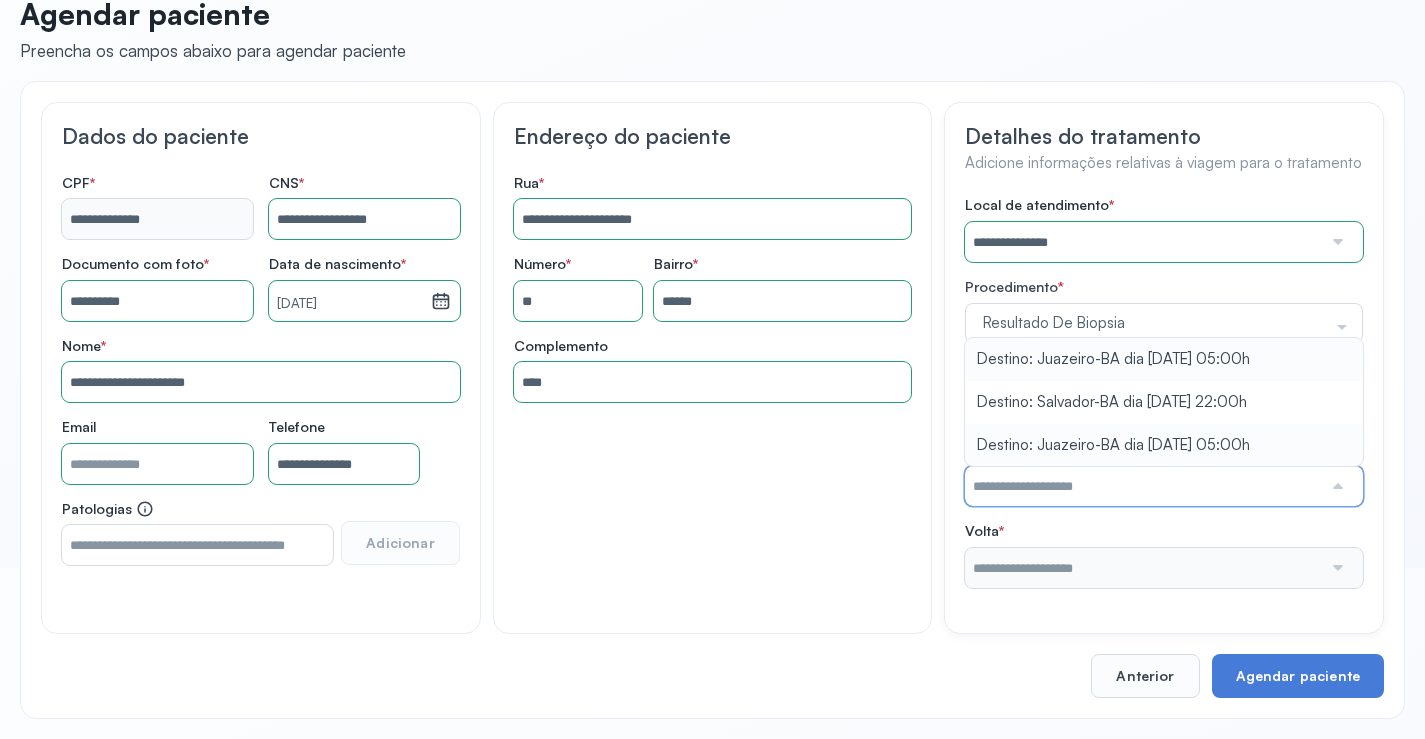 type on "**********" 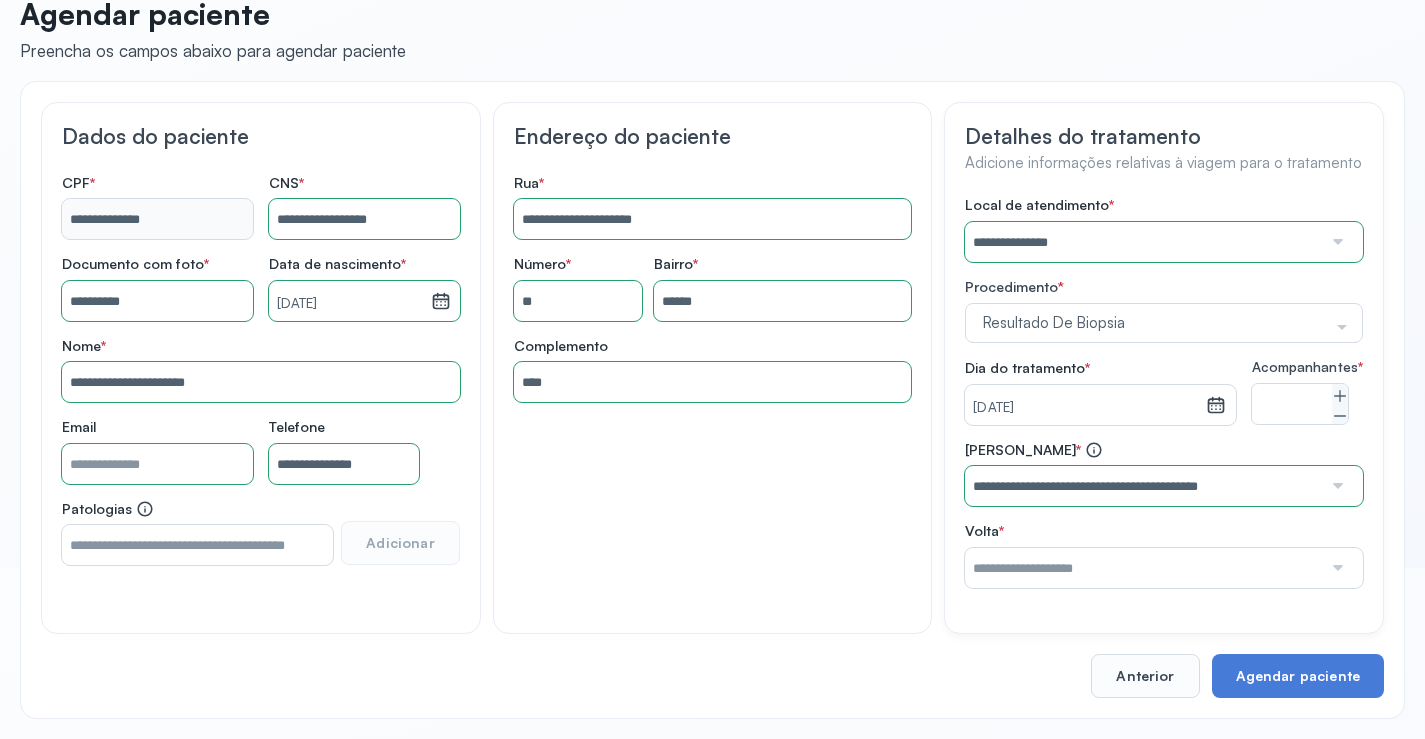 click on "**********" at bounding box center (1164, 474) 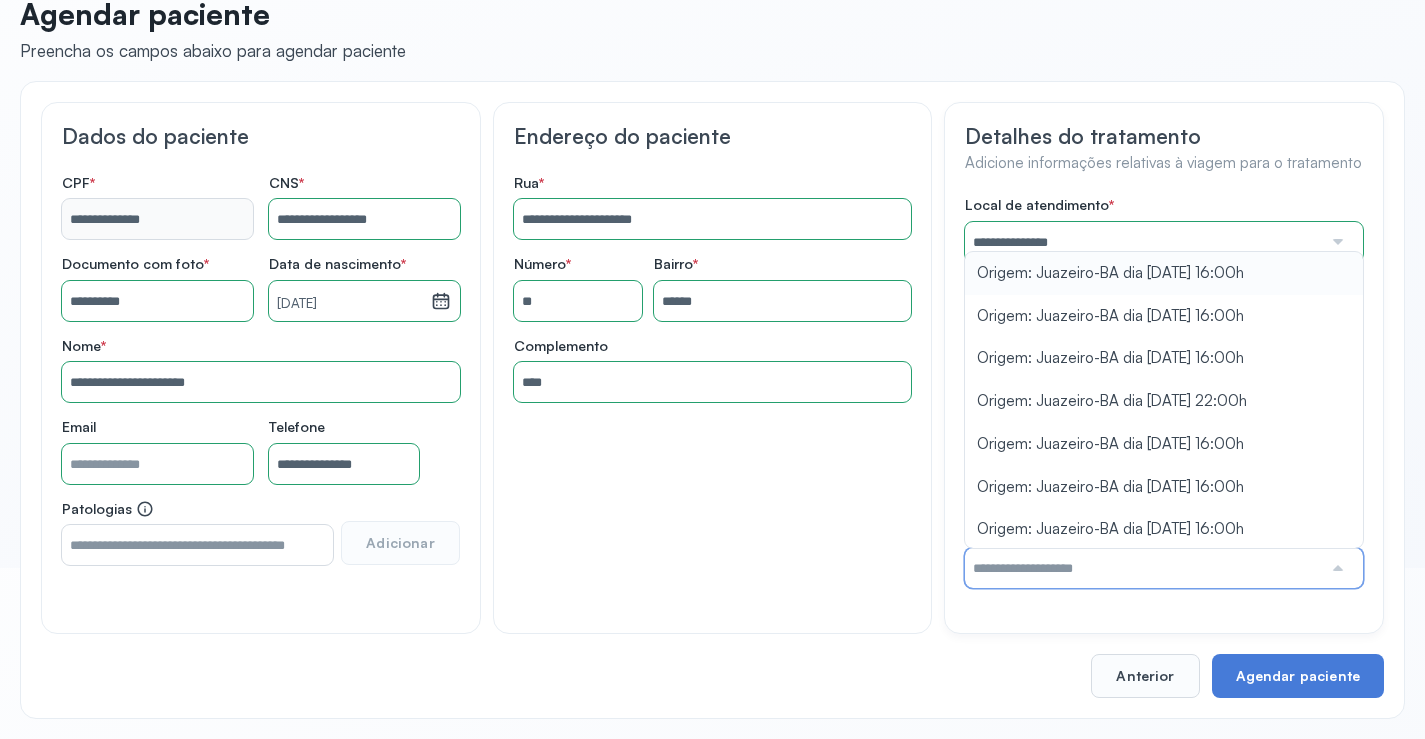 type on "**********" 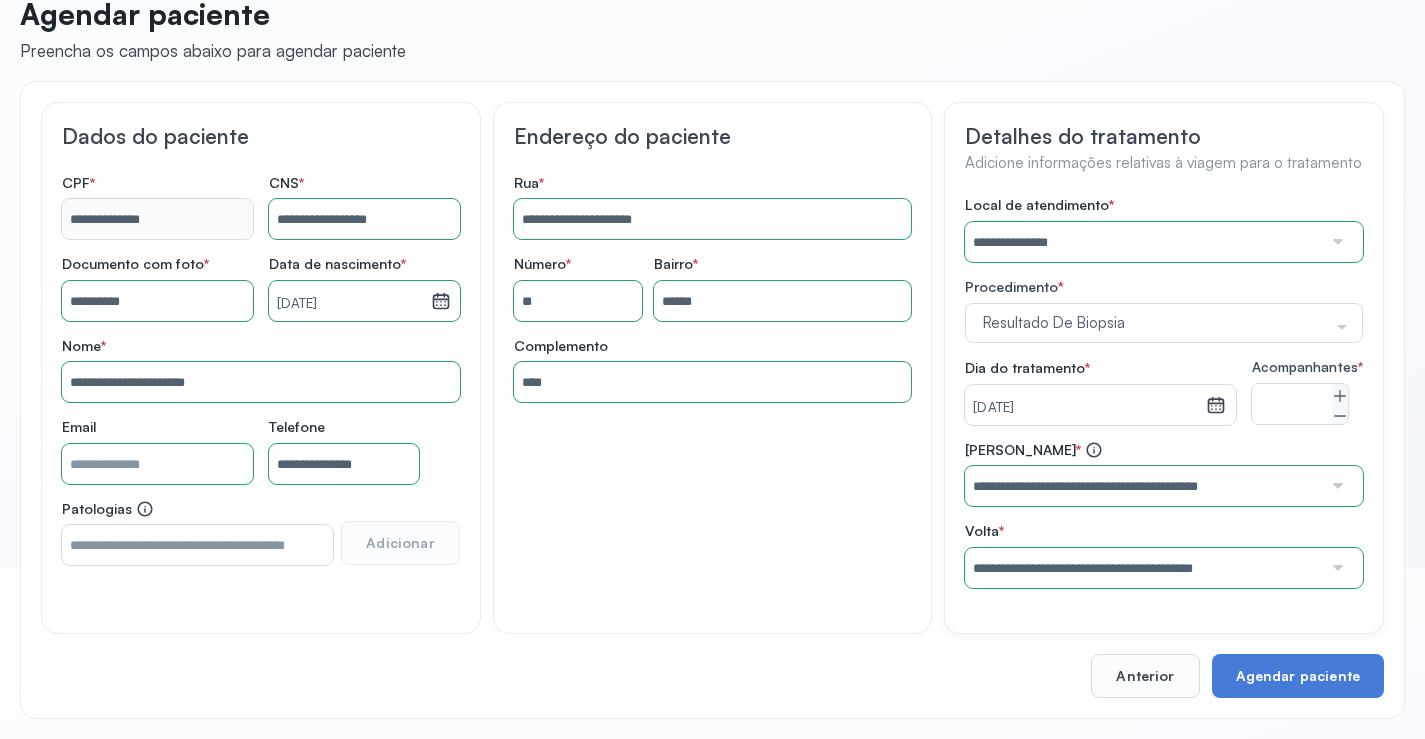 drag, startPoint x: 1131, startPoint y: 284, endPoint x: 1181, endPoint y: 415, distance: 140.21768 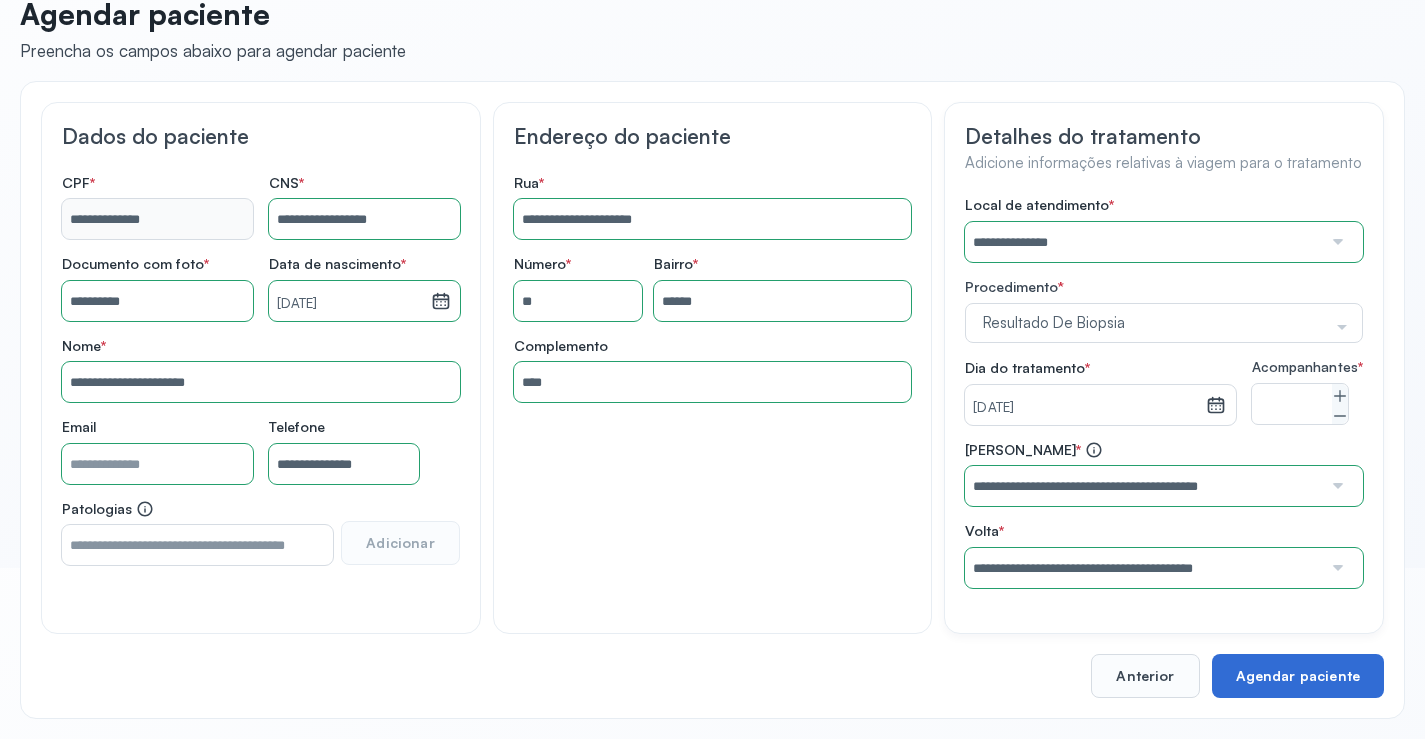 click on "Agendar paciente" at bounding box center (1298, 676) 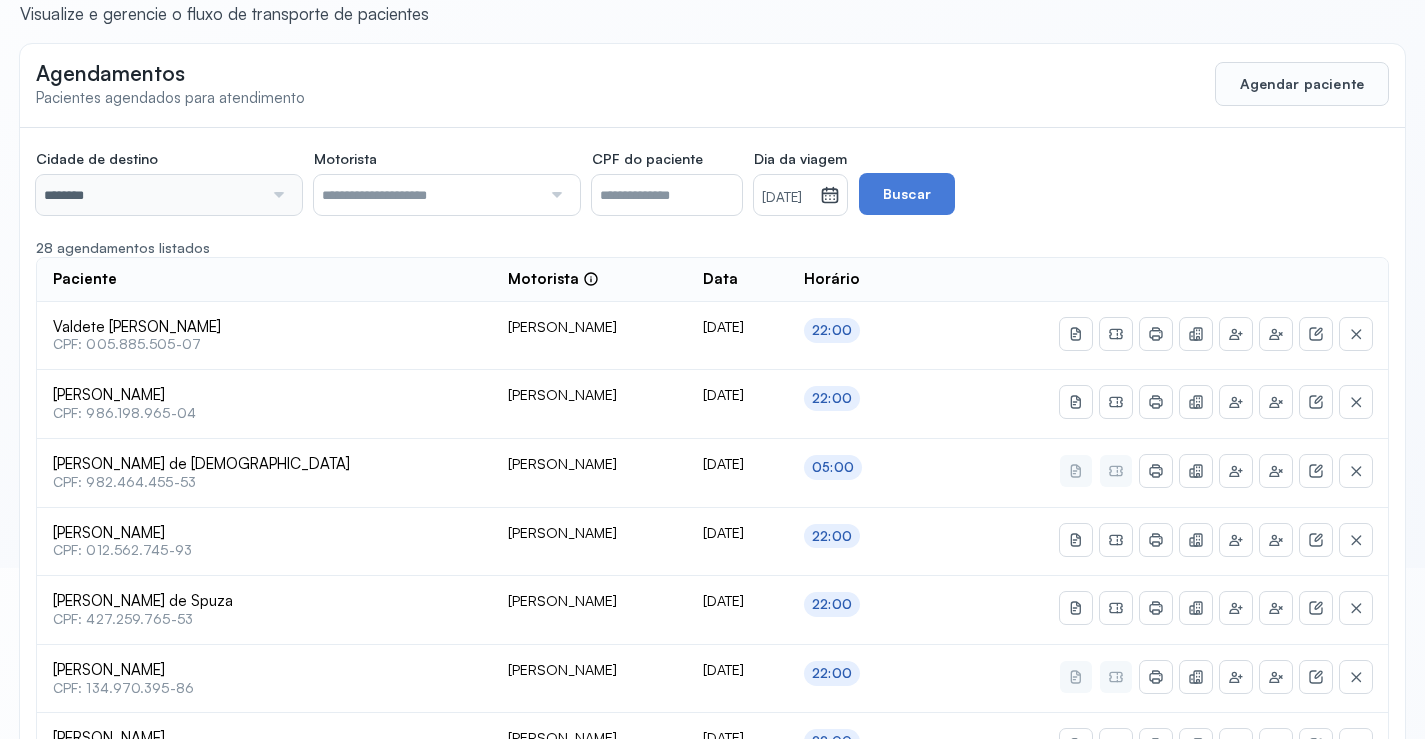 scroll, scrollTop: 46, scrollLeft: 0, axis: vertical 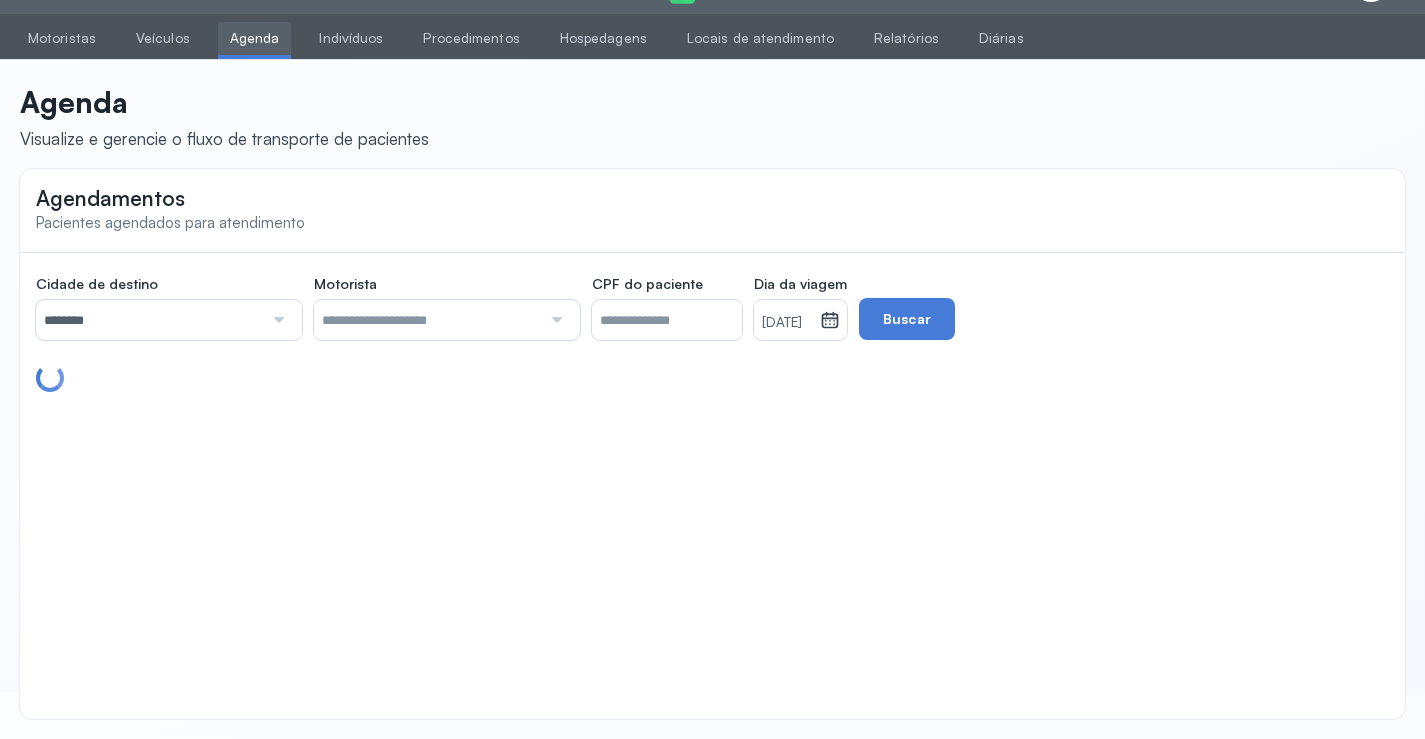 click on "Cidade de destino  ******** Todas as cidades [GEOGRAPHIC_DATA] Salvador Motorista  Todos os motoristas [PERSON_NAME] [PERSON_NAME] [PERSON_NAME] CPF do paciente  Dia da viagem  [DATE] [DATE] S T Q Q S S D 1 2 3 4 5 6 7 8 9 10 11 12 13 14 15 16 17 18 19 20 21 22 23 24 25 26 27 28 29 30 [DATE][PERSON_NAME] mar abr maio jun [DATE] ago set out nov [DATE] 2019 2020 2021 2022 2023 2024 2025 2026 2027 2028 2029  Buscar" 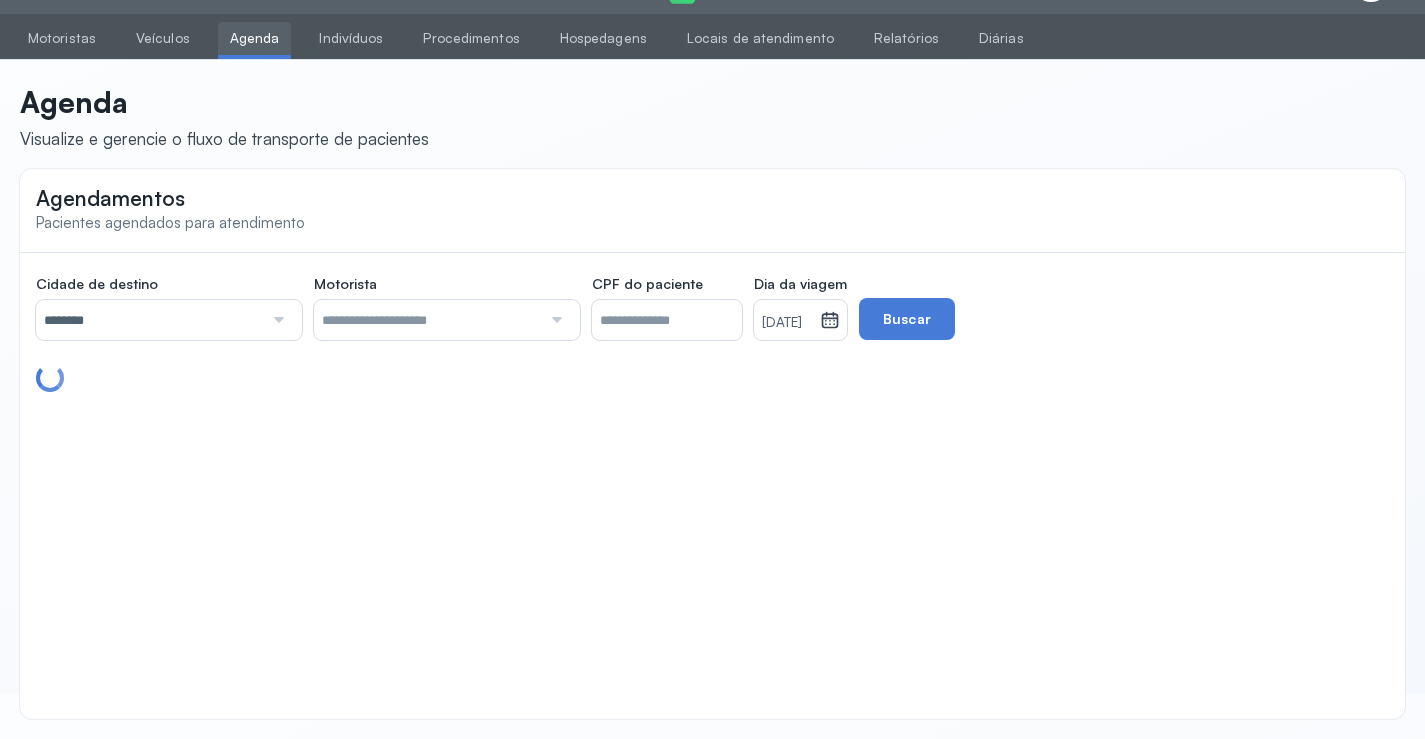 scroll, scrollTop: 171, scrollLeft: 0, axis: vertical 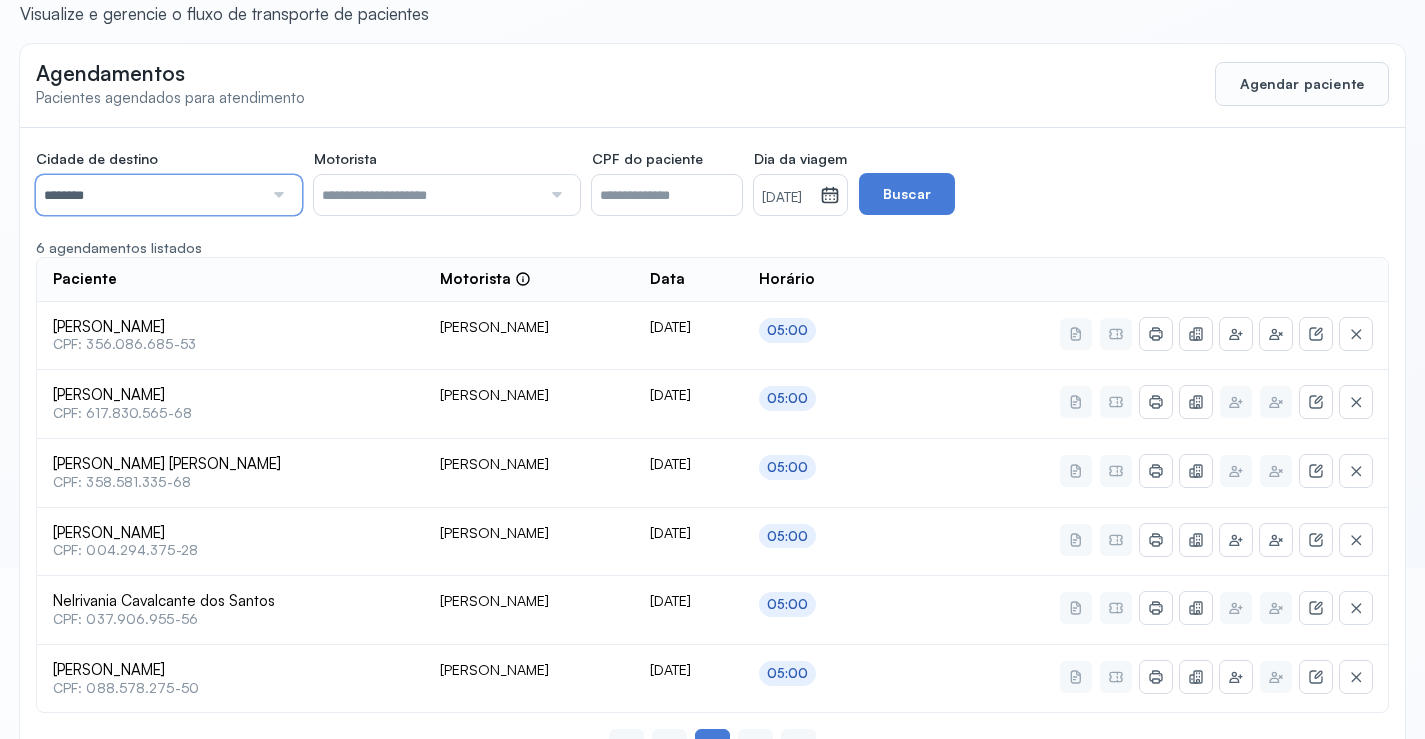click on "********" at bounding box center (149, 195) 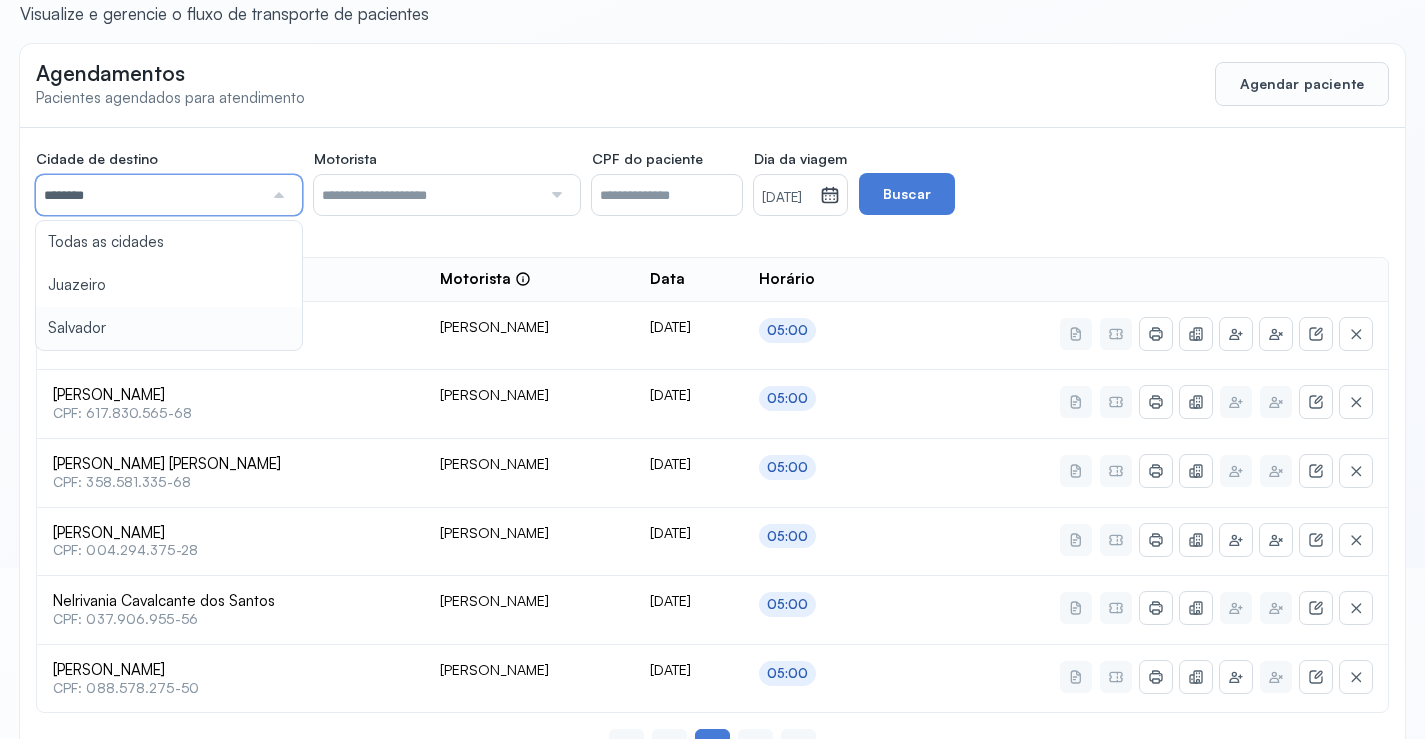 click on "Cidade de destino  ******** Todas as cidades [GEOGRAPHIC_DATA] Salvador Motorista  Todos os motoristas [PERSON_NAME] [PERSON_NAME] [PERSON_NAME] CPF do paciente  Dia da viagem  [DATE] [DATE] S T Q Q S S D 1 2 3 4 5 6 7 8 9 10 11 12 13 14 15 16 17 18 19 20 21 22 23 24 25 26 27 28 29 30 [DATE][PERSON_NAME] mar abr maio jun [DATE] ago set out nov [DATE] 2019 2020 2021 2022 2023 2024 2025 2026 2027 2028 2029  Buscar  6 agendamentos listados Paciente  Motorista  Data [PERSON_NAME]  CPF: 356.086.685-53 [PERSON_NAME] [DATE] 05:00 [PERSON_NAME]  CPF: 617.830.565-68 [PERSON_NAME] [DATE] 05:00 [PERSON_NAME] [PERSON_NAME]  CPF: 358.581.335-68 [PERSON_NAME] [DATE] 05:00 [PERSON_NAME]  CPF: 004.294.375-28 [PERSON_NAME] [DATE] 05:00 Nelrivania Cavalcante dos Santos  CPF: 037.906.955-56 [PERSON_NAME]" 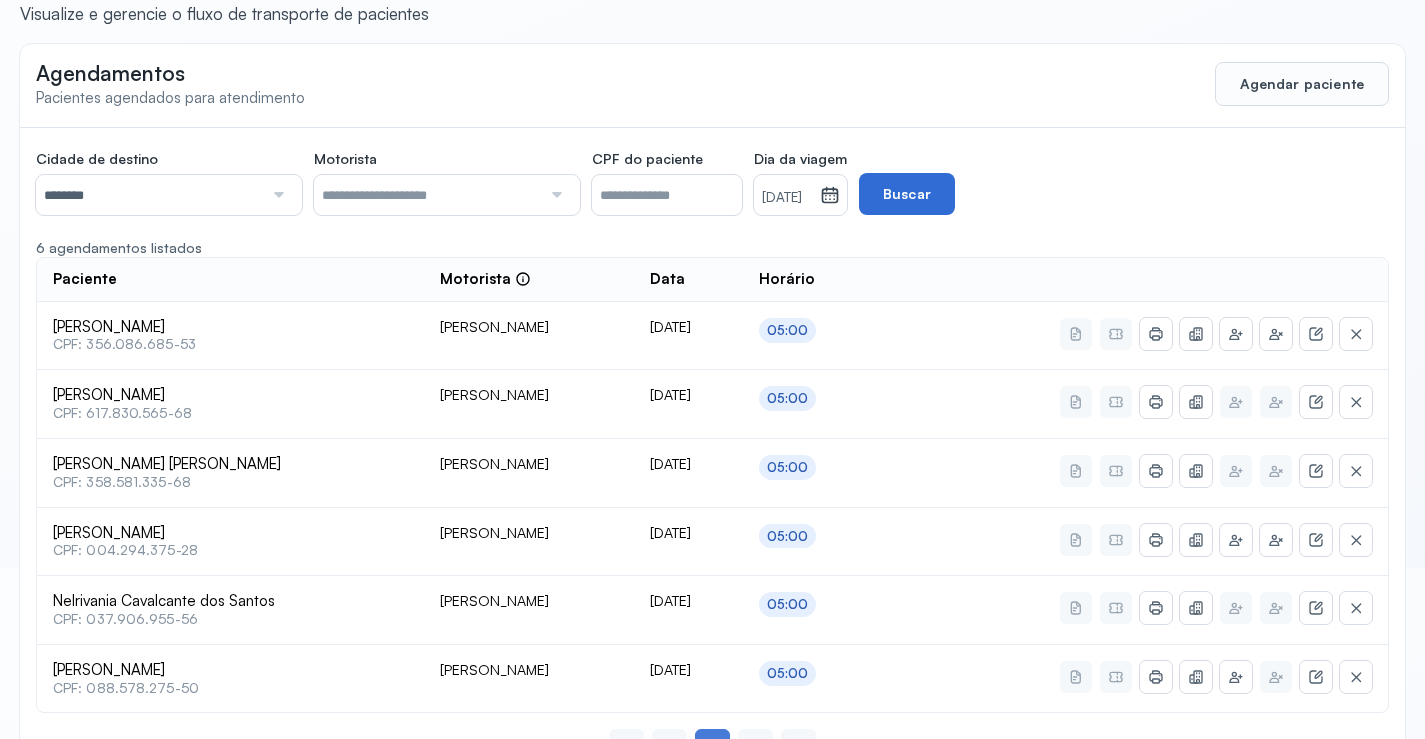 click on "Buscar" at bounding box center (907, 194) 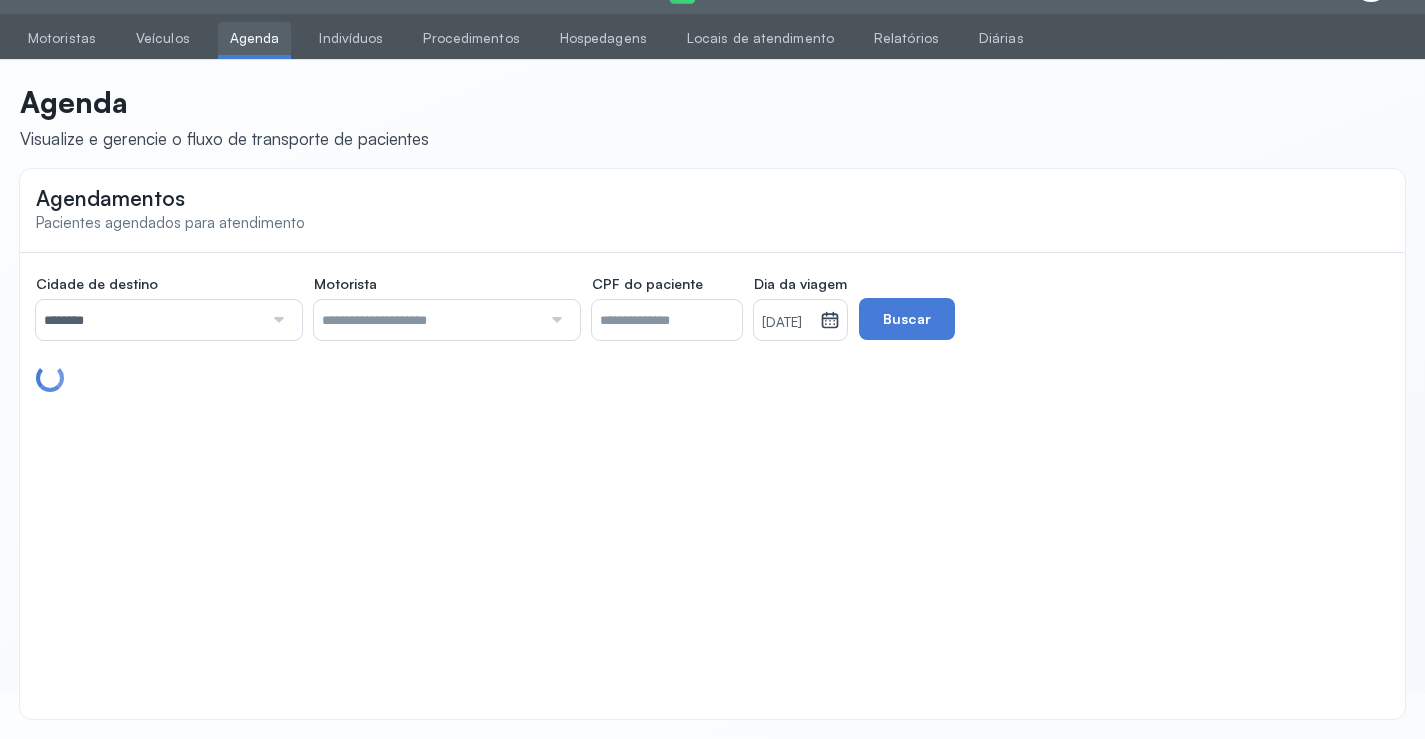 click on "********" at bounding box center (149, 320) 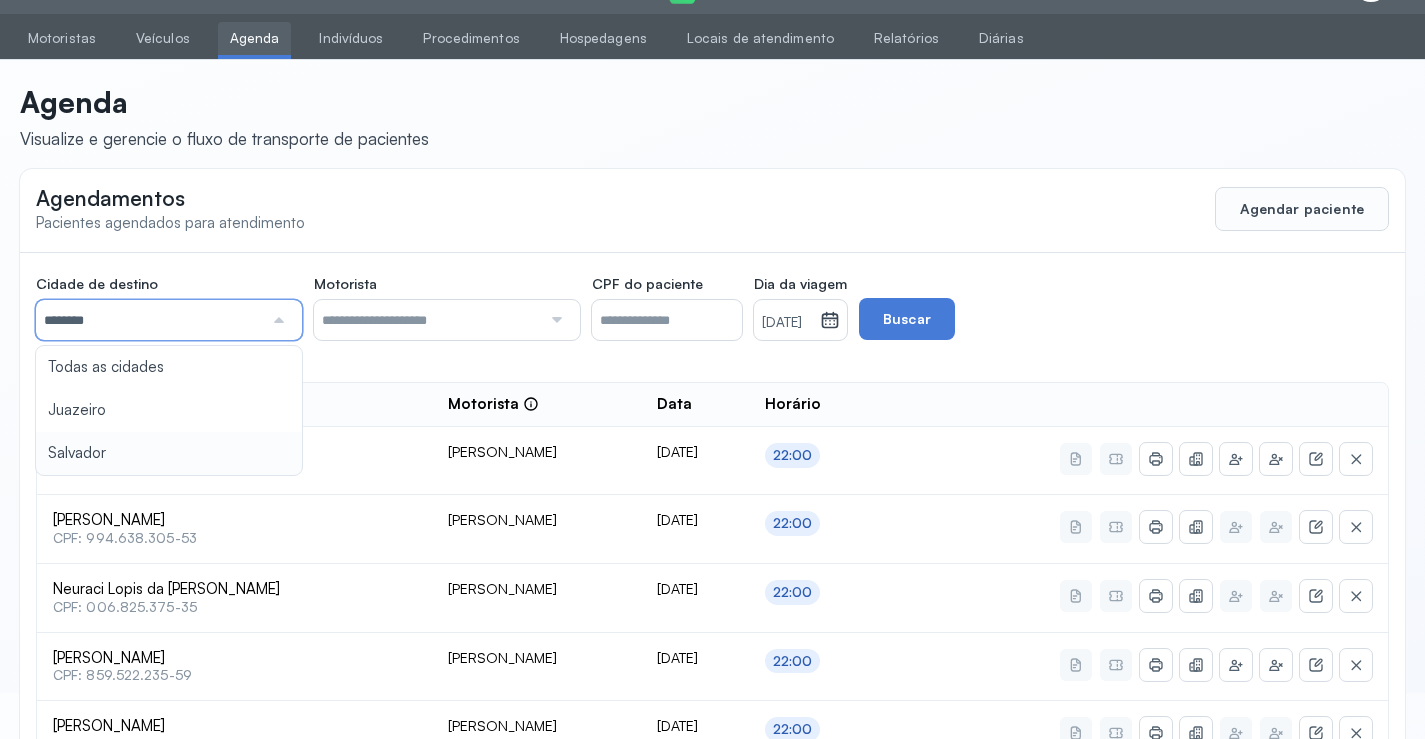 type on "********" 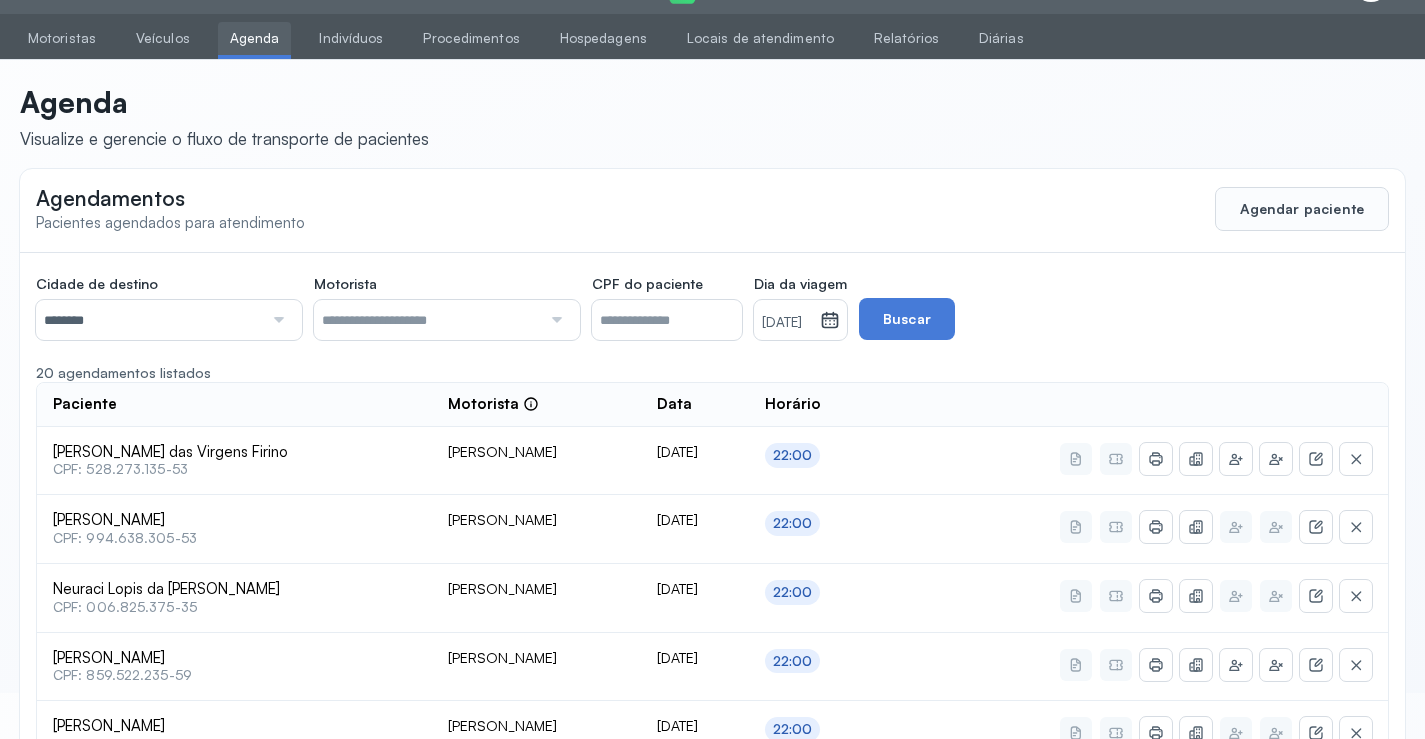 click on "Cidade de destino  ******** Todas as cidades [GEOGRAPHIC_DATA] Salvador Motorista  Todos os motoristas [PERSON_NAME] [PERSON_NAME] [PERSON_NAME] CPF do paciente  Dia da viagem  [DATE] [DATE] S T Q Q S S D 1 2 3 4 5 6 7 8 9 10 11 12 13 14 15 16 17 18 19 20 21 22 23 24 25 26 27 28 29 30 [DATE][PERSON_NAME] mar abr maio jun [DATE] ago set out nov [DATE] 2019 2020 2021 2022 2023 2024 2025 2026 2027 2028 2029  Buscar  20 agendamentos listados Paciente  Motorista  Data Horário [PERSON_NAME] das Virgens Firino  CPF: 528.273.135-53 [PERSON_NAME] [DATE] 22:00 [PERSON_NAME]  CPF: 994.638.305-53 [PERSON_NAME] [DATE] 22:00 Neuraci Lopis da Silva  CPF: 006.825.375-35 [PERSON_NAME] [DATE] 22:00 [PERSON_NAME]  CPF: 859.522.235-59 [PERSON_NAME] [DATE] 22:00 [PERSON_NAME]  CPF: 006.594.075-07 [PERSON_NAME] [DATE] 22:00  CPF: 006.629.405-39 1" 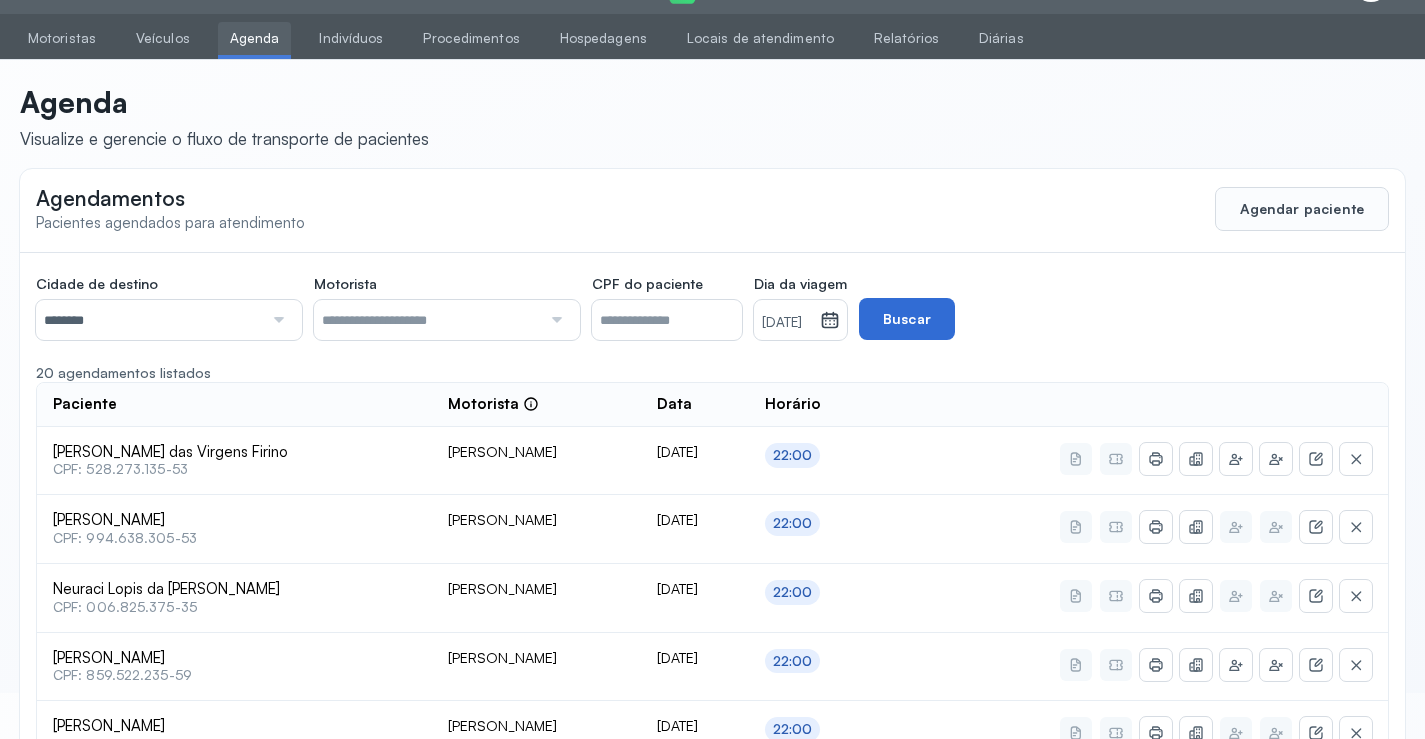 click on "Buscar" at bounding box center [907, 319] 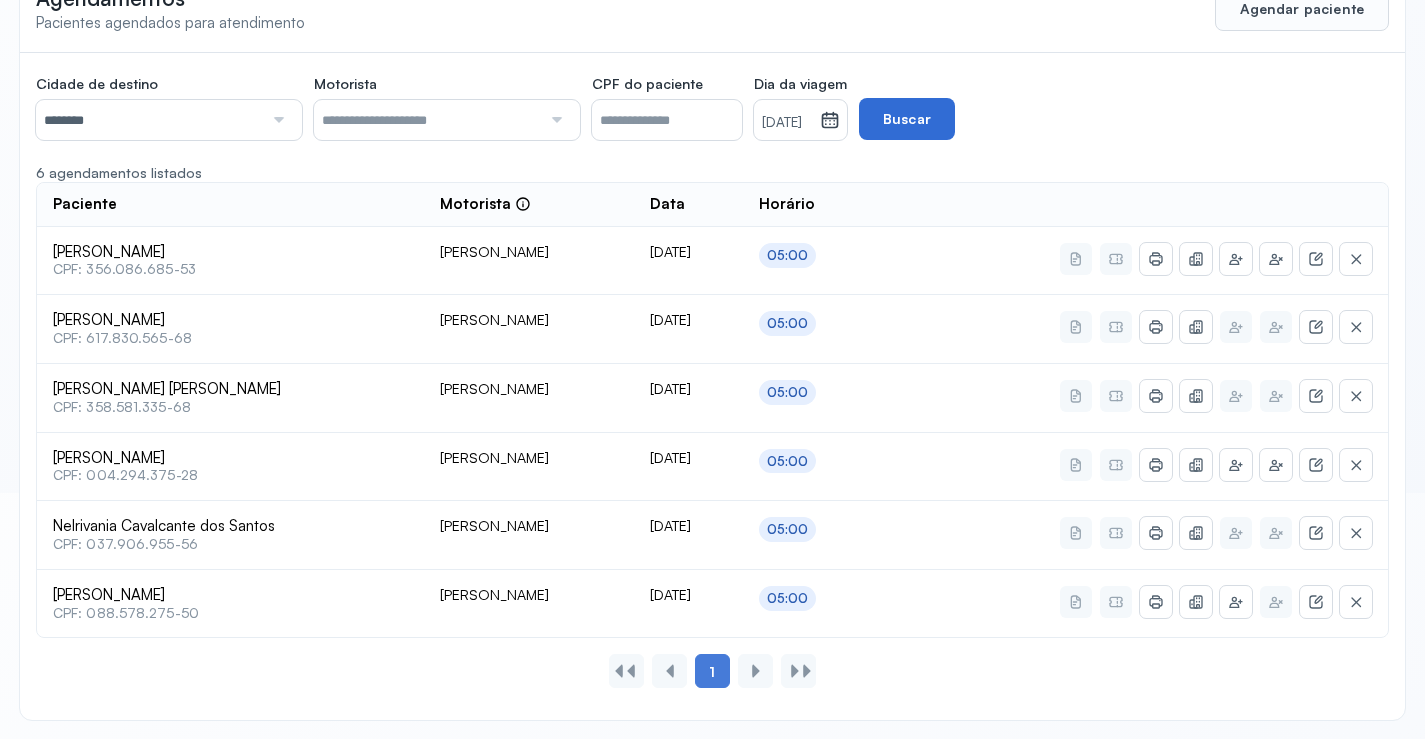 scroll, scrollTop: 247, scrollLeft: 0, axis: vertical 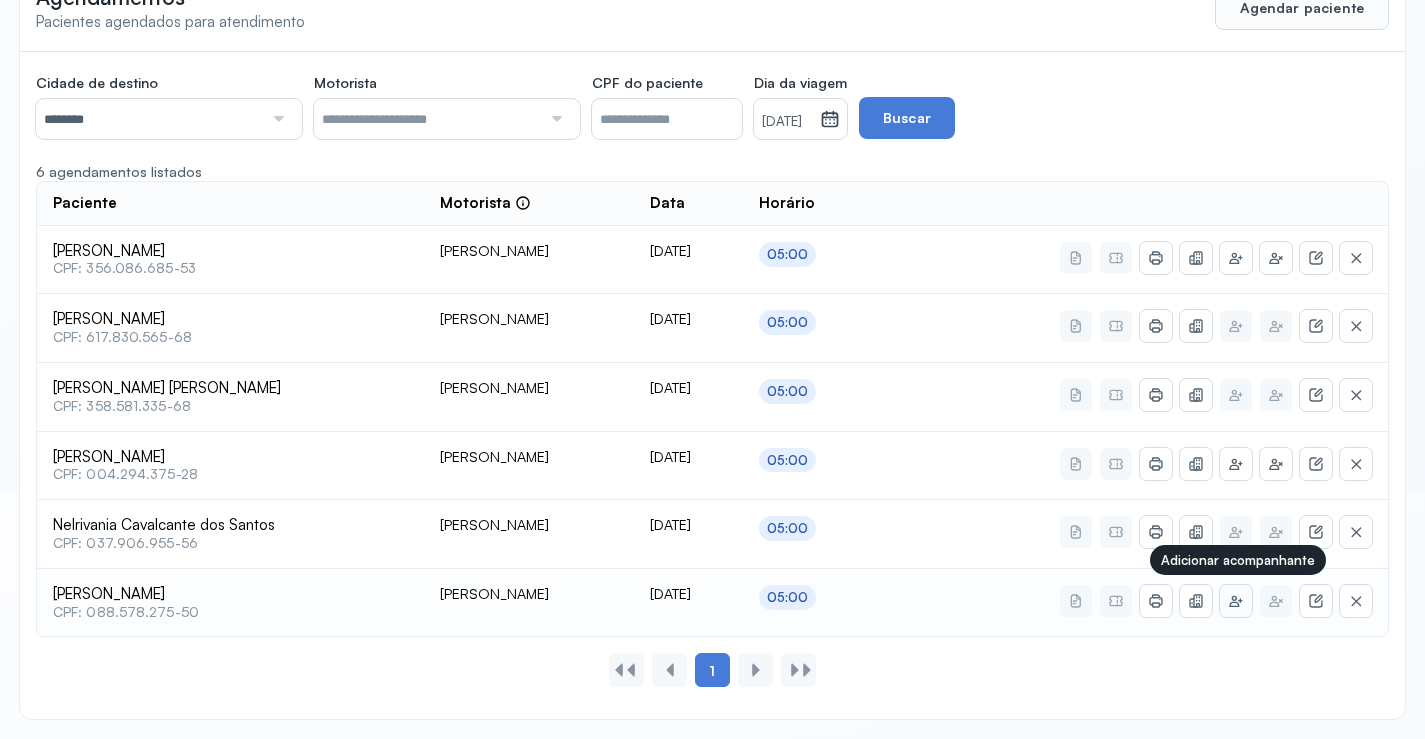 click 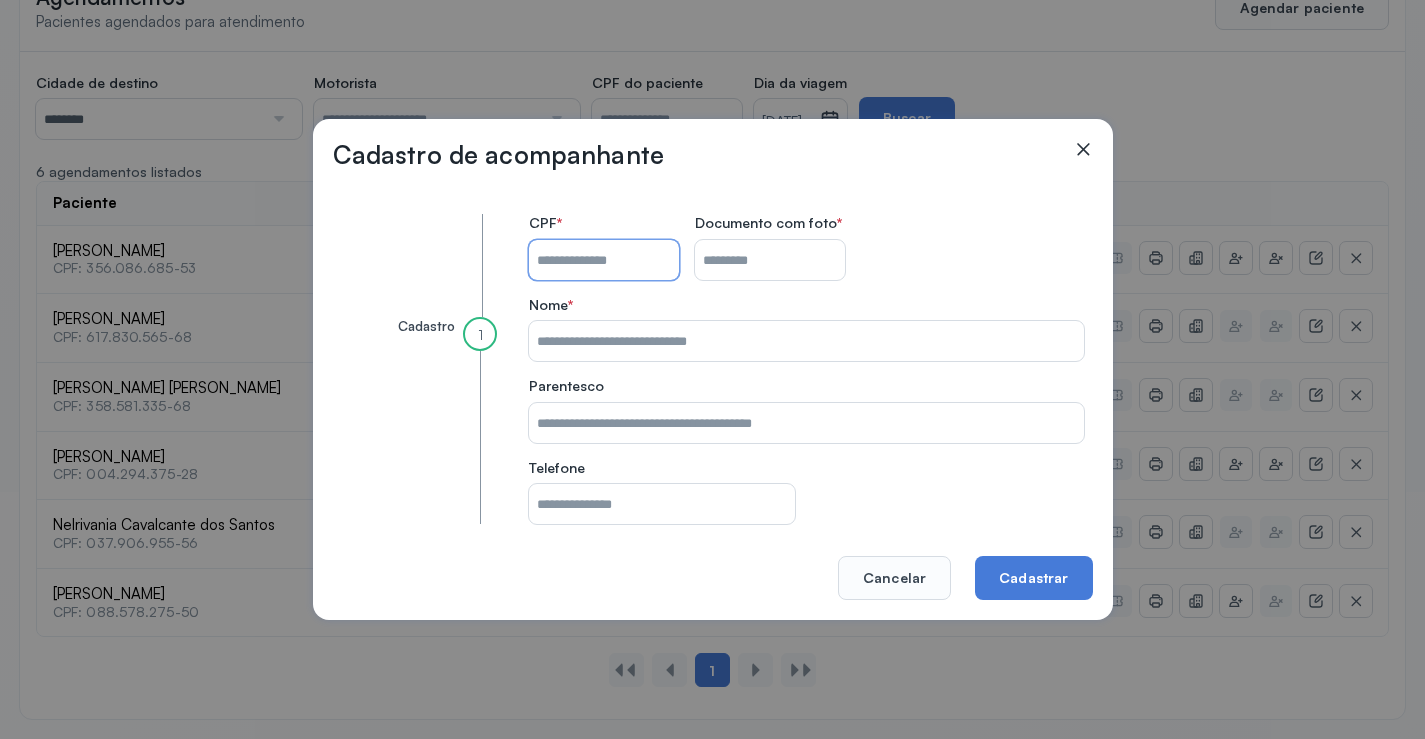 click on "CPF do paciente" at bounding box center (604, 260) 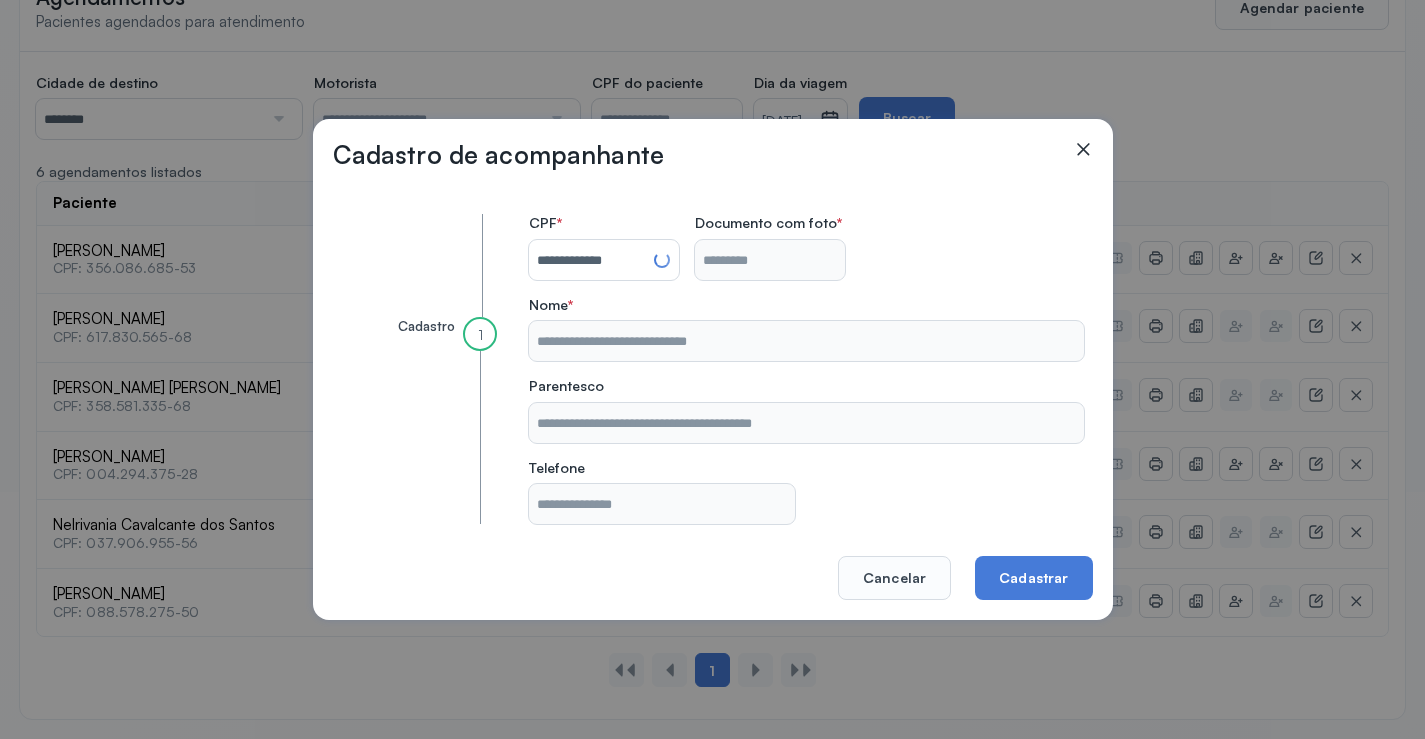 type on "**********" 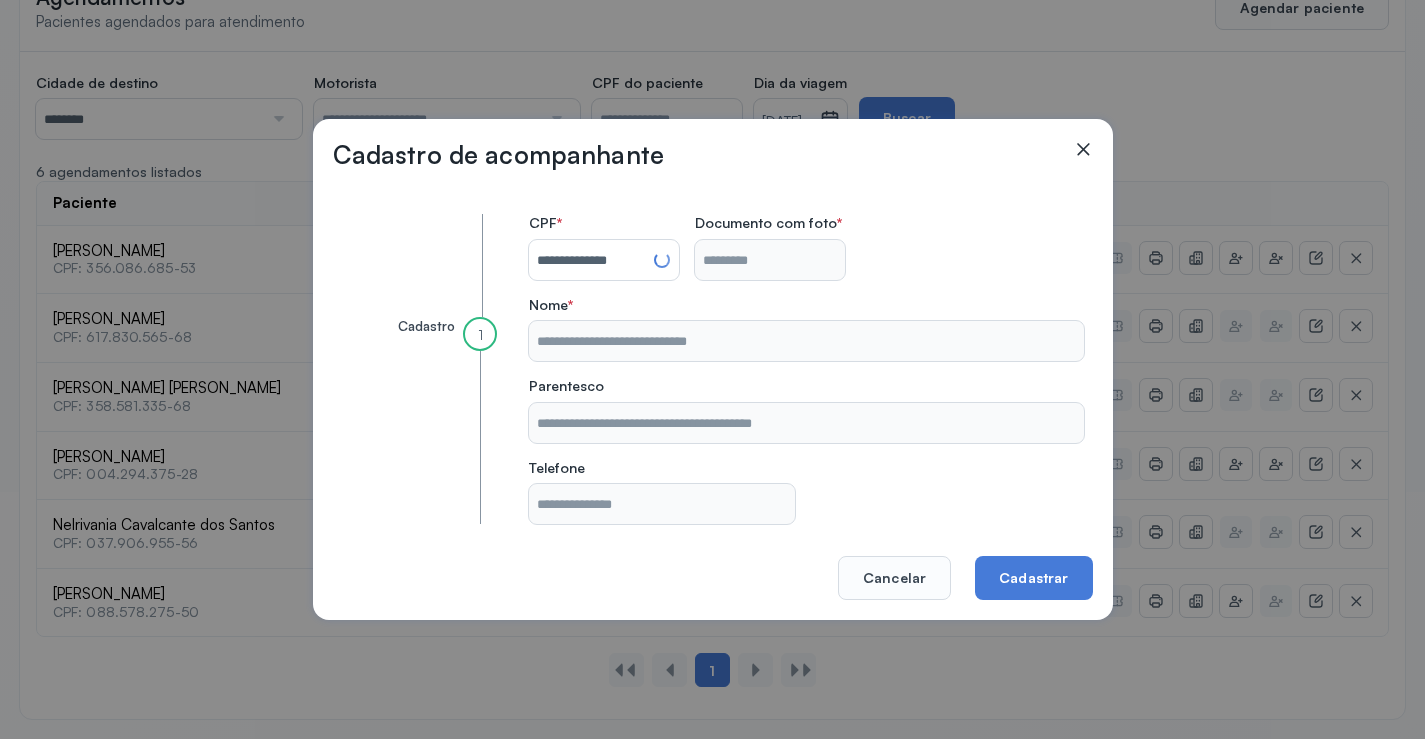 type on "**********" 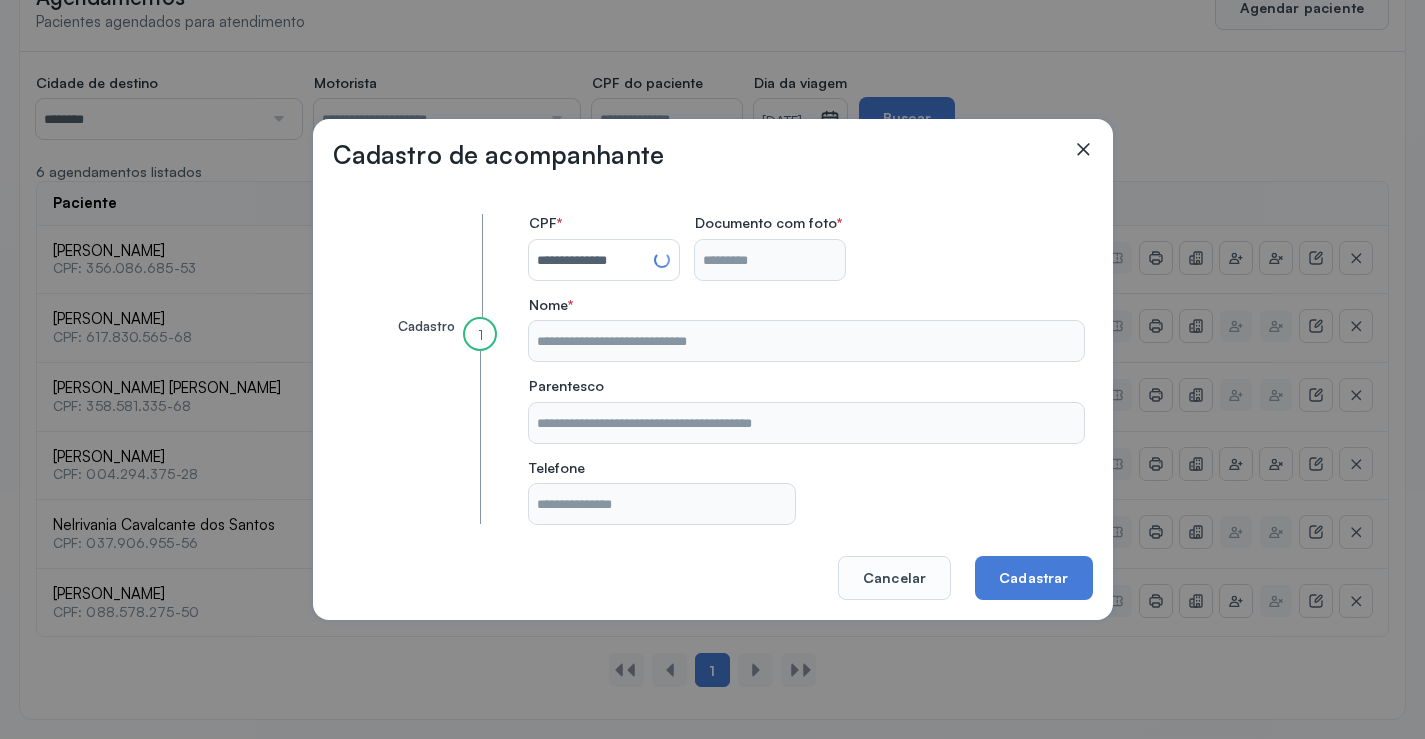 type on "**********" 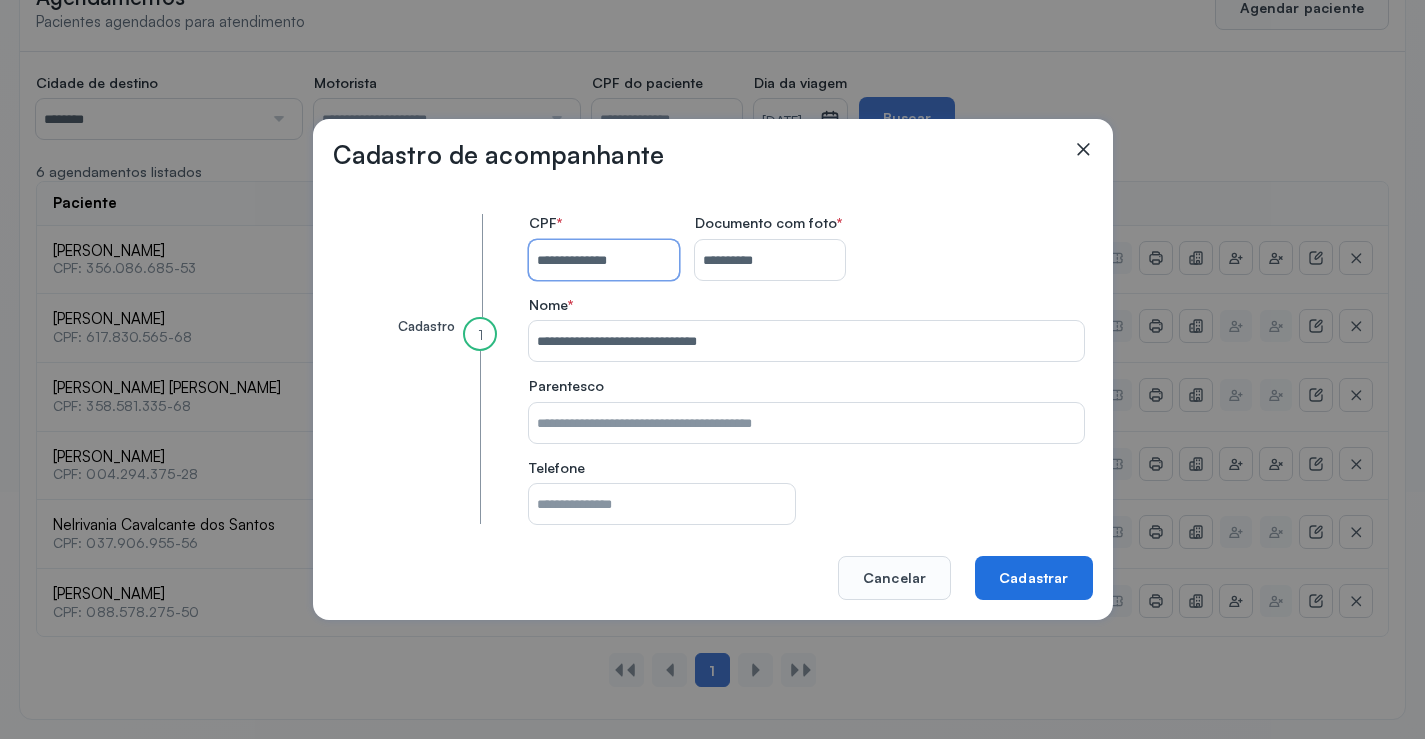 type 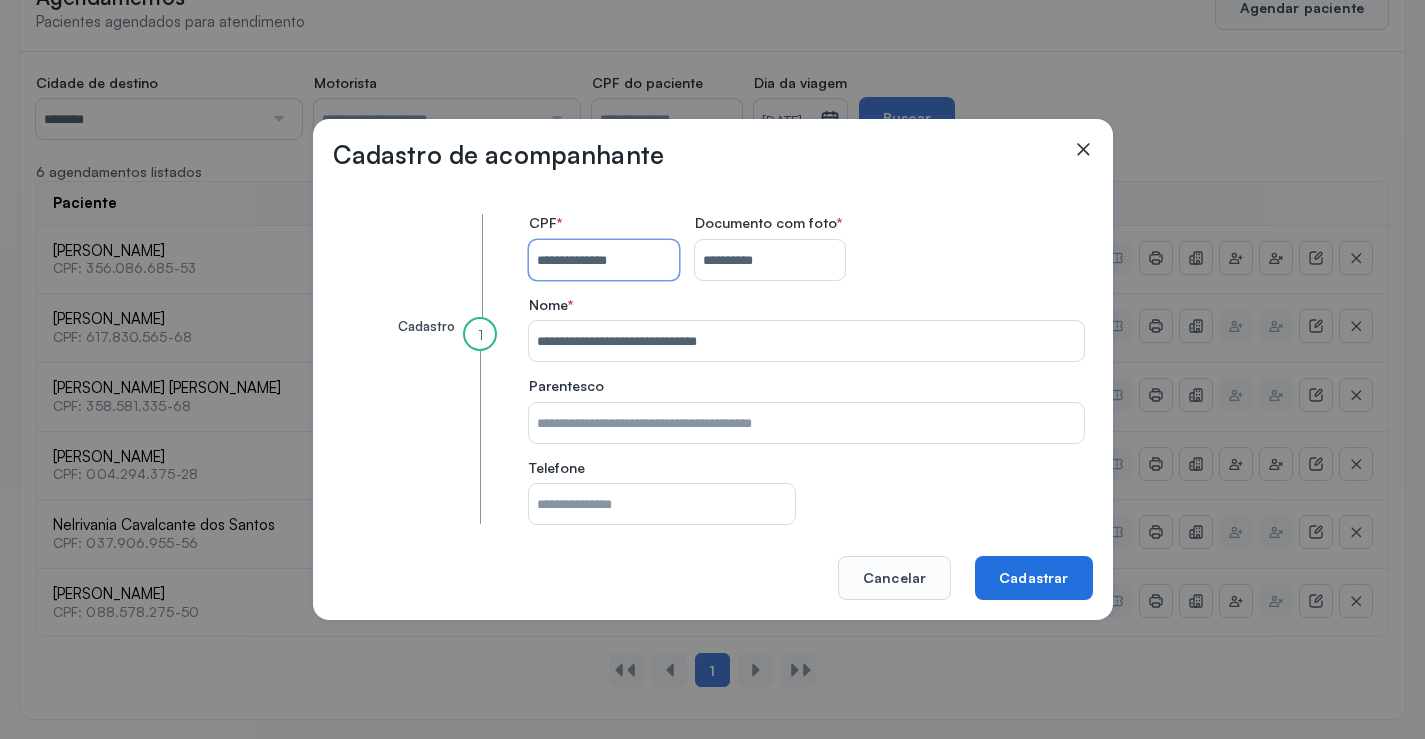 type on "**********" 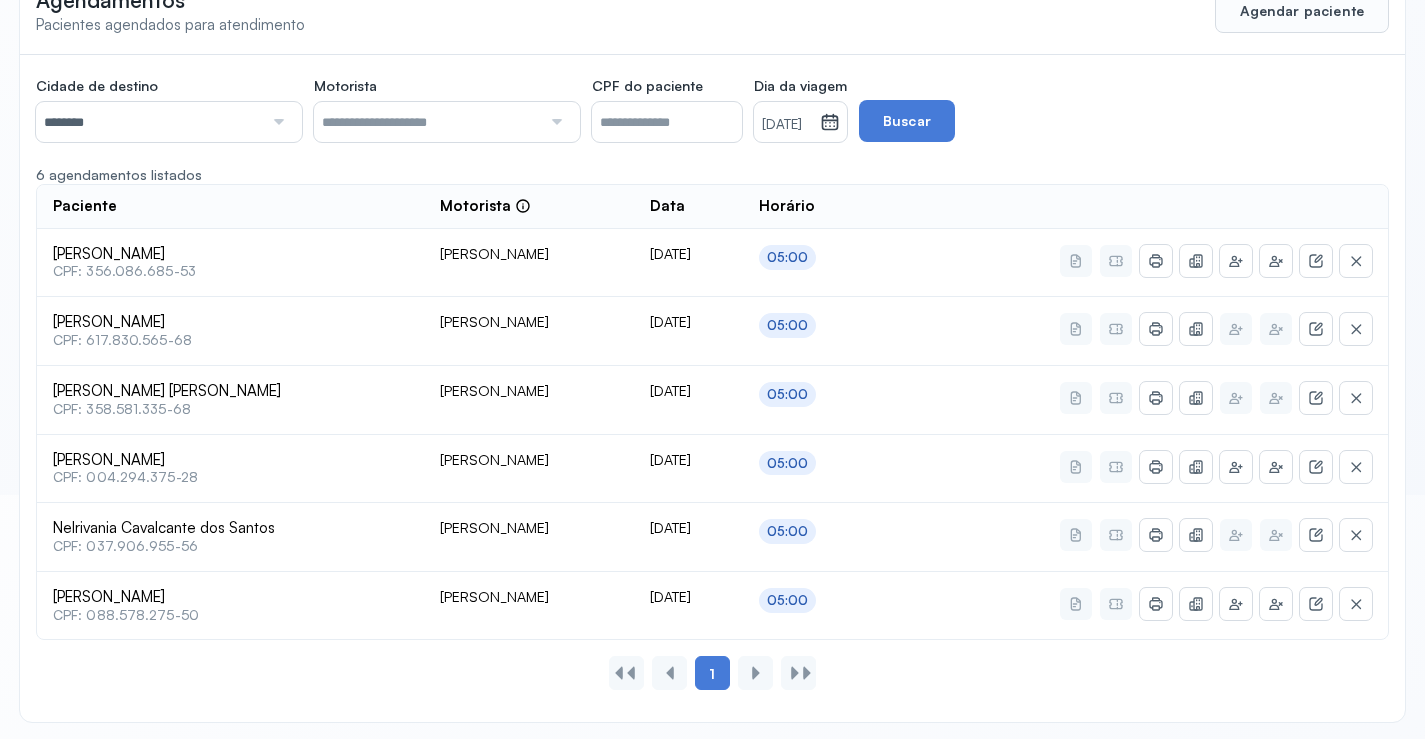 scroll, scrollTop: 247, scrollLeft: 0, axis: vertical 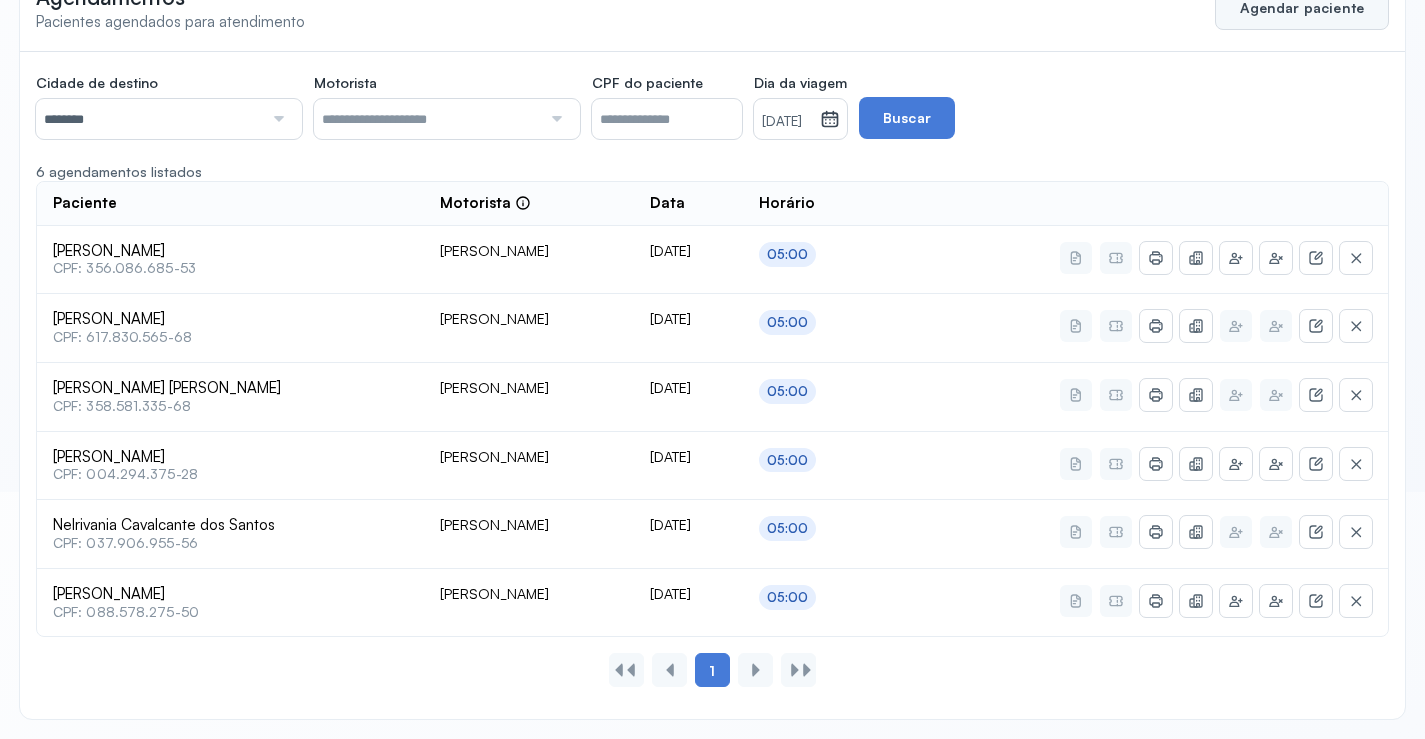 click on "Agendar paciente" 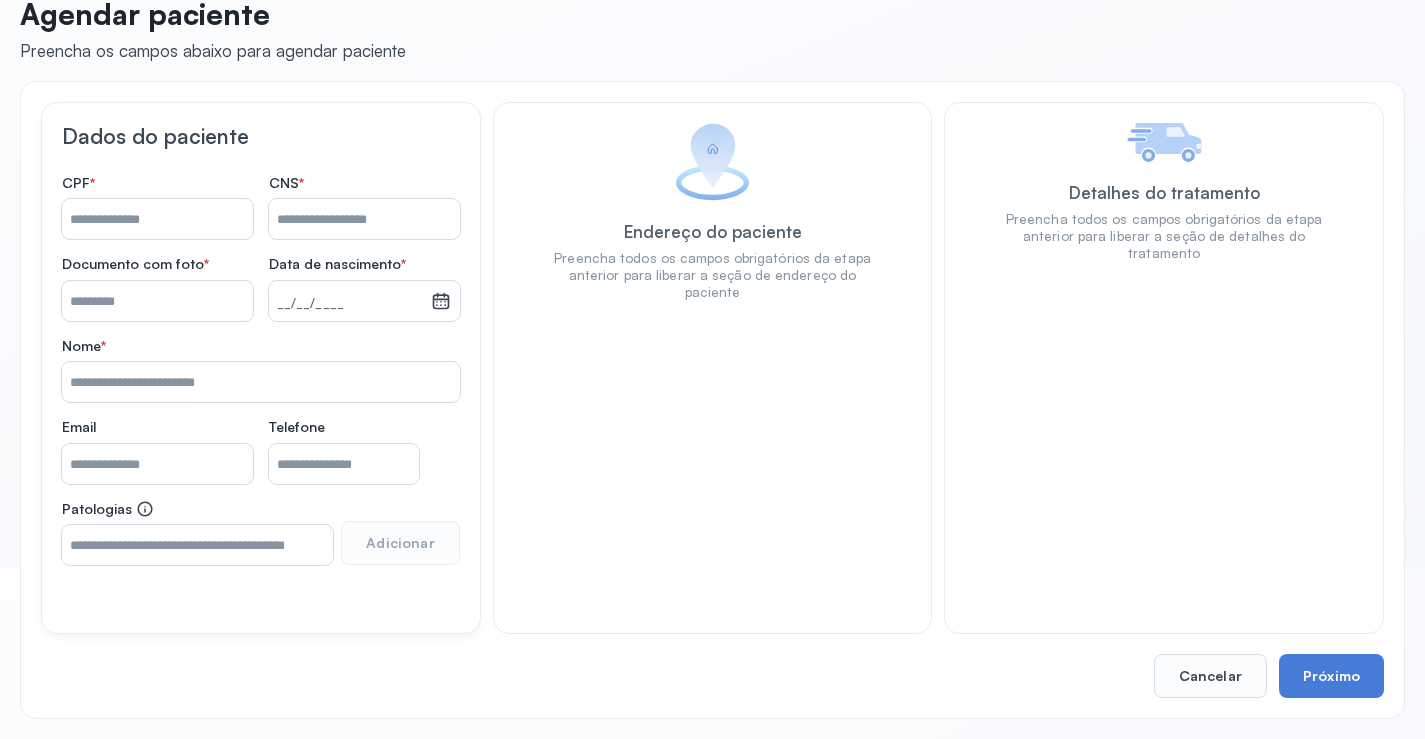 scroll, scrollTop: 171, scrollLeft: 0, axis: vertical 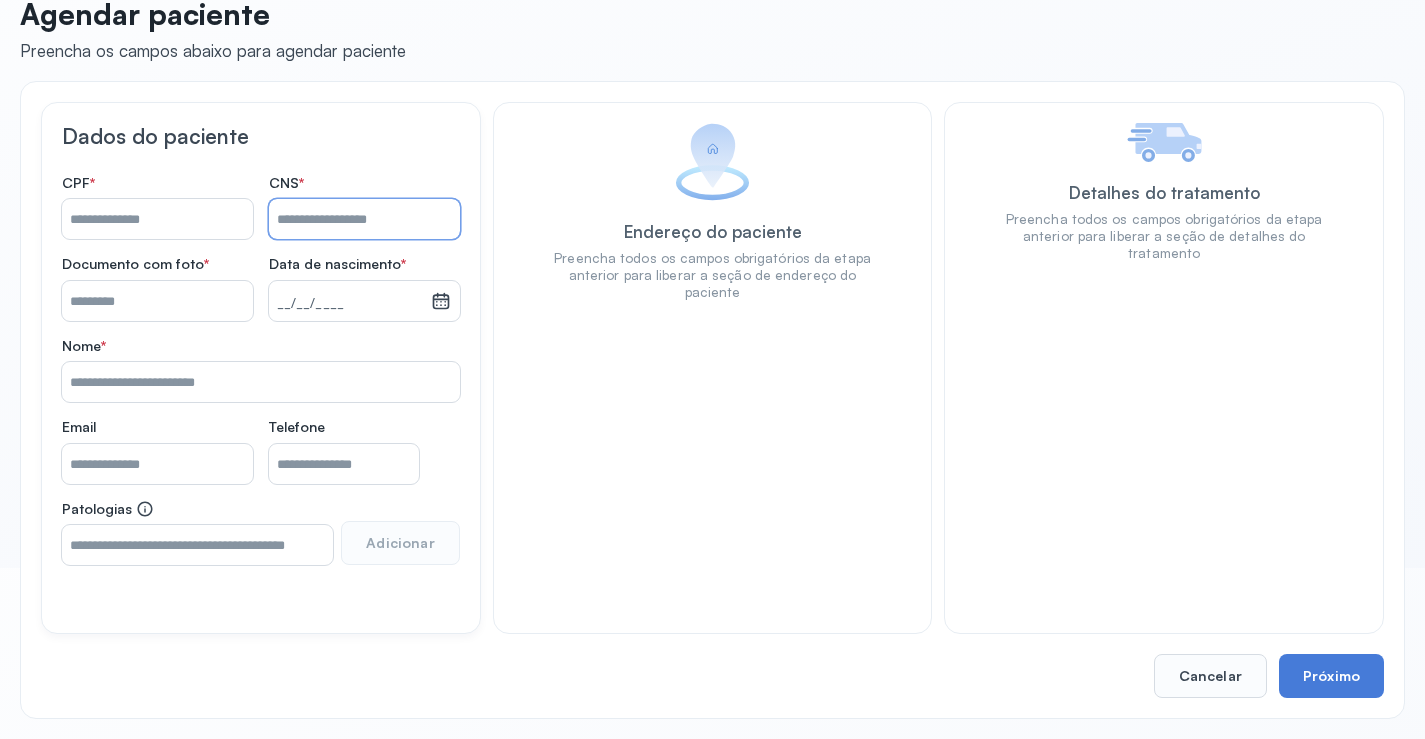 click on "Nome   *" at bounding box center [364, 219] 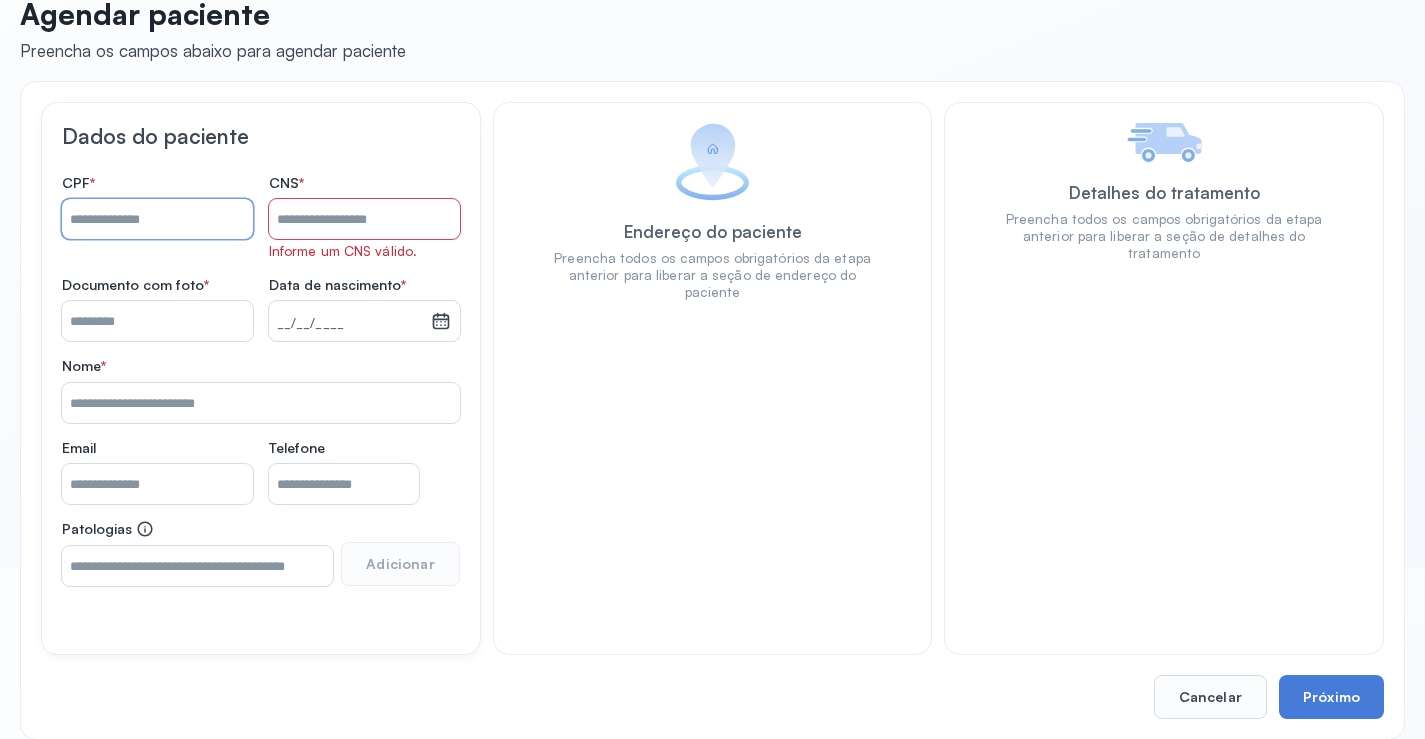 drag, startPoint x: 96, startPoint y: 203, endPoint x: 98, endPoint y: 220, distance: 17.117243 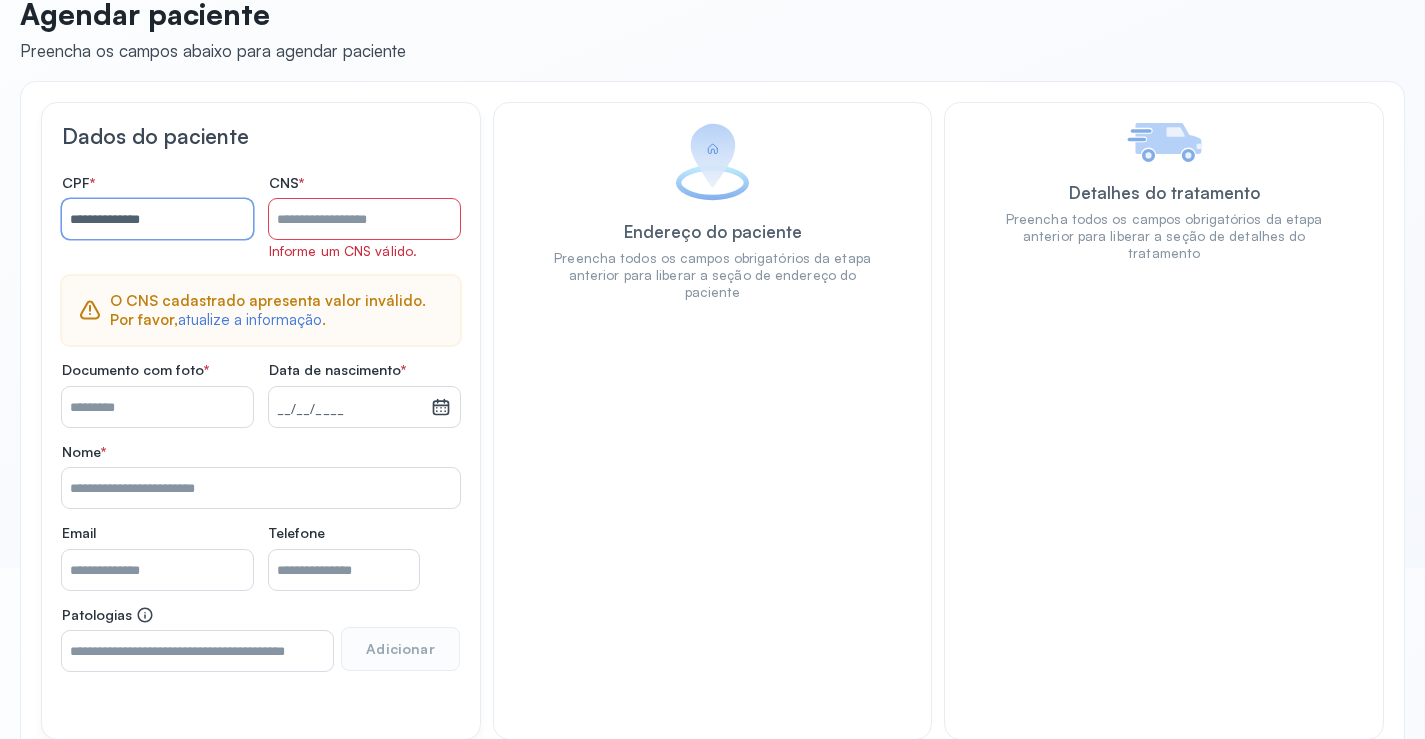 type on "**********" 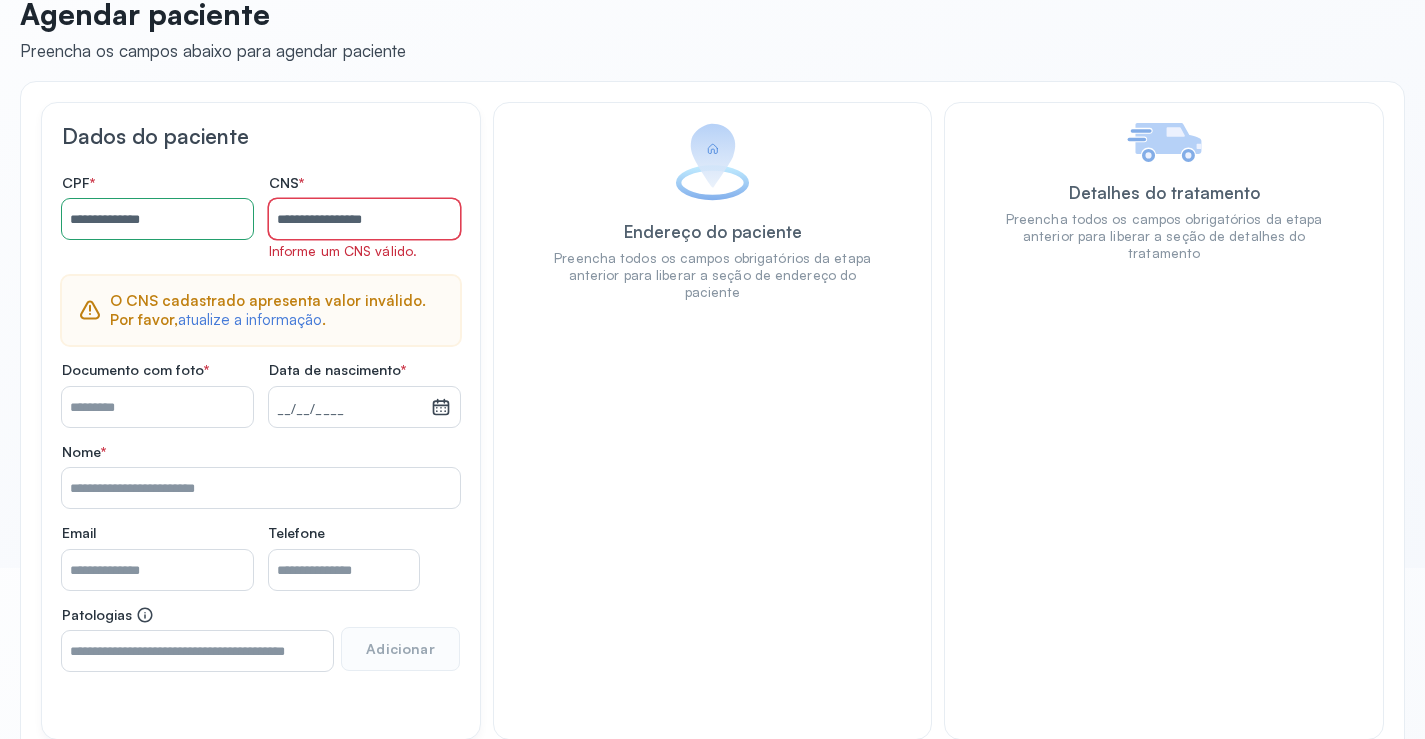type on "**********" 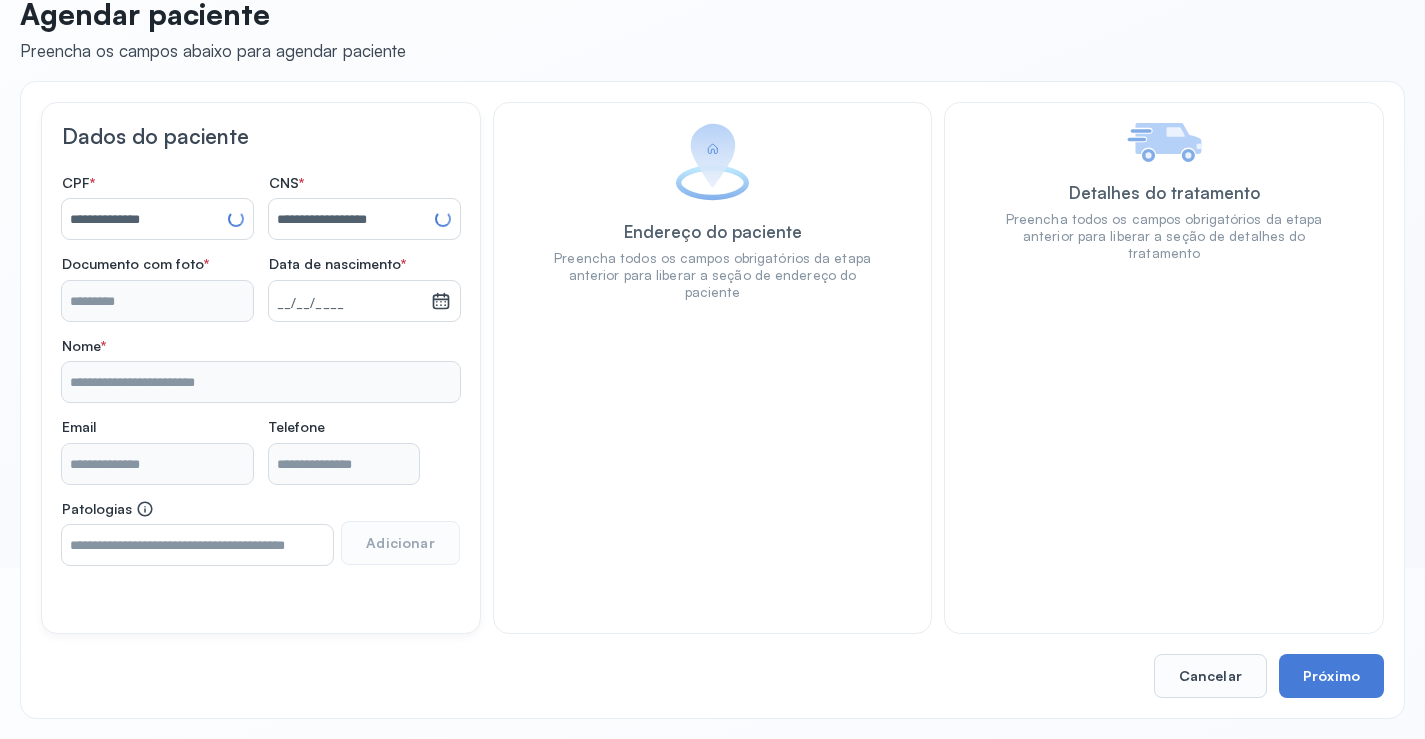 type 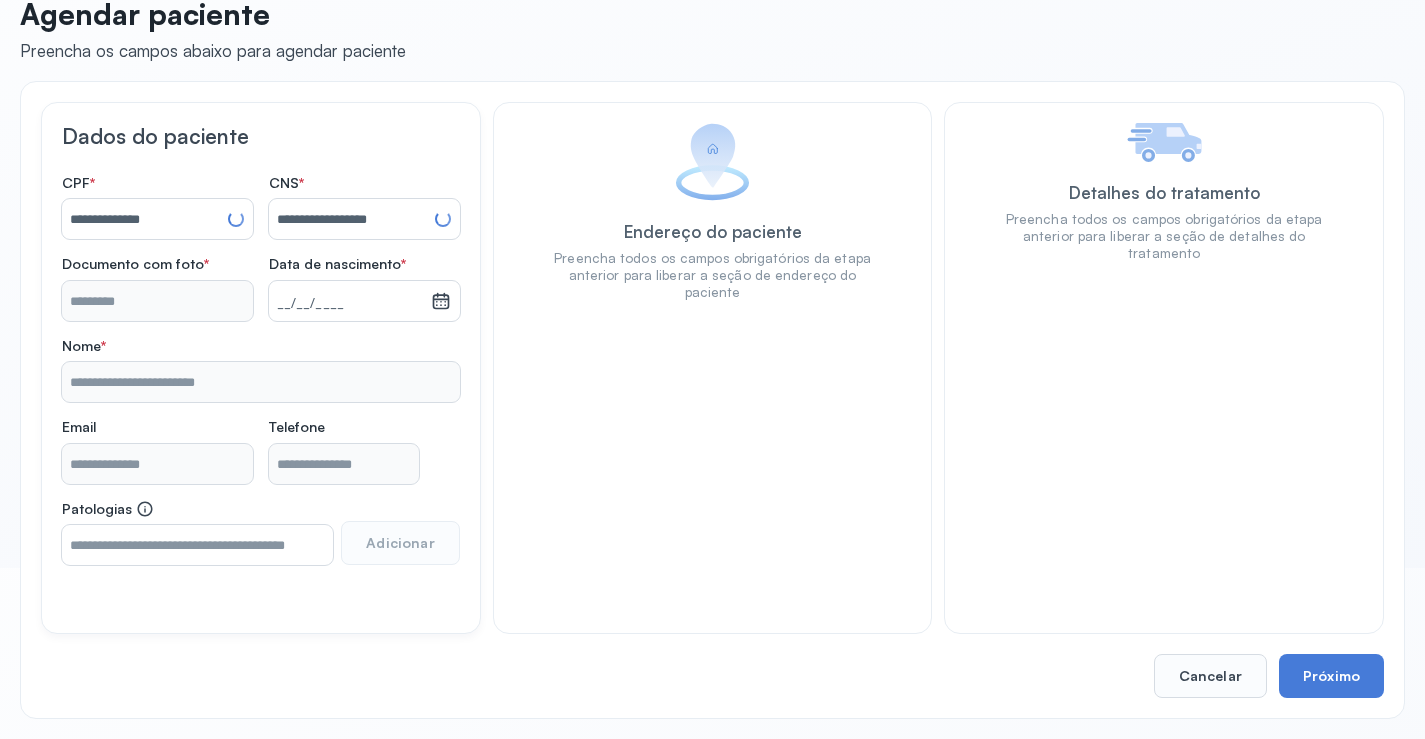 type on "**********" 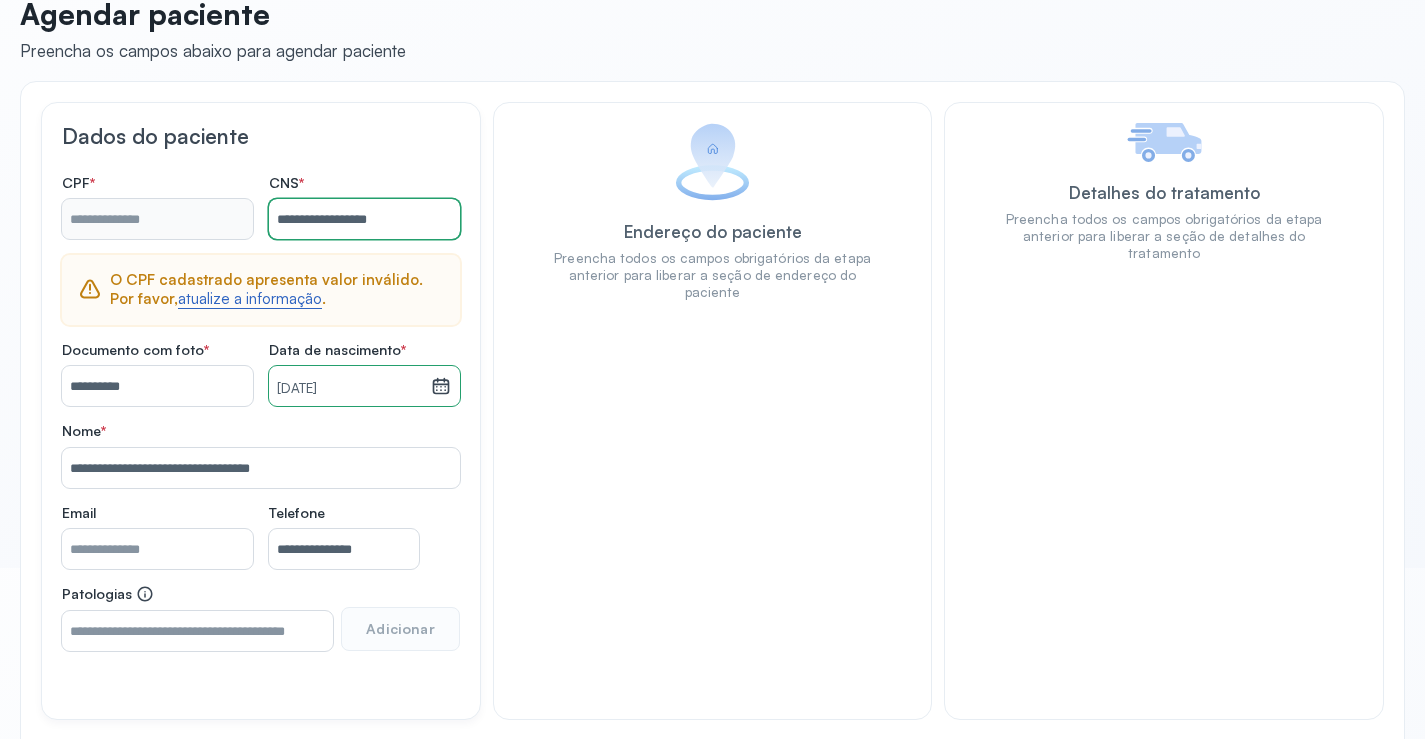 type on "**********" 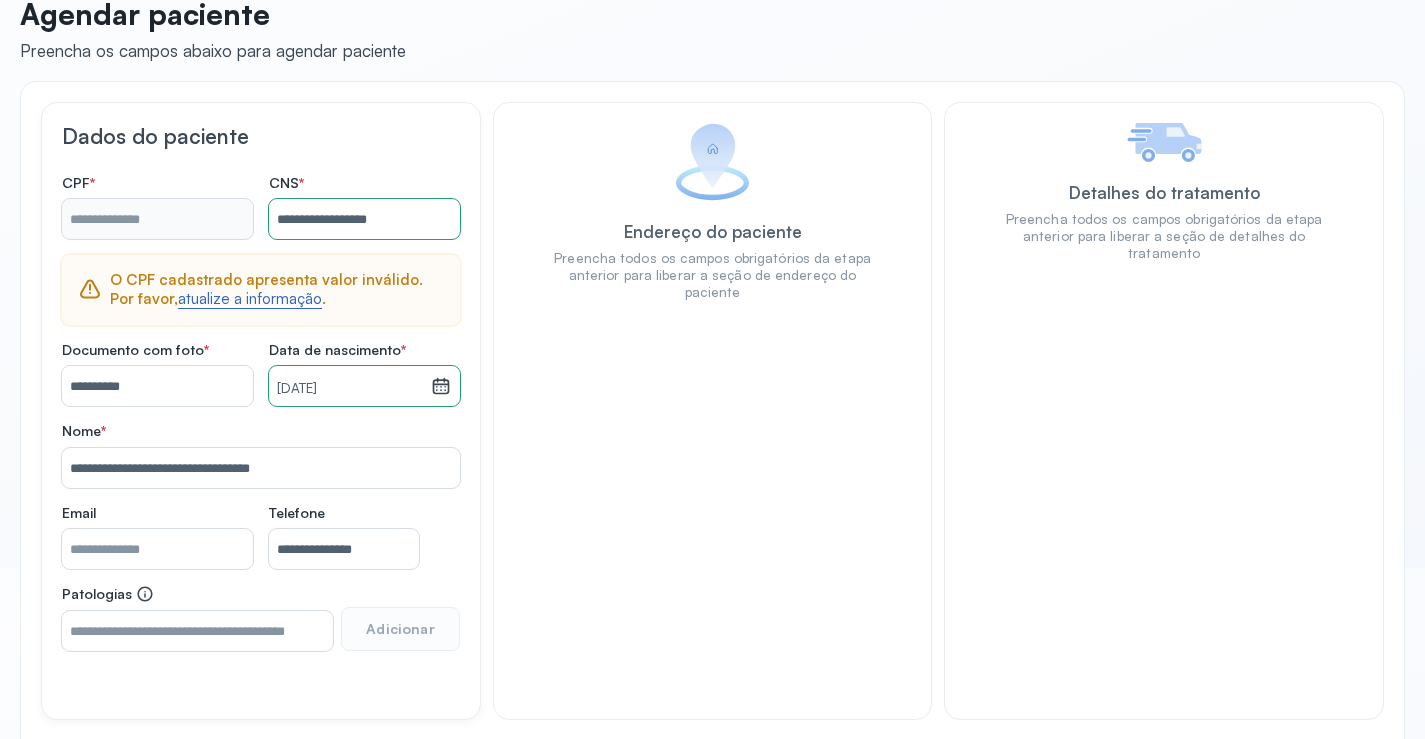 click on "atualize a informação" at bounding box center (250, 299) 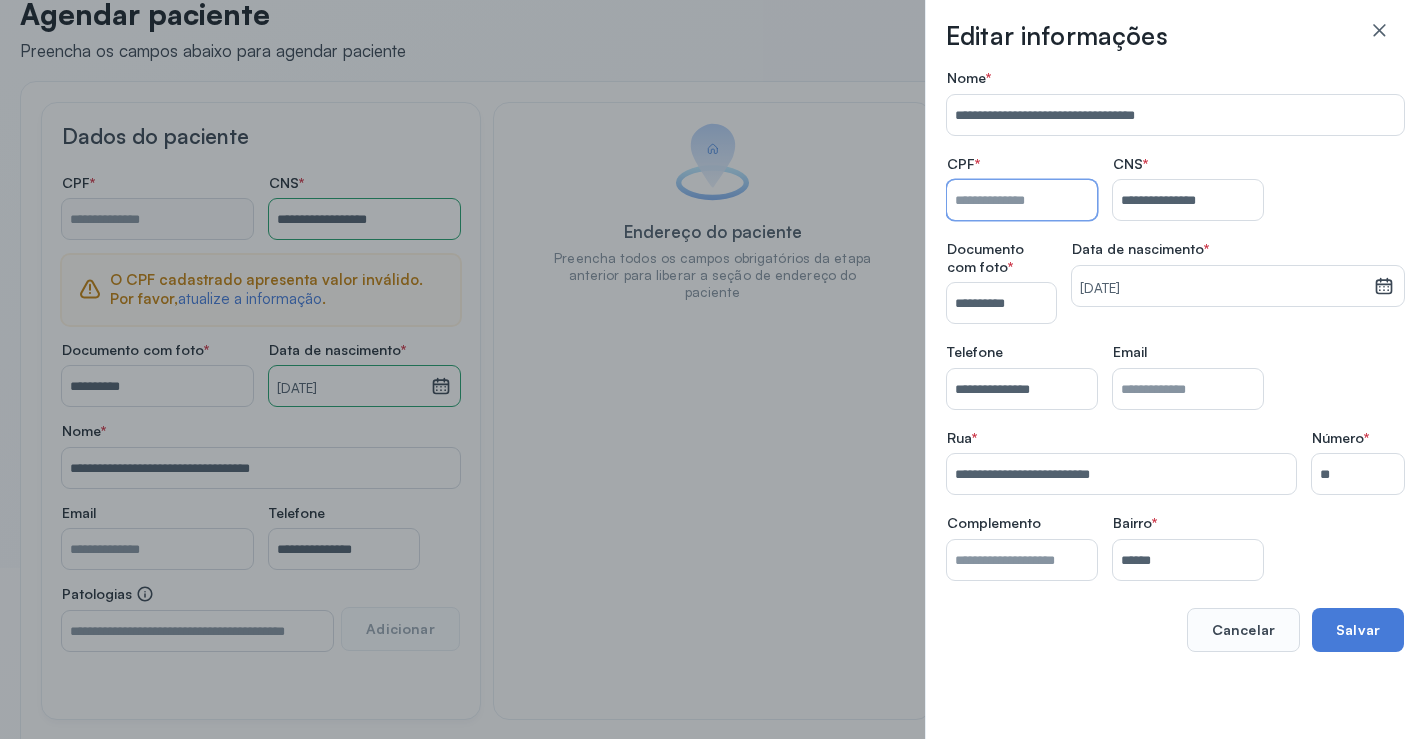 click on "Nome   *" at bounding box center [1022, 200] 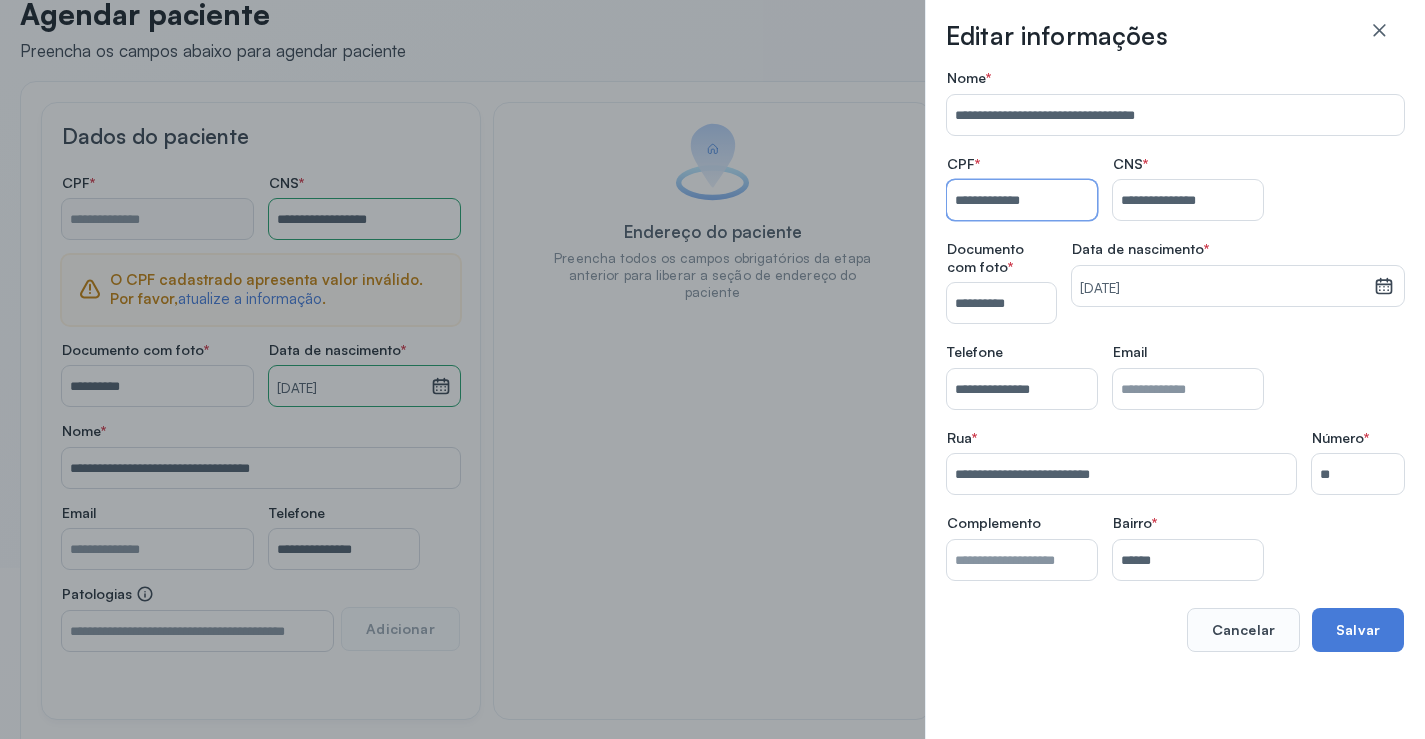 type on "**********" 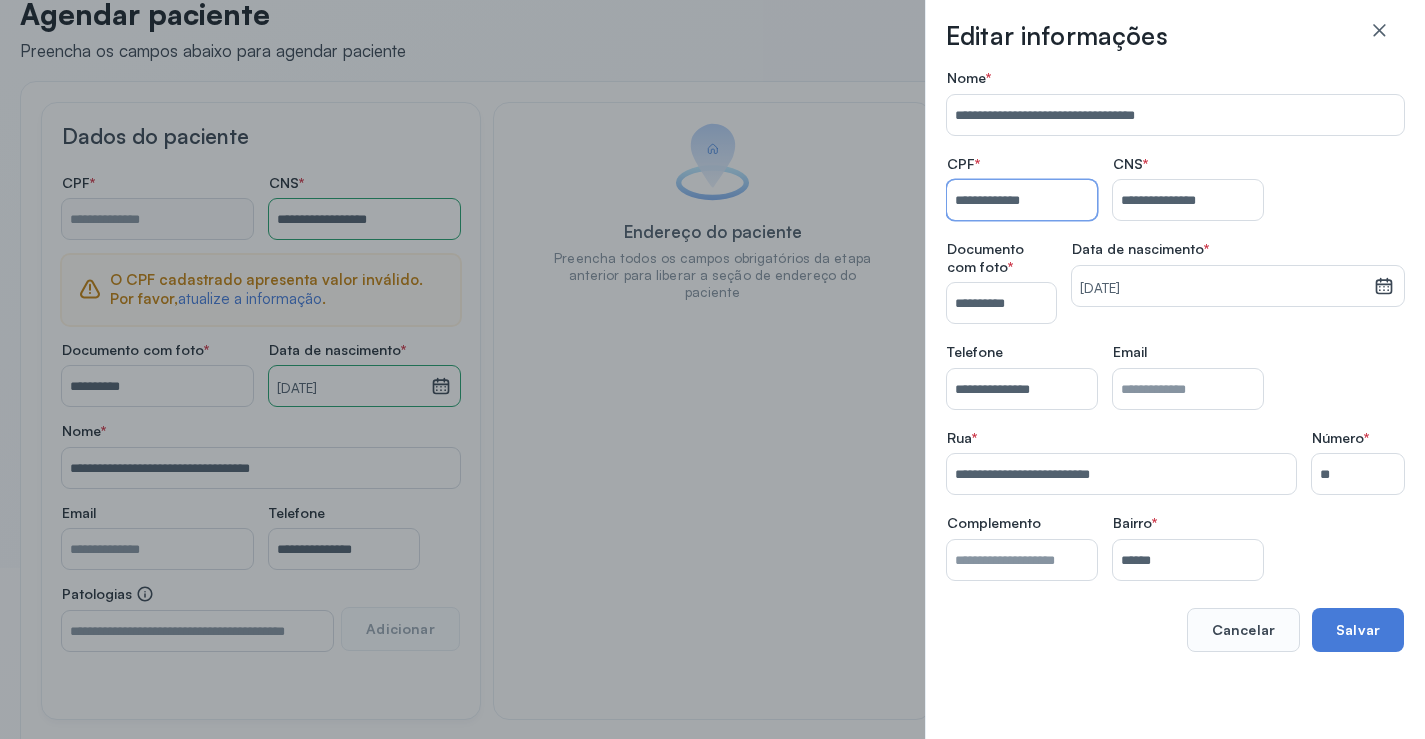 type on "**********" 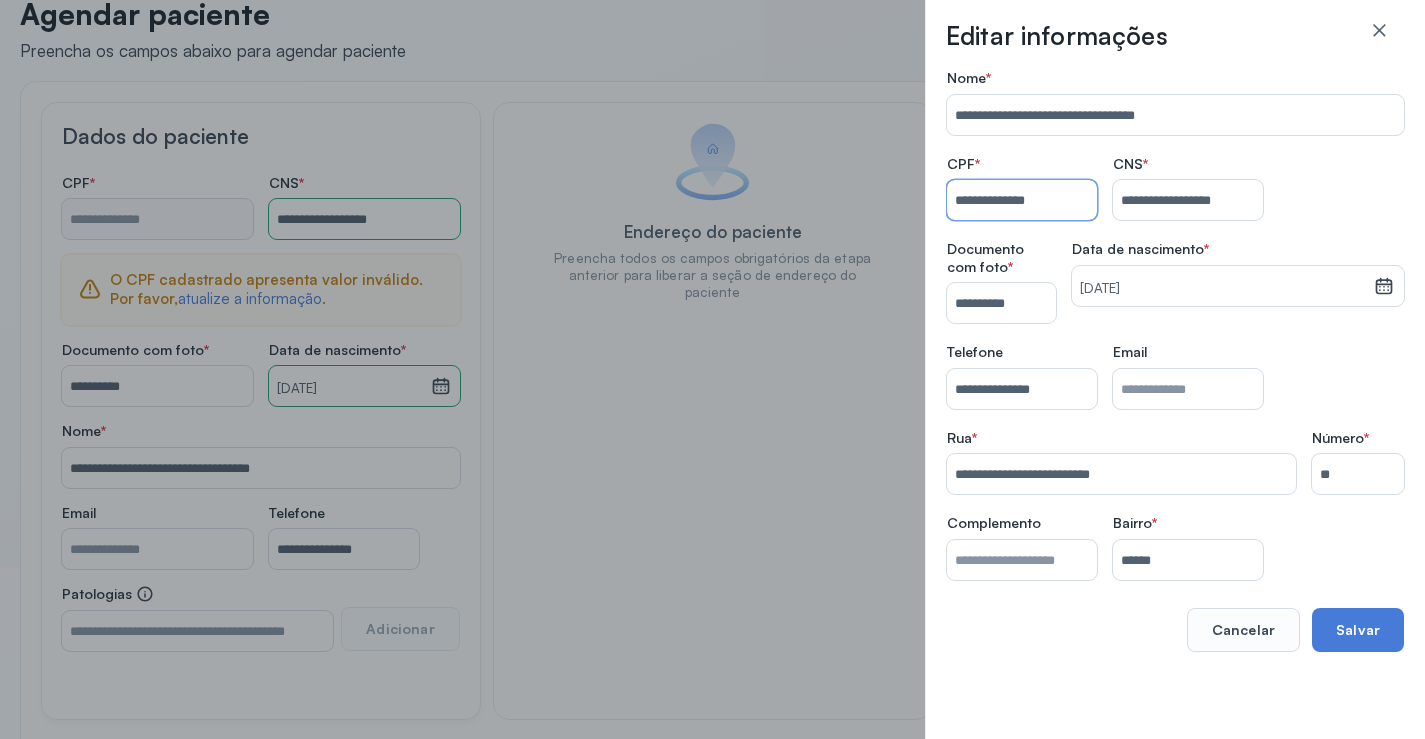 type on "**********" 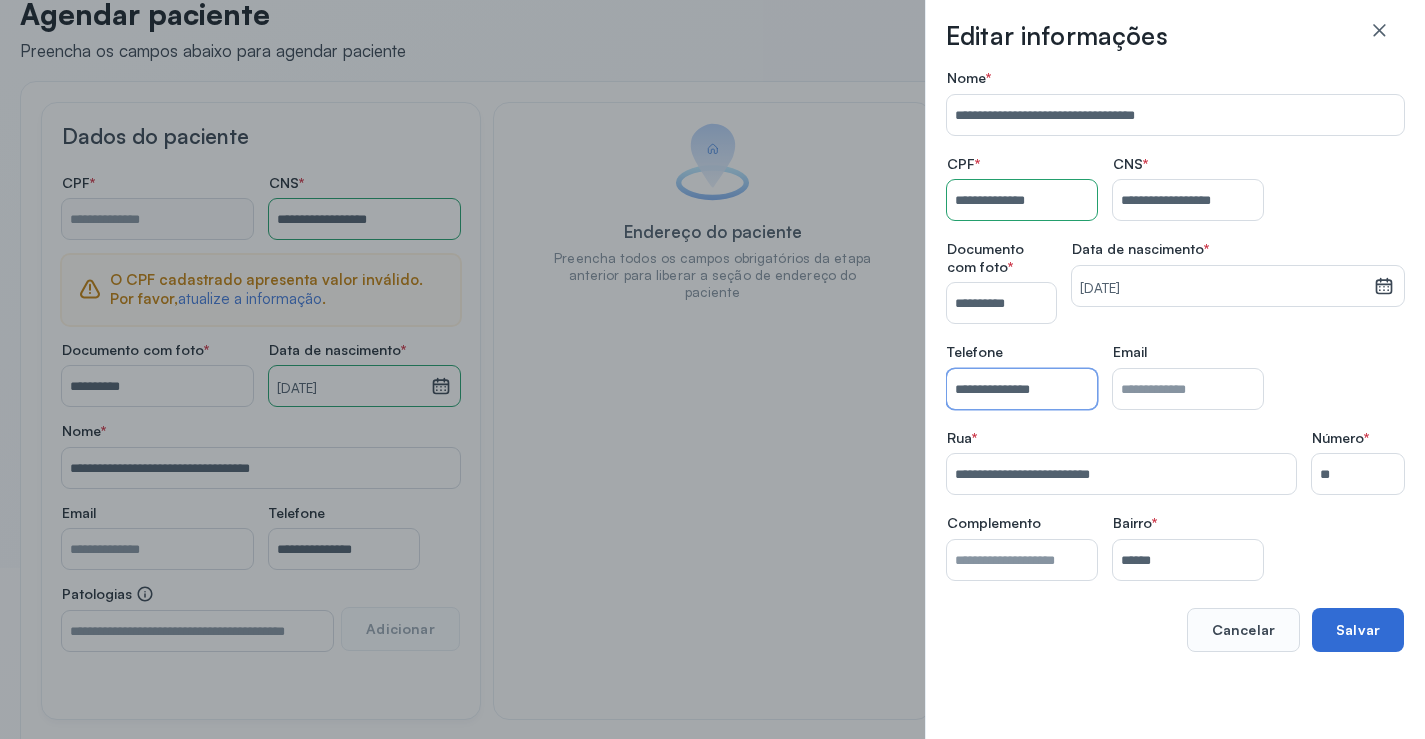 type on "**********" 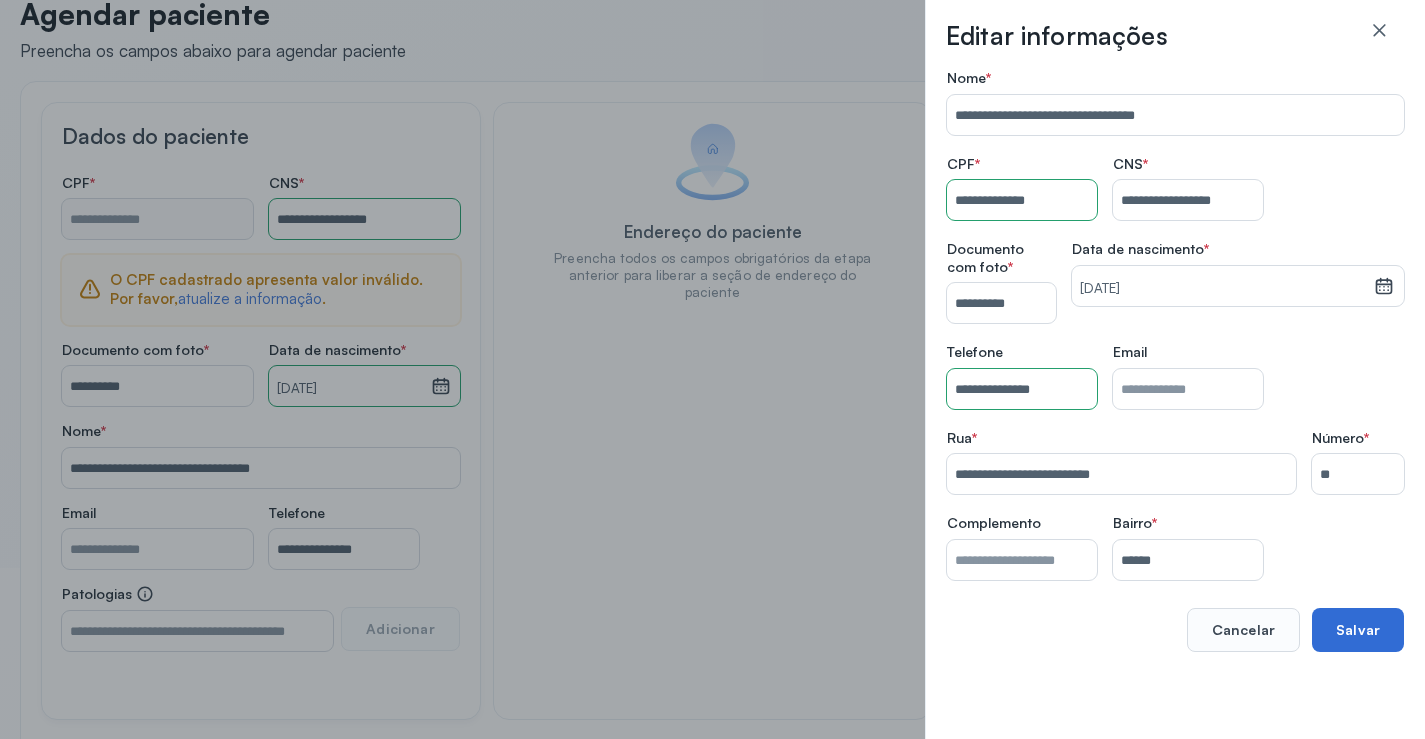 click on "Salvar" at bounding box center [1358, 630] 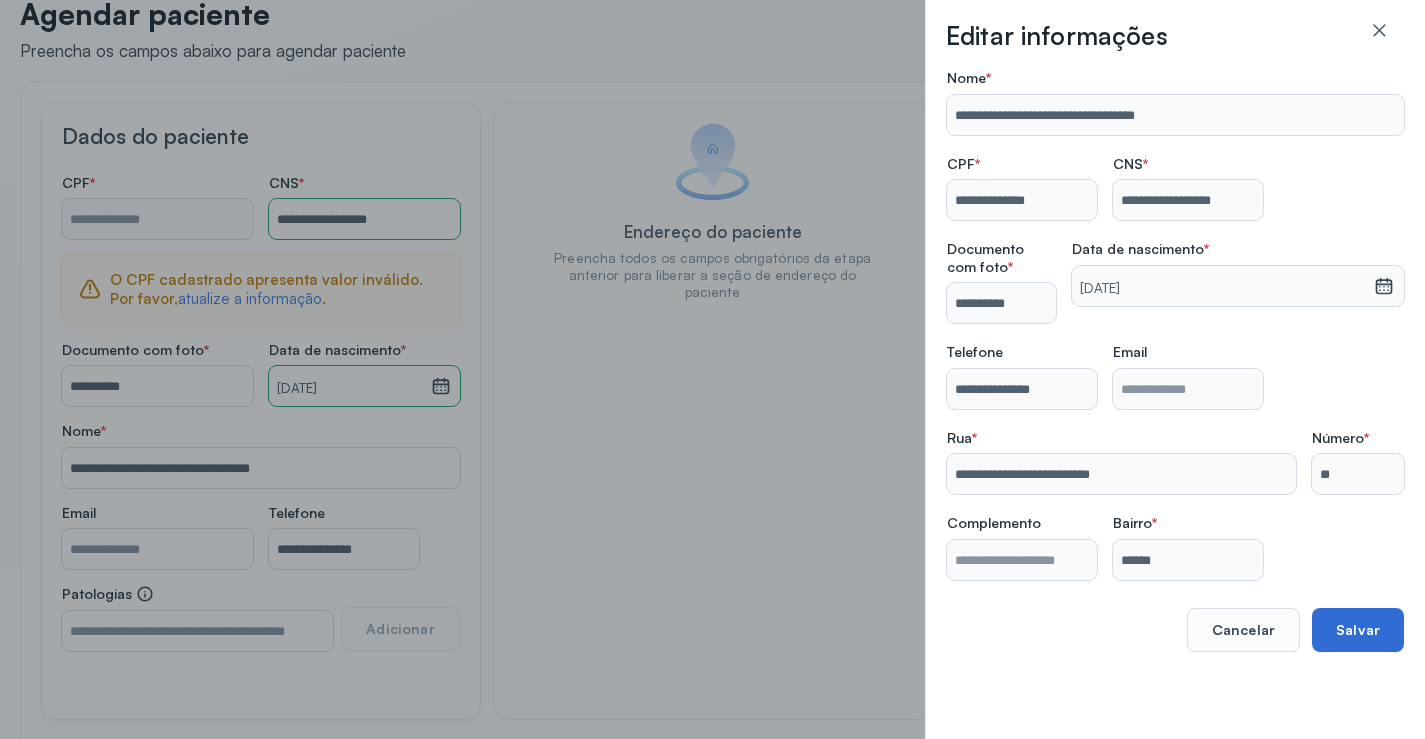 type on "**********" 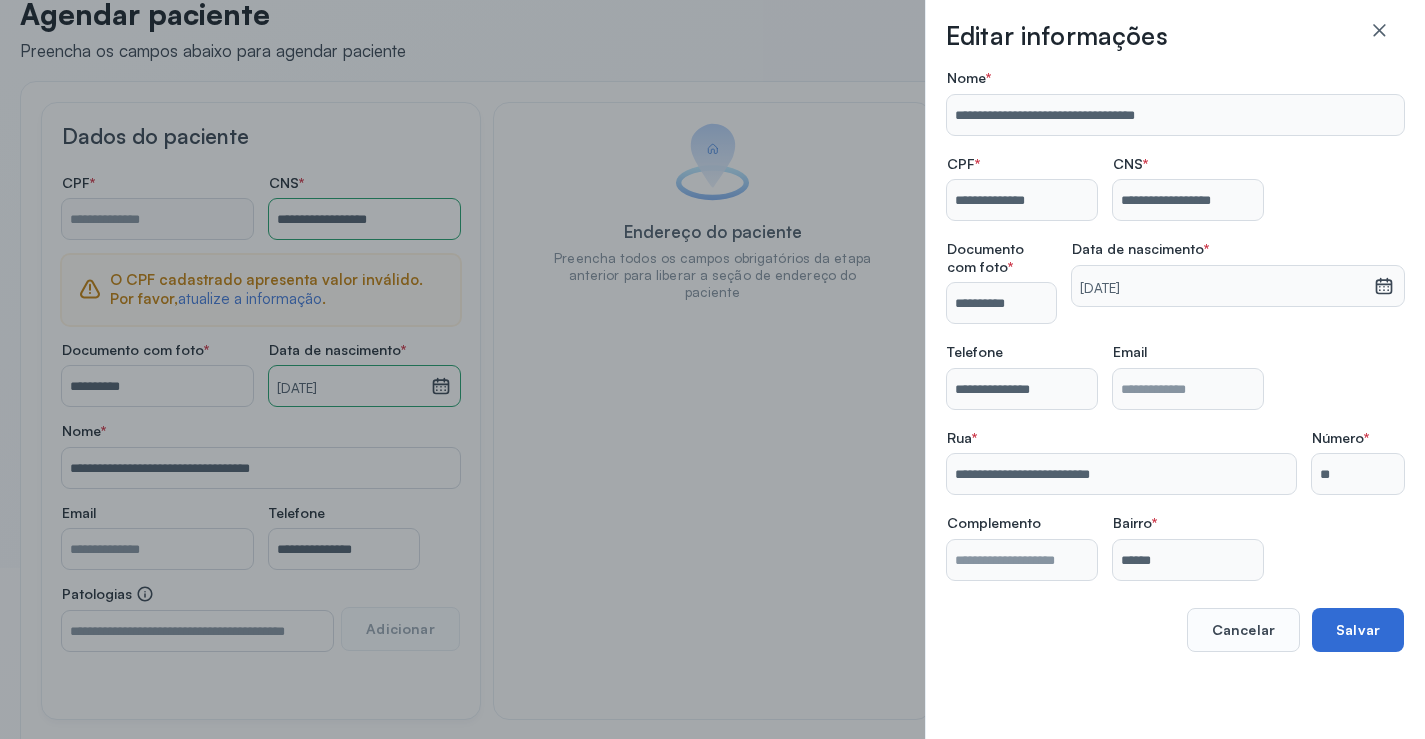 type on "**********" 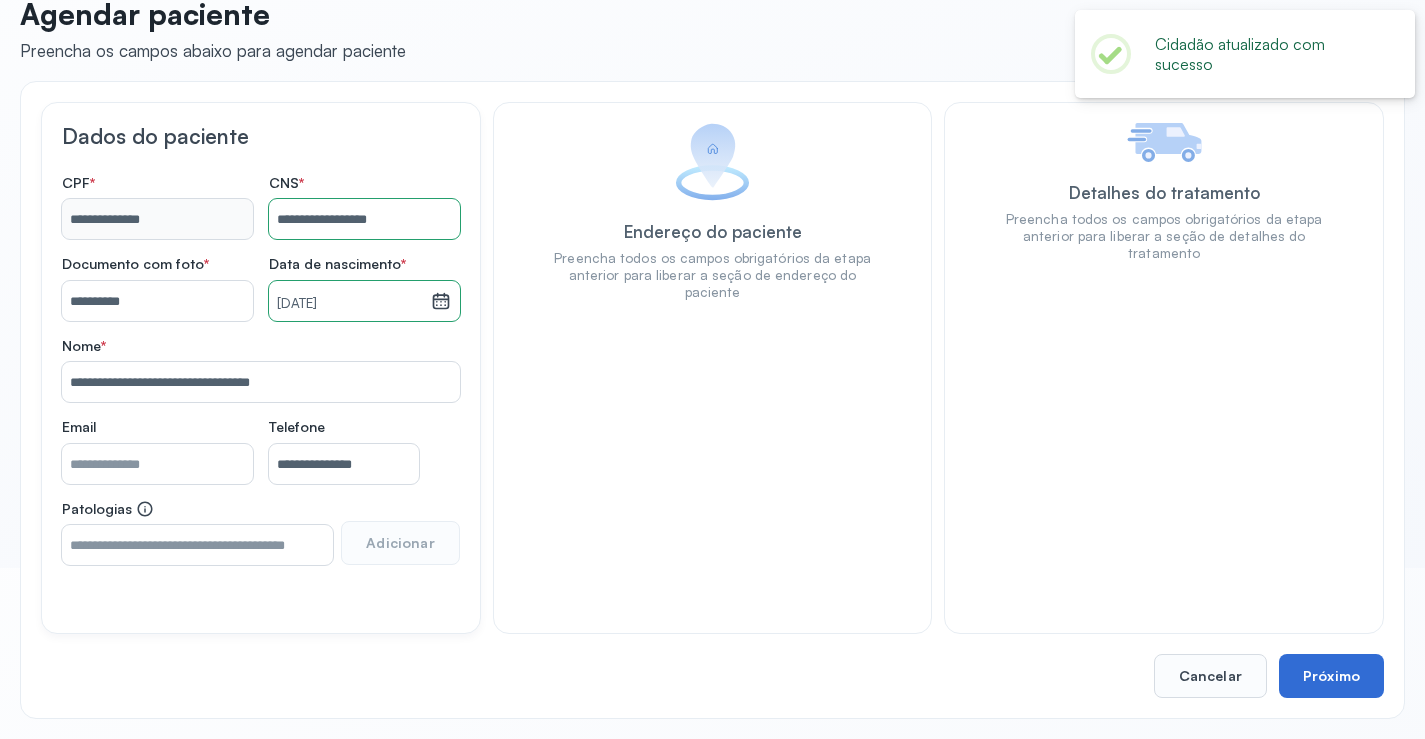 click on "Próximo" at bounding box center [1331, 676] 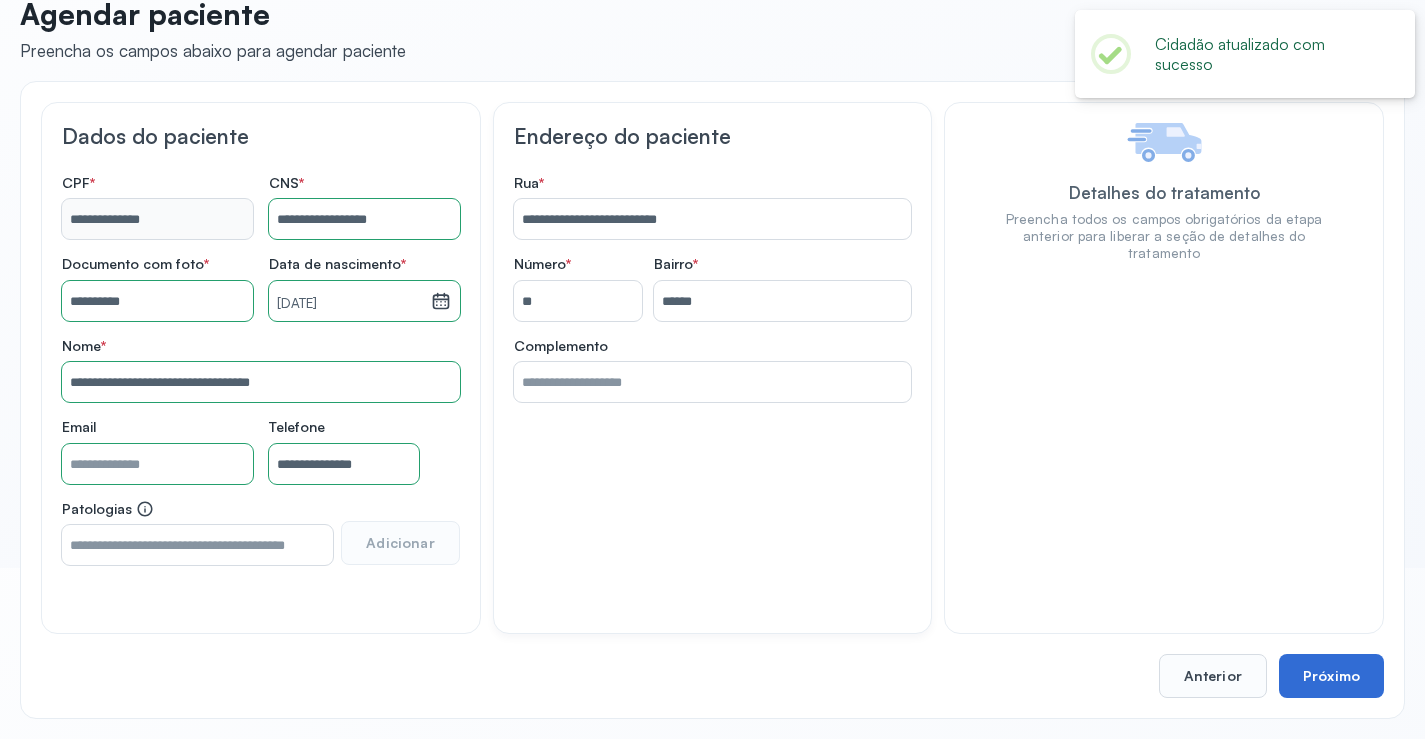 click on "Próximo" at bounding box center (1331, 676) 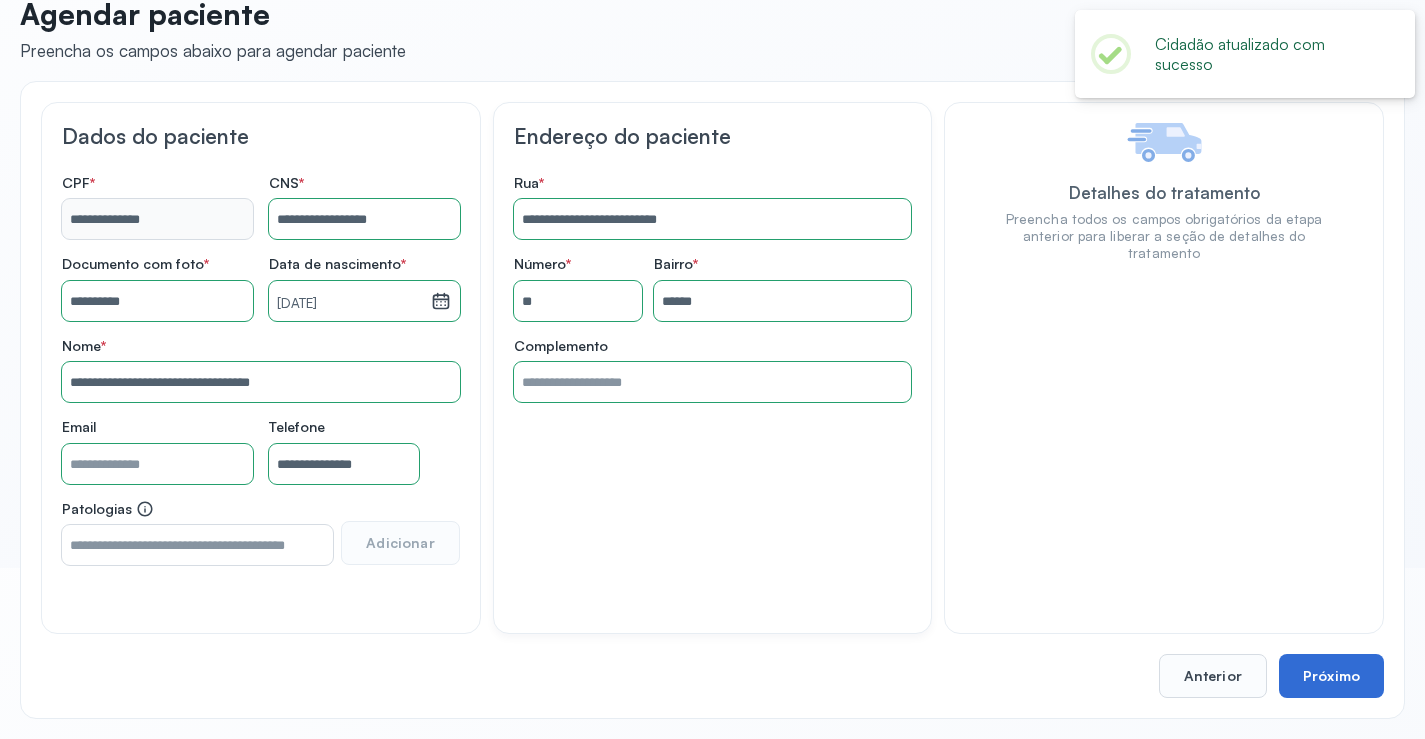 click on "Próximo" at bounding box center (1331, 676) 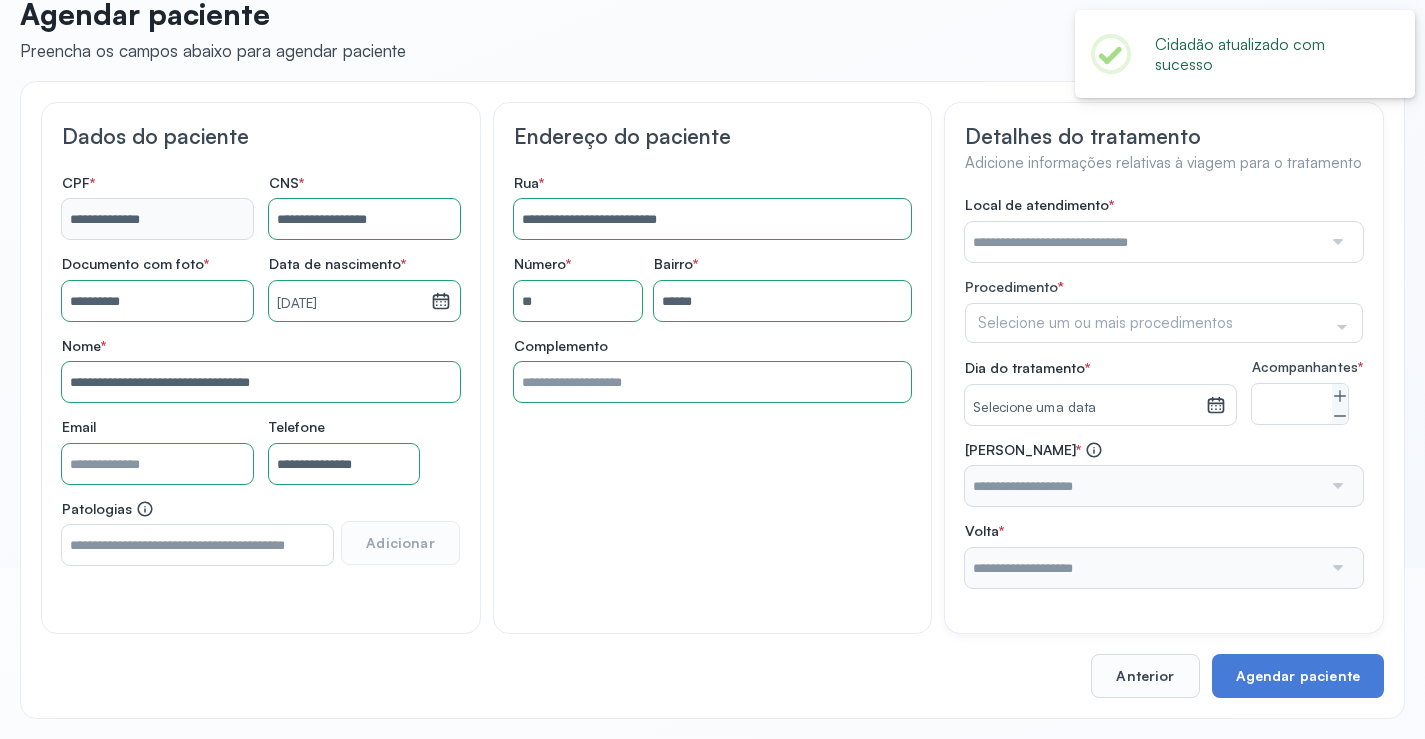 click at bounding box center [1143, 242] 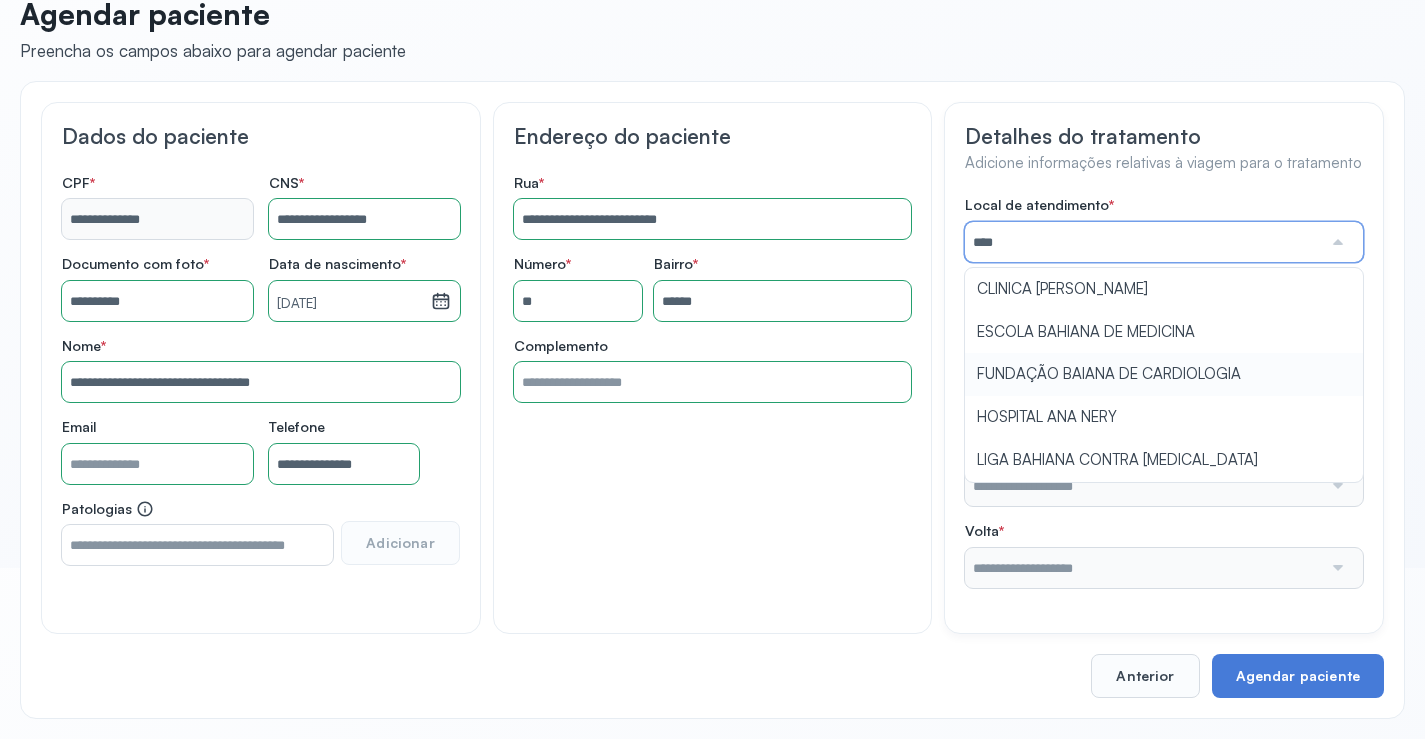 type on "**********" 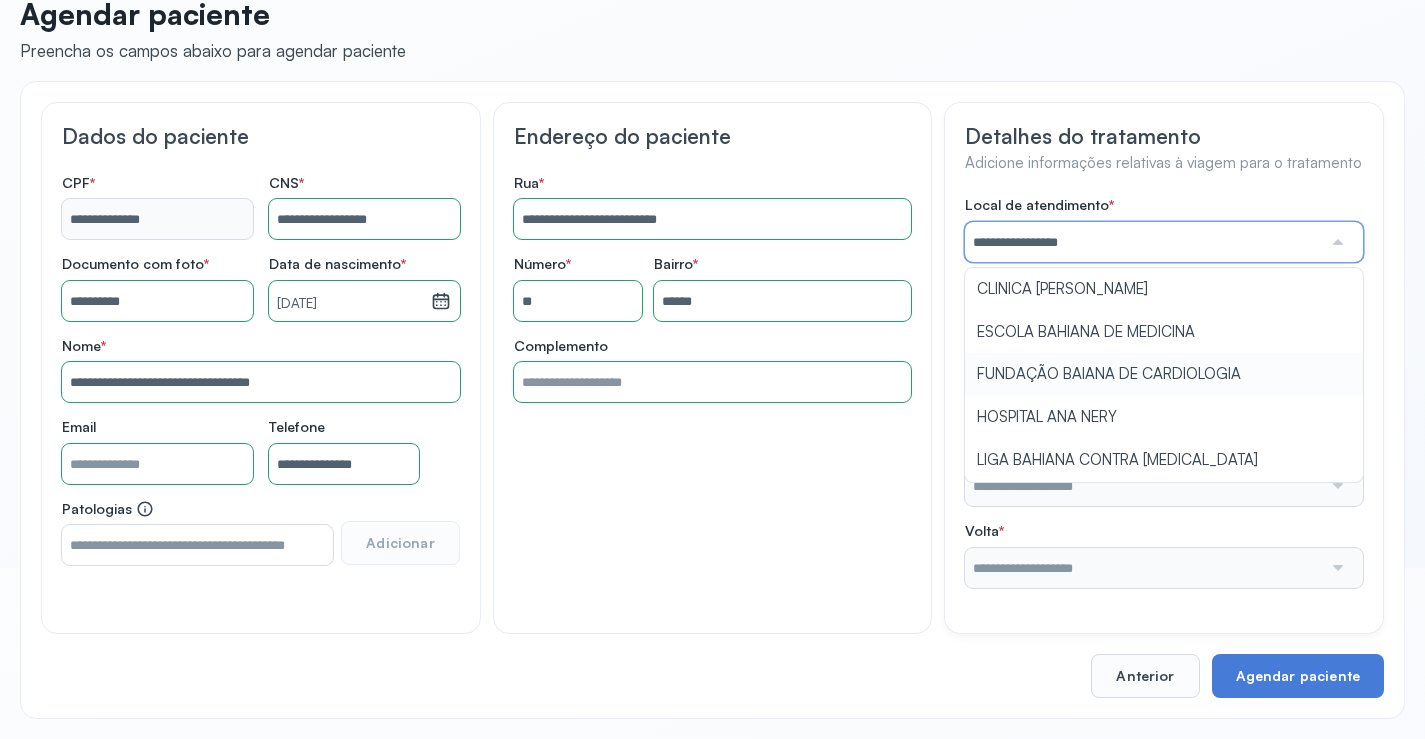 drag, startPoint x: 1098, startPoint y: 396, endPoint x: 1093, endPoint y: 419, distance: 23.537205 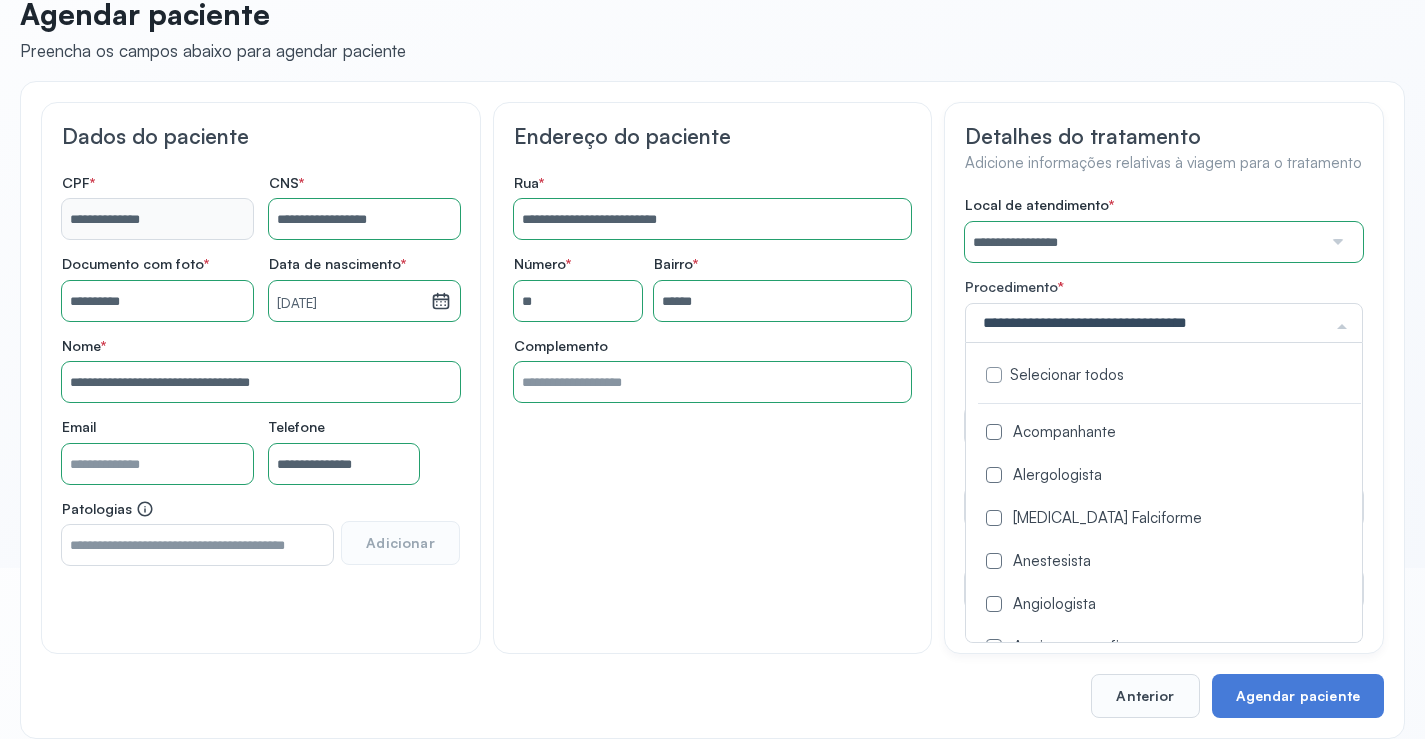 click 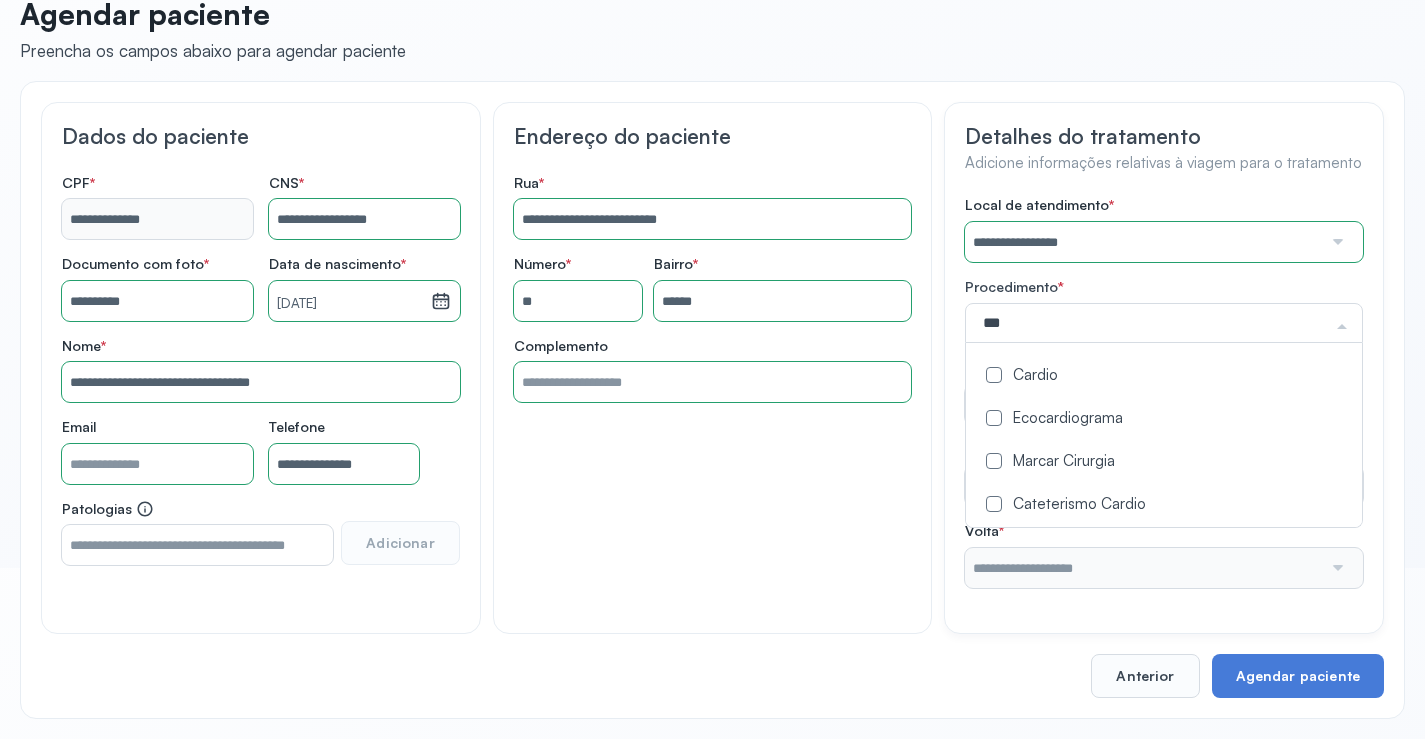 type 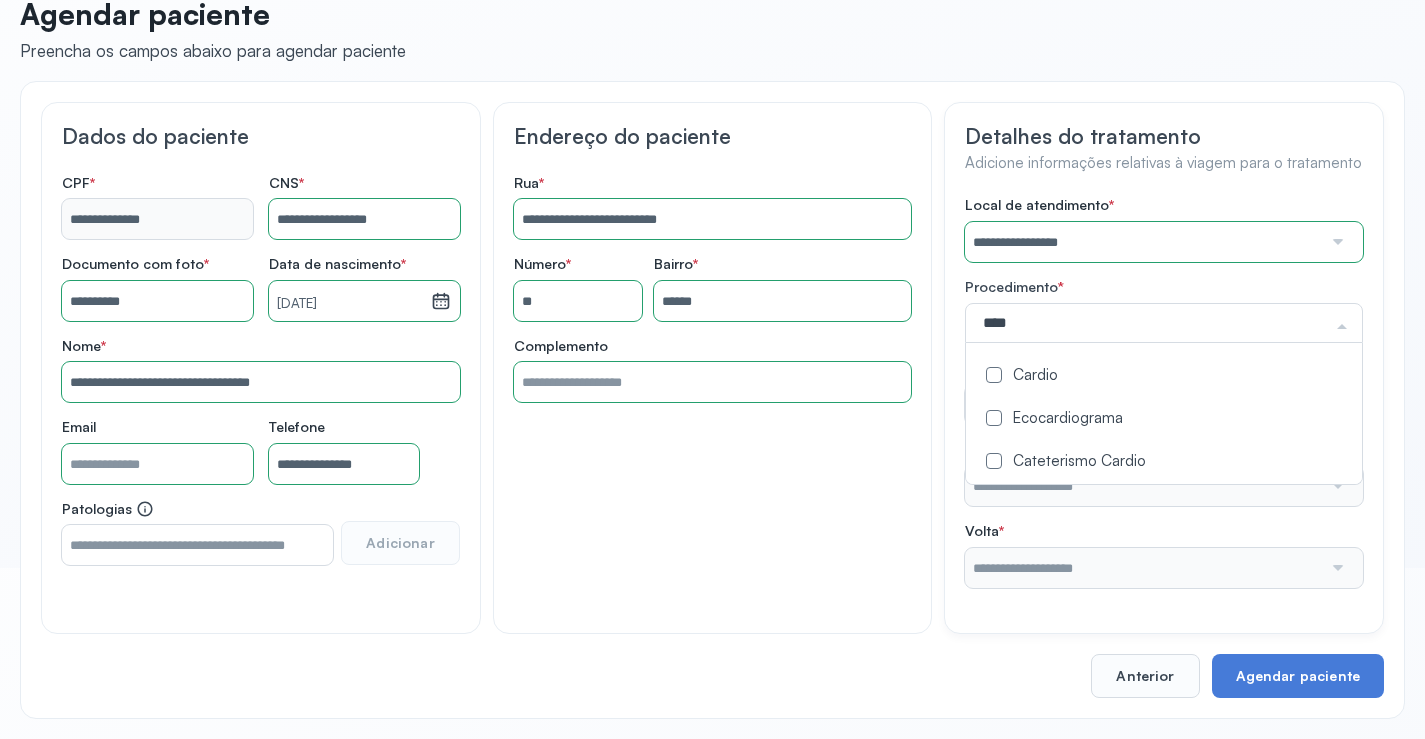 click on "Cardio" 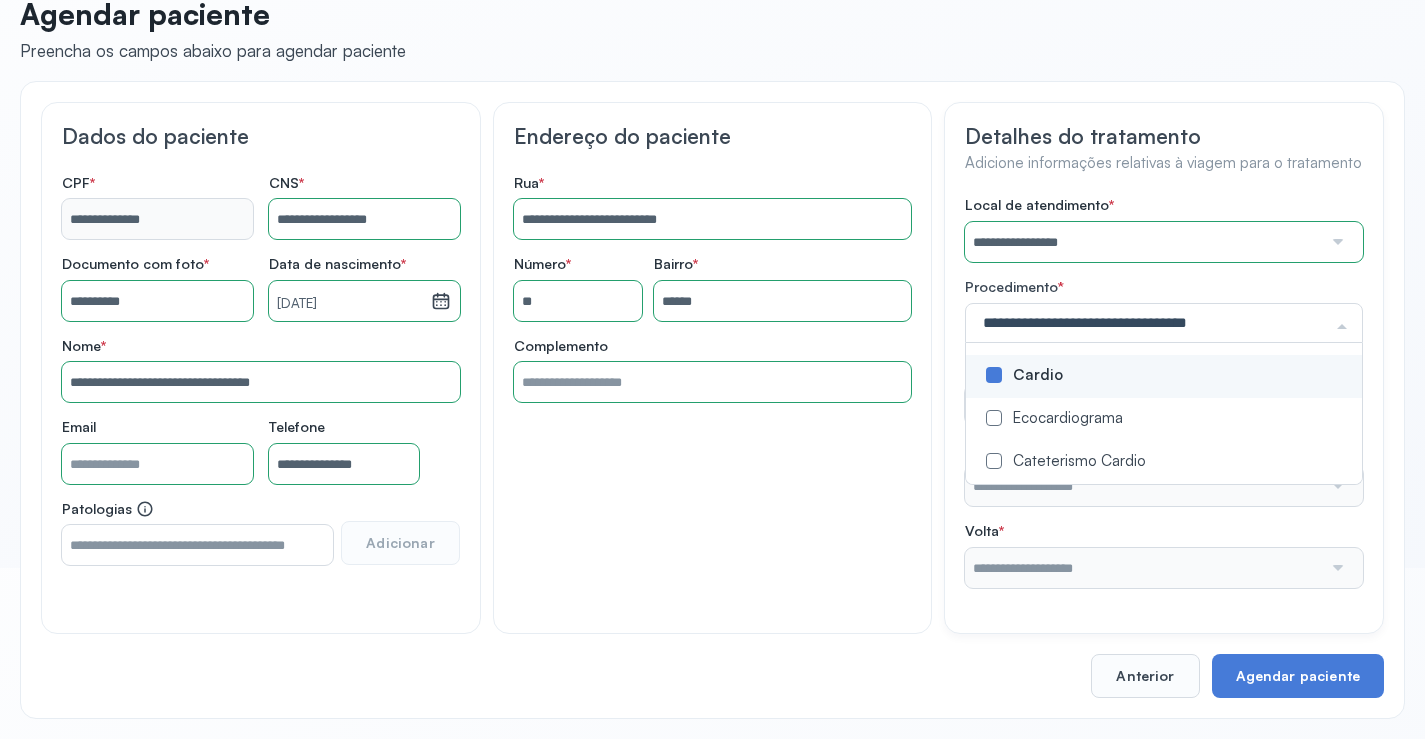 click on "**********" 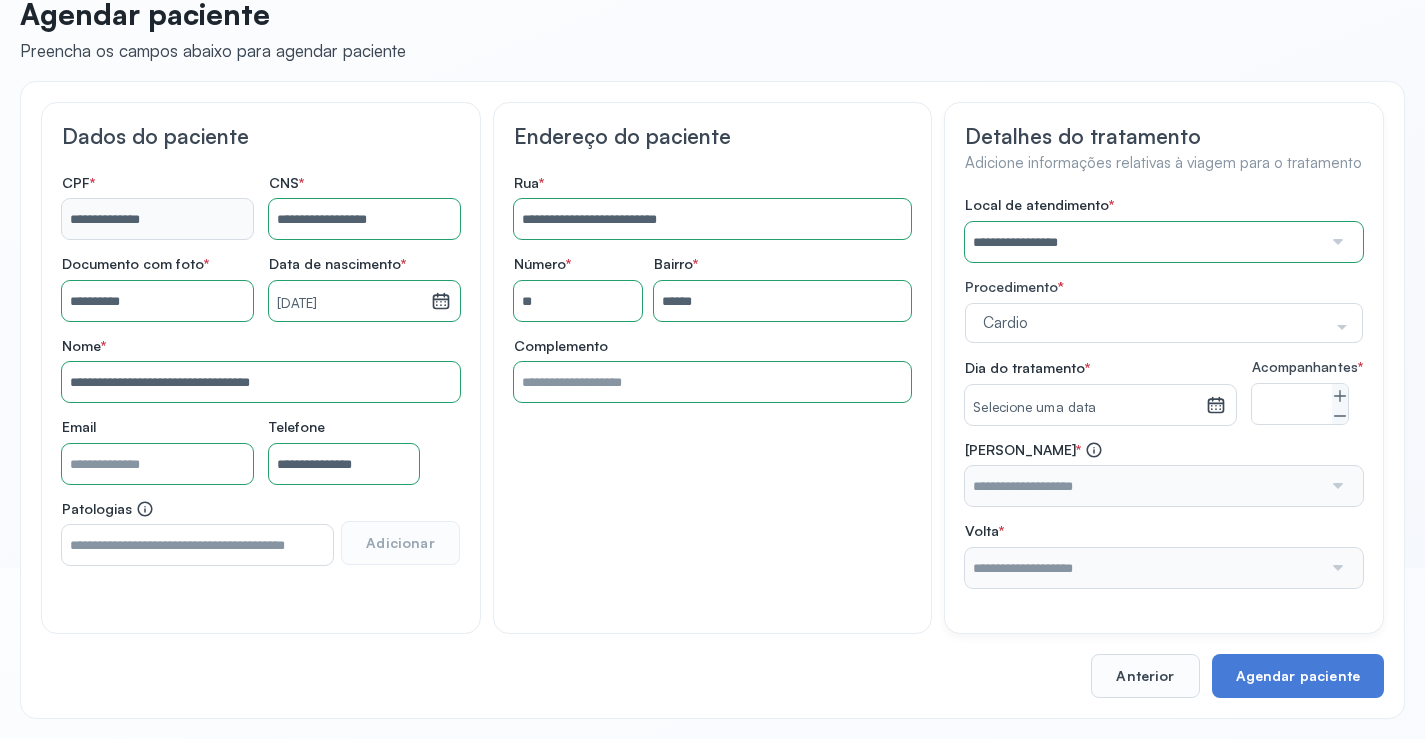 click on "Selecione uma data" at bounding box center (1085, 408) 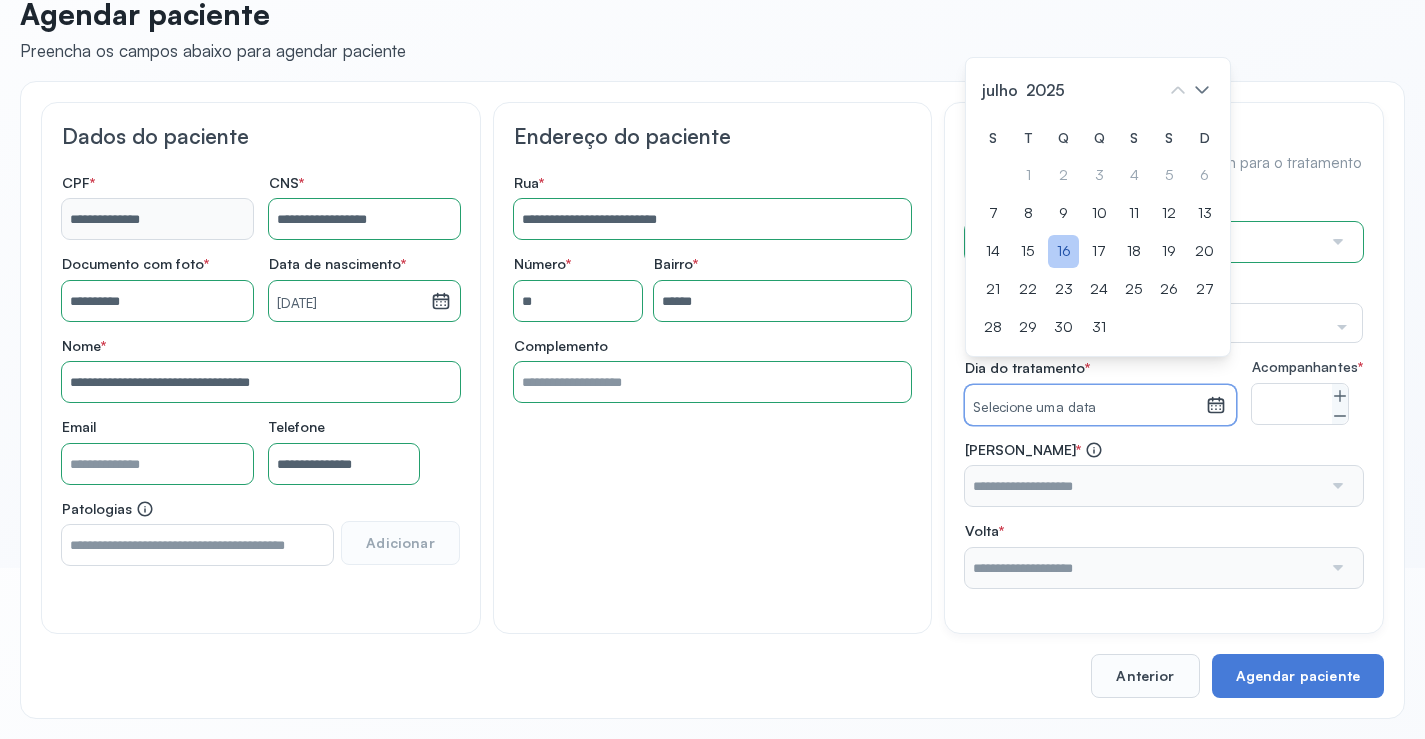click on "16" 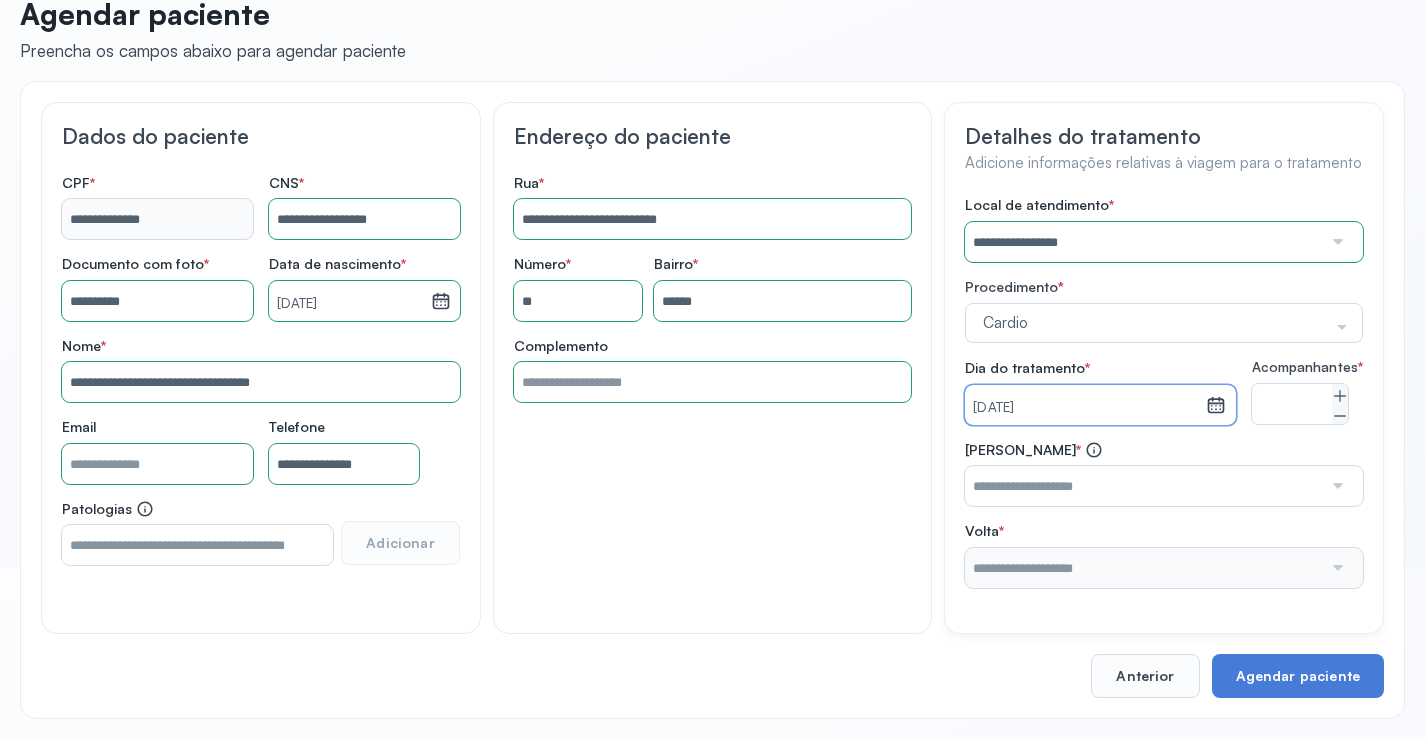 click on "[DATE]" at bounding box center [1085, 408] 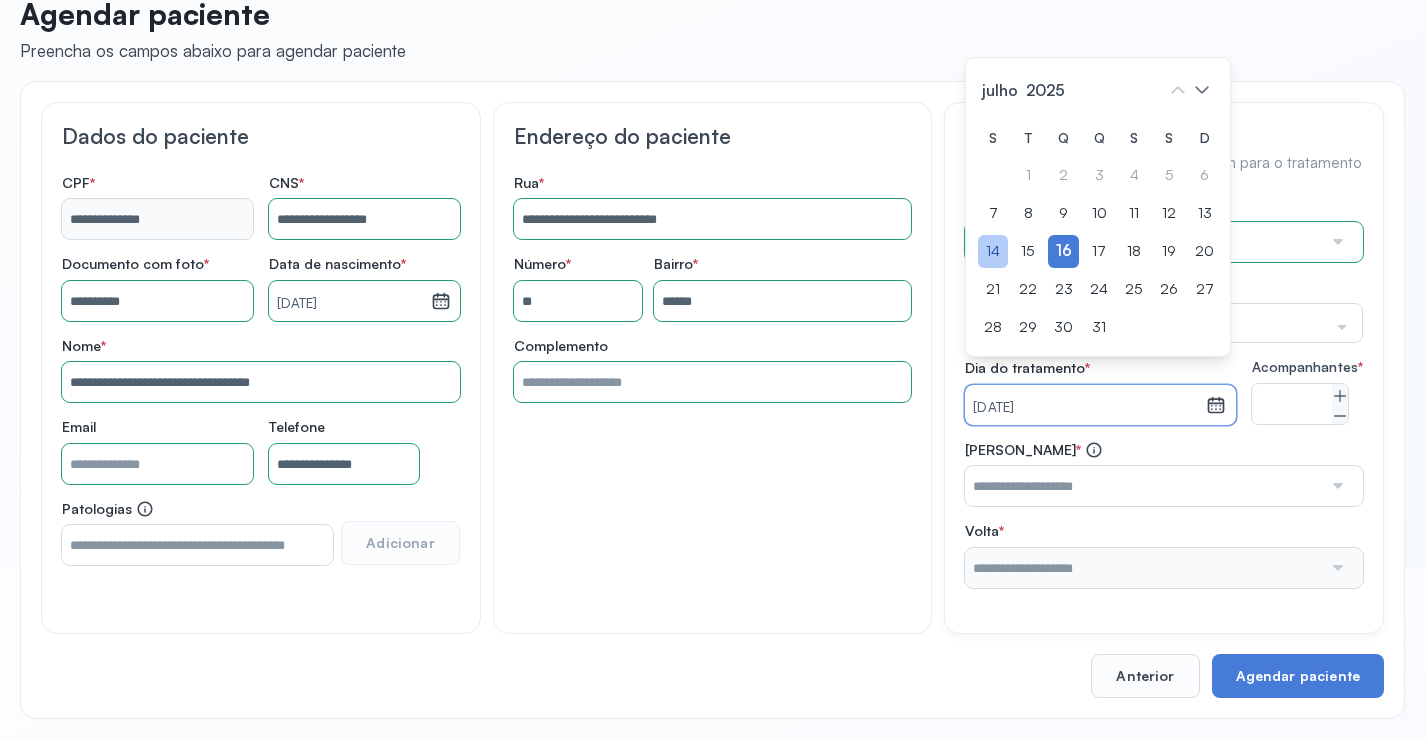 click on "14" 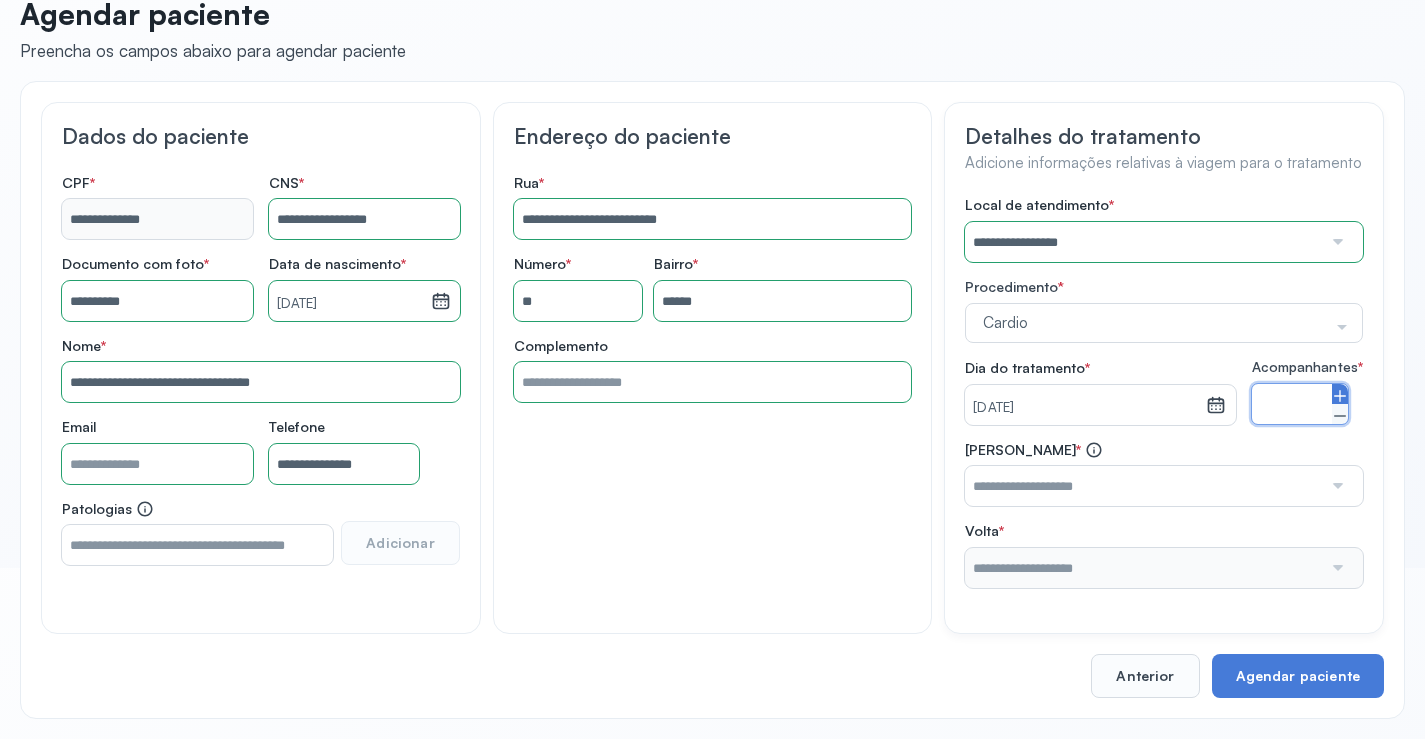 click 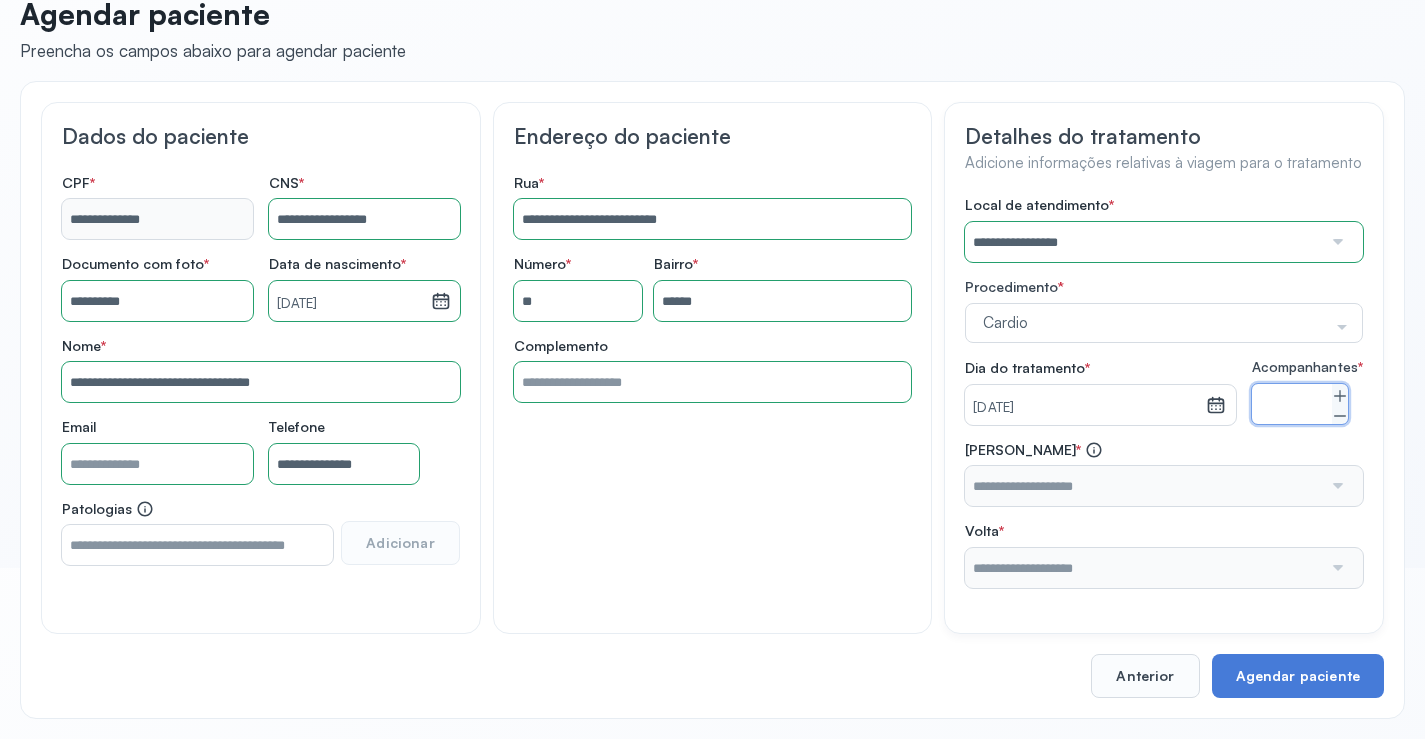 click at bounding box center (1336, 486) 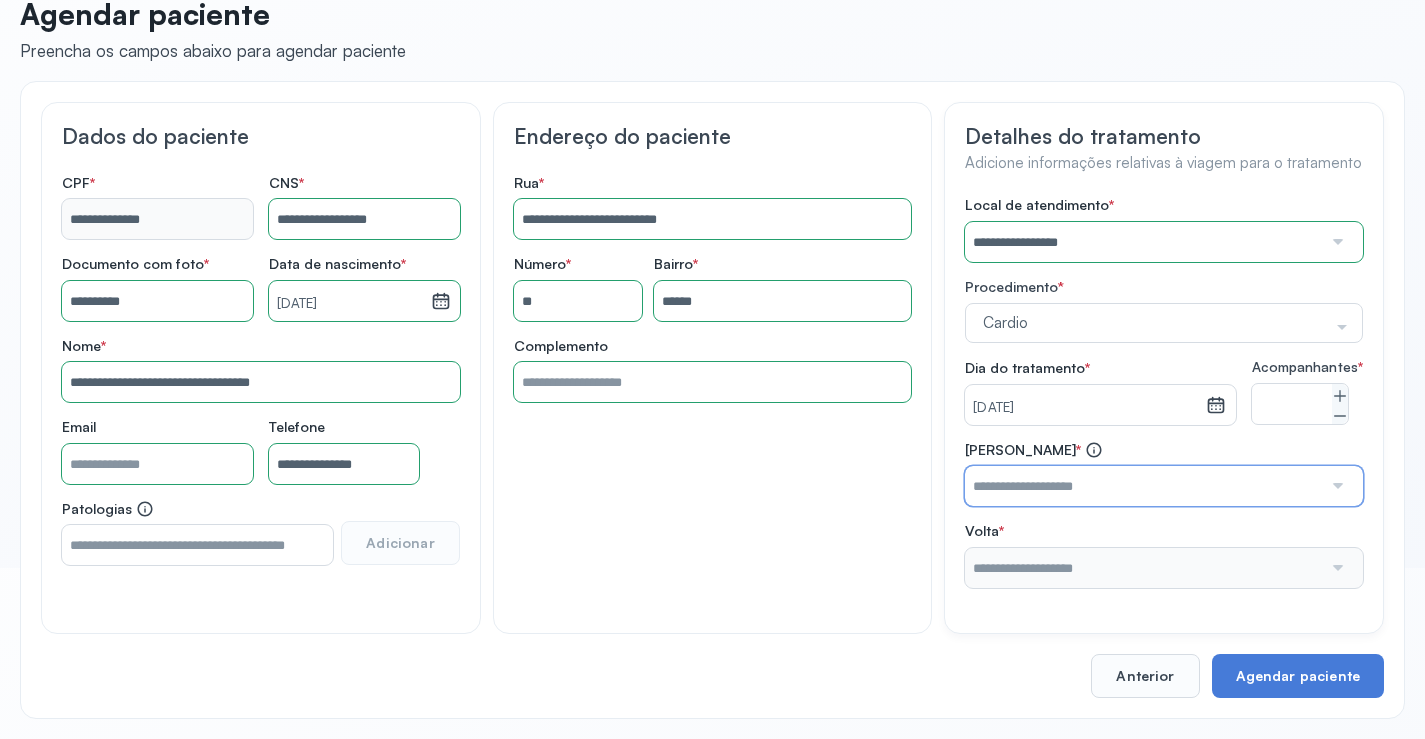 click at bounding box center [1143, 486] 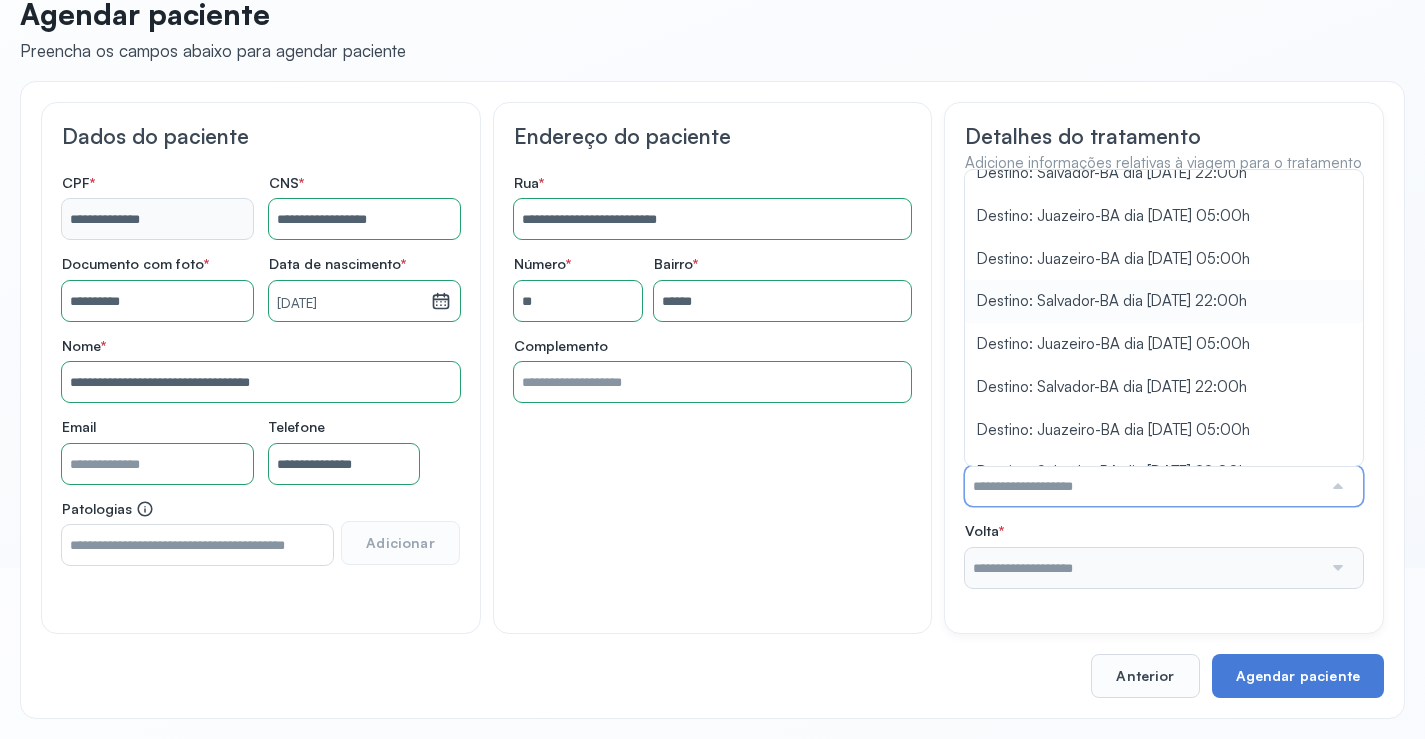 scroll, scrollTop: 88, scrollLeft: 0, axis: vertical 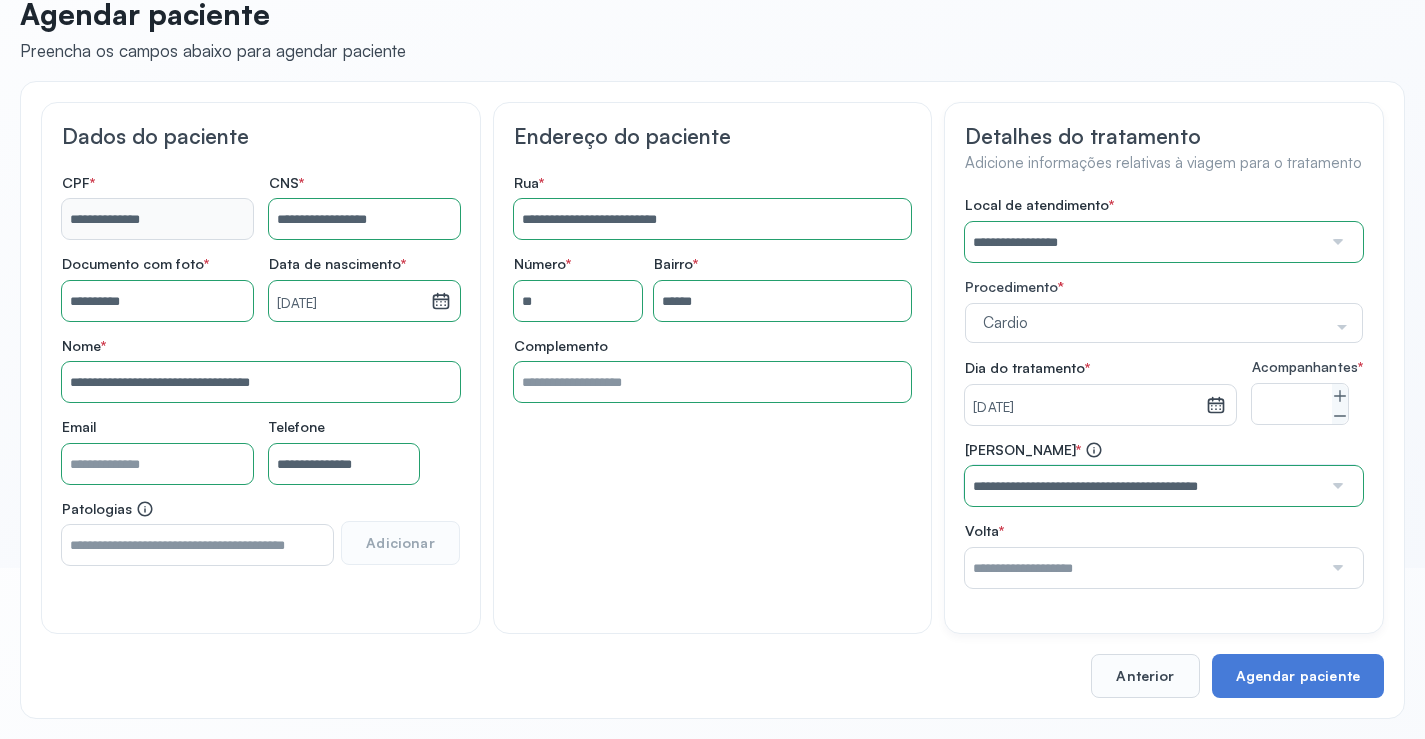 click on "**********" at bounding box center (1164, 392) 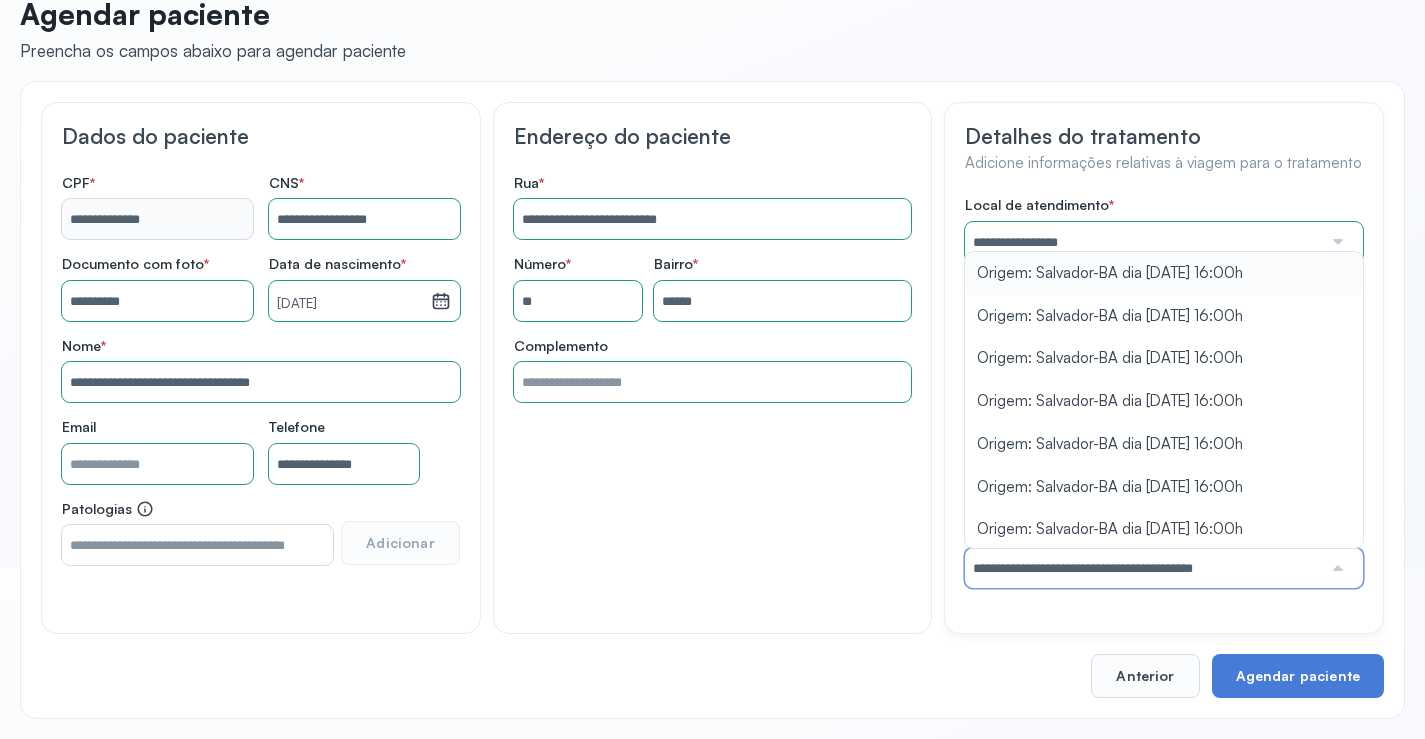 click on "**********" at bounding box center (1164, 392) 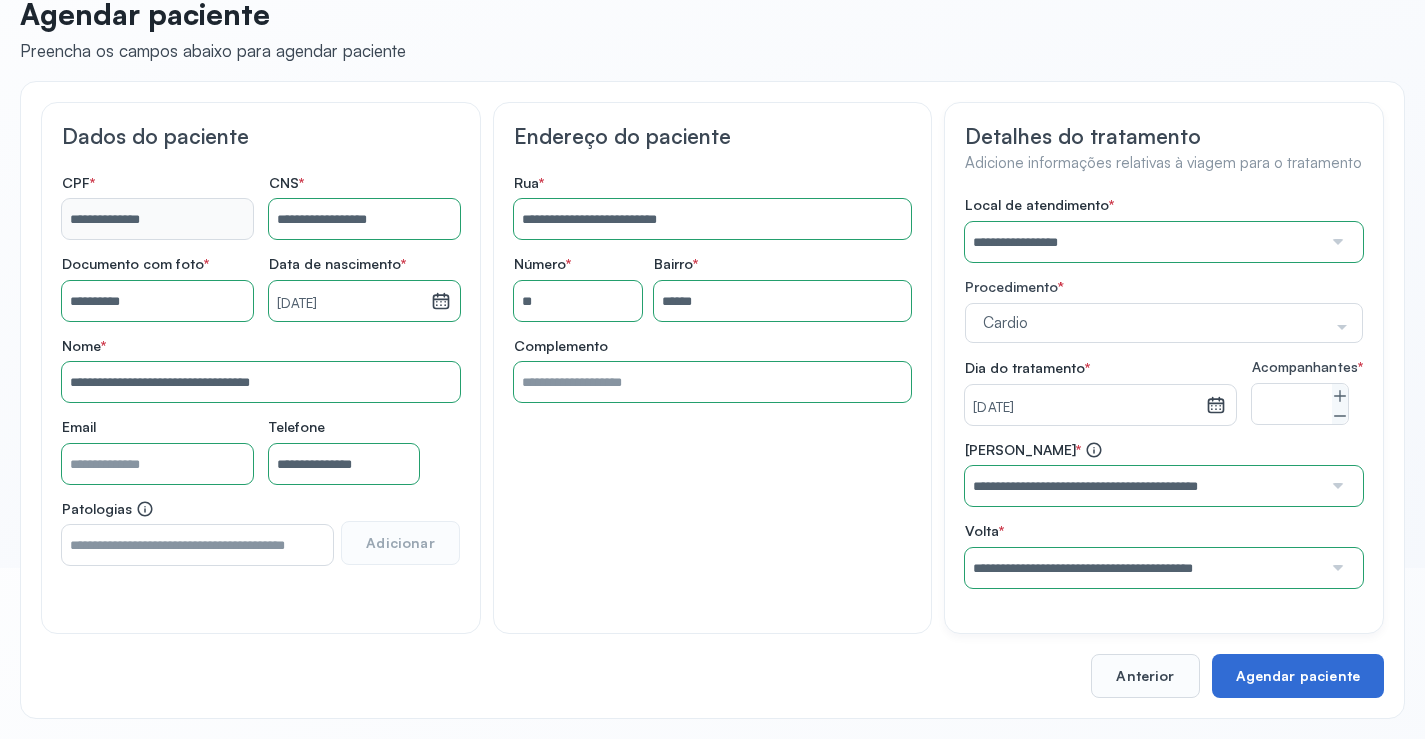 click on "Agendar paciente" at bounding box center (1298, 676) 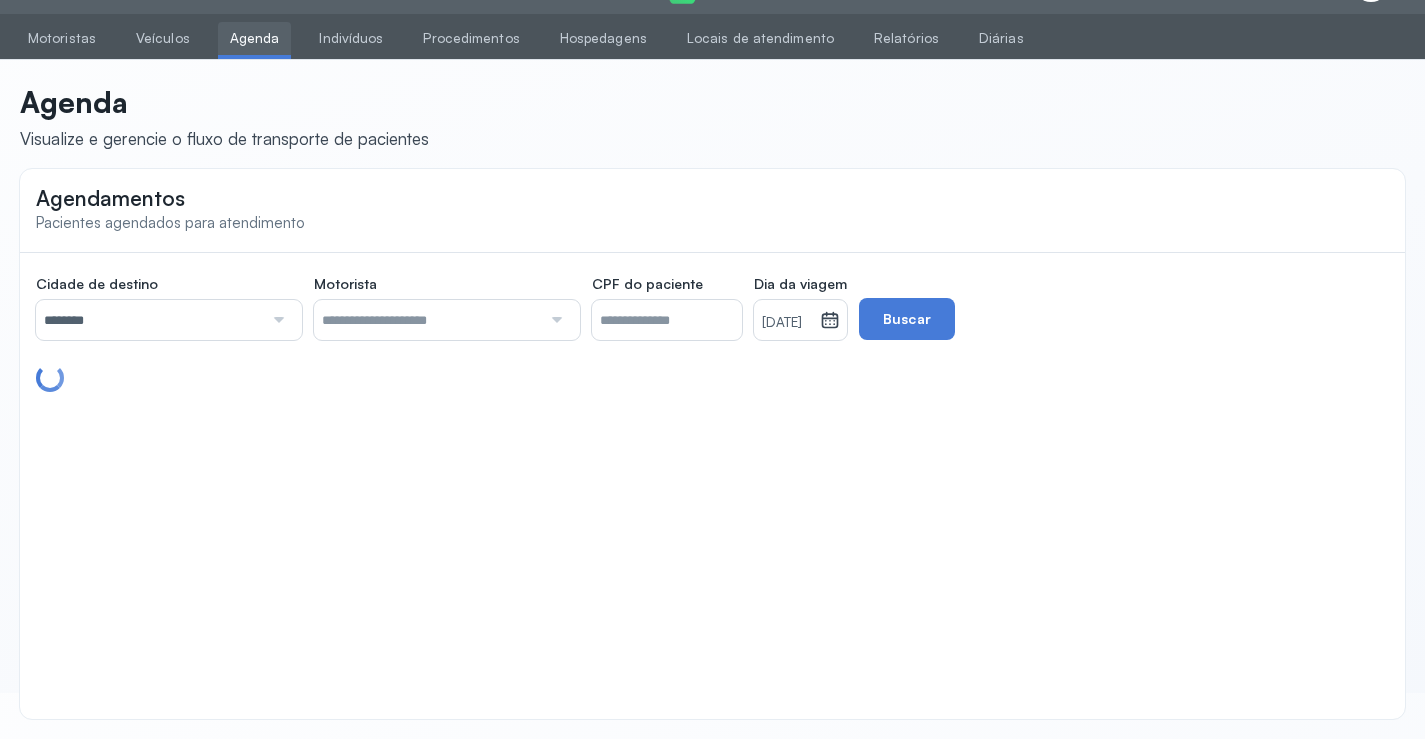 scroll, scrollTop: 46, scrollLeft: 0, axis: vertical 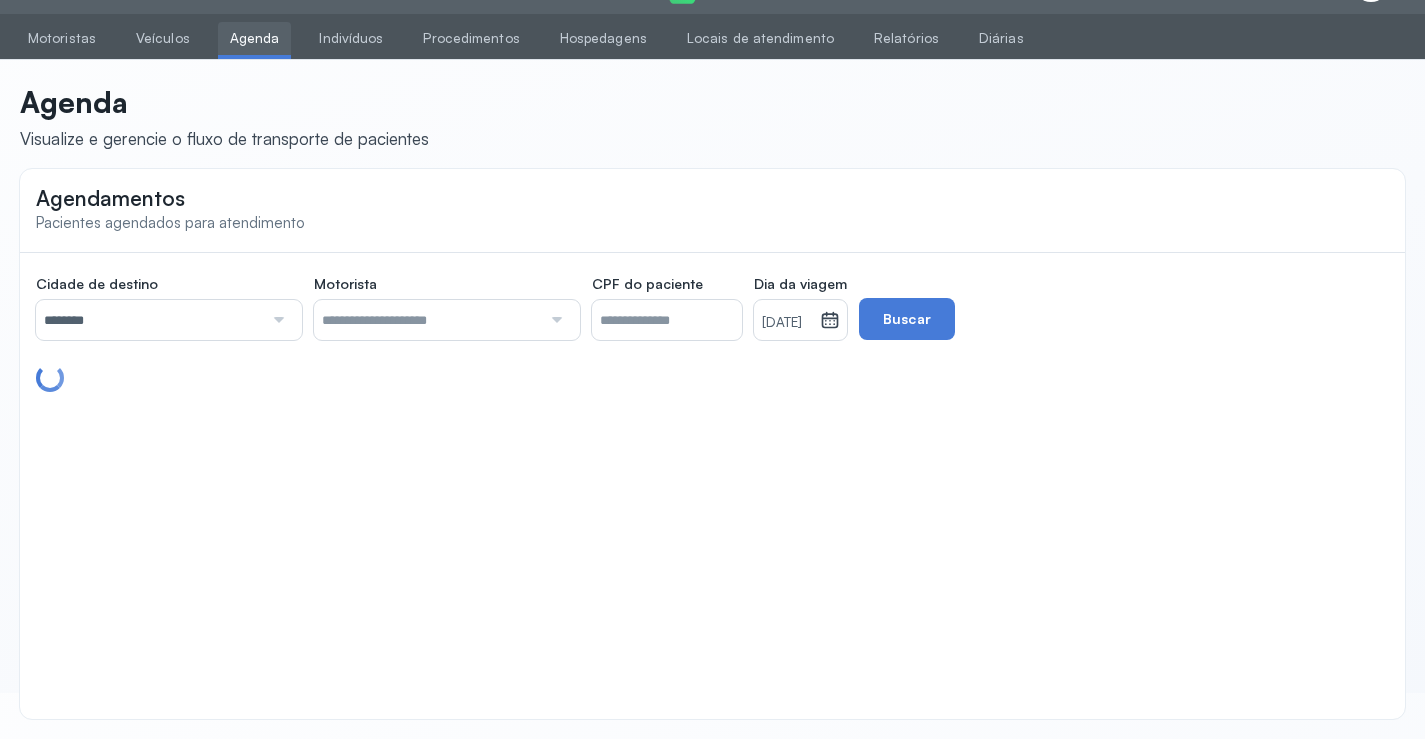 click on "********" at bounding box center (149, 320) 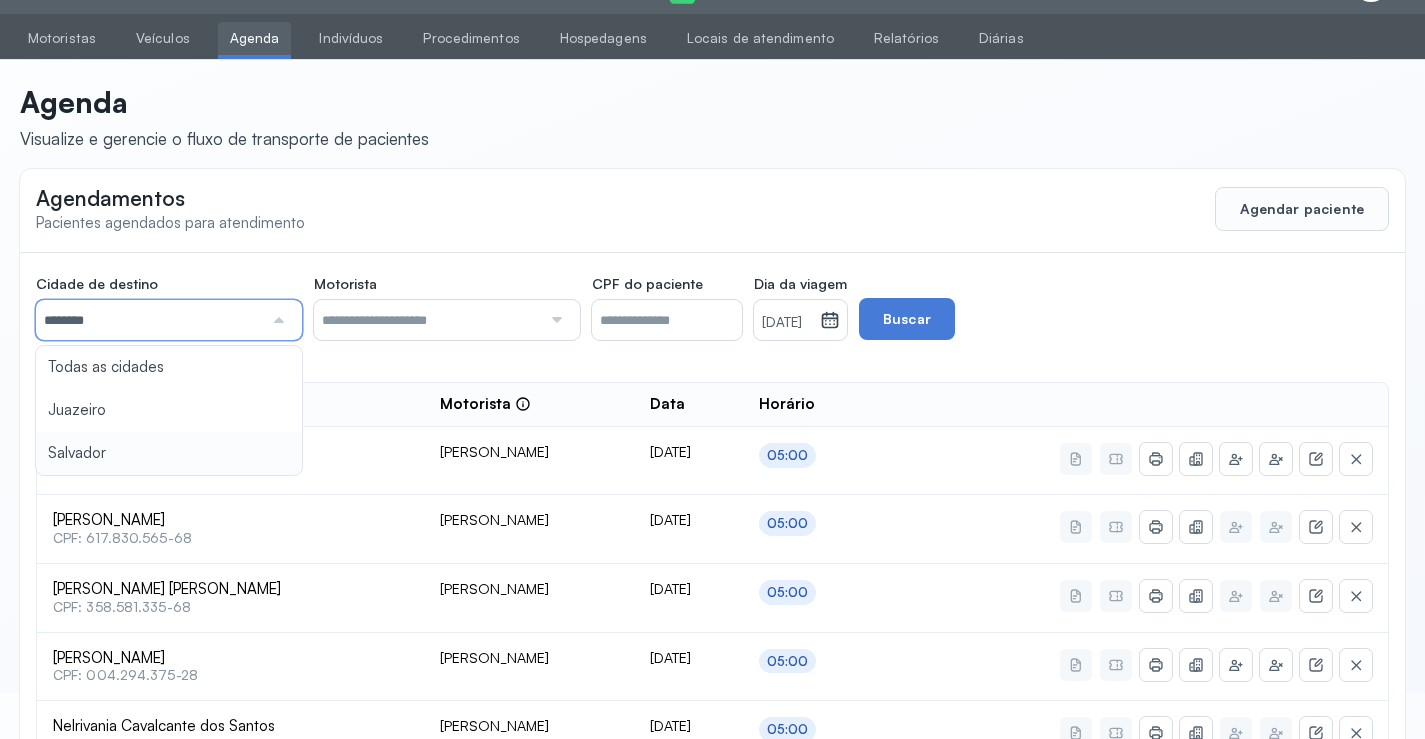 click on "Cidade de destino  ******** Todas as cidades [GEOGRAPHIC_DATA] Salvador Motorista  Todos os motoristas [PERSON_NAME] [PERSON_NAME] [PERSON_NAME] CPF do paciente  Dia da viagem  [DATE] [DATE] S T Q Q S S D 1 2 3 4 5 6 7 8 9 10 11 12 13 14 15 16 17 18 19 20 21 22 23 24 25 26 27 28 29 30 [DATE][PERSON_NAME] mar abr maio jun [DATE] ago set out nov [DATE] 2019 2020 2021 2022 2023 2024 2025 2026 2027 2028 2029  Buscar  6 agendamentos listados Paciente  Motorista  Data [PERSON_NAME]  CPF: 356.086.685-53 [PERSON_NAME] [DATE] 05:00 [PERSON_NAME]  CPF: 617.830.565-68 [PERSON_NAME] [DATE] 05:00 [PERSON_NAME] [PERSON_NAME]  CPF: 358.581.335-68 [PERSON_NAME] [DATE] 05:00 [PERSON_NAME]  CPF: 004.294.375-28 [PERSON_NAME] [DATE] 05:00 Nelrivania Cavalcante dos Santos  CPF: 037.906.955-56 [PERSON_NAME]" 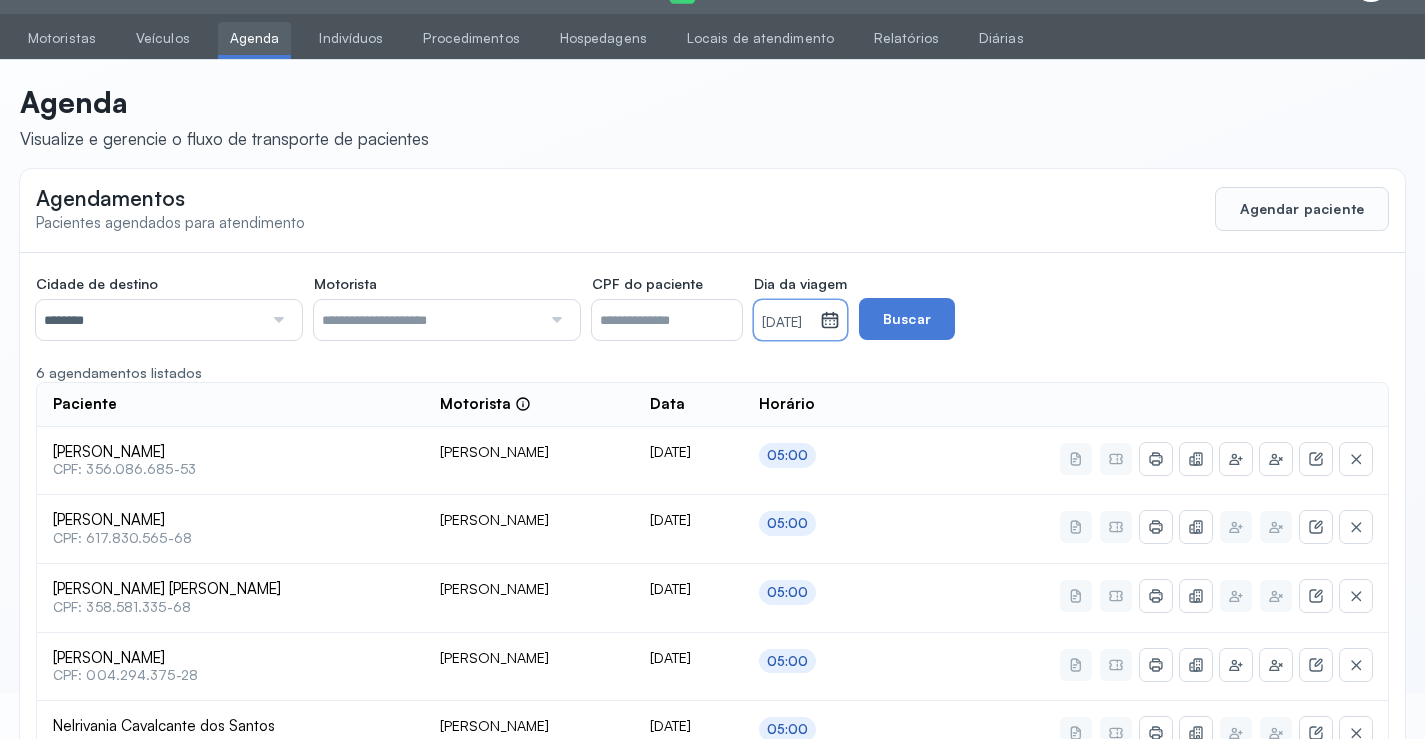 click on "[DATE]" at bounding box center (787, 323) 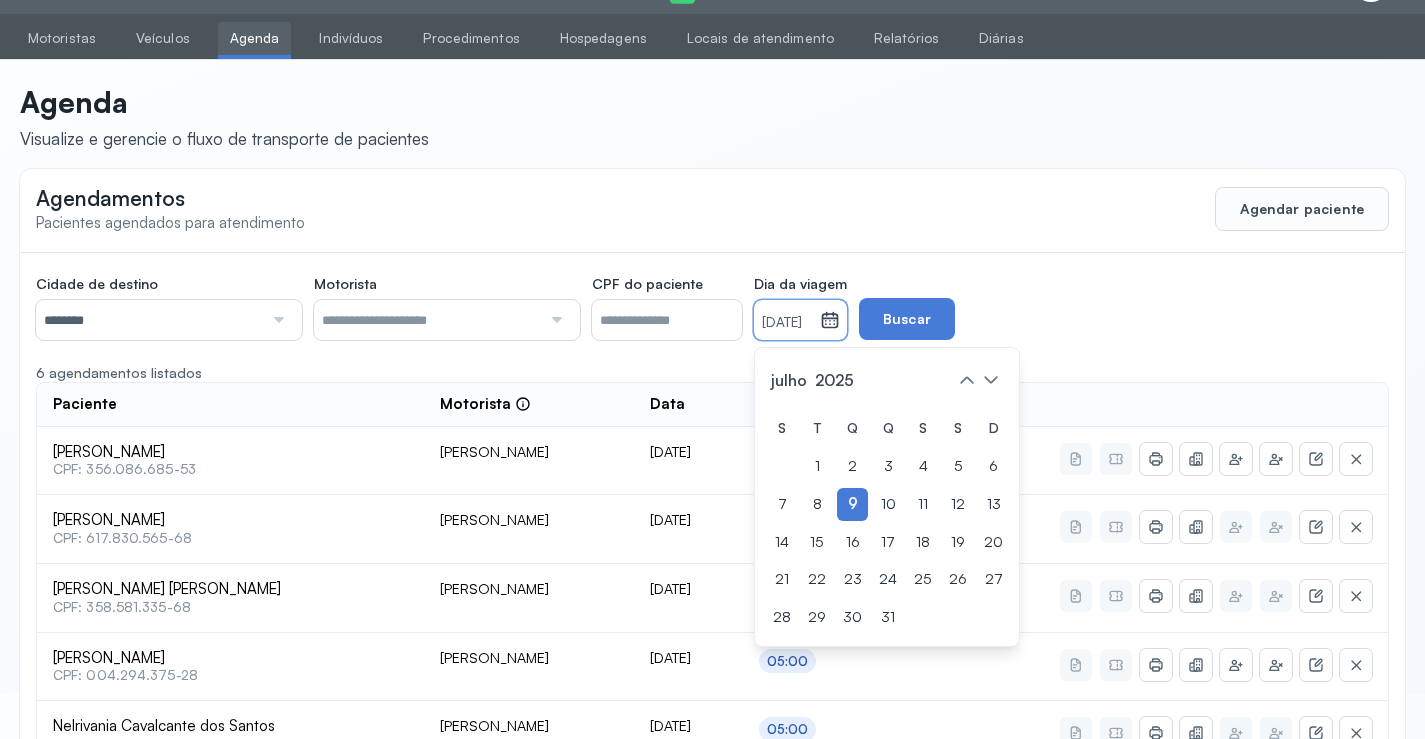 click on "[DATE] S T Q Q S S D 1 2 3 4 5 6 7 8 9 10 11 12 13 14 15 16 17 18 19 20 21 22 23 24 25 26 27 28 29 30 [DATE] fev mar abr maio jun [DATE] ago set out nov [DATE] 2019 2020 2021 2022 2023 2024 2025 2026 2027 2028 2029" at bounding box center (887, 497) 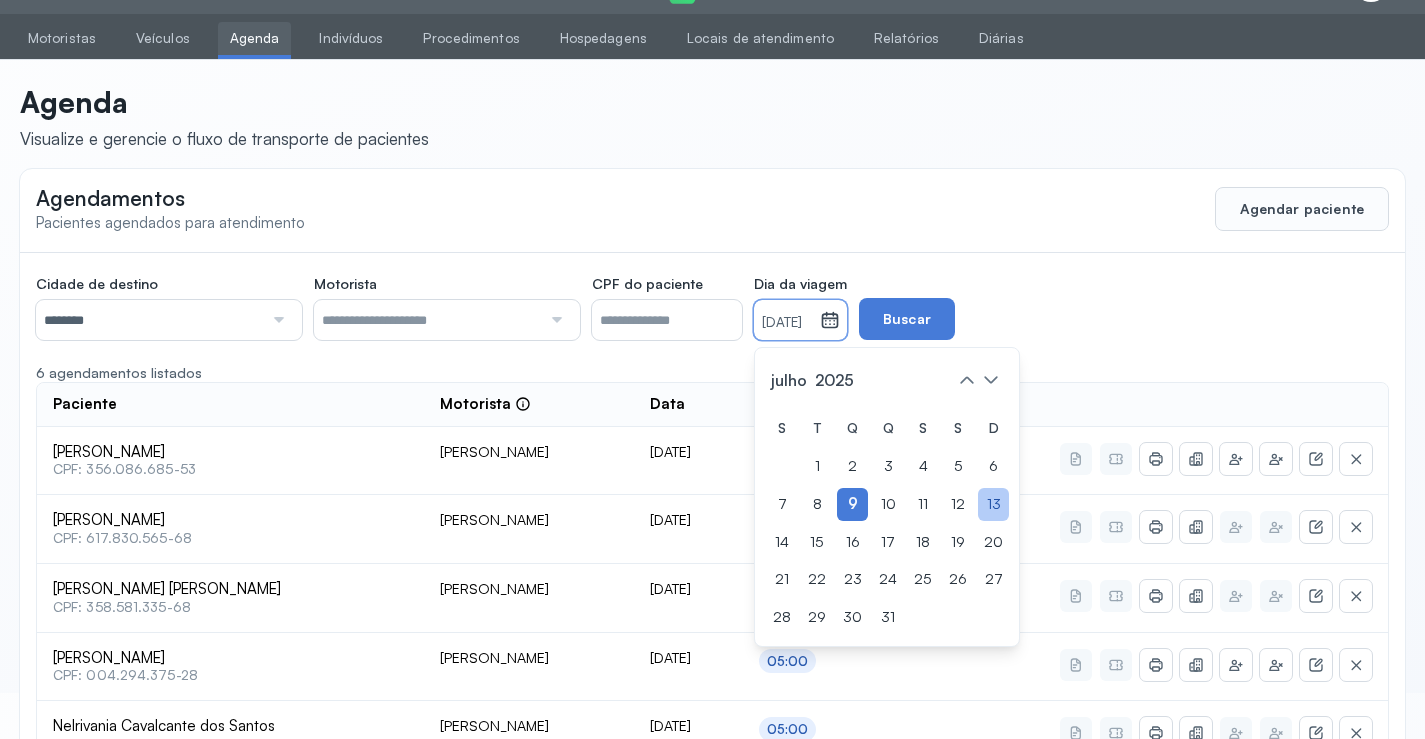 click on "13" 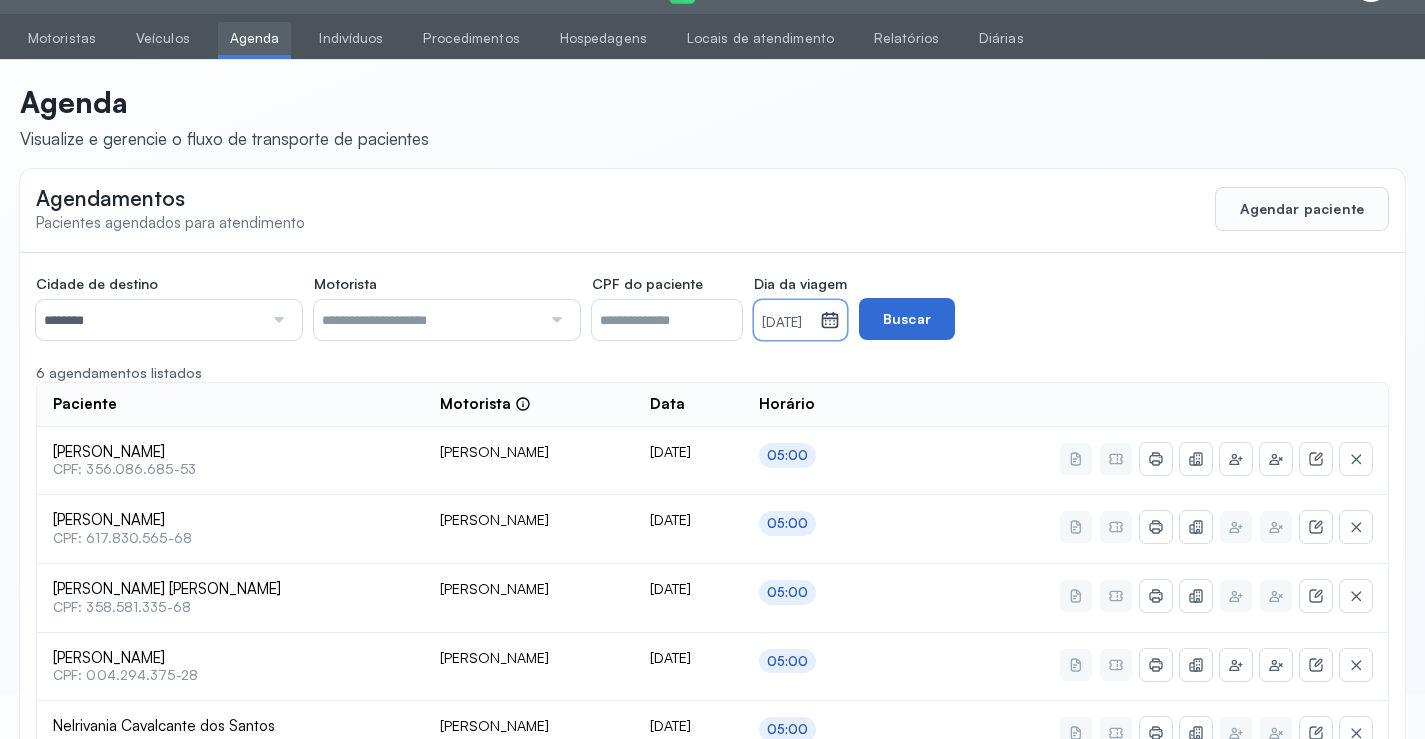 click on "Buscar" at bounding box center (907, 319) 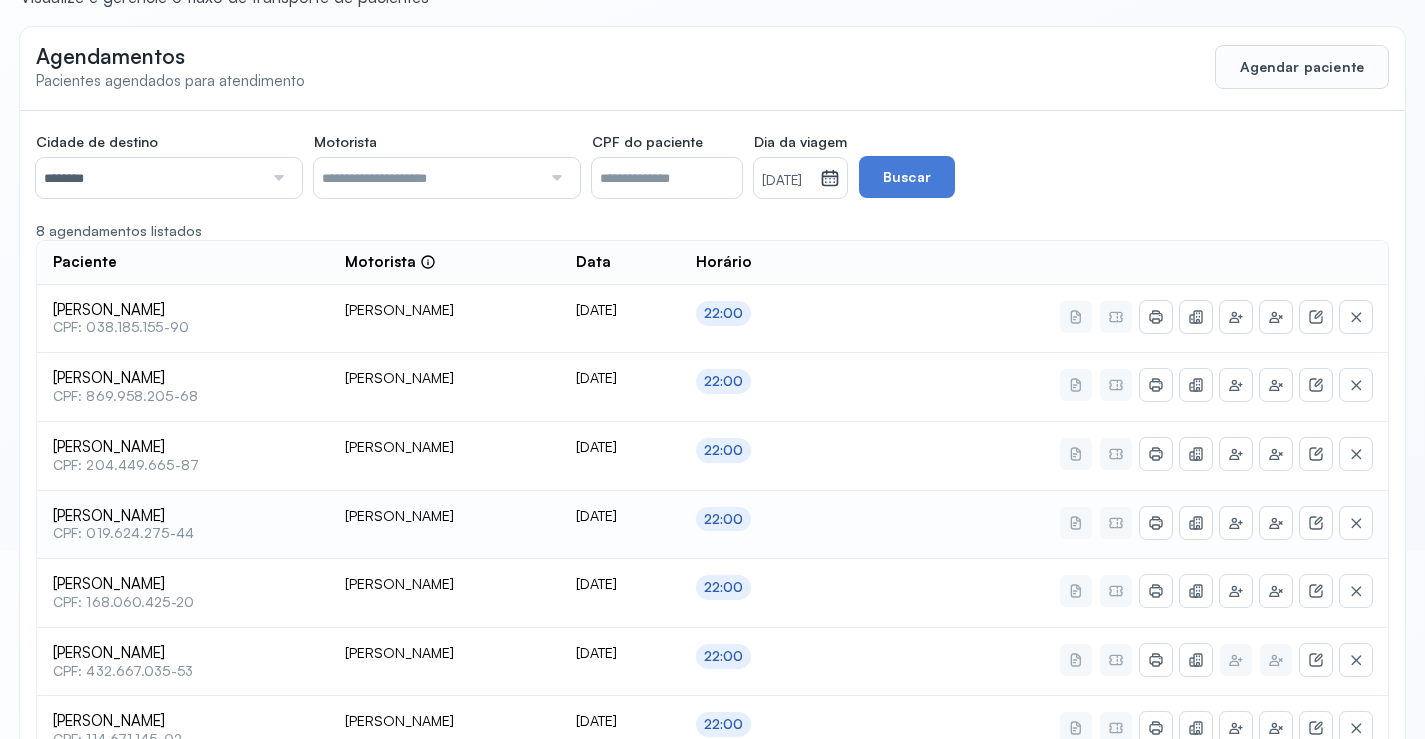 scroll, scrollTop: 385, scrollLeft: 0, axis: vertical 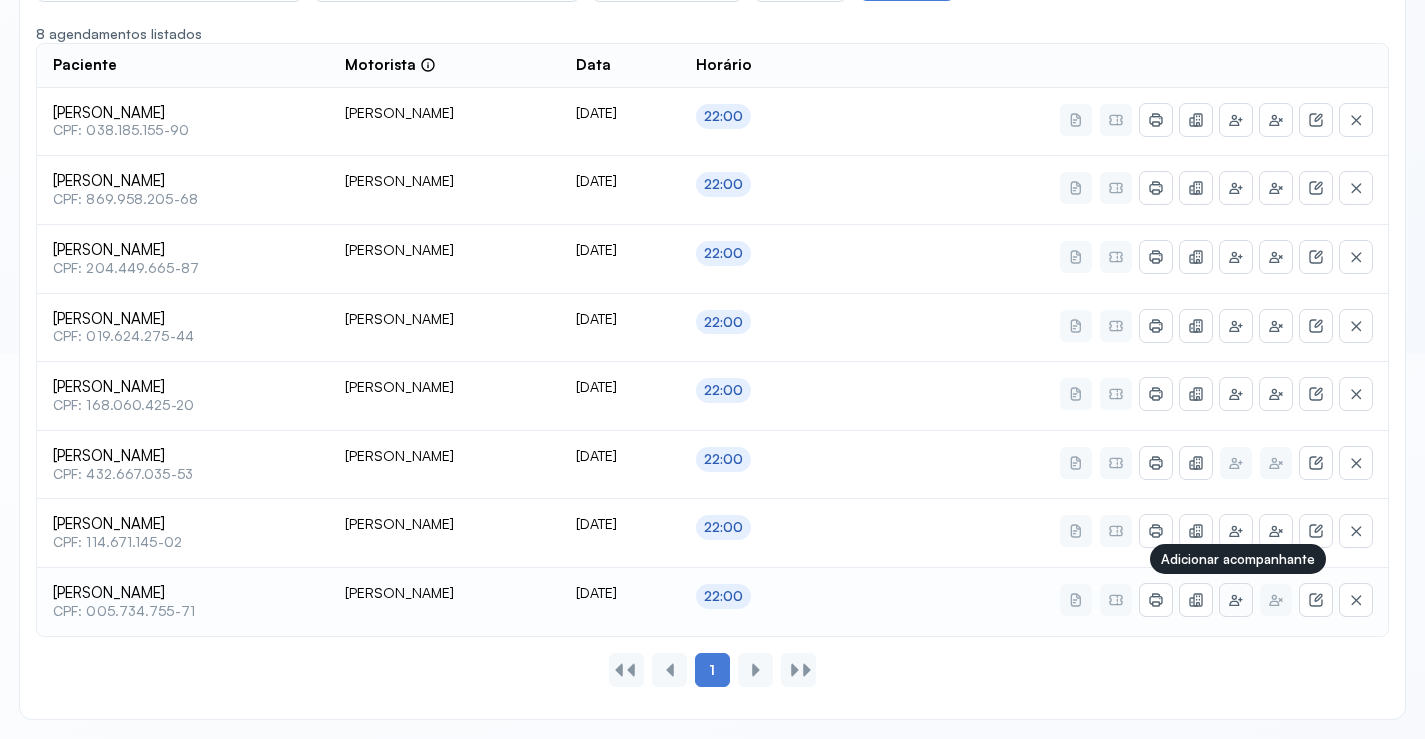 click 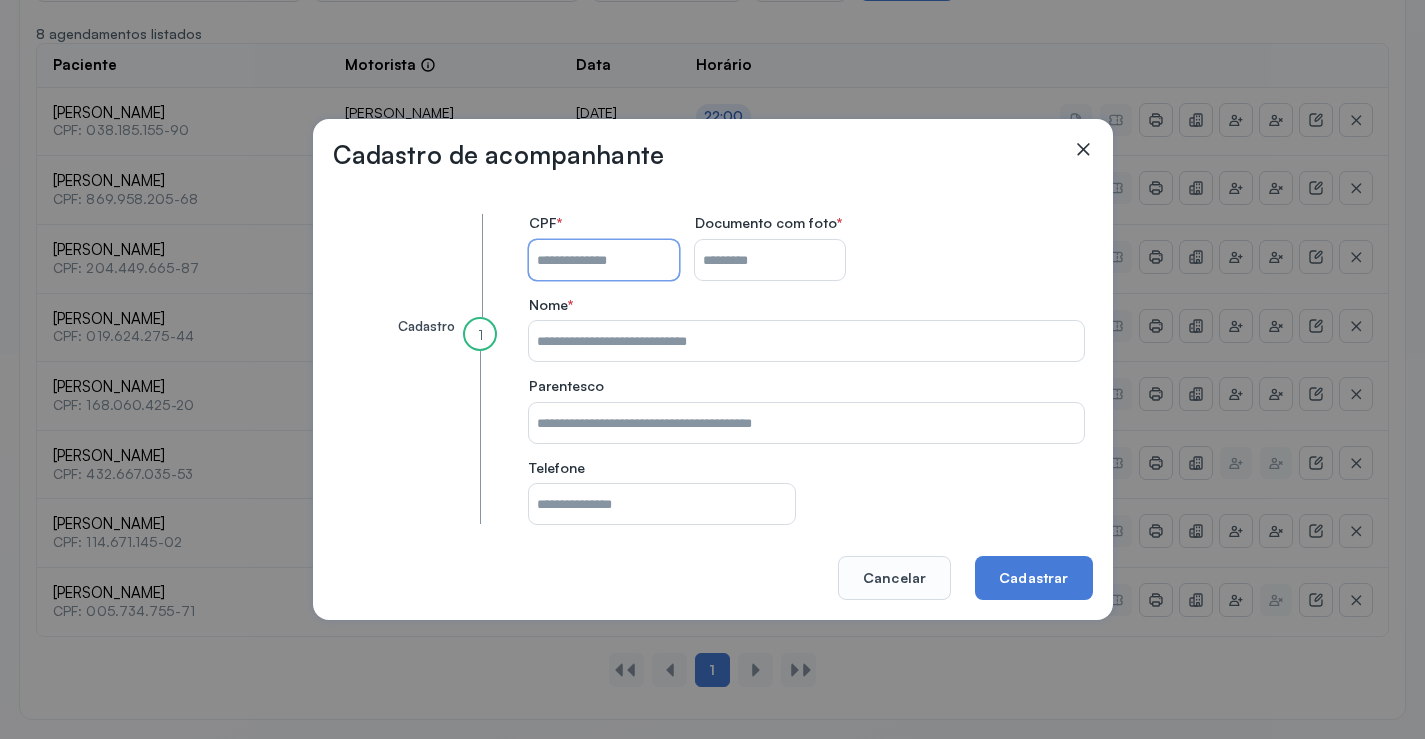 click on "CPF do paciente" at bounding box center [604, 260] 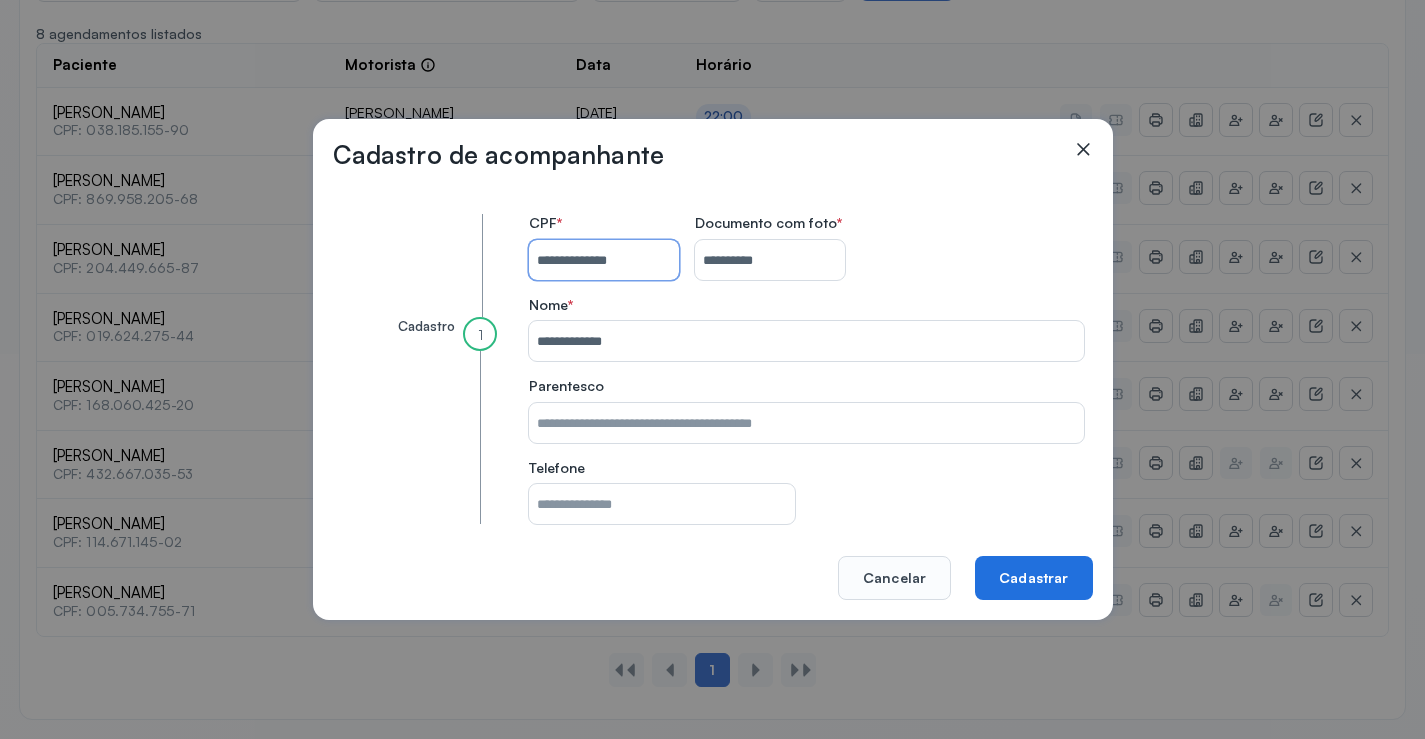 click on "Cadastrar" 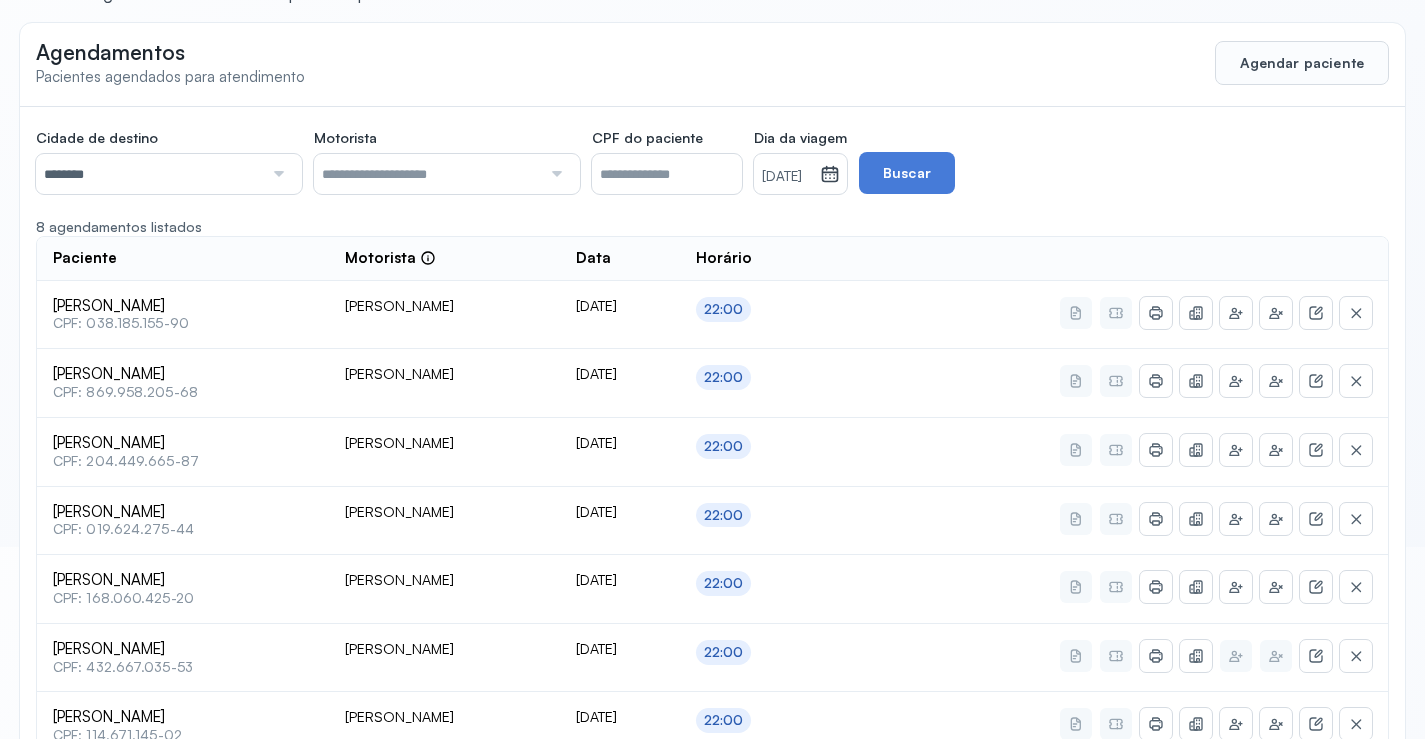 scroll, scrollTop: 200, scrollLeft: 0, axis: vertical 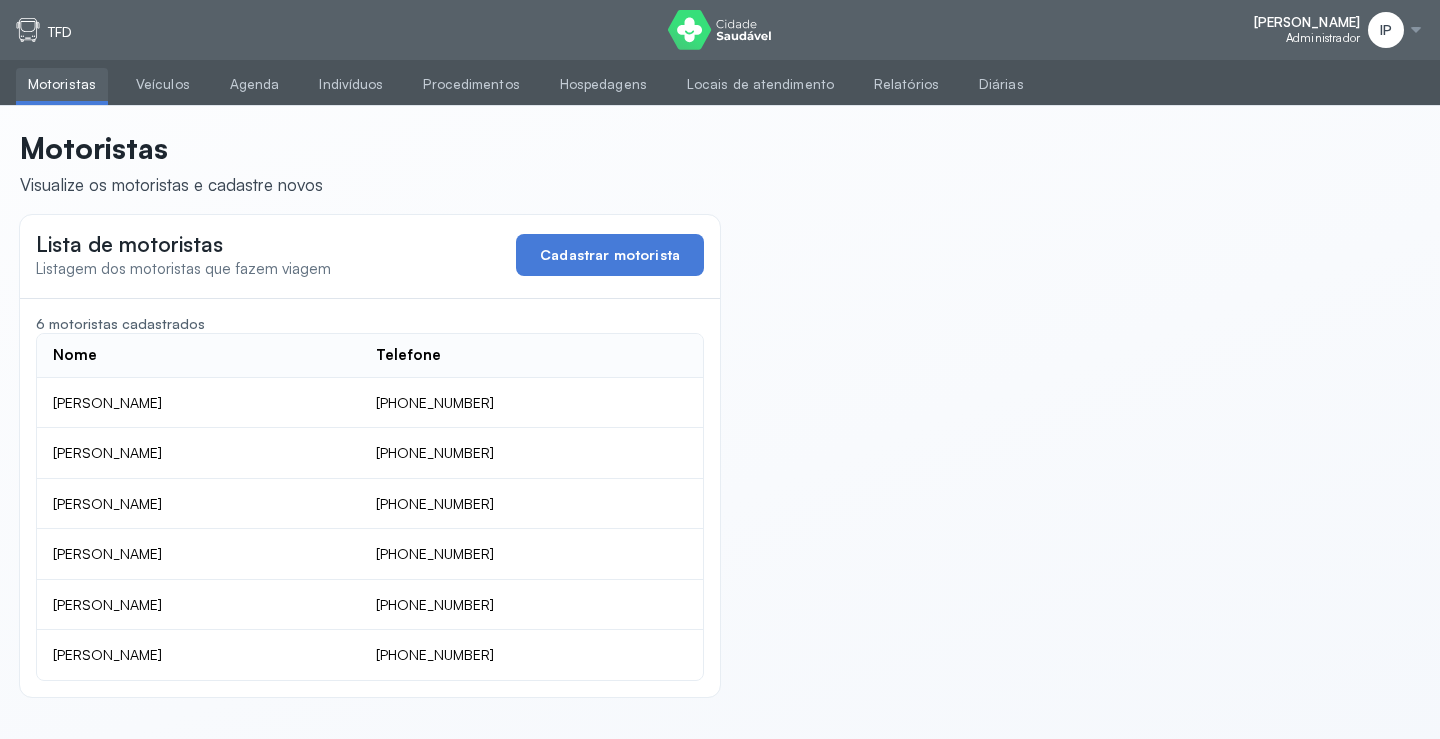 click at bounding box center (1416, 30) 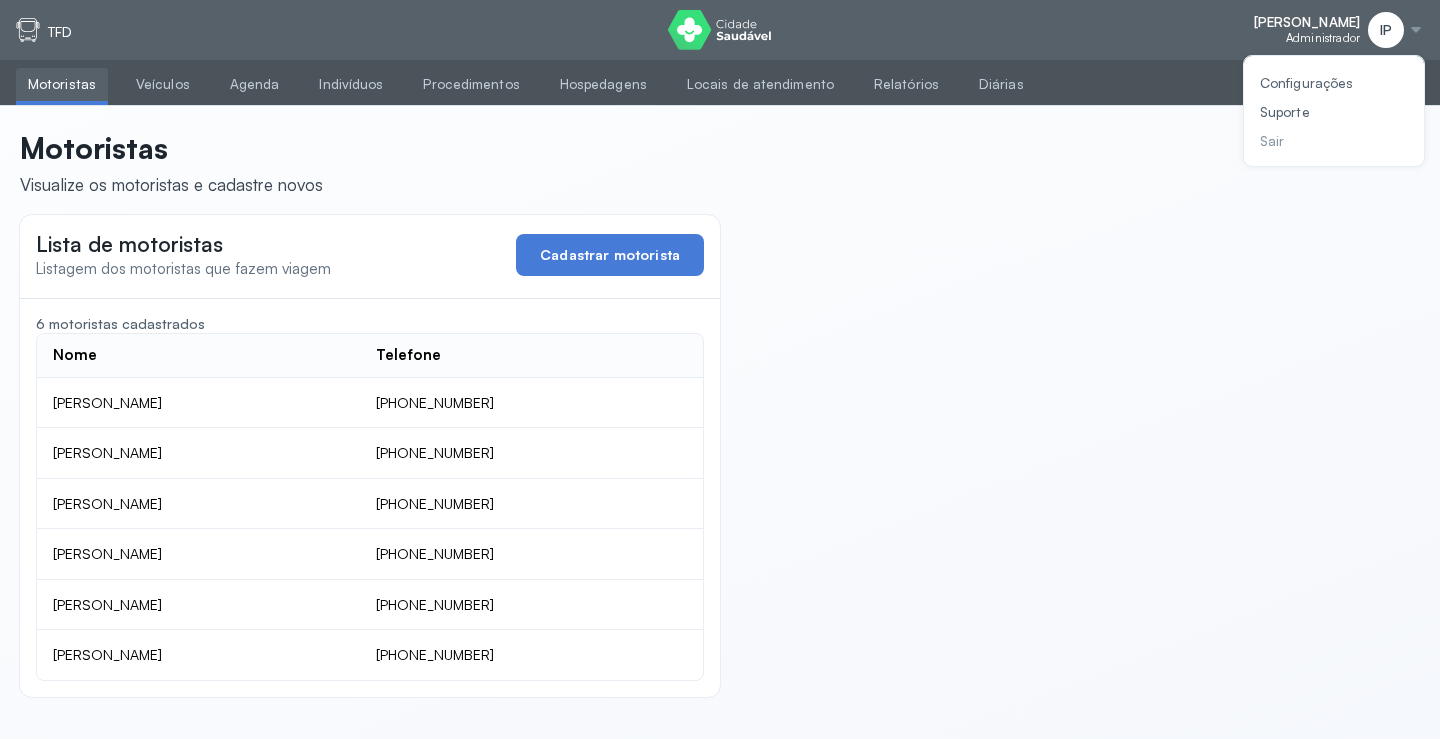 click on "Sair" 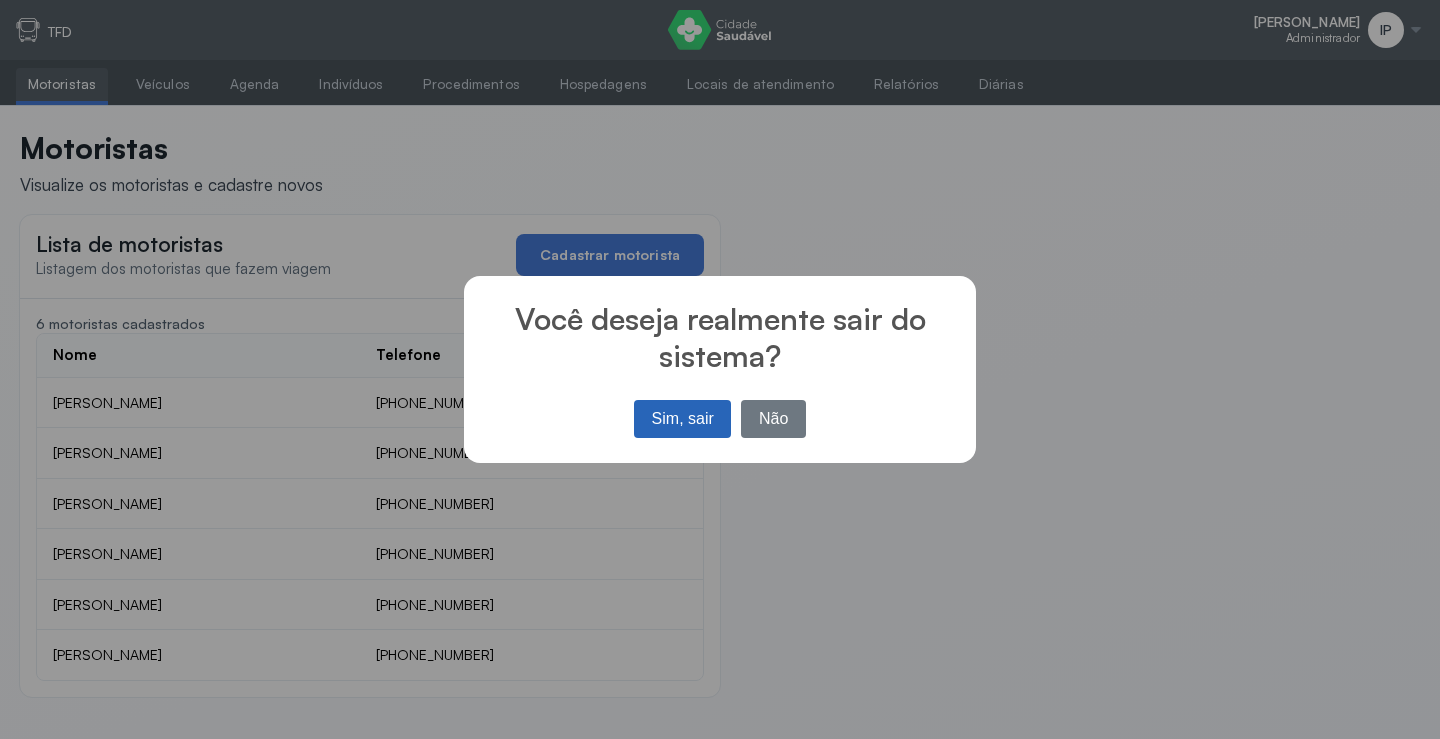 click on "Sim, sair" at bounding box center [682, 419] 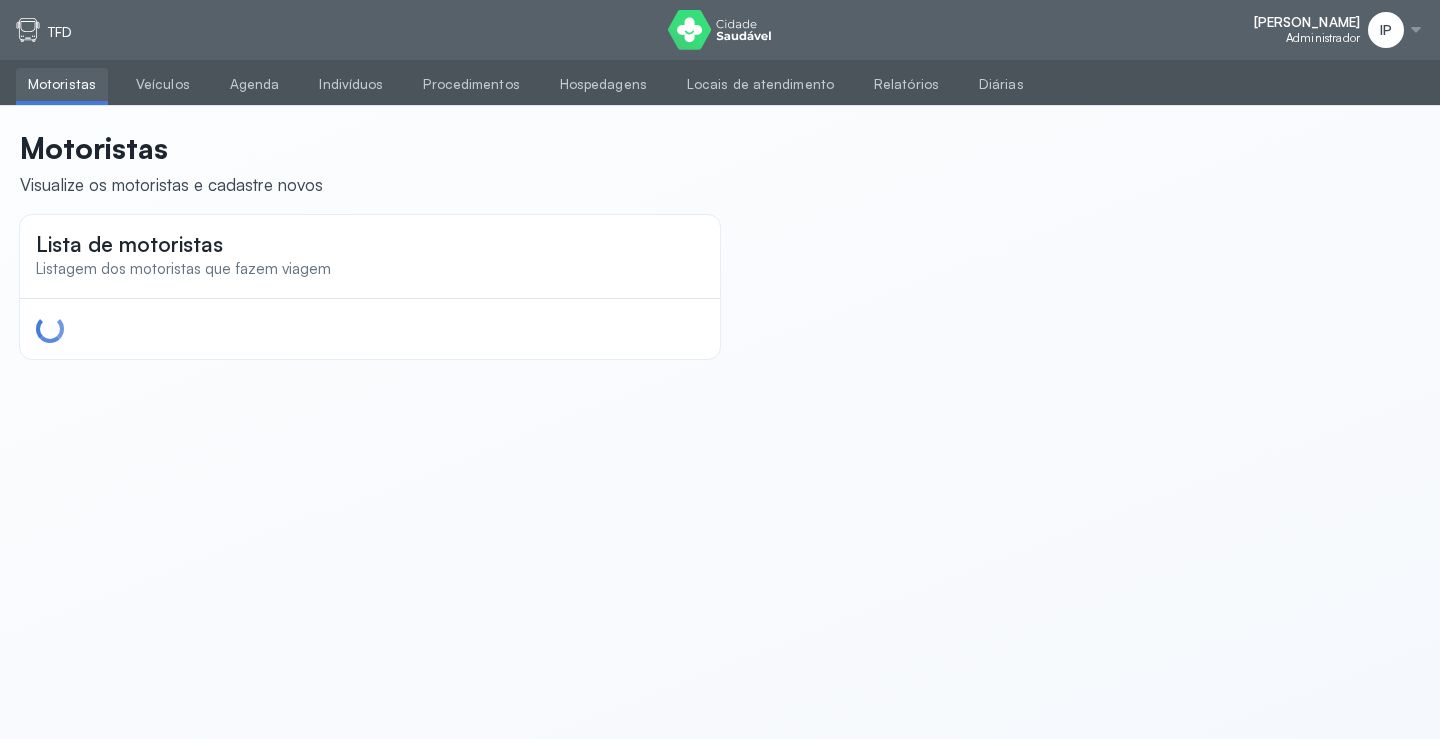 scroll, scrollTop: 0, scrollLeft: 0, axis: both 